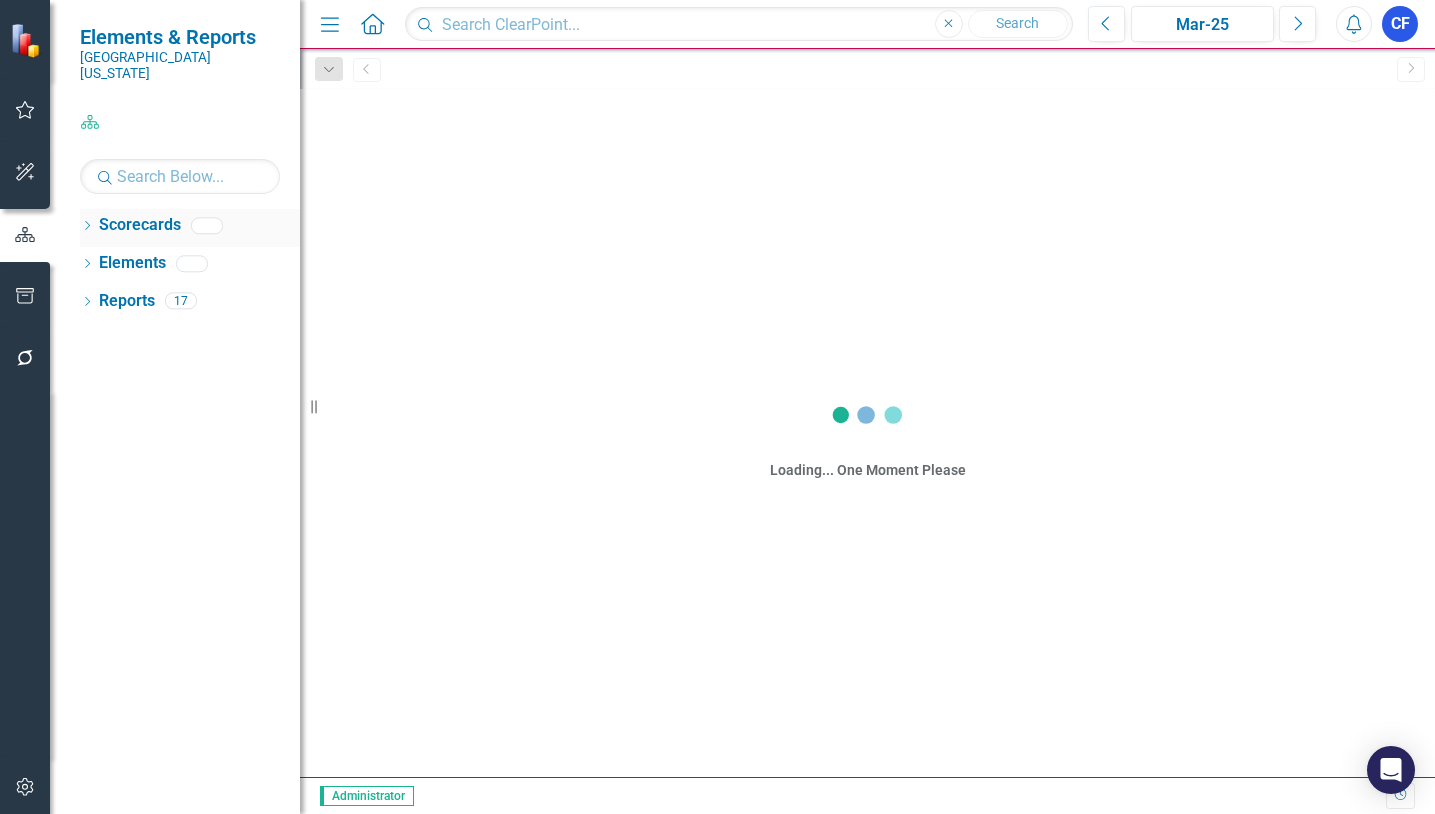 scroll, scrollTop: 0, scrollLeft: 0, axis: both 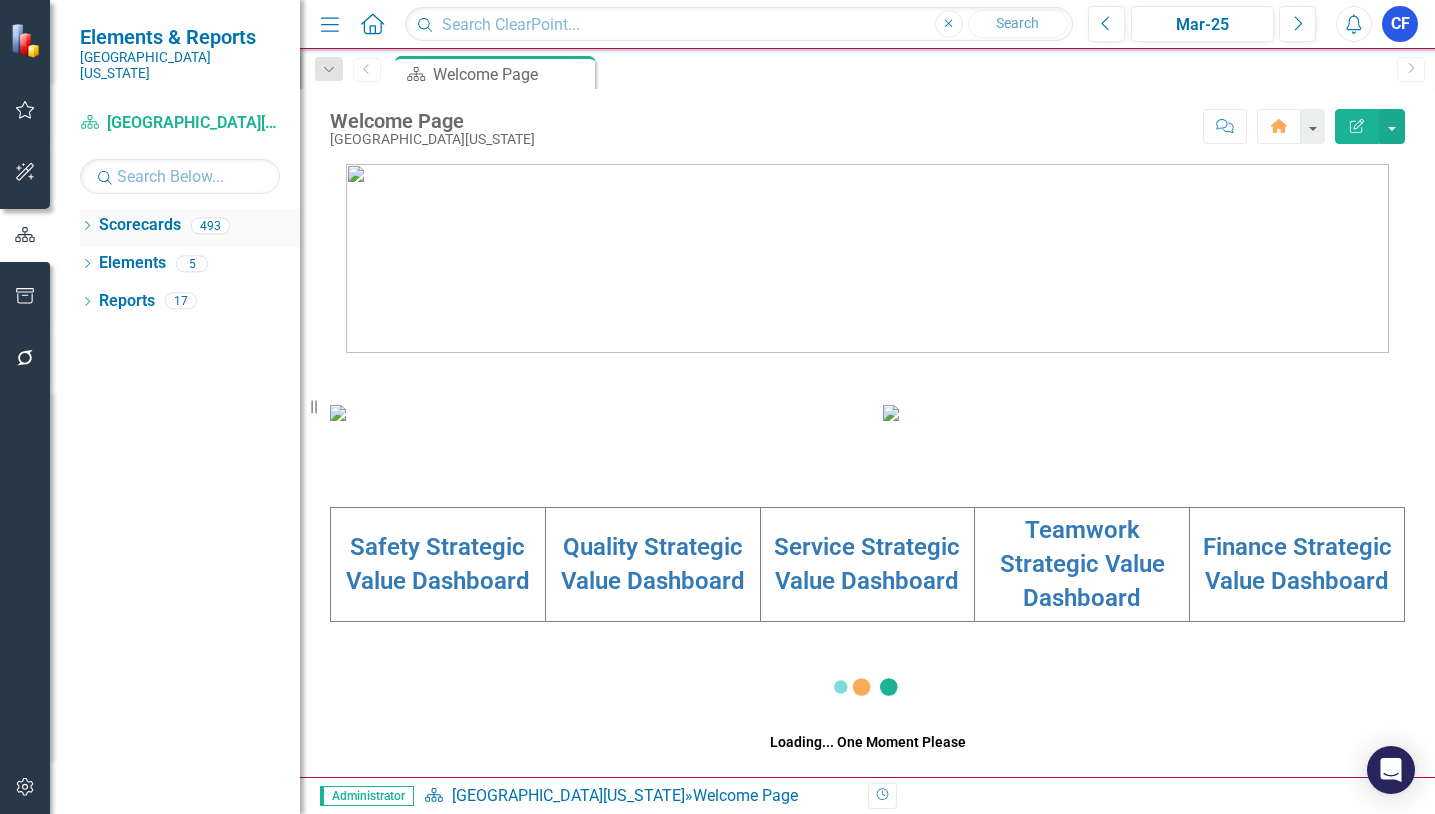 click on "Scorecards" at bounding box center (140, 225) 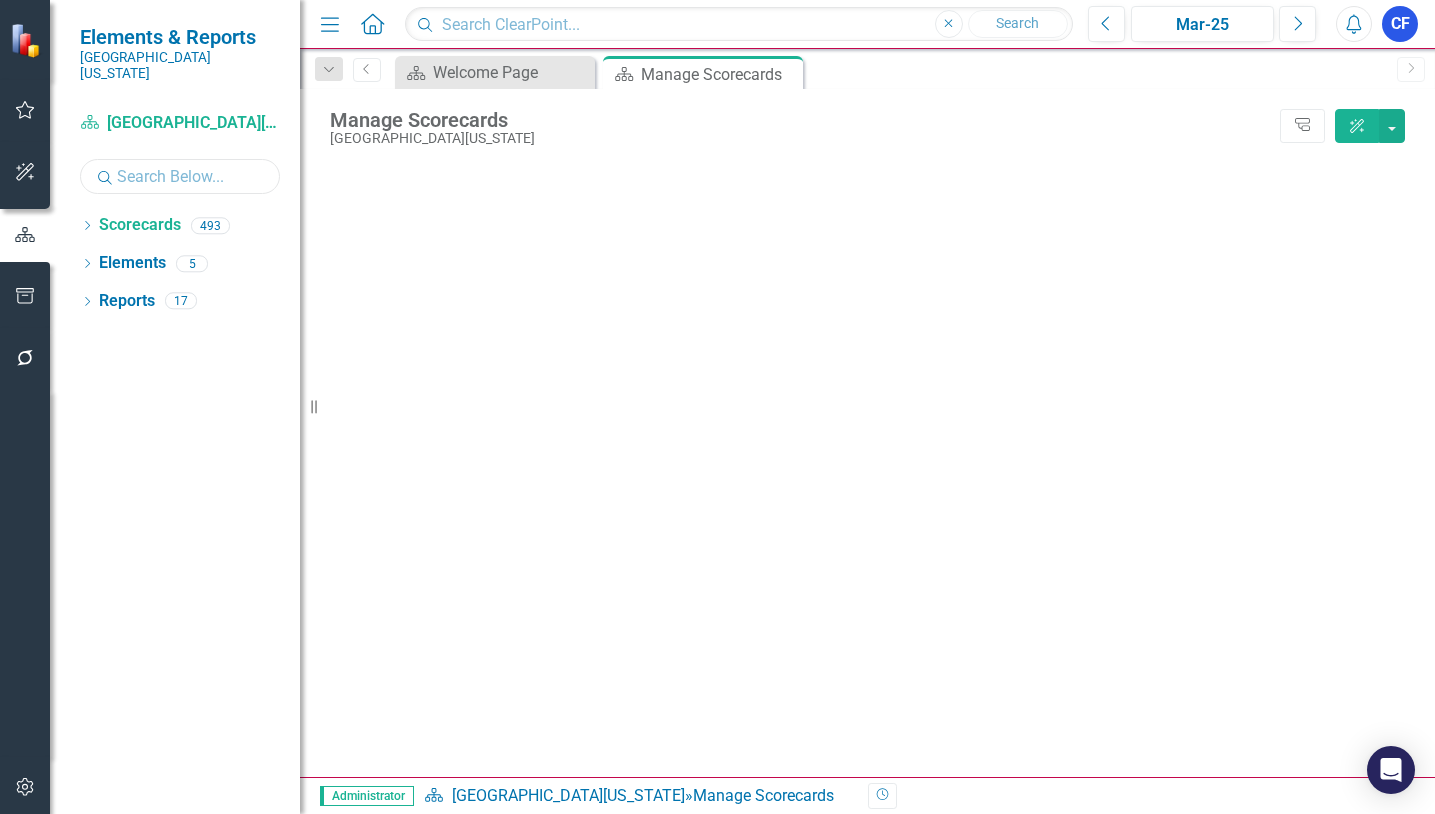 click at bounding box center [180, 176] 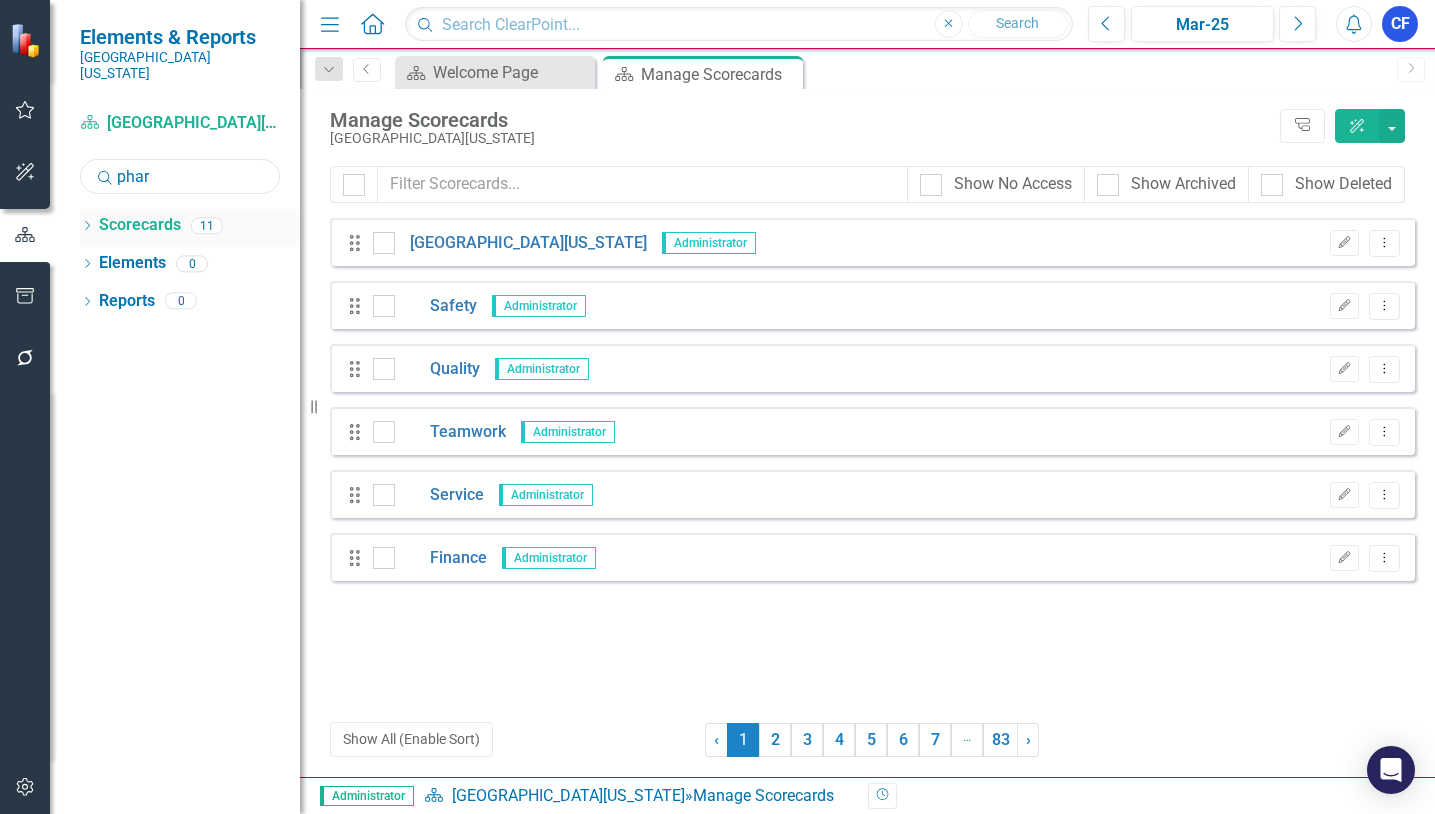 type on "phar" 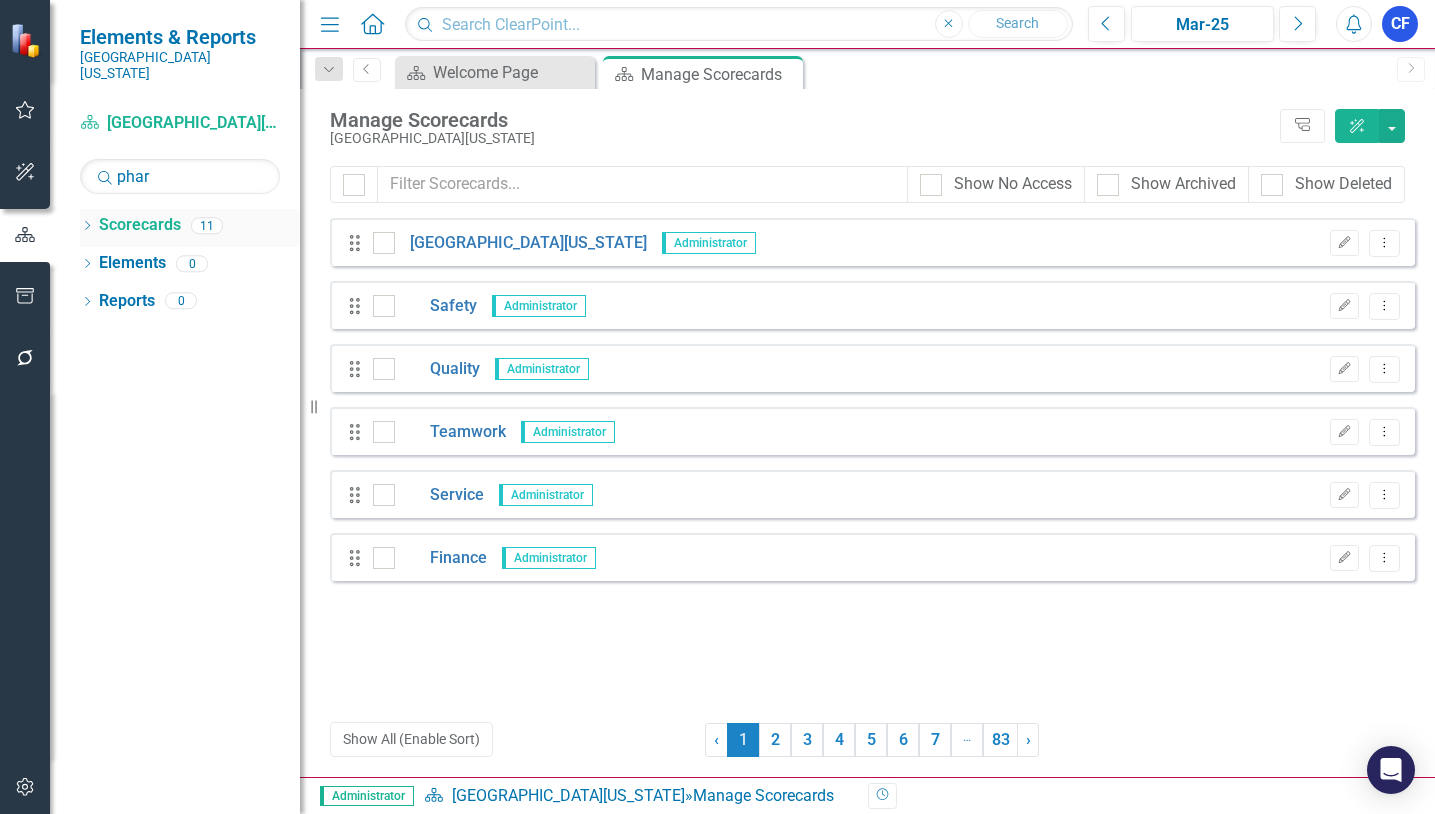 click on "Dropdown" 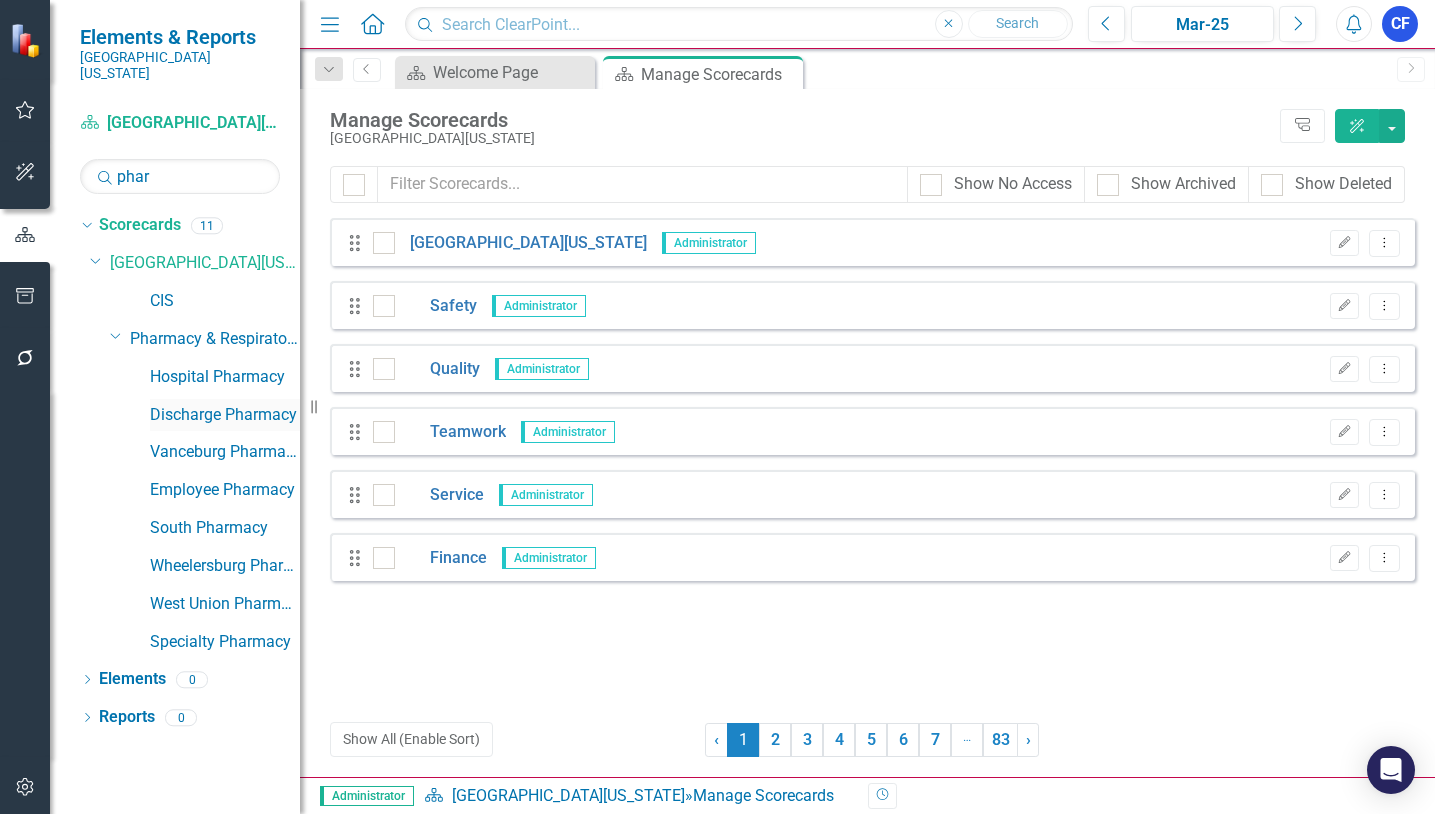 drag, startPoint x: 257, startPoint y: 399, endPoint x: 229, endPoint y: 382, distance: 32.75668 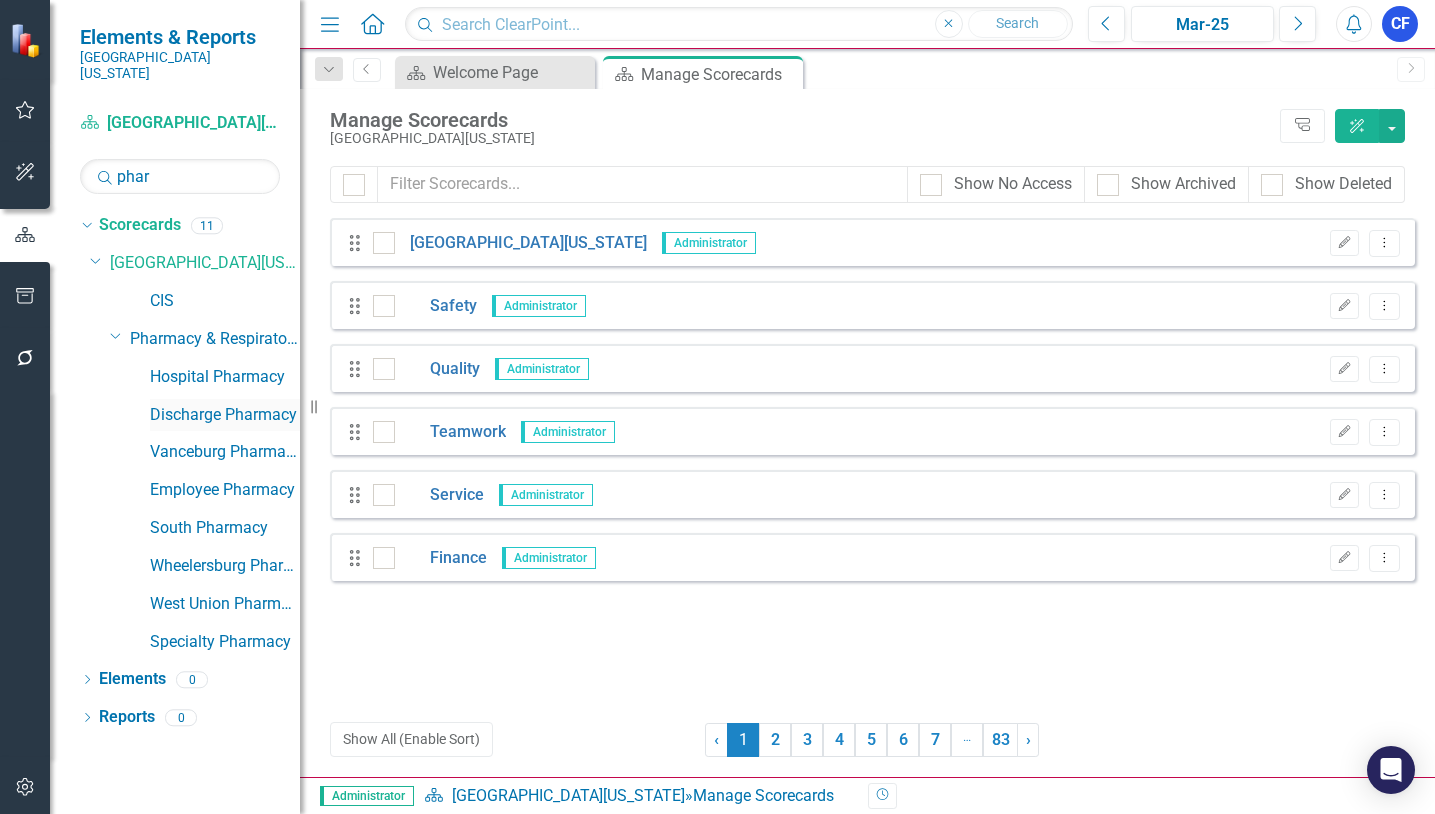 click on "Discharge Pharmacy" at bounding box center (225, 415) 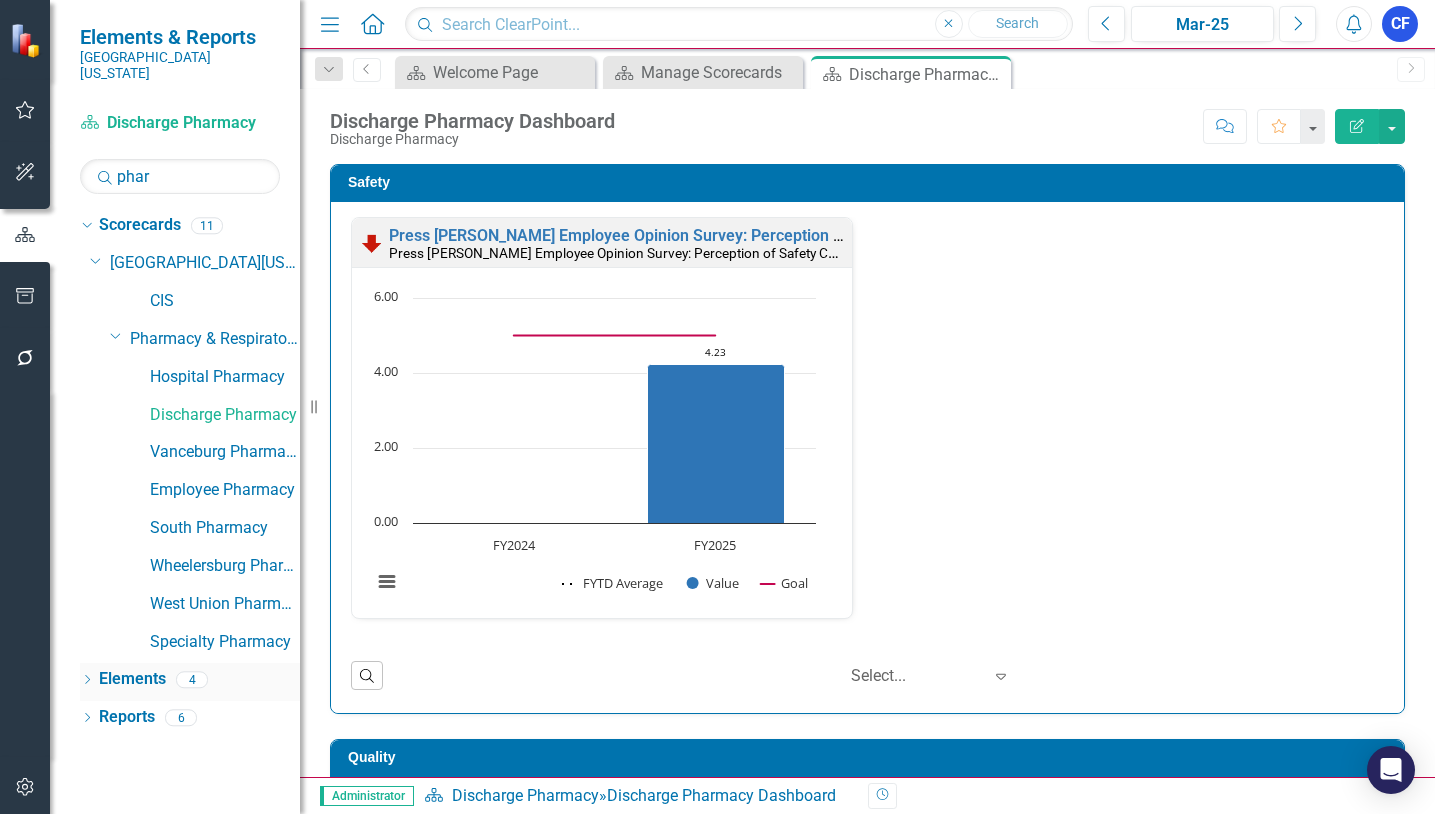 click on "Elements" at bounding box center [132, 679] 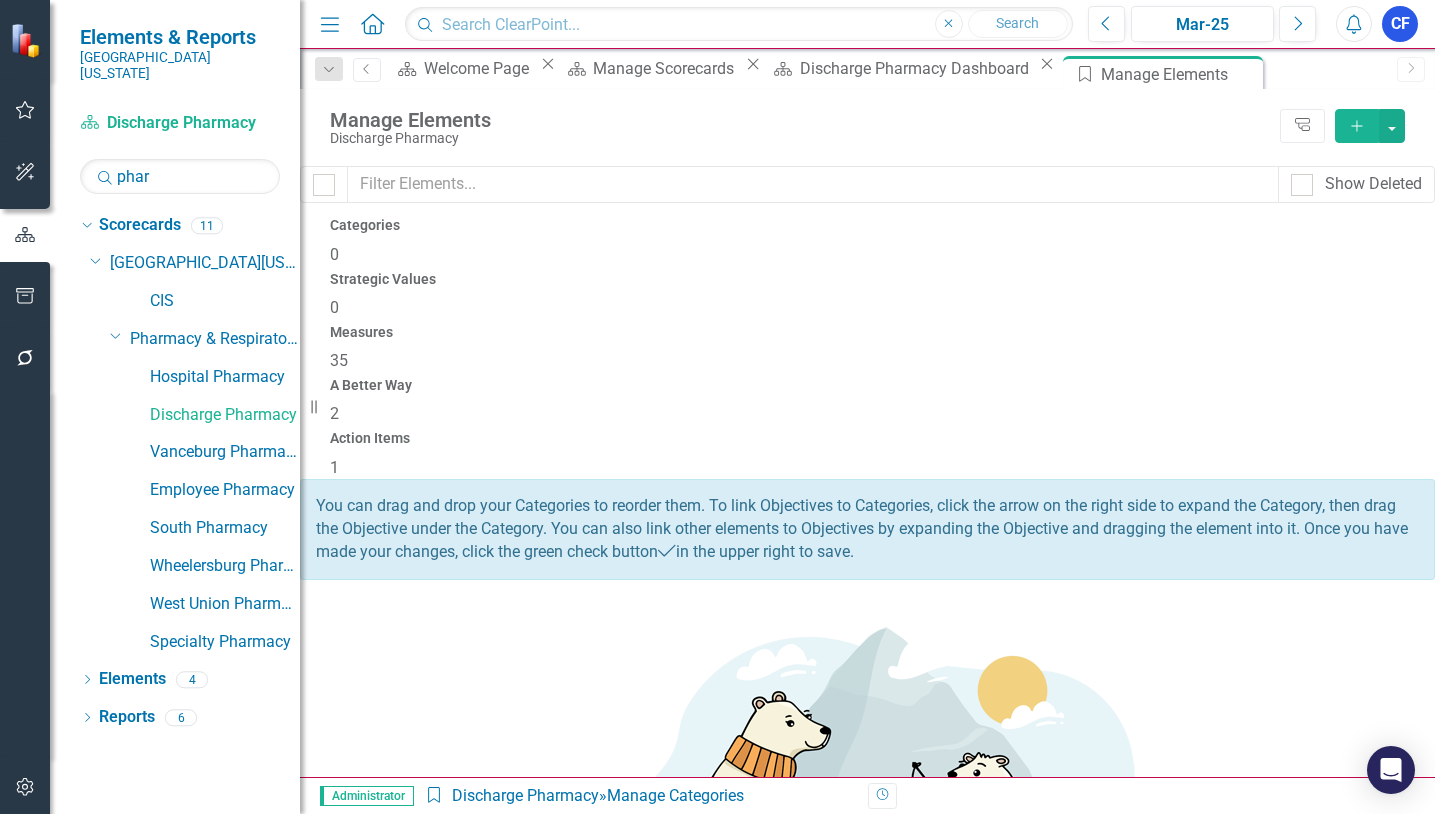 click on "Action Items" at bounding box center [867, 438] 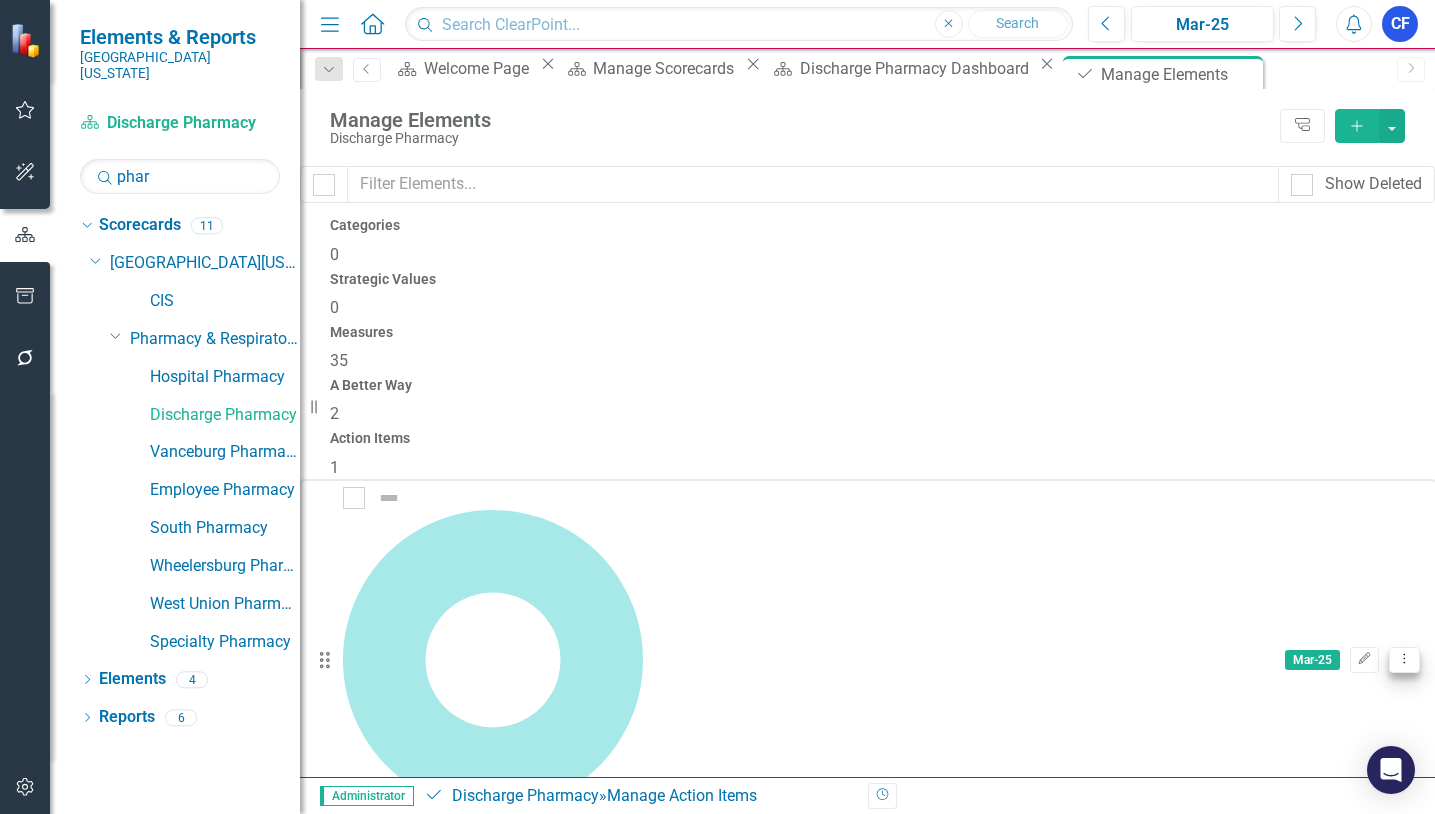 click on "Dropdown Menu" at bounding box center (1404, 660) 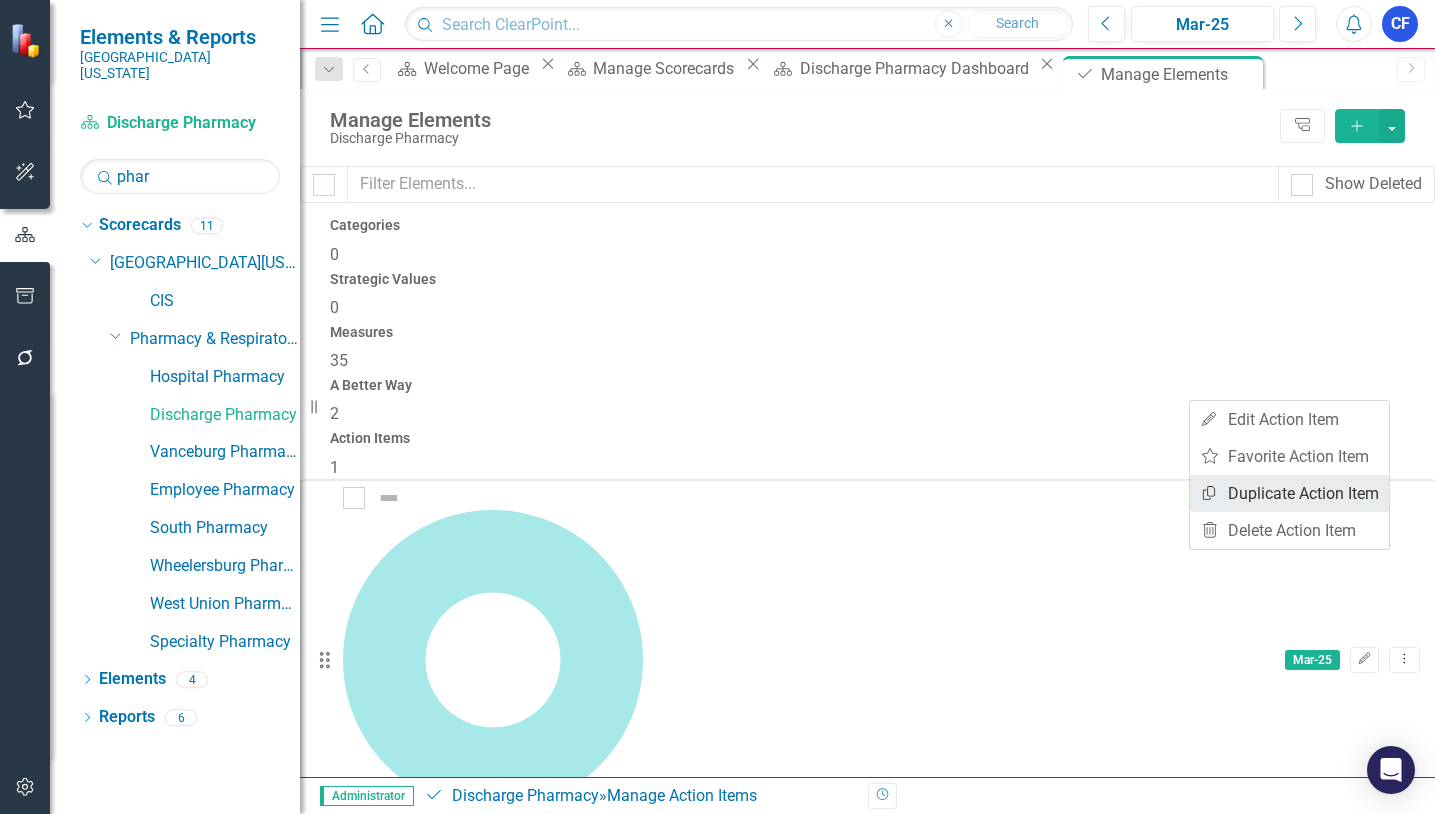 click on "Copy Duplicate Action Item" at bounding box center [1289, 493] 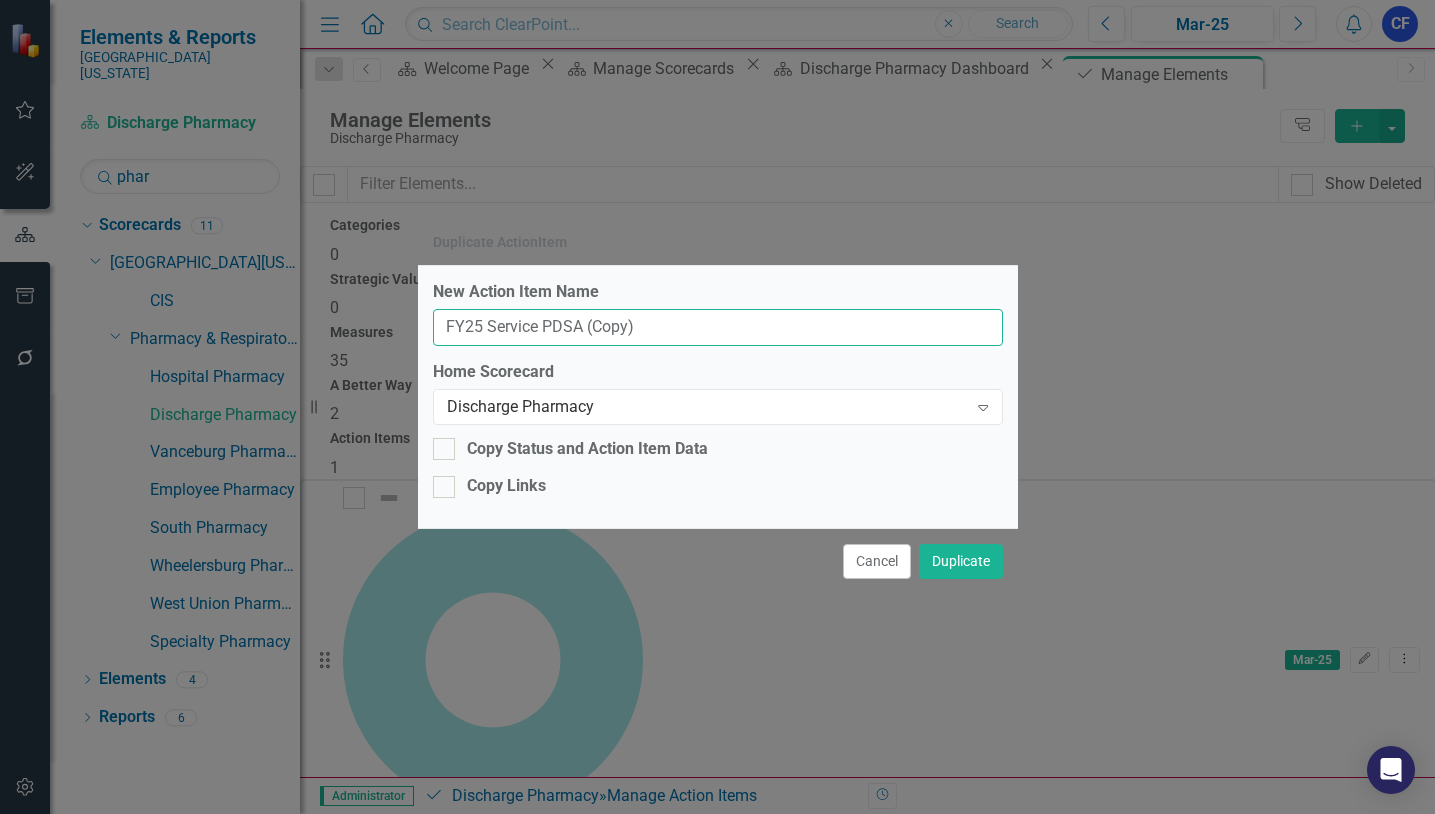 drag, startPoint x: 639, startPoint y: 326, endPoint x: 583, endPoint y: 326, distance: 56 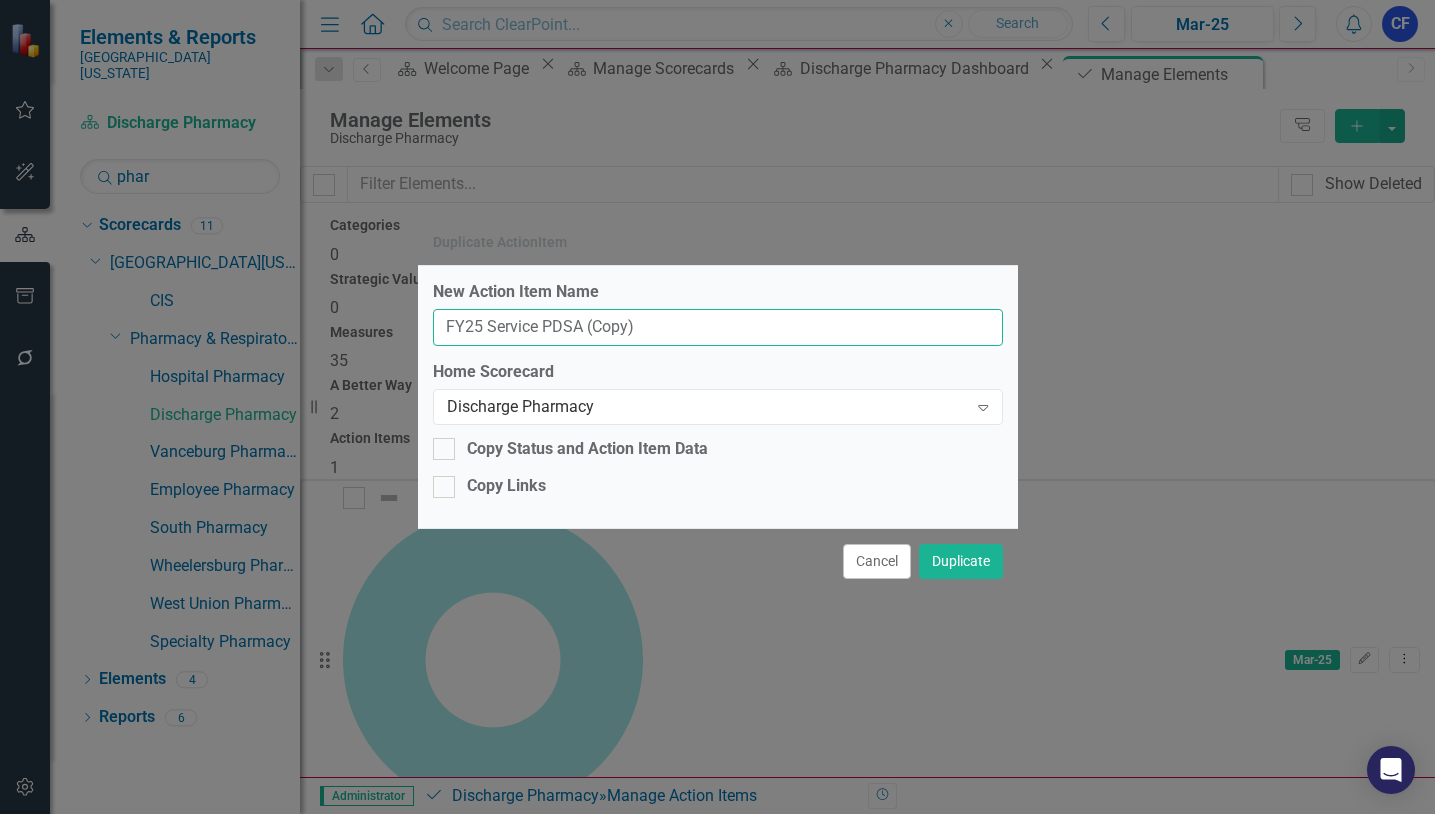 click on "FY25 Service PDSA (Copy)" at bounding box center [718, 327] 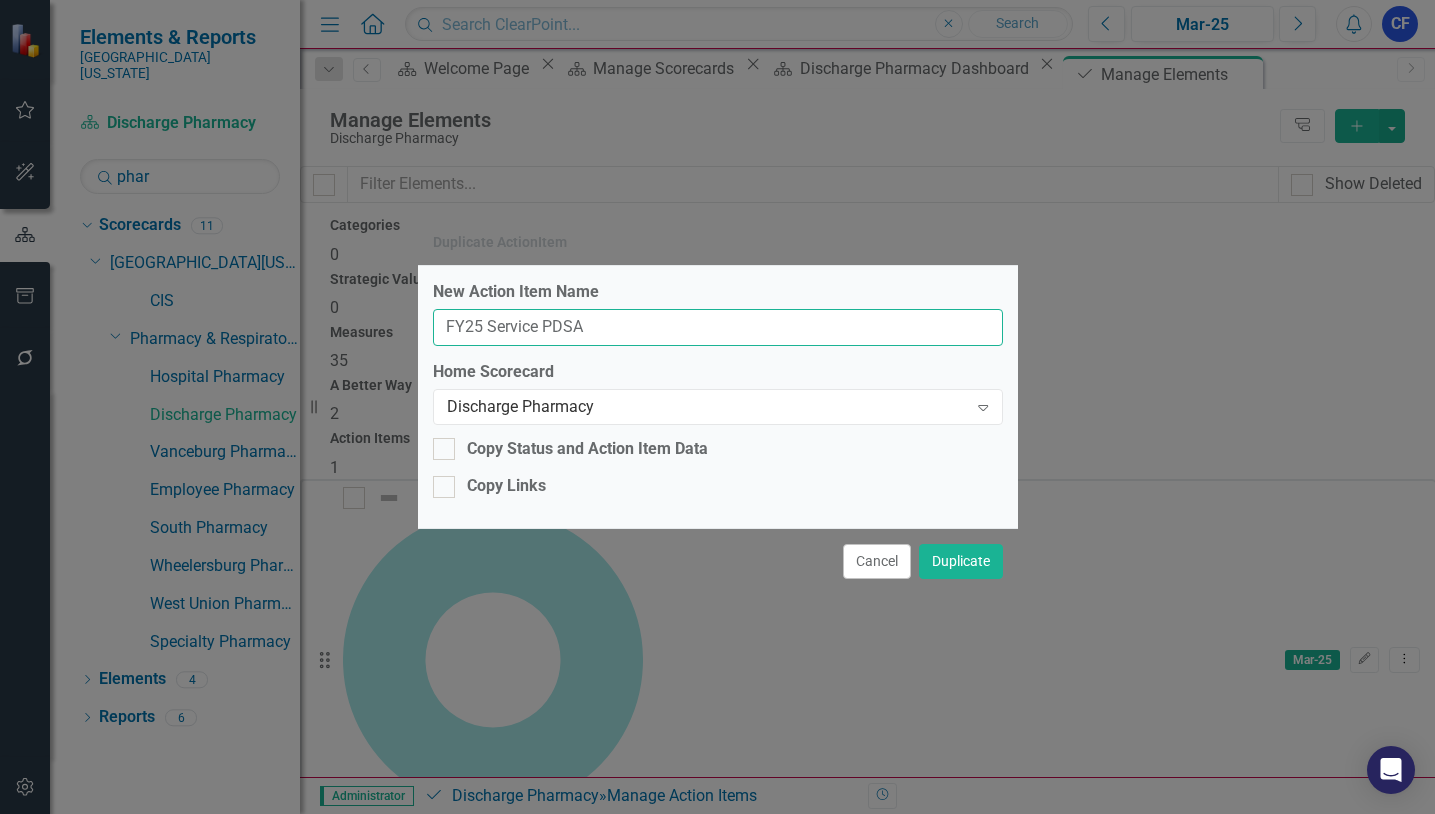drag, startPoint x: 487, startPoint y: 323, endPoint x: 537, endPoint y: 328, distance: 50.24938 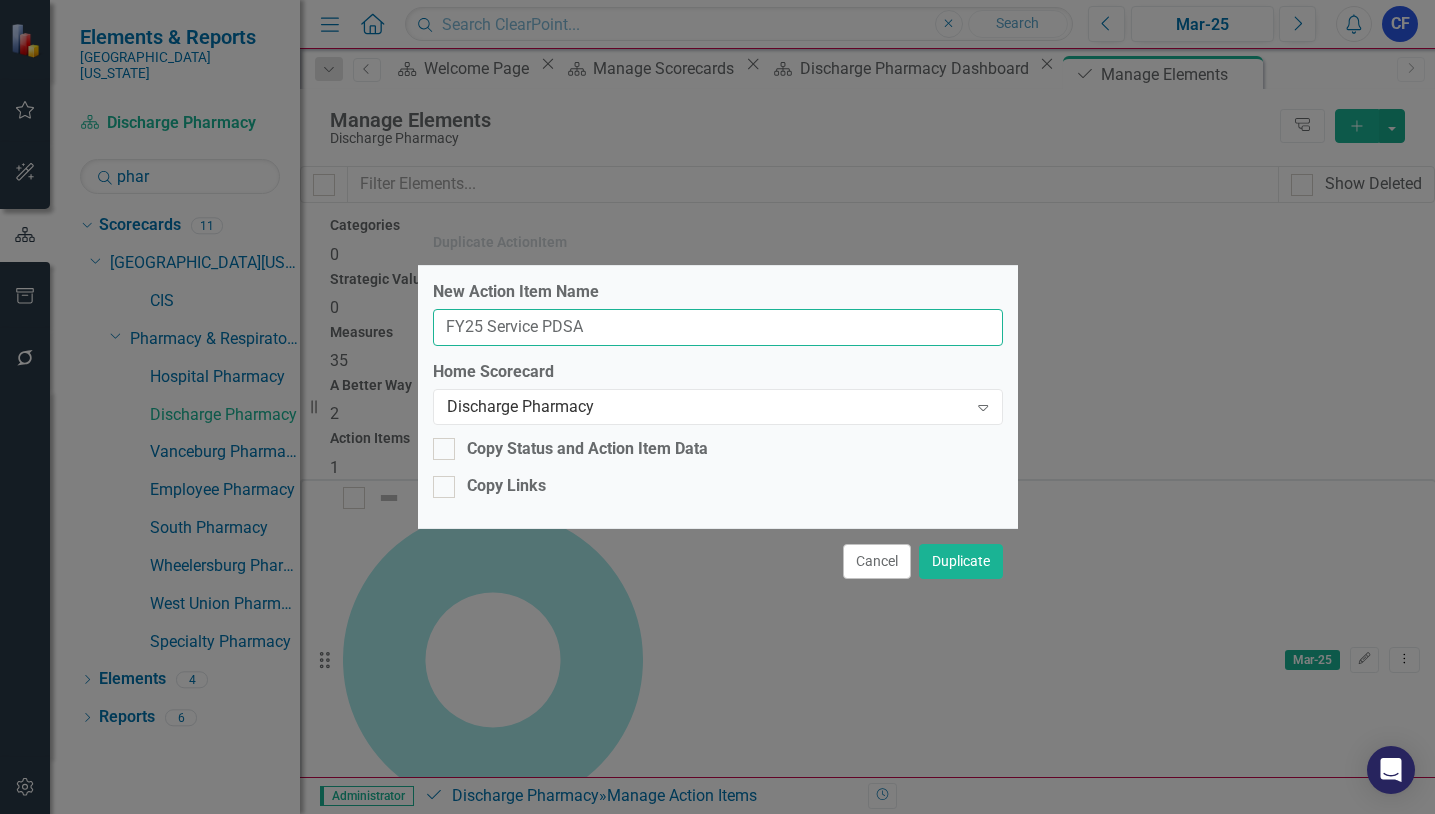 click on "FY25 Service PDSA" at bounding box center [718, 327] 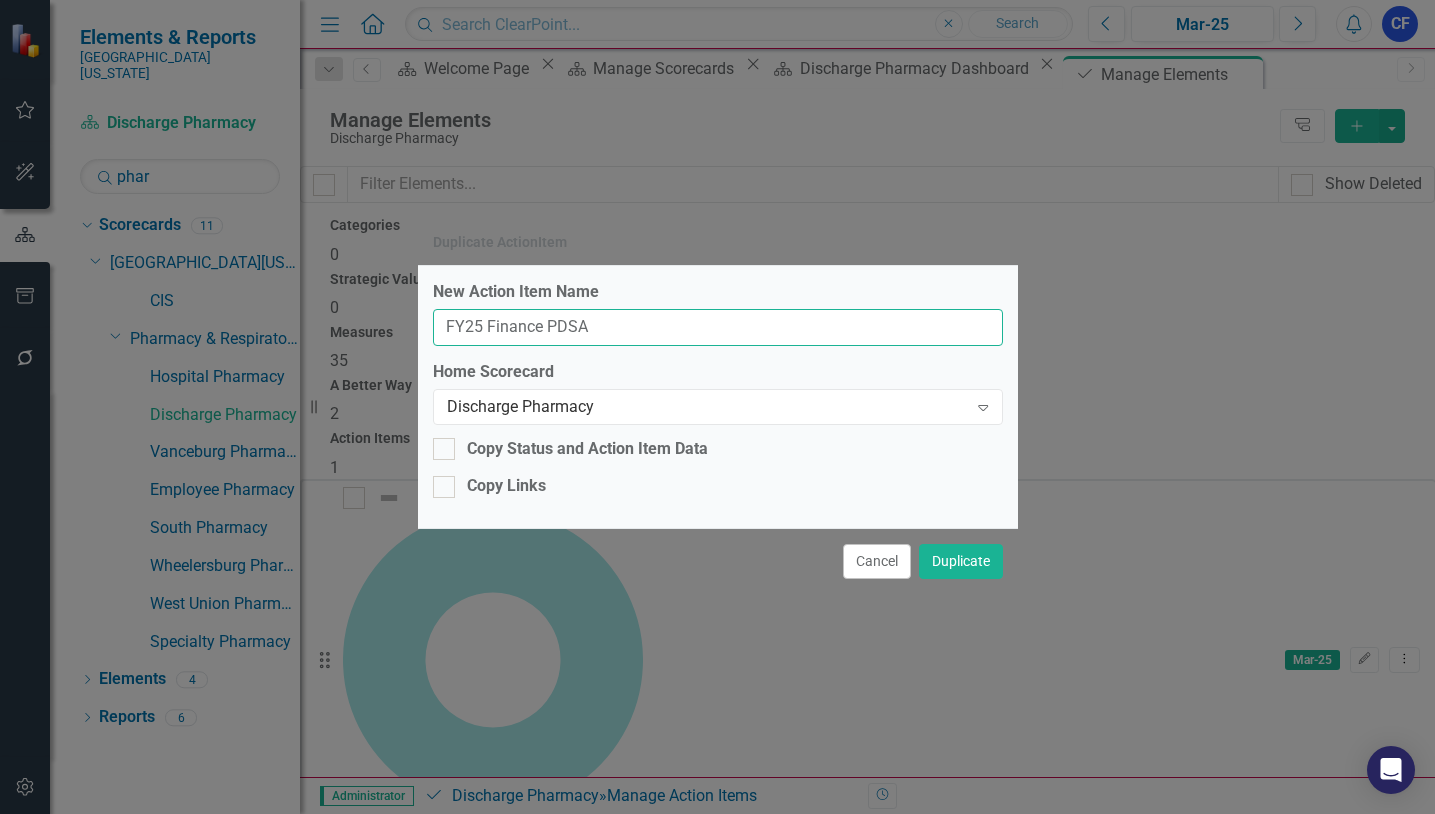 click on "FY25 Finance PDSA" at bounding box center [718, 327] 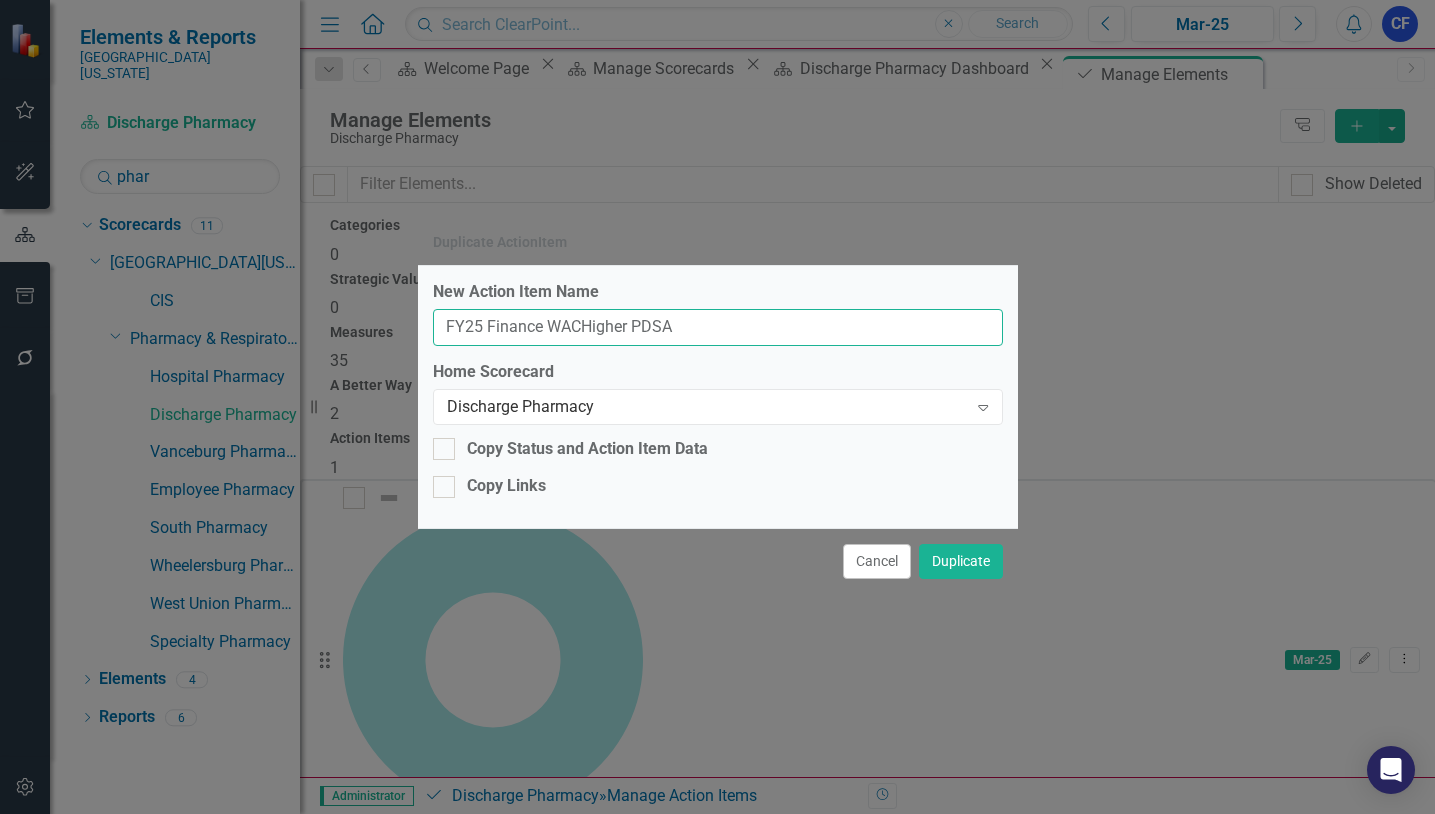 click on "FY25 Finance WACHigher PDSA" at bounding box center (718, 327) 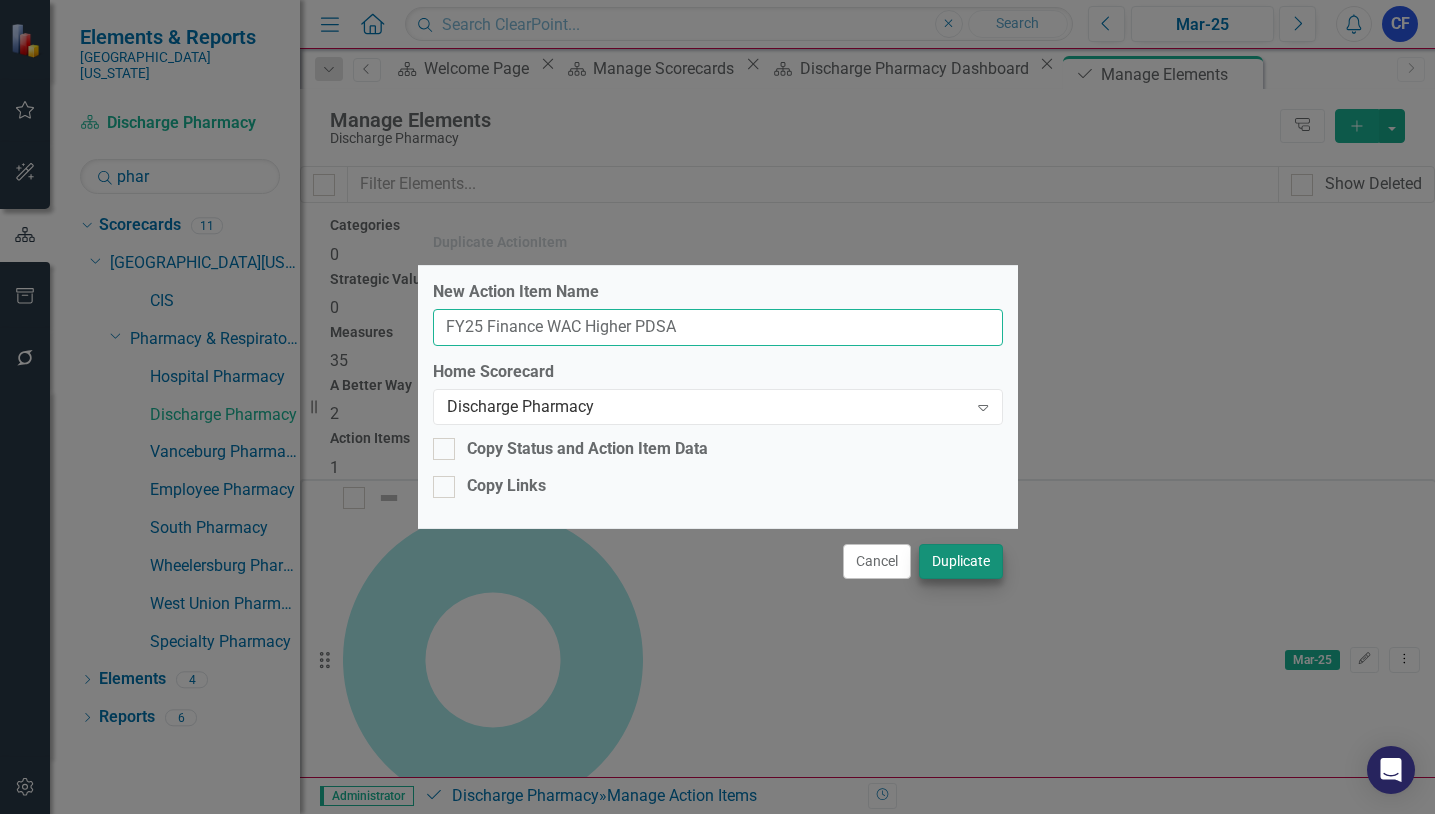type on "FY25 Finance WAC Higher PDSA" 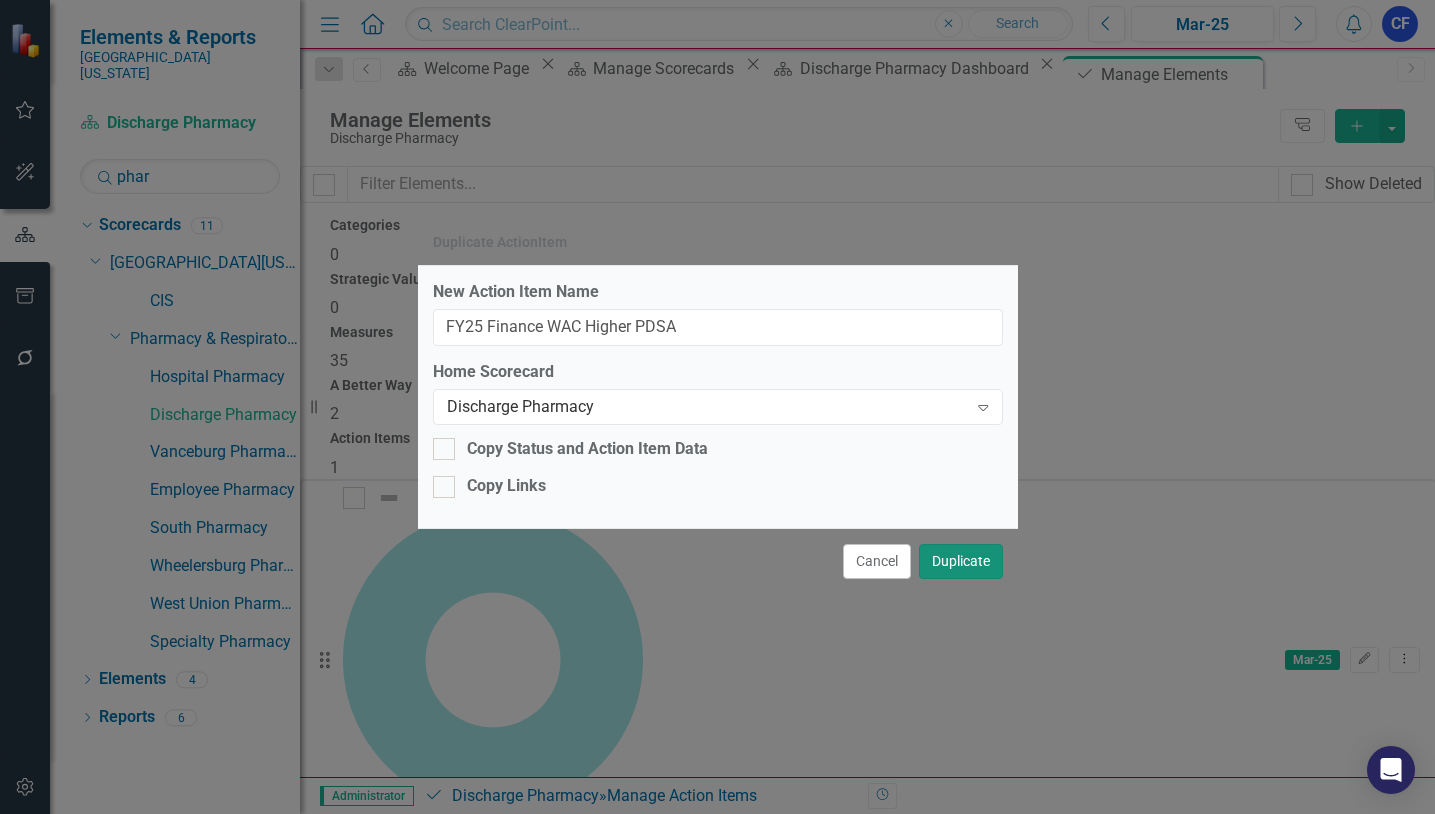 click on "Duplicate" at bounding box center (961, 561) 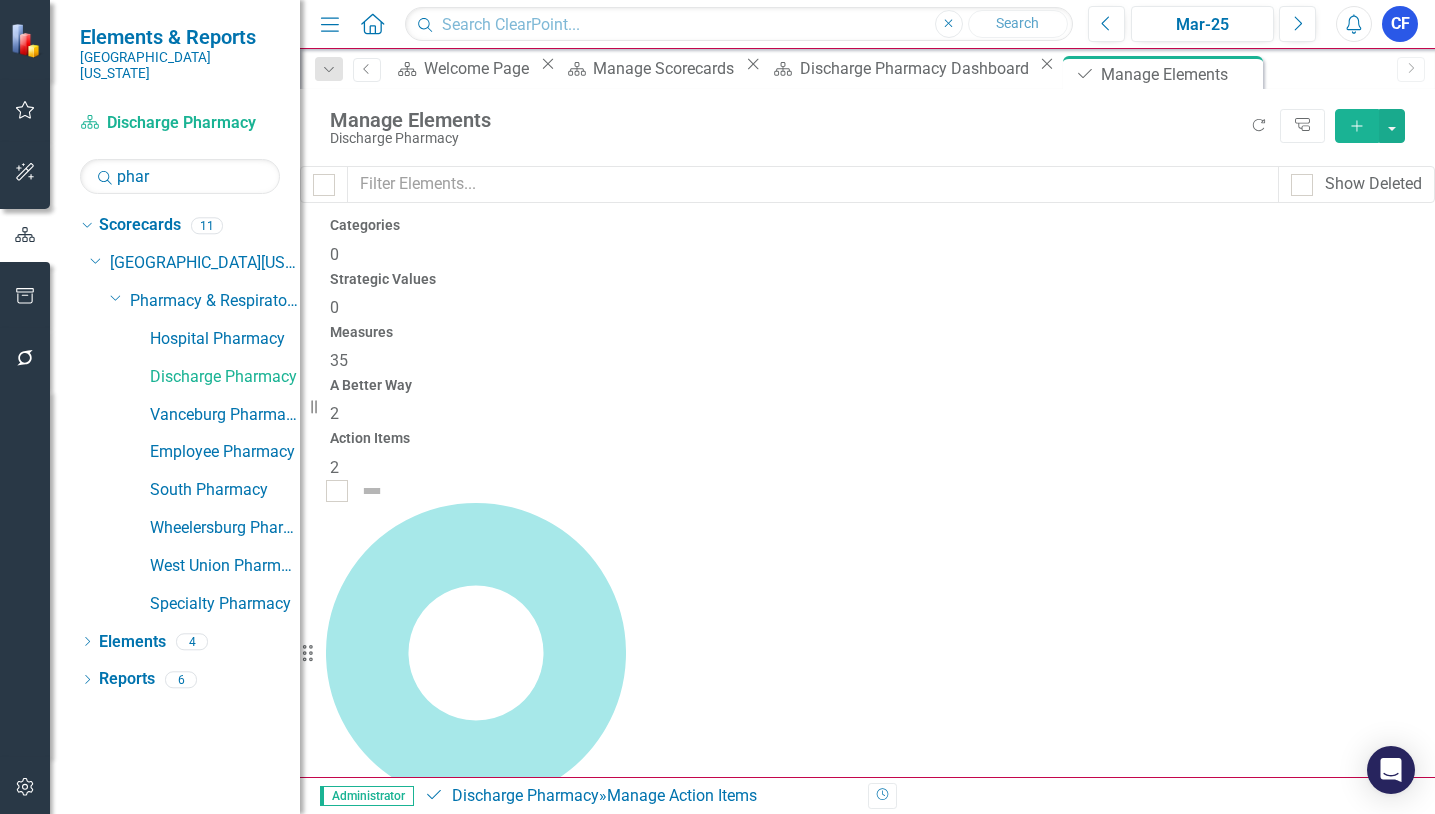 click on "FY25 Finance WAC Higher PDSA" at bounding box center (443, 813) 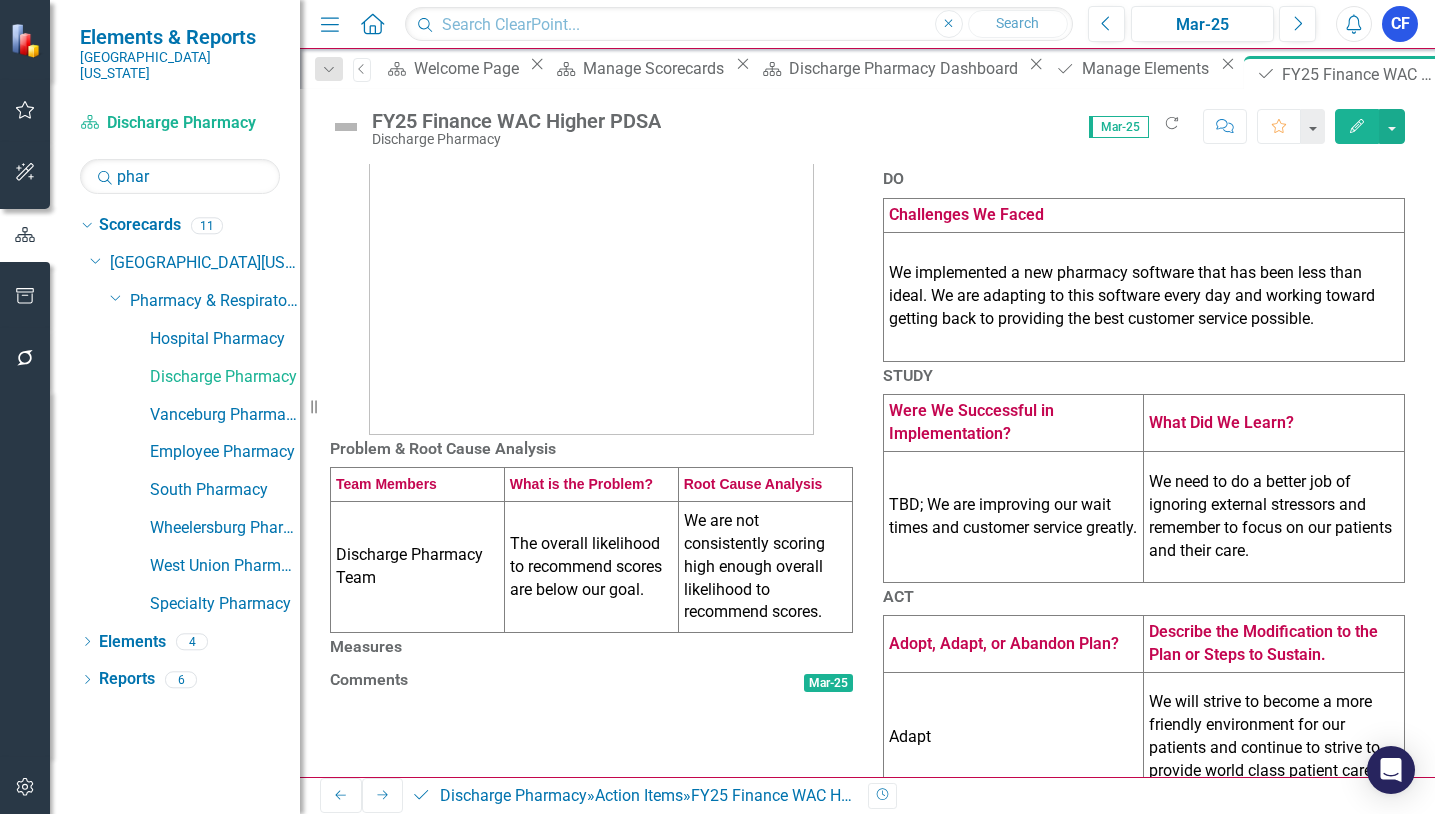 scroll, scrollTop: 200, scrollLeft: 0, axis: vertical 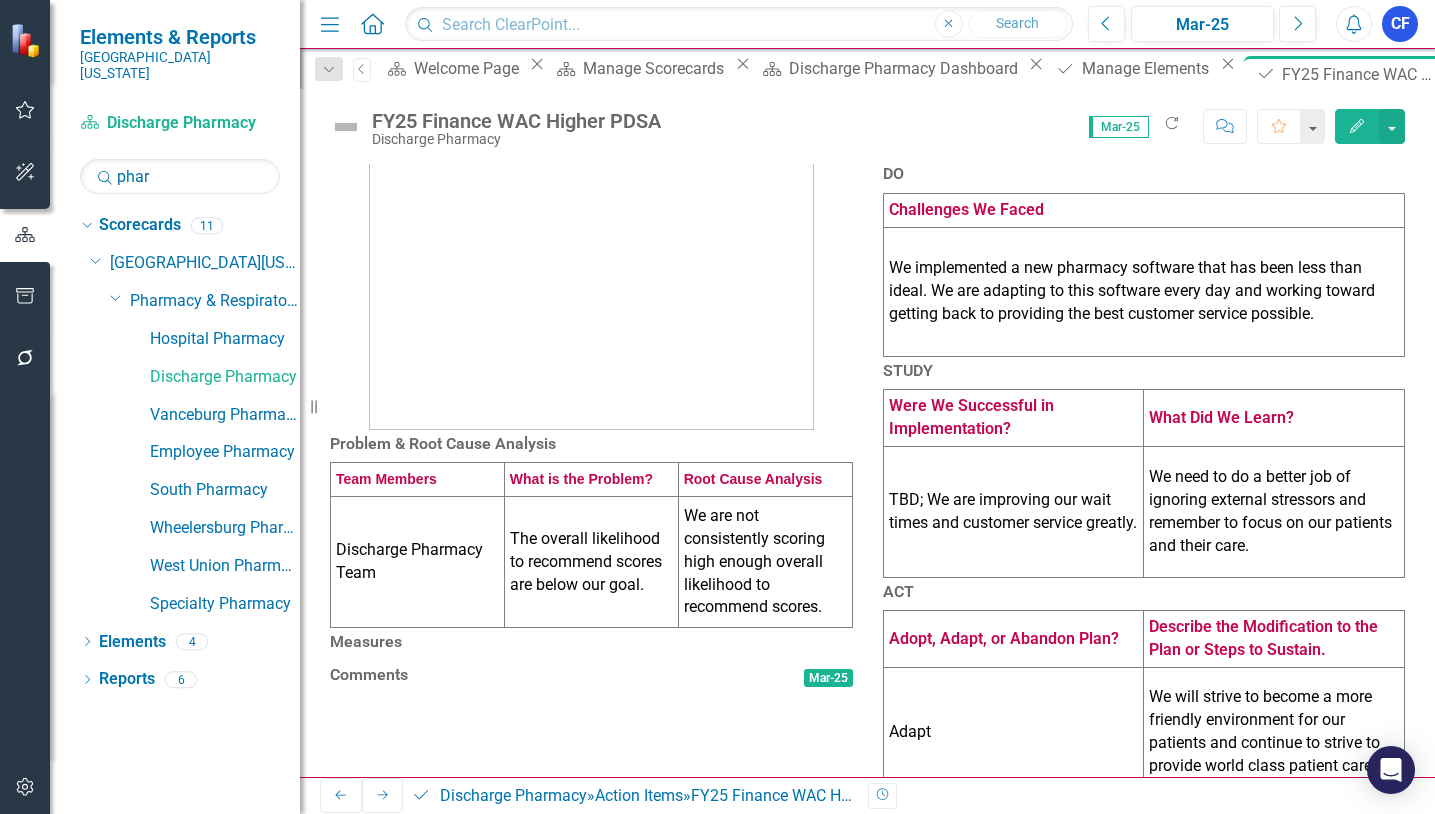 click on "Discharge Pharmacy Team" at bounding box center (418, 562) 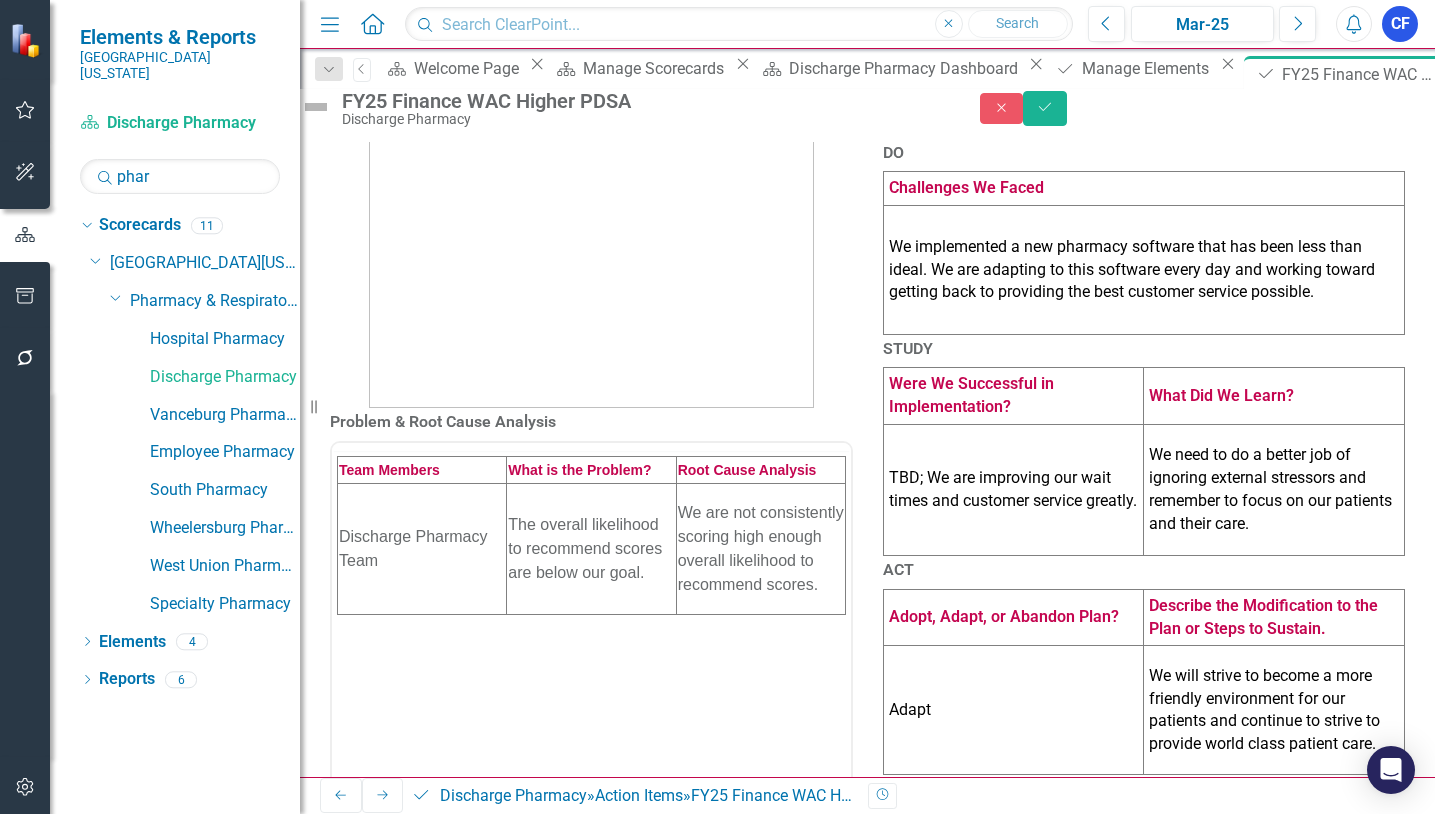 scroll, scrollTop: 0, scrollLeft: 0, axis: both 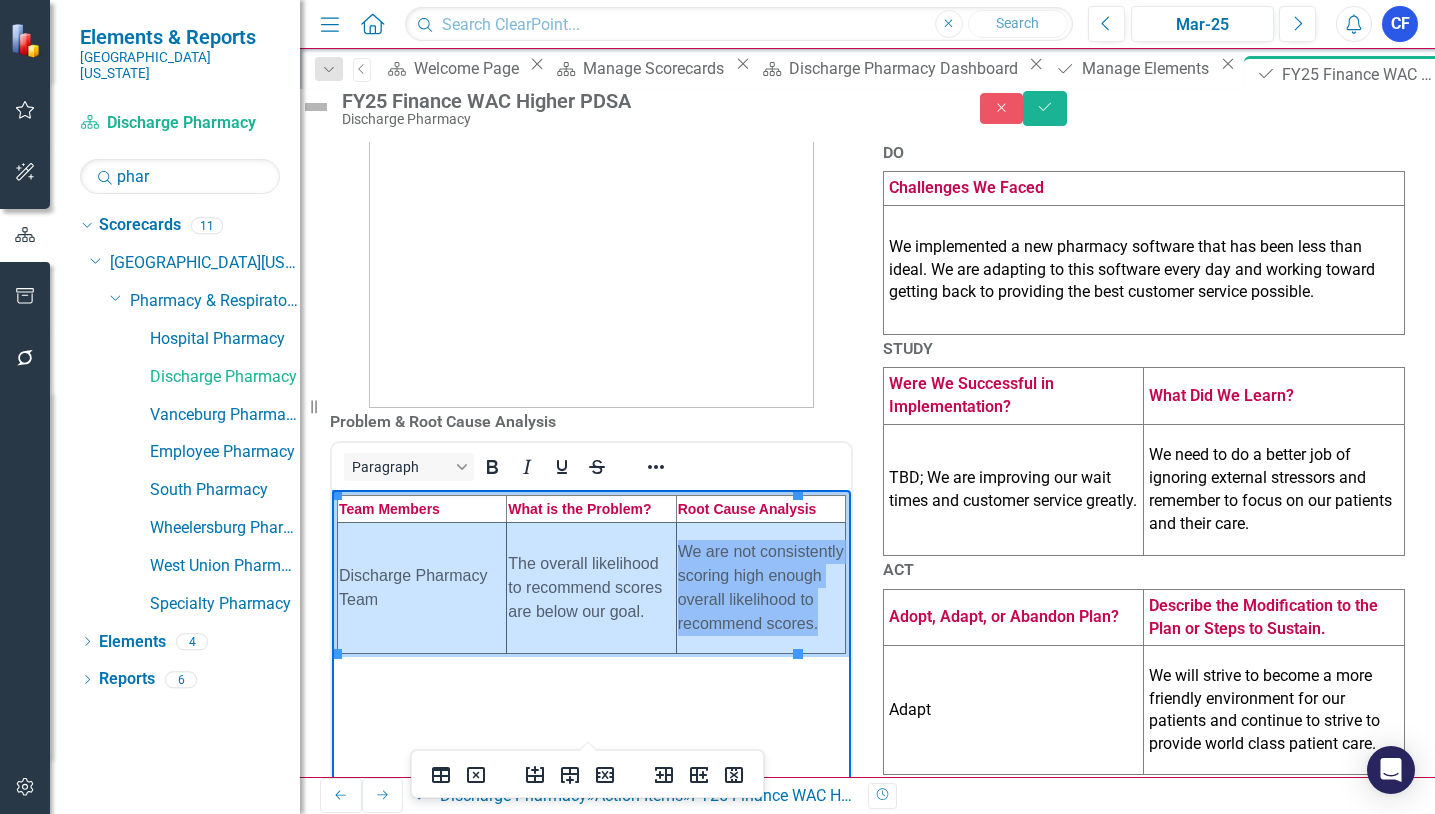 drag, startPoint x: 403, startPoint y: 567, endPoint x: 719, endPoint y: 572, distance: 316.03955 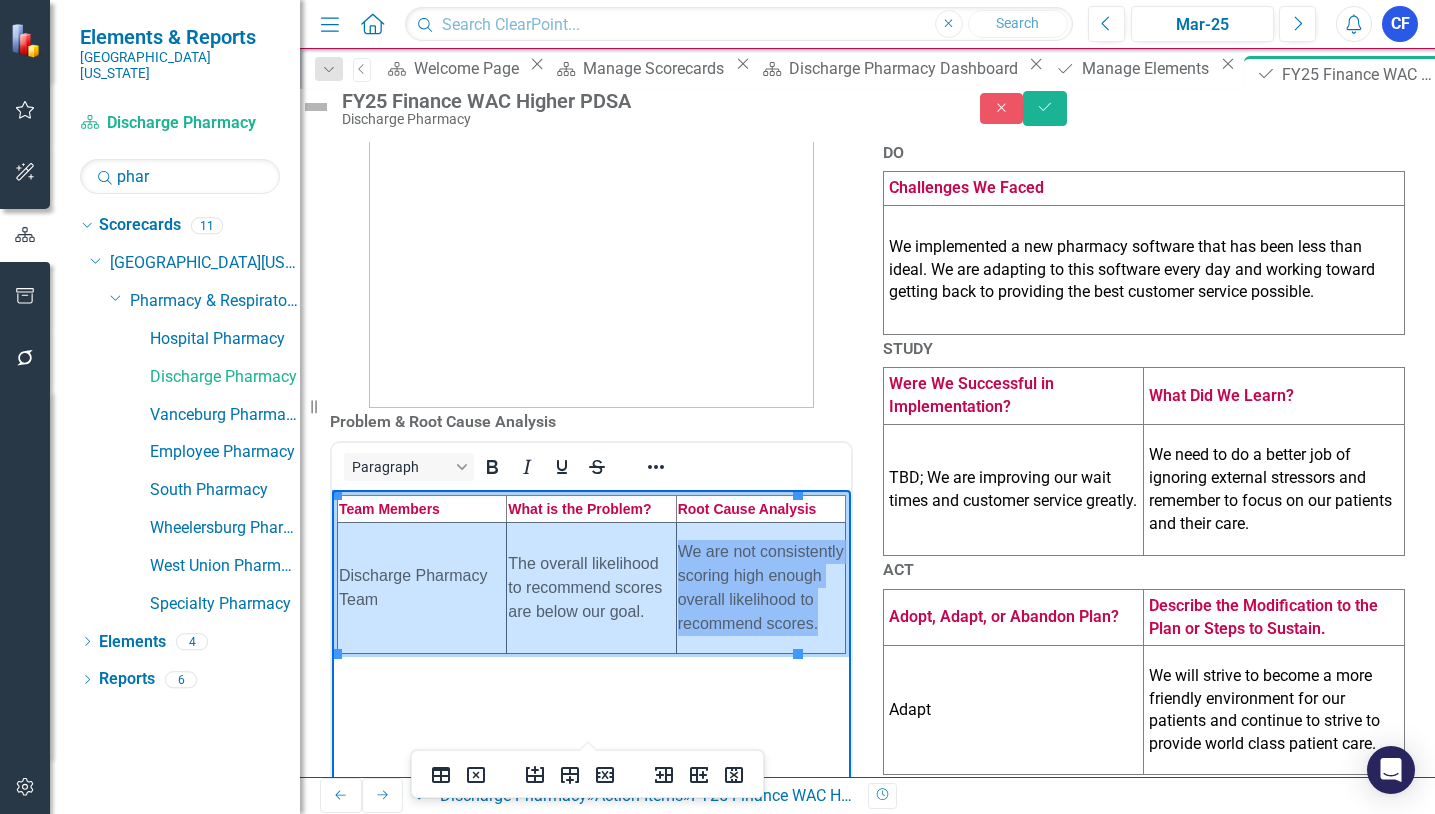 click on "Discharge Pharmacy Team The overall likelihood to recommend scores are below our goal.  We are not consistently scoring high enough overall likelihood to recommend scores." at bounding box center (592, 587) 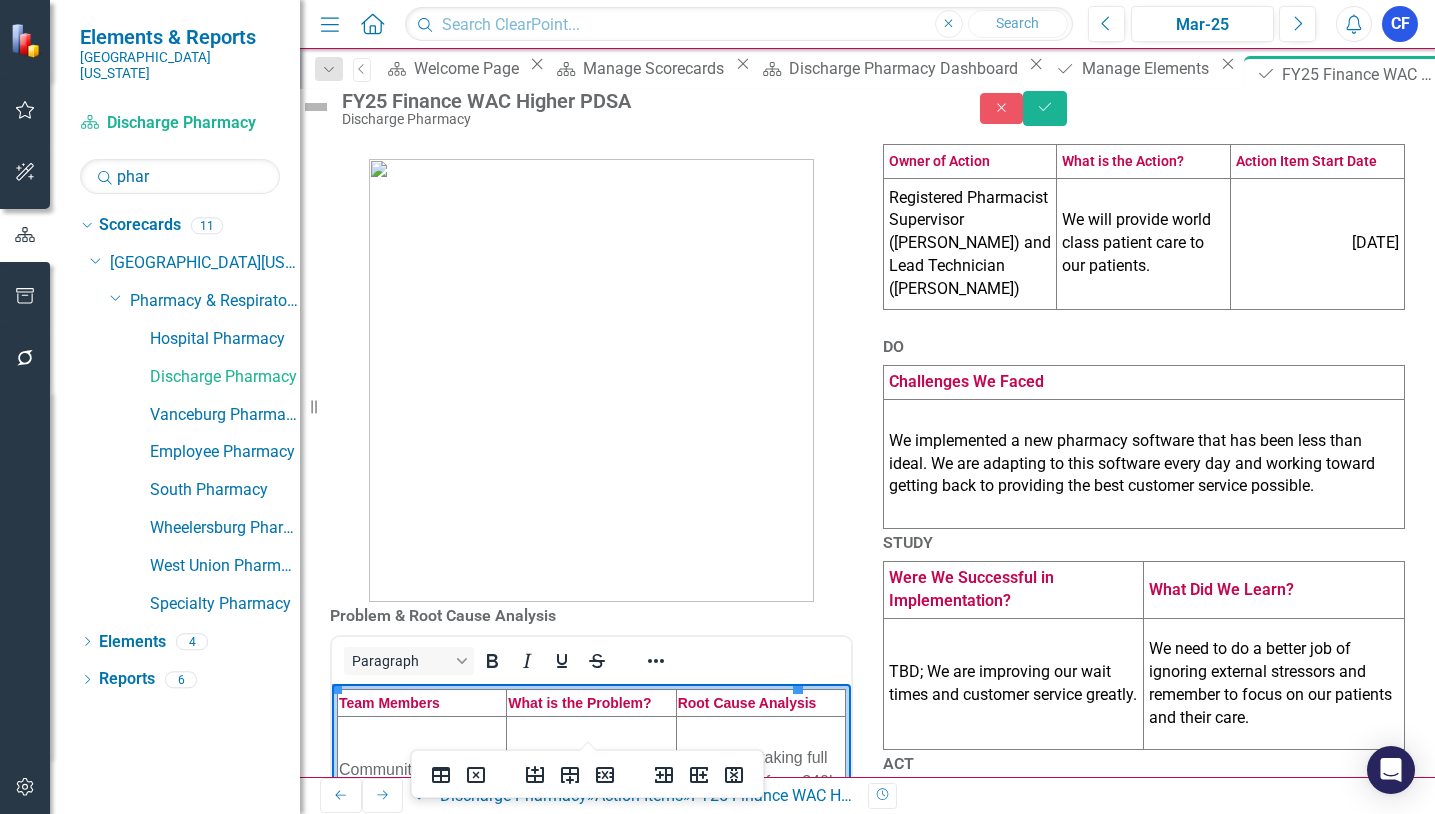 scroll, scrollTop: 0, scrollLeft: 0, axis: both 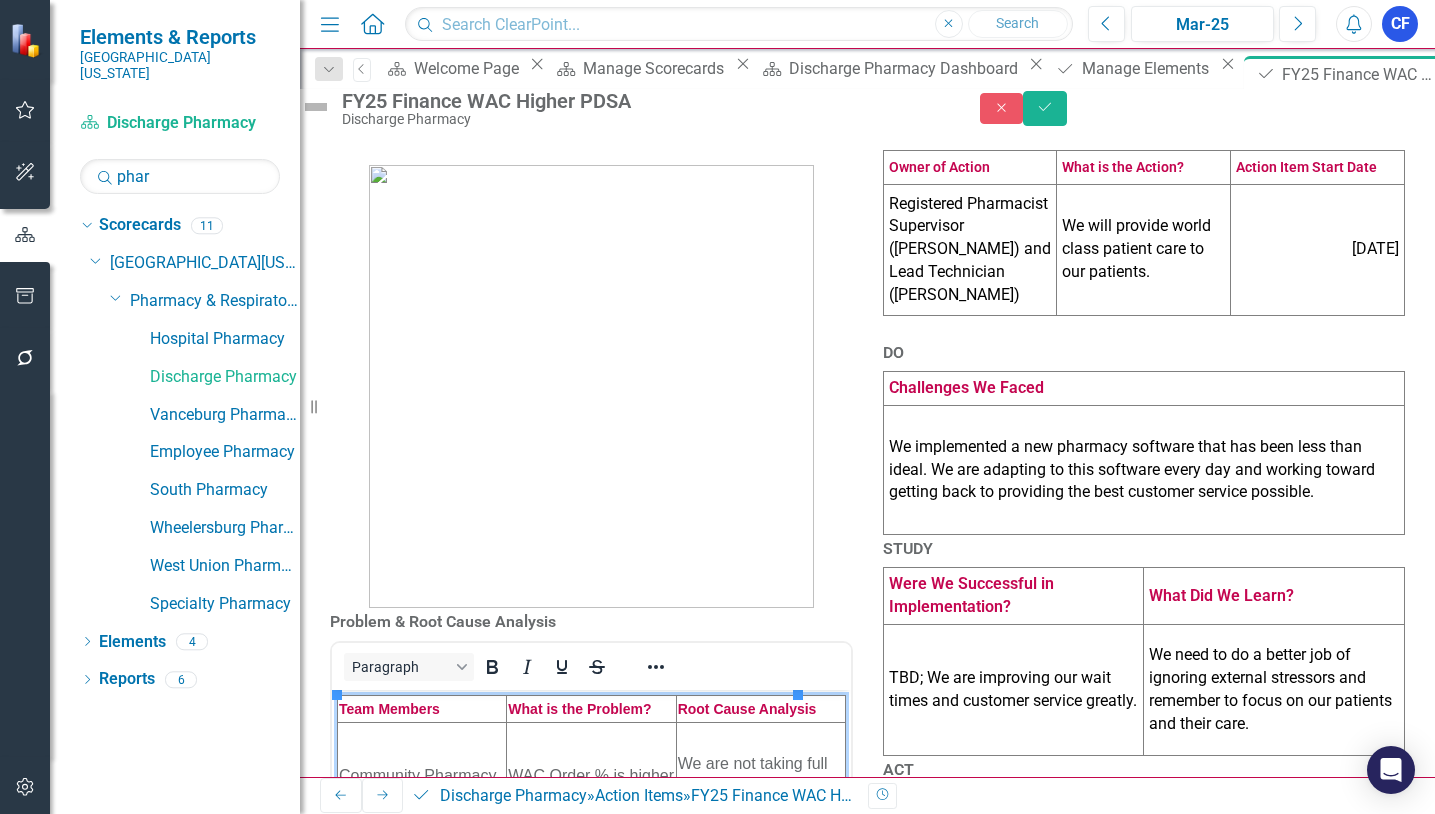 click on "Registered Pharmacist Supervisor ([PERSON_NAME]) and Lead Technician ([PERSON_NAME])" at bounding box center (970, 249) 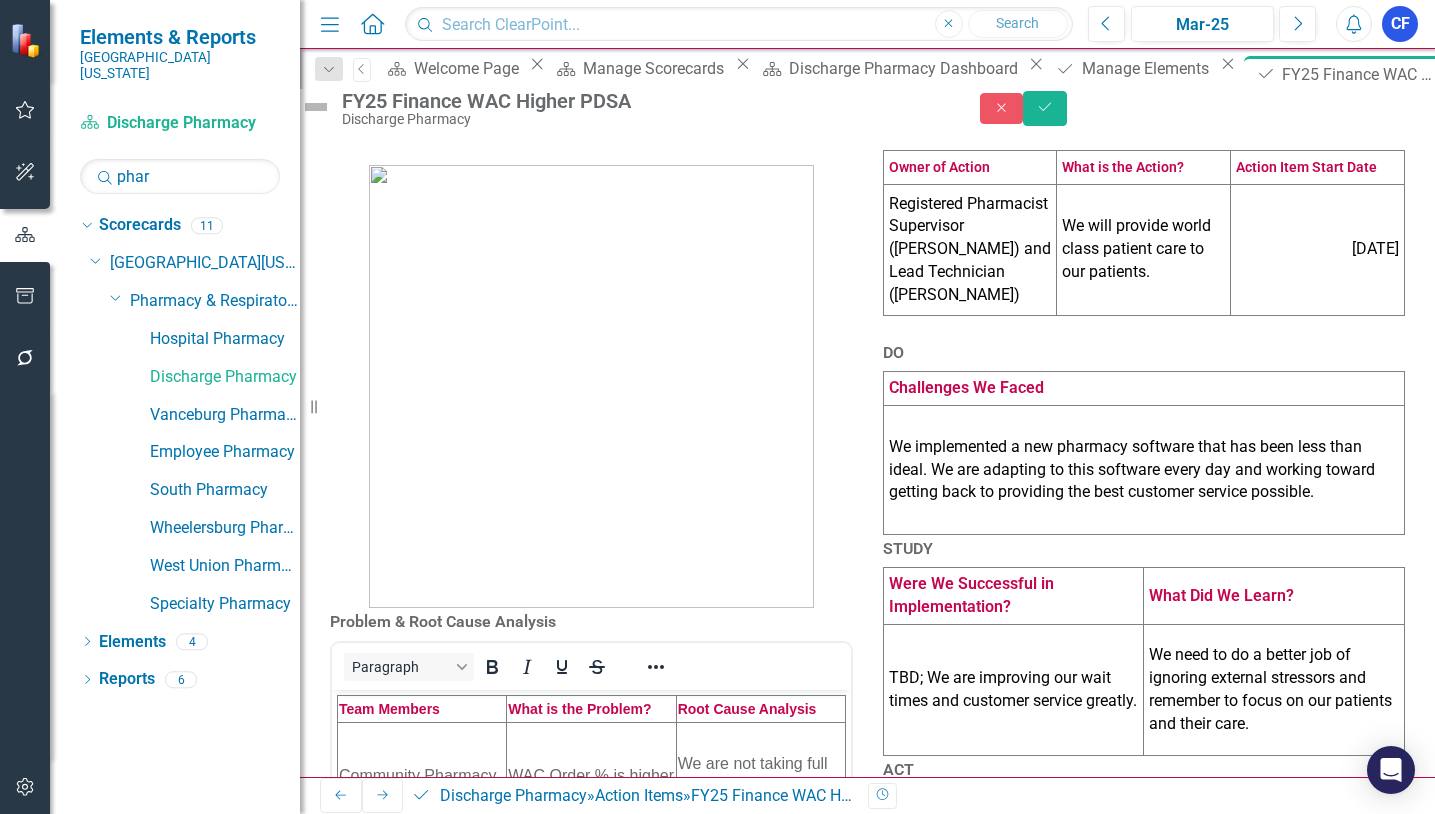 click on "Registered Pharmacist Supervisor ([PERSON_NAME]) and Lead Technician ([PERSON_NAME])" at bounding box center [970, 249] 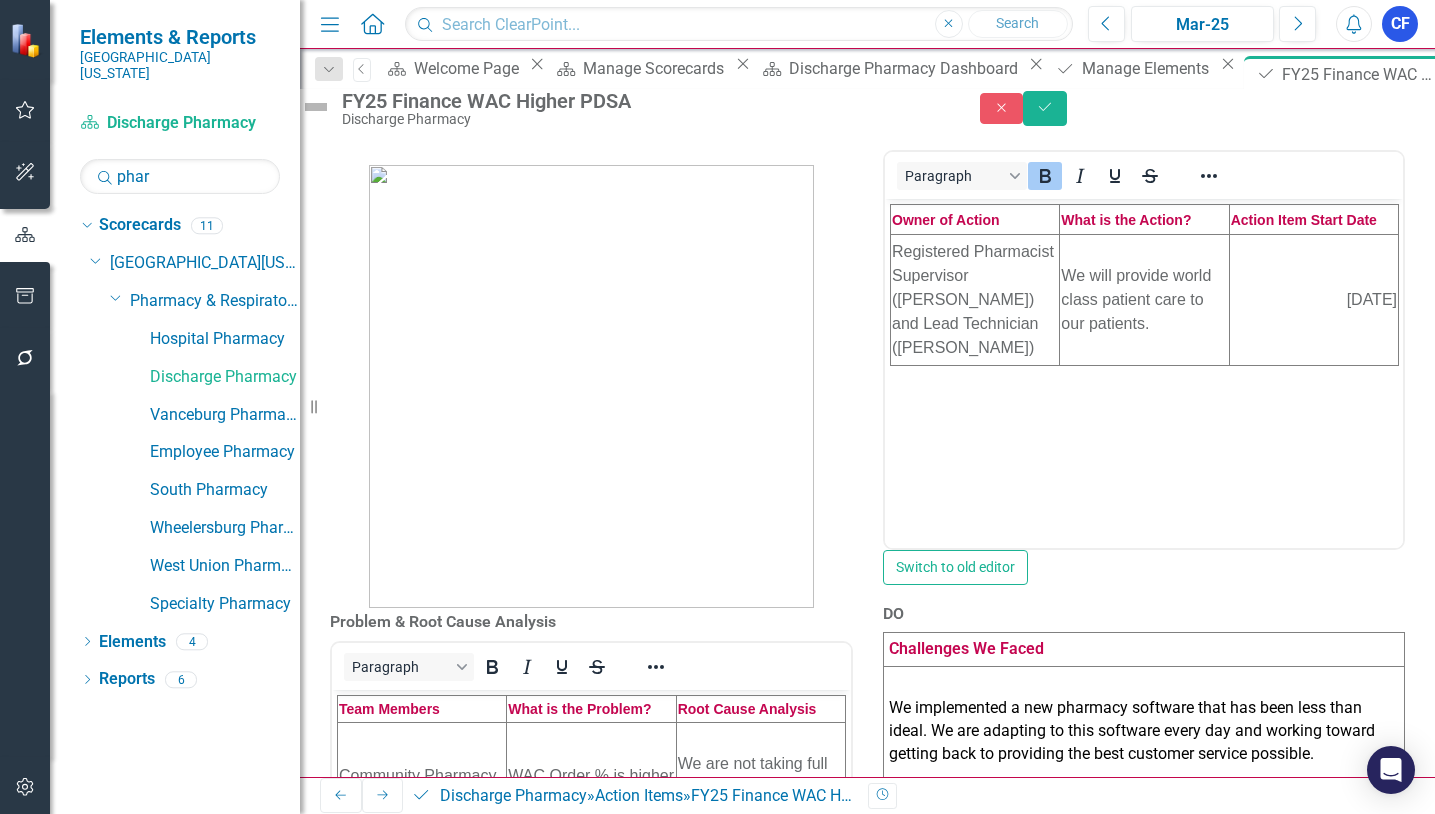 scroll, scrollTop: 0, scrollLeft: 0, axis: both 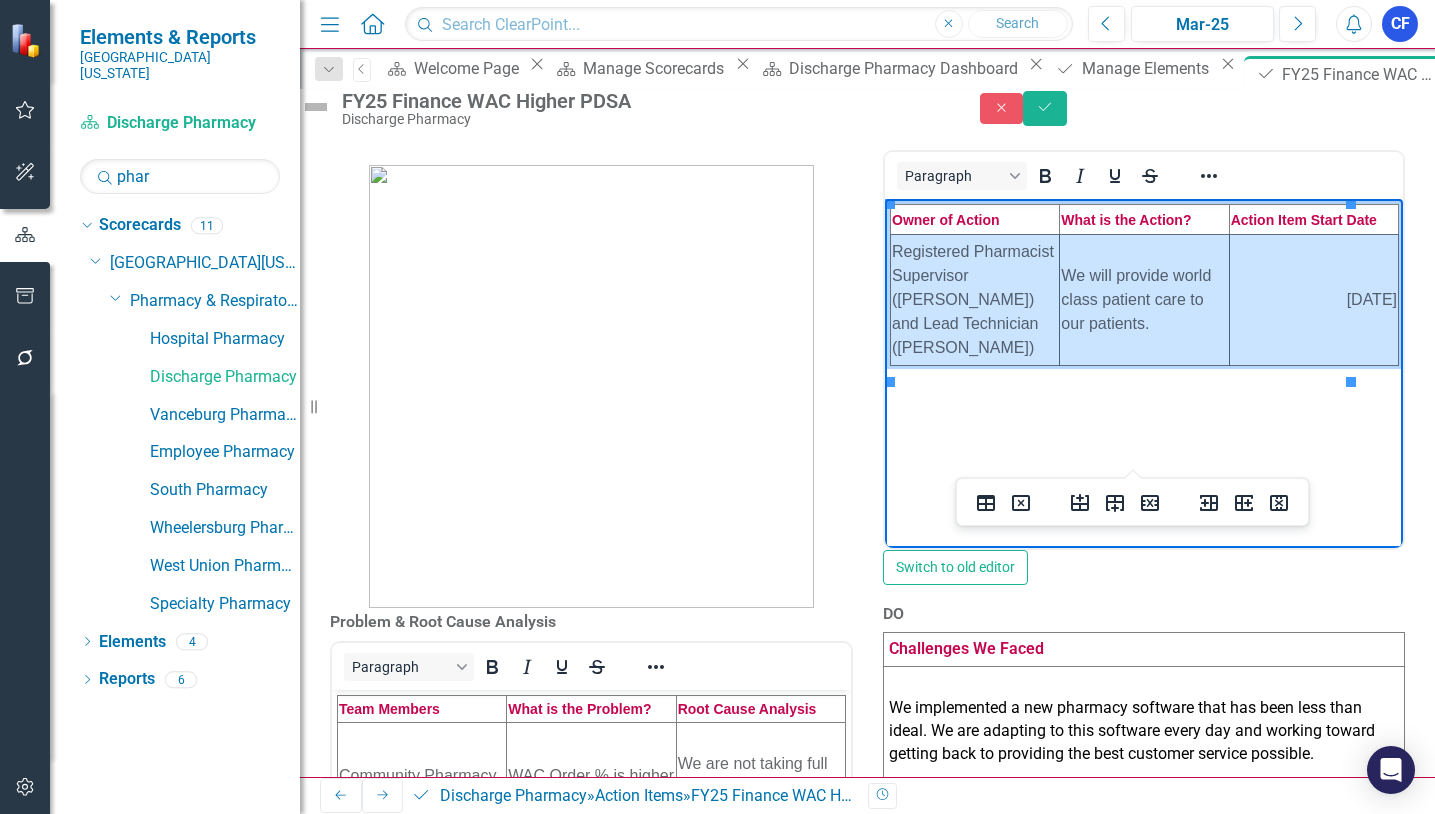 drag, startPoint x: 931, startPoint y: 294, endPoint x: 1296, endPoint y: 298, distance: 365.0219 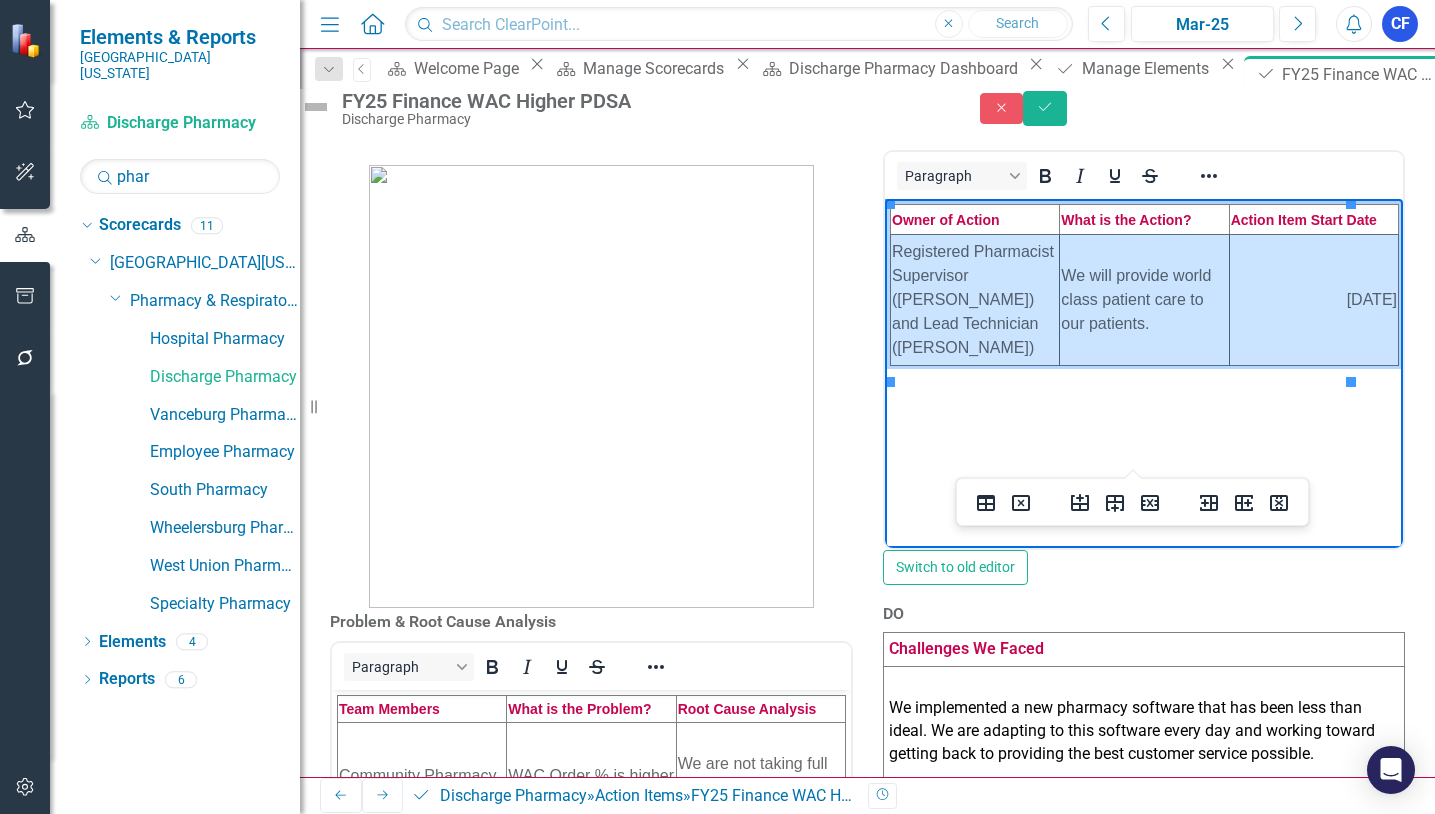 click on "Registered Pharmacist Supervisor ([PERSON_NAME]) and Lead Technician ([PERSON_NAME]) We will provide world class patient care to our patients.  [DATE]" at bounding box center [1144, 299] 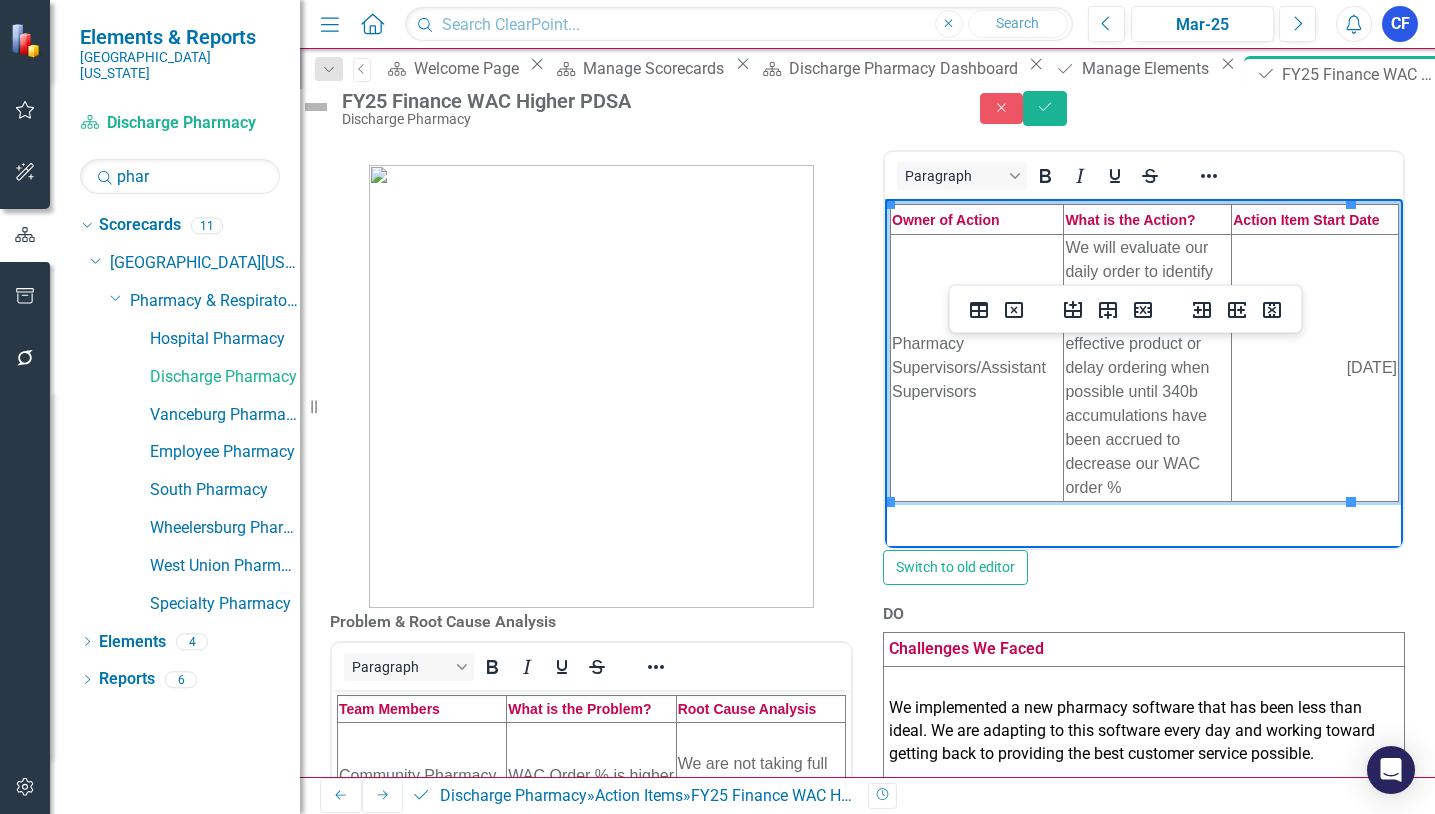 click on "PLAN <table style="border-collapse: collapse; width: 100%; height: 57px;" border="1"><colgroup><col style="width: 33.2685%;"><col style="width: 33.2685%;"><col style="width: 33.2685%;"></colgroup>
<tbody>
<tr style="height: 30px;">
<td><strong><span style="color: #c40650; font-size: 14px;">Owner of Action</span></strong></td>
<td><span style="font-size: 14px; color: #c40650;"><strong>What is the Action?</strong></span></td>
<td><span style="color: #c40650; font-size: 14px;"><strong>Action Item Start Date</strong></span></td>
</tr>
<tr style="height: 27px;">
<td width="200" height="131">Registered Pharmacist Supervisor (Ryan Young) and Lead Technician (Kelsi Bricker)</td>
<td width="200">We will provide world class patient care to our patients.&nbsp;</td>
<td align="right" width="200">12/1/24</td>
</tr>
</tbody>
</table>
<p>&nbsp;</p> Paragraph Switch to old editor" at bounding box center [1144, 358] 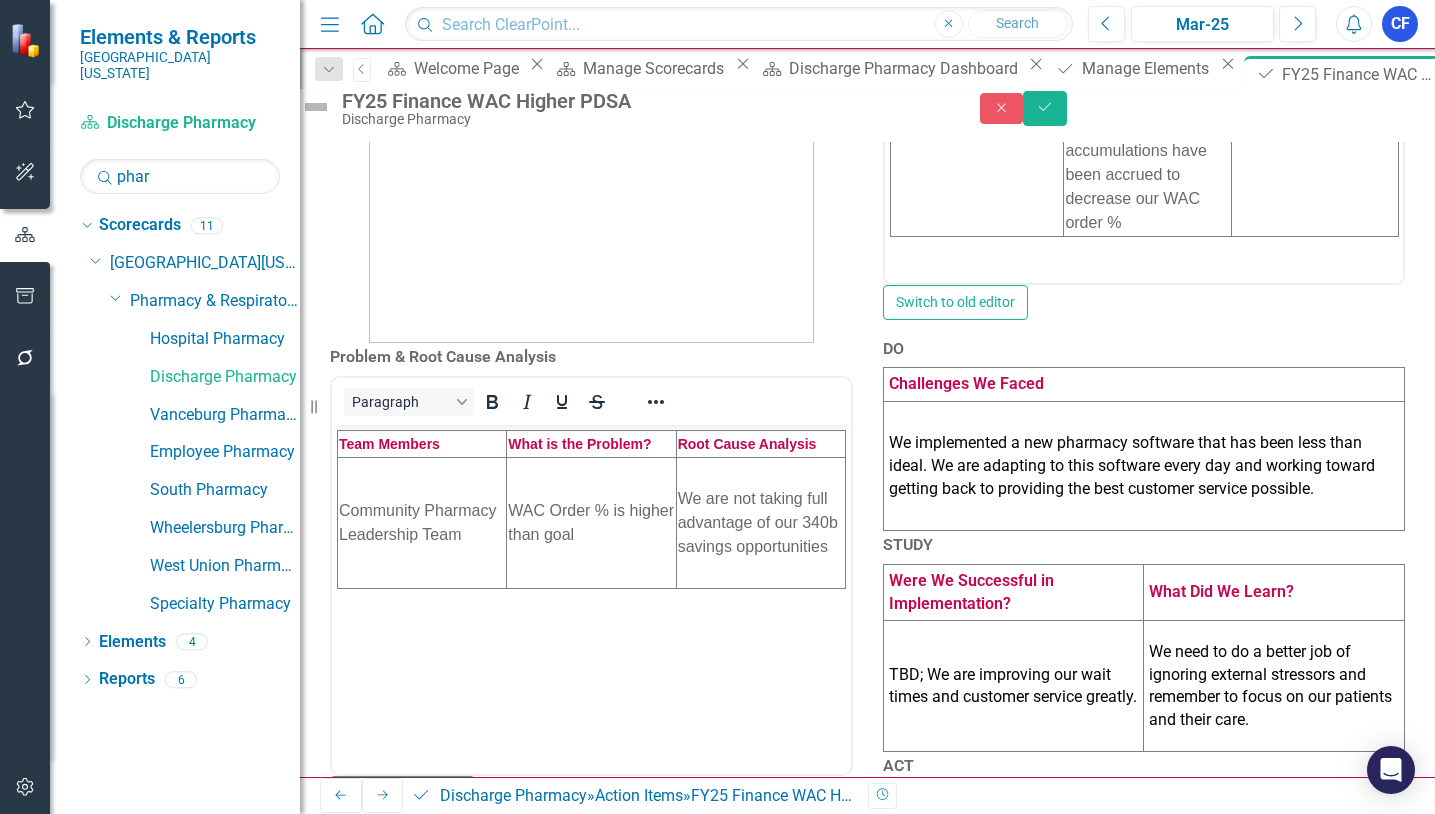 scroll, scrollTop: 300, scrollLeft: 0, axis: vertical 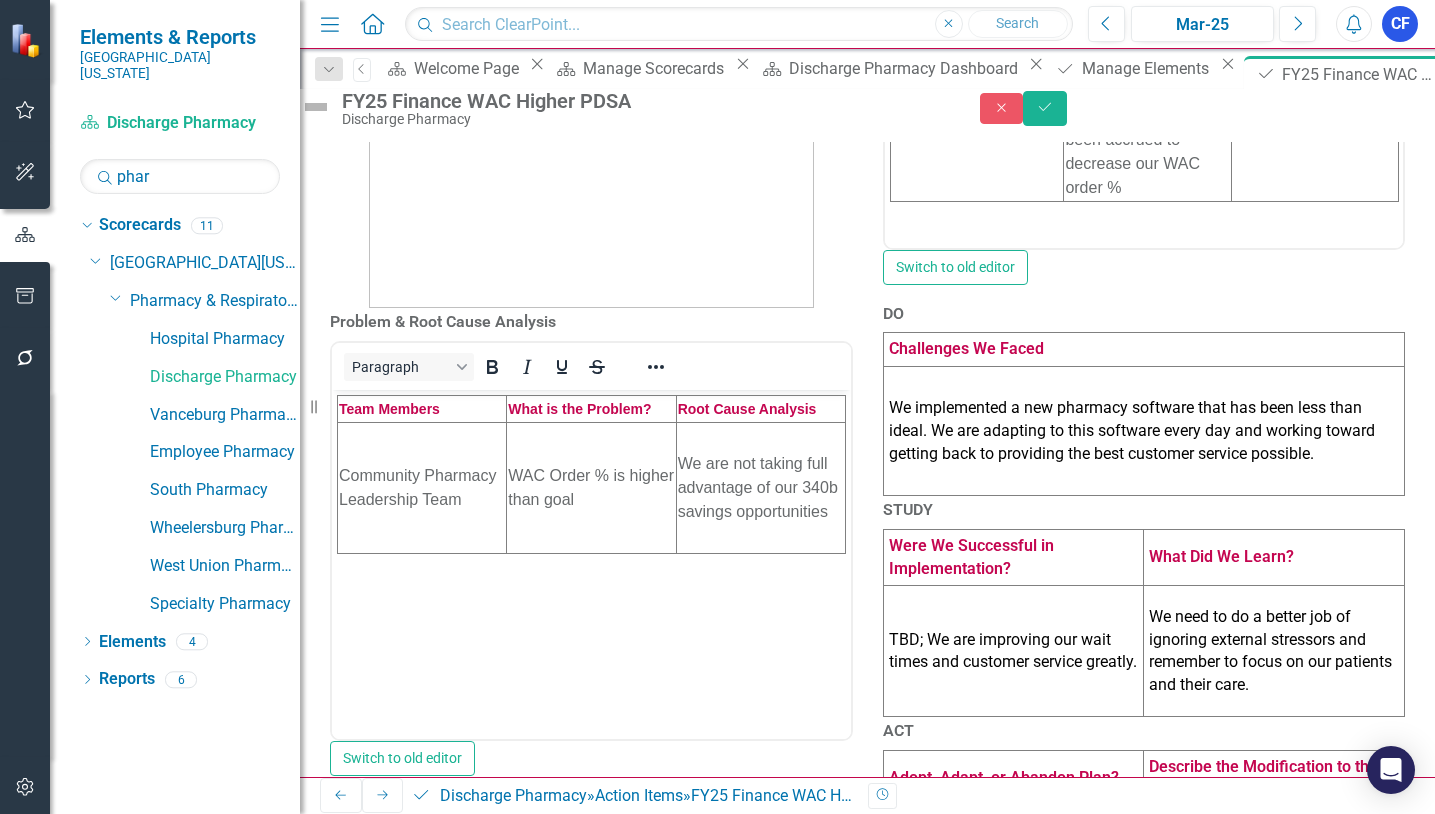 click on "We implemented a new pharmacy software that has been less than ideal. We are adapting to this software every day and working toward getting back to providing the best customer service possible." at bounding box center (1144, 431) 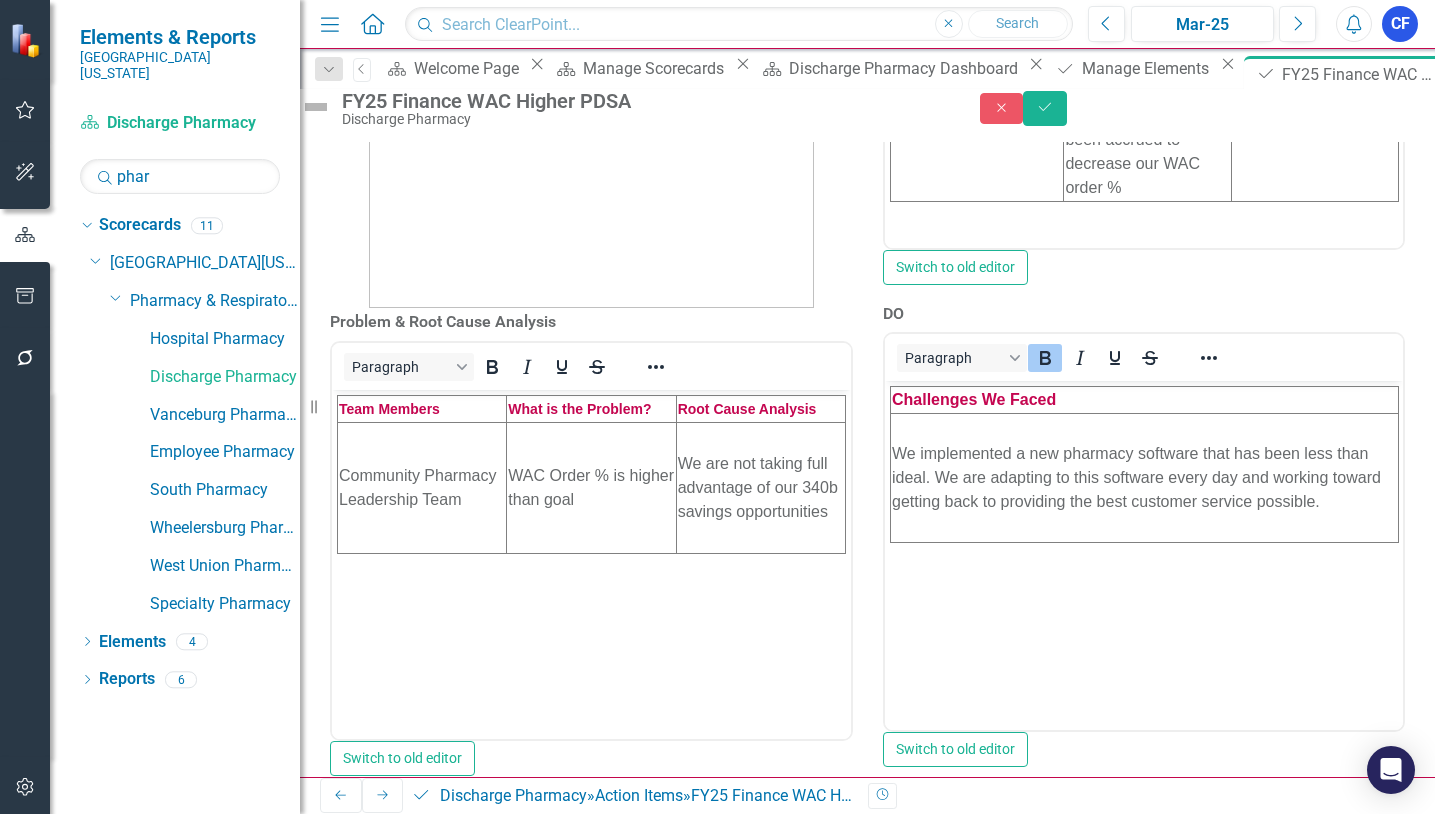 scroll, scrollTop: 0, scrollLeft: 0, axis: both 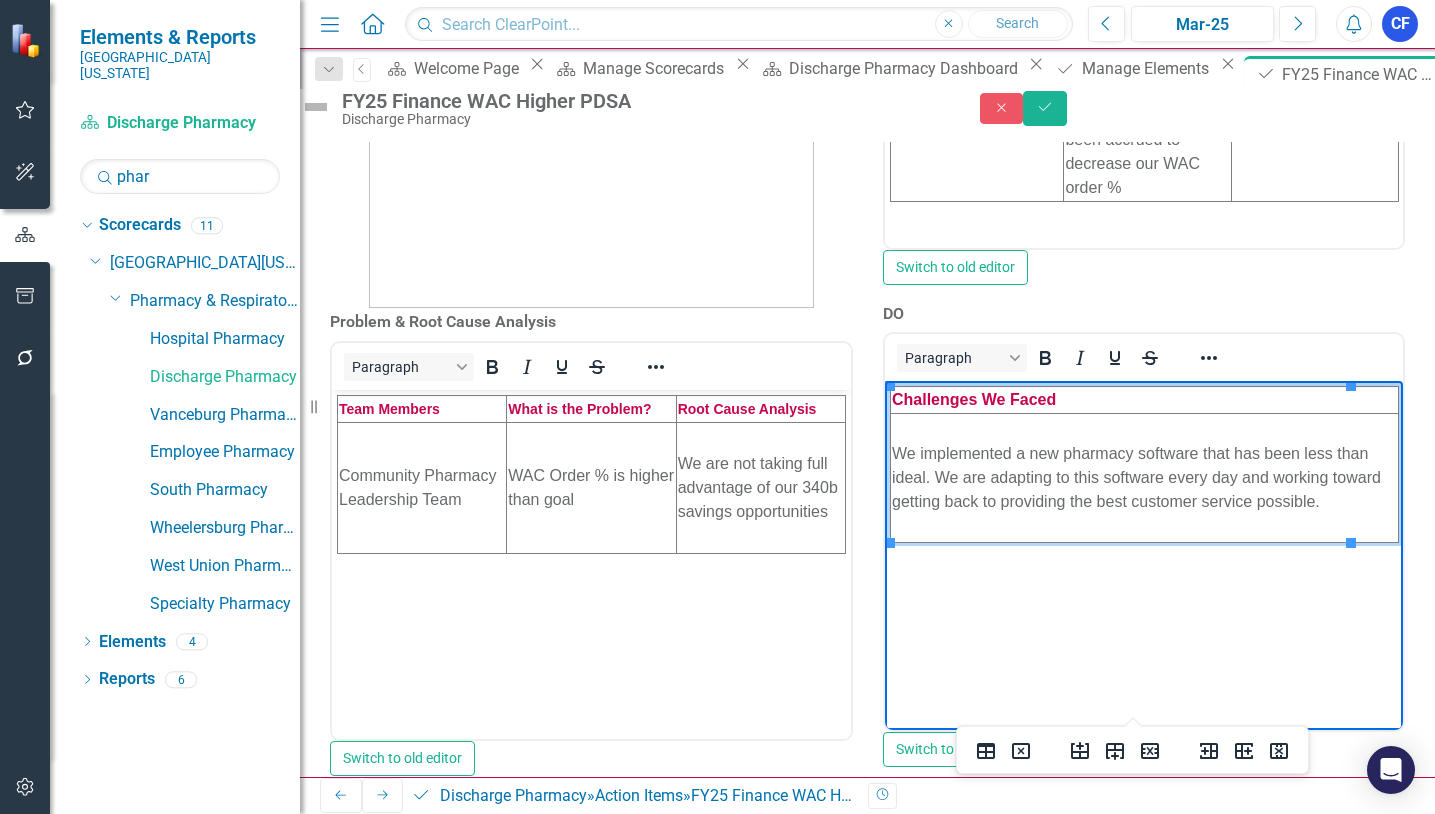drag, startPoint x: 899, startPoint y: 443, endPoint x: 1048, endPoint y: 519, distance: 167.26326 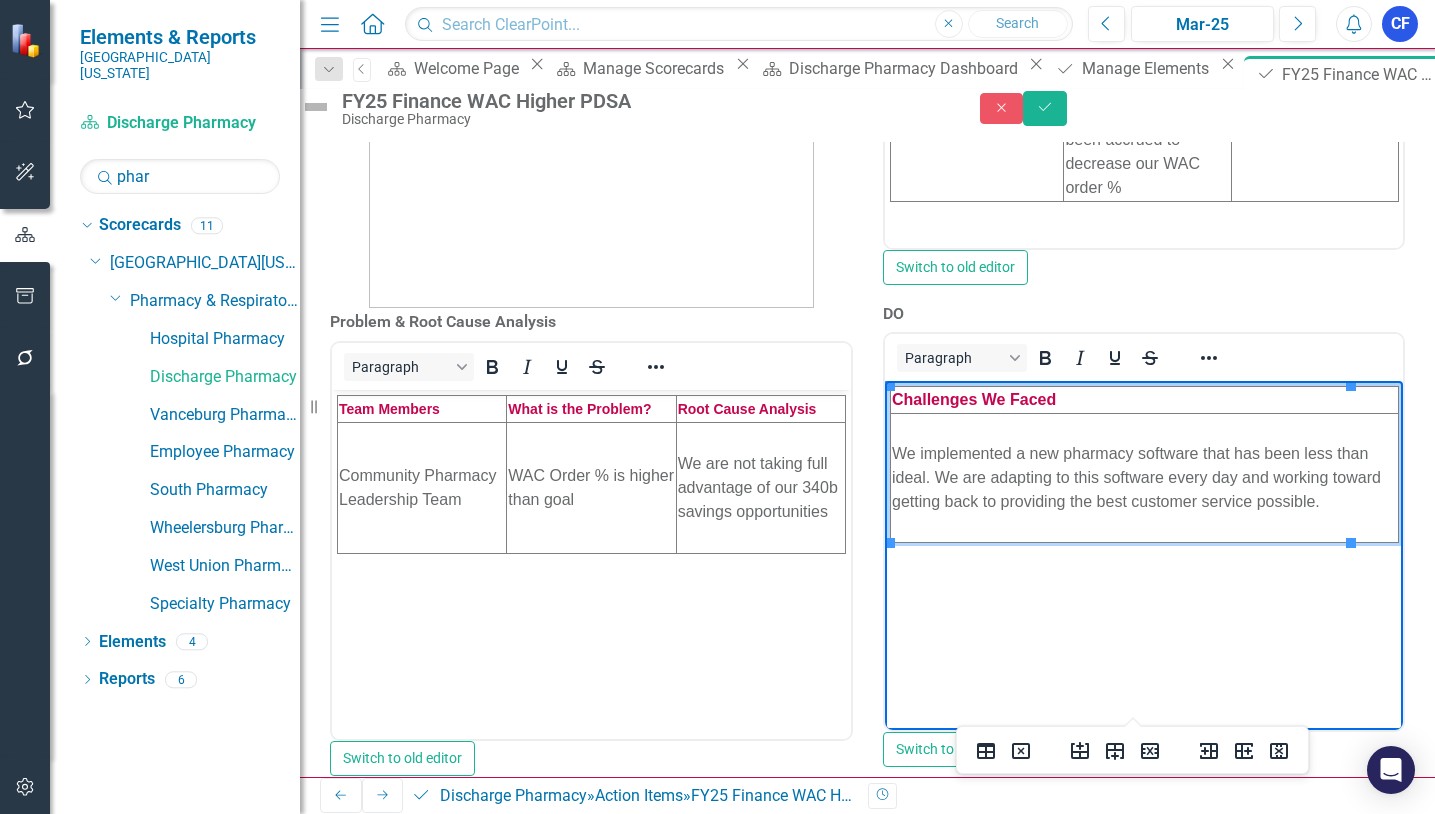 click on "We implemented a new pharmacy software that has been less than ideal. We are adapting to this software every day and working toward getting back to providing the best customer service possible." at bounding box center (1144, 478) 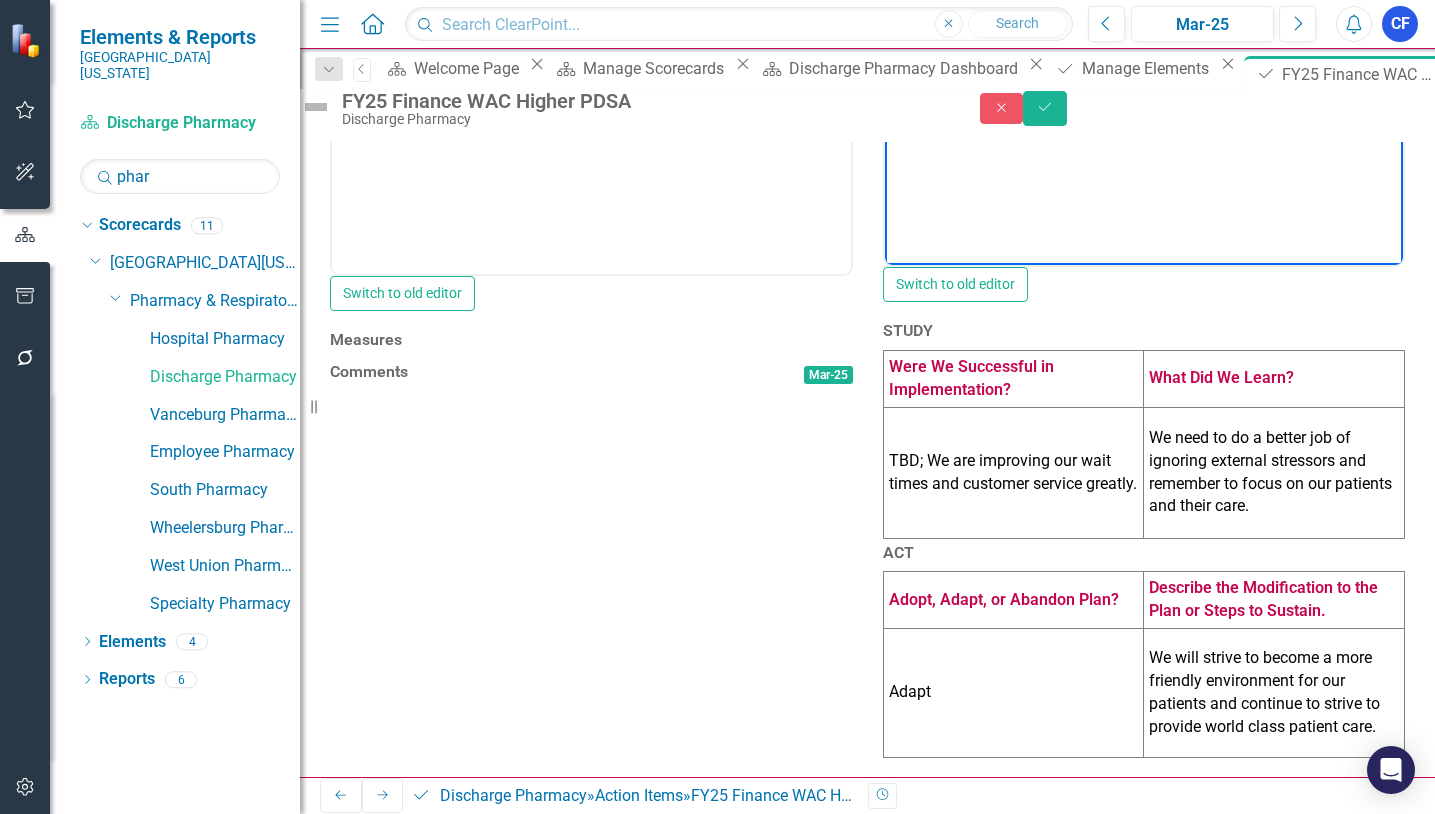 scroll, scrollTop: 1095, scrollLeft: 0, axis: vertical 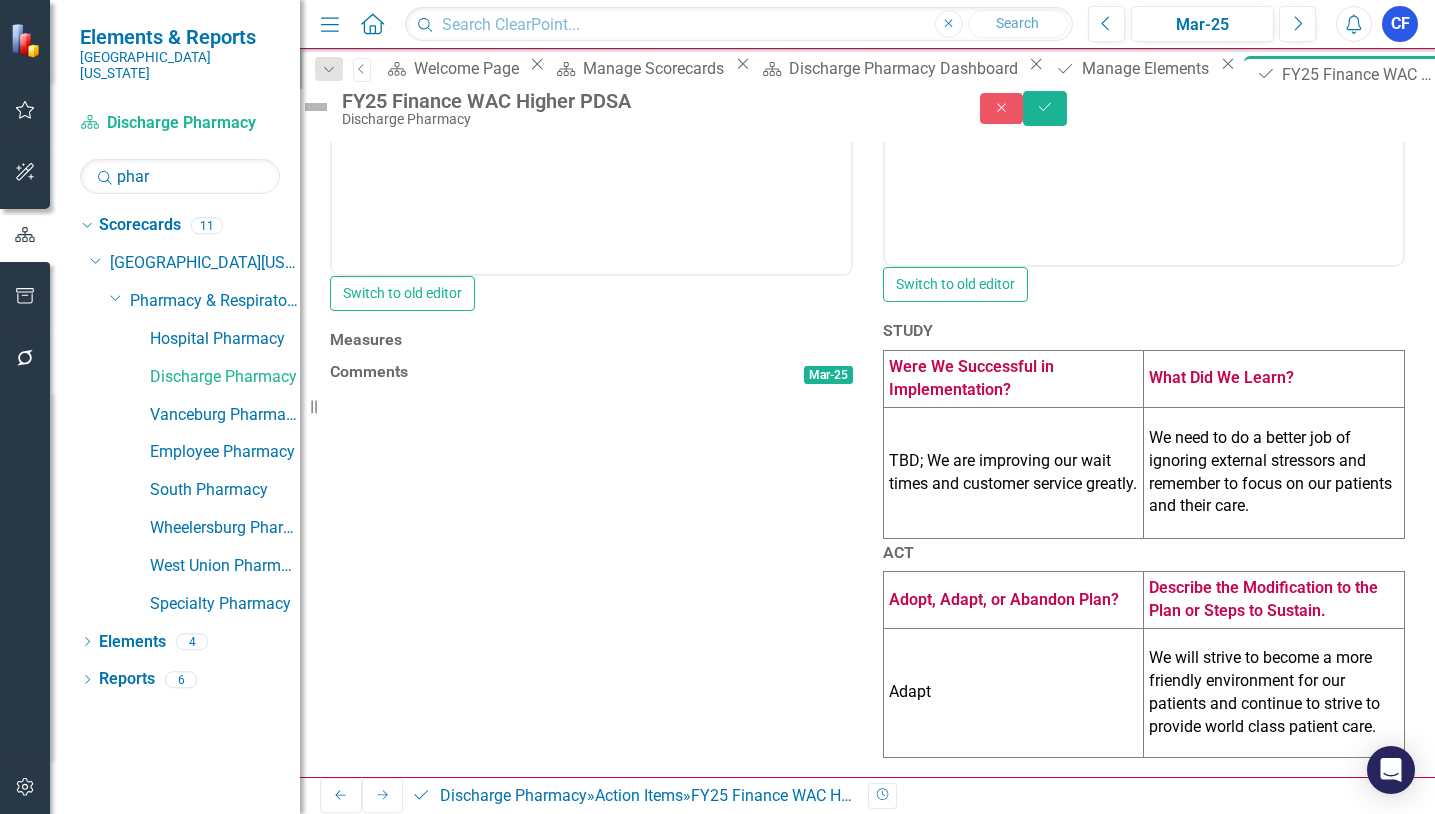 click on "TBD; We are improving our wait times and customer service greatly." at bounding box center [1013, 472] 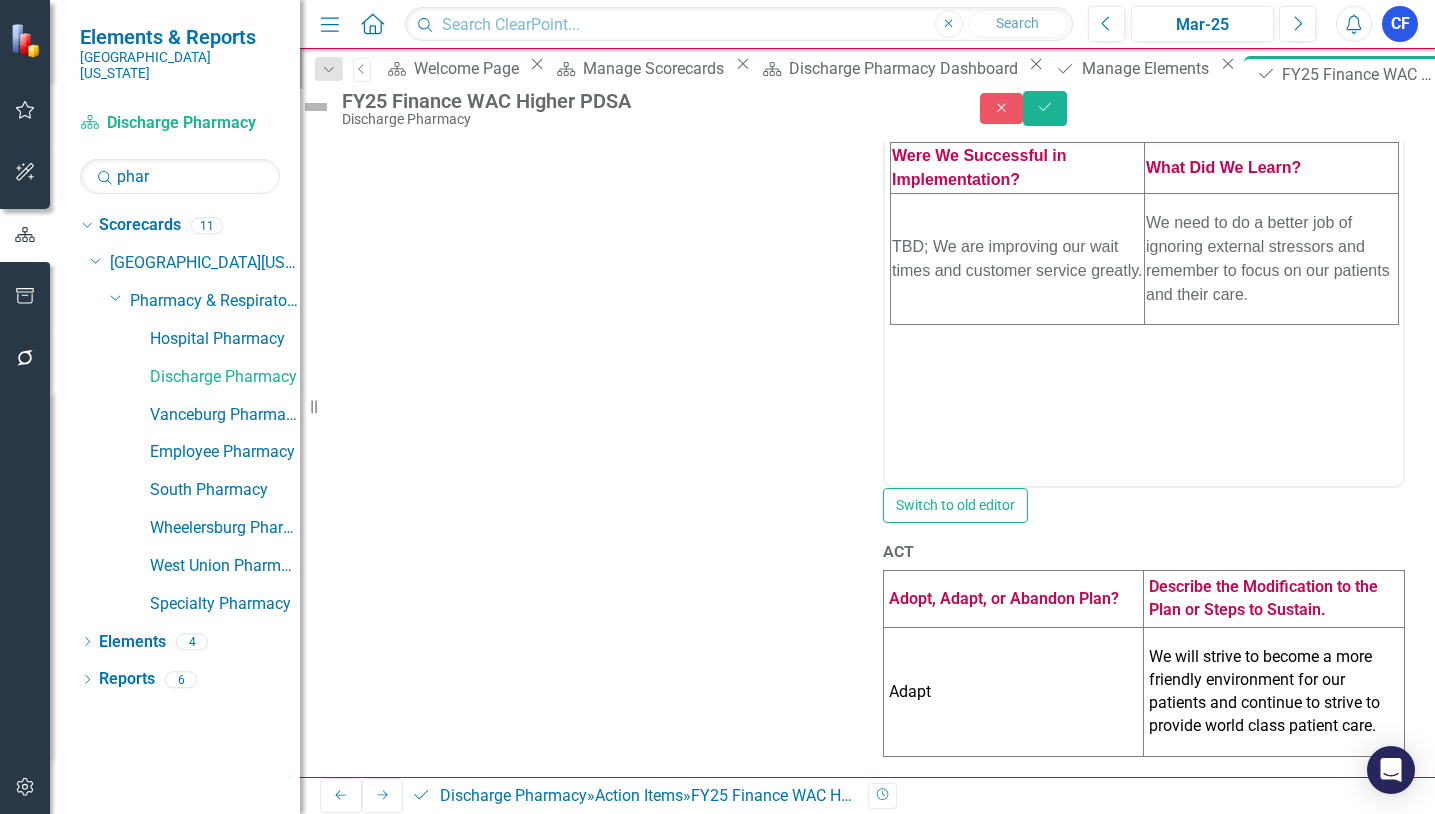scroll, scrollTop: 0, scrollLeft: 0, axis: both 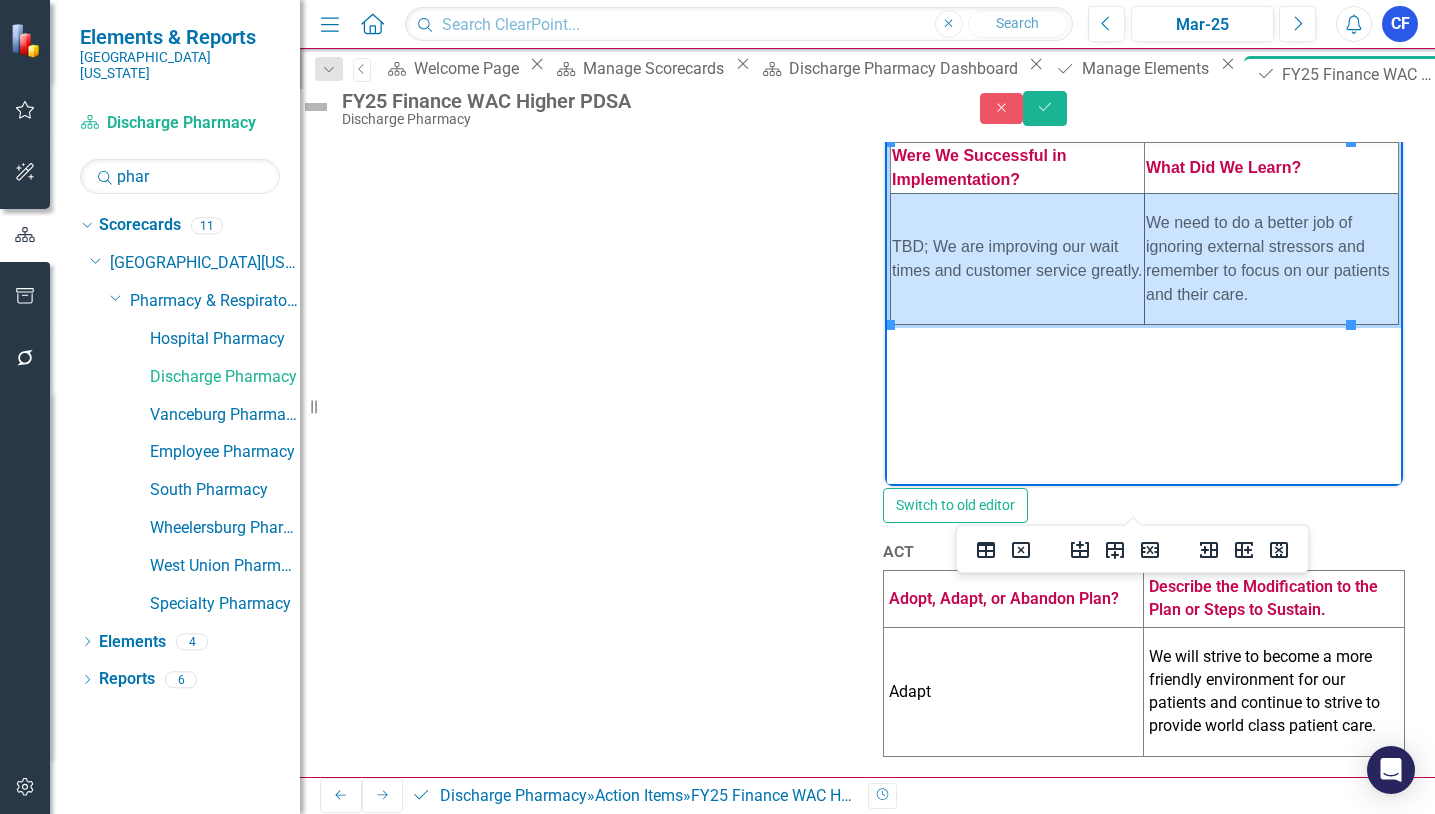drag, startPoint x: 1008, startPoint y: 236, endPoint x: 1179, endPoint y: 238, distance: 171.01169 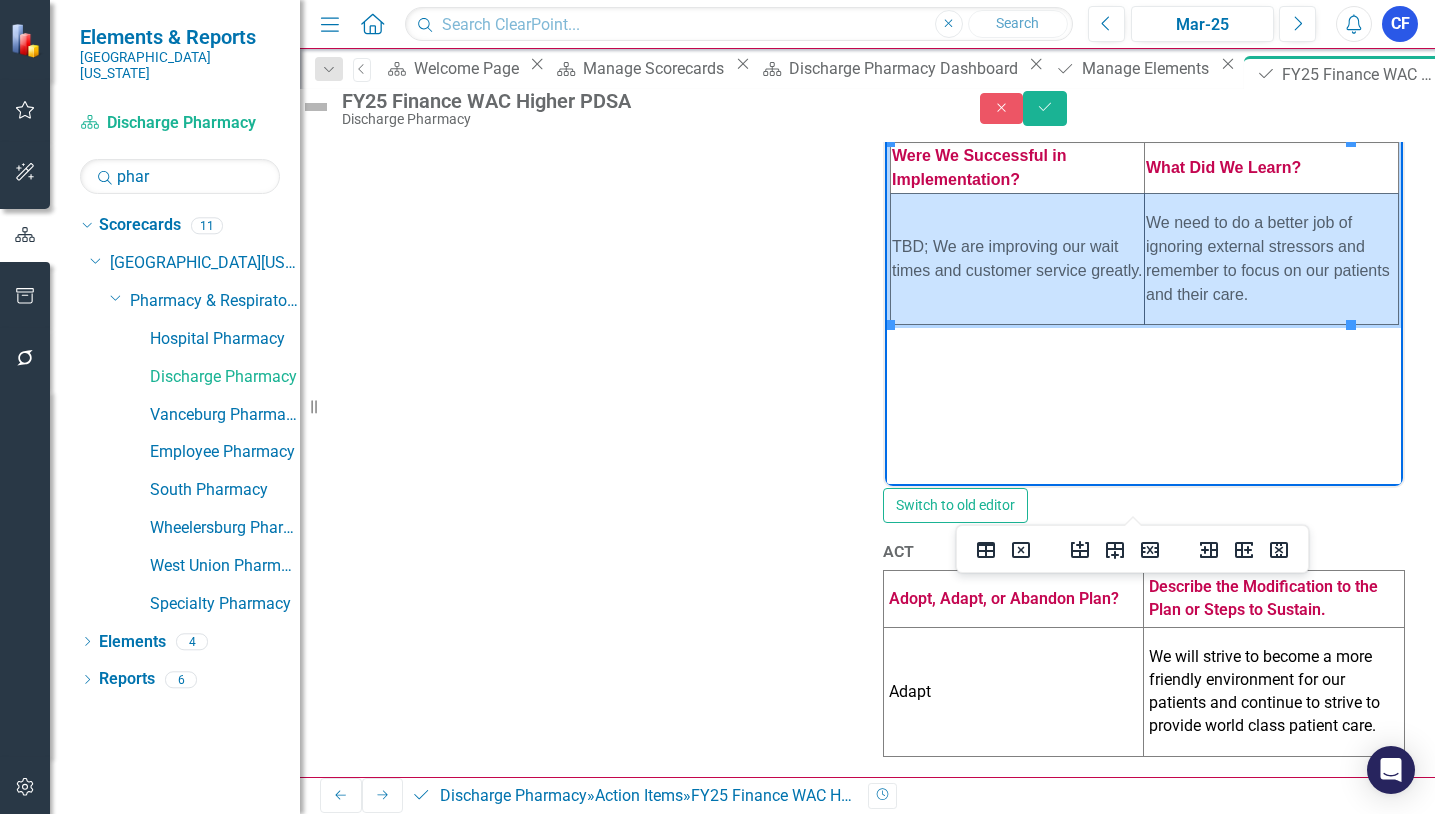 click on "TBD; We are improving our wait times and customer service greatly. We need to do a better job of ignoring external stressors and remember to focus on our patients and their care." at bounding box center [1144, 258] 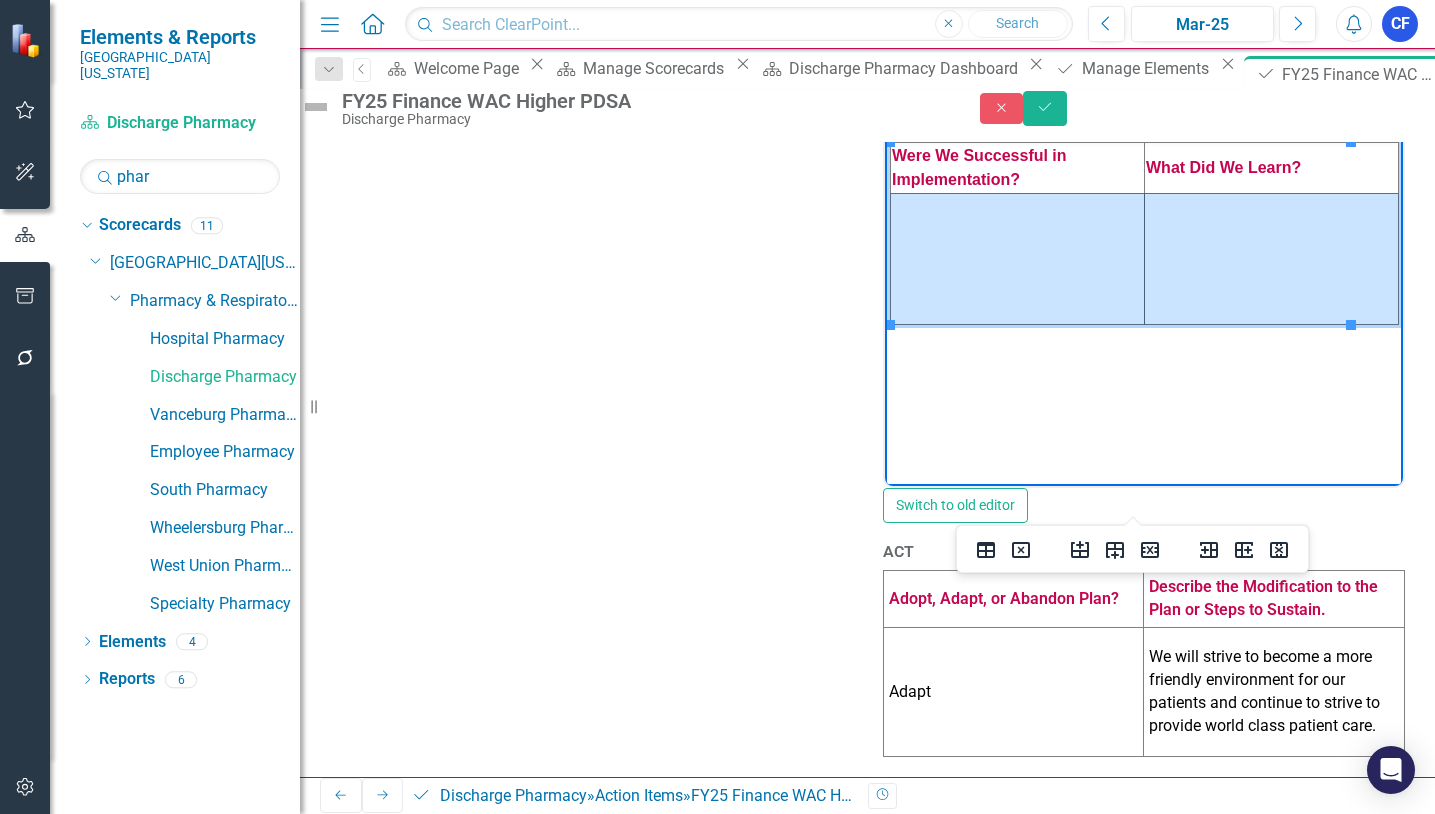 click on "Problem & Root Cause Analysis <table style="border-collapse: collapse; width: 100%;" border="1"><colgroup><col style="width: 33.2685%;"><col style="width: 33.2685%;"><col style="width: 33.2685%;"></colgroup>
<tbody>
<tr>
<td><span style="font-size: 14px; font-family: arial, helvetica, sans-serif;"><strong><span style="color: #c40650;">Team Members</span></strong></span></td>
<td><span style="font-size: 14px; font-family: arial, helvetica, sans-serif;"><strong><span style="color: #c40650;">What is the Problem?</span></strong></span></td>
<td><span style="font-size: 14px; font-family: arial, helvetica, sans-serif;"><strong><span style="color: #c40650;">Root Cause Analysis</span></strong></span></td>
</tr>
<tr>
<td width="200" height="131">Discharge Pharmacy Team</td>
<td width="200">The overall likelihood to recommend scores are below our goal.&nbsp;</td>
<td width="200">We are not consistently scoring high enough overall likelihood to recommend scores.</td>
</tr>
</tbody>
</table> Paragraph Measures Comments" at bounding box center [867, -77] 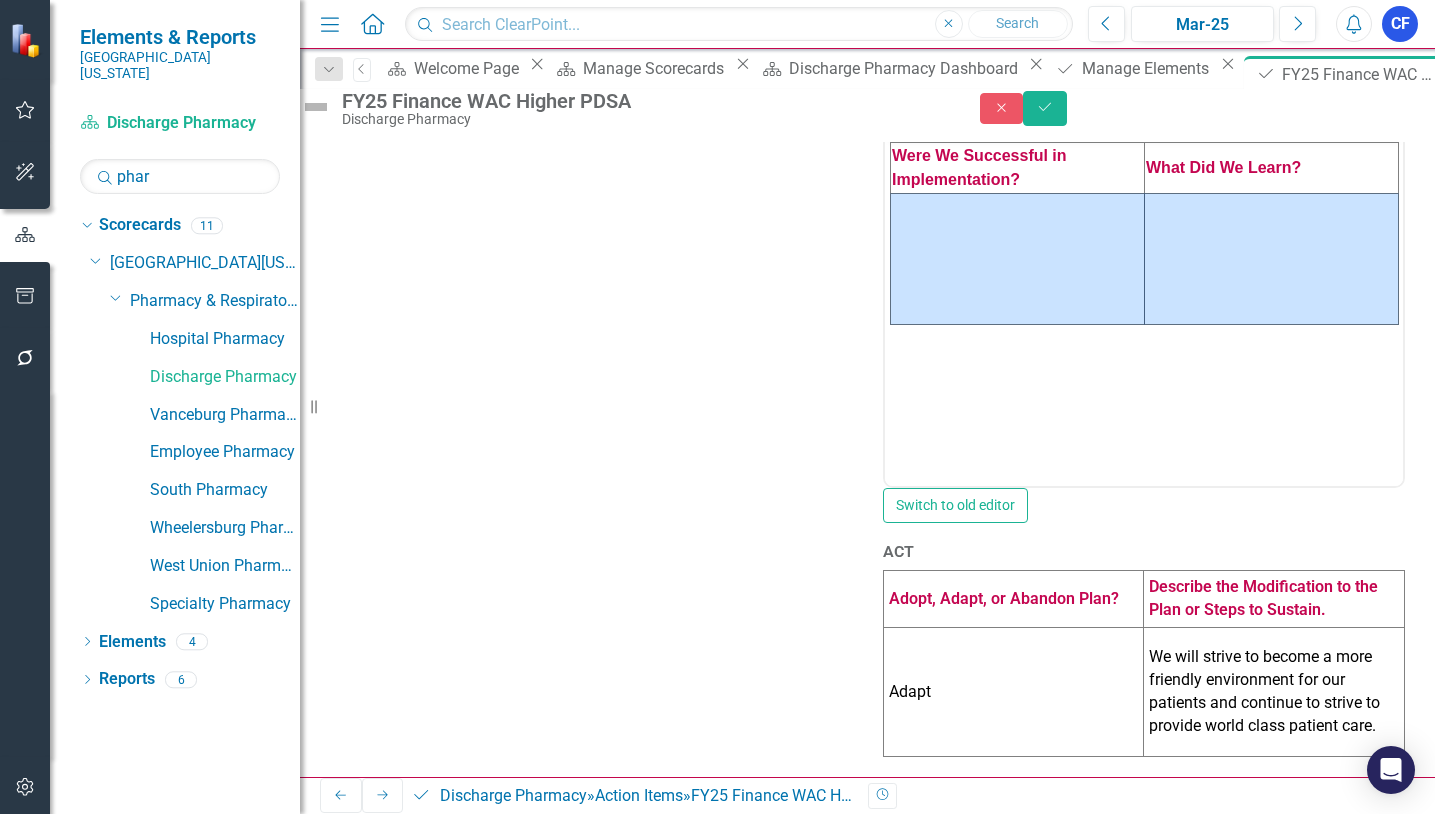 scroll, scrollTop: 1375, scrollLeft: 0, axis: vertical 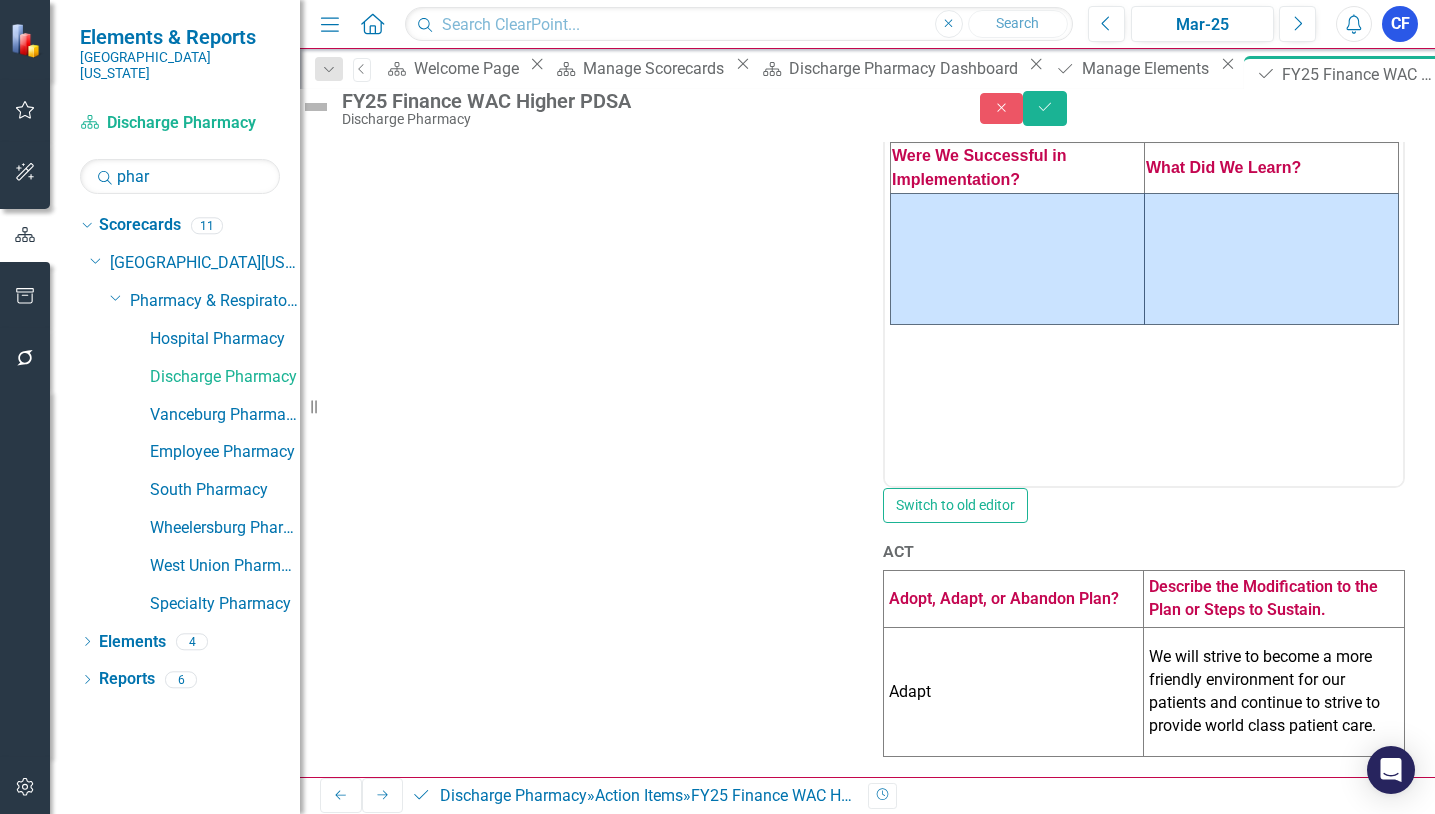 click on "Adapt" at bounding box center (1013, 692) 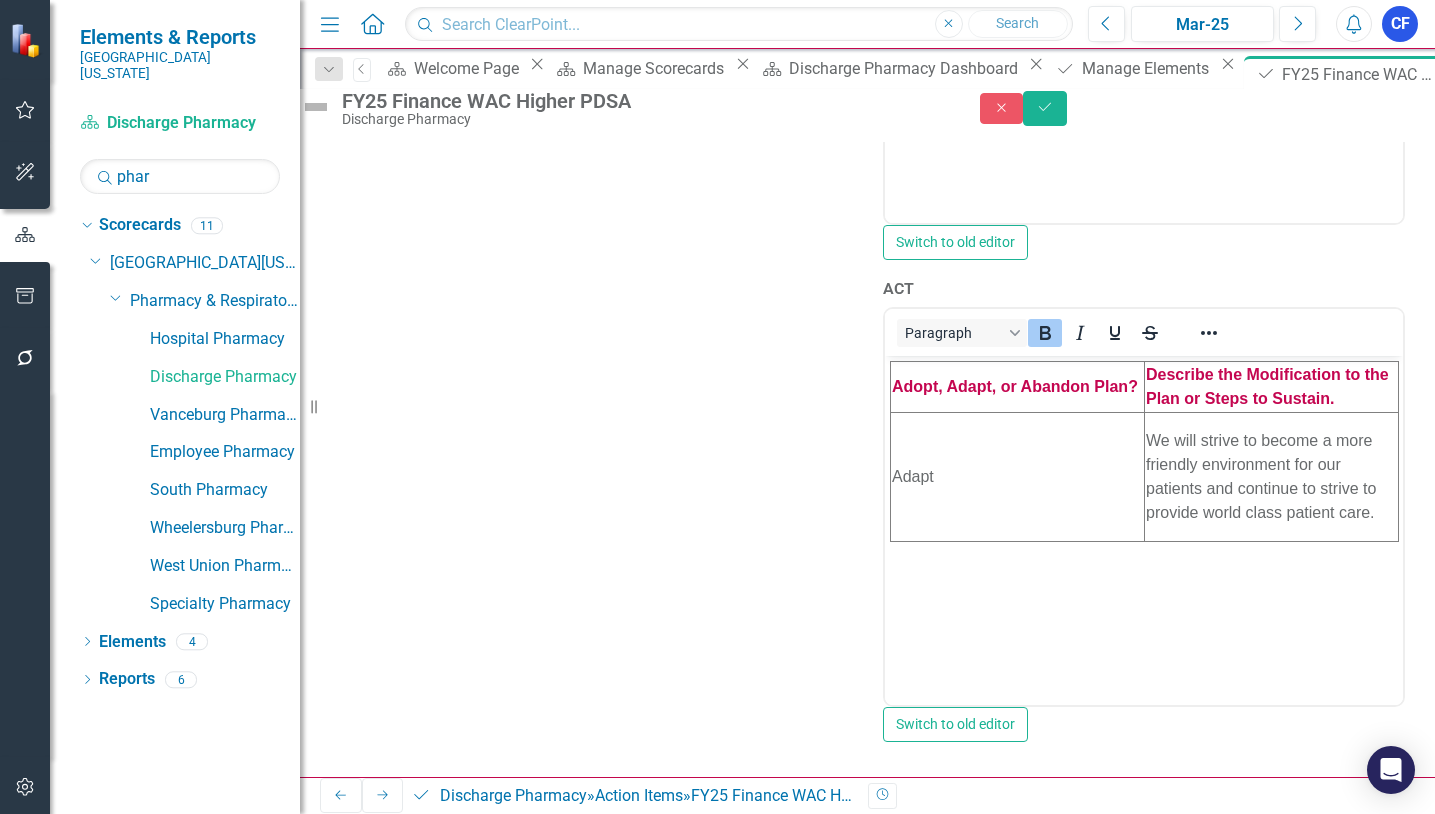 scroll, scrollTop: 0, scrollLeft: 0, axis: both 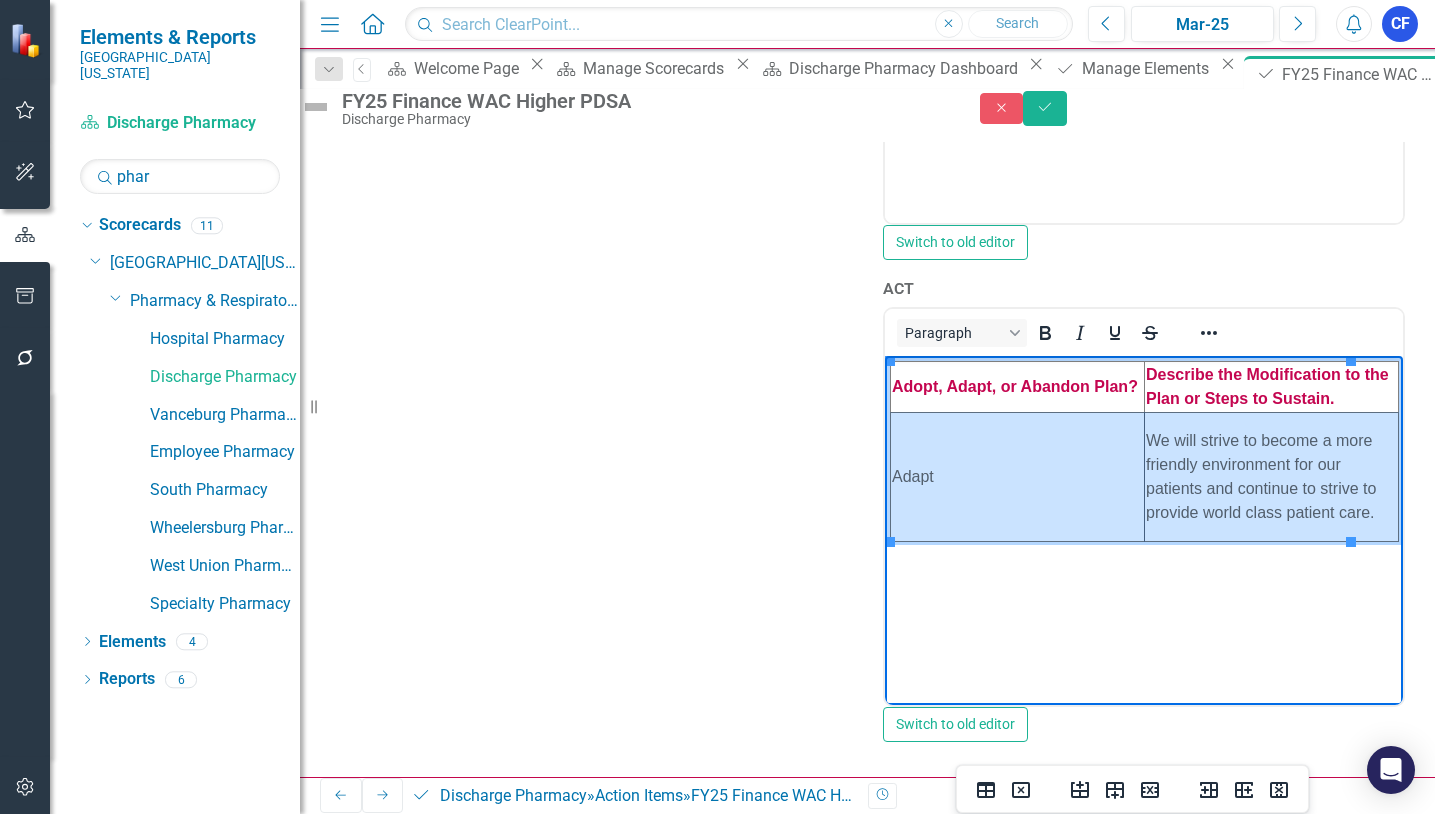 drag, startPoint x: 965, startPoint y: 461, endPoint x: 1191, endPoint y: 454, distance: 226.10838 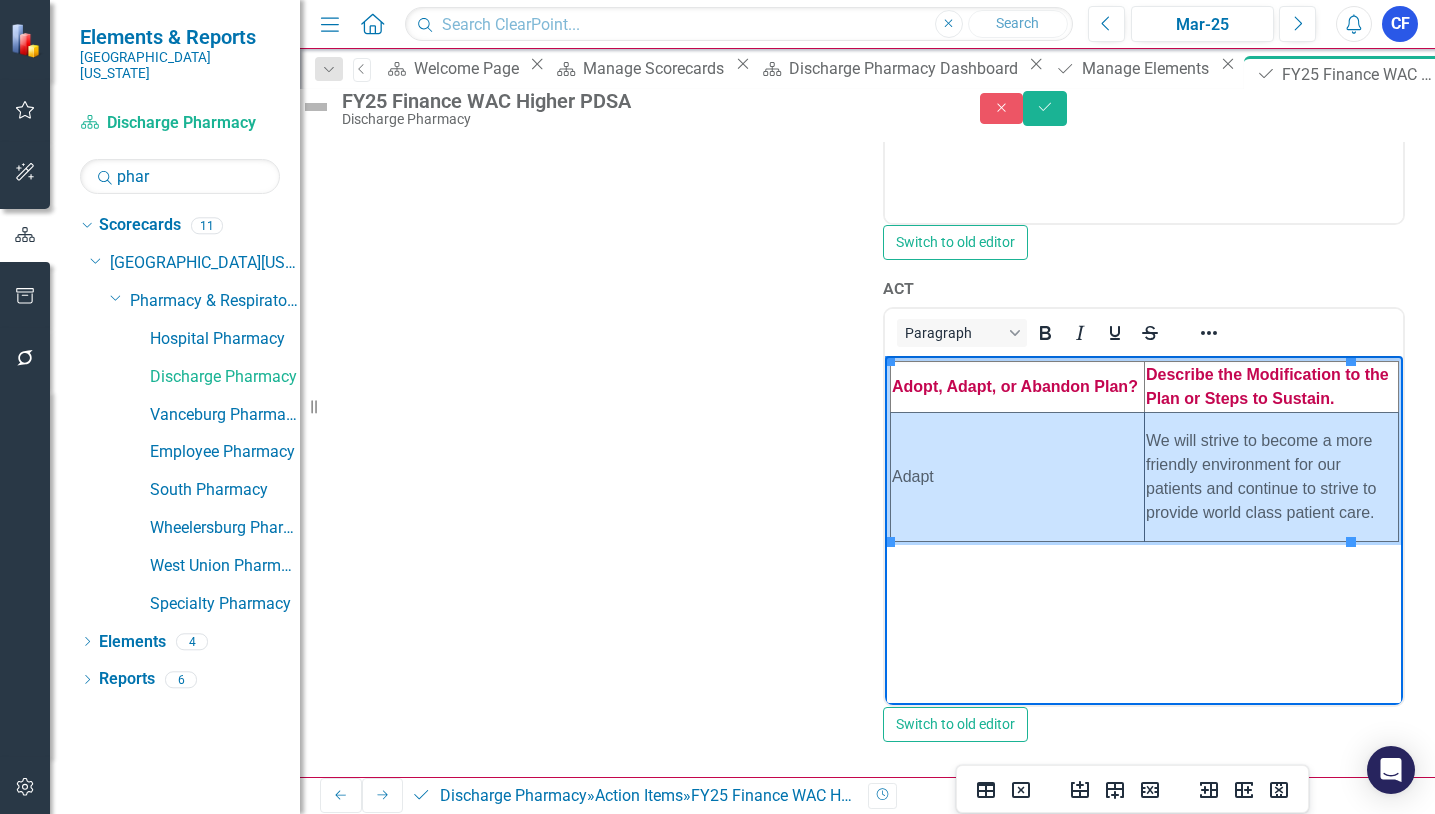 click on "Adapt We will strive to become a more friendly environment for our patients and continue to strive to provide world class patient care." at bounding box center [1144, 477] 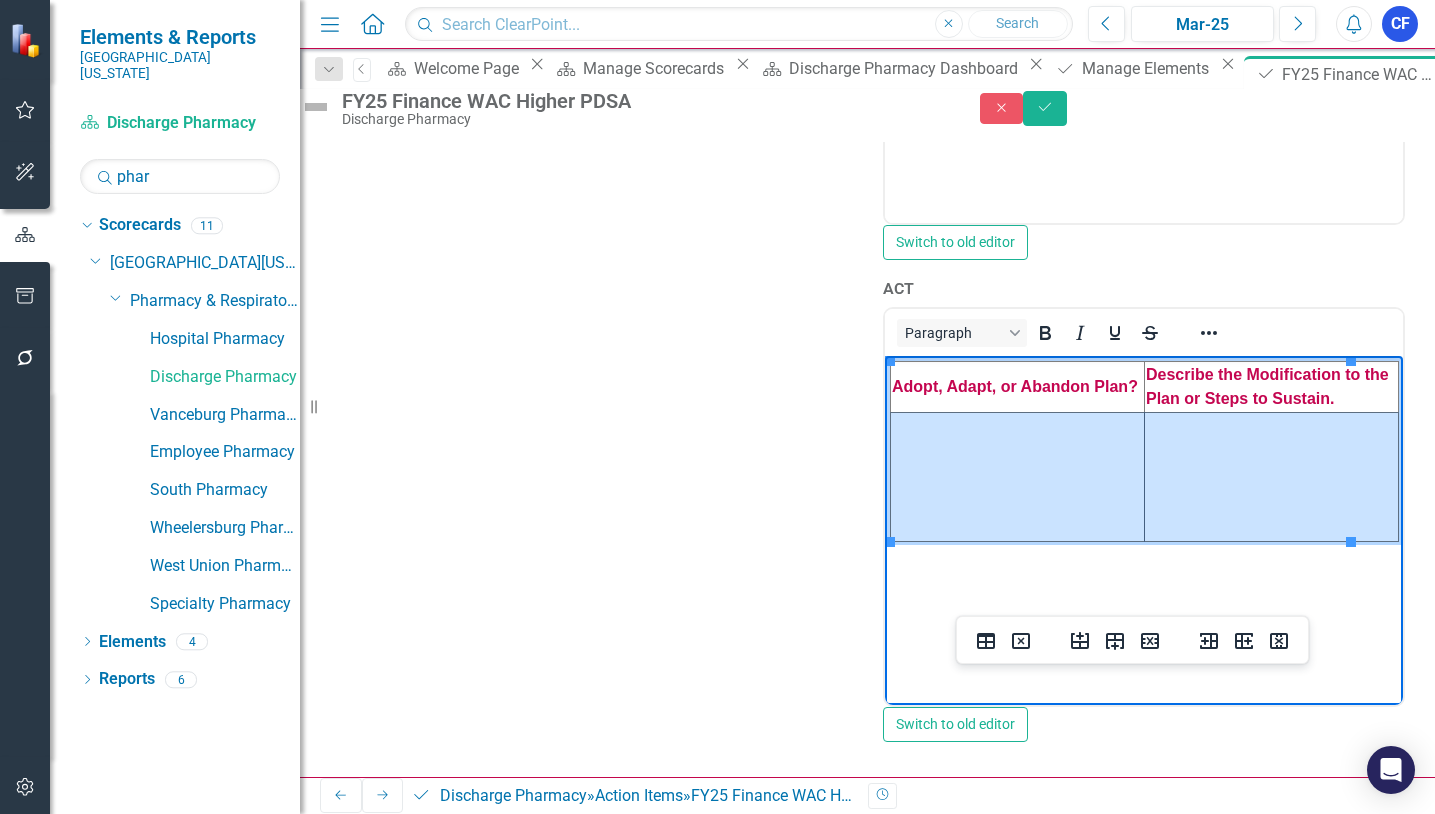 click on "Problem & Root Cause Analysis <table style="border-collapse: collapse; width: 100%;" border="1"><colgroup><col style="width: 33.2685%;"><col style="width: 33.2685%;"><col style="width: 33.2685%;"></colgroup>
<tbody>
<tr>
<td><span style="font-size: 14px; font-family: arial, helvetica, sans-serif;"><strong><span style="color: #c40650;">Team Members</span></strong></span></td>
<td><span style="font-size: 14px; font-family: arial, helvetica, sans-serif;"><strong><span style="color: #c40650;">What is the Problem?</span></strong></span></td>
<td><span style="font-size: 14px; font-family: arial, helvetica, sans-serif;"><strong><span style="color: #c40650;">Root Cause Analysis</span></strong></span></td>
</tr>
<tr>
<td width="200" height="131">Discharge Pharmacy Team</td>
<td width="200">The overall likelihood to recommend scores are below our goal.&nbsp;</td>
<td width="200">We are not consistently scoring high enough overall likelihood to recommend scores.</td>
</tr>
</tbody>
</table> Paragraph Measures Comments" at bounding box center (867, -208) 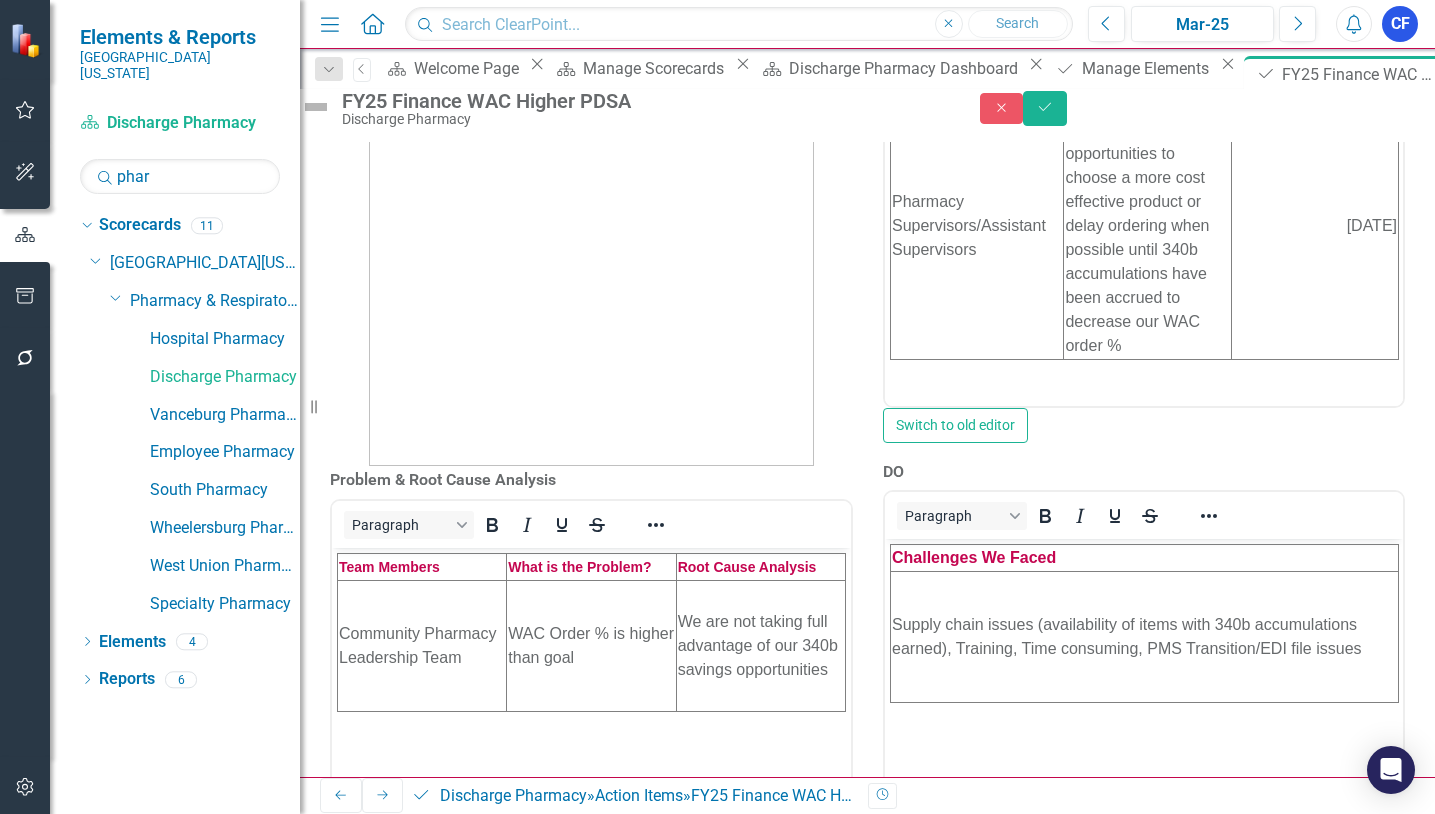 scroll, scrollTop: 75, scrollLeft: 0, axis: vertical 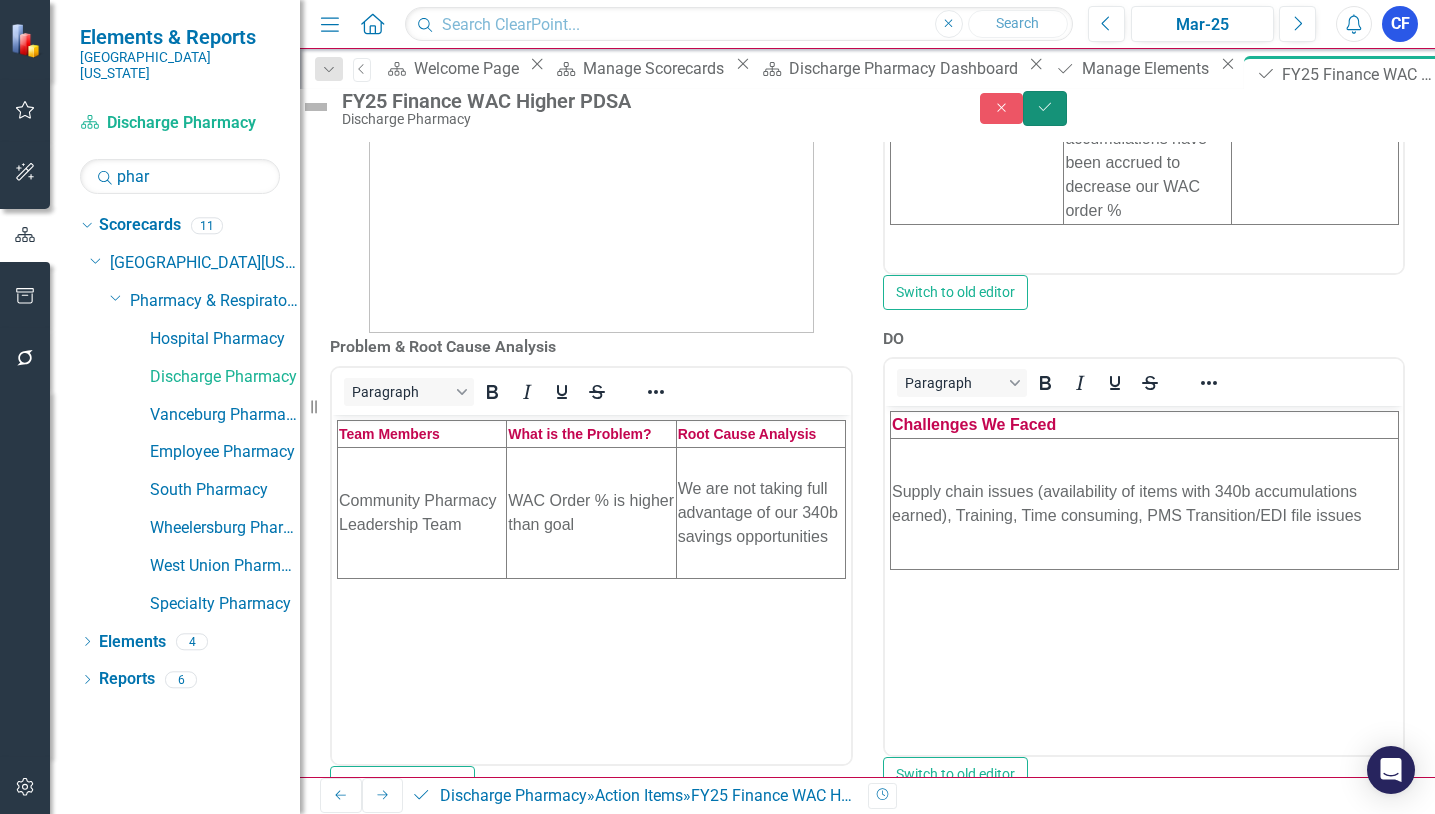 click on "Save" 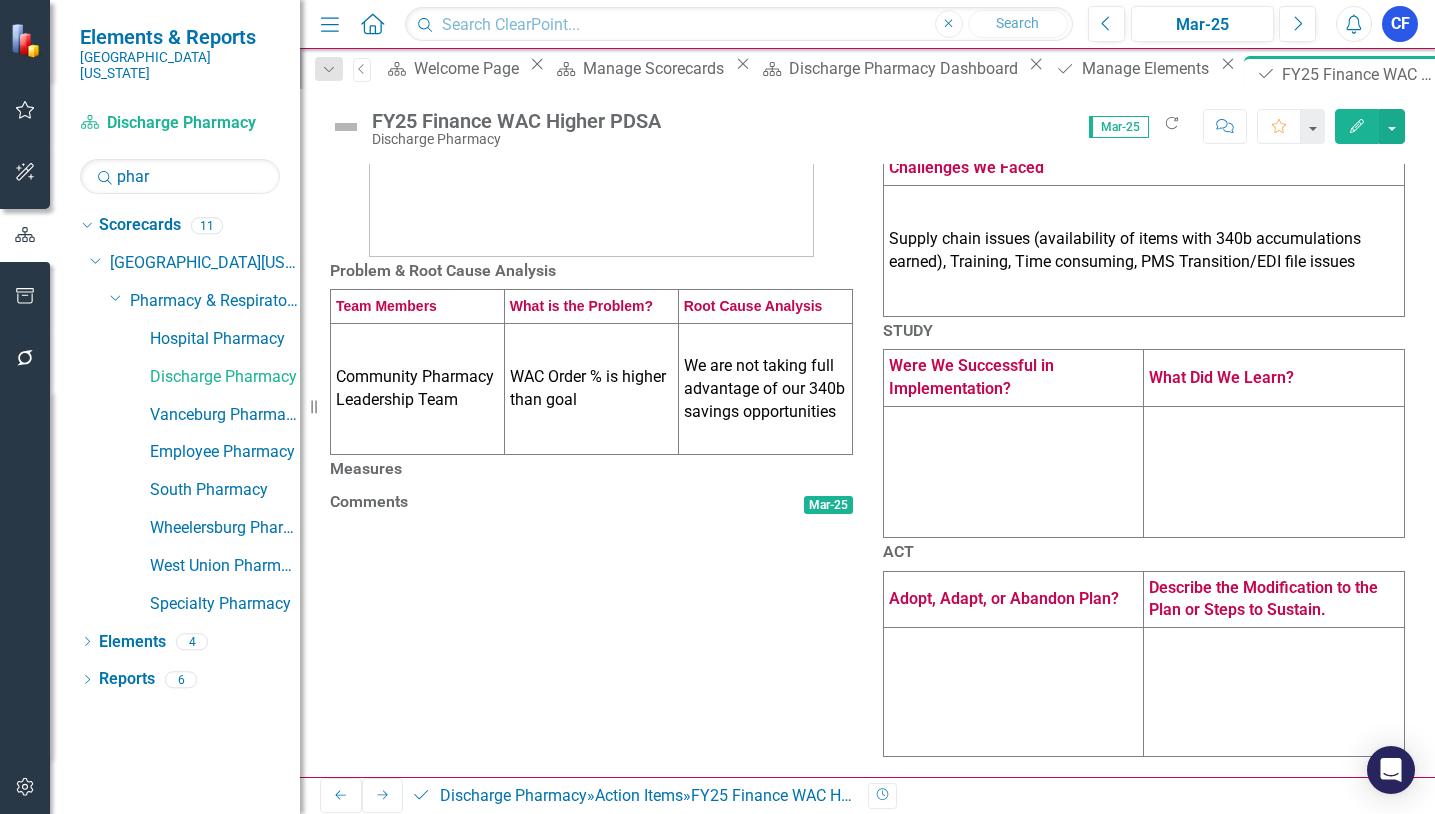 scroll, scrollTop: 414, scrollLeft: 0, axis: vertical 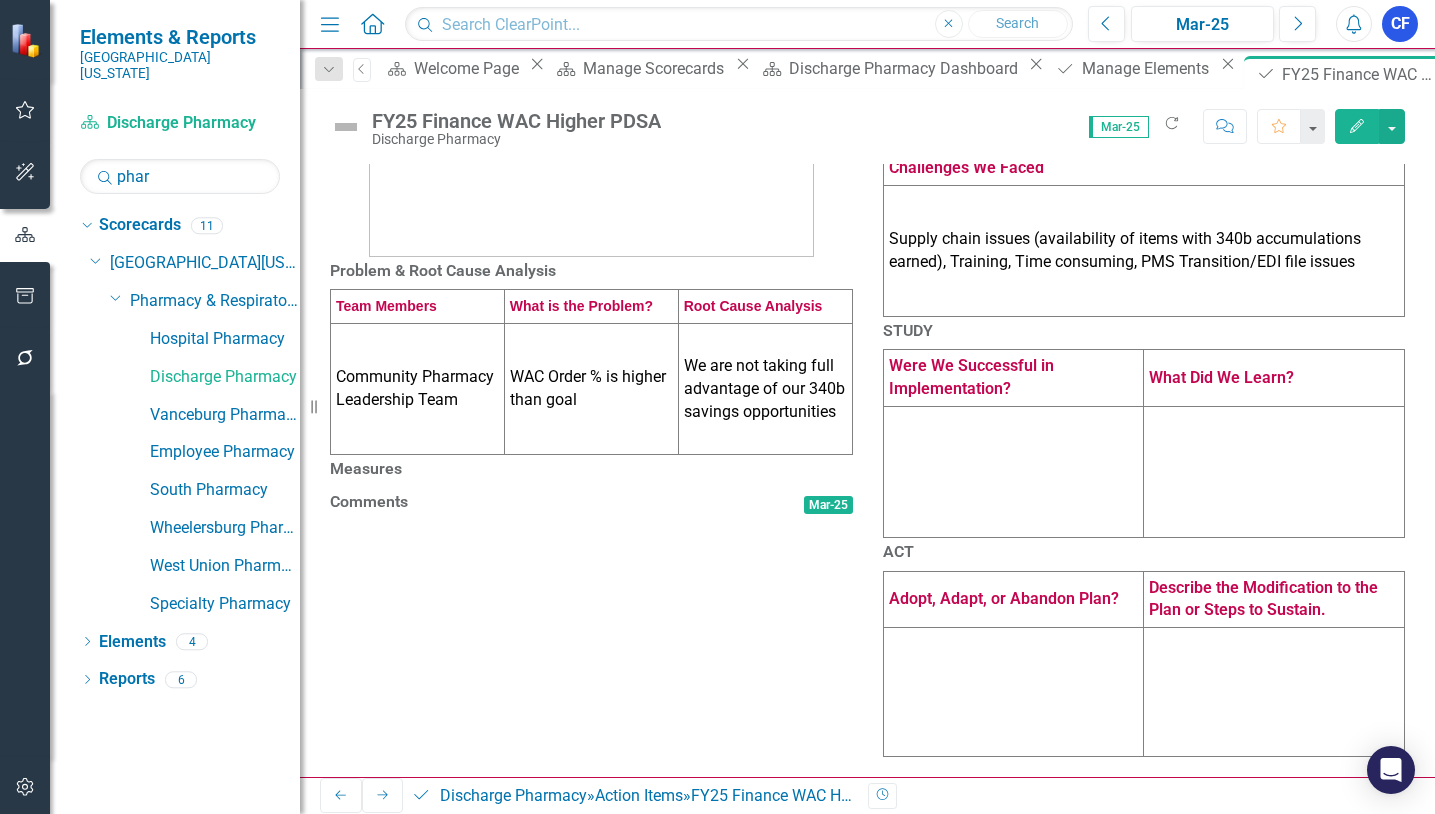 click on "Measures" at bounding box center (591, 469) 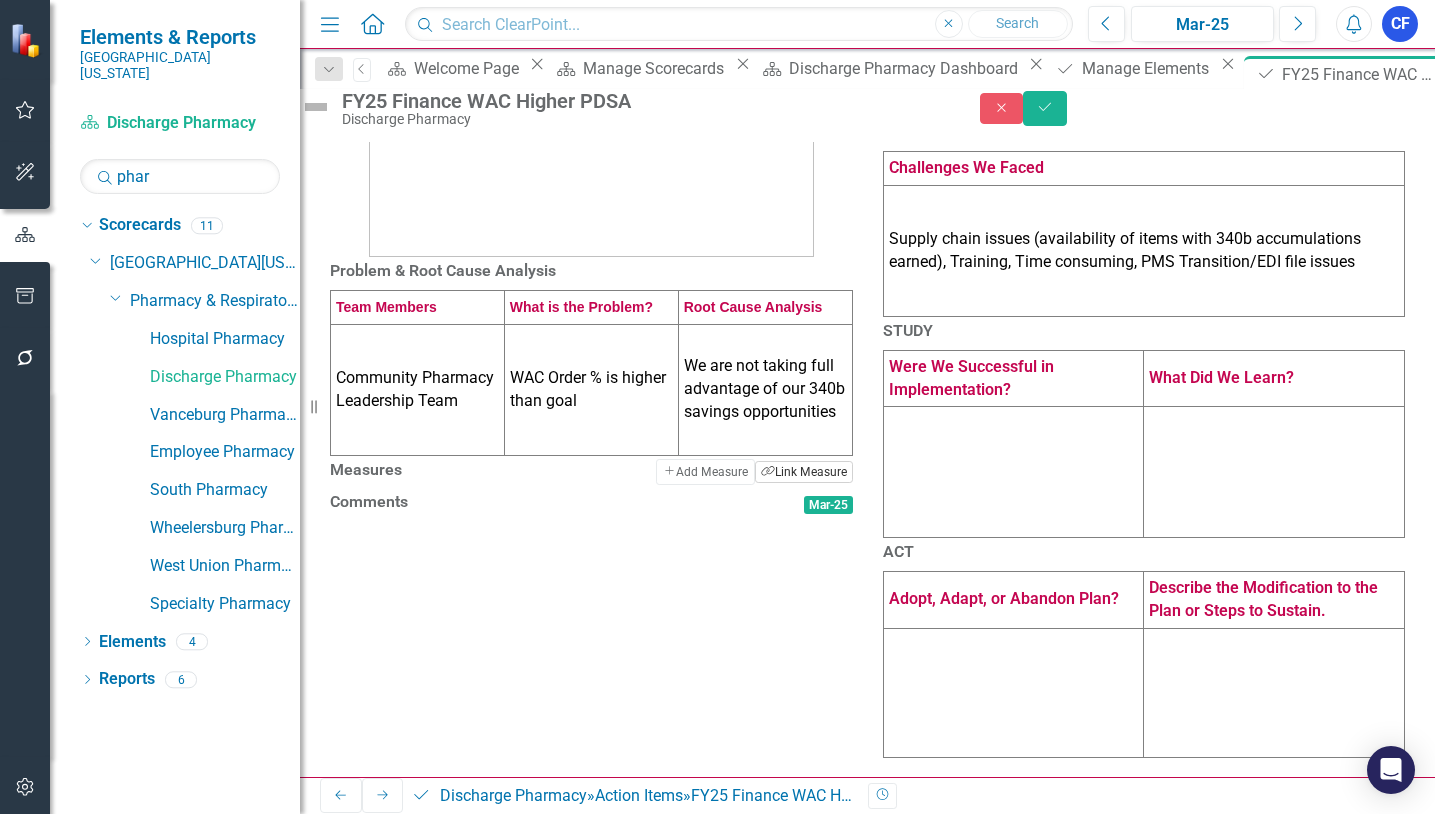 click on "Link Tag  Link Measure" at bounding box center (803, 472) 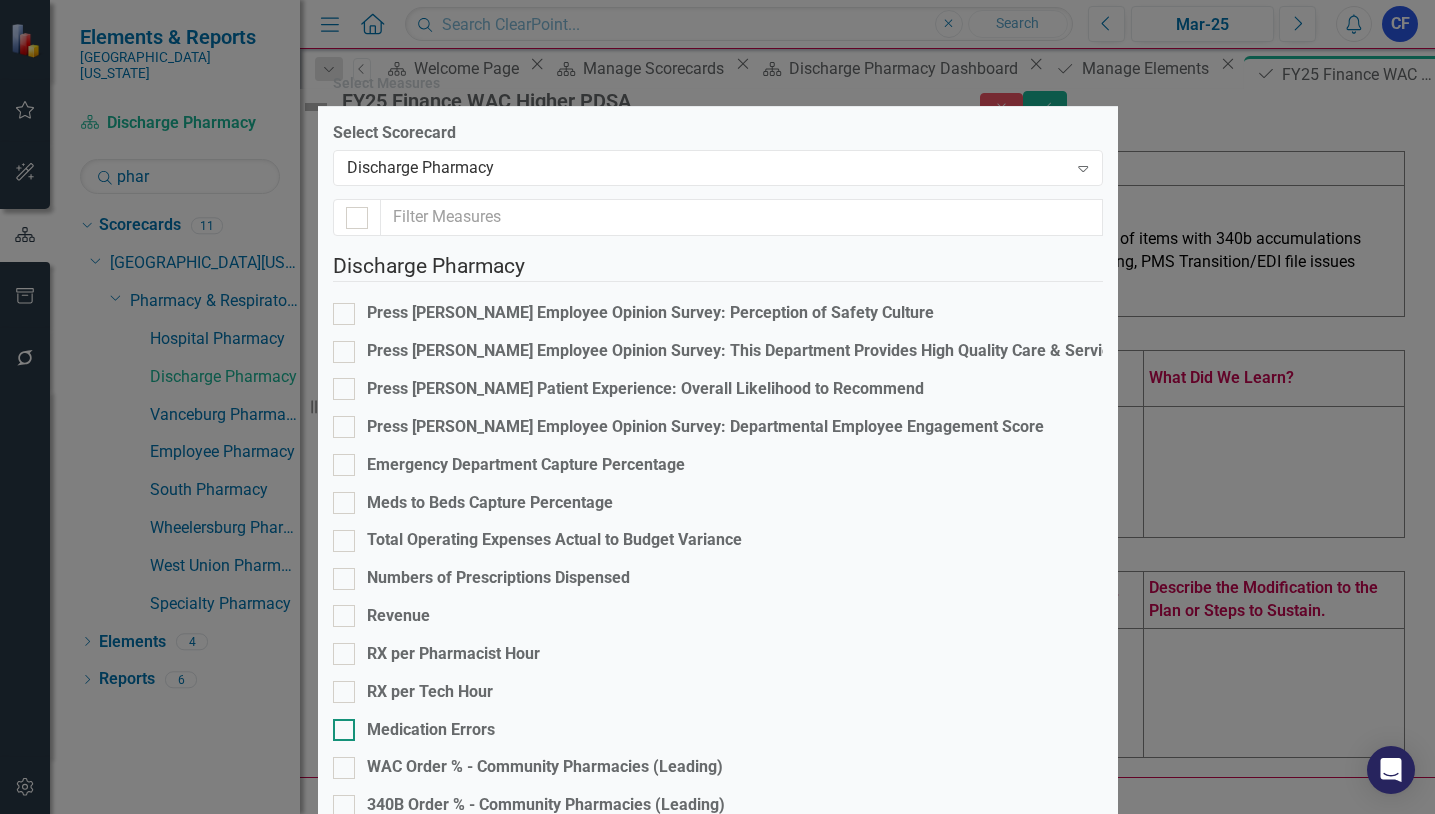 scroll, scrollTop: 200, scrollLeft: 0, axis: vertical 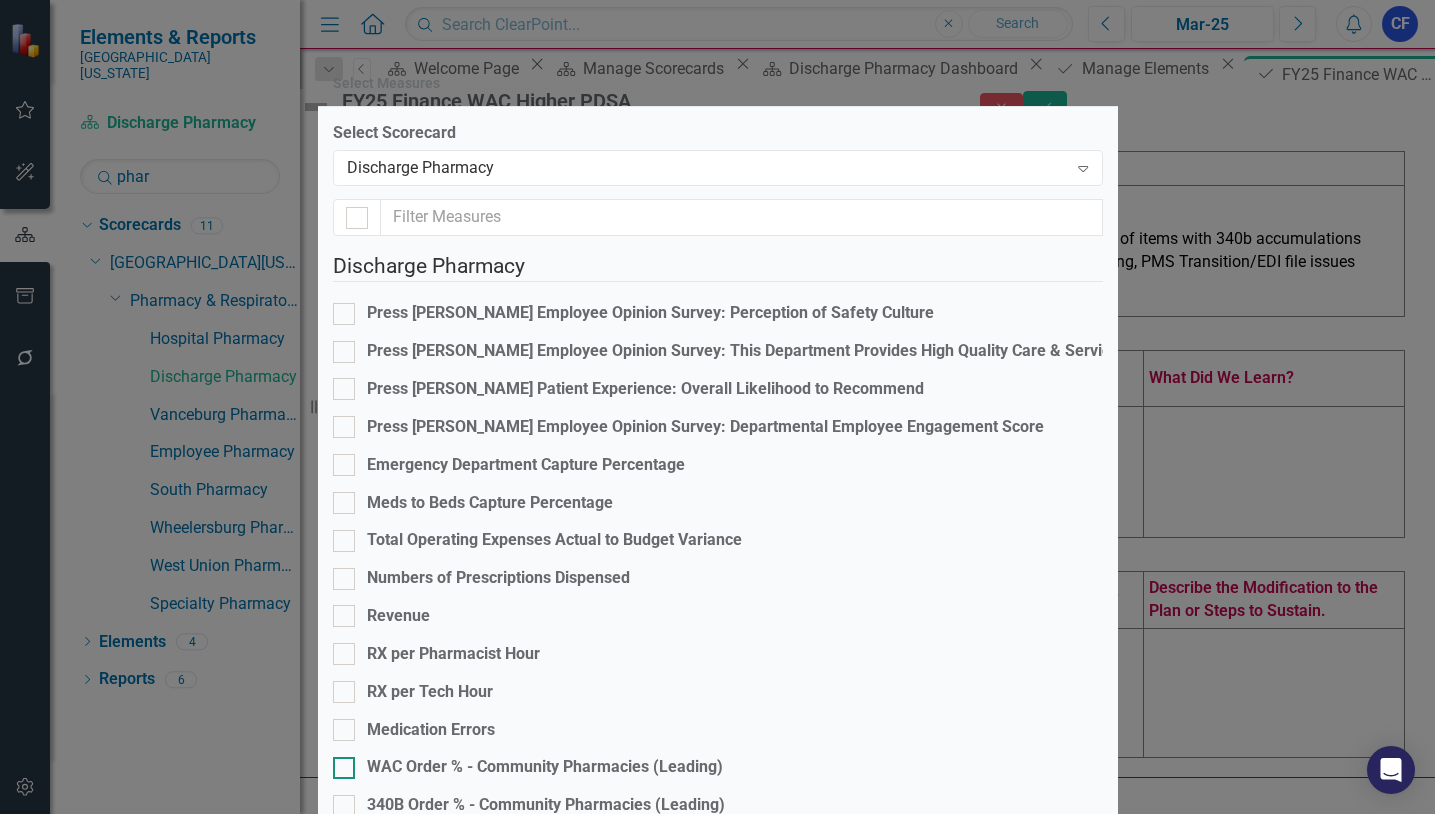 click at bounding box center [344, 768] 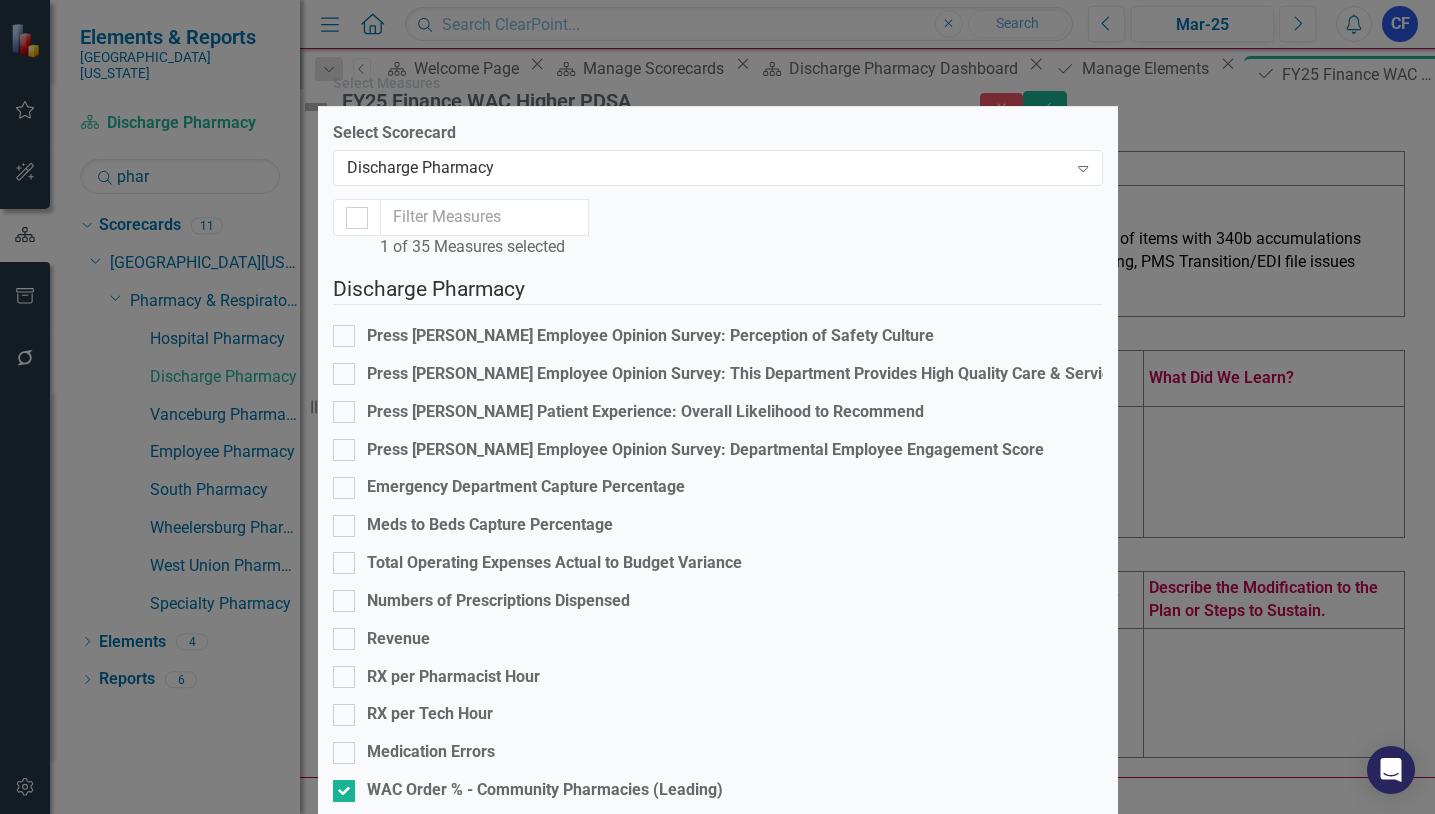 click on "Save" at bounding box center (1075, 1698) 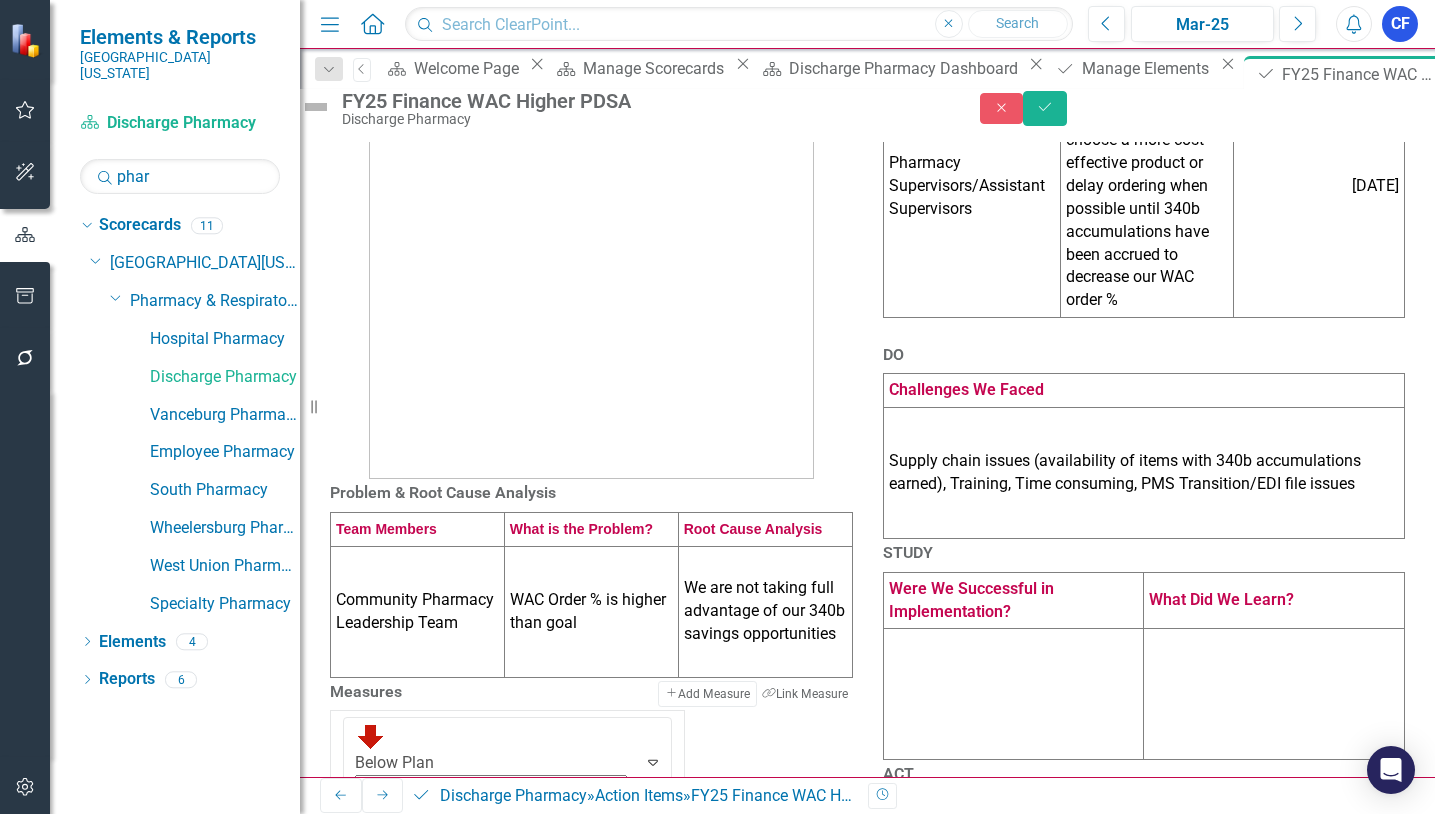 scroll, scrollTop: 0, scrollLeft: 0, axis: both 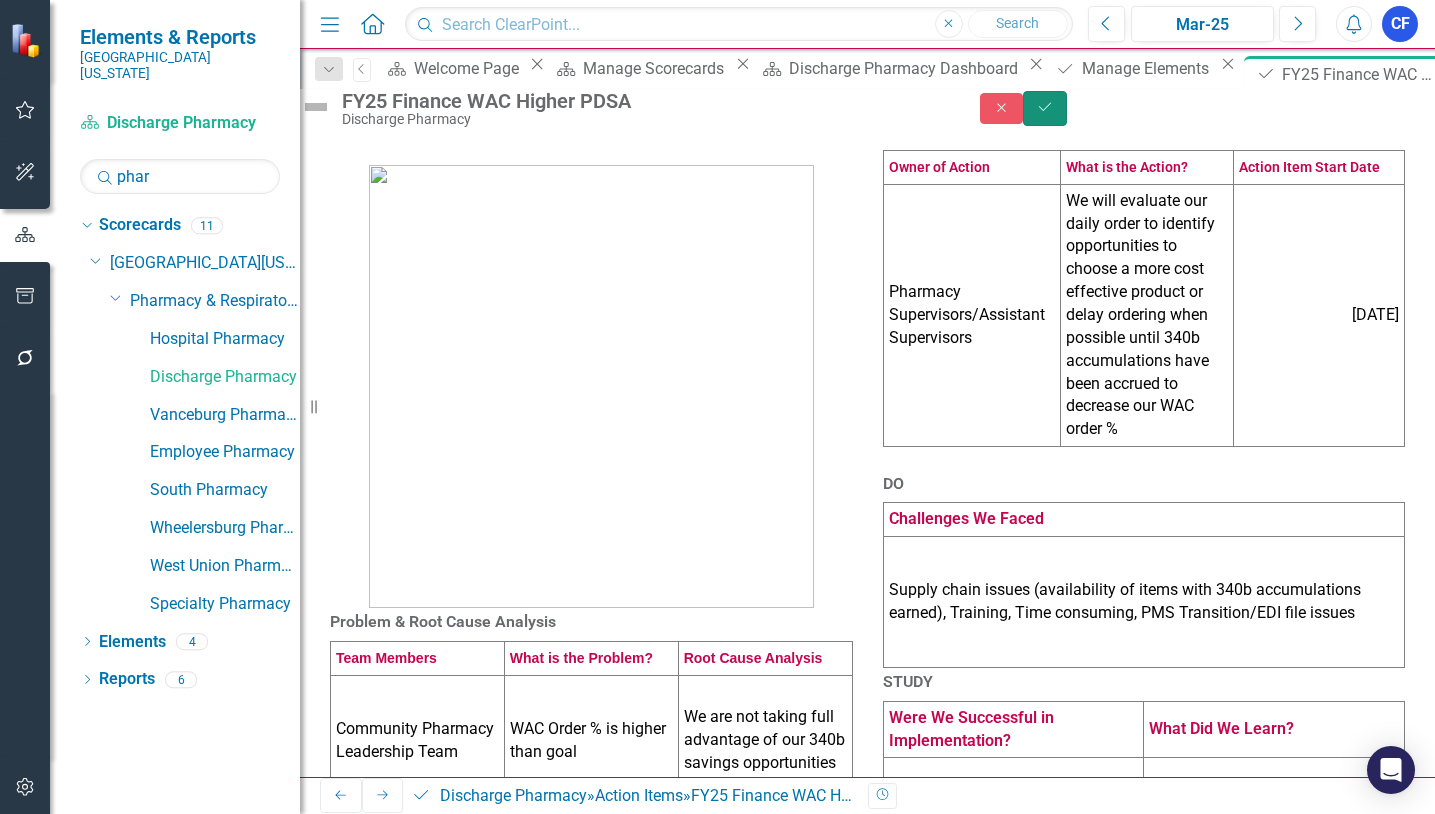 click on "Save" 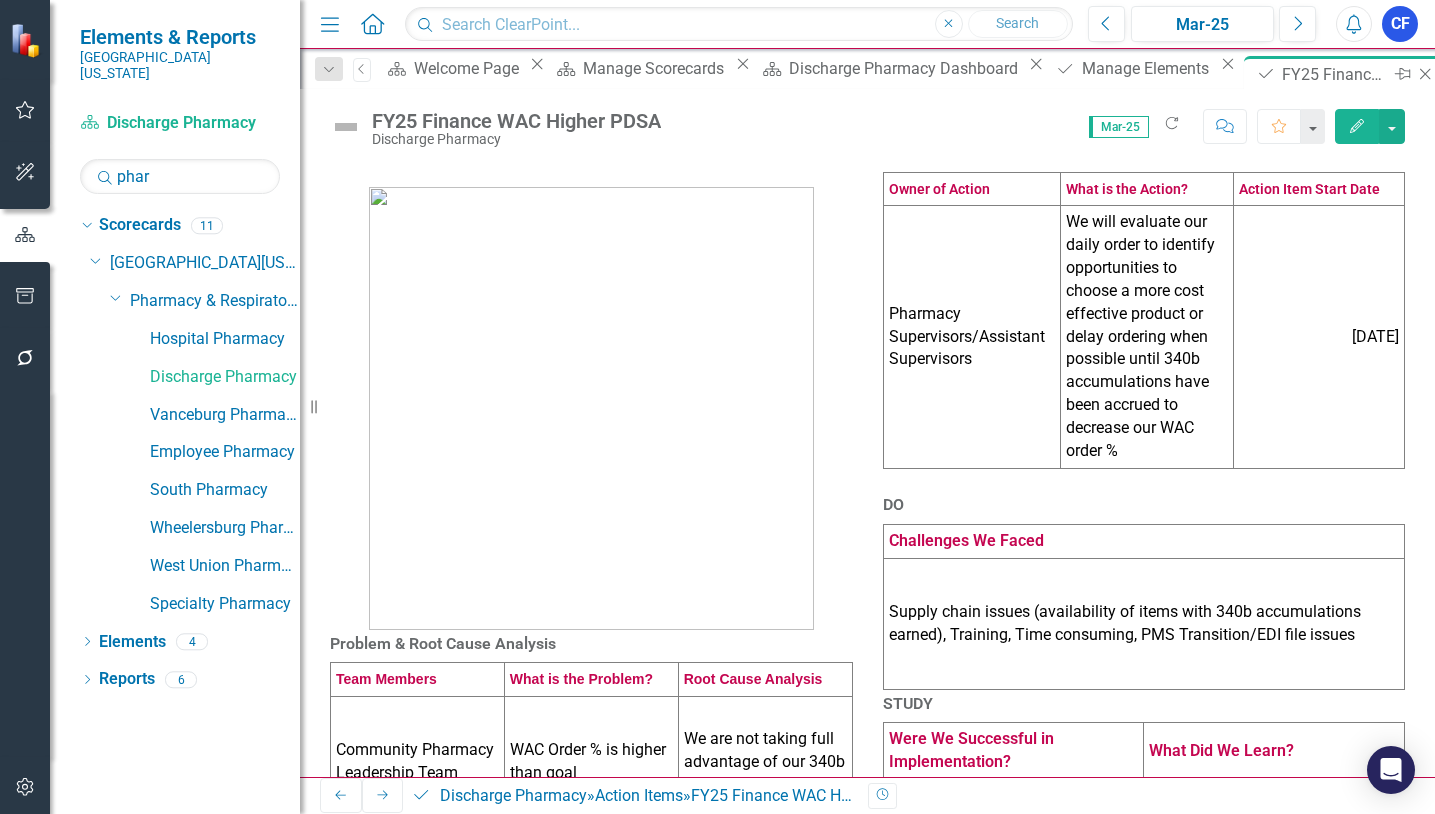 click on "Close" 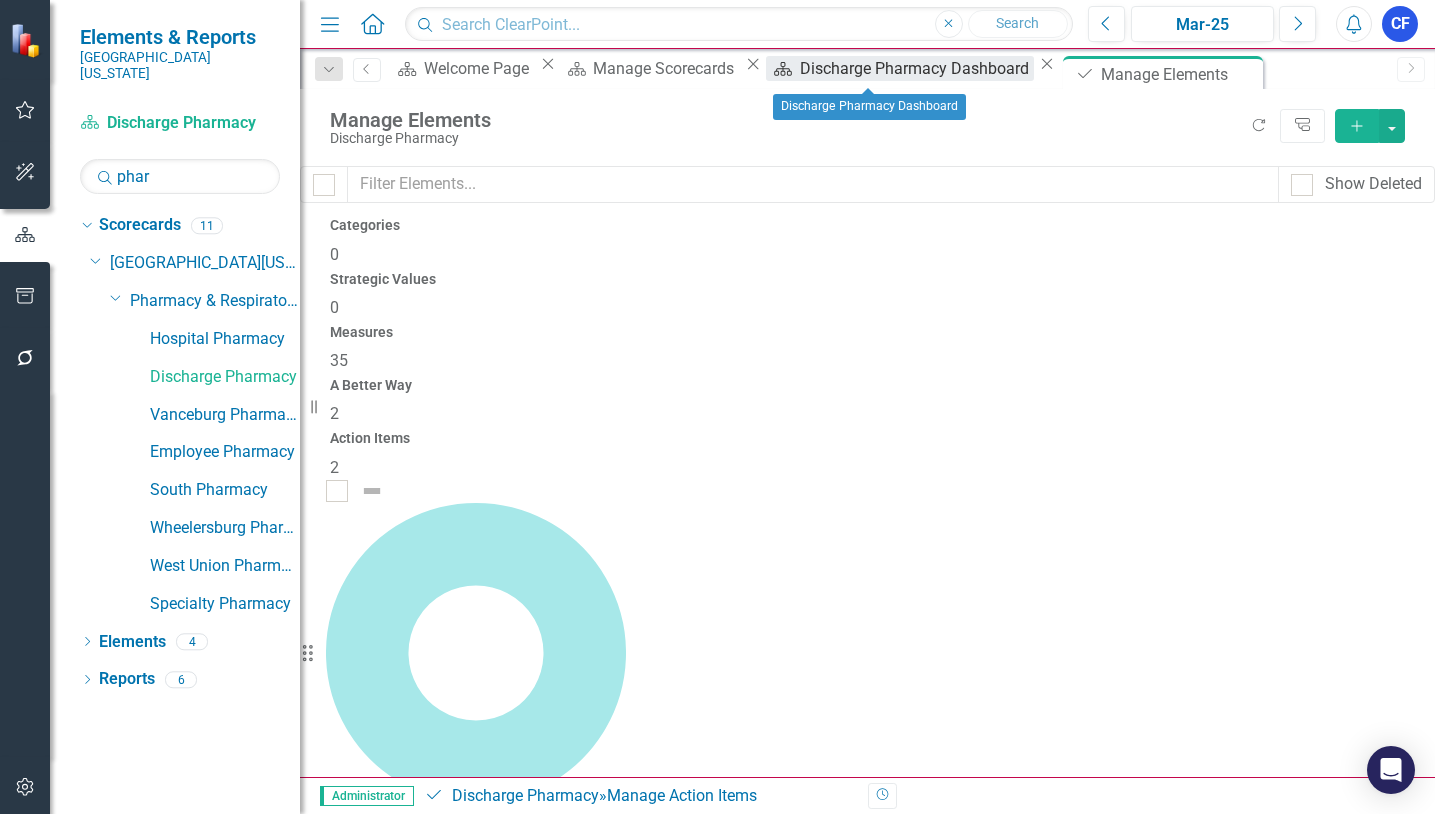 click on "Discharge Pharmacy Dashboard" at bounding box center (917, 68) 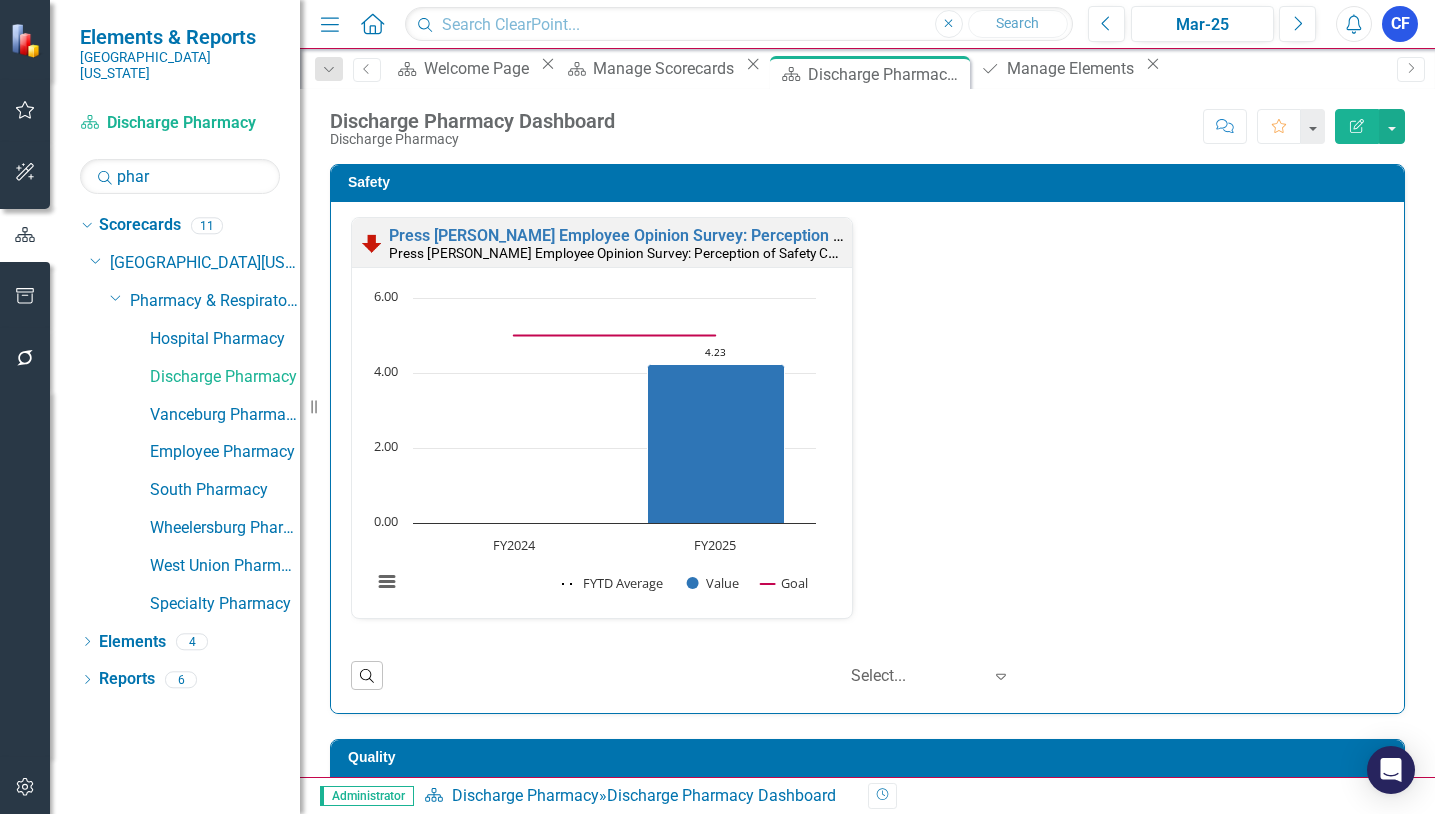 scroll, scrollTop: 694, scrollLeft: 0, axis: vertical 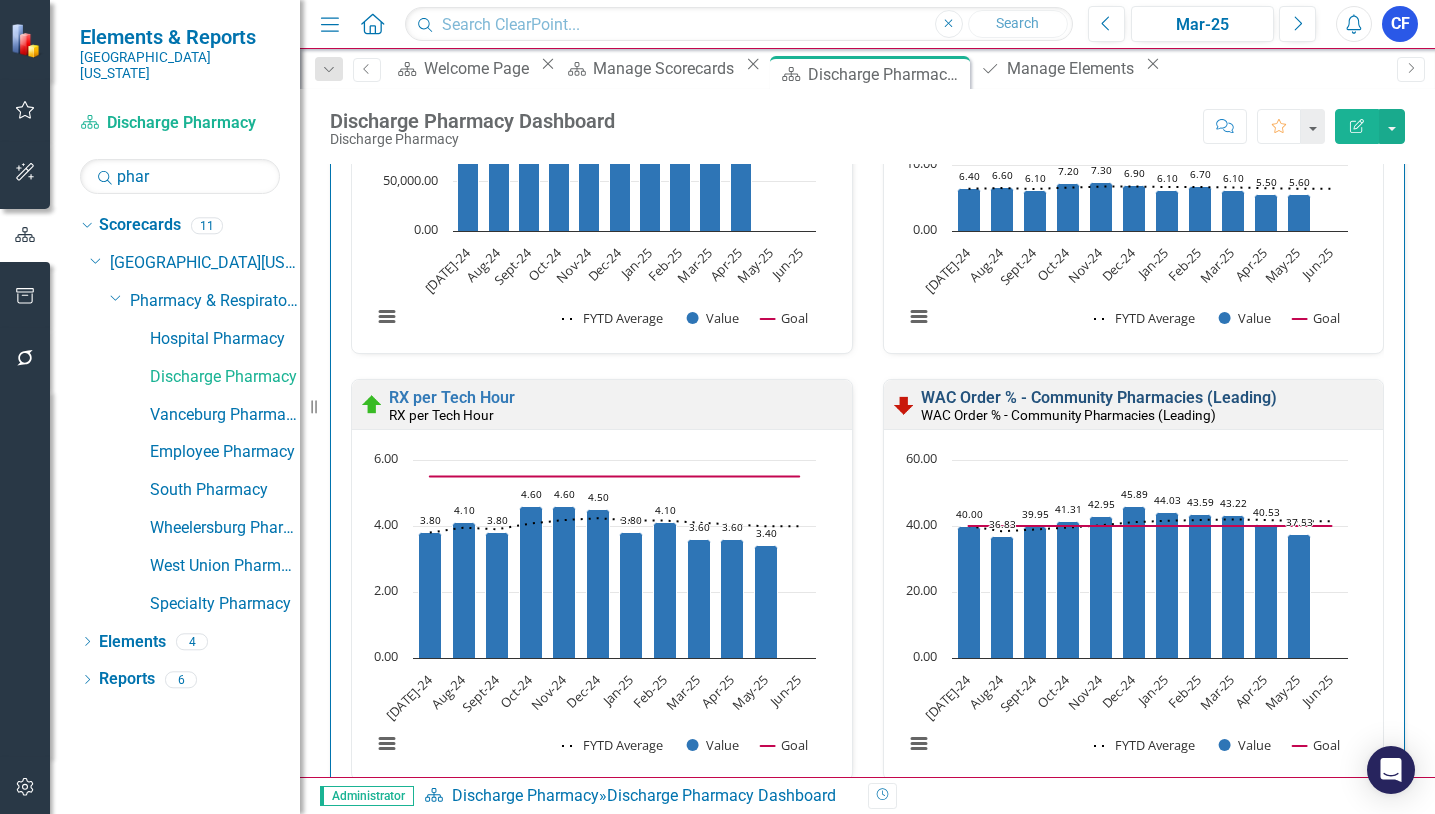 click on "WAC Order % - Community Pharmacies (Leading)" at bounding box center [1099, 397] 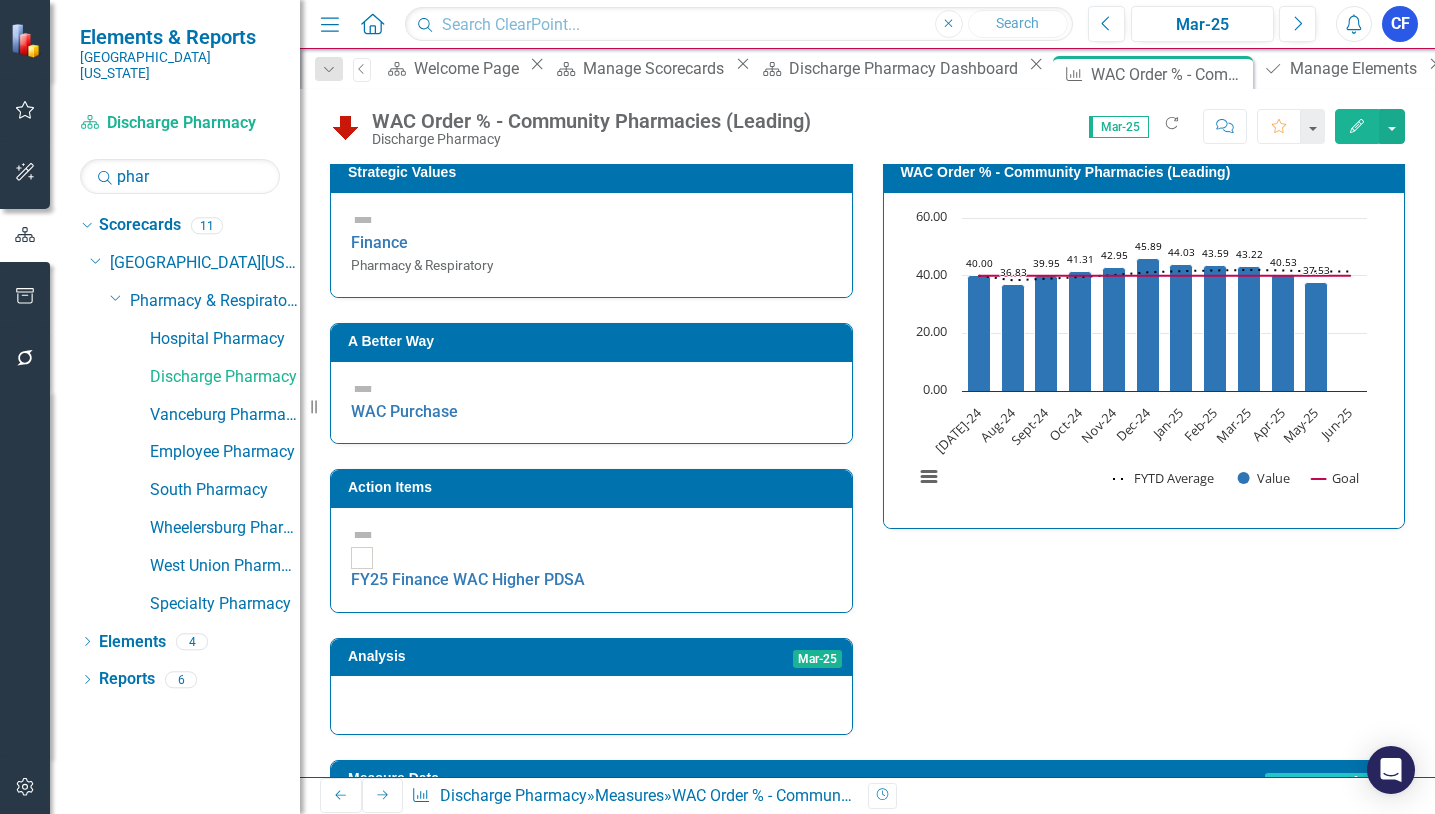 scroll, scrollTop: 400, scrollLeft: 0, axis: vertical 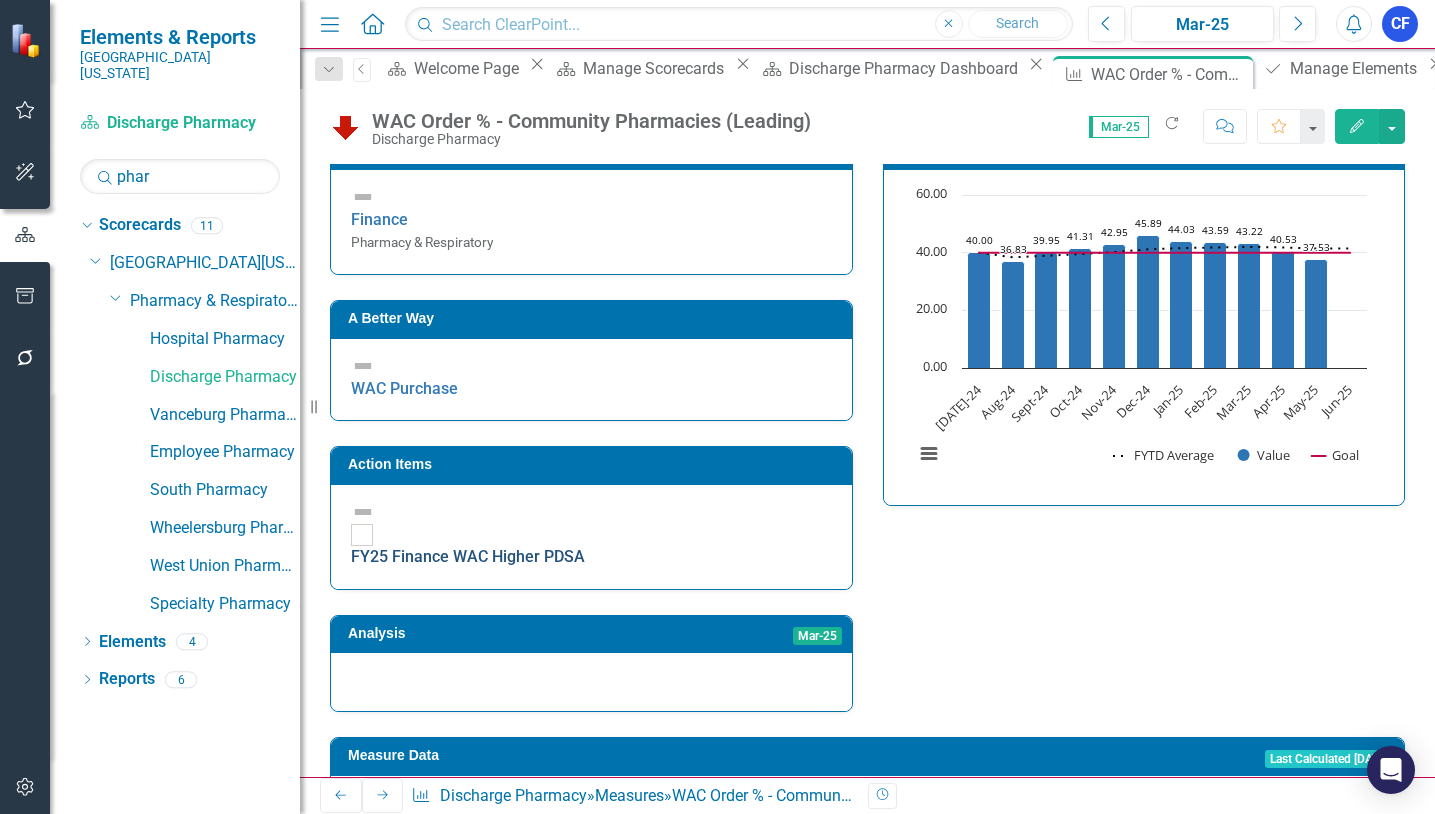 click on "FY25 Finance WAC Higher PDSA" at bounding box center (468, 556) 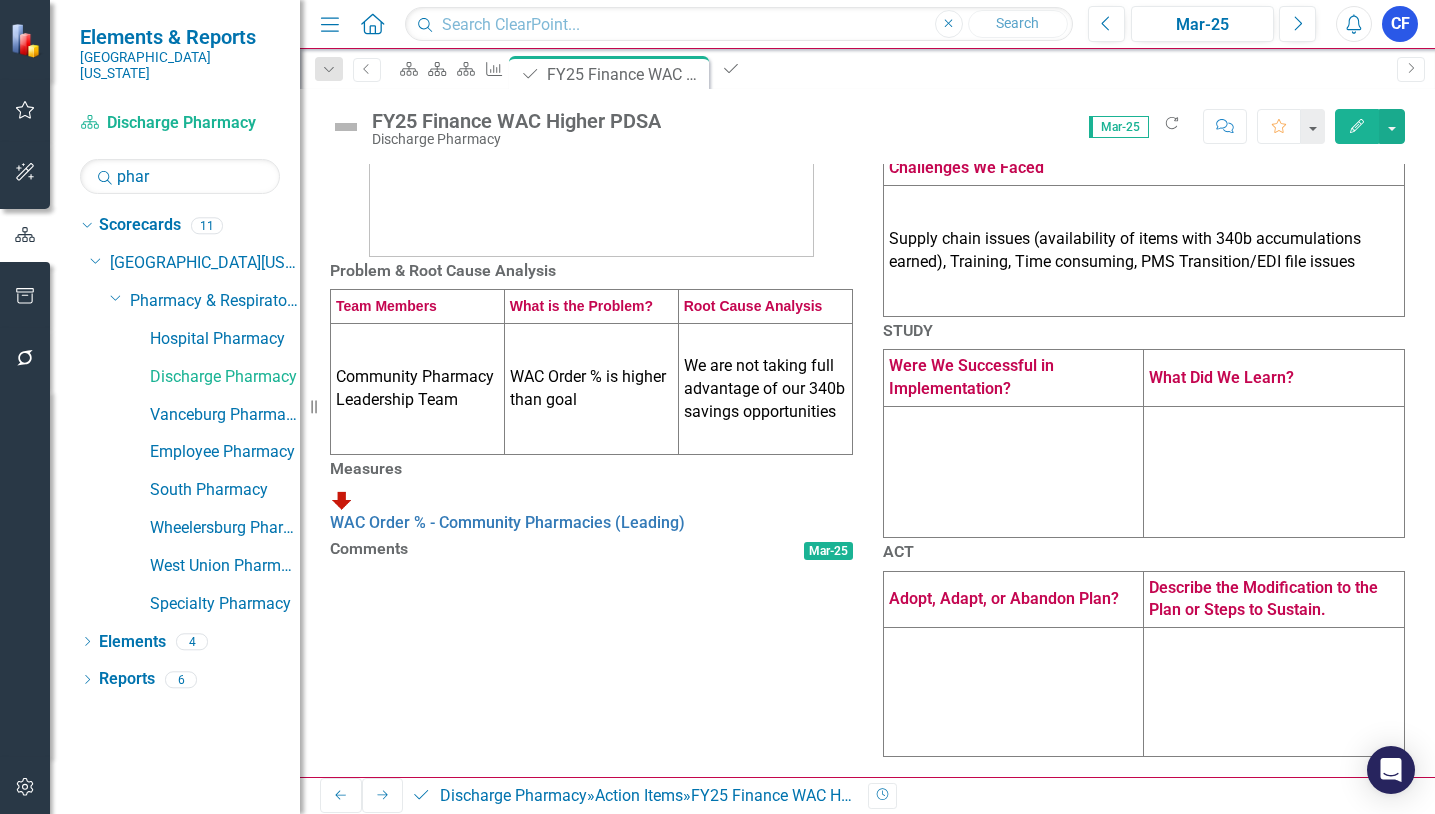 scroll, scrollTop: 600, scrollLeft: 0, axis: vertical 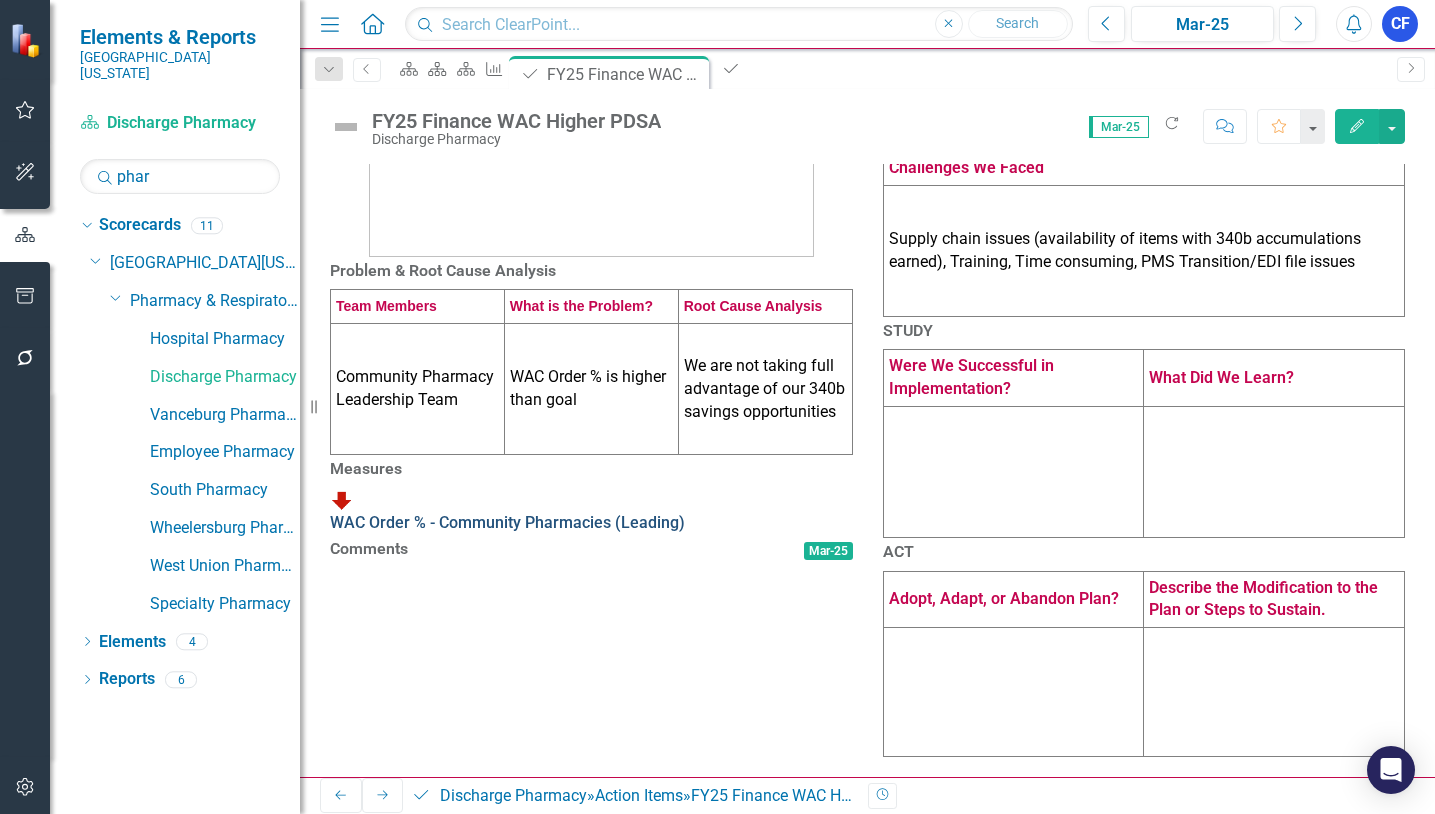 click on "WAC Order % - Community Pharmacies (Leading)" at bounding box center [507, 522] 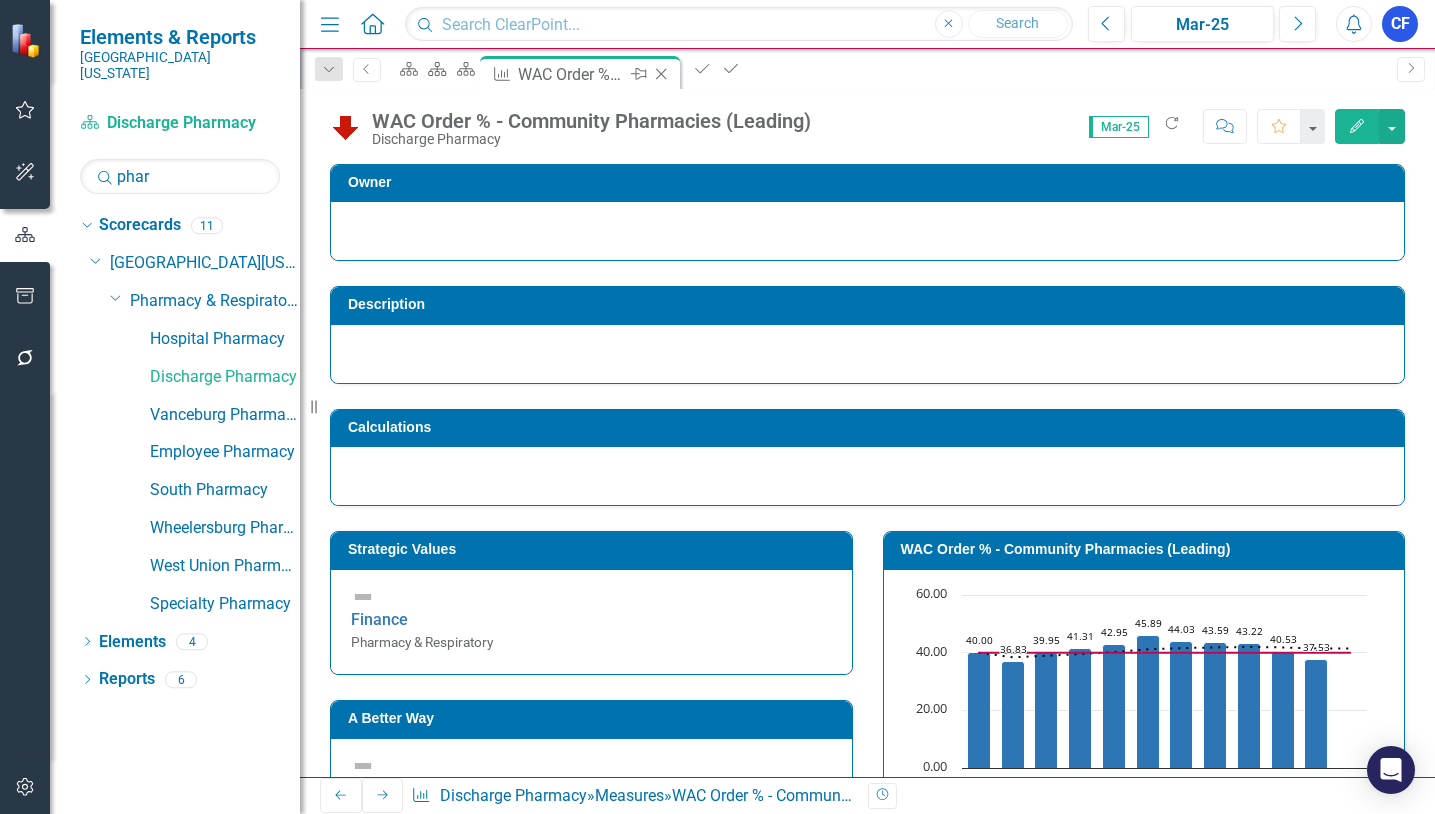 click on "Close" 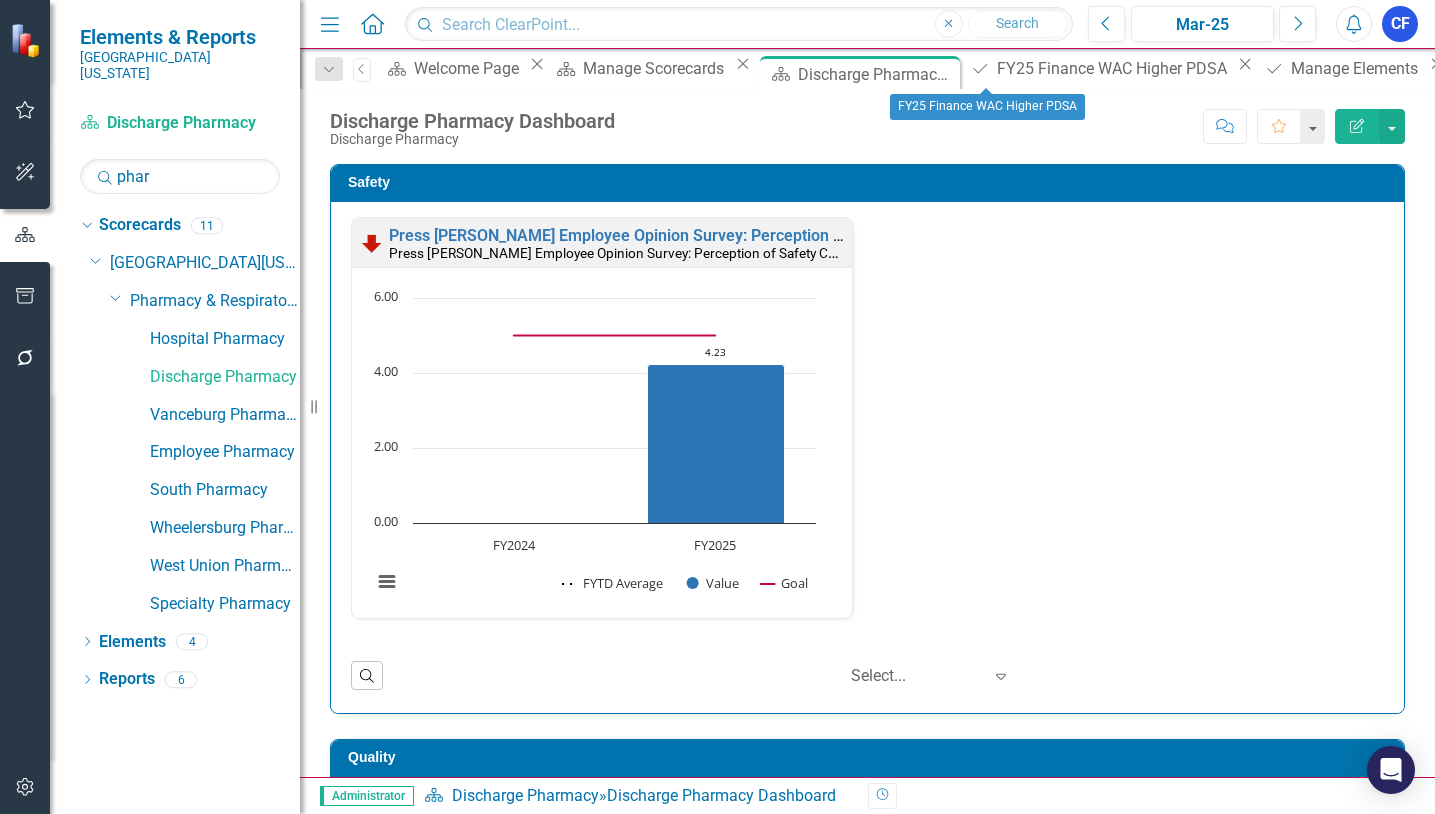 click on "Close" 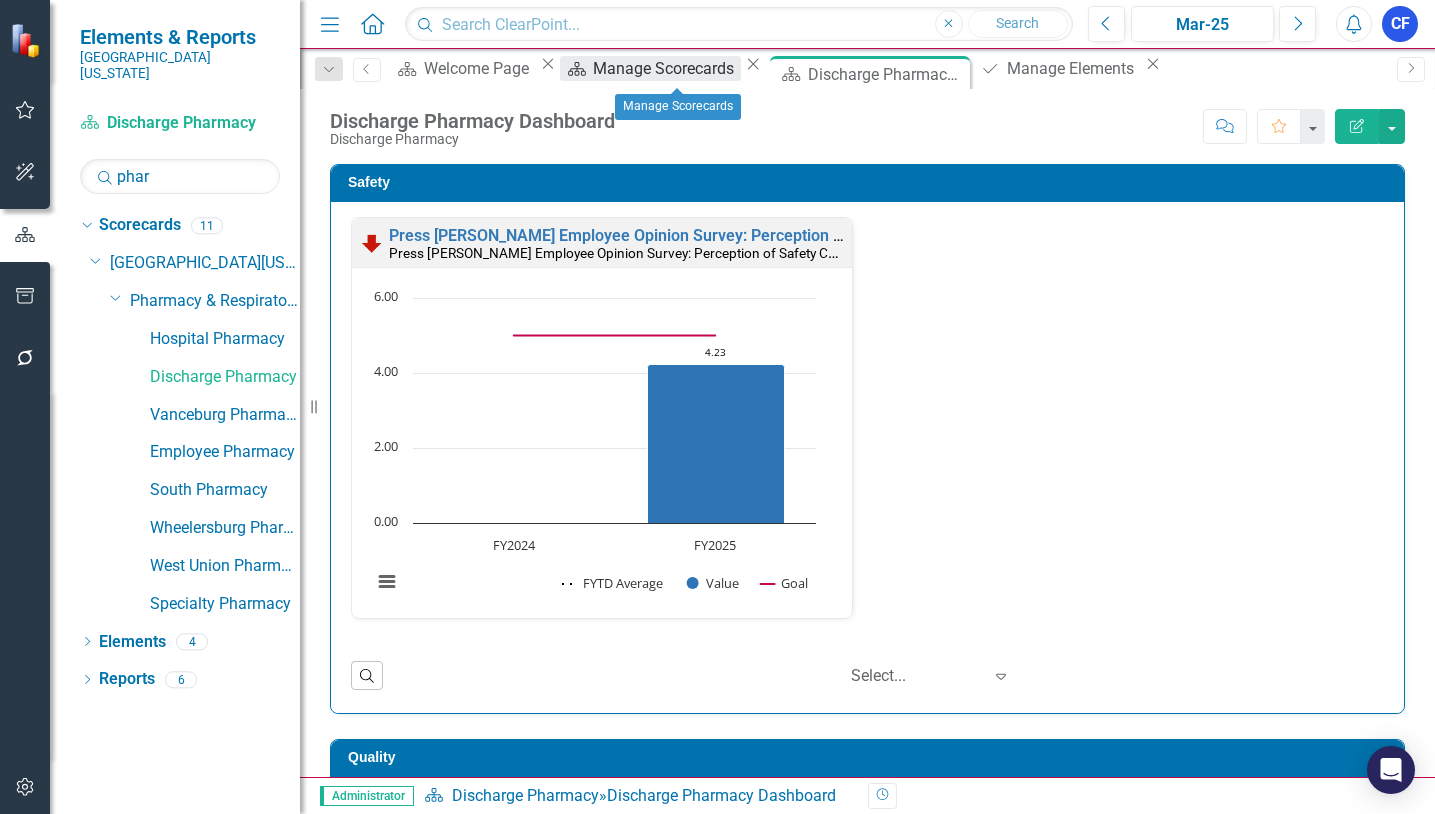 click on "Manage Scorecards" at bounding box center [666, 68] 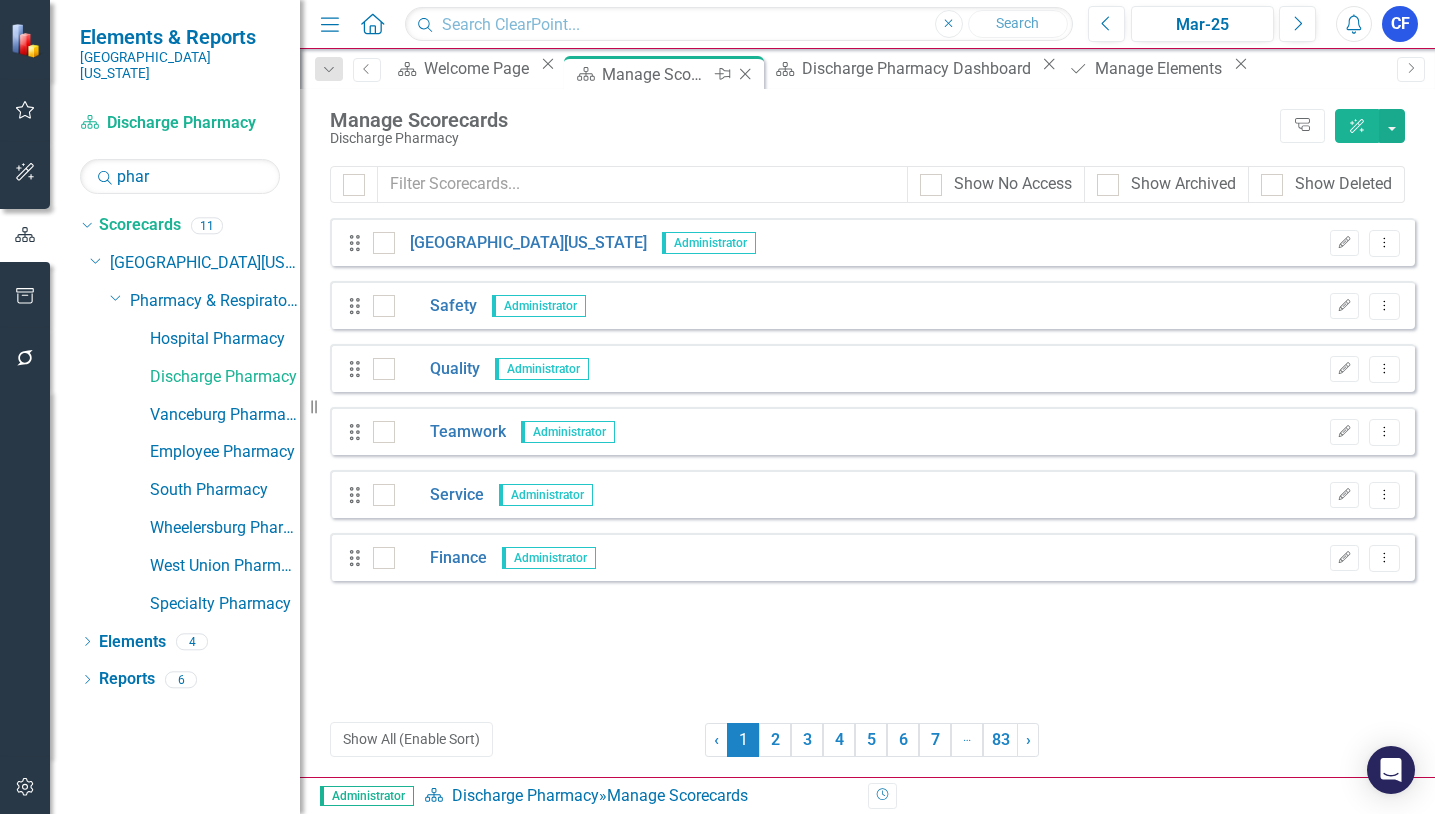 click on "Close" 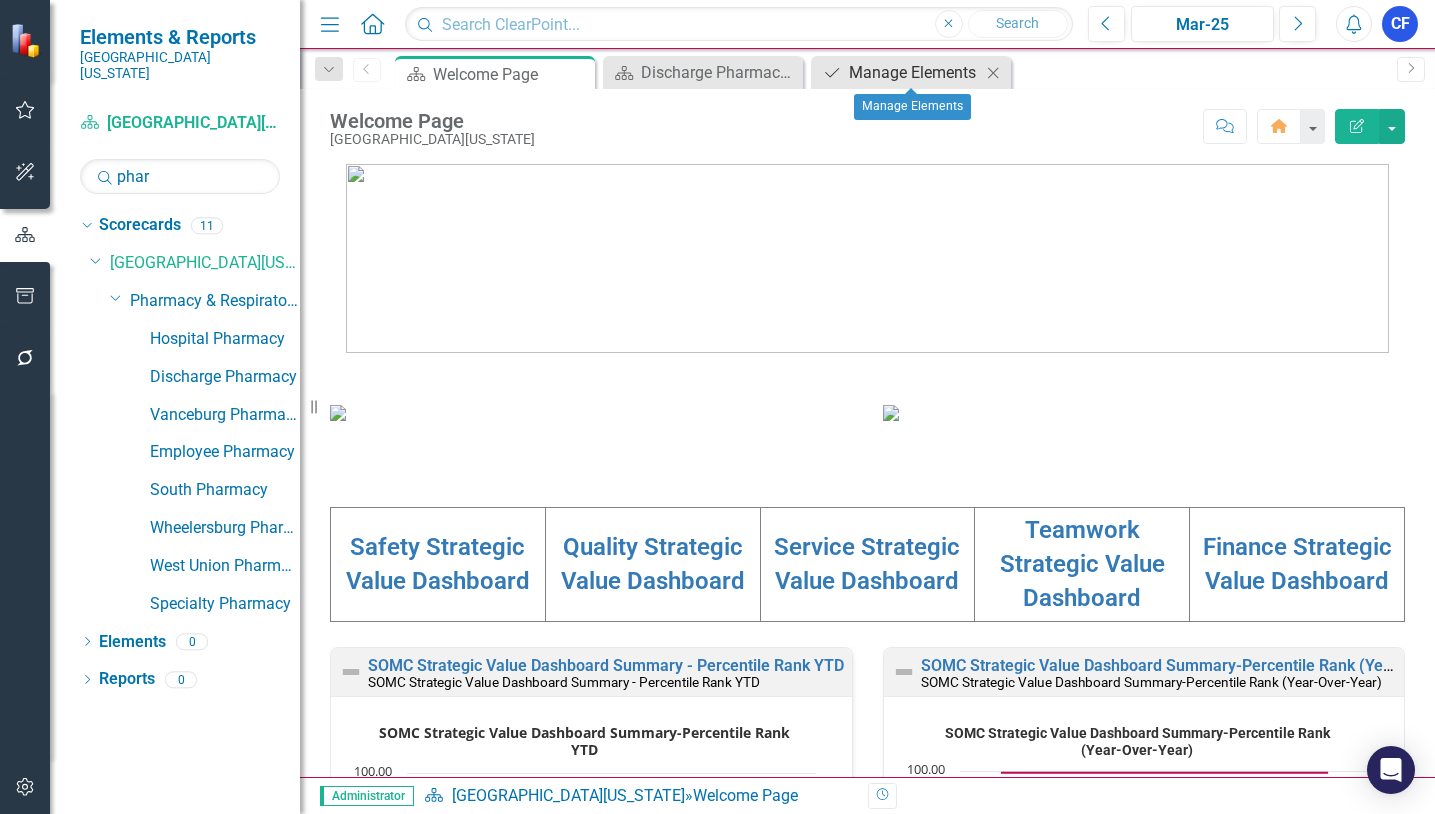 click on "Manage Elements" at bounding box center [915, 72] 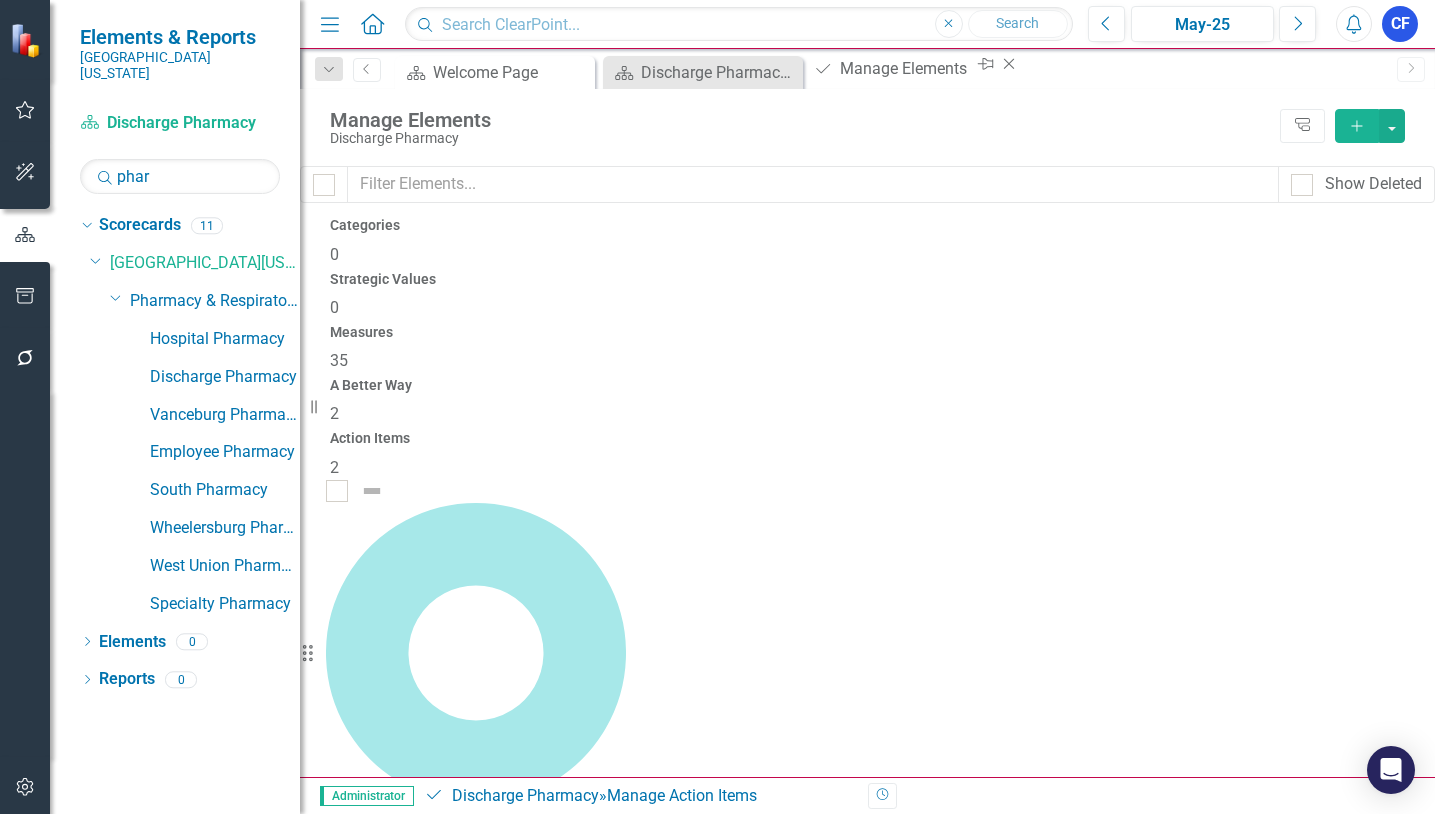 checkbox on "false" 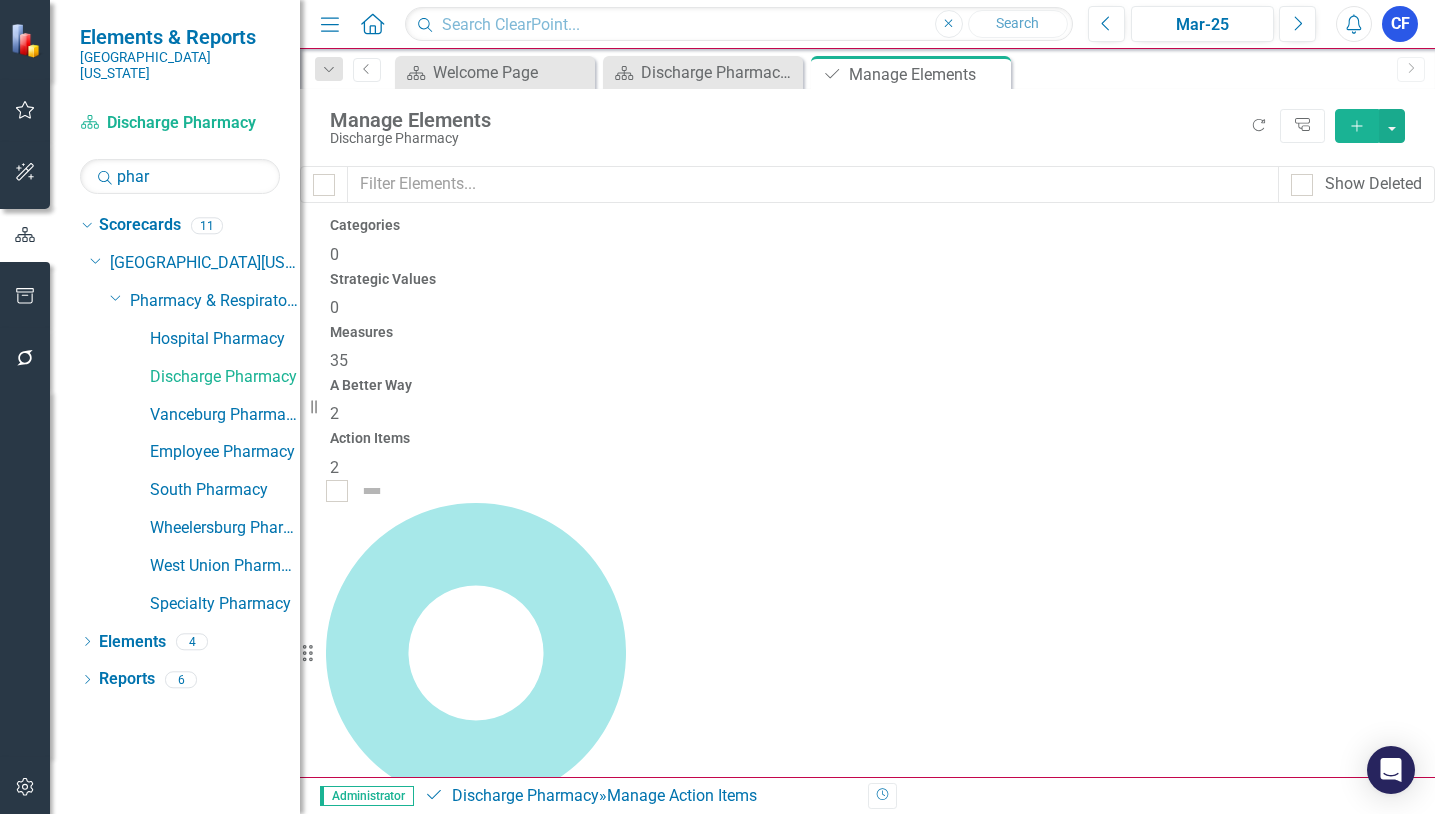 click on "Dropdown Menu" 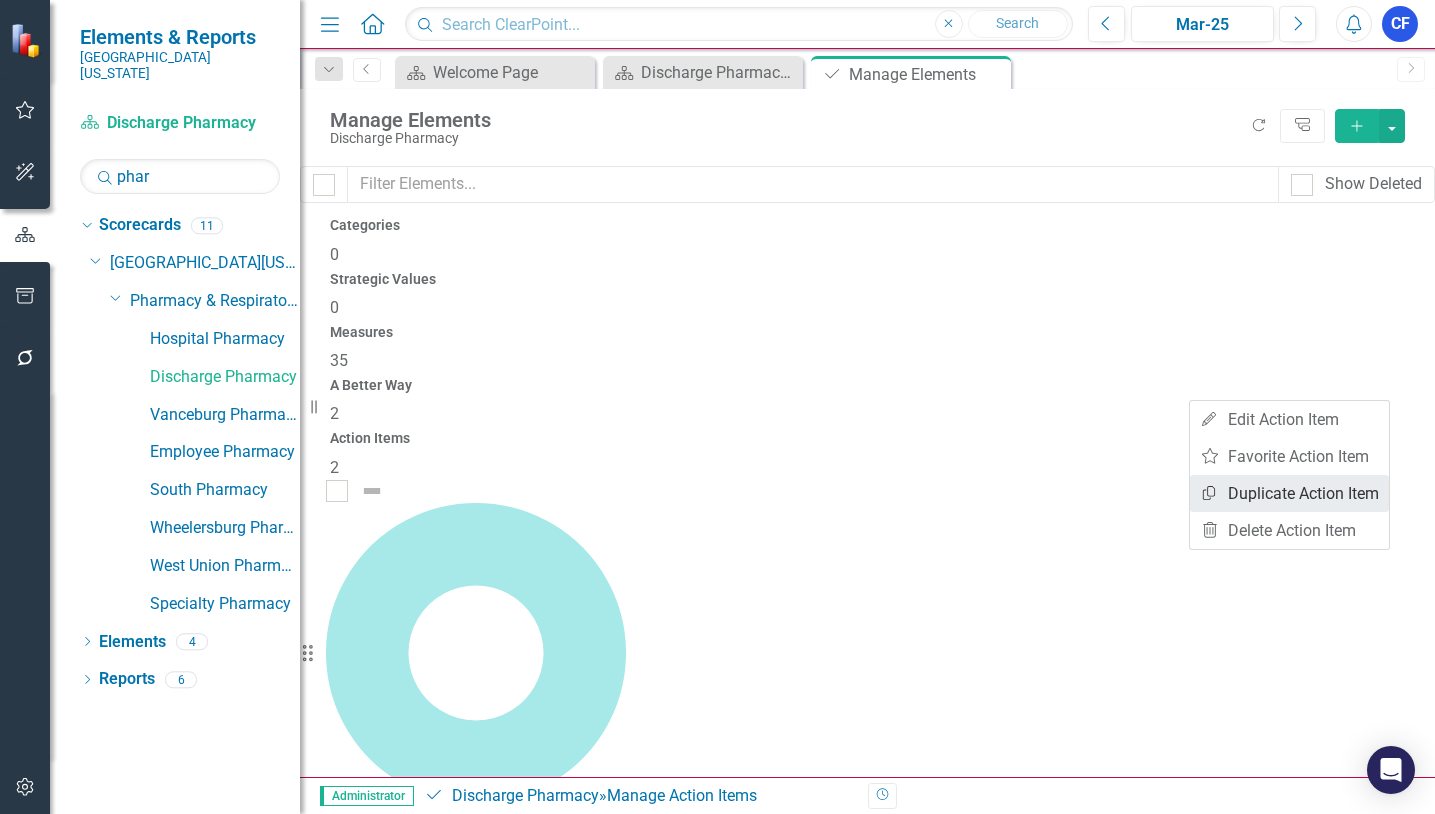 click on "Copy Duplicate Action Item" at bounding box center [1289, 493] 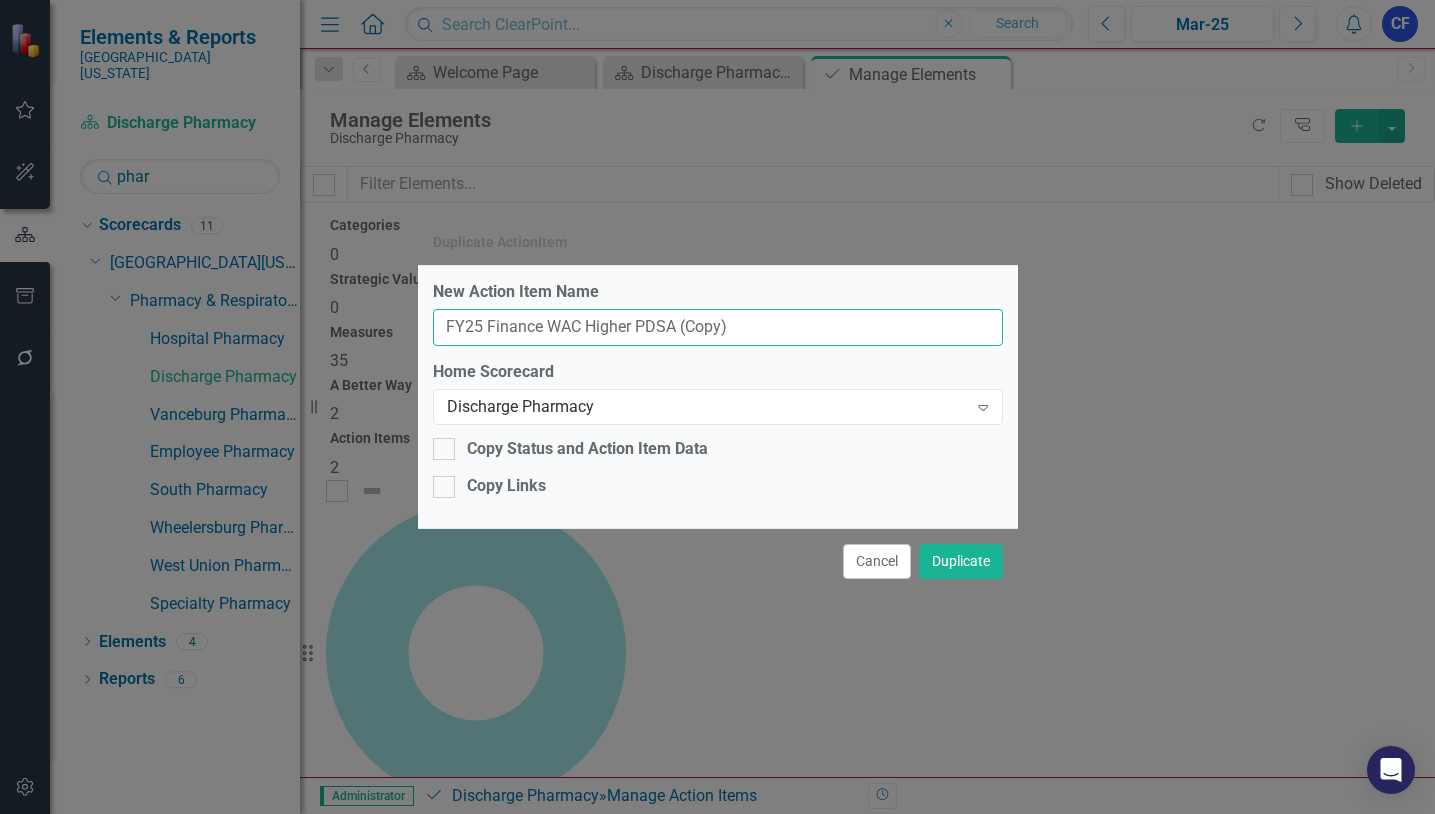 drag, startPoint x: 734, startPoint y: 324, endPoint x: 678, endPoint y: 329, distance: 56.22277 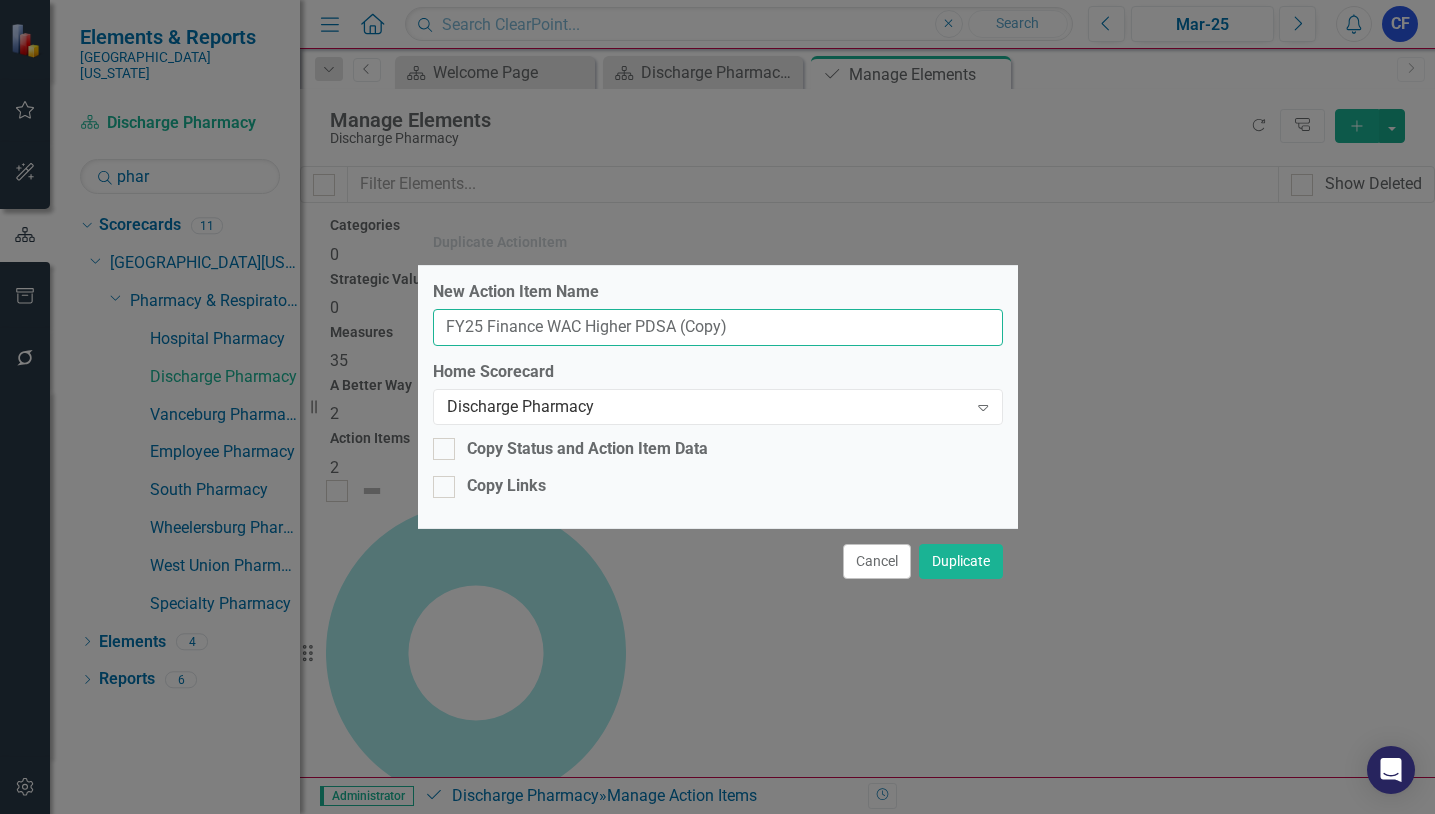 click on "FY25 Finance WAC Higher PDSA (Copy)" at bounding box center (718, 327) 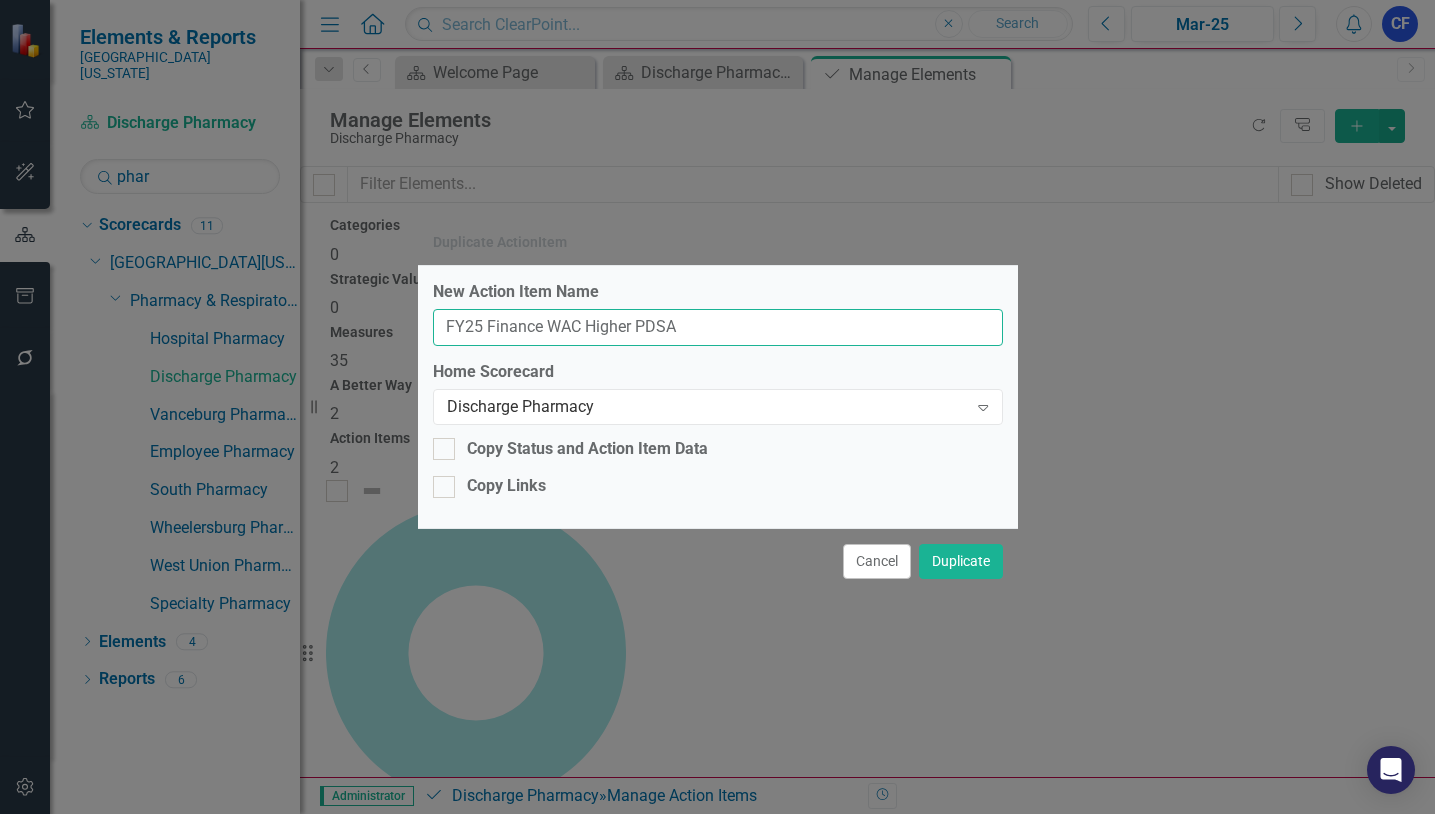 drag, startPoint x: 547, startPoint y: 326, endPoint x: 634, endPoint y: 320, distance: 87.20665 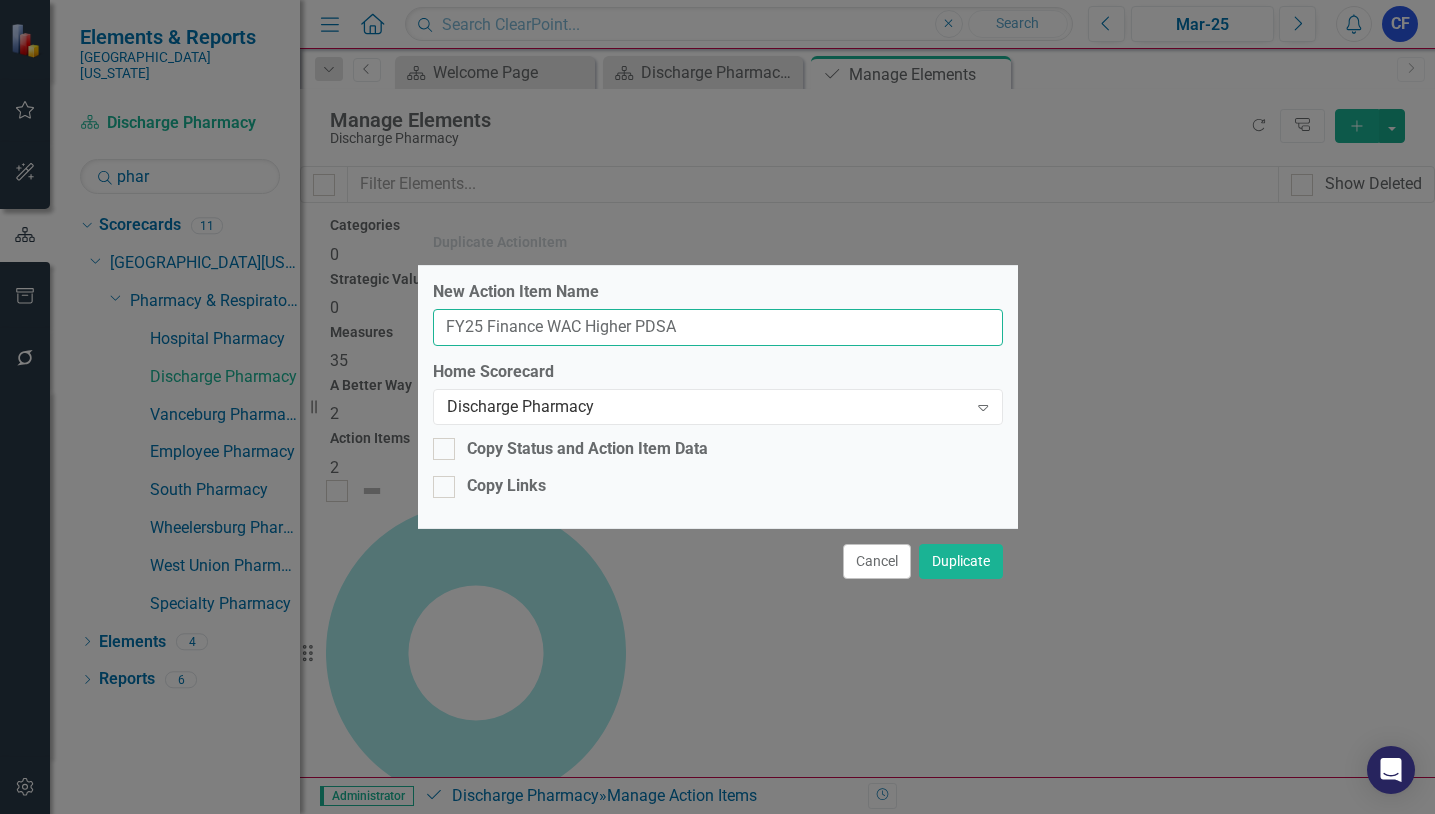 click on "FY25 Finance WAC Higher PDSA" at bounding box center (718, 327) 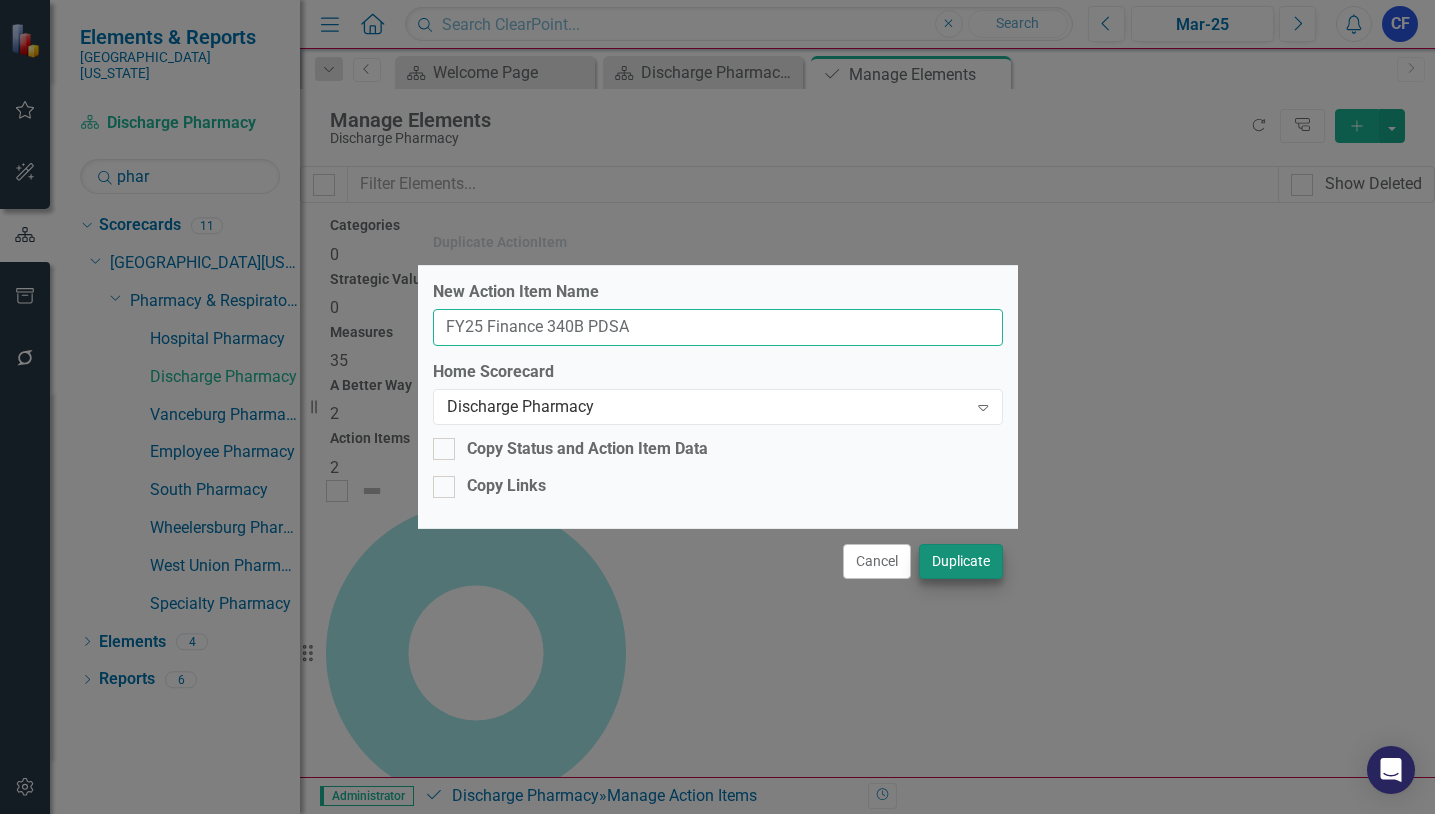 type on "FY25 Finance 340B PDSA" 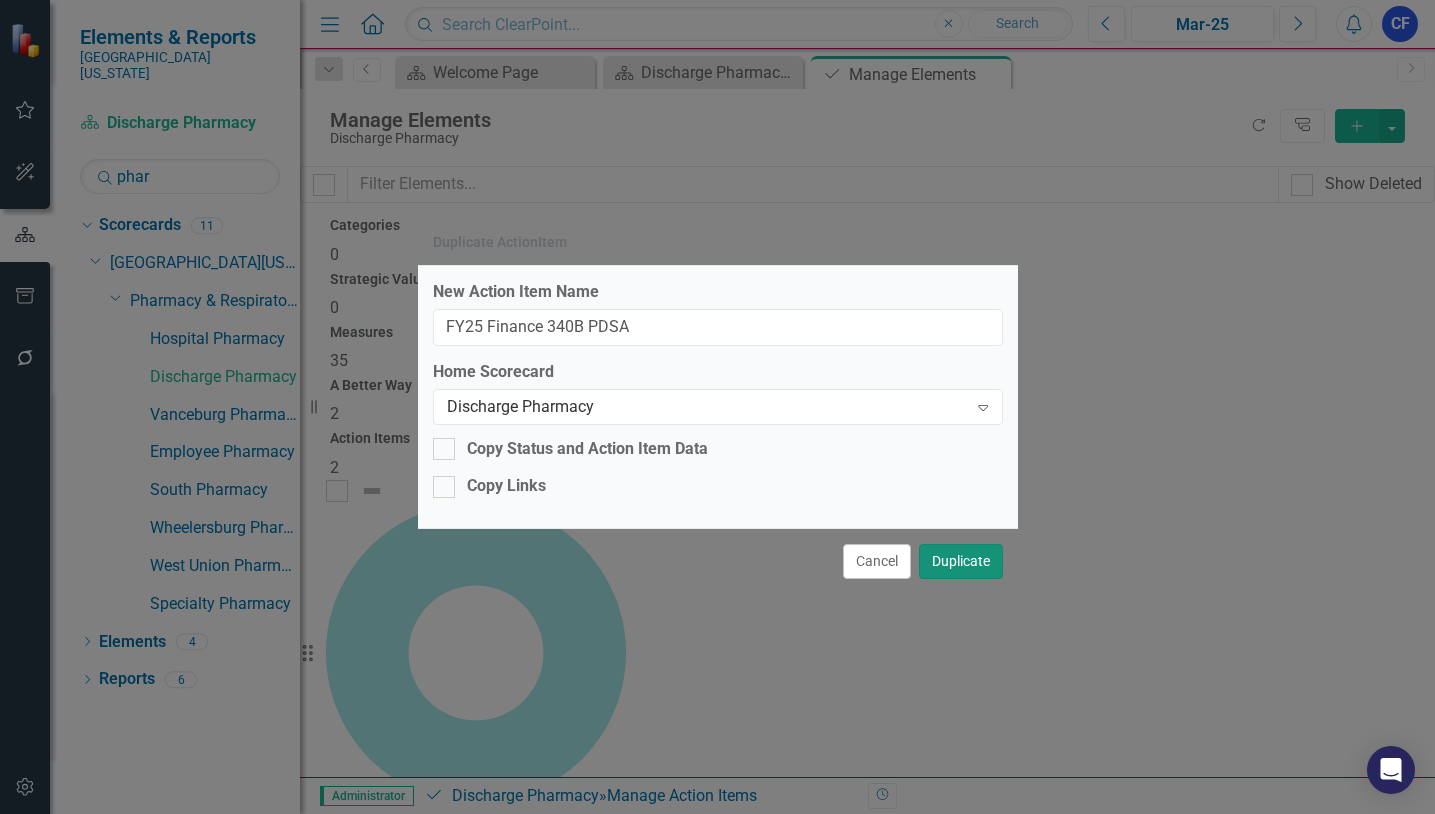 click on "Duplicate" at bounding box center [961, 561] 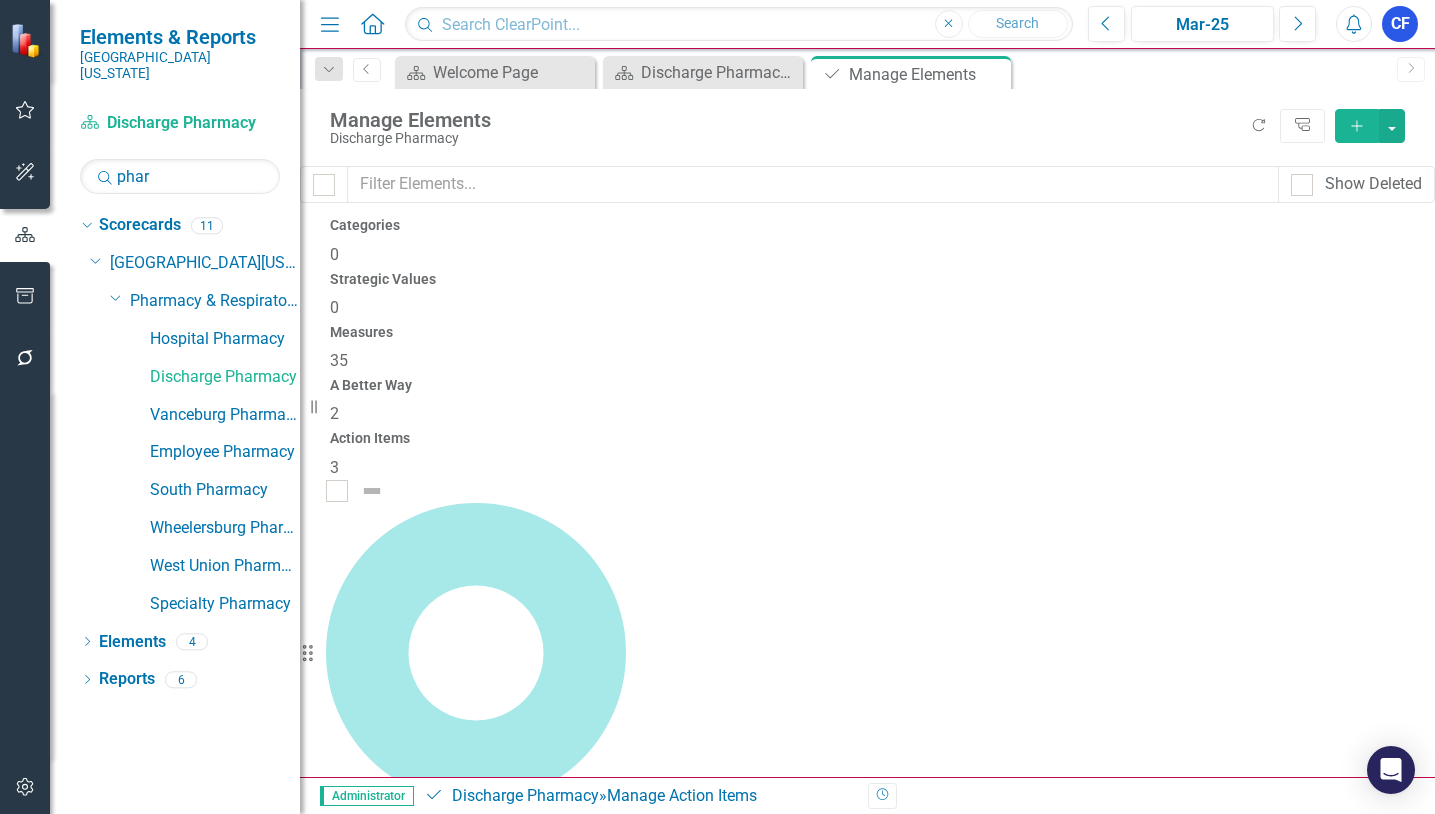 click on "Dropdown Menu" 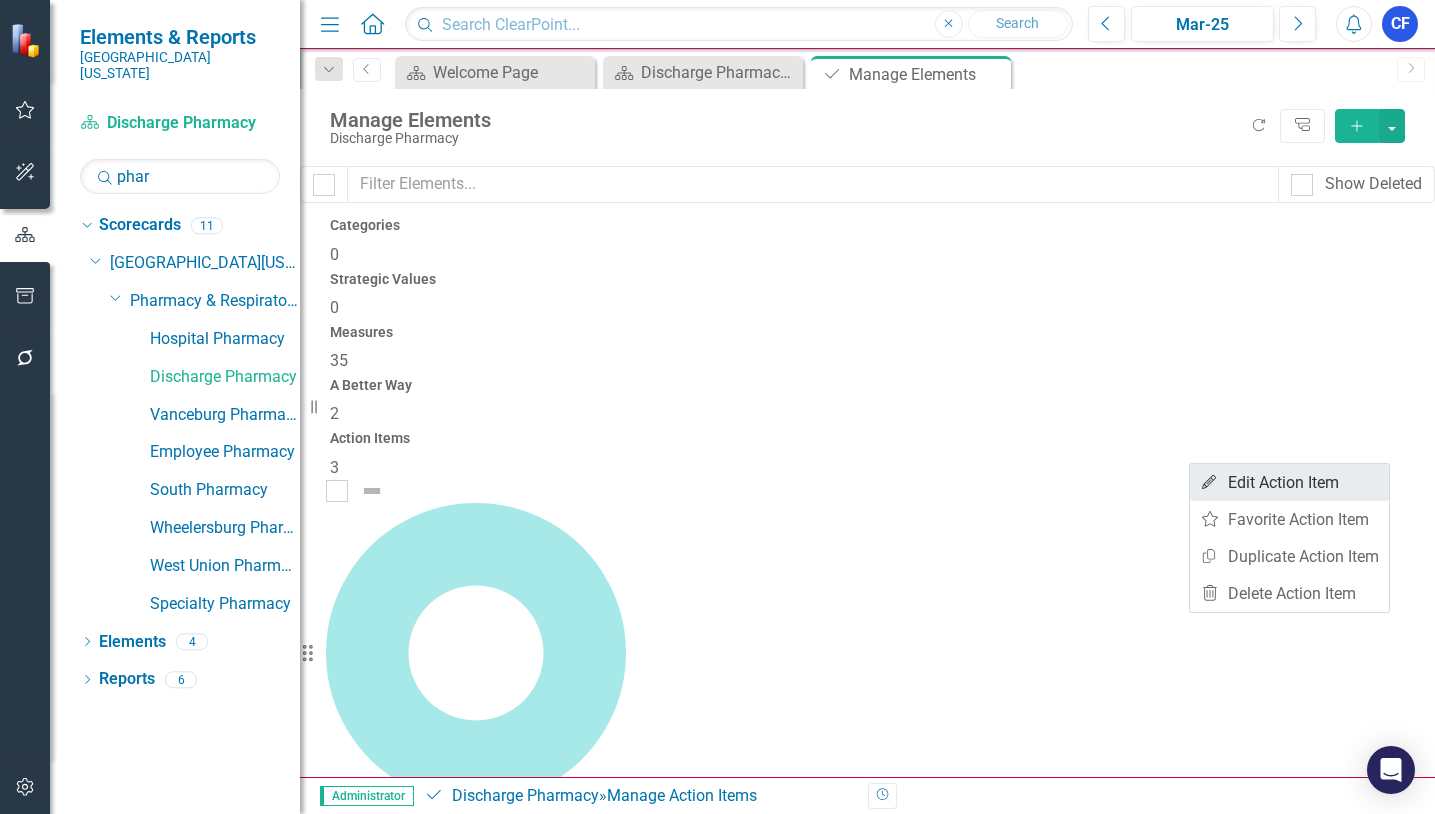 click on "Edit Edit Action Item" at bounding box center (1289, 482) 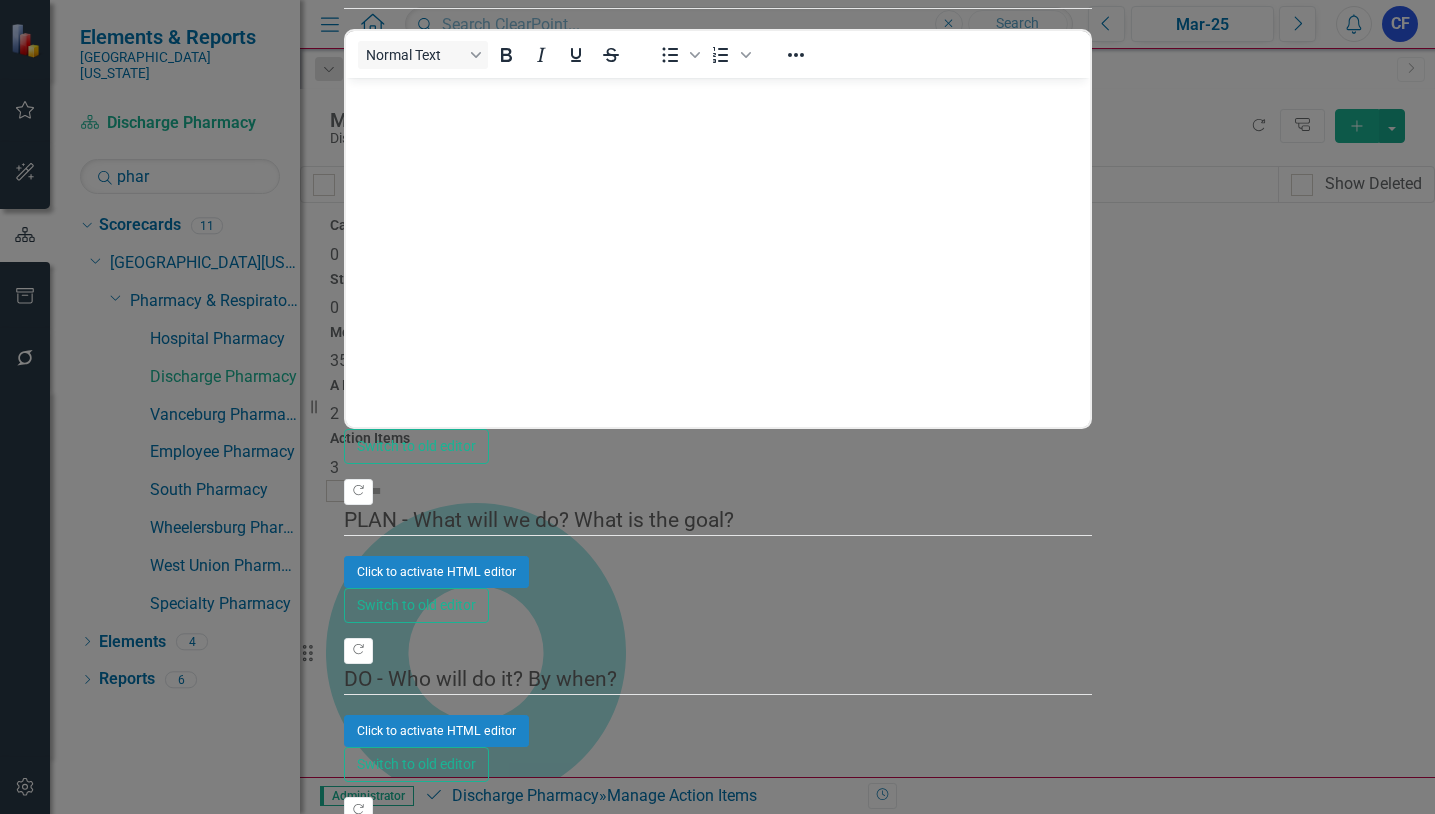 scroll, scrollTop: 0, scrollLeft: 0, axis: both 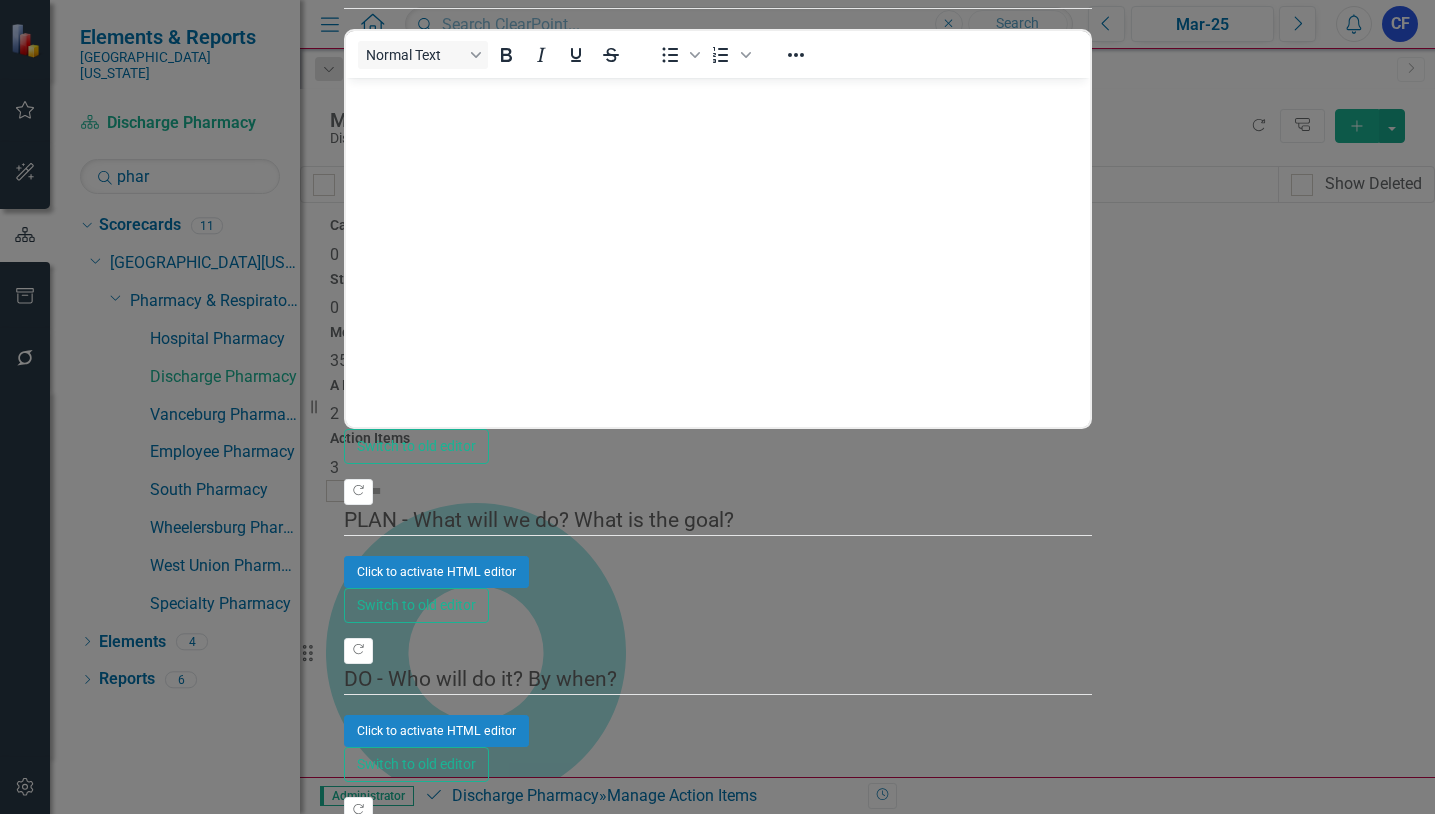 click on "Edit Fields" at bounding box center [480, -236] 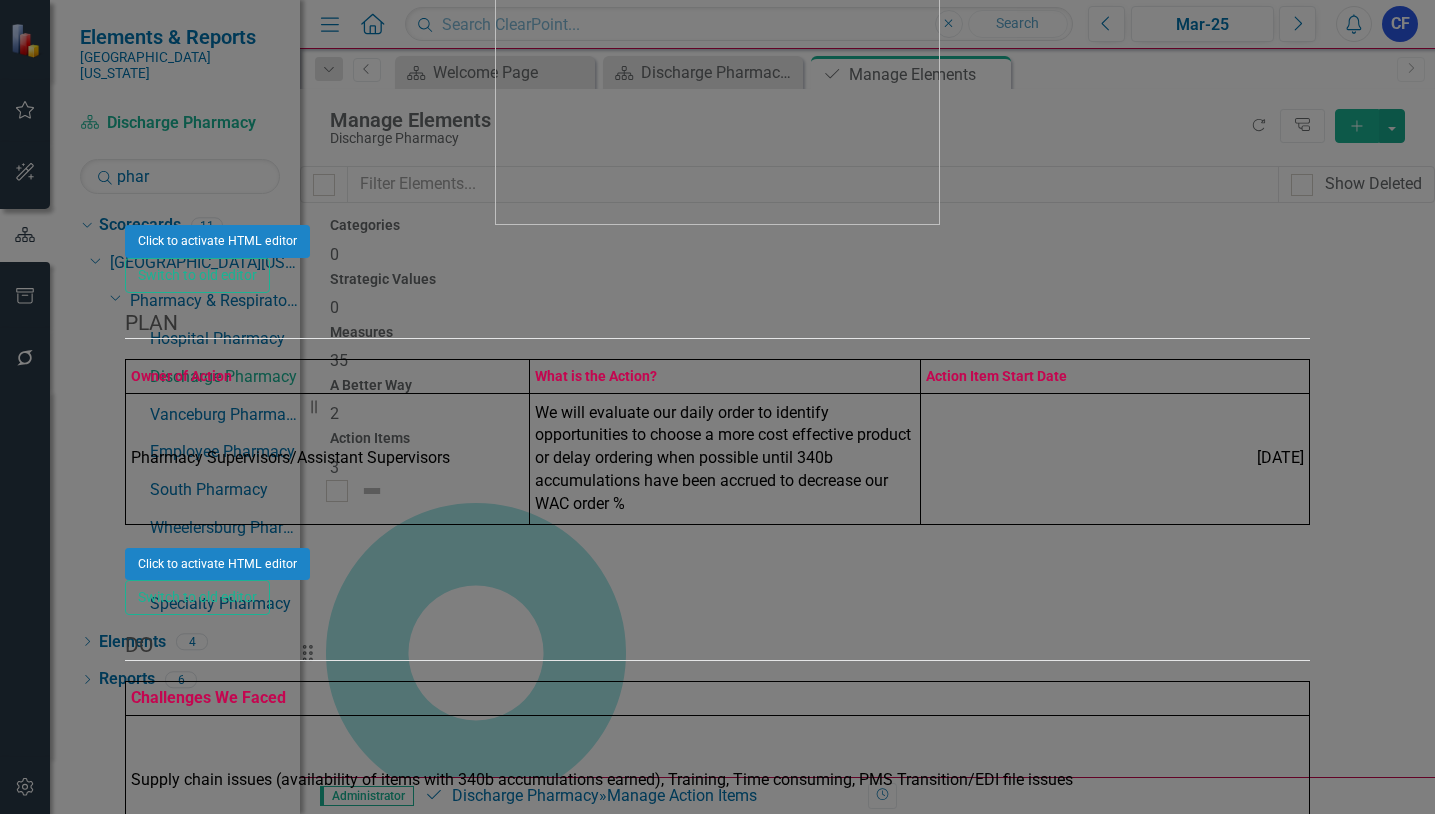 click on "FY25 Finance WAC Higher PDSA" at bounding box center [717, -1008] 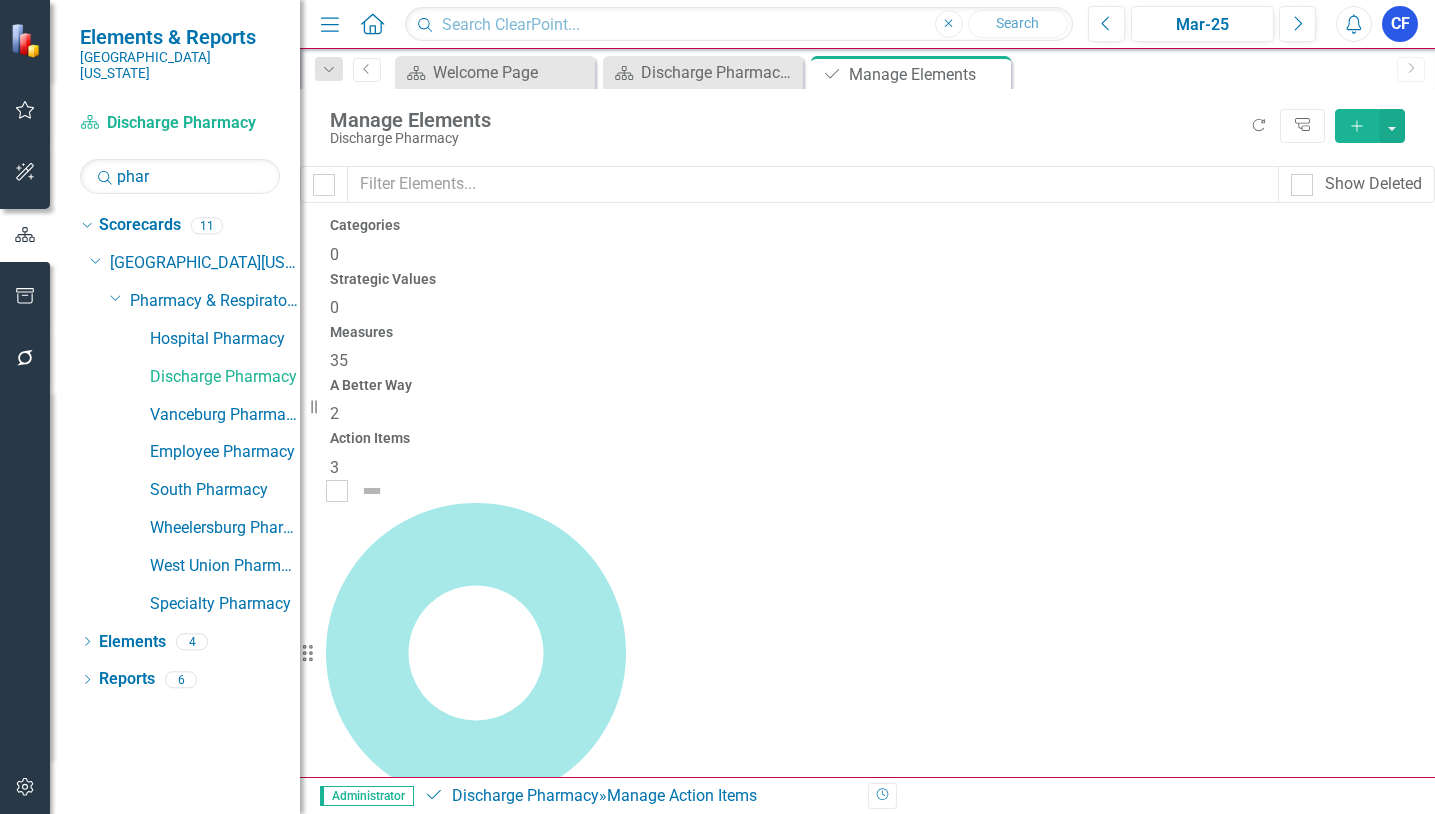 click on "FY25 Finance 340B PDSA" at bounding box center (418, 813) 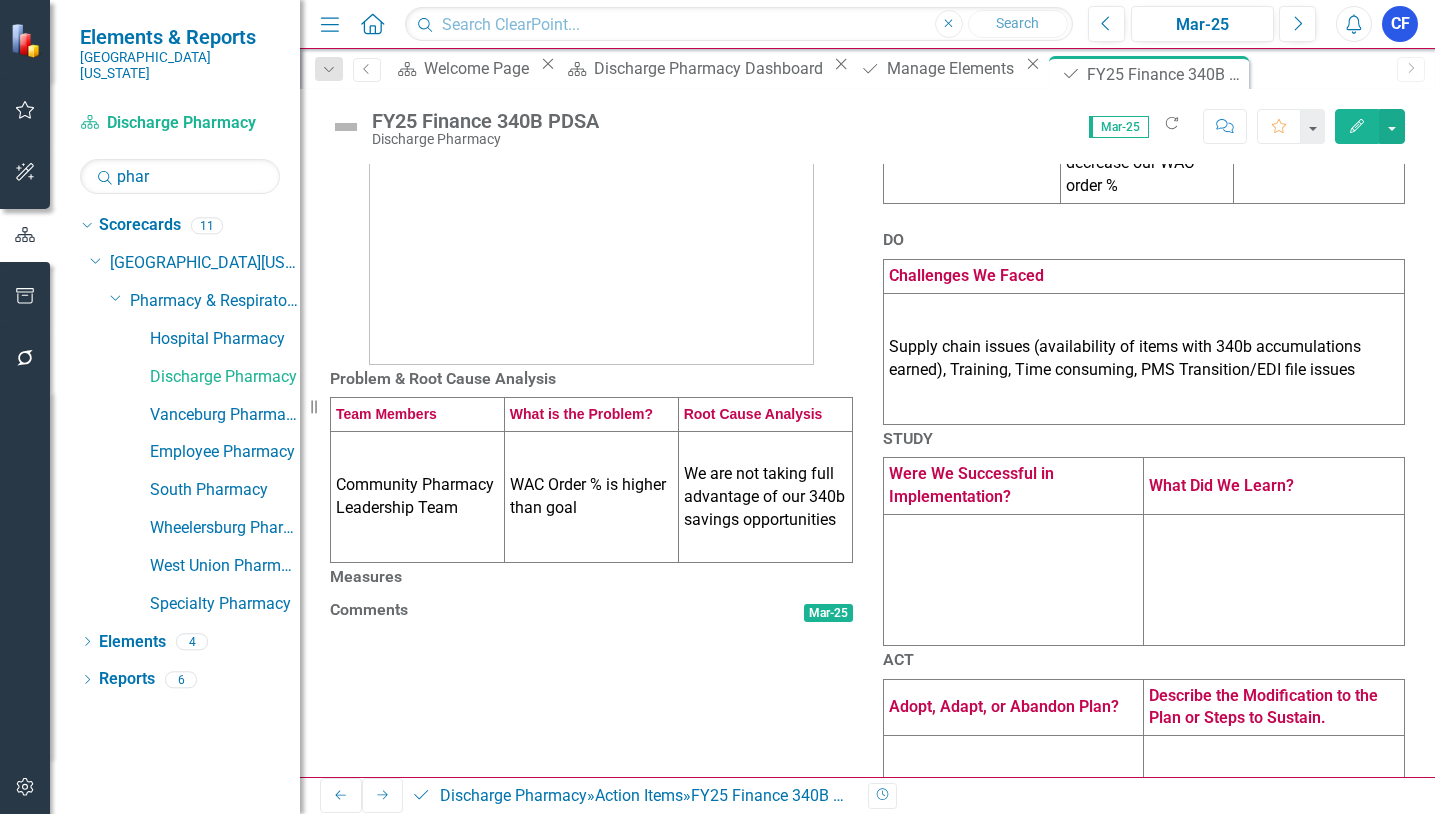 scroll, scrollTop: 300, scrollLeft: 0, axis: vertical 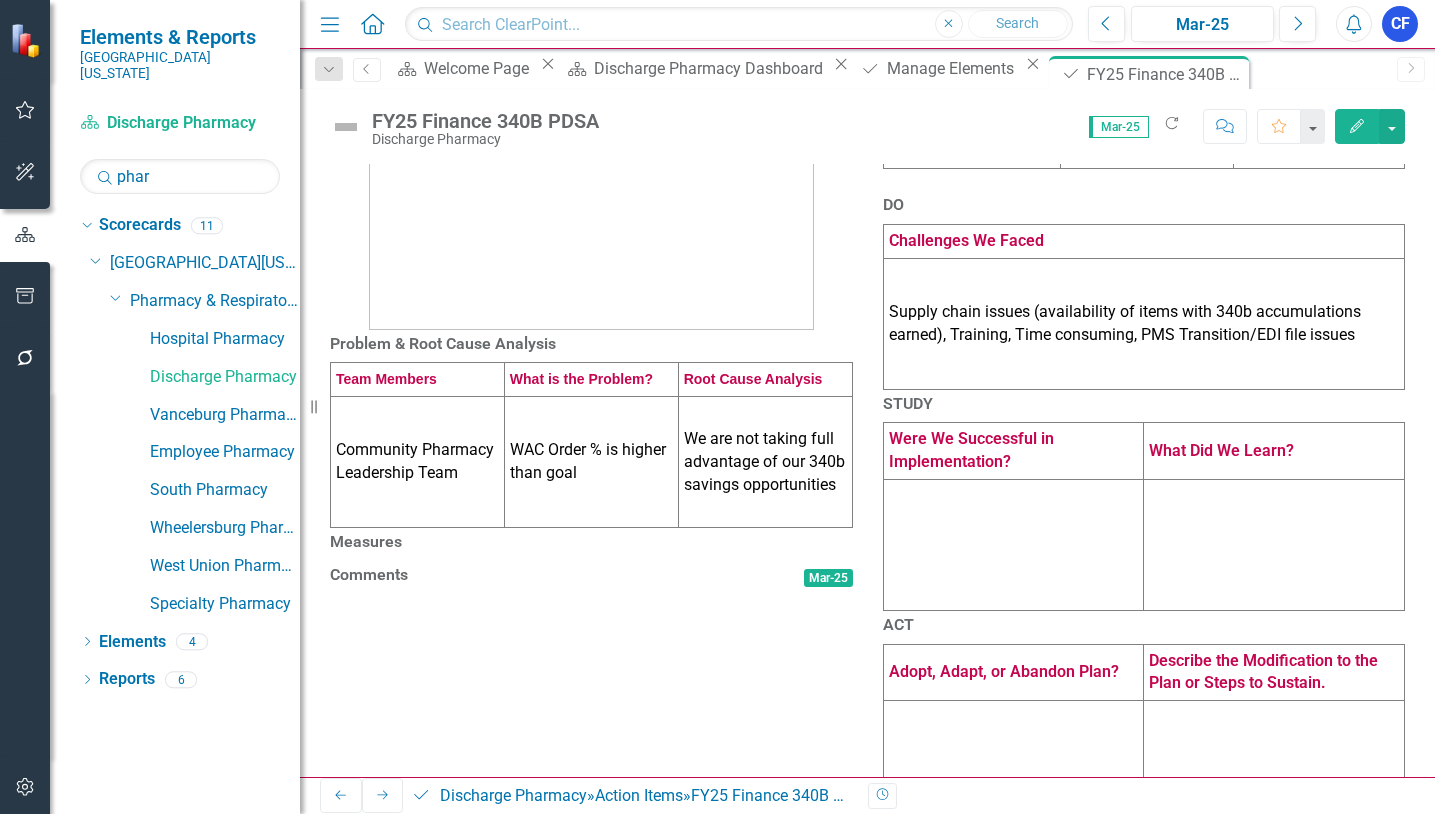 click on "Community Pharmacy Leadership Team" at bounding box center (418, 462) 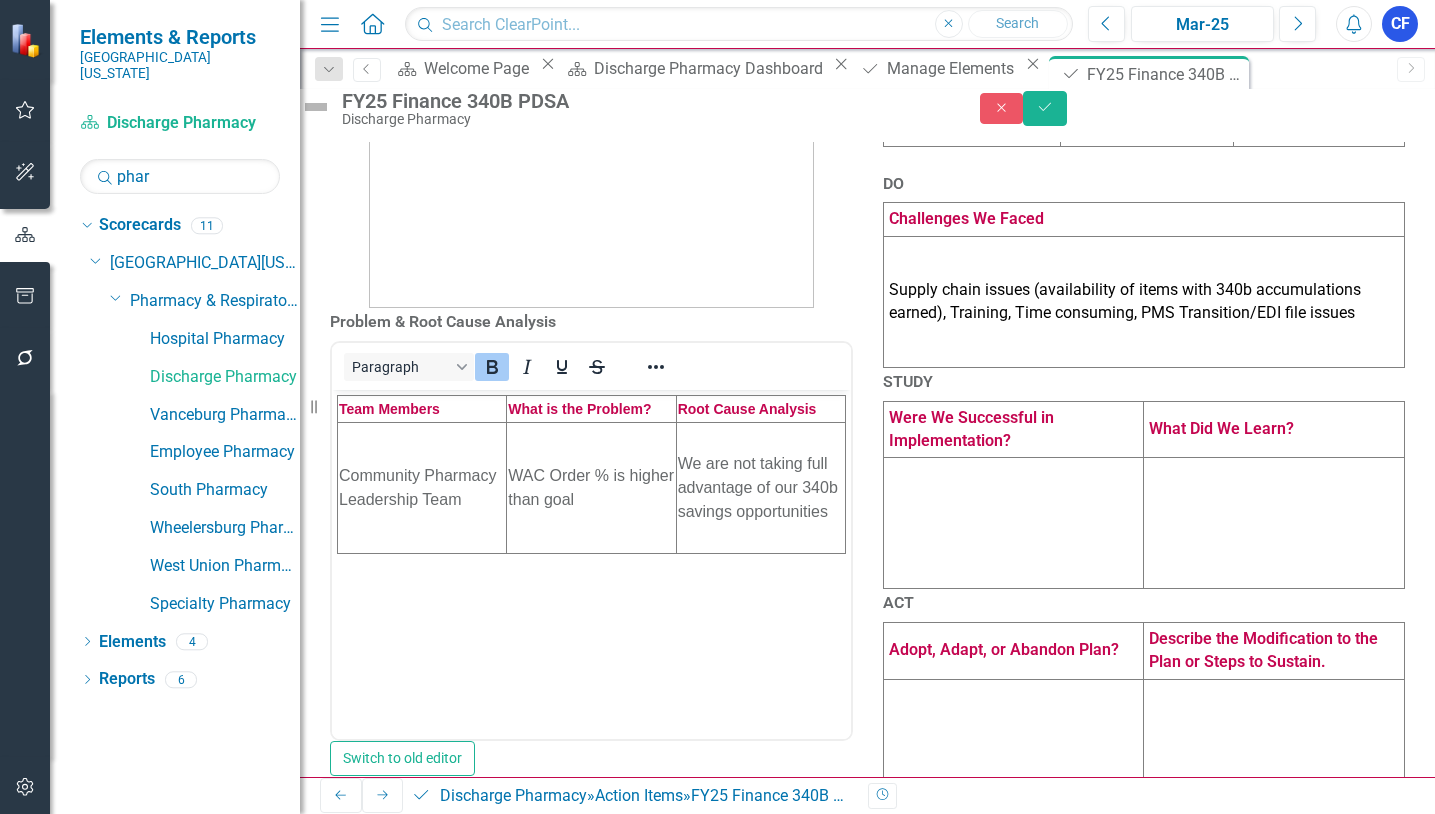 scroll, scrollTop: 0, scrollLeft: 0, axis: both 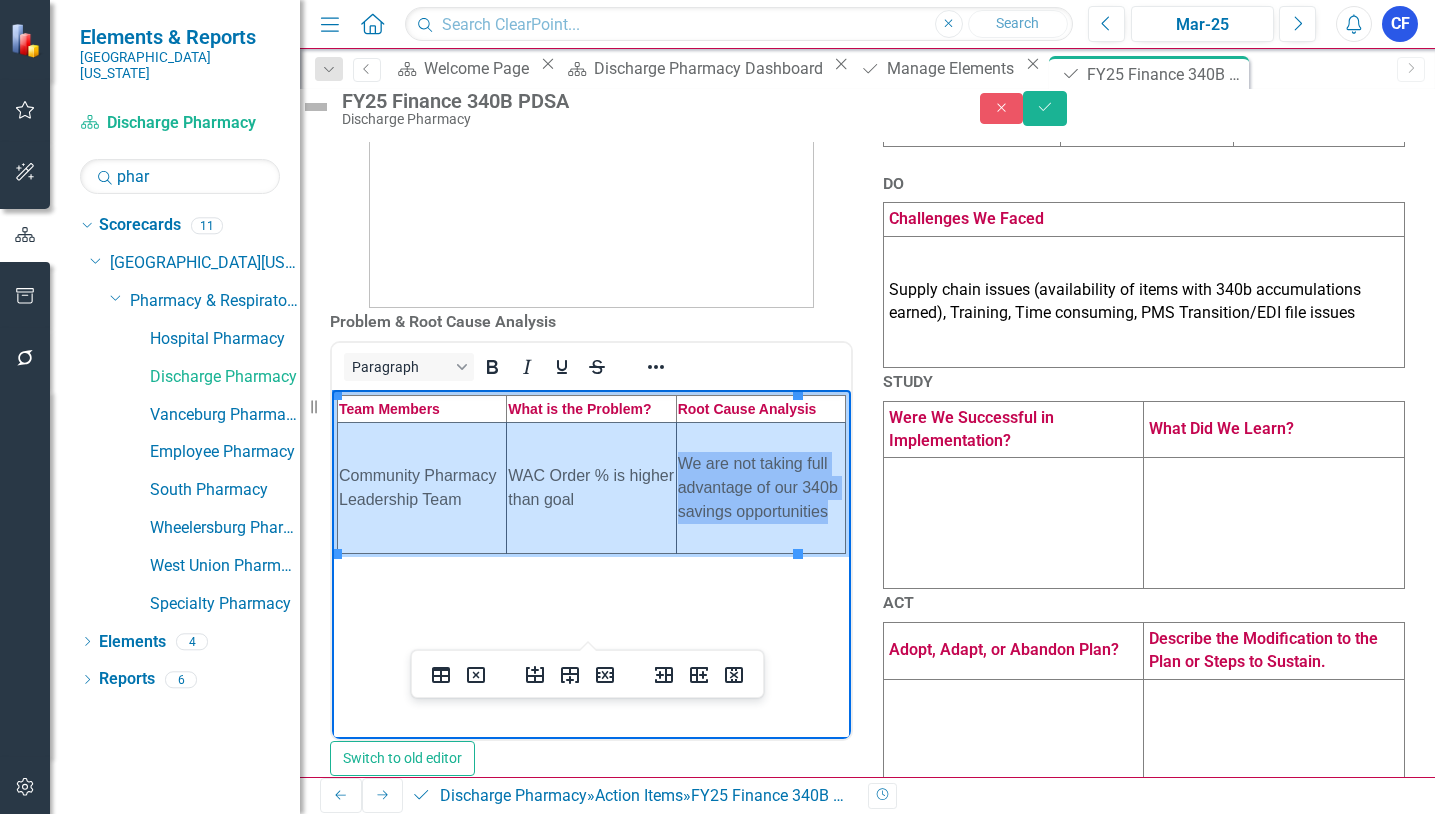 drag, startPoint x: 392, startPoint y: 460, endPoint x: 709, endPoint y: 468, distance: 317.10092 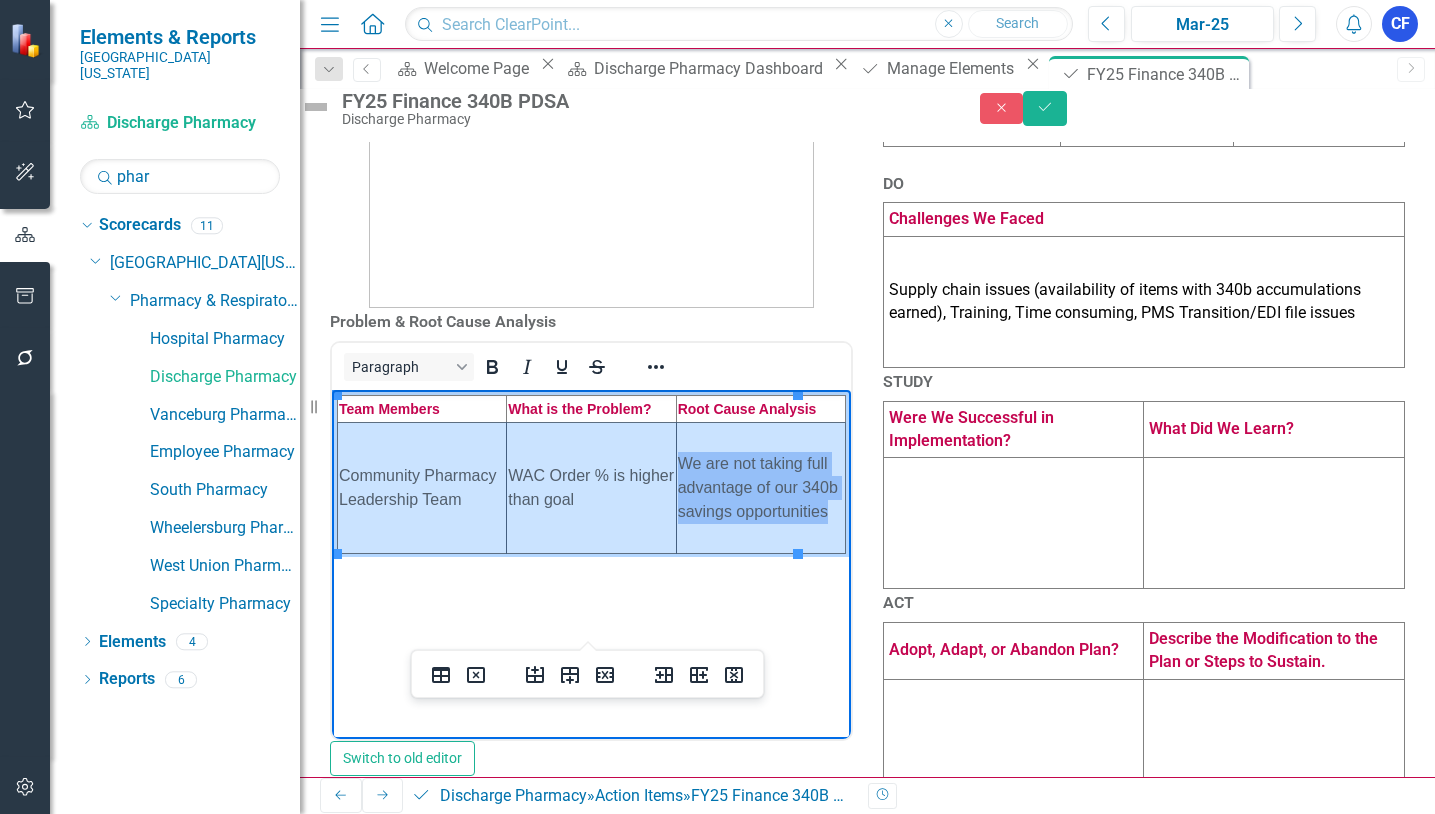 click on "Community Pharmacy Leadership Team WAC Order % is higher than goal We are not taking full advantage of our 340b savings opportunities" at bounding box center [592, 487] 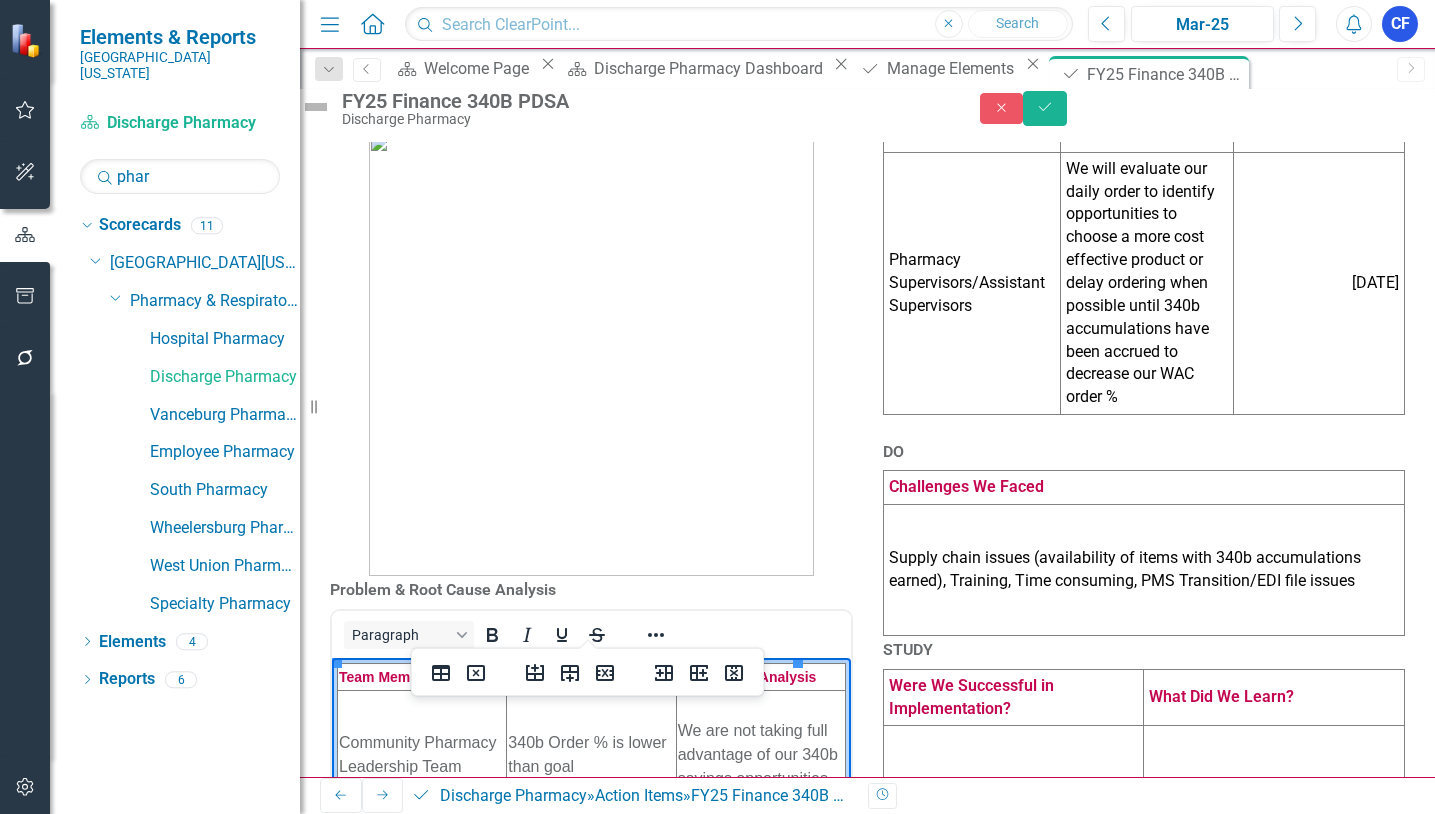 scroll, scrollTop: 0, scrollLeft: 0, axis: both 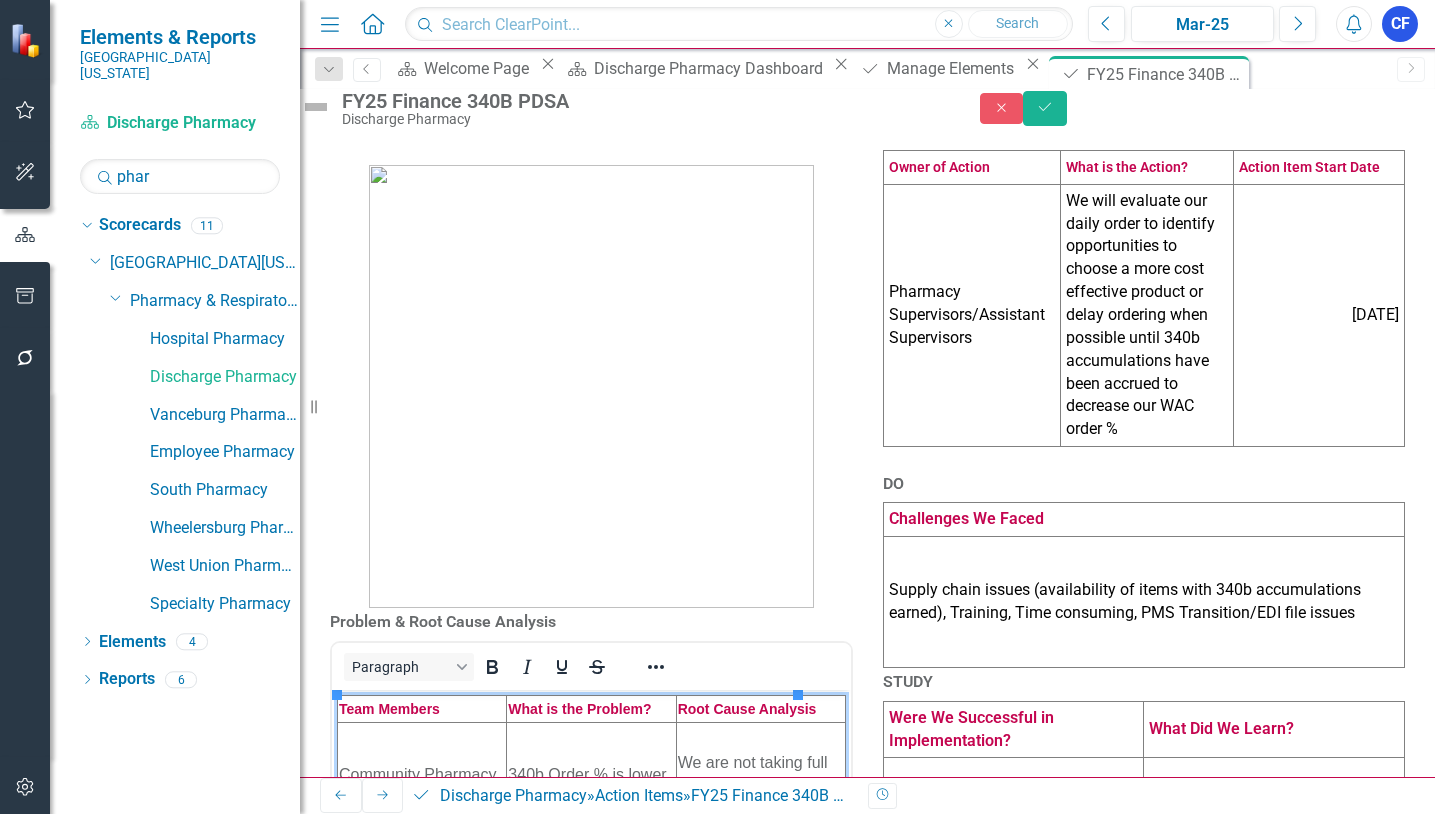 click on "Pharmacy Supervisors/Assistant Supervisors" at bounding box center (972, 315) 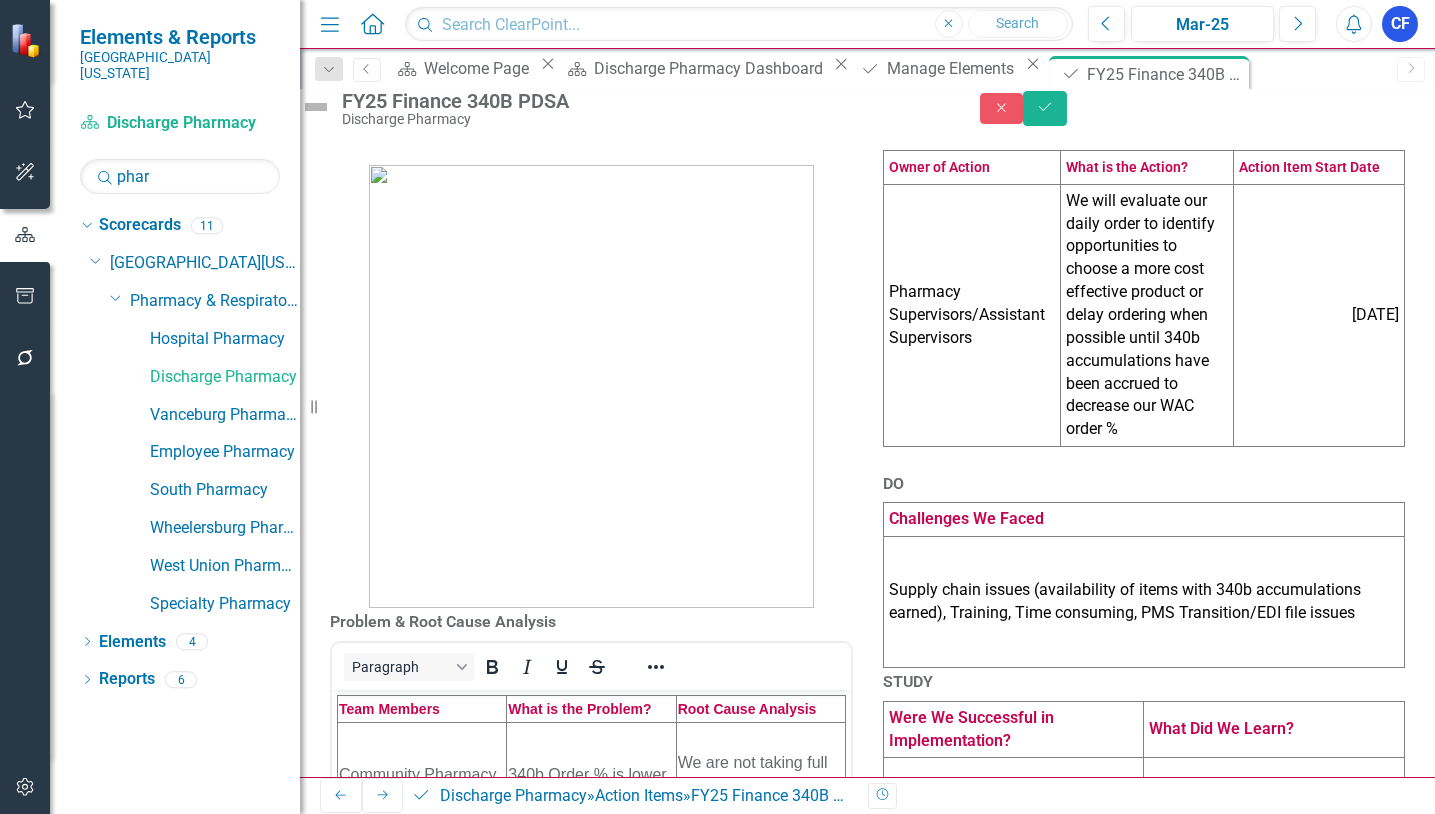 click on "Pharmacy Supervisors/Assistant Supervisors" at bounding box center [972, 315] 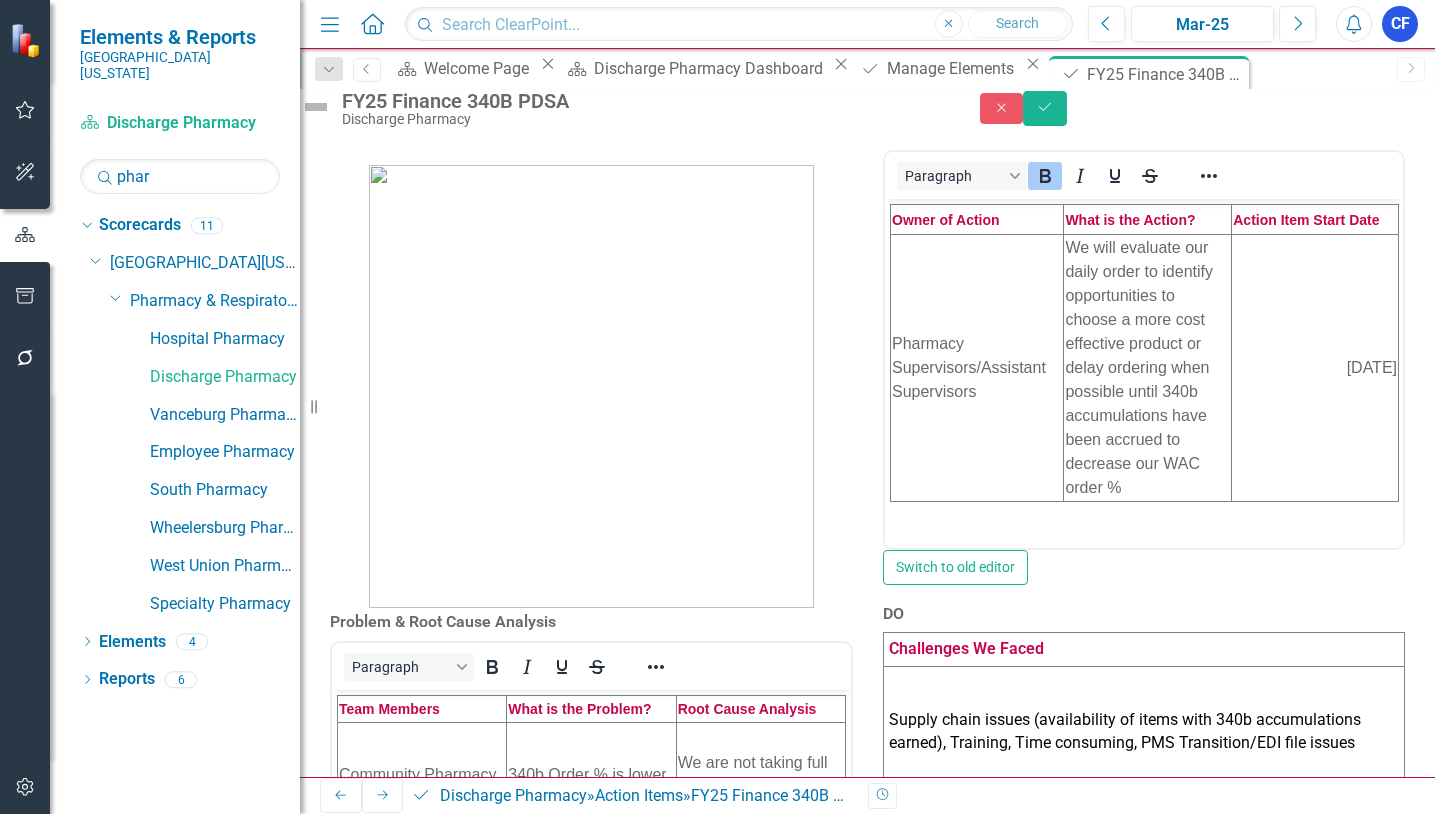 scroll, scrollTop: 0, scrollLeft: 0, axis: both 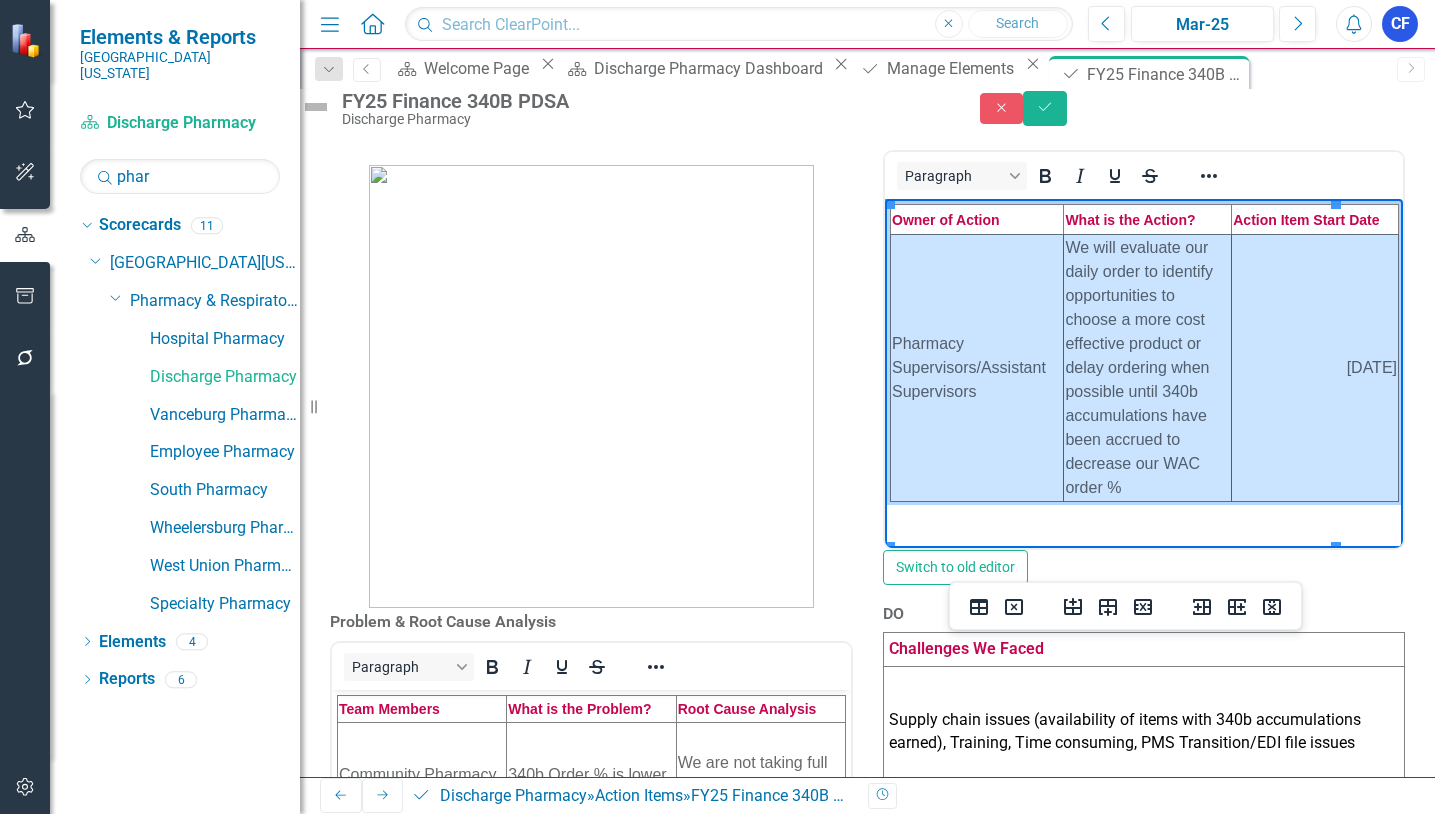 drag, startPoint x: 962, startPoint y: 329, endPoint x: 1267, endPoint y: 334, distance: 305.041 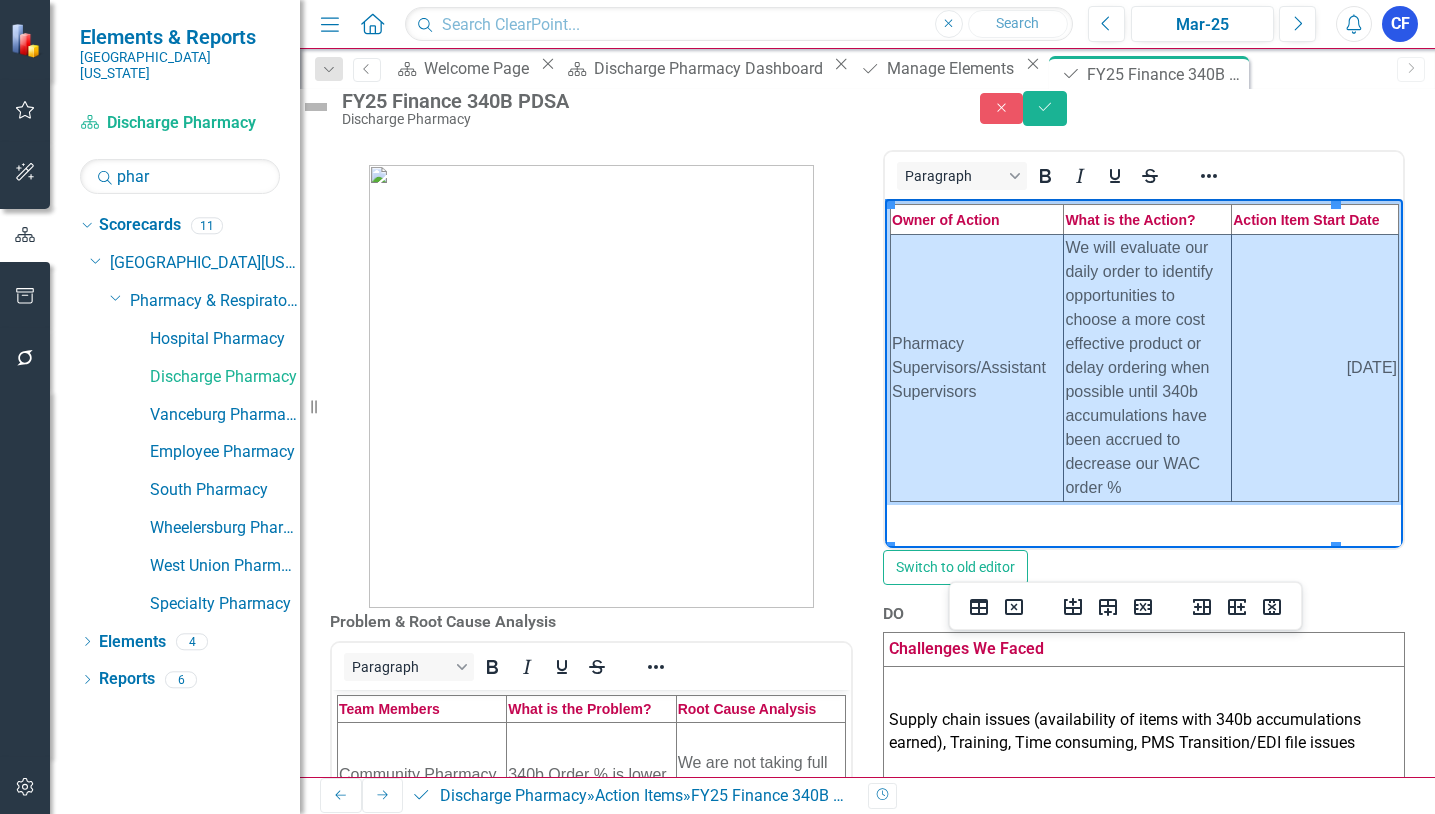 click on "Pharmacy Supervisors/Assistant Supervisors We will evaluate our daily order to identify opportunities to choose a more cost effective product or delay ordering when possible until 340b accumulations have been accrued to decrease our WAC order % 7/1/24" at bounding box center [1144, 367] 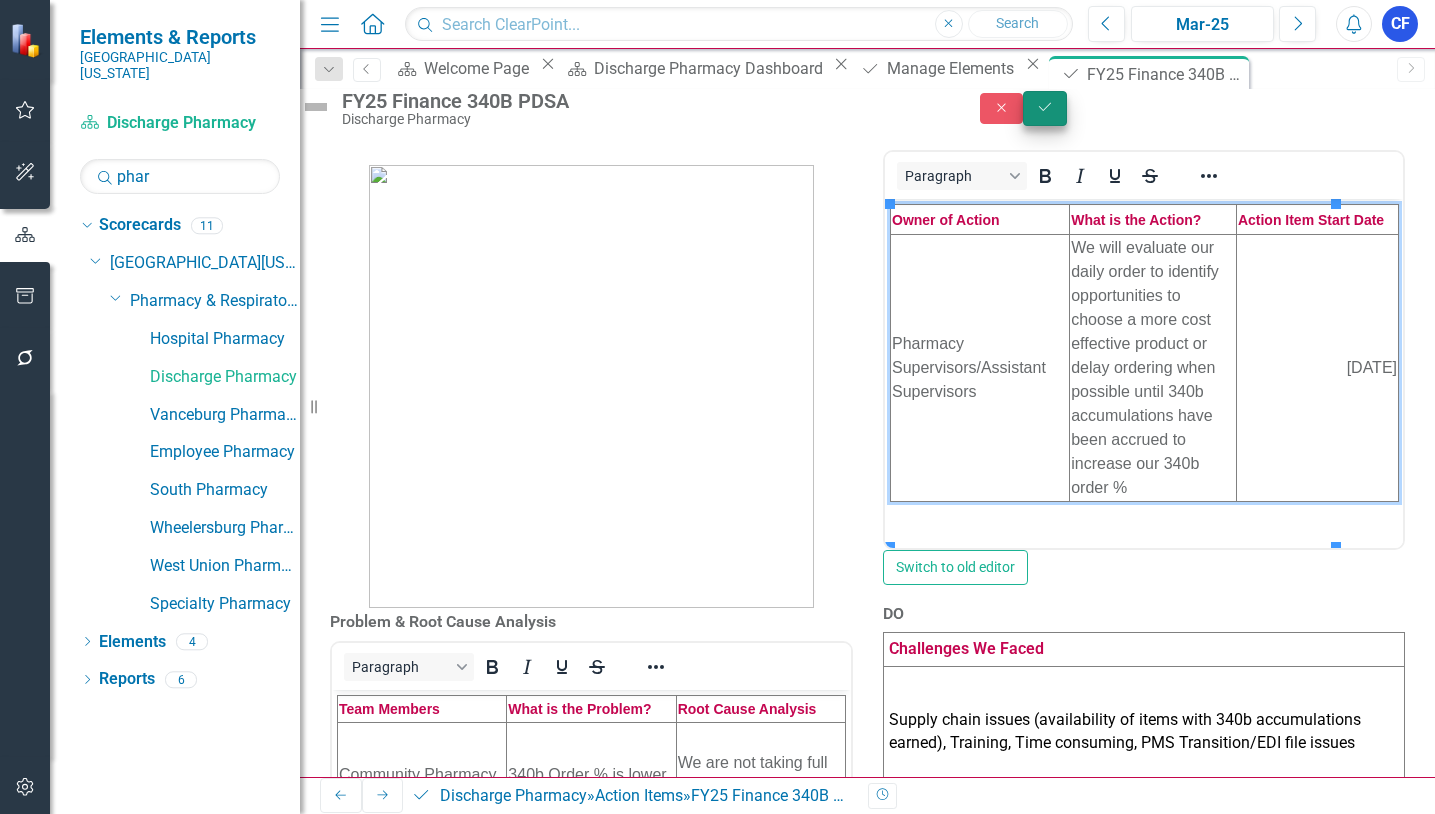 click on "Save" 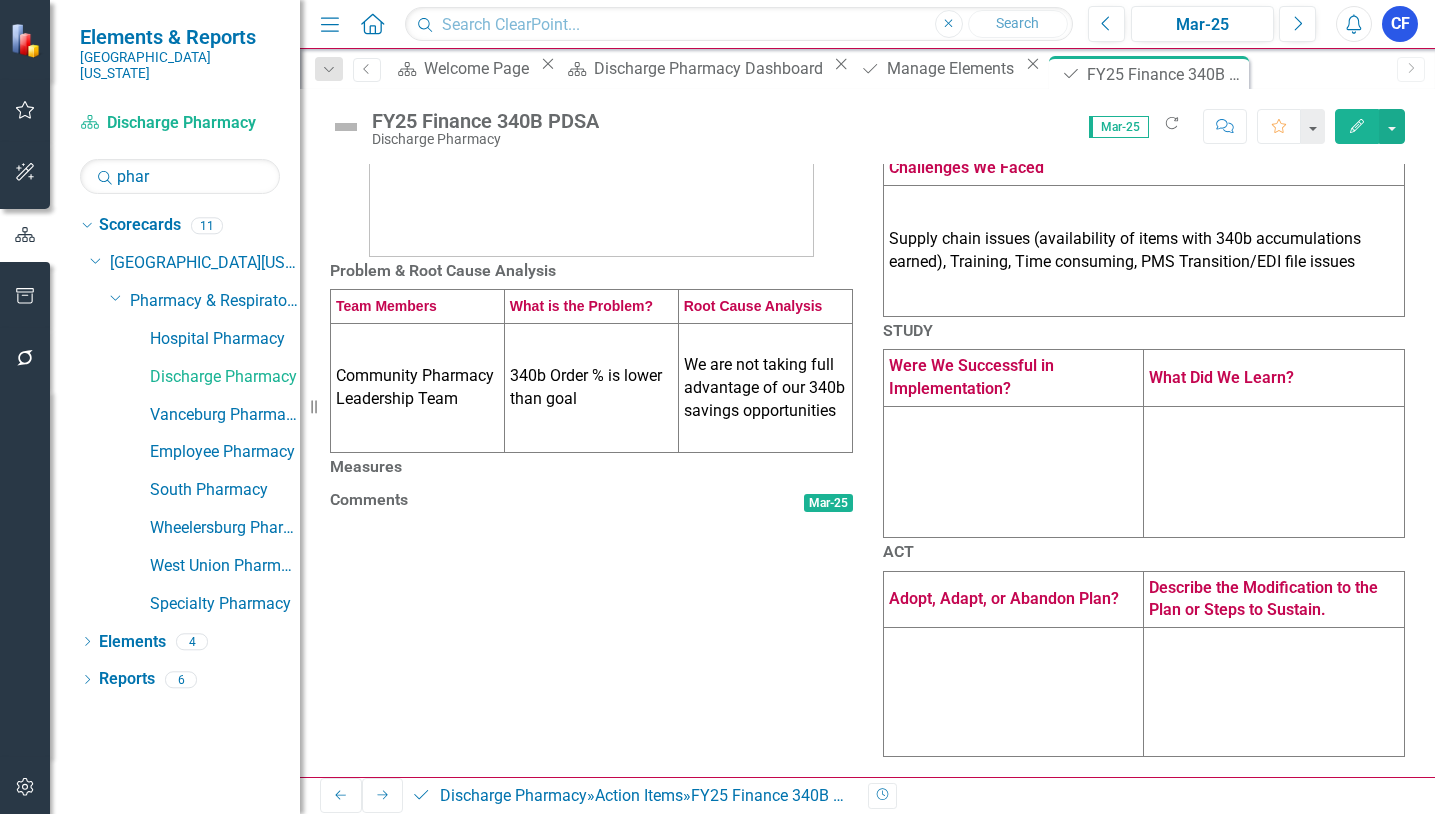 scroll, scrollTop: 400, scrollLeft: 0, axis: vertical 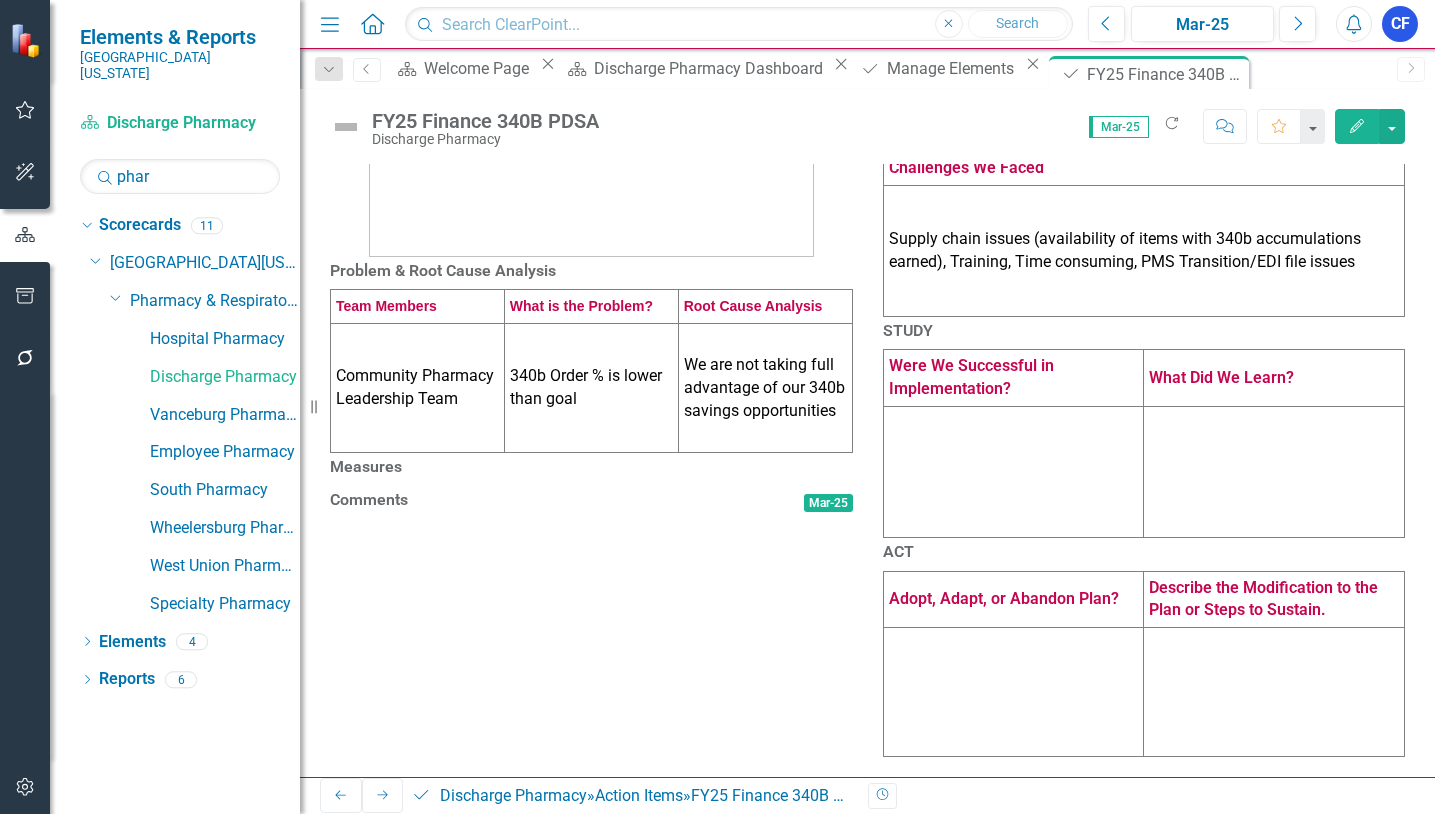click on "Measures" at bounding box center [591, 467] 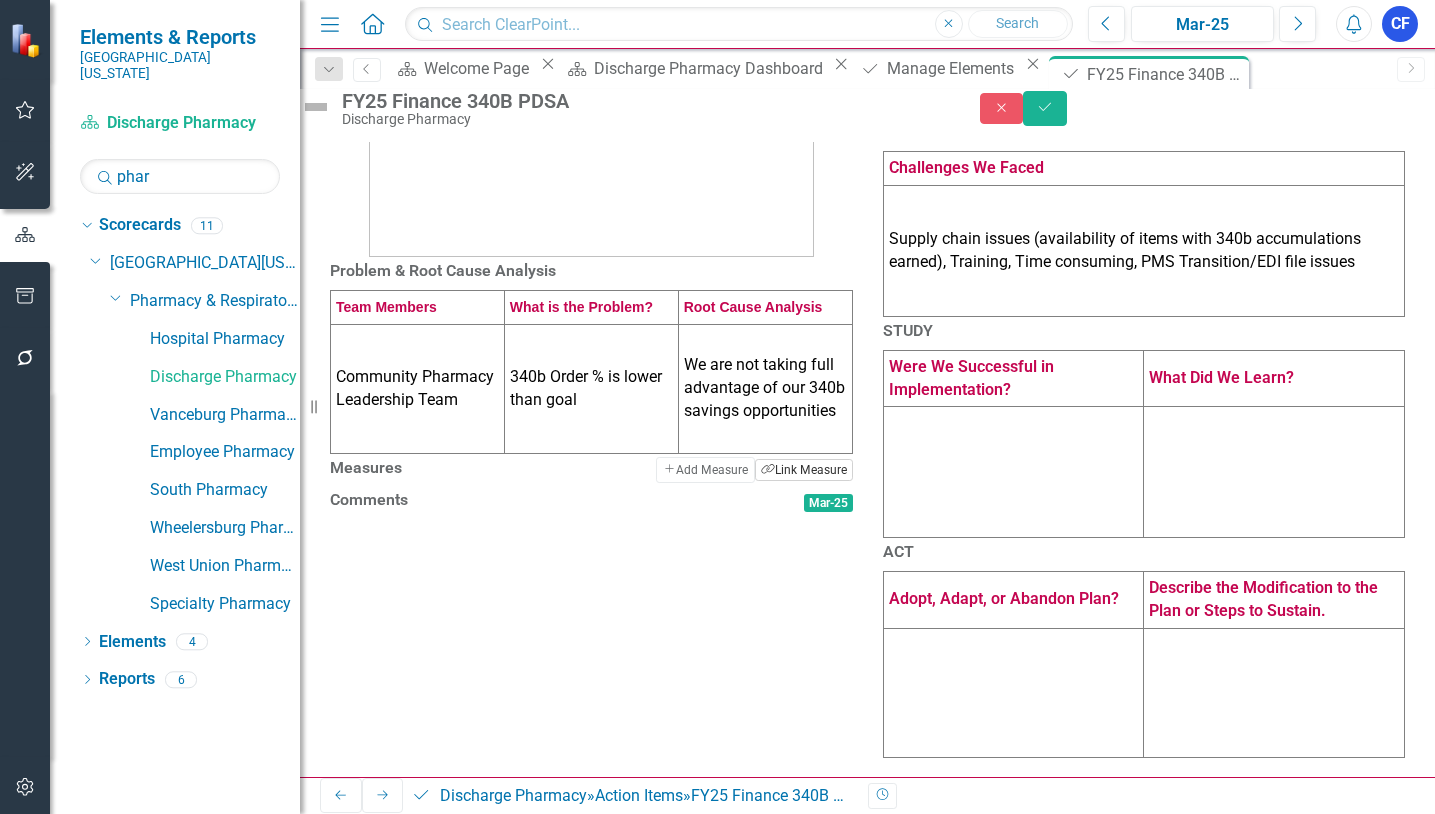 click on "Link Tag  Link Measure" at bounding box center [803, 470] 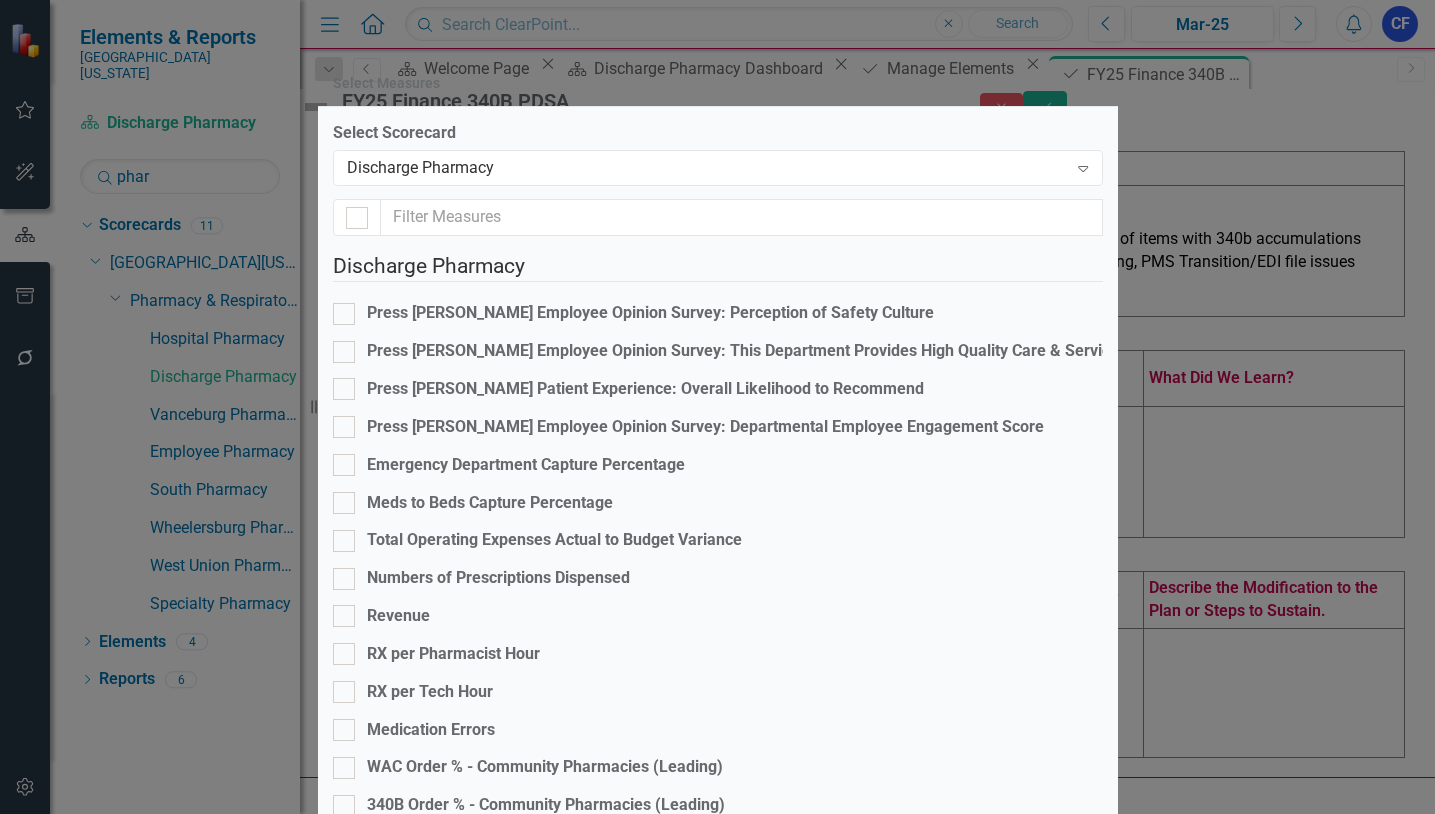scroll, scrollTop: 561, scrollLeft: 0, axis: vertical 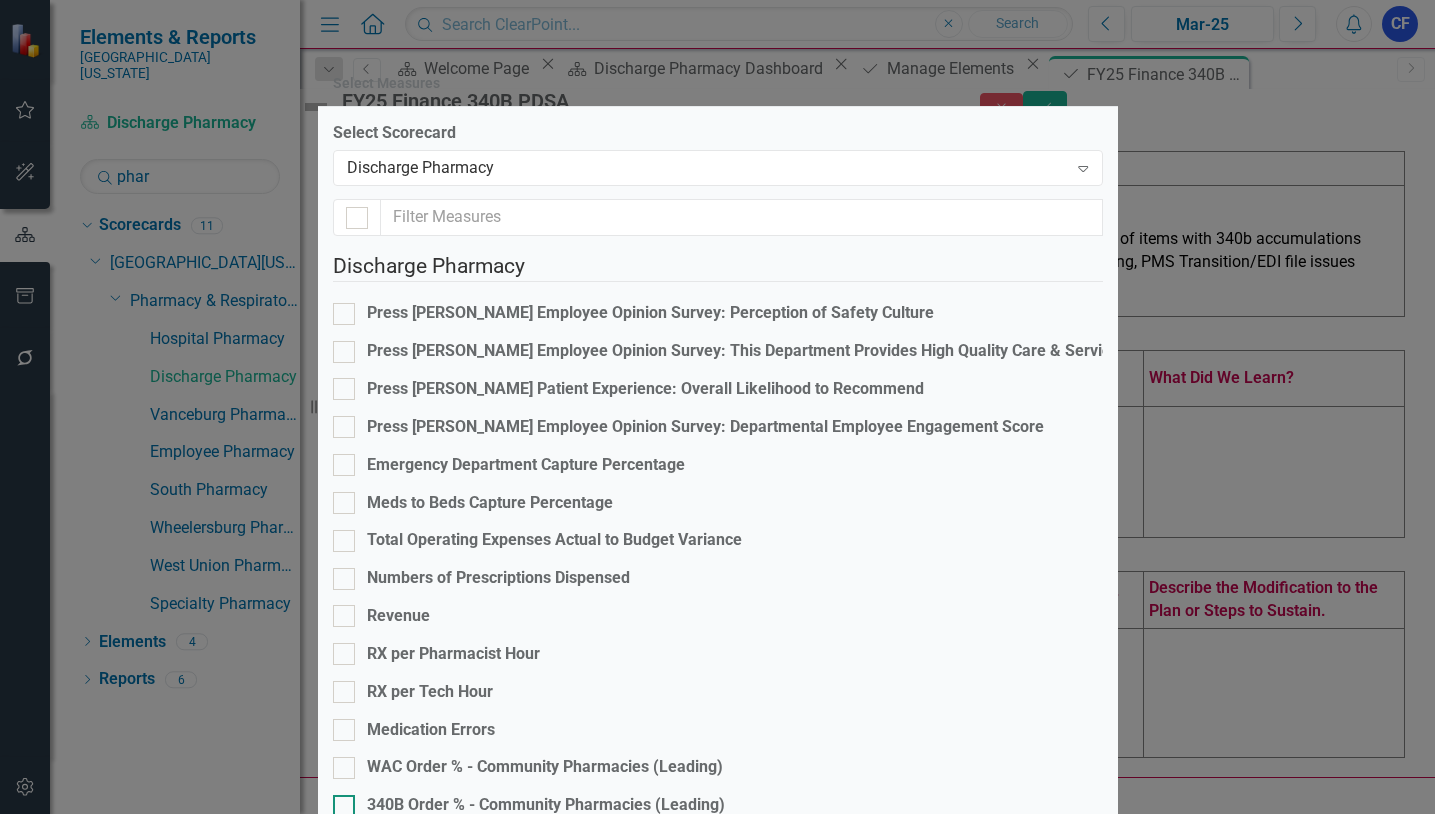 click at bounding box center (344, 806) 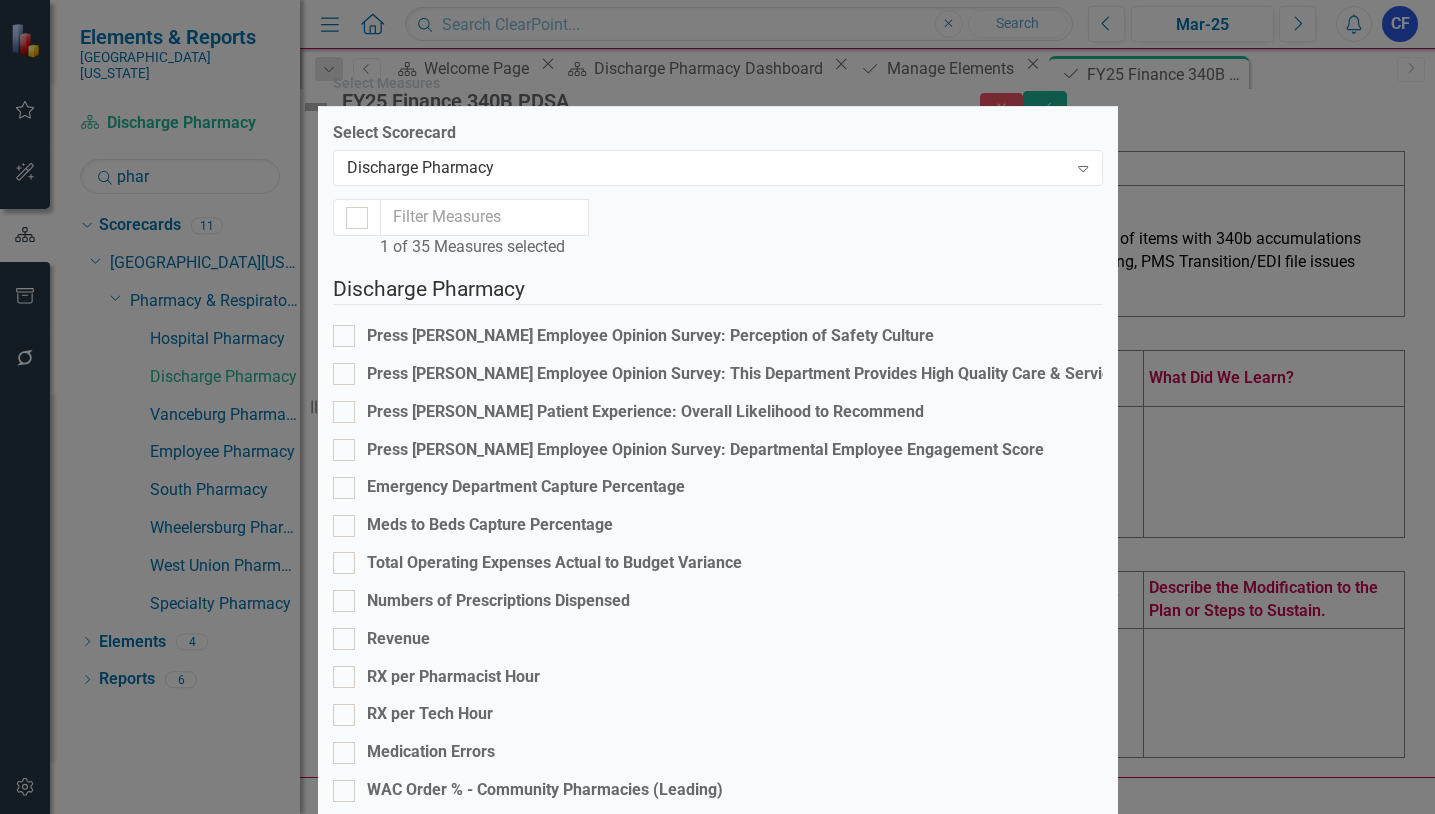 click on "Save" at bounding box center (1075, 1698) 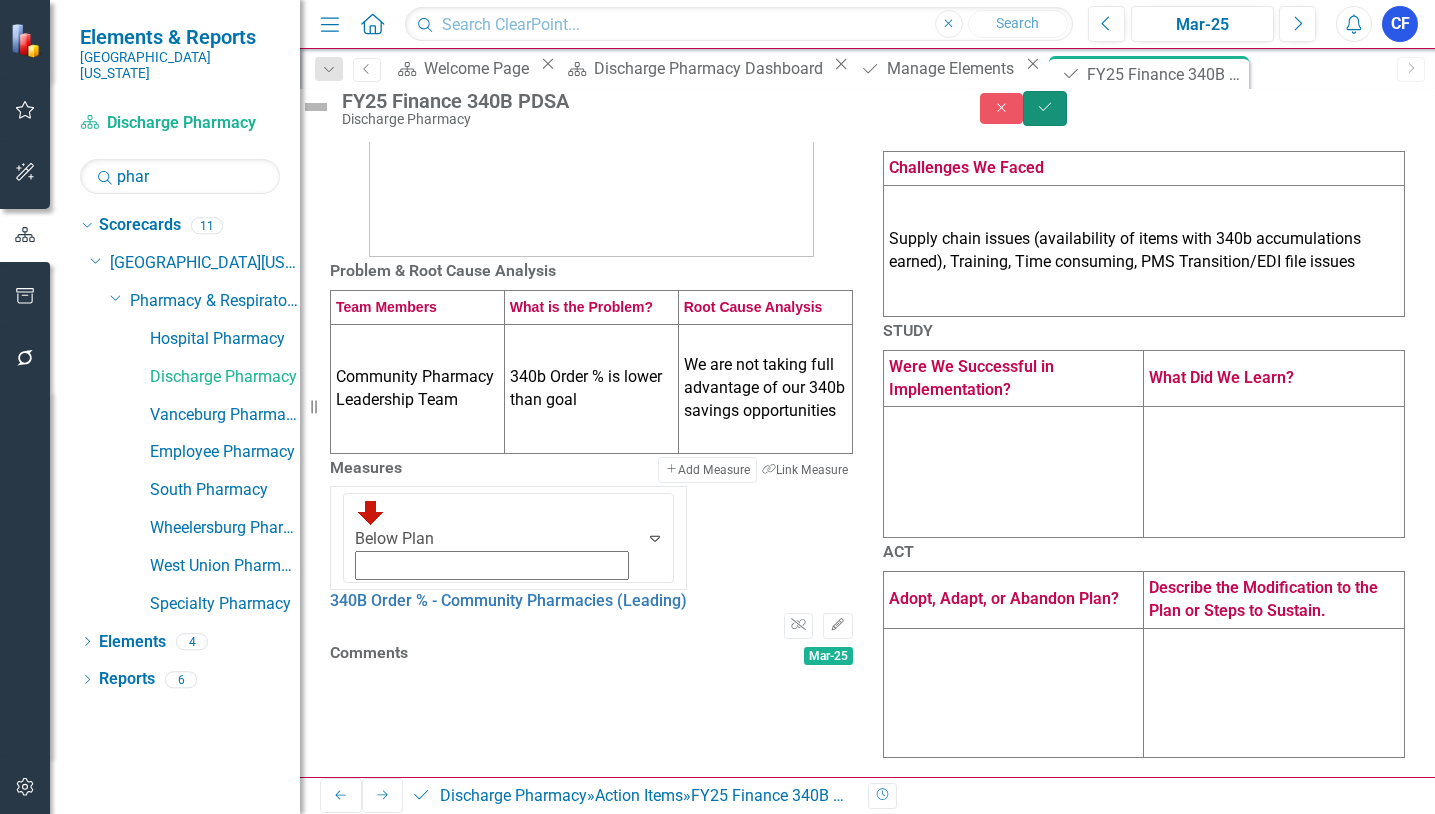 click on "Save" at bounding box center (1045, 108) 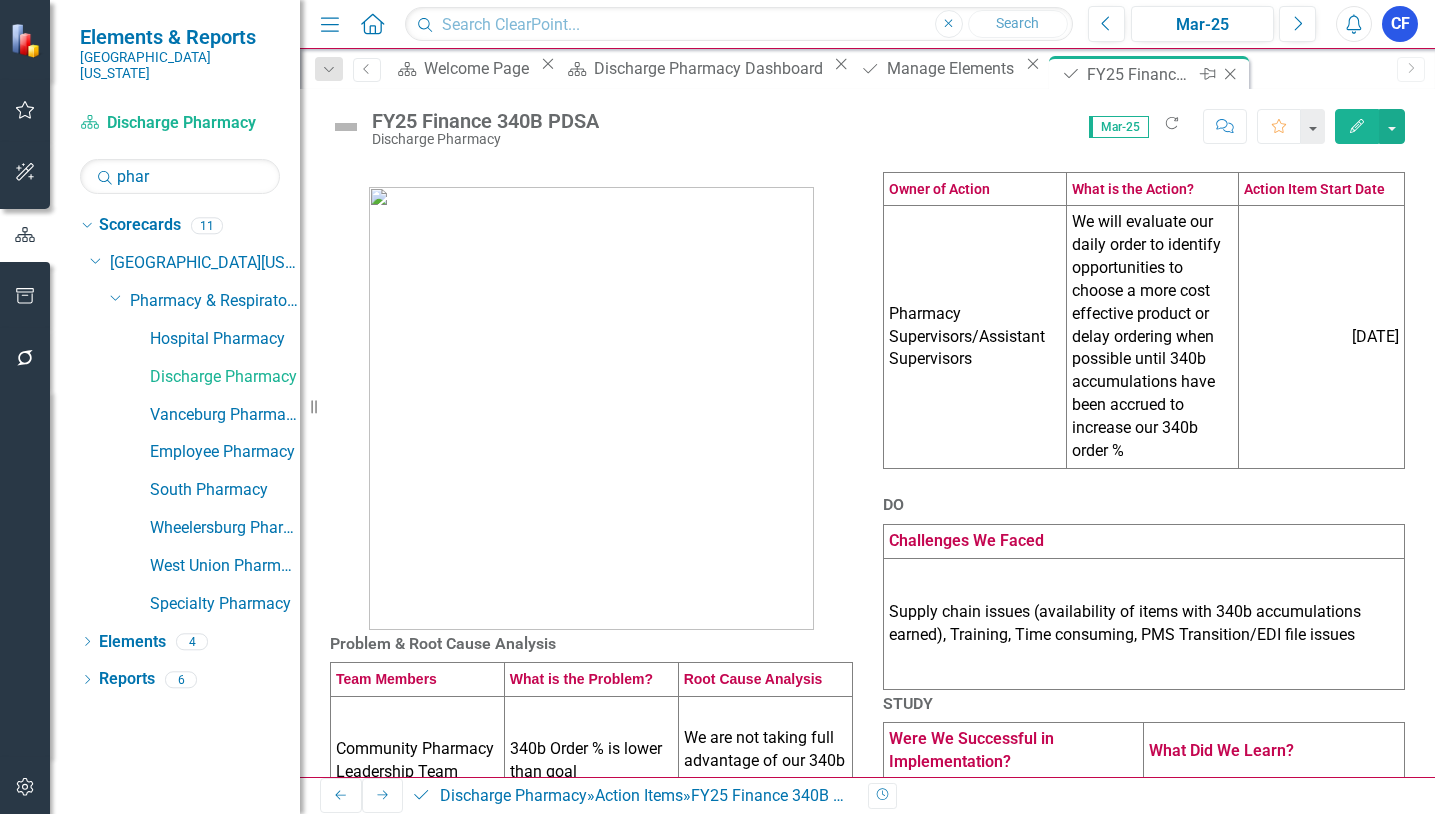 click on "Close" 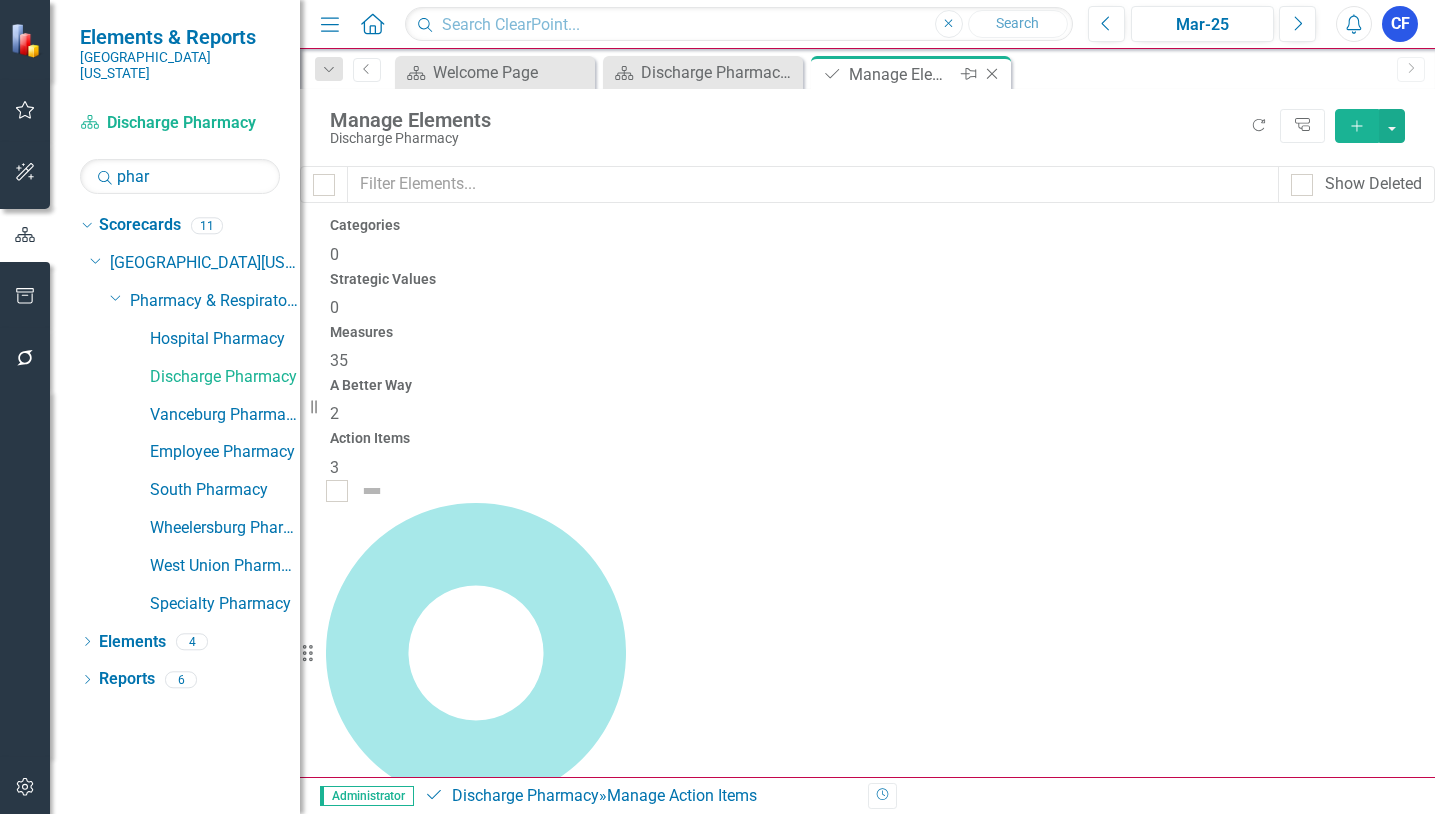 click on "Close" 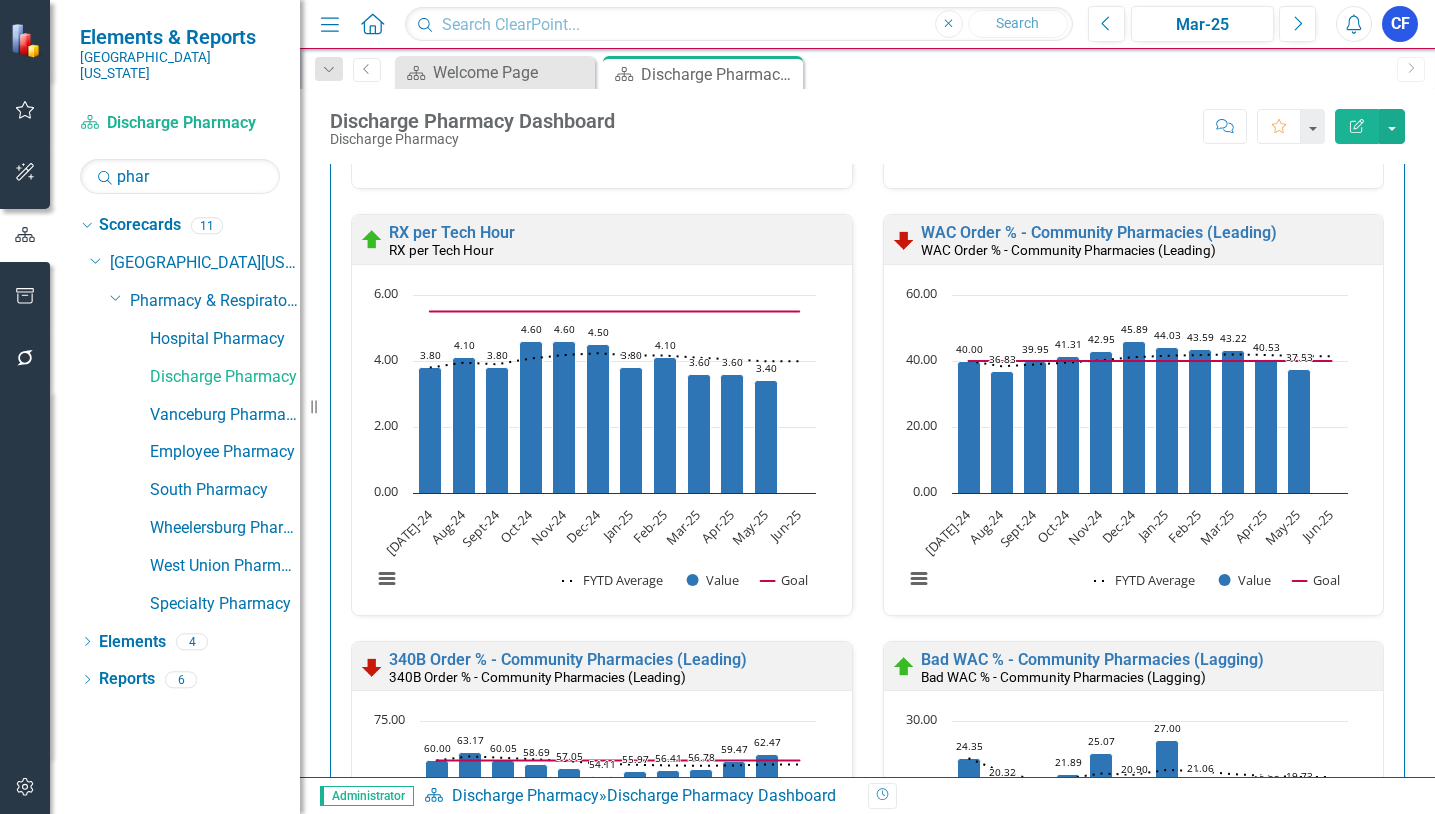 scroll, scrollTop: 3567, scrollLeft: 0, axis: vertical 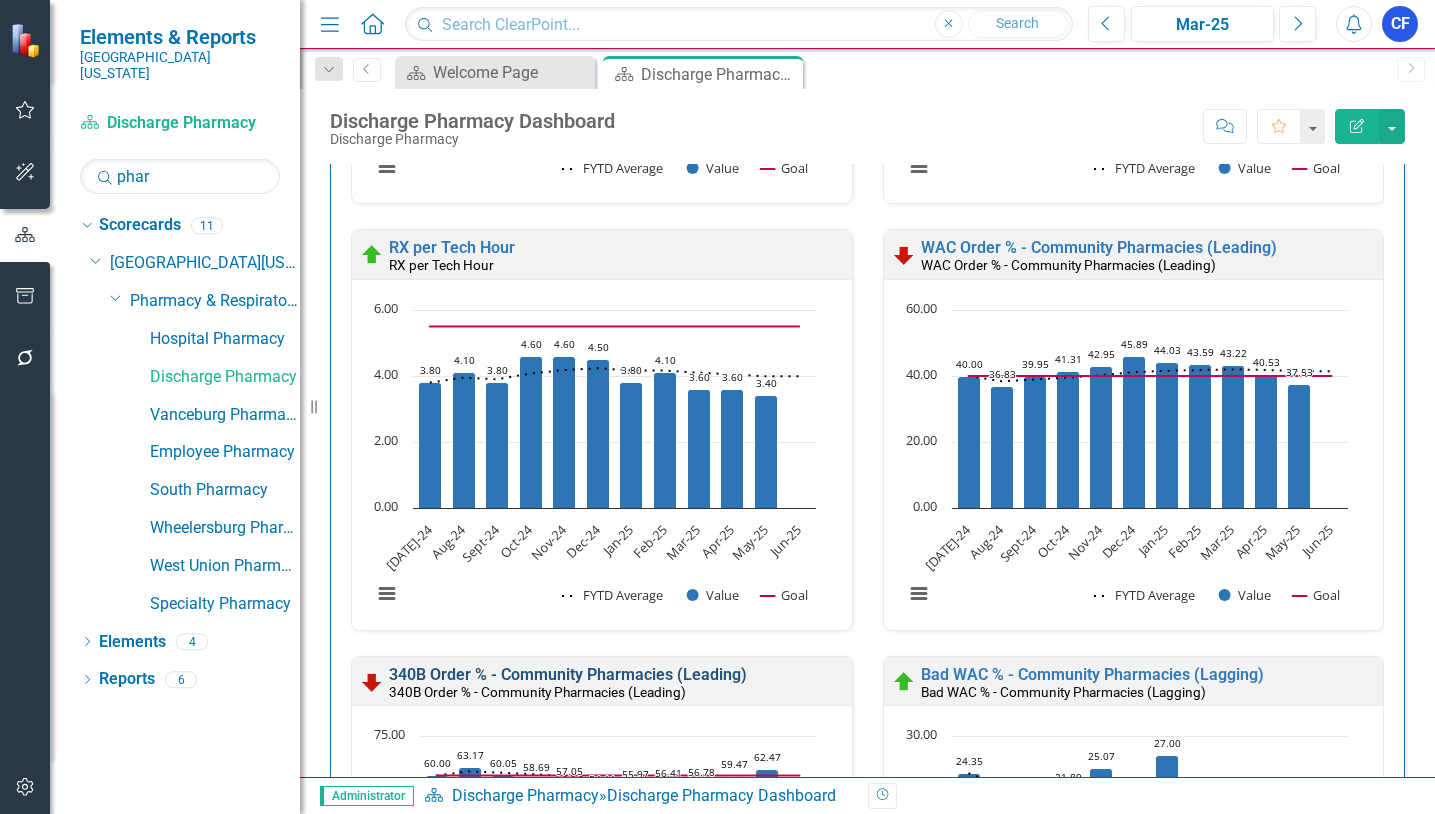 click on "340B Order % - Community Pharmacies (Leading)" at bounding box center [568, 674] 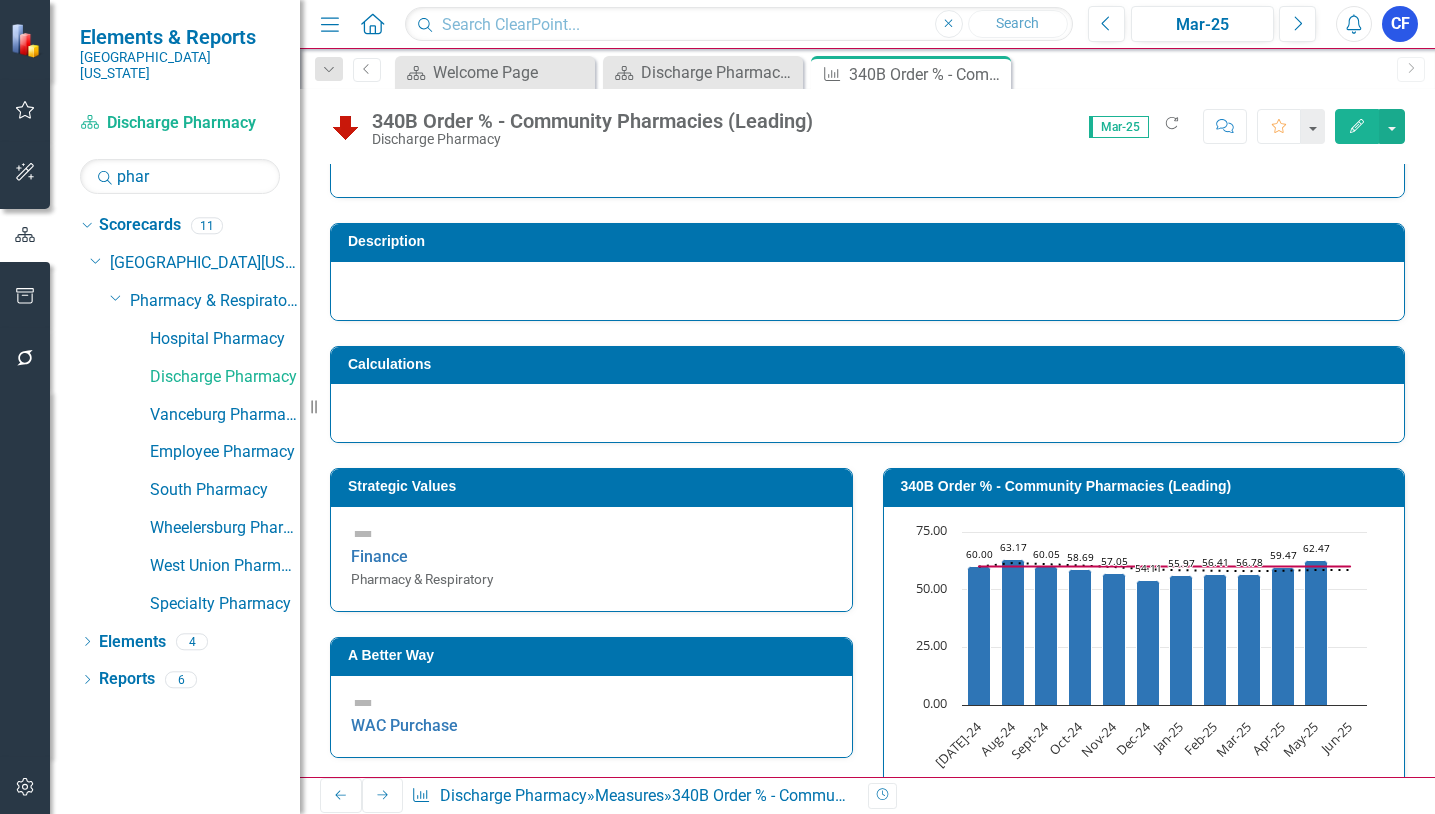 scroll, scrollTop: 0, scrollLeft: 0, axis: both 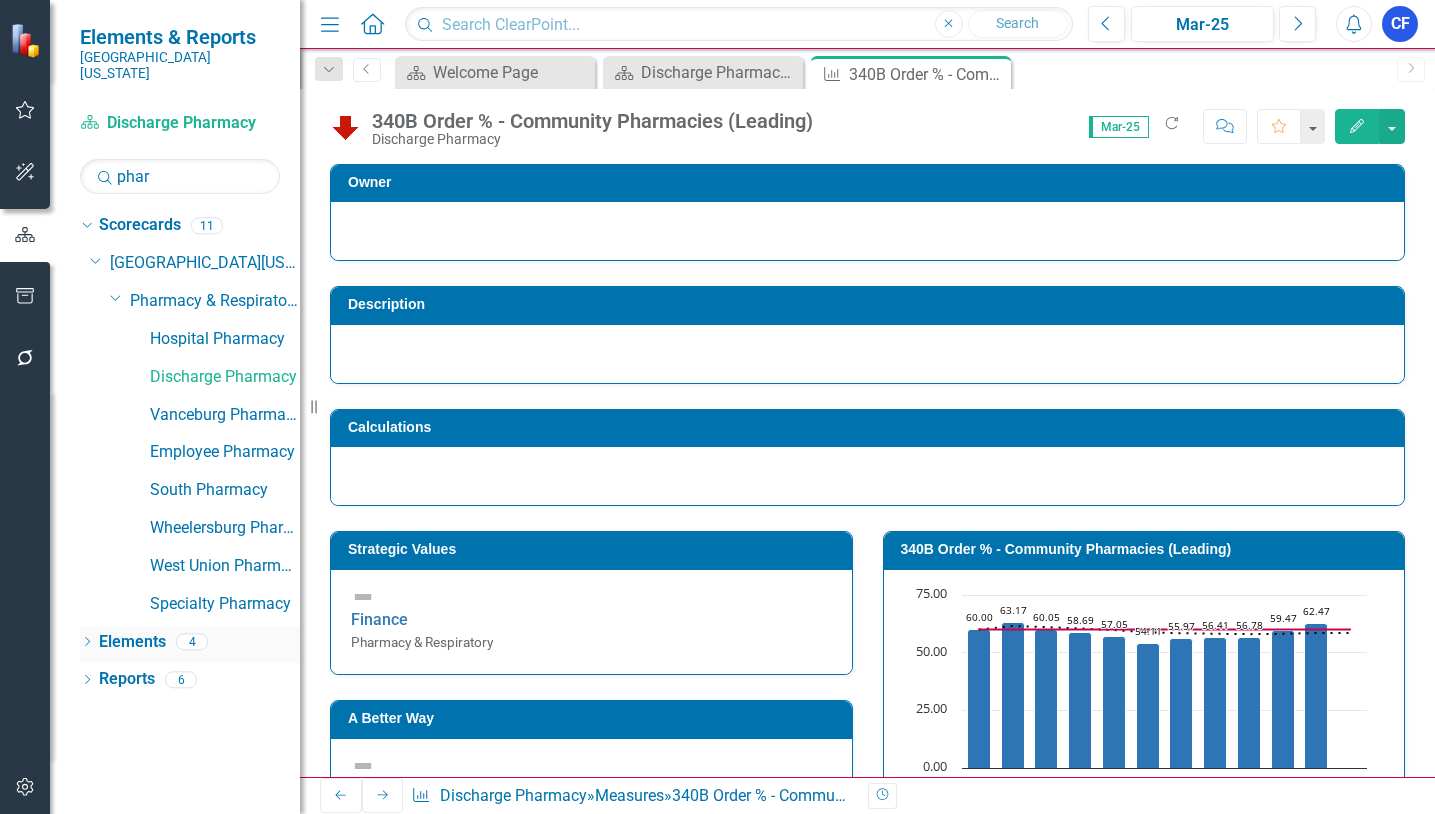 click on "Elements" at bounding box center (132, 642) 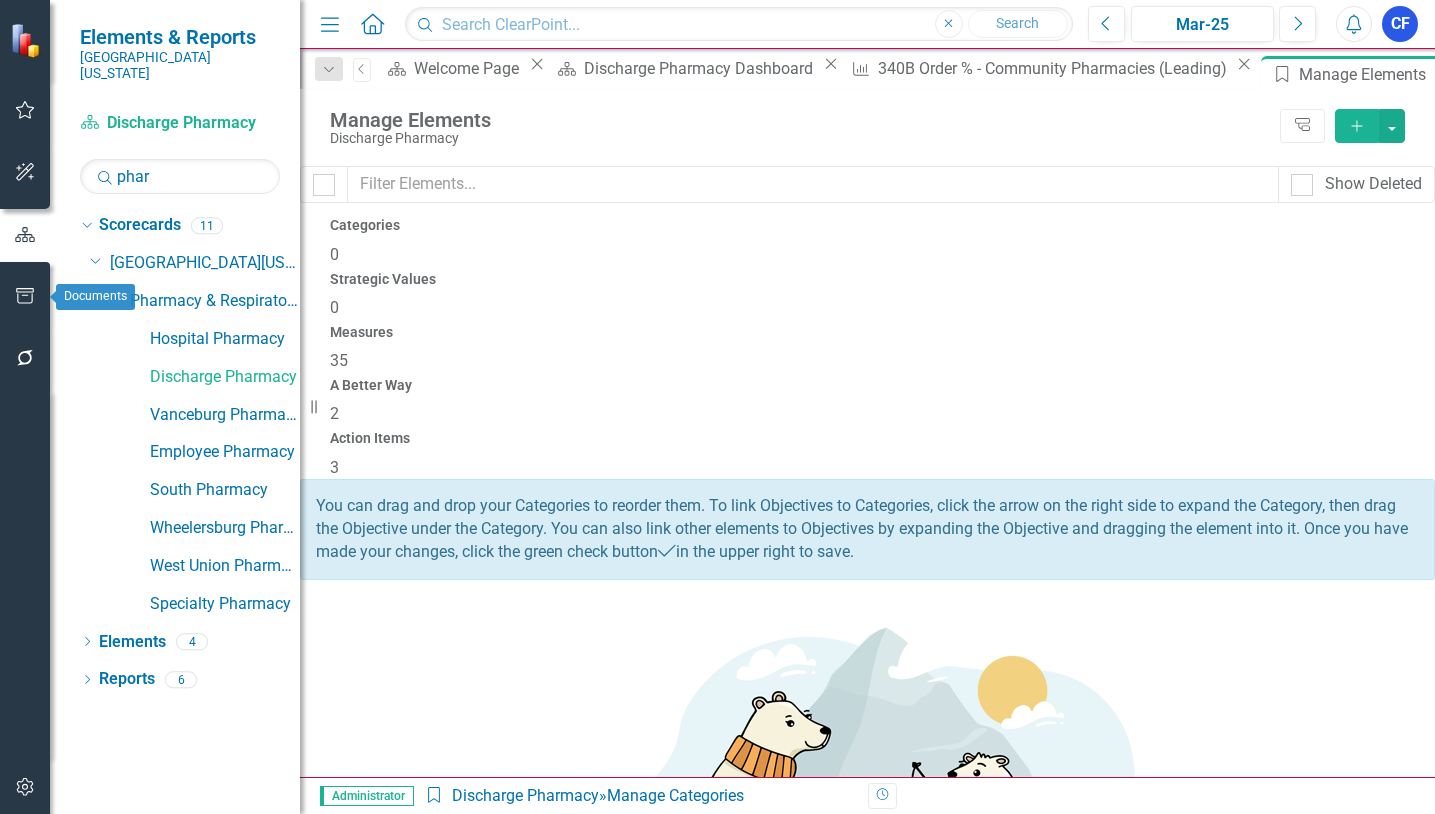 click 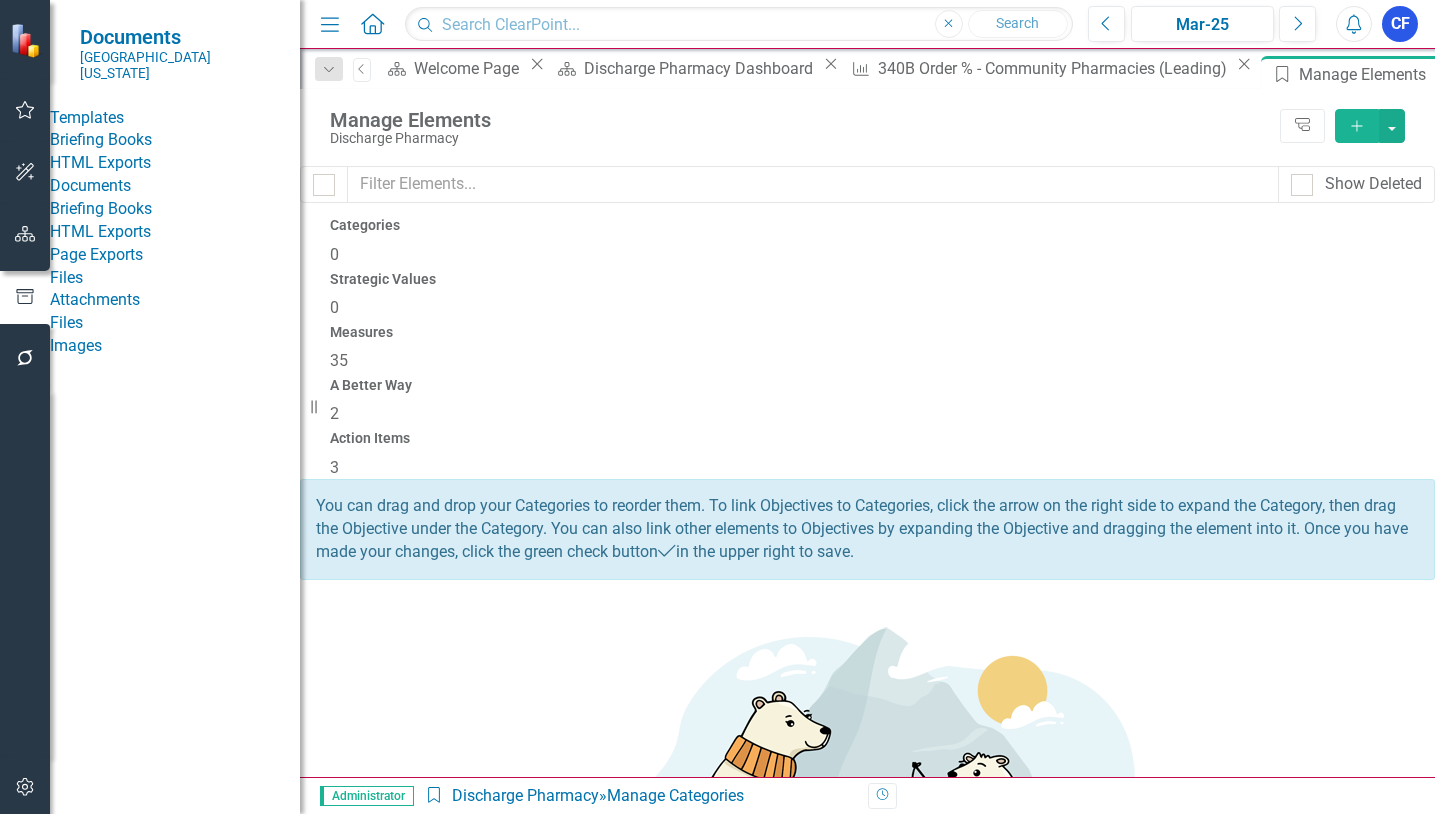 click on "HTML Exports" at bounding box center [175, 163] 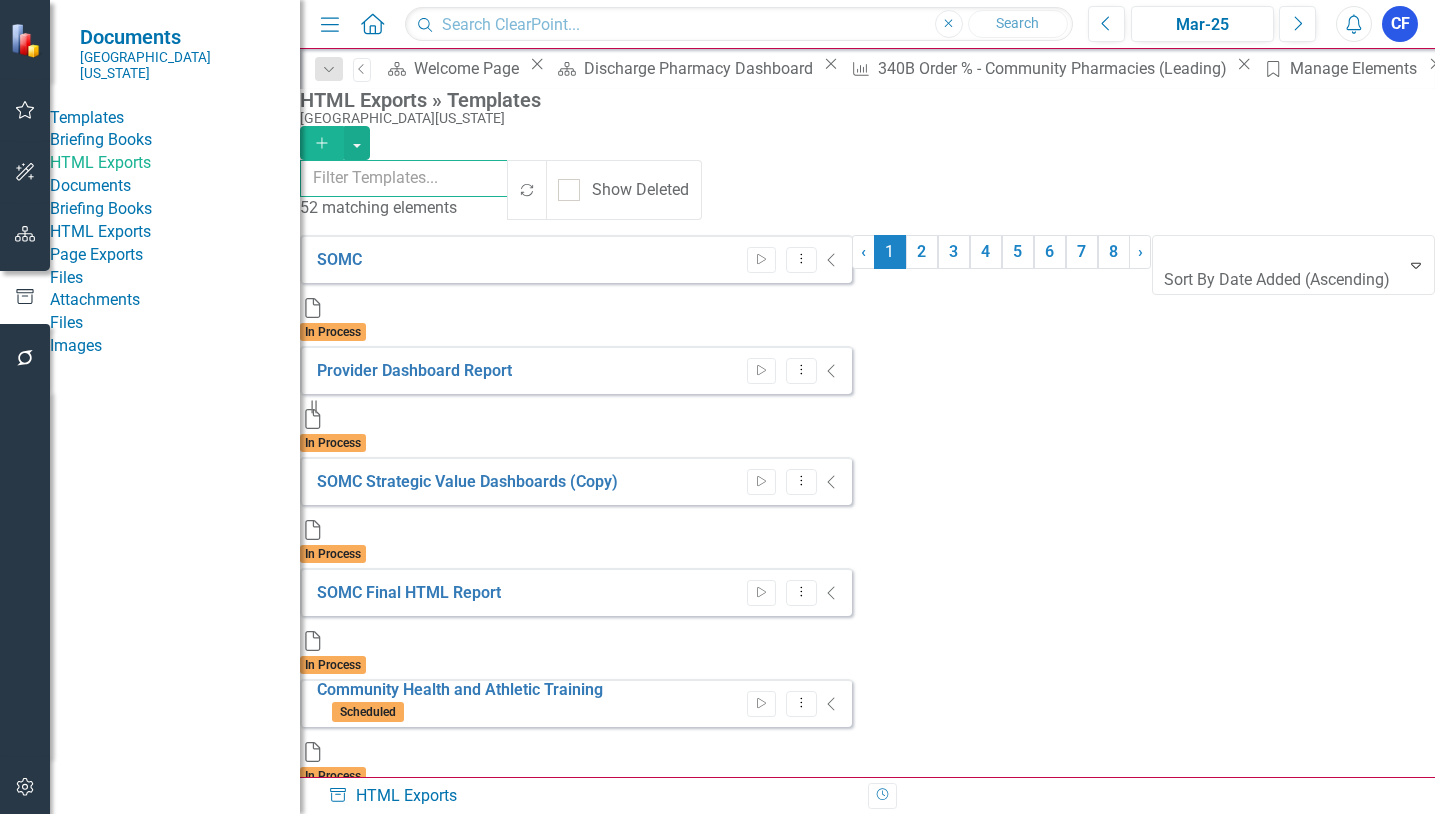click at bounding box center (404, 178) 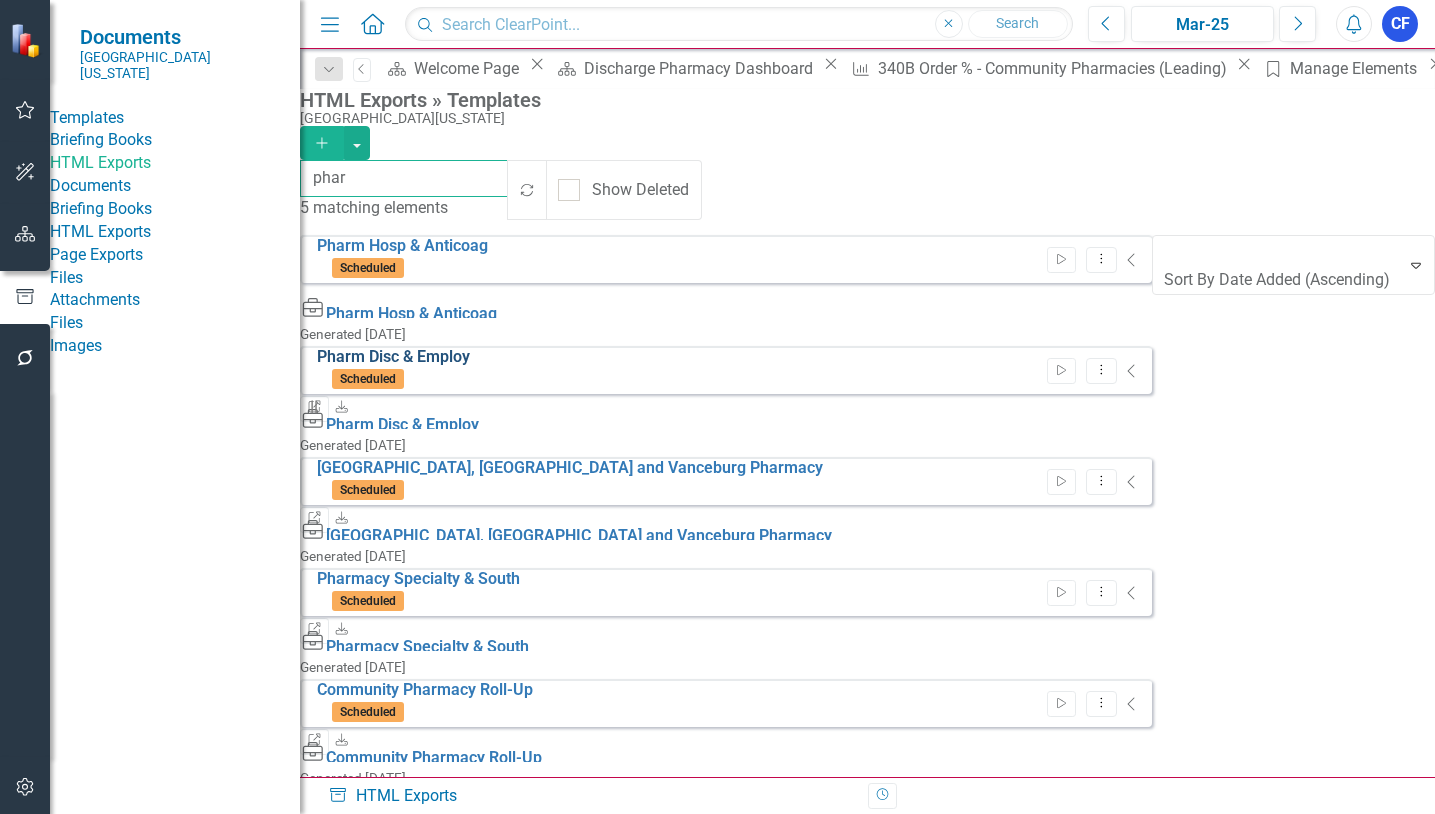 type on "phar" 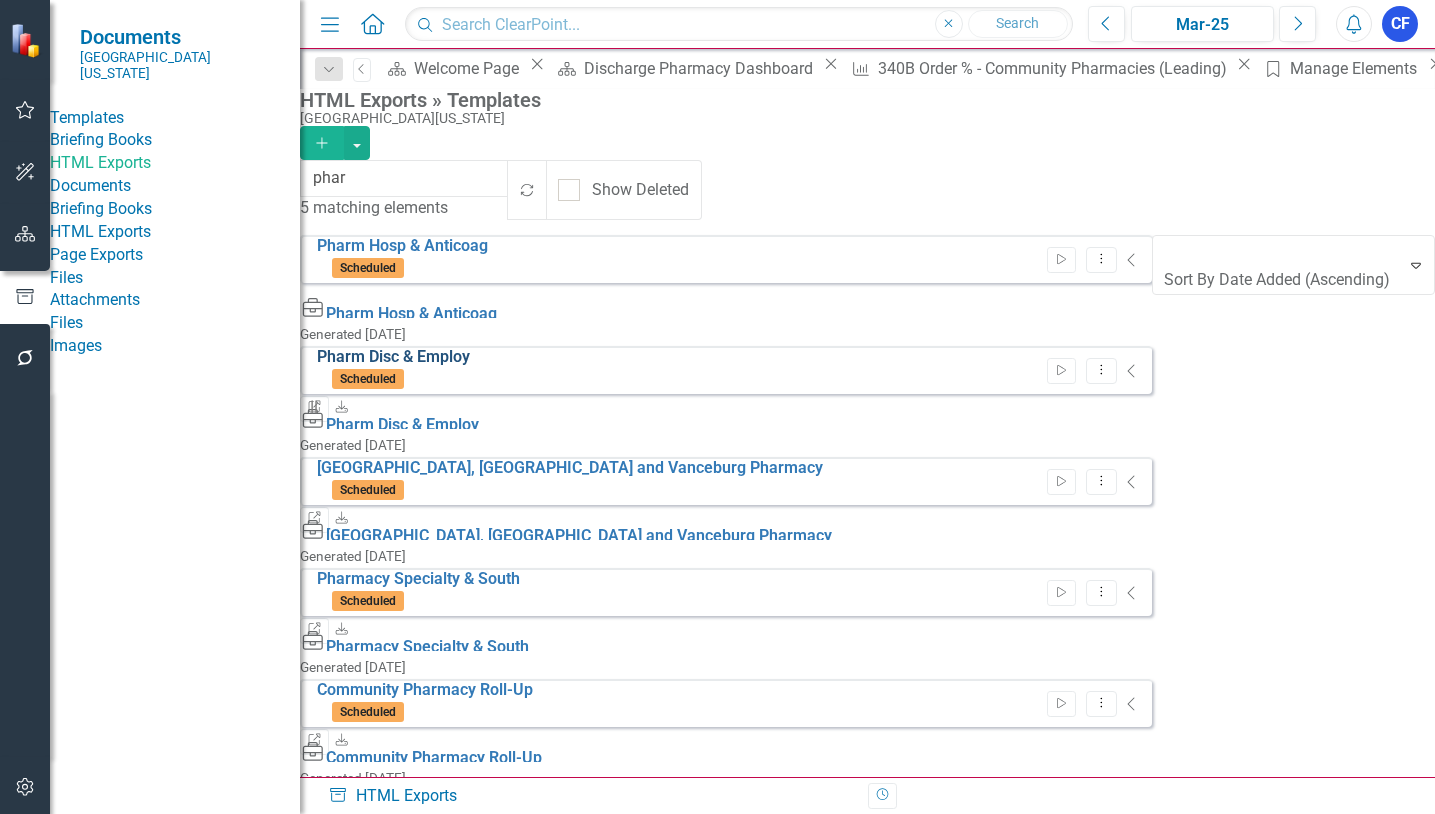 click on "Pharm Disc & Employ" at bounding box center (393, 356) 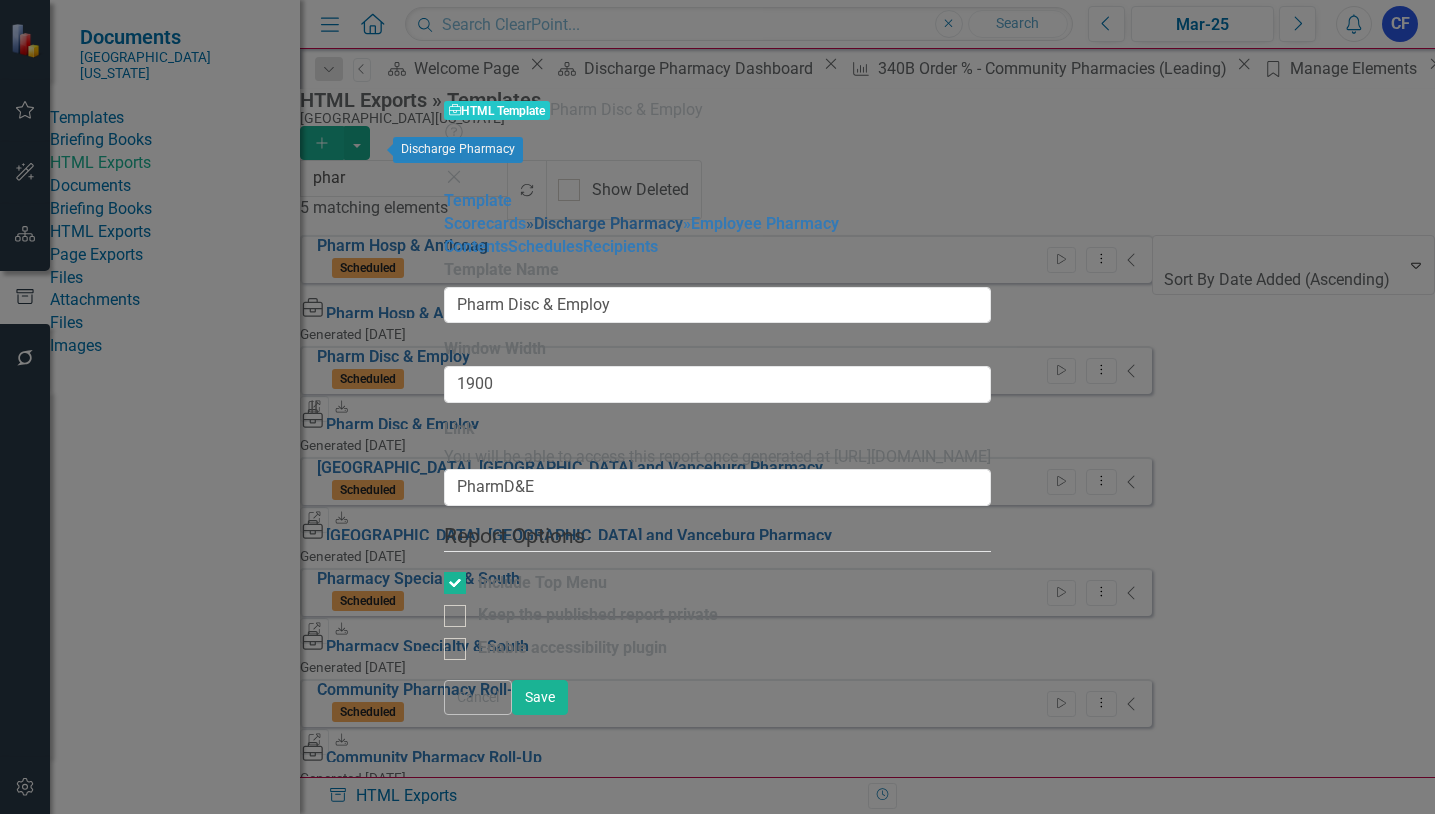 click on "»  Discharge Pharmacy" at bounding box center (604, 223) 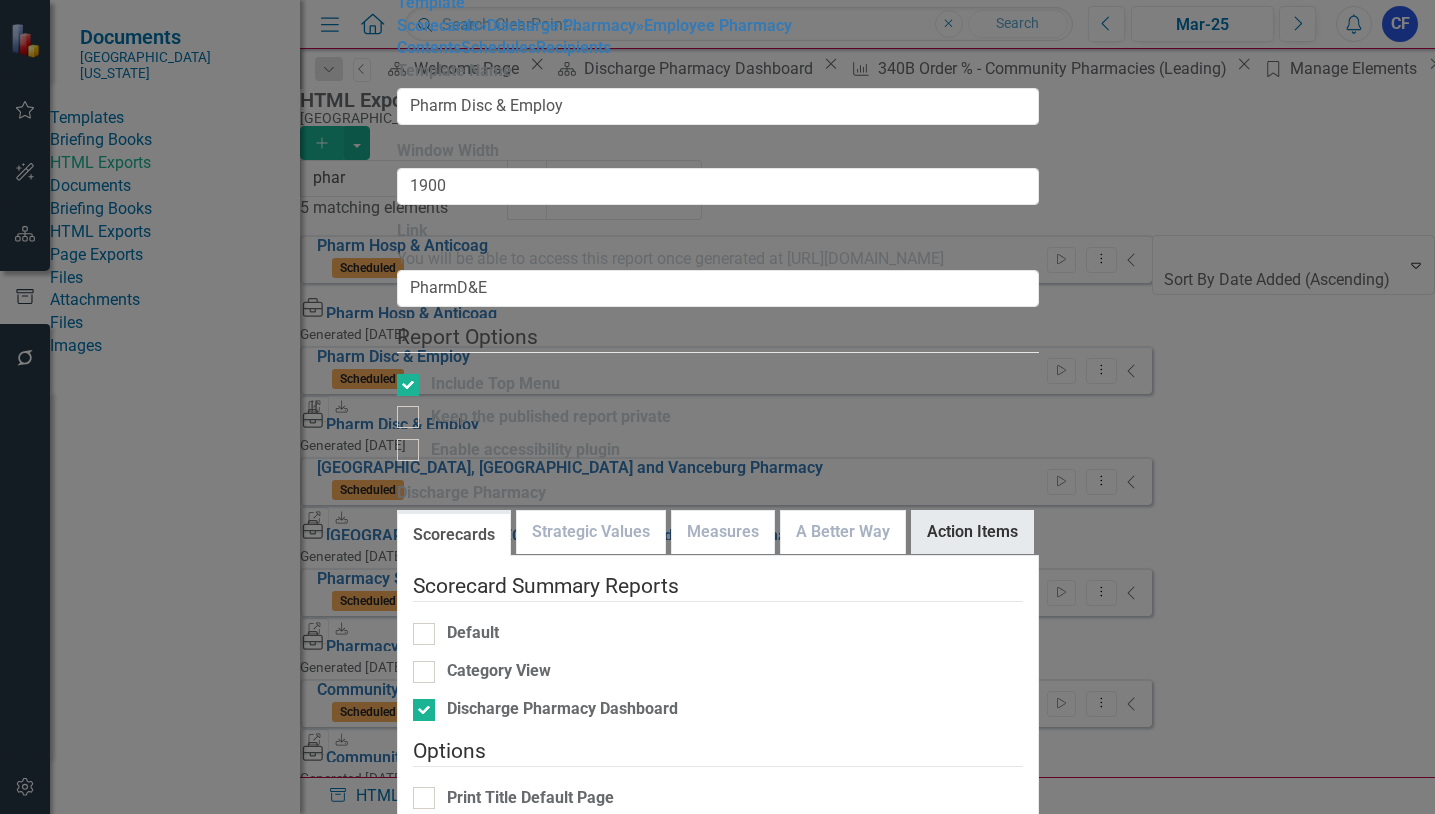 click on "Action Items" at bounding box center [972, 532] 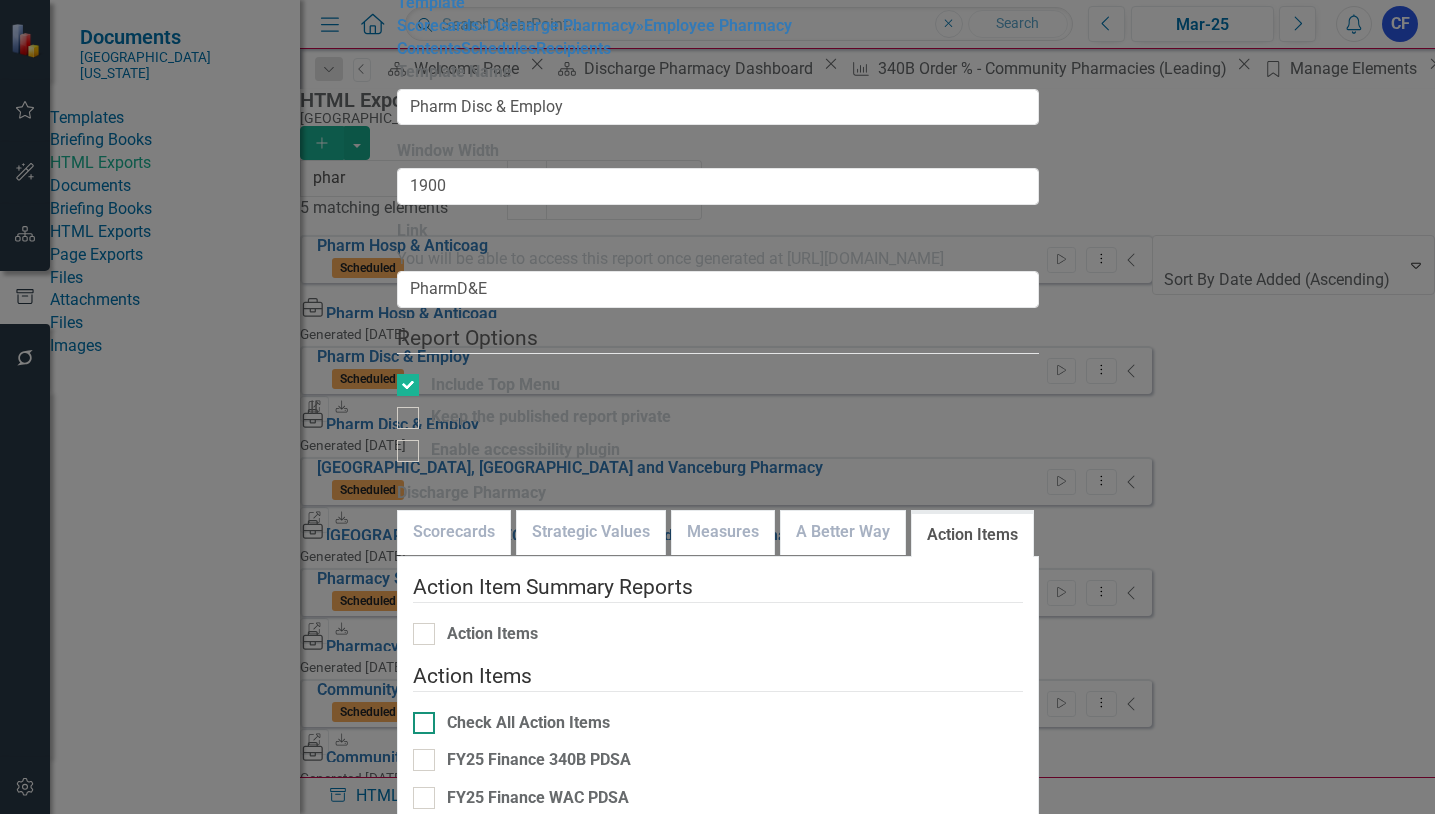 click on "Check All Action Items" at bounding box center (419, 718) 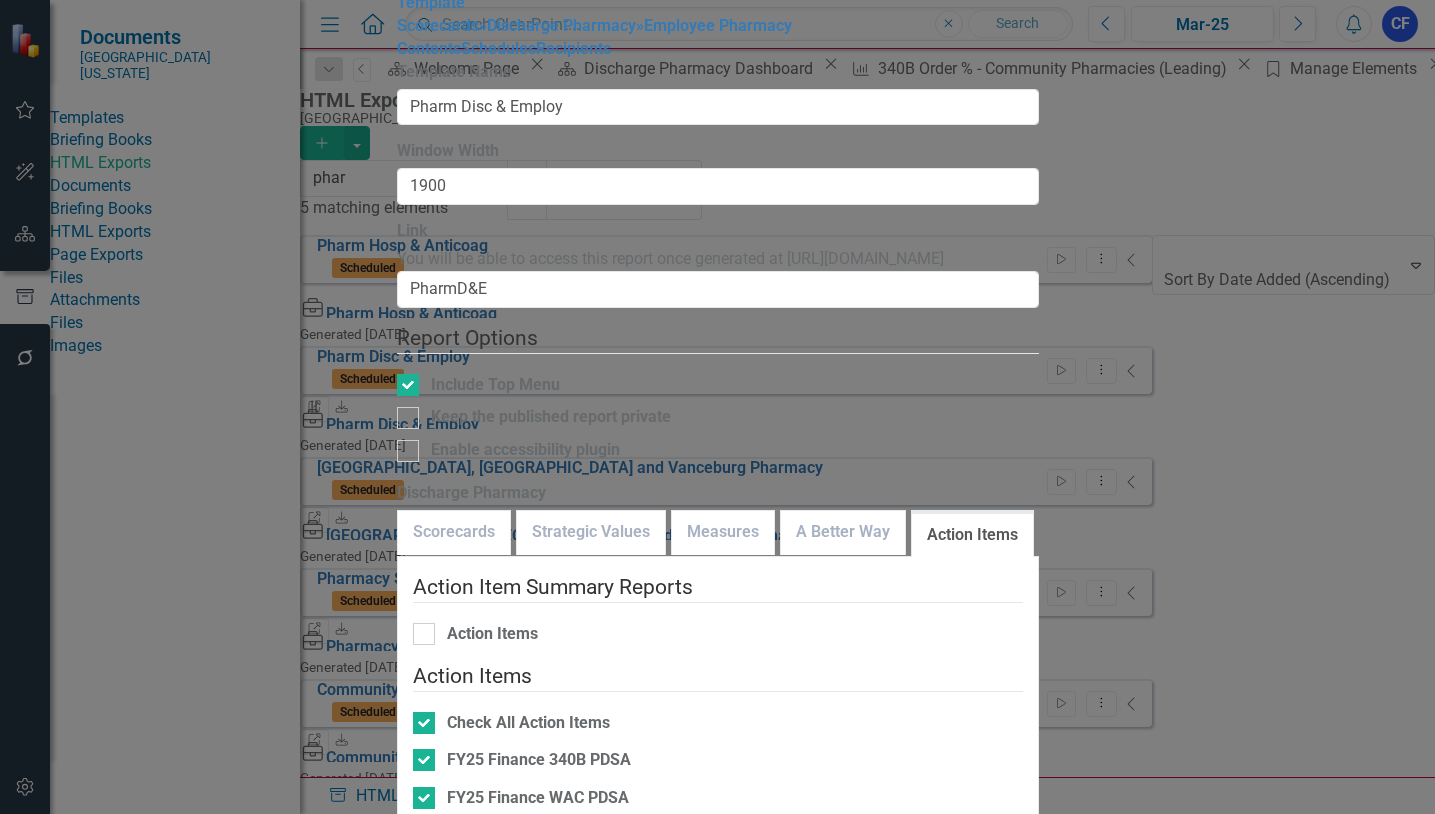 click on "Save" at bounding box center [493, 895] 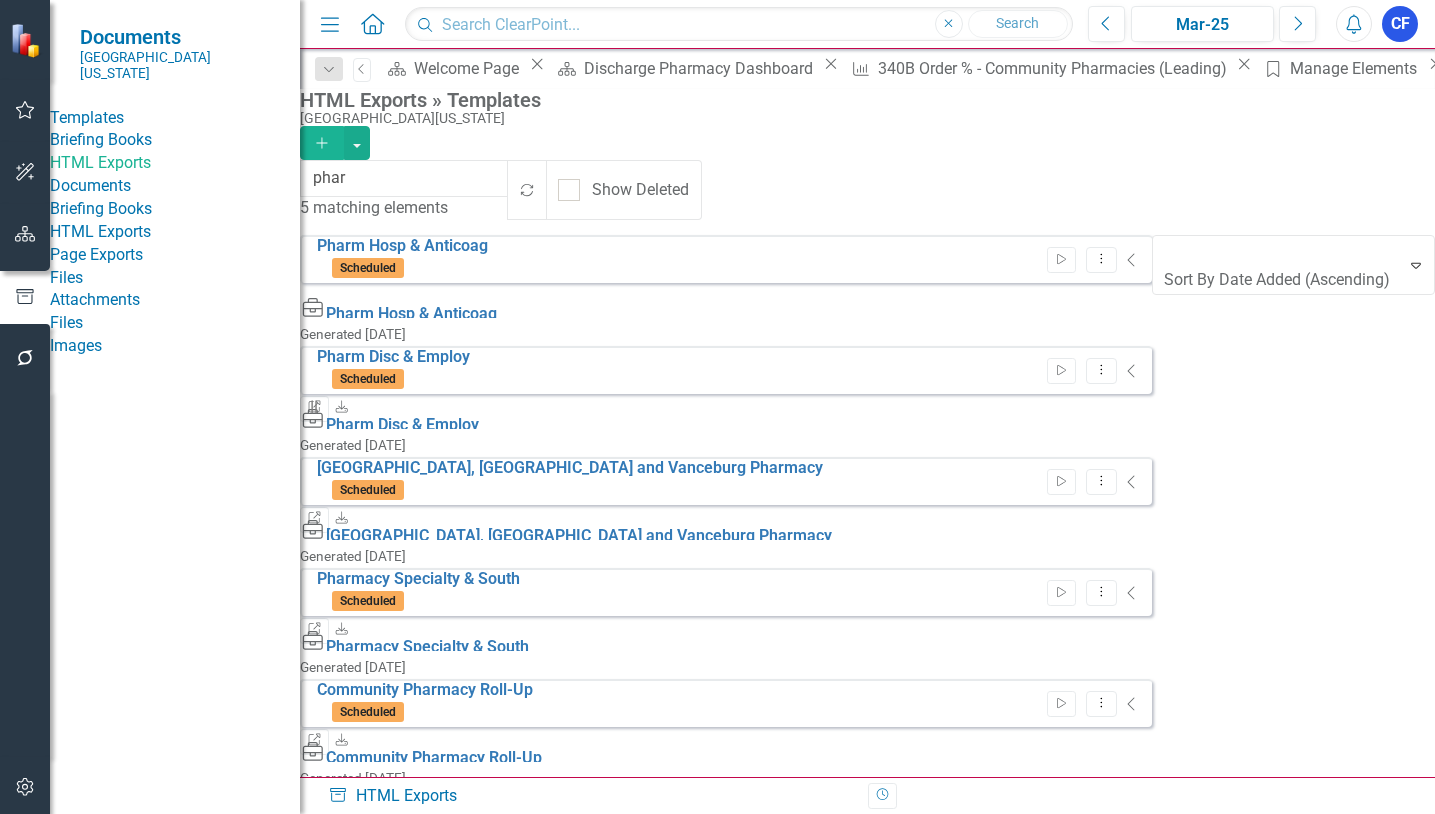 click on "Close" 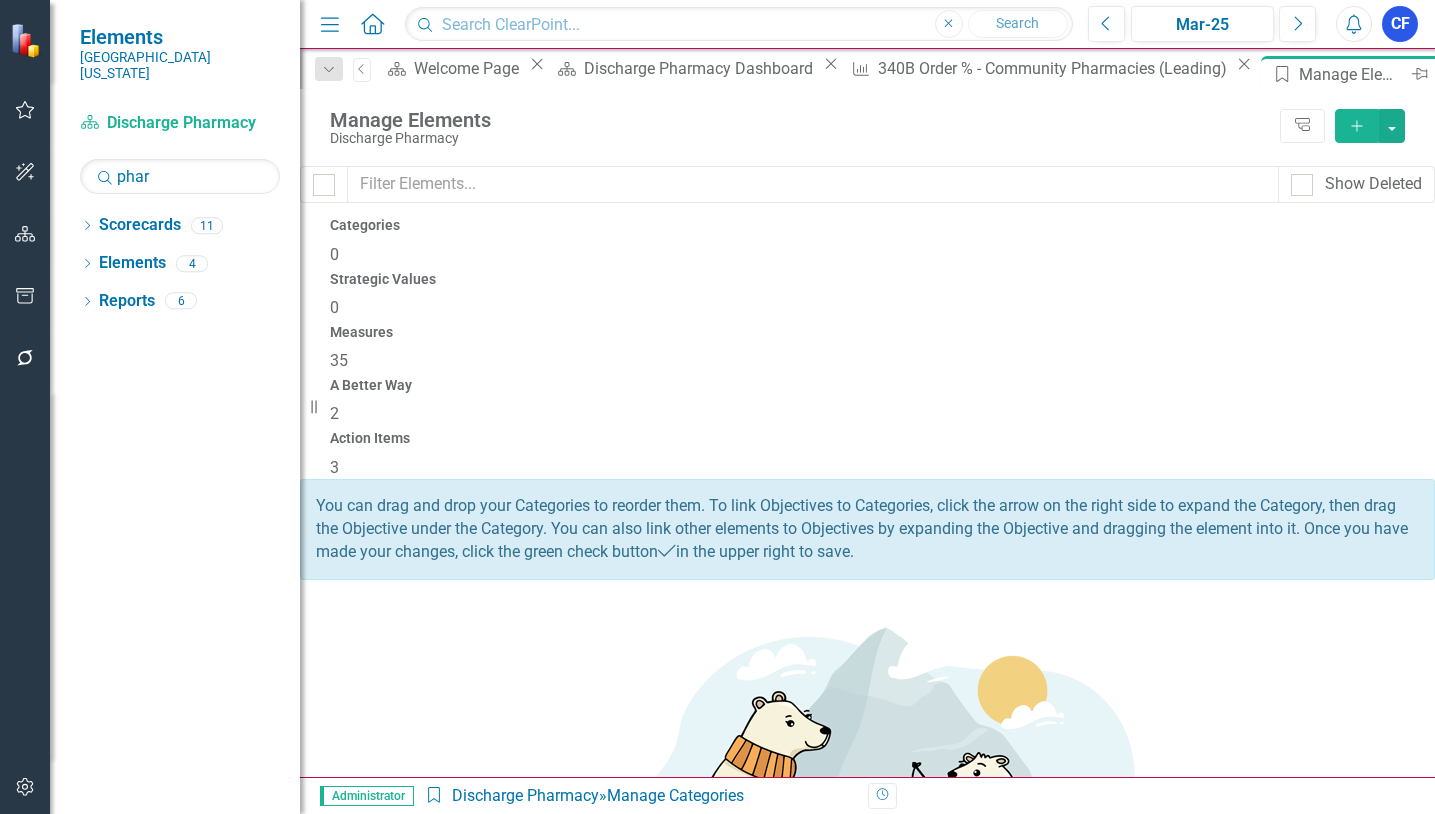click on "Close" 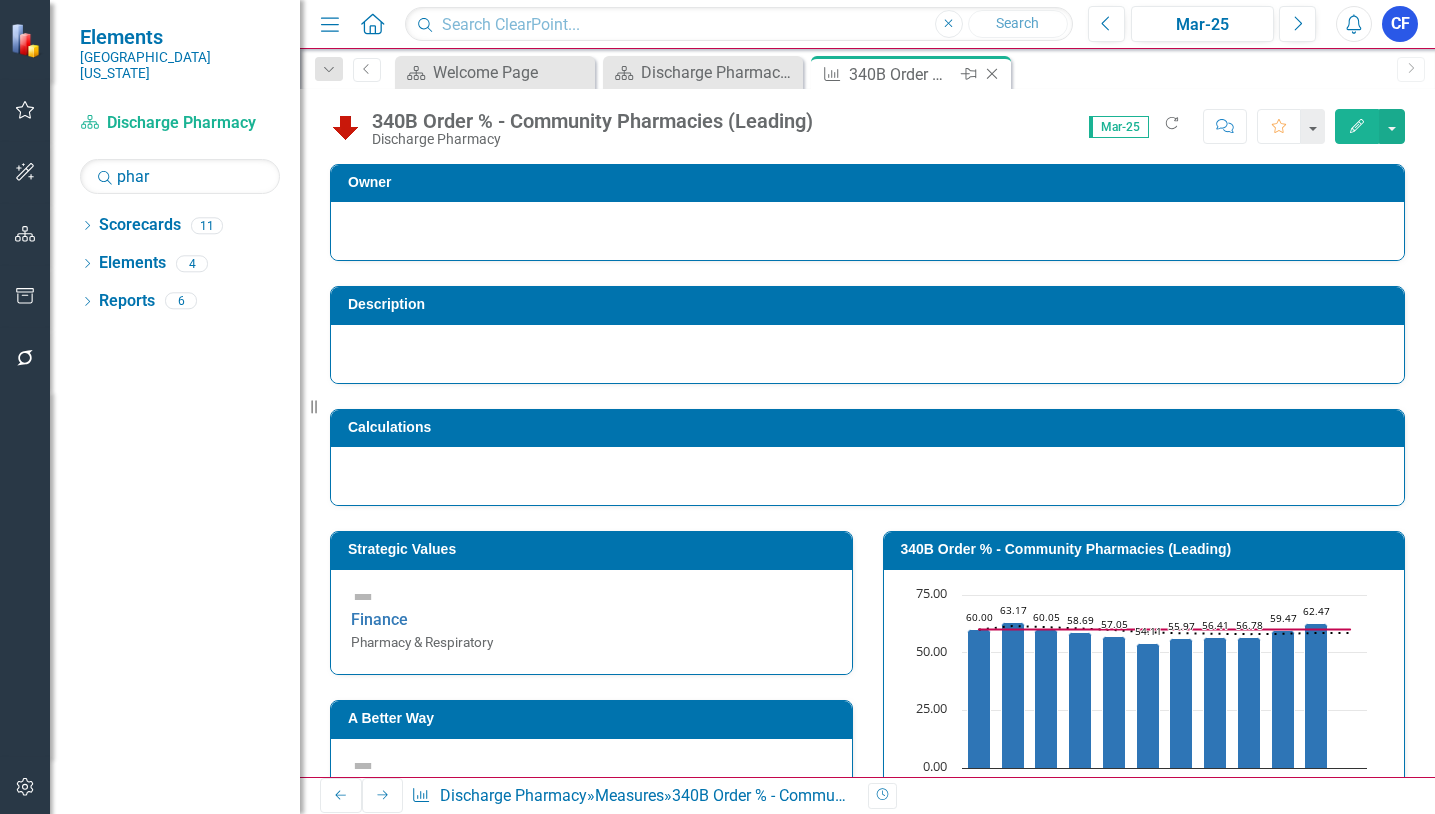 click on "Close" 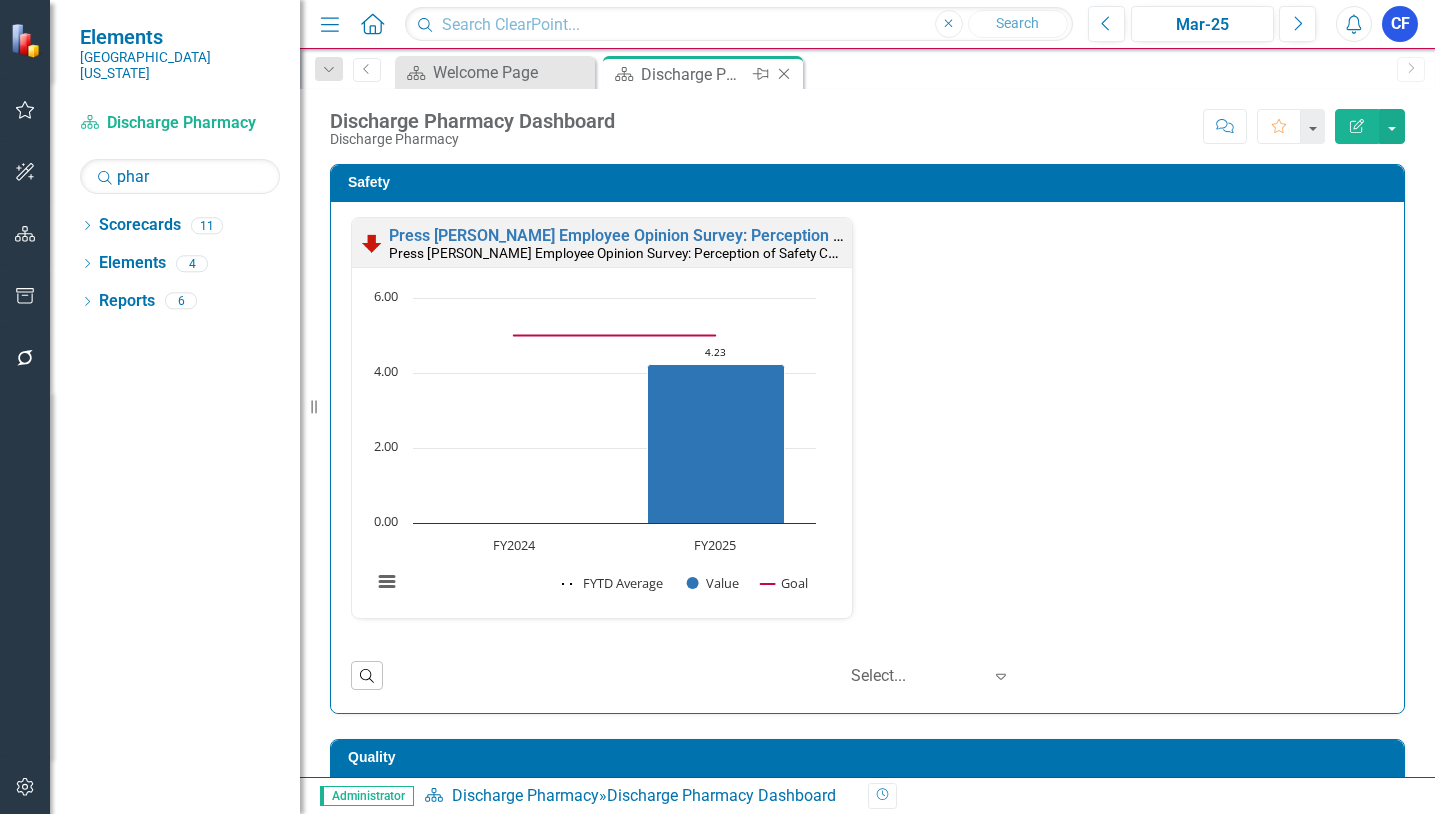 click on "Close" 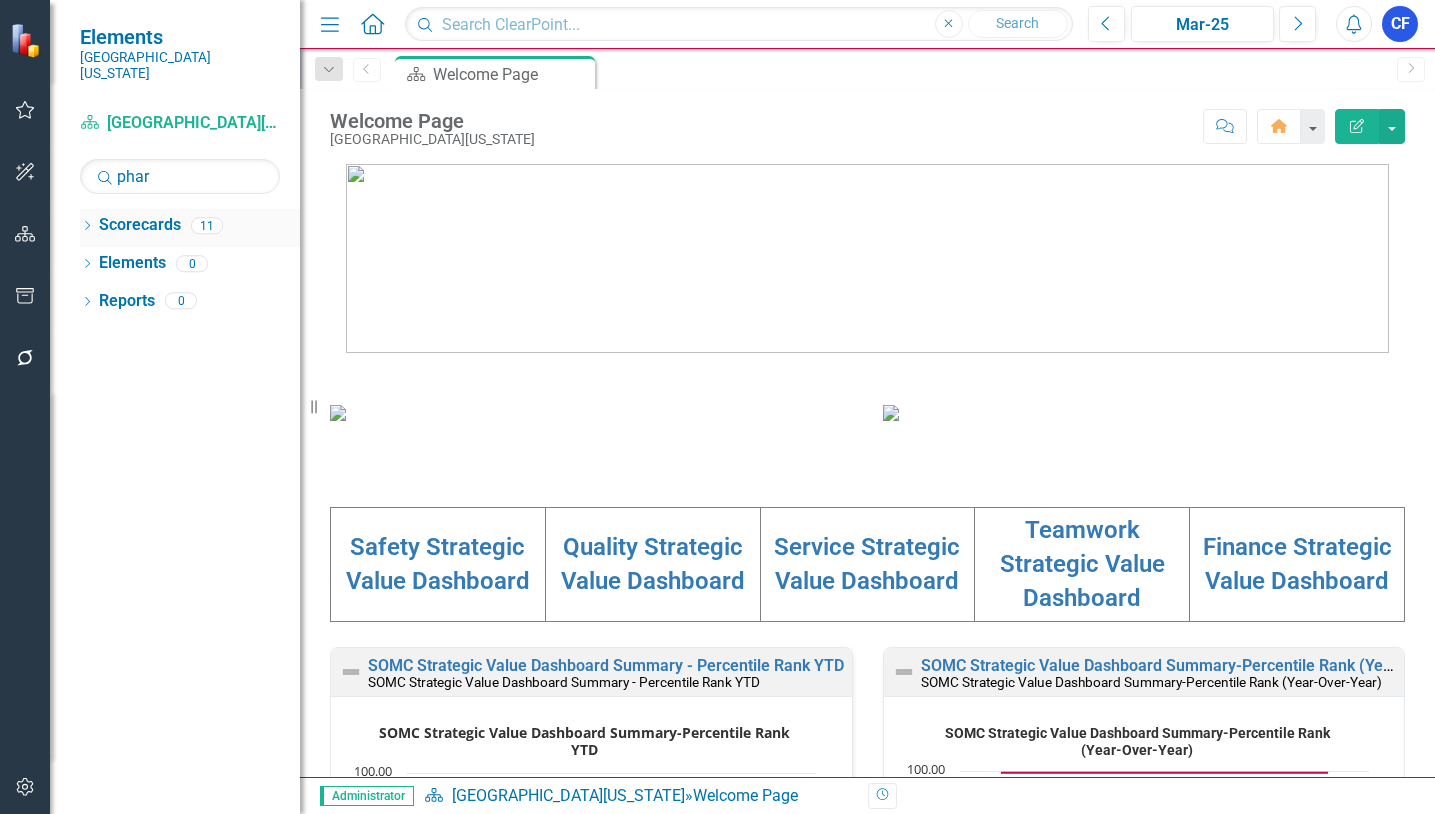 click on "Dropdown" 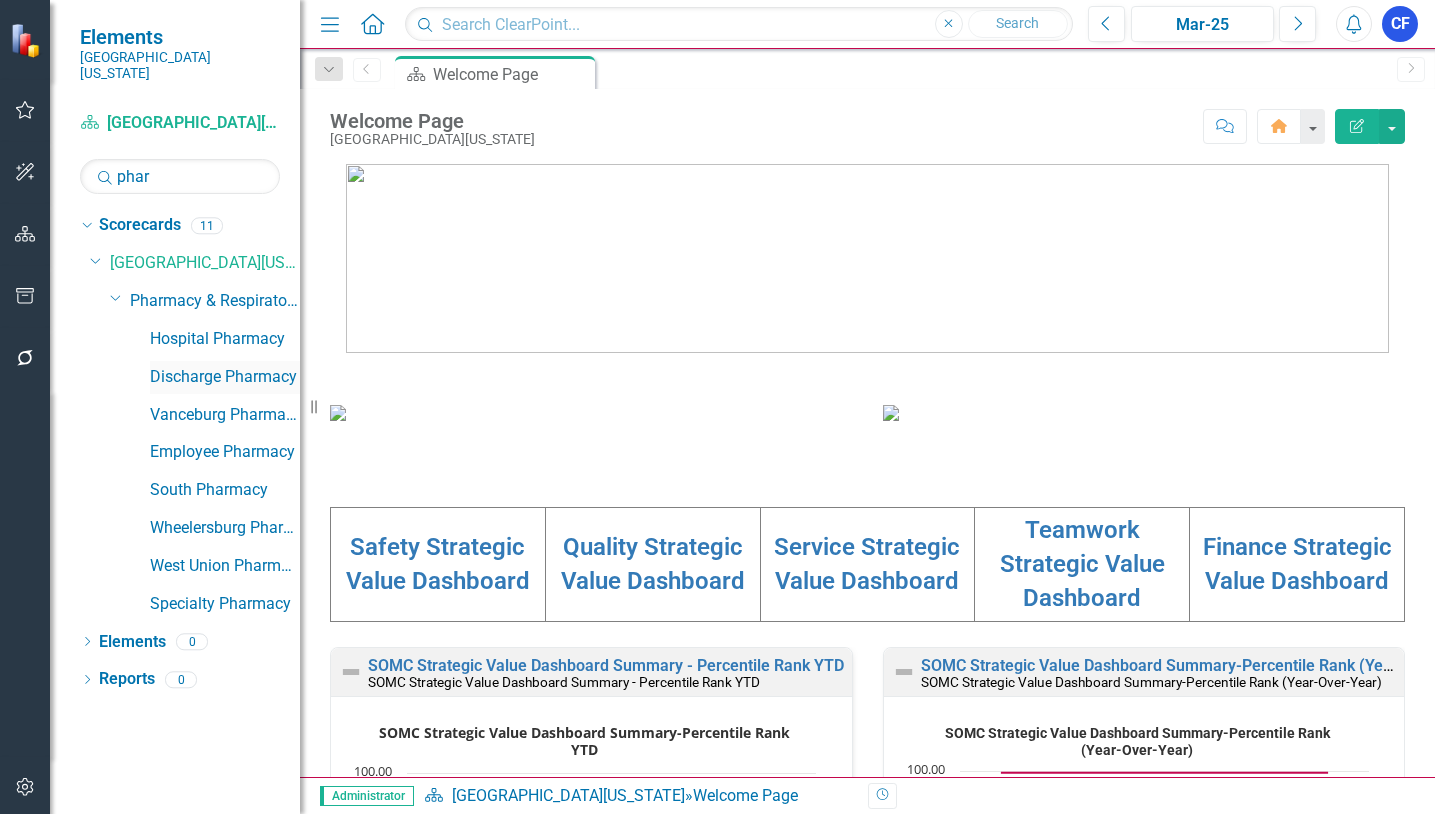 click on "Discharge Pharmacy" at bounding box center (225, 377) 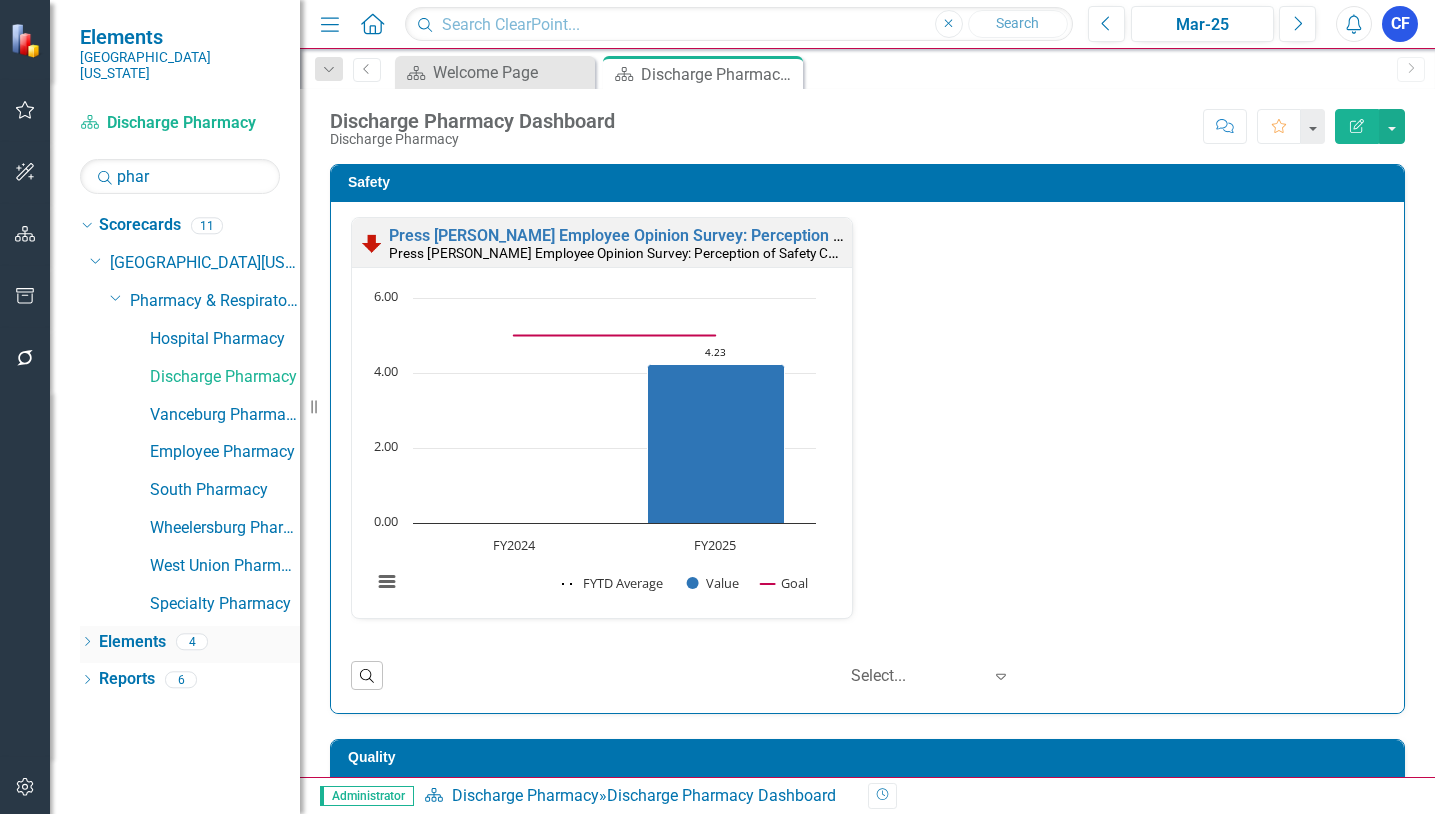 click on "Elements" at bounding box center (132, 642) 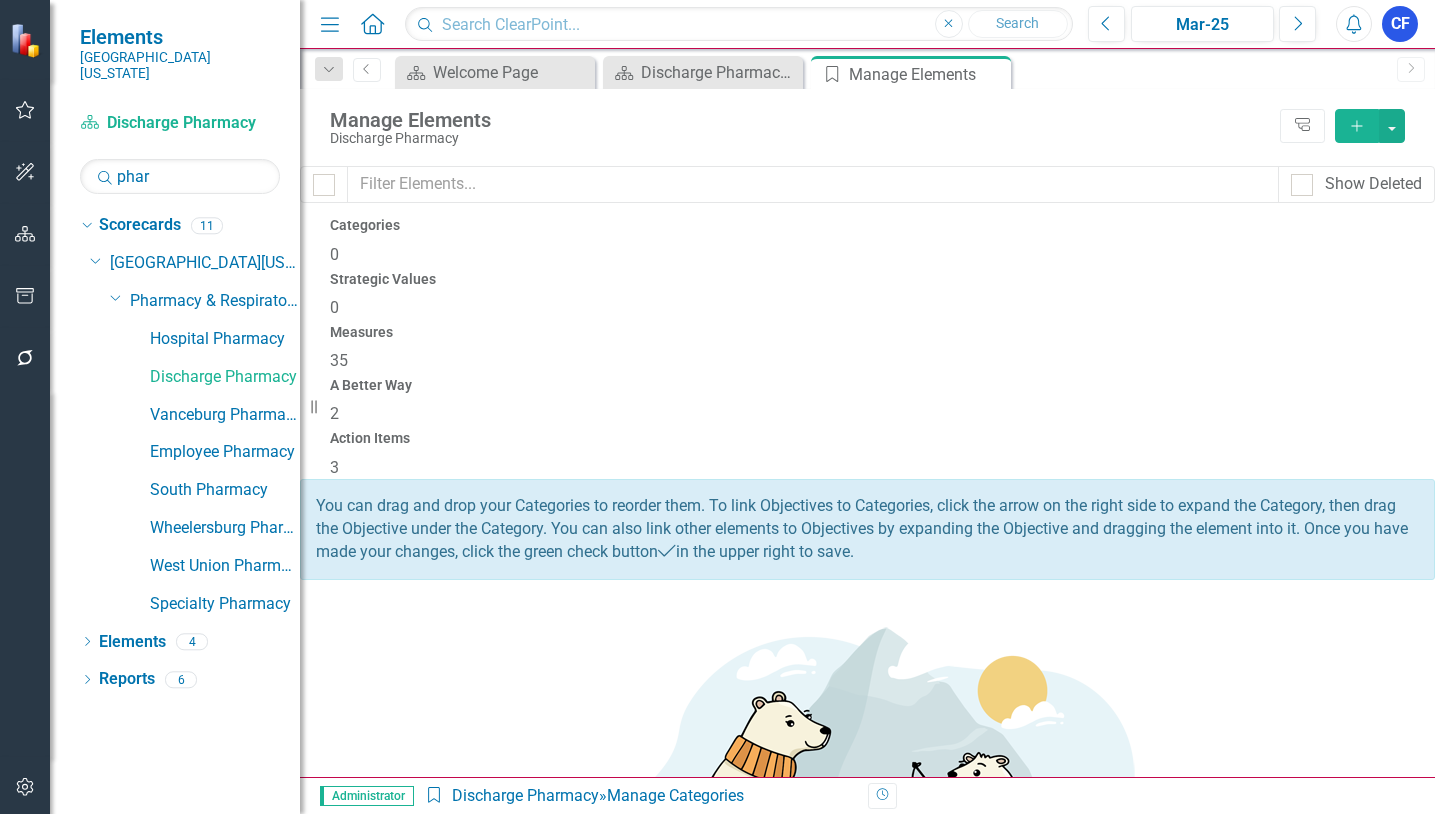 click on "3" at bounding box center (334, 467) 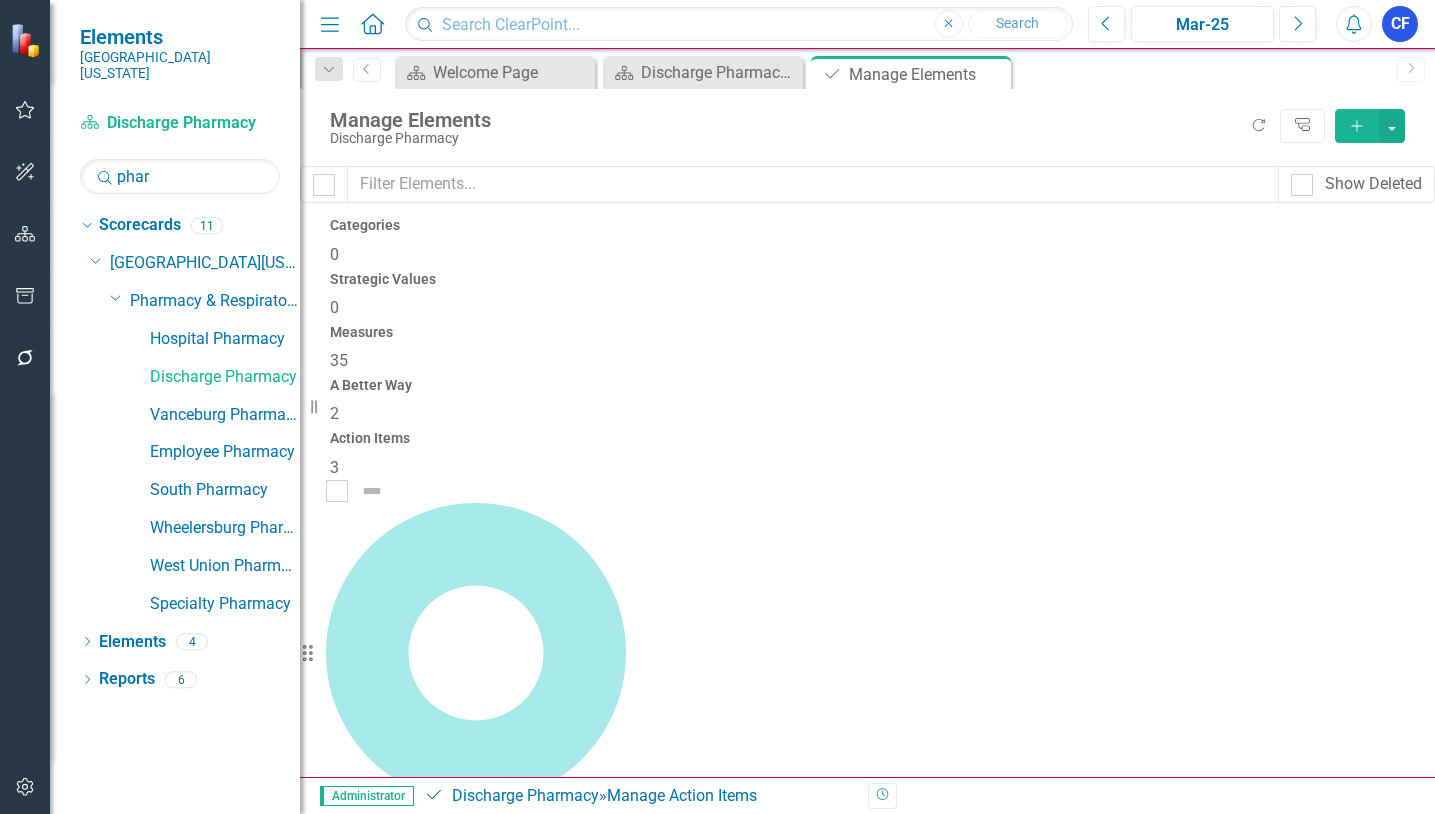 click on "Dropdown Menu" 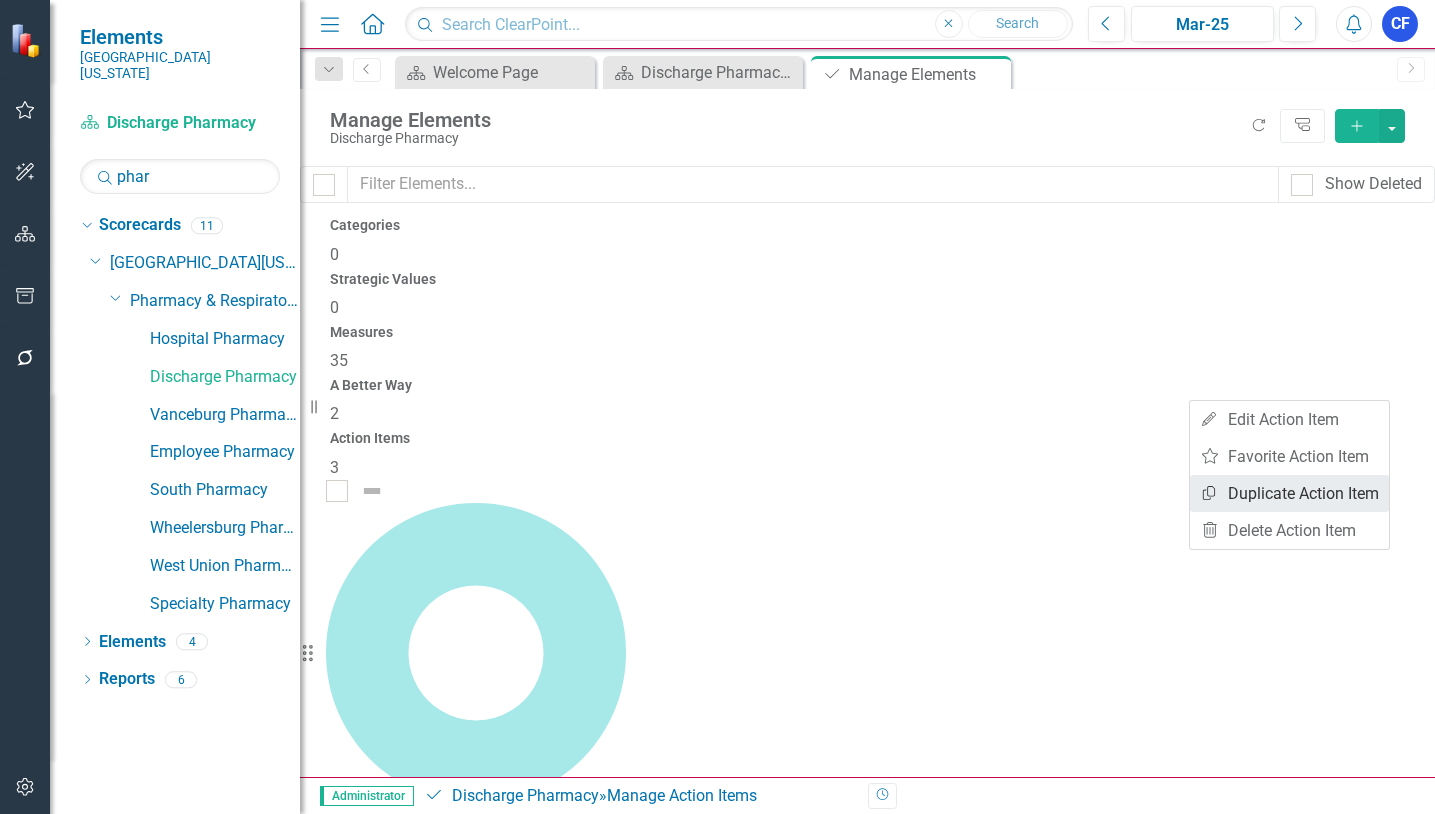 click on "Copy Duplicate Action Item" at bounding box center (1289, 493) 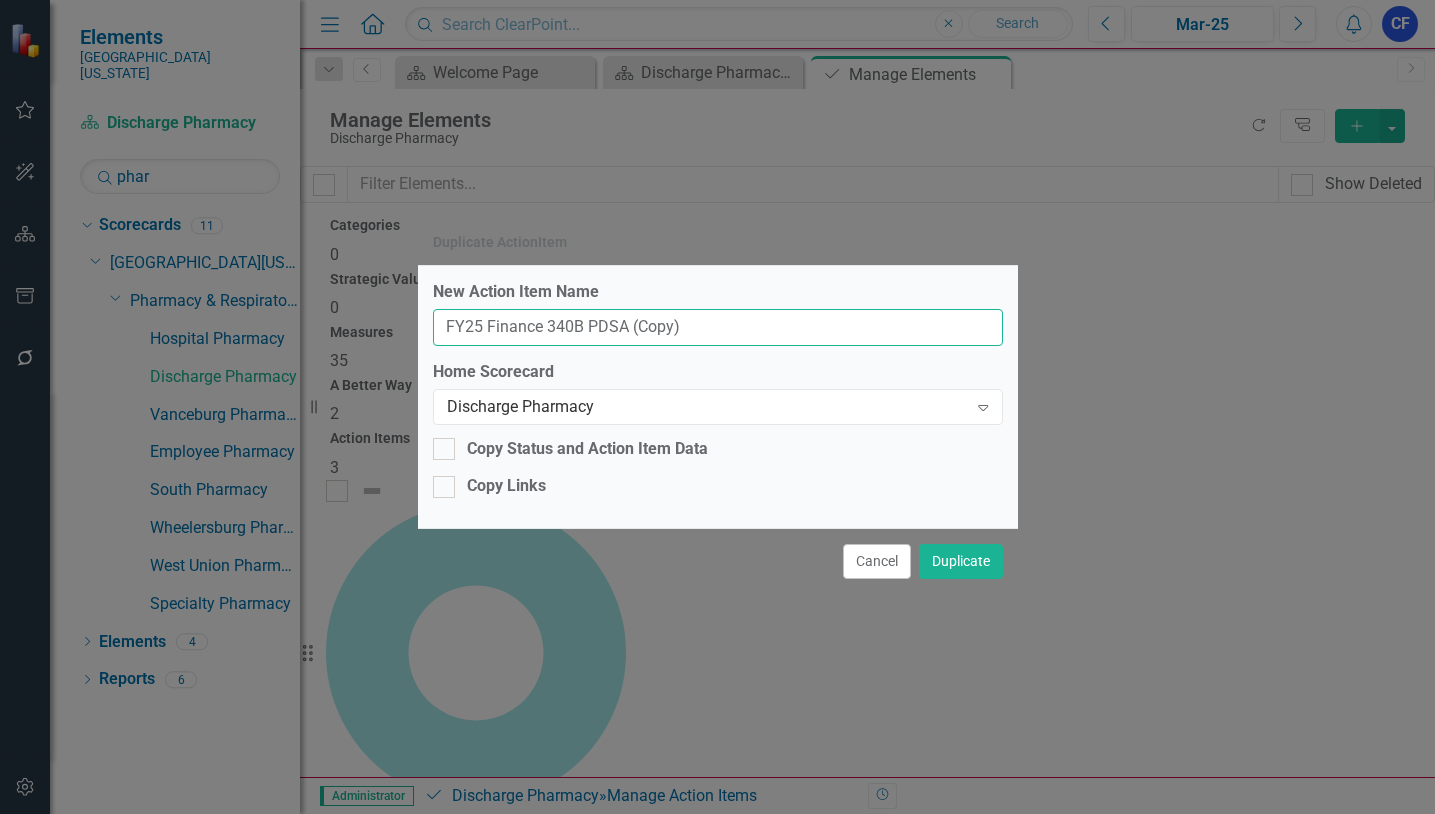 drag, startPoint x: 692, startPoint y: 329, endPoint x: 625, endPoint y: 328, distance: 67.00746 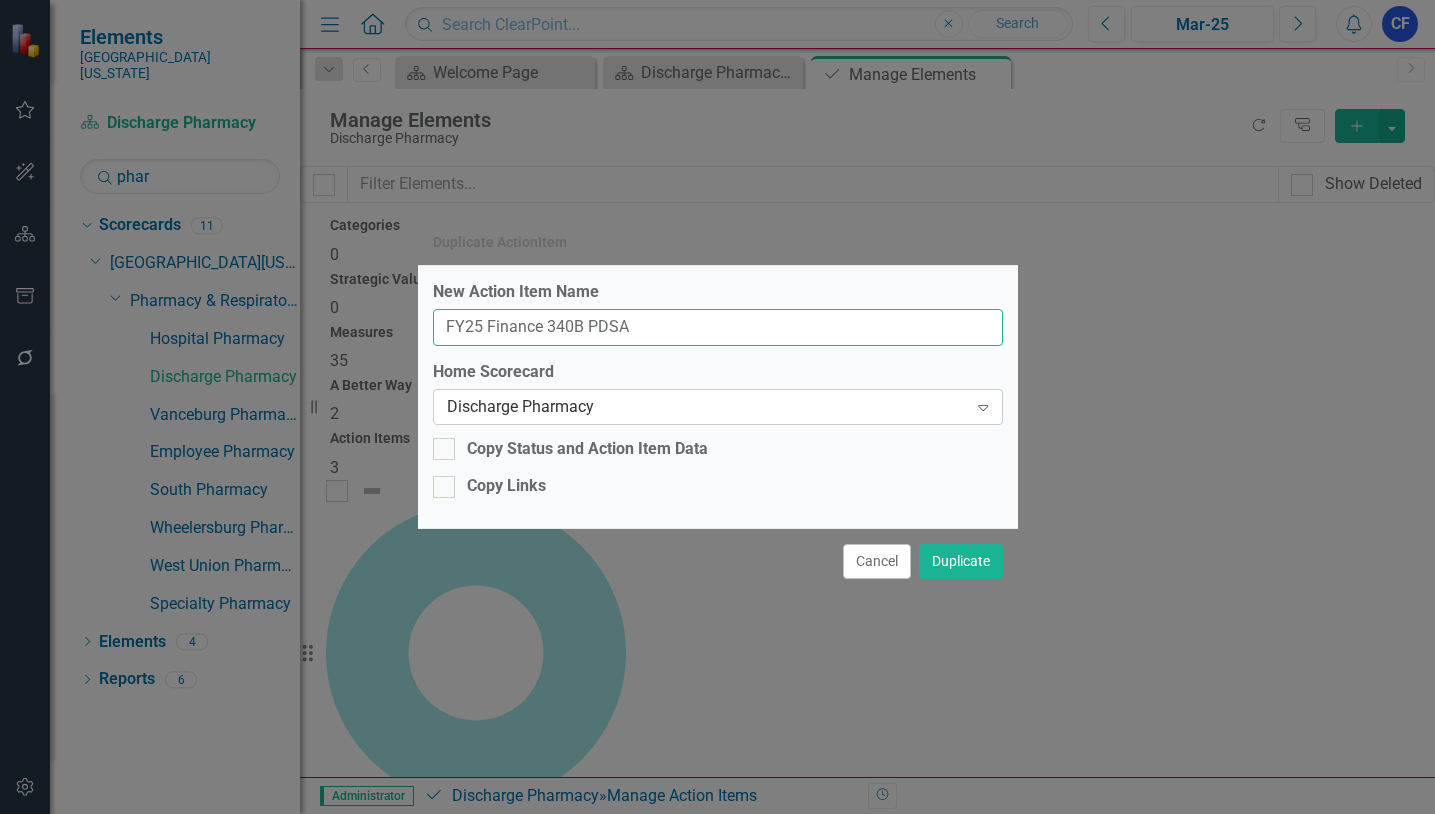 type on "FY25 Finance 340B PDSA" 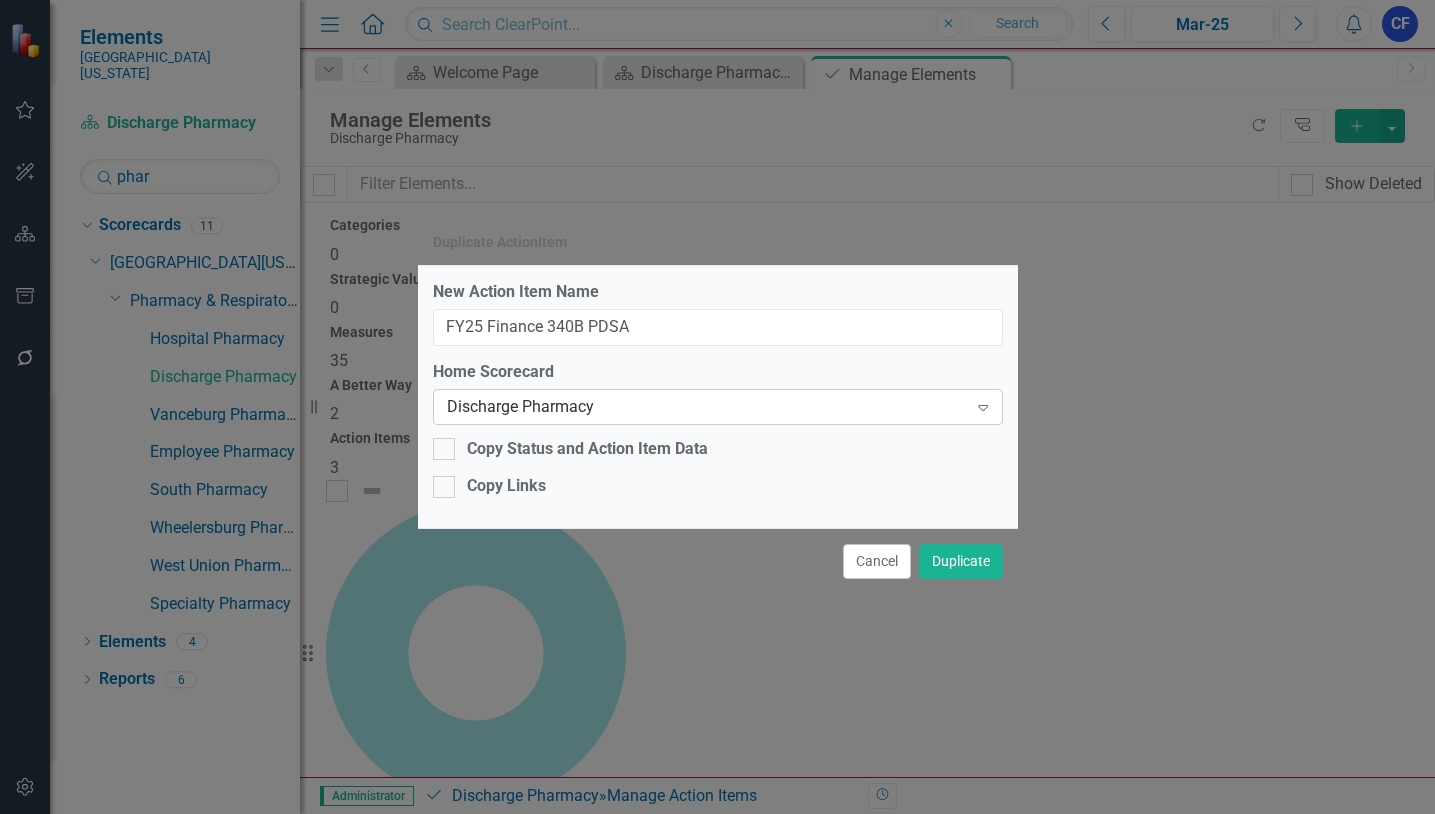 click 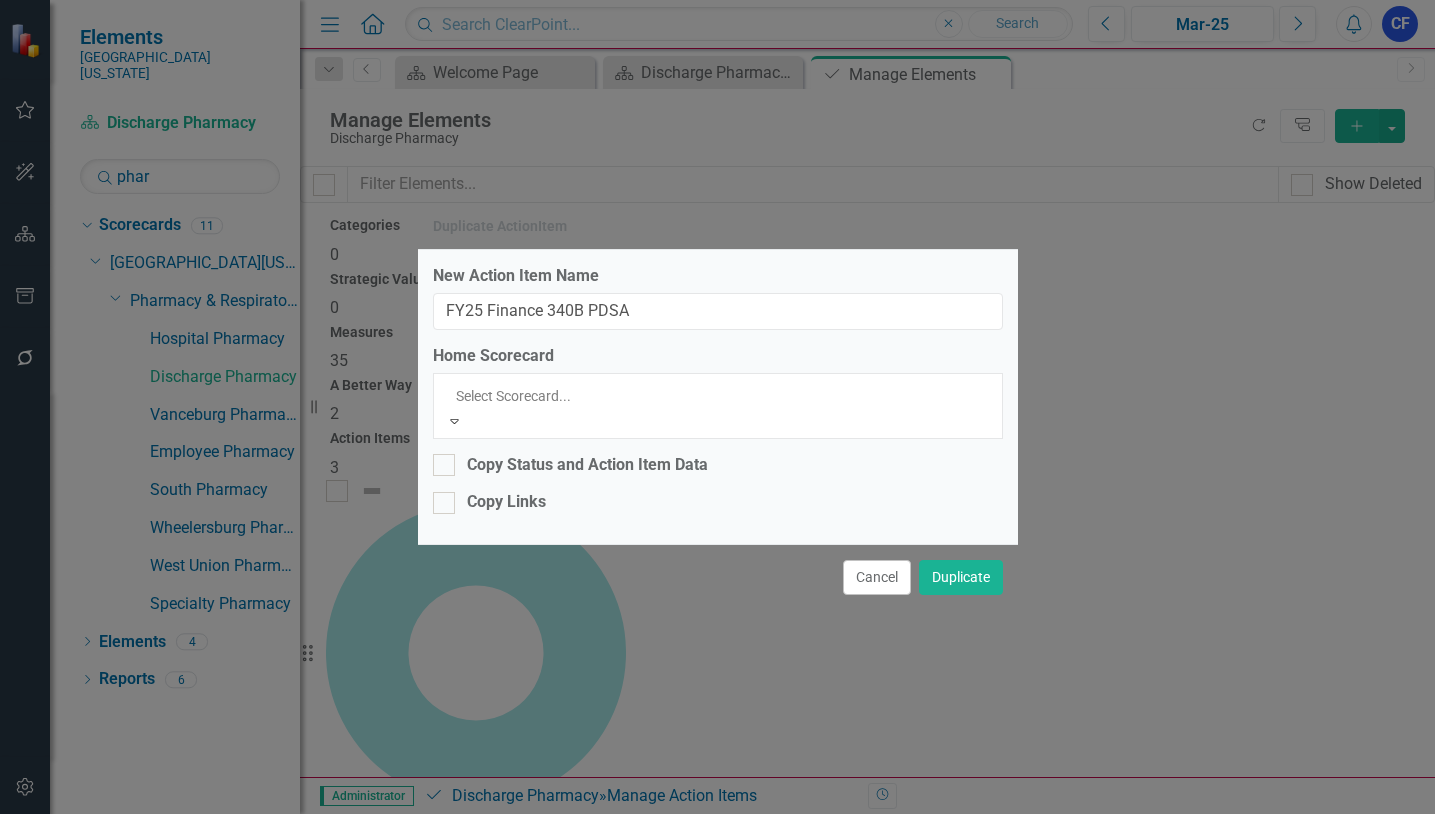 scroll, scrollTop: 4335, scrollLeft: 0, axis: vertical 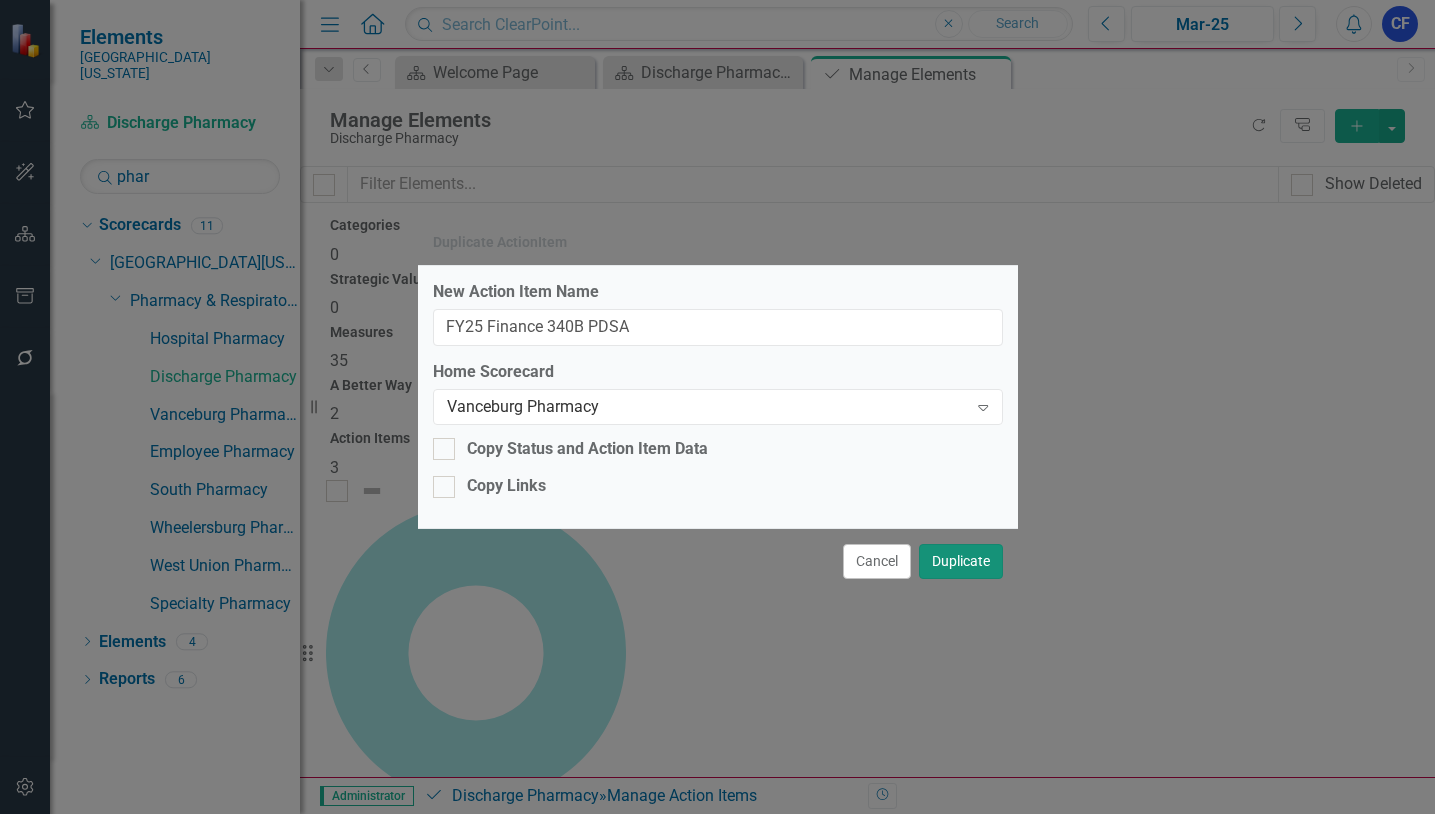 click on "Duplicate" at bounding box center (961, 561) 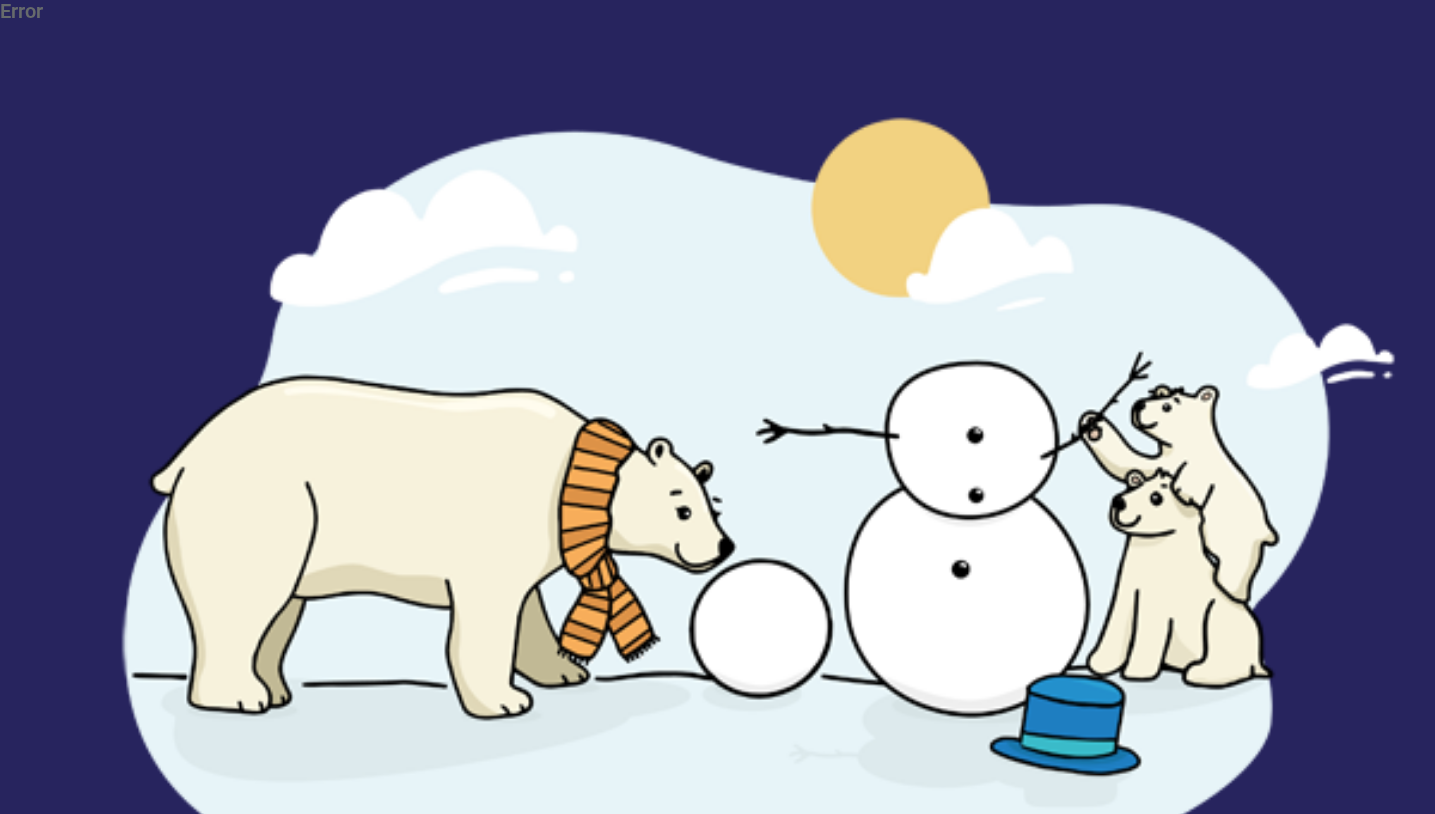 click on "Refresh the Page" at bounding box center [639, 1041] 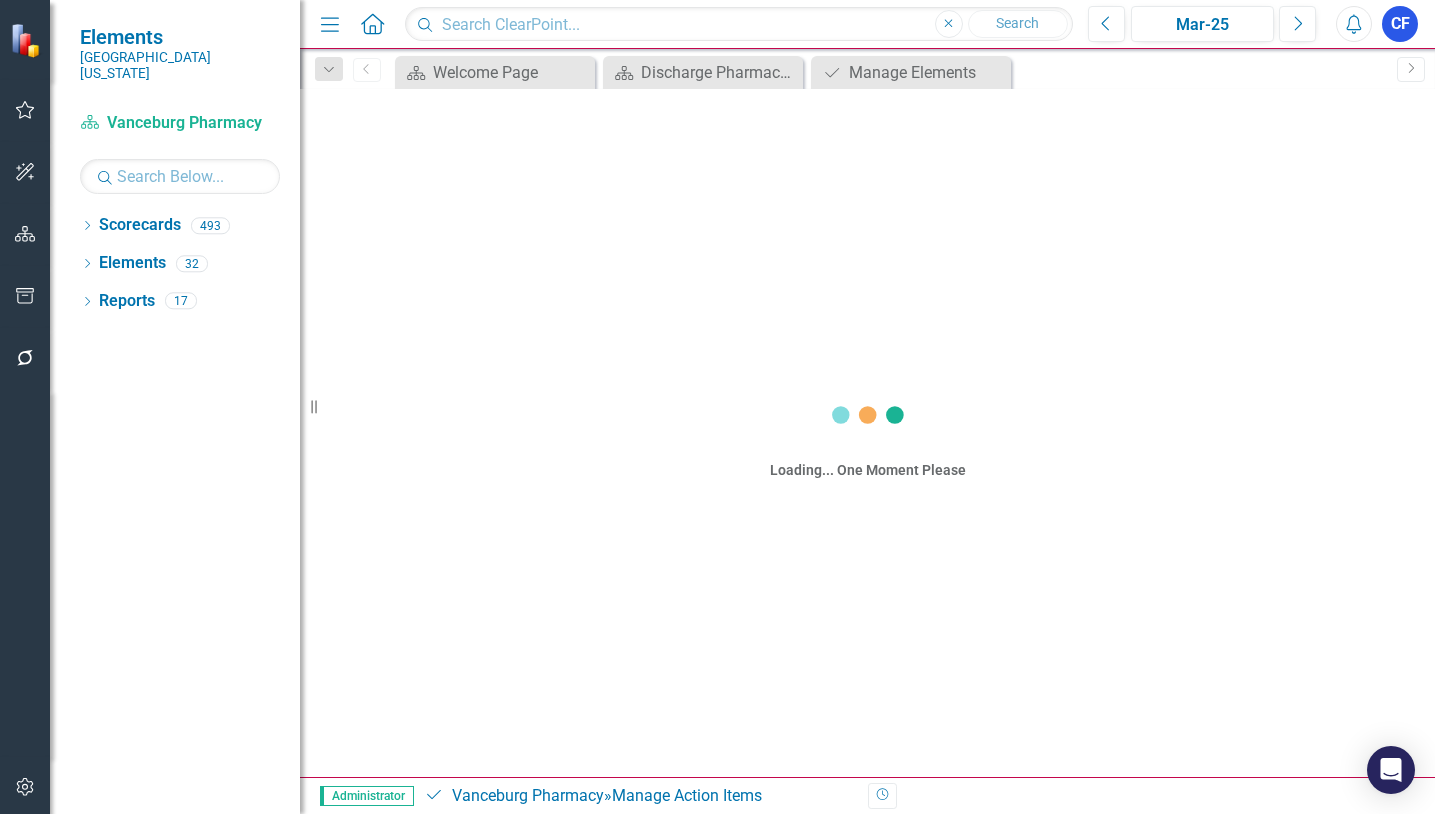scroll, scrollTop: 0, scrollLeft: 0, axis: both 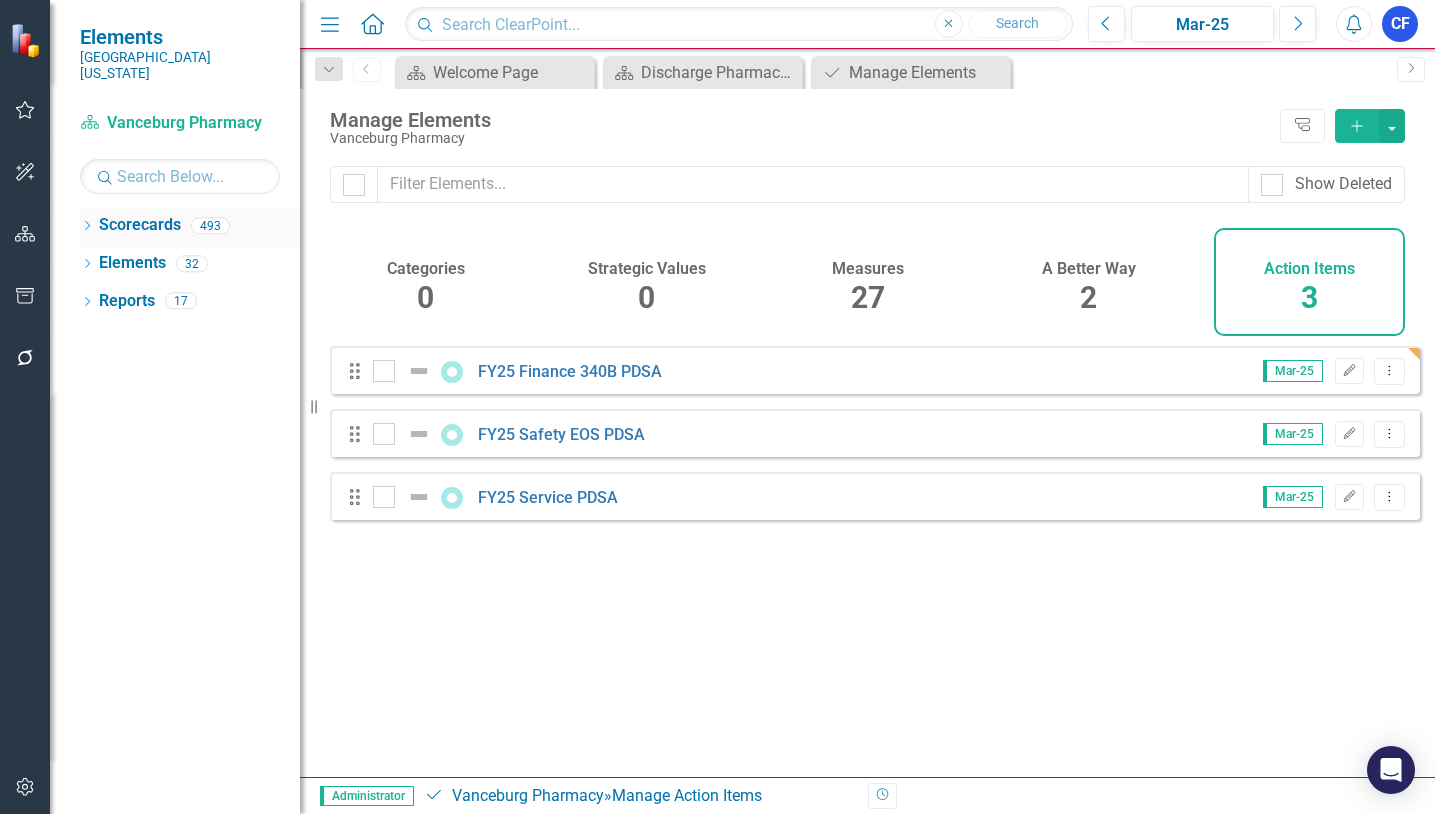 click on "Dropdown" 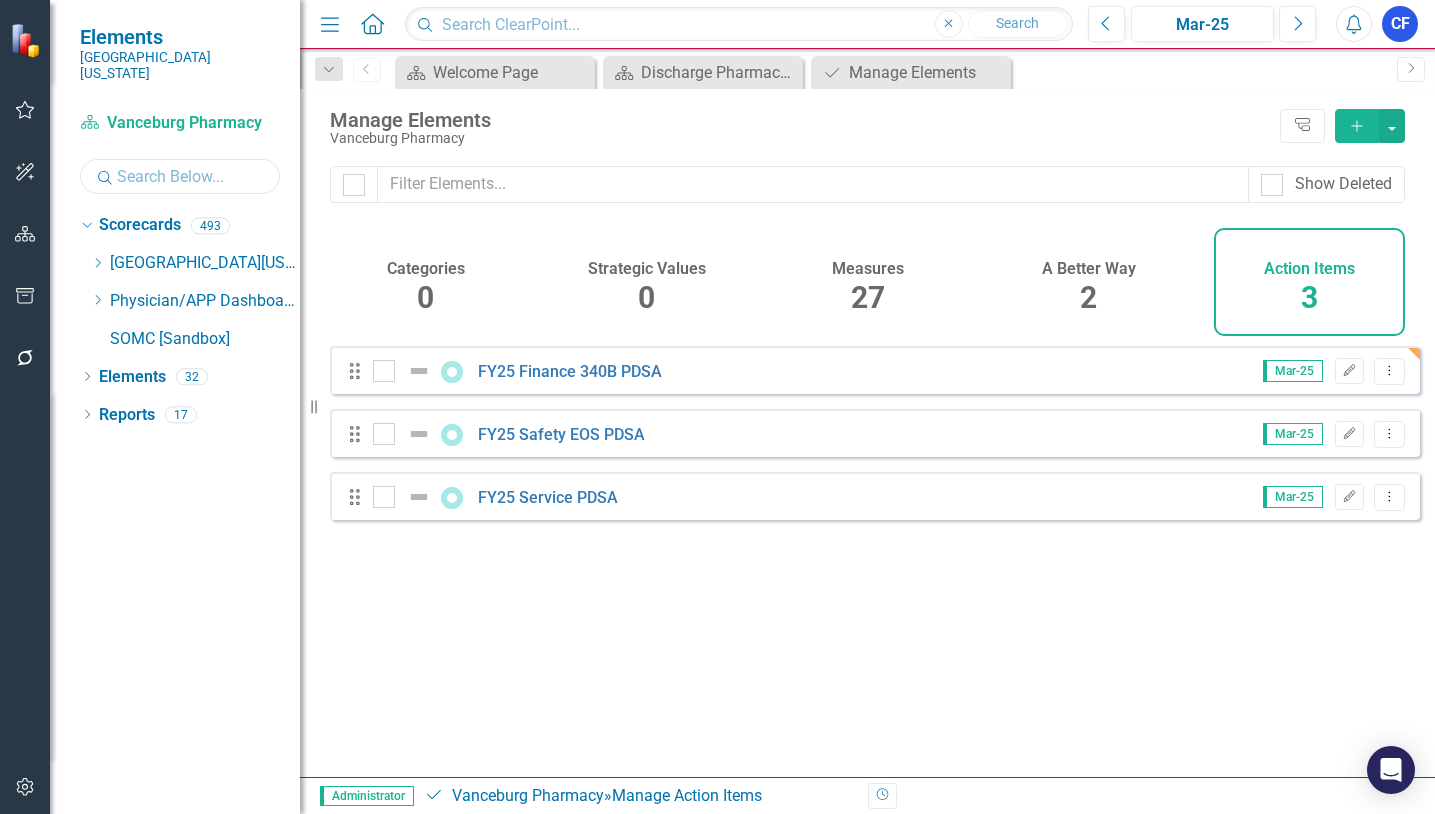 click at bounding box center [180, 176] 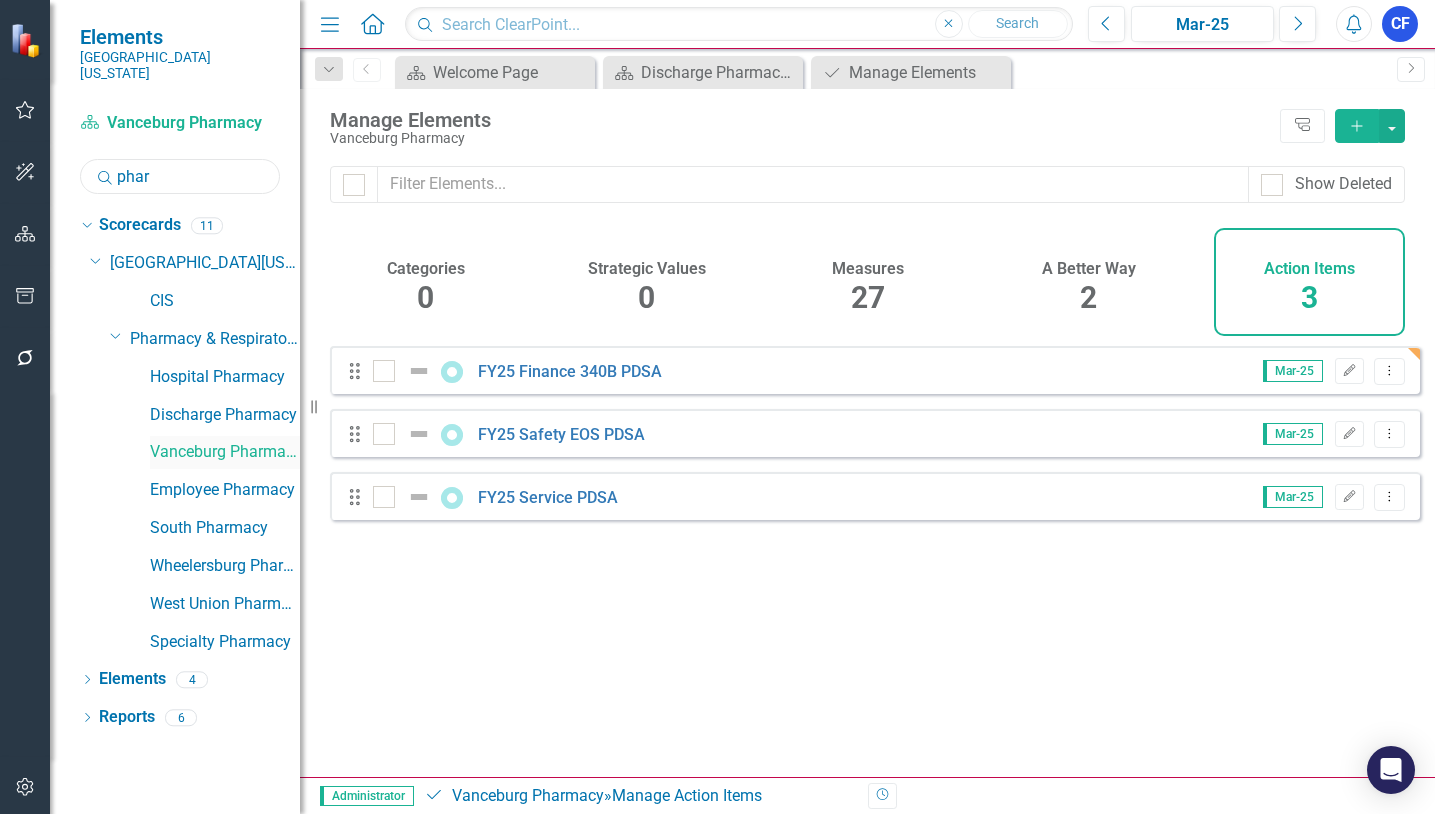 type on "phar" 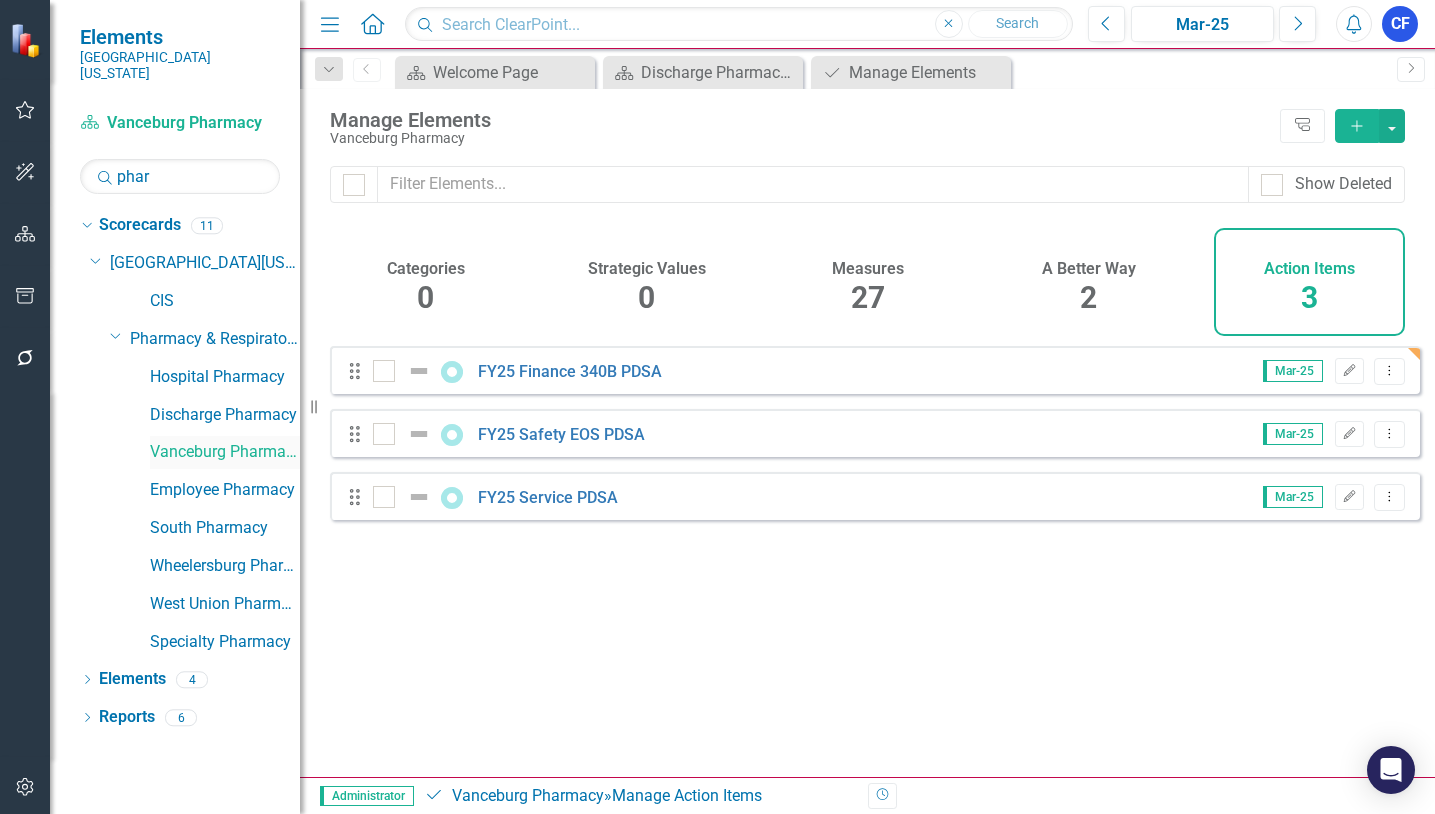 click on "Vanceburg Pharmacy" at bounding box center (225, 452) 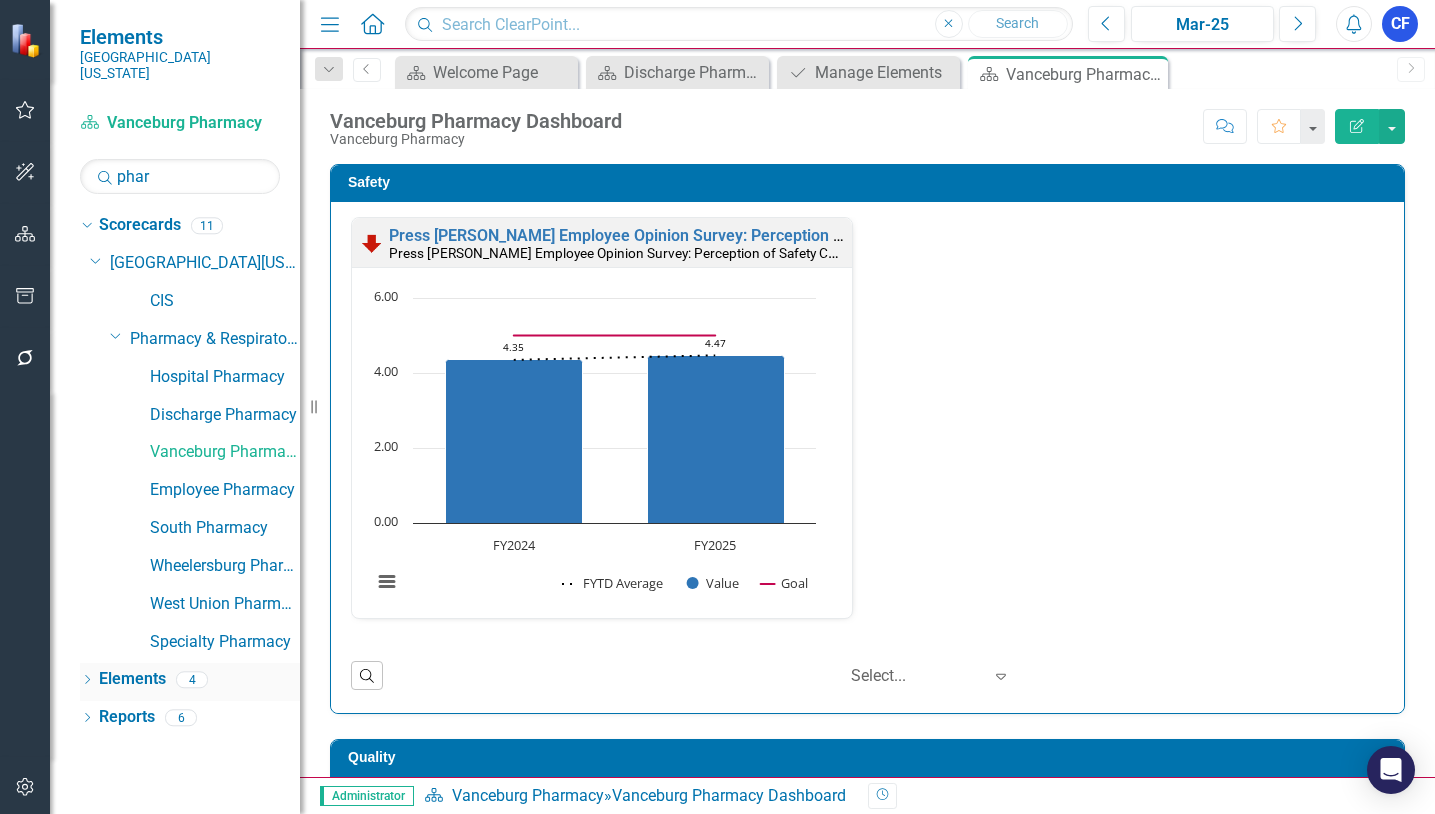 click on "Elements" at bounding box center (132, 679) 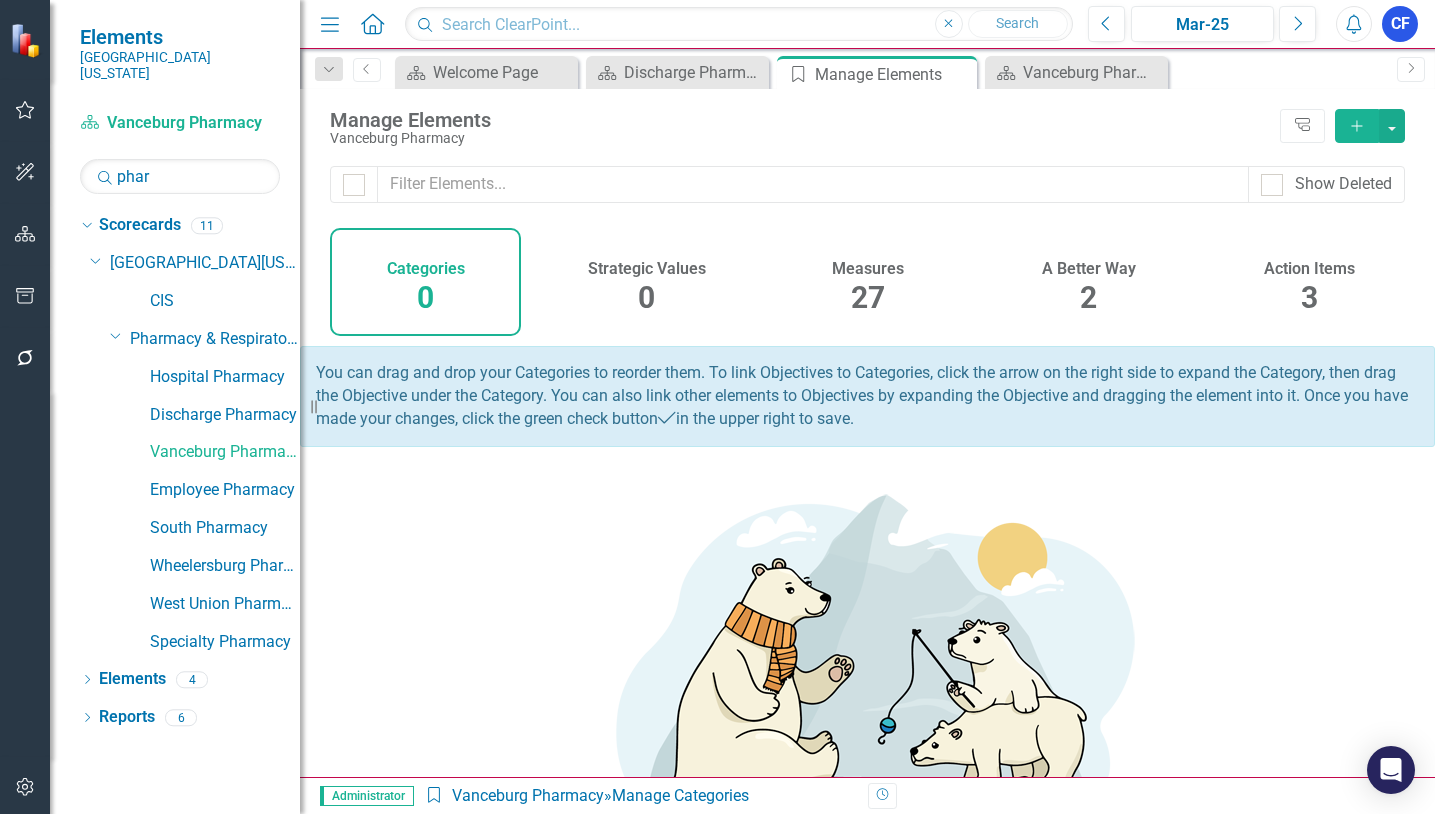 click on "3" at bounding box center [1309, 297] 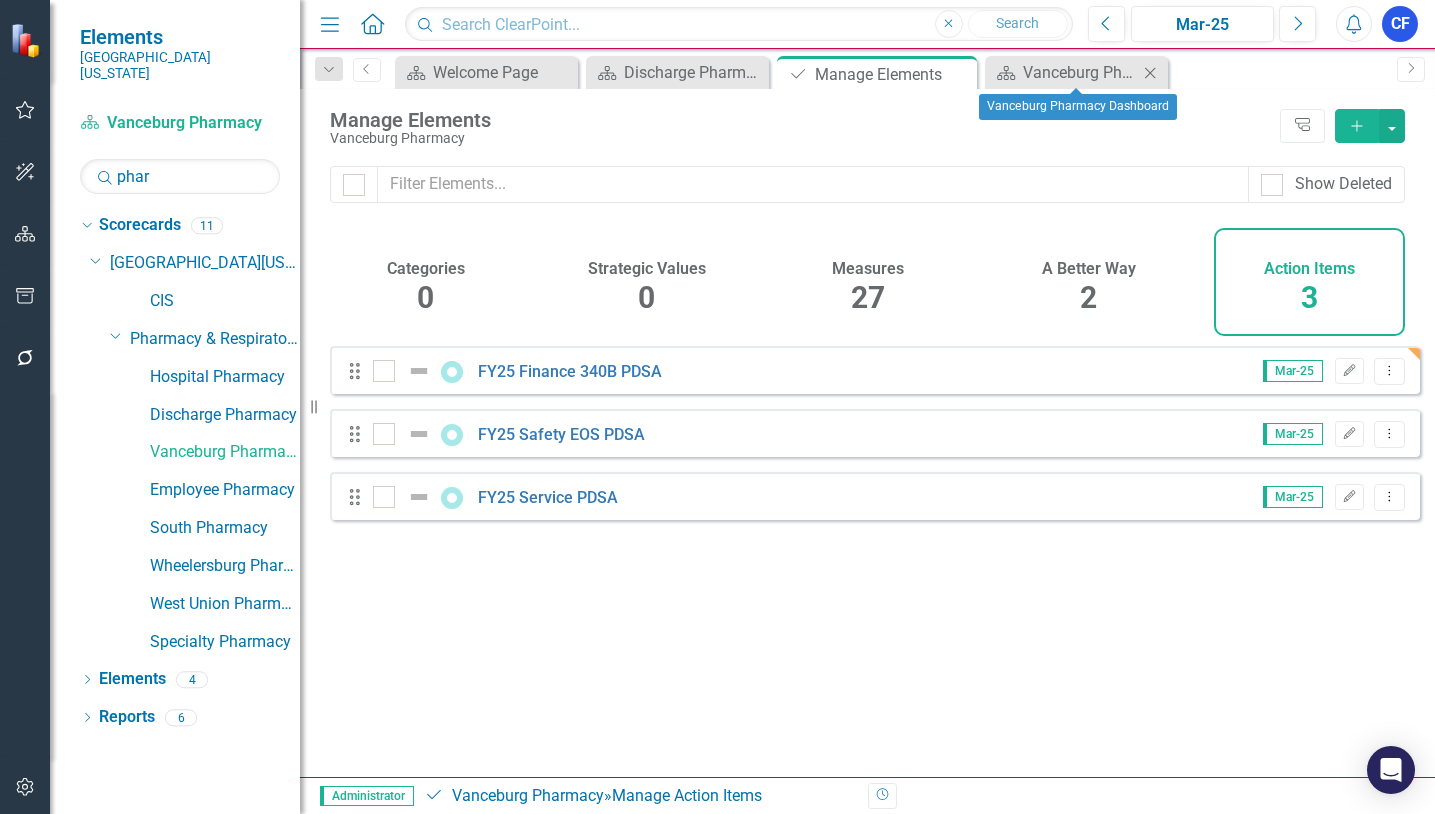 click on "Close" 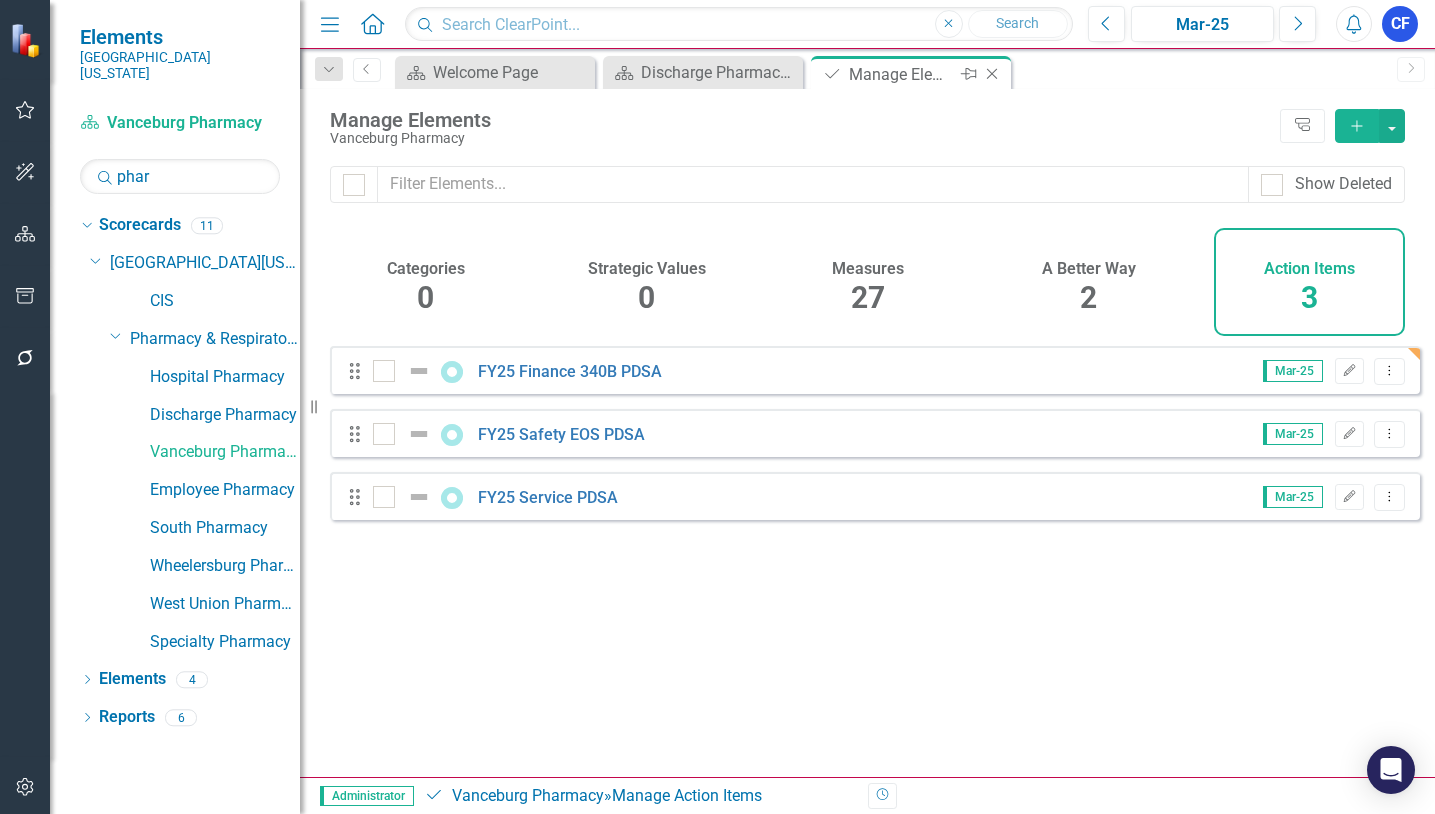 click on "Close" 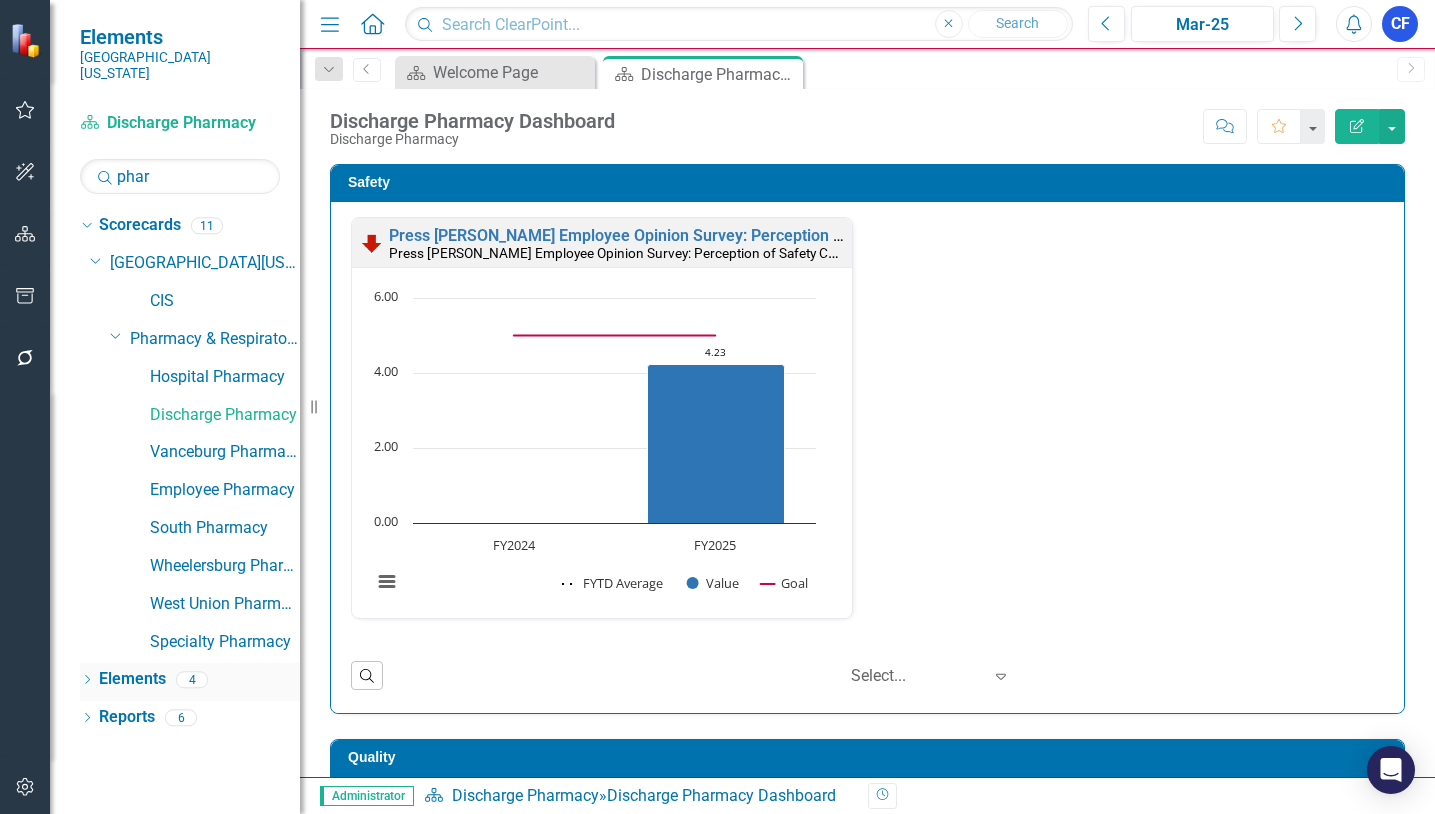 click on "Elements" at bounding box center (132, 679) 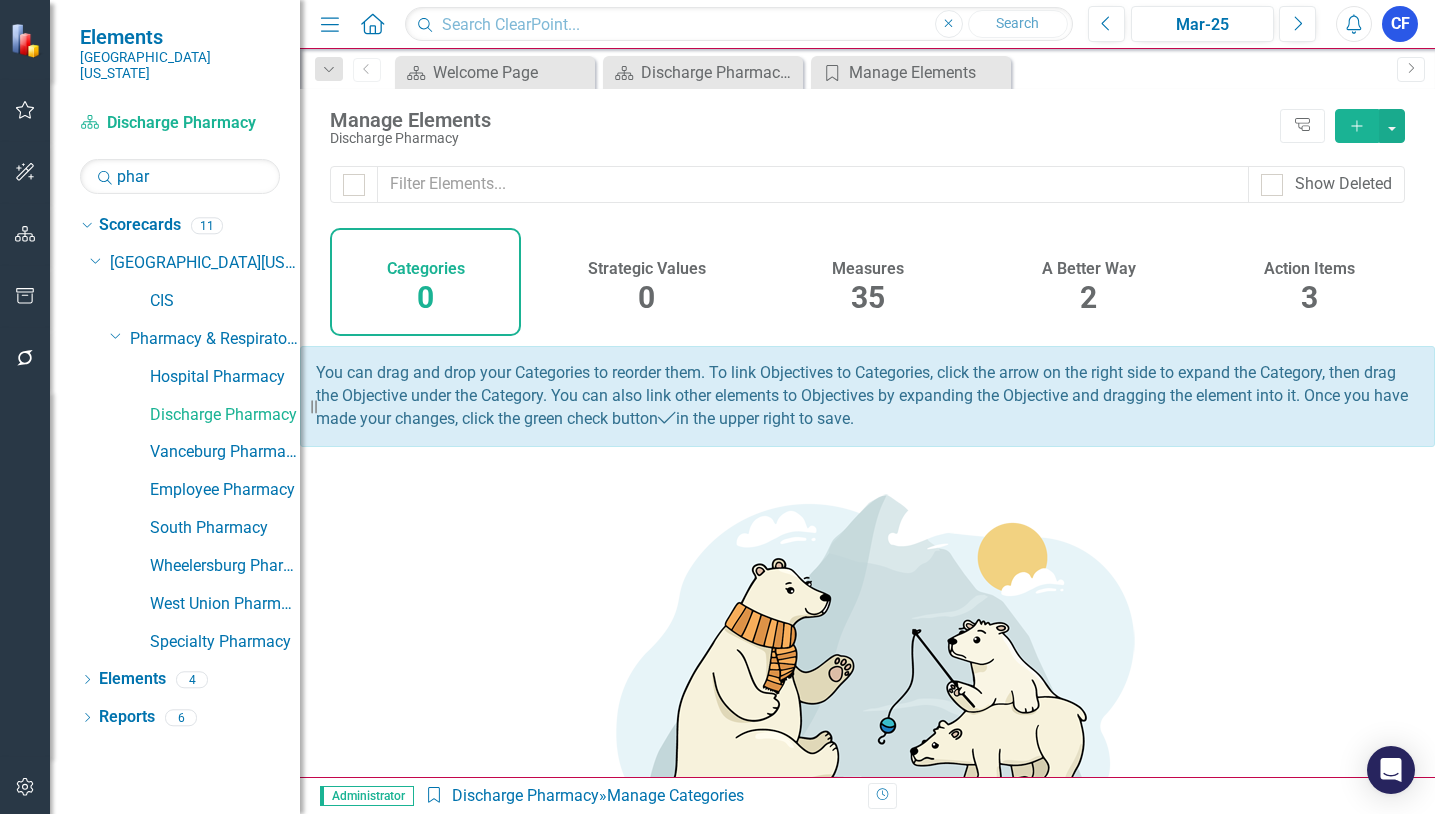 click on "Action Items" at bounding box center (1309, 269) 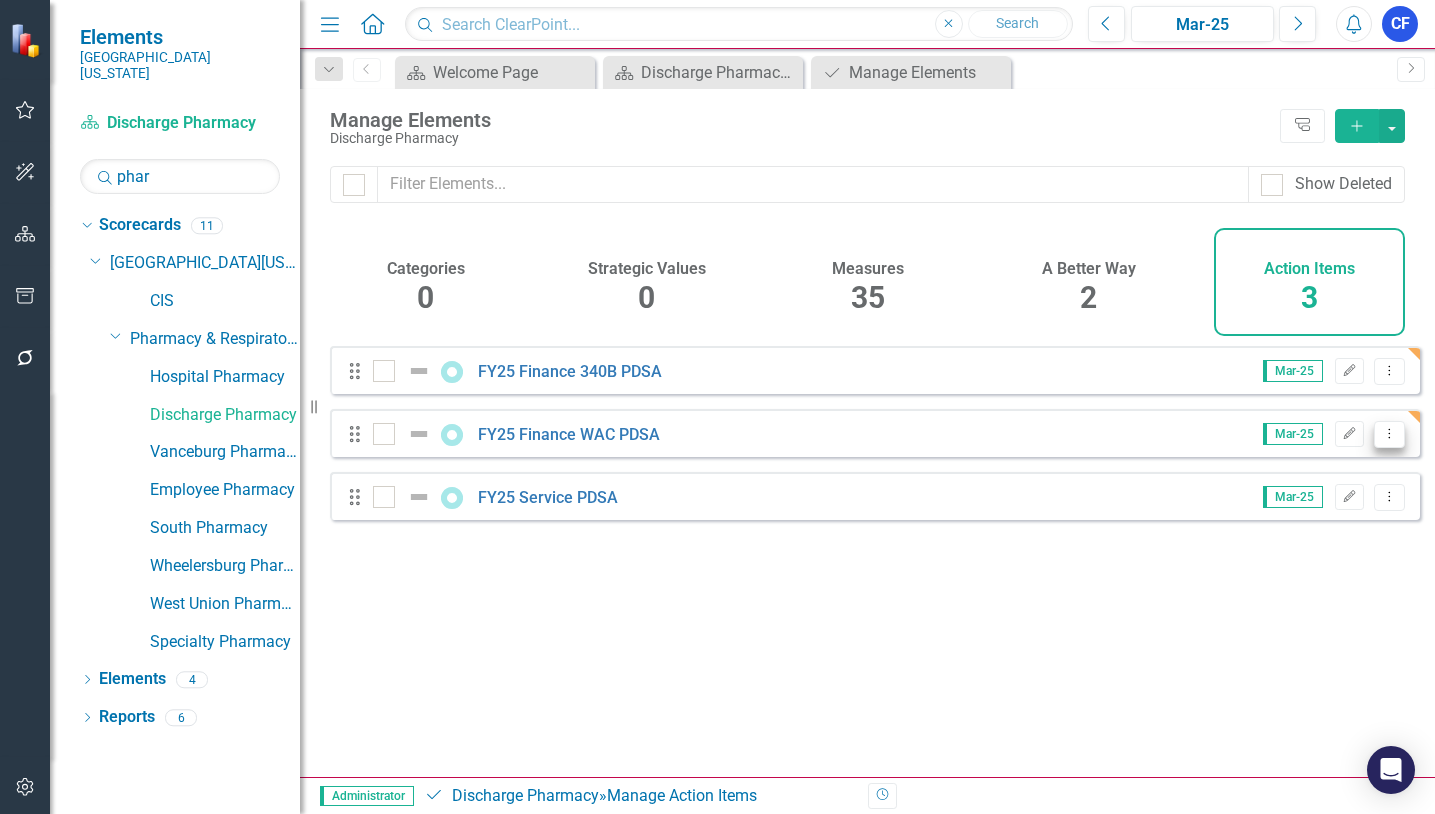 click on "Dropdown Menu" 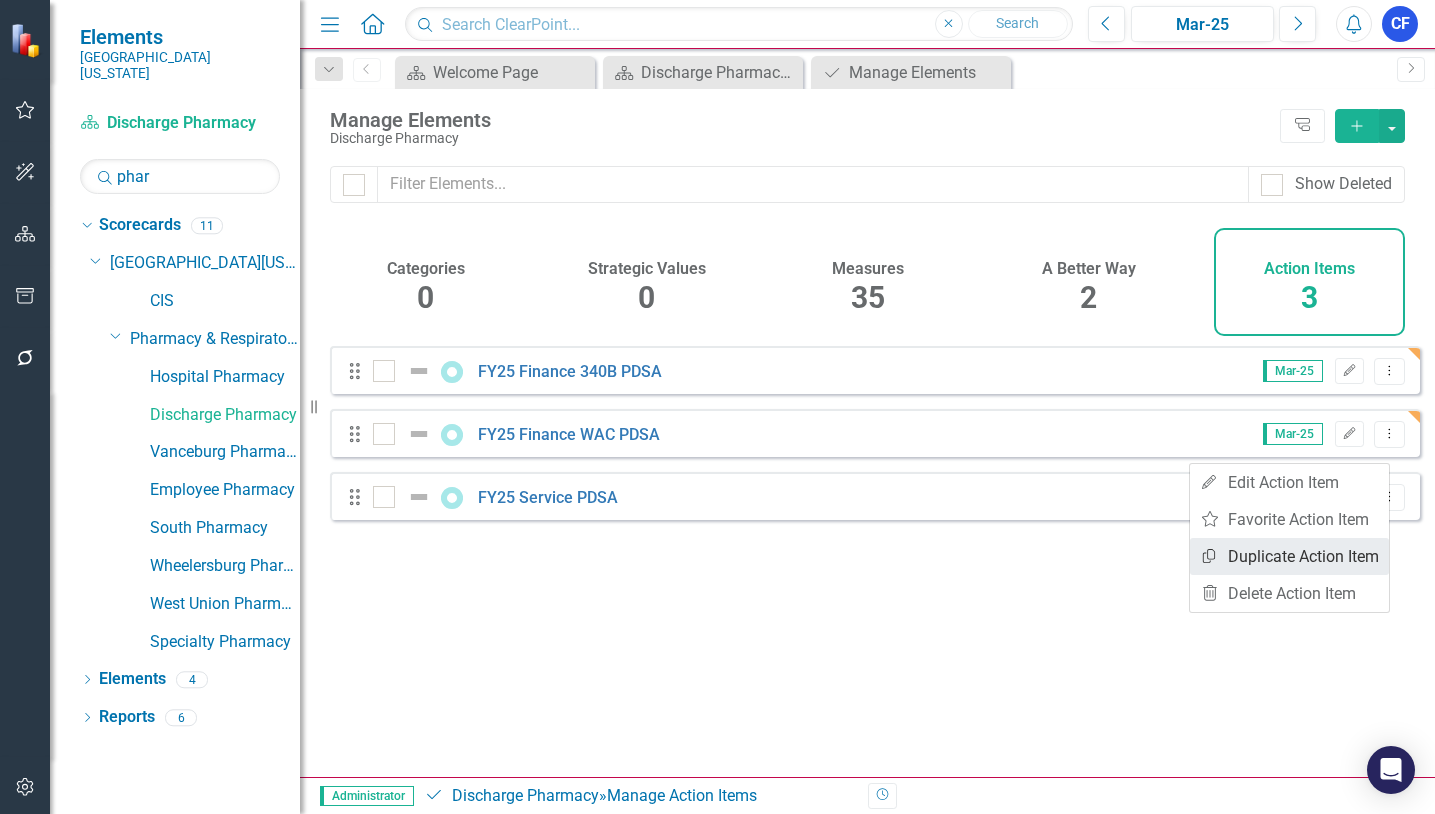 click on "Copy Duplicate Action Item" at bounding box center (1289, 556) 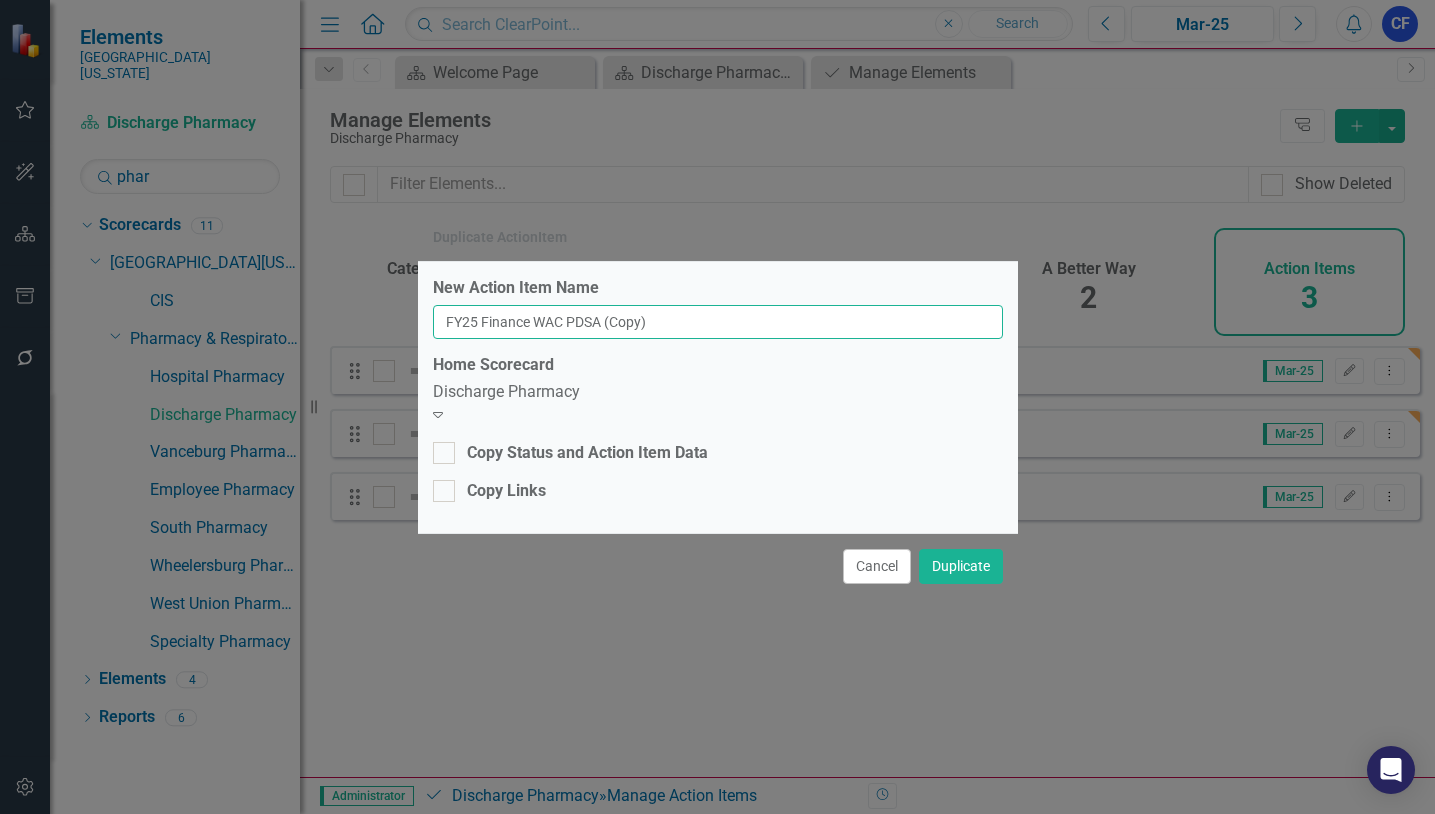 drag, startPoint x: 688, startPoint y: 332, endPoint x: 627, endPoint y: 331, distance: 61.008198 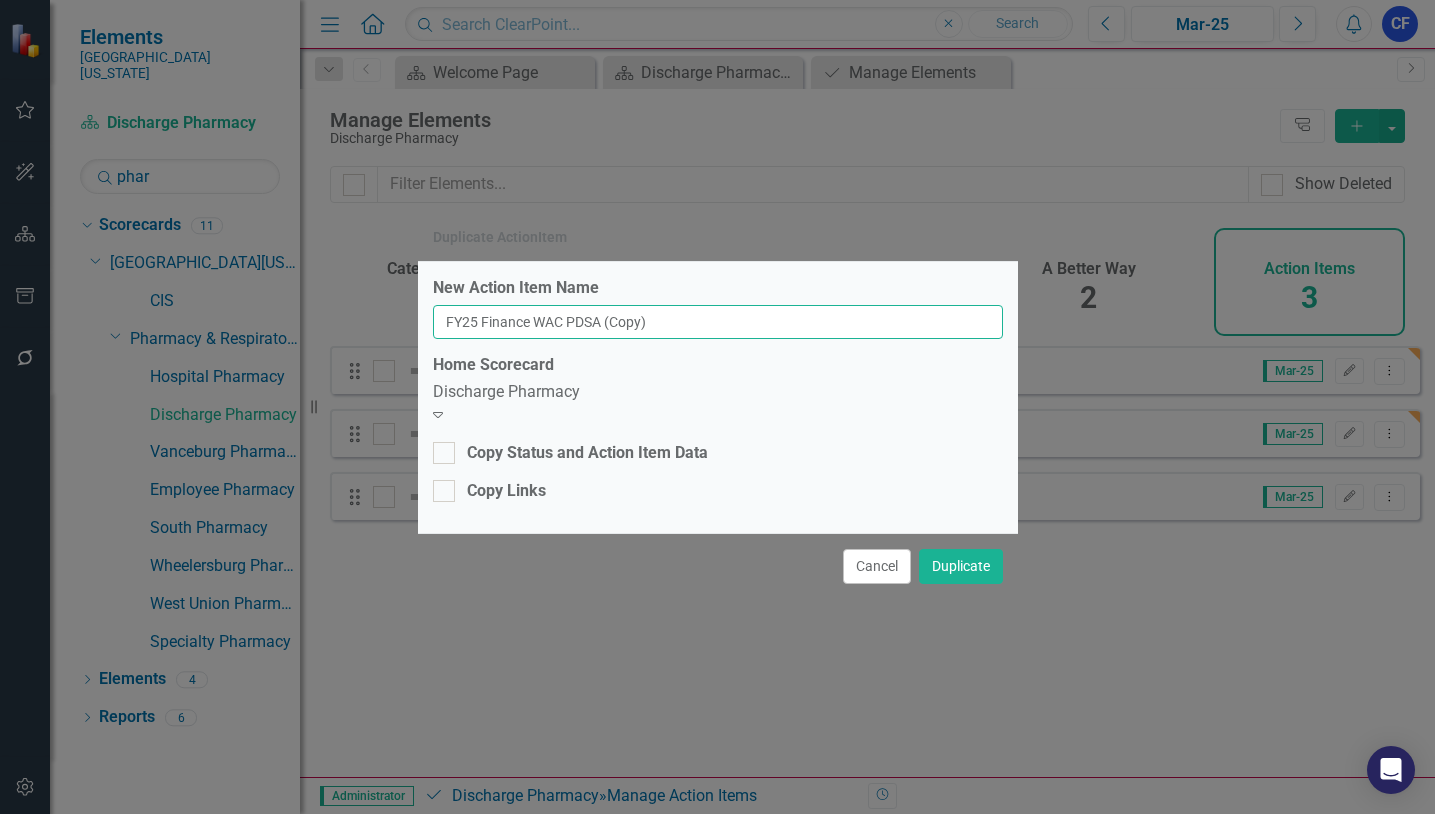 click on "FY25 Finance WAC PDSA (Copy)" at bounding box center (718, 322) 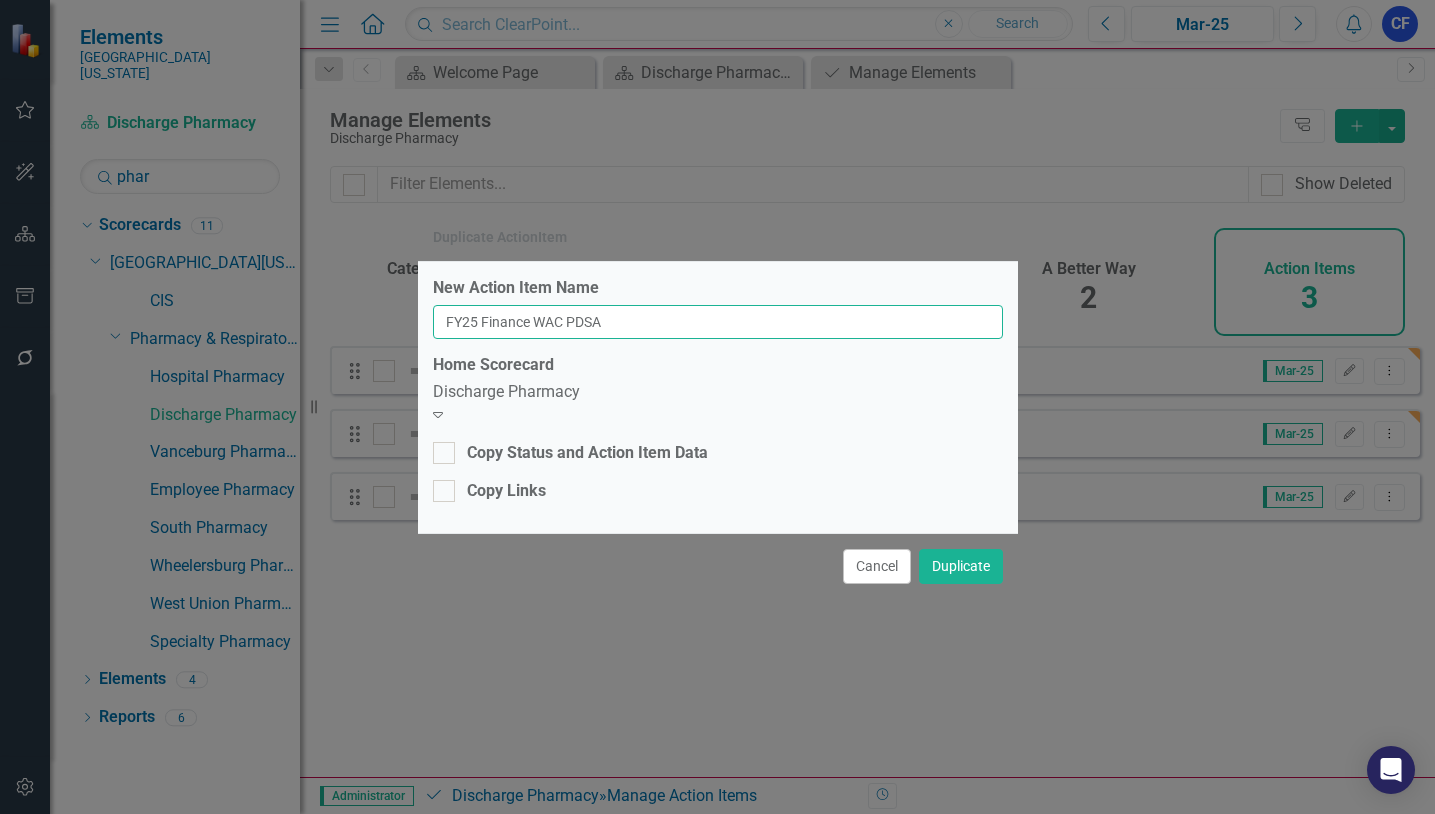 type on "FY25 Finance WAC PDSA" 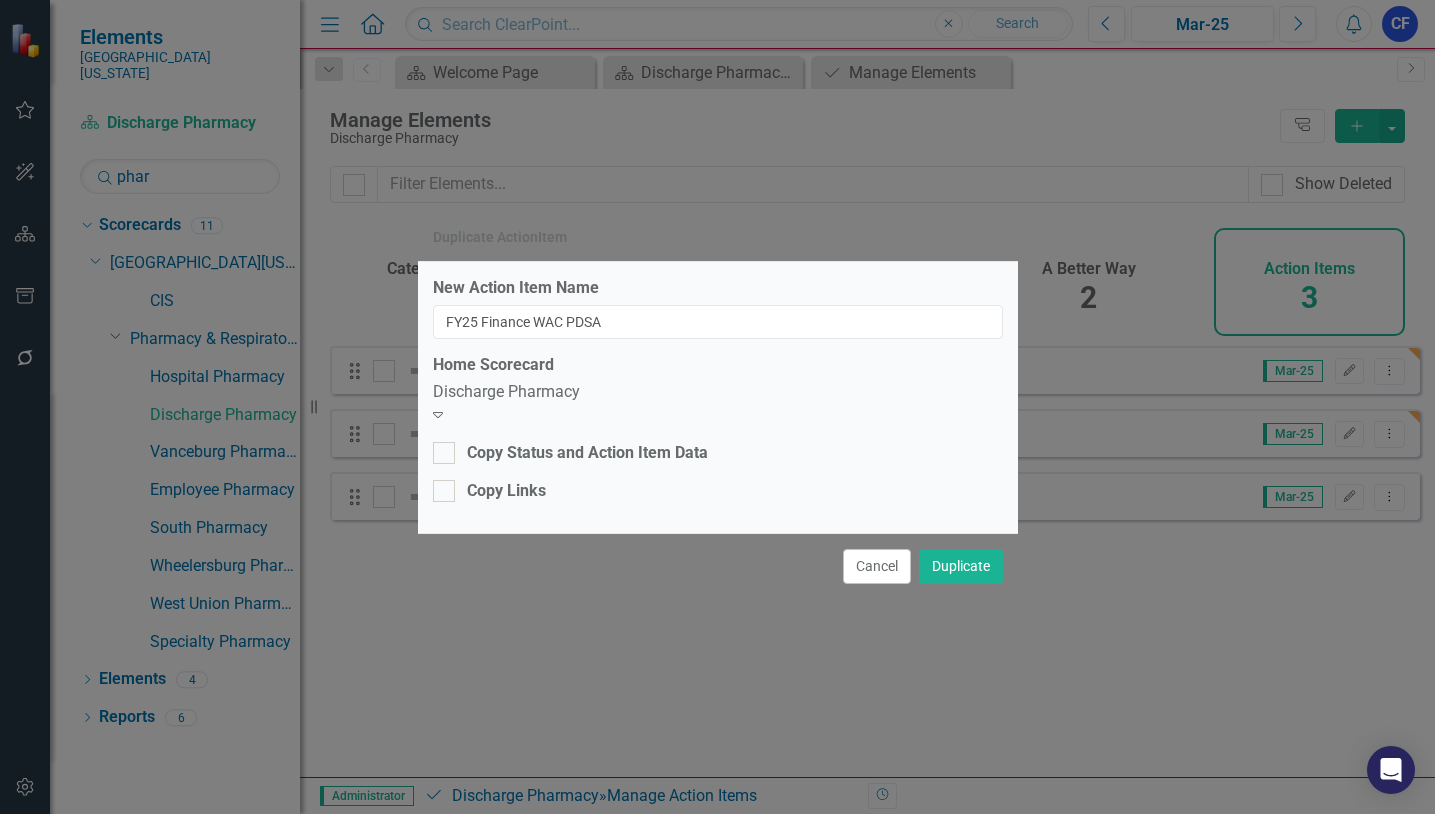 click on "Expand" 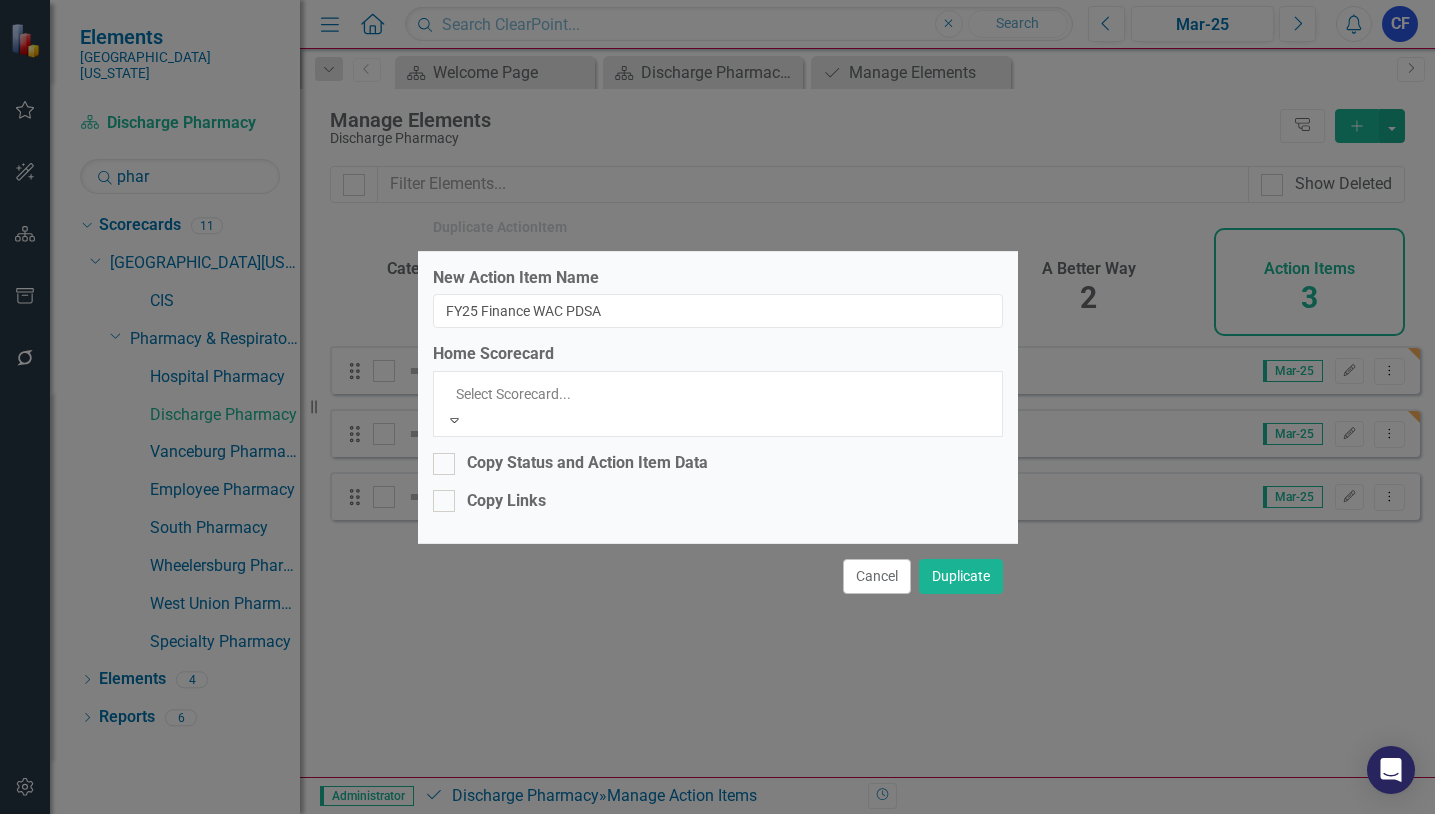 scroll, scrollTop: 4335, scrollLeft: 0, axis: vertical 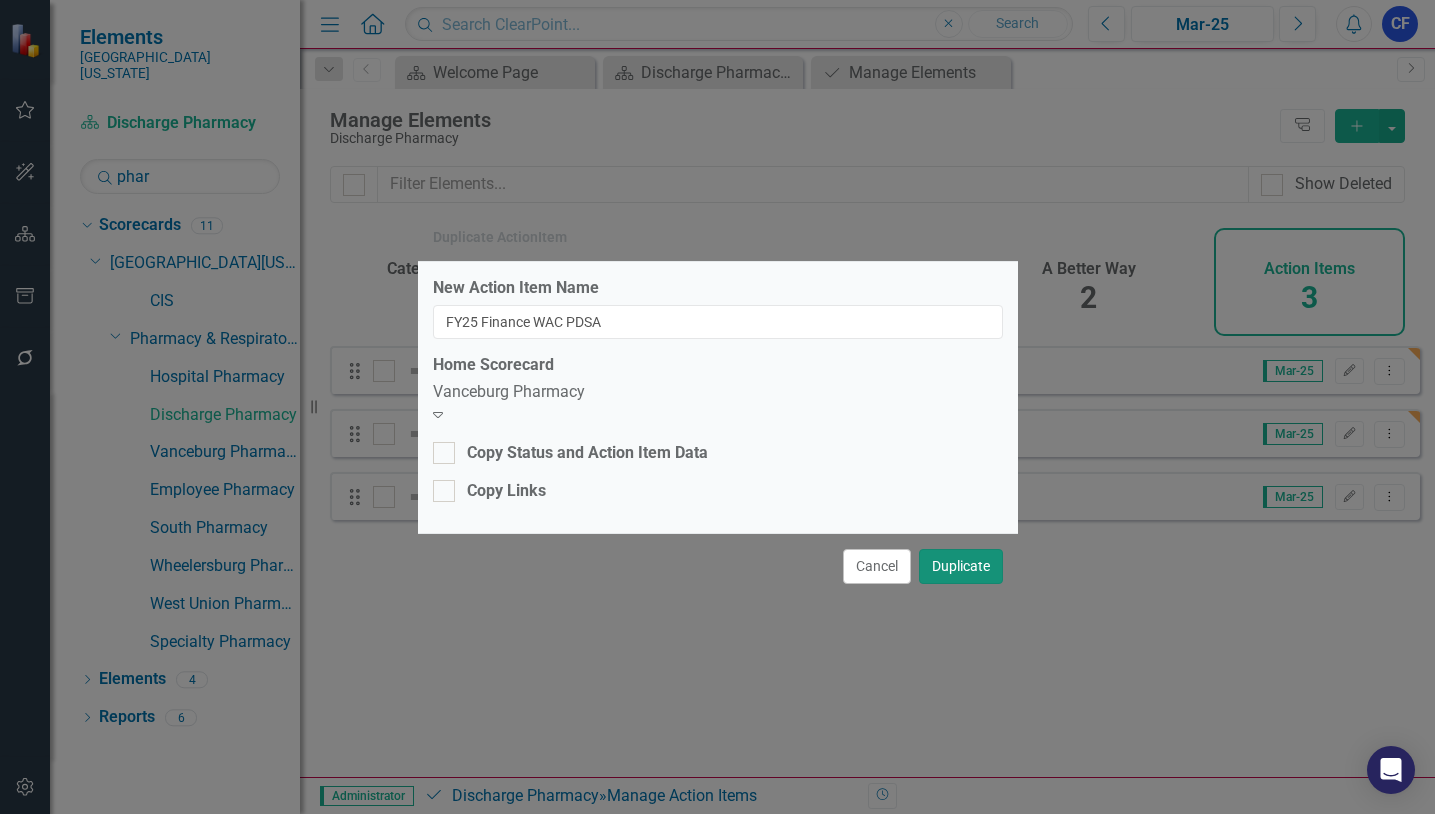 click on "Duplicate" at bounding box center (961, 566) 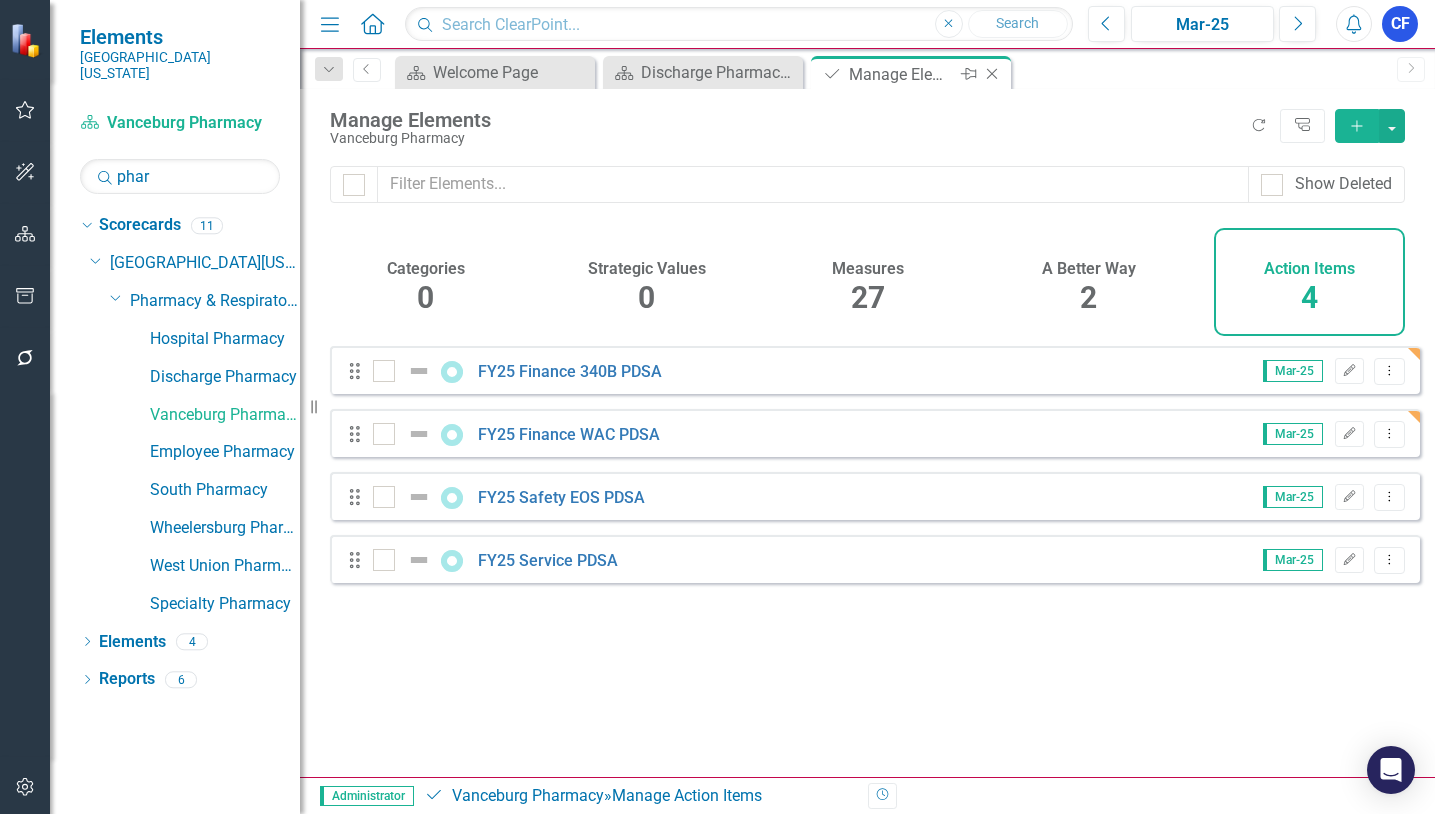 click on "Close" 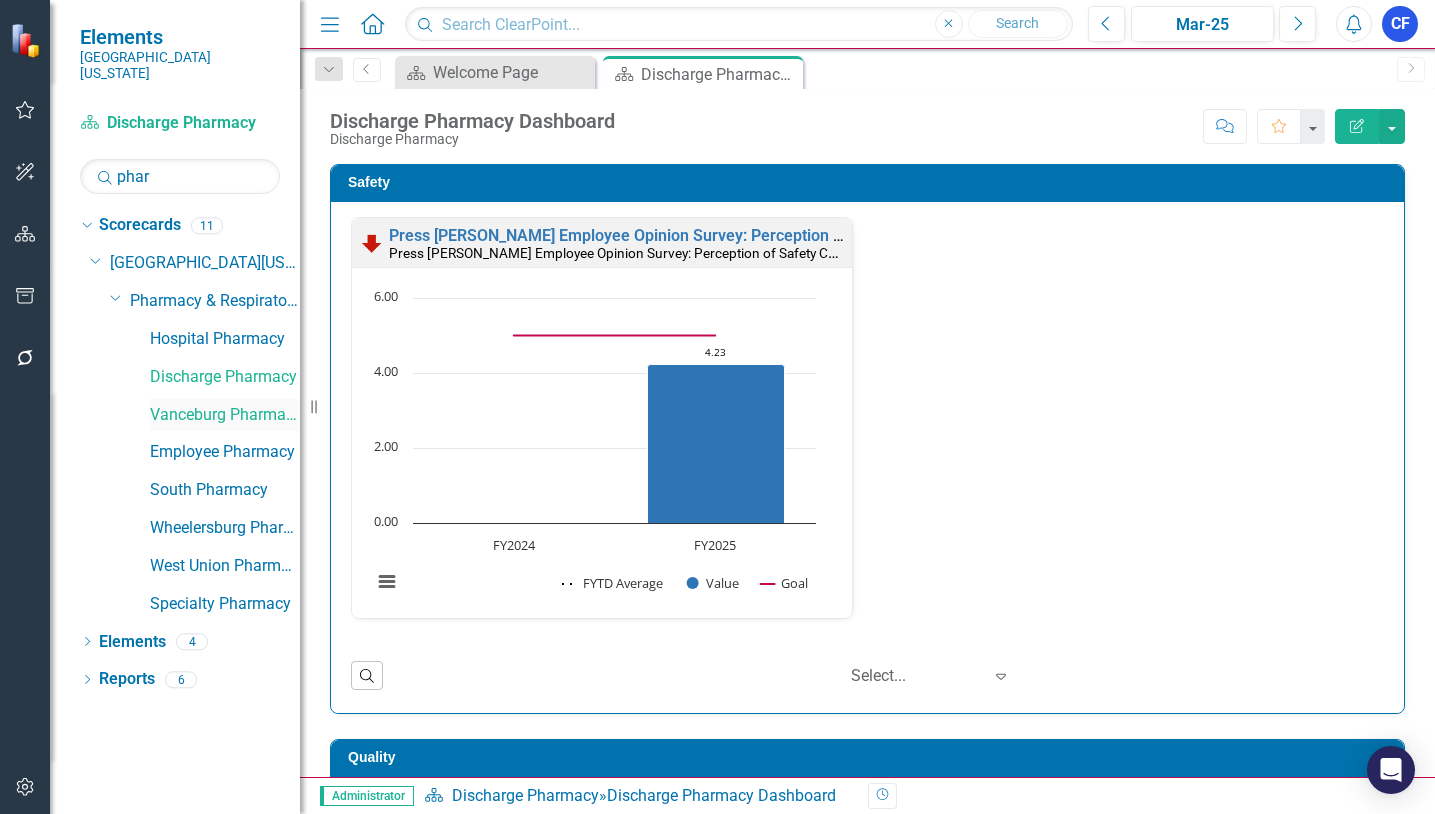 drag, startPoint x: 785, startPoint y: 74, endPoint x: 189, endPoint y: 396, distance: 677.4216 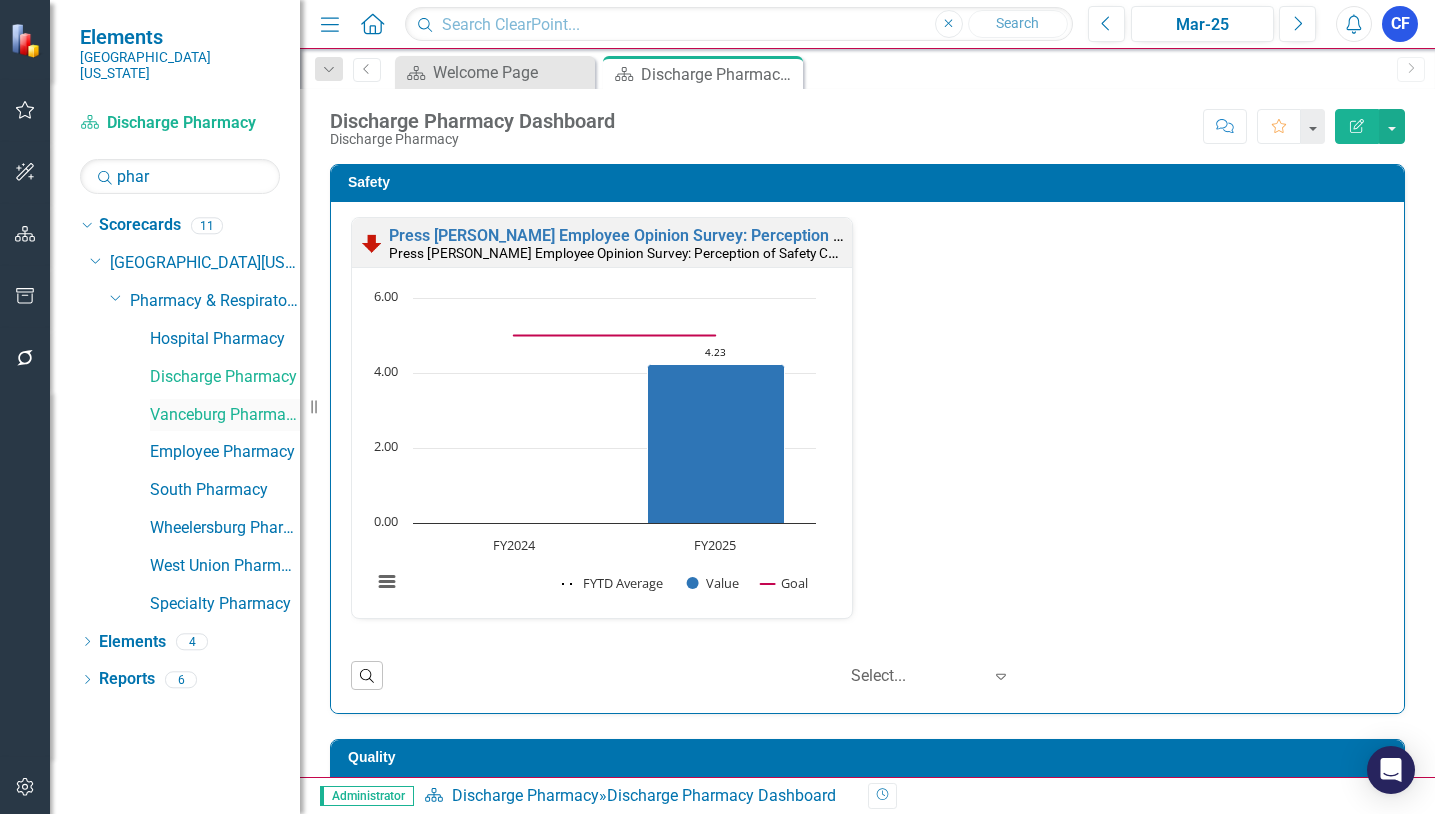 click on "Close" 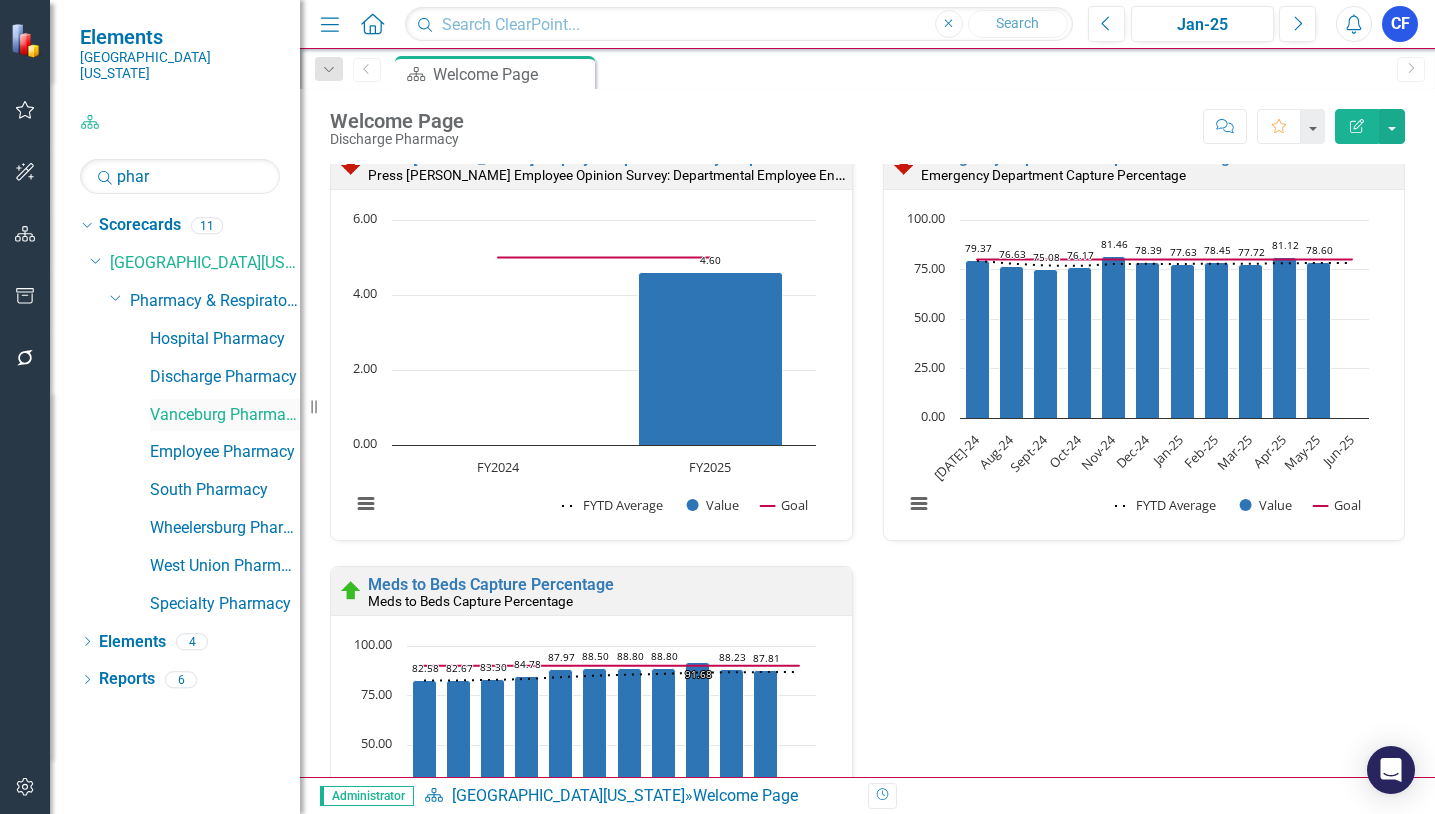 click on "Vanceburg Pharmacy" at bounding box center (225, 415) 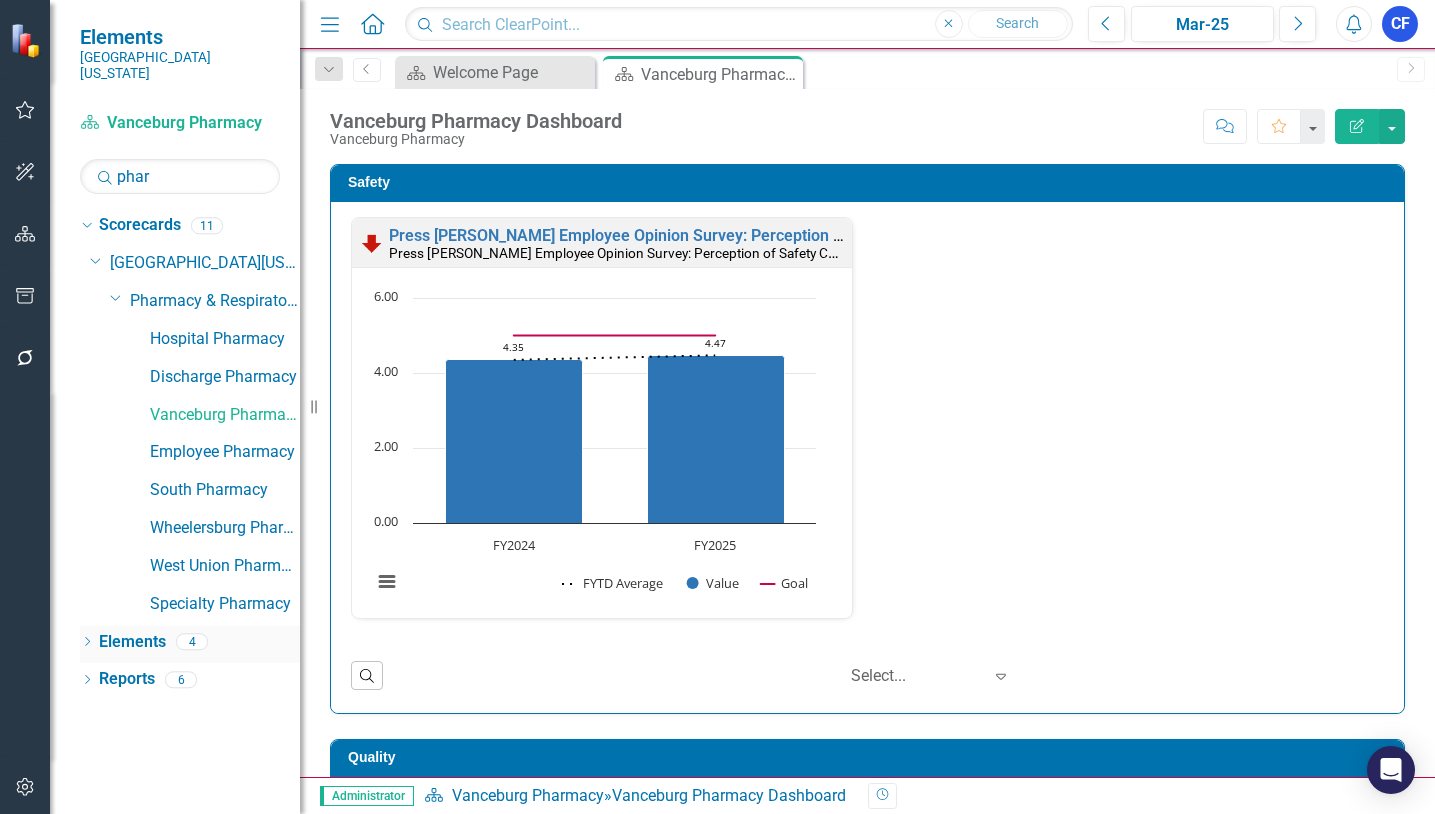 click on "Elements" at bounding box center [132, 642] 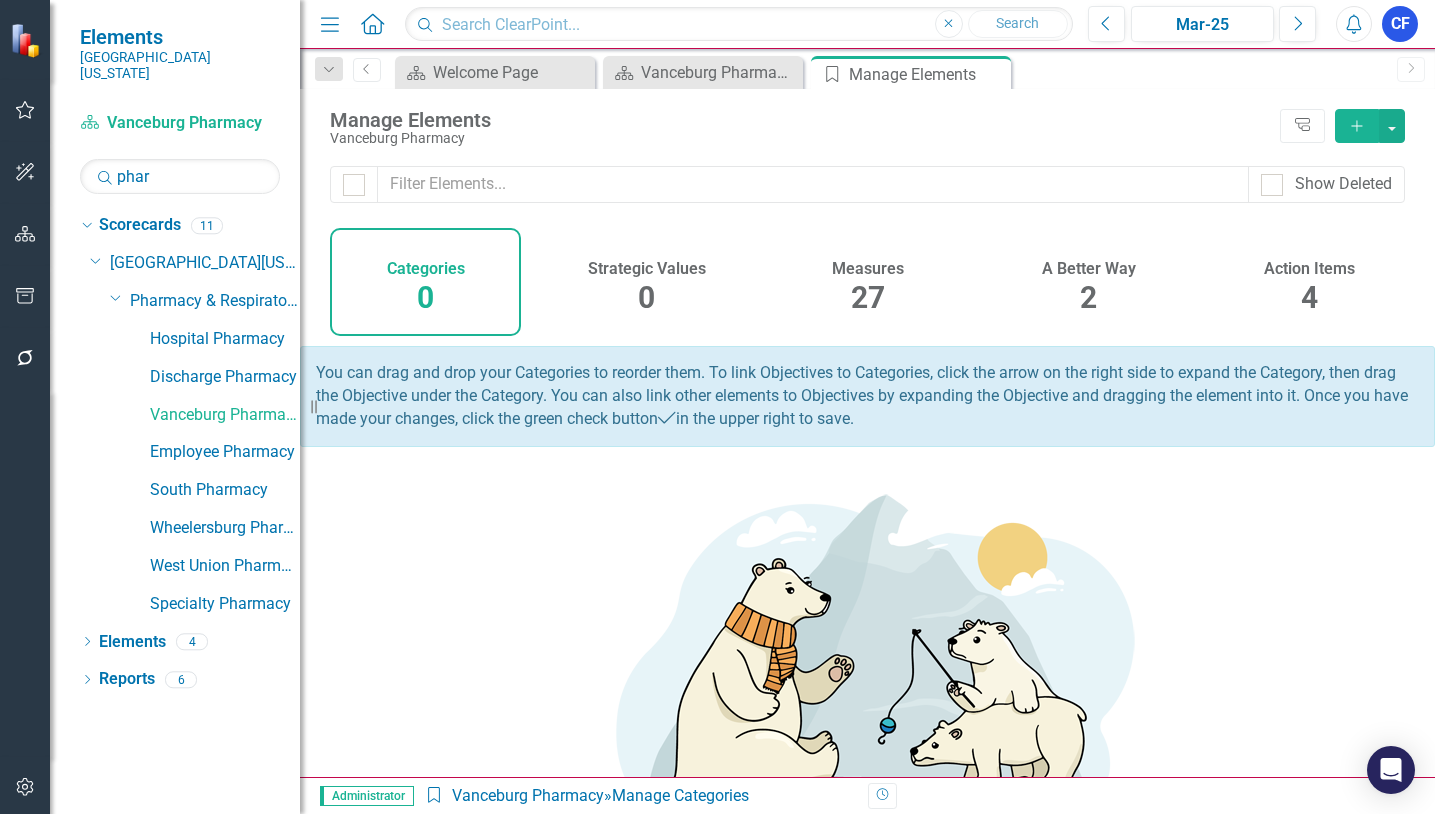 click on "Action Items" at bounding box center (1309, 269) 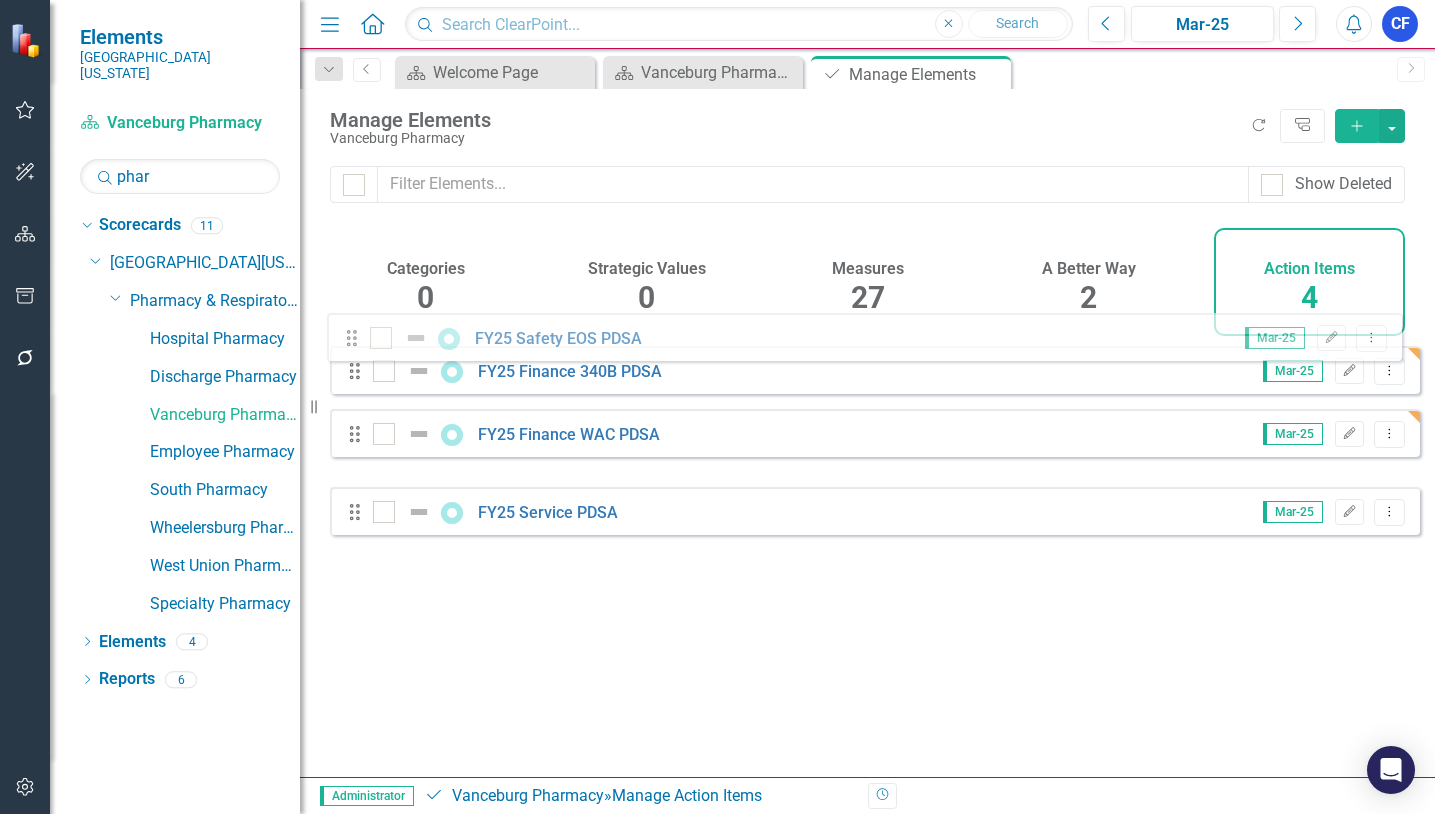 drag, startPoint x: 358, startPoint y: 516, endPoint x: 357, endPoint y: 355, distance: 161.00311 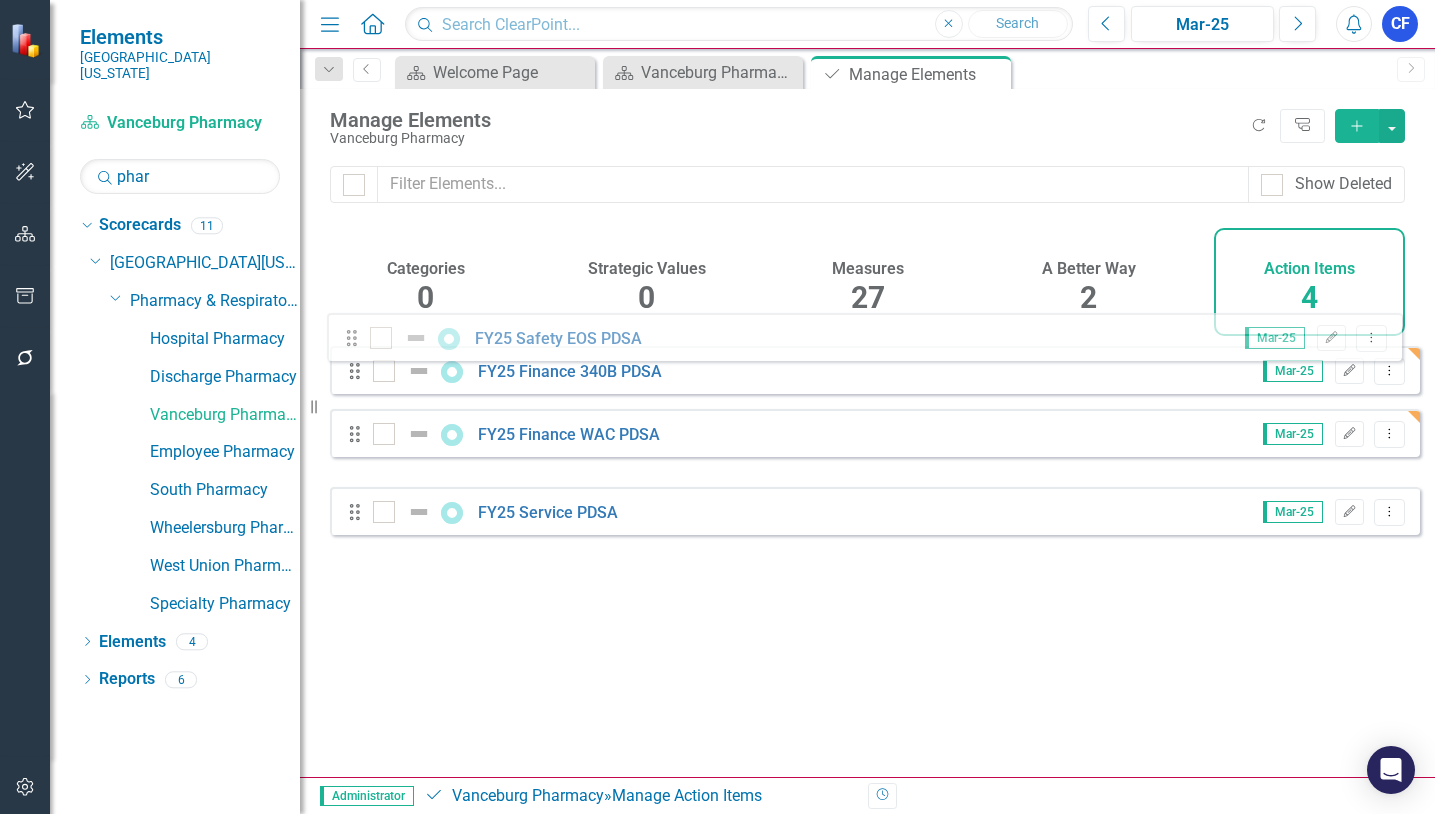click on "Show Deleted Categories 0 Strategic Values 0 Measures 27 A Better Way 2 Action Items 4 Looks like you don't have any Action Items set up yet. Why don't you add an Action Item or learn more about Action Items. Drag FY25 Finance 340B PDSA Mar-25 Edit Dropdown Menu Drag FY25 Finance WAC PDSA Mar-25 Edit Dropdown Menu Drag FY25 Safety EOS PDSA Mar-25 Edit Dropdown Menu Drag FY25 Service PDSA Mar-25 Edit Dropdown Menu" at bounding box center [867, 471] 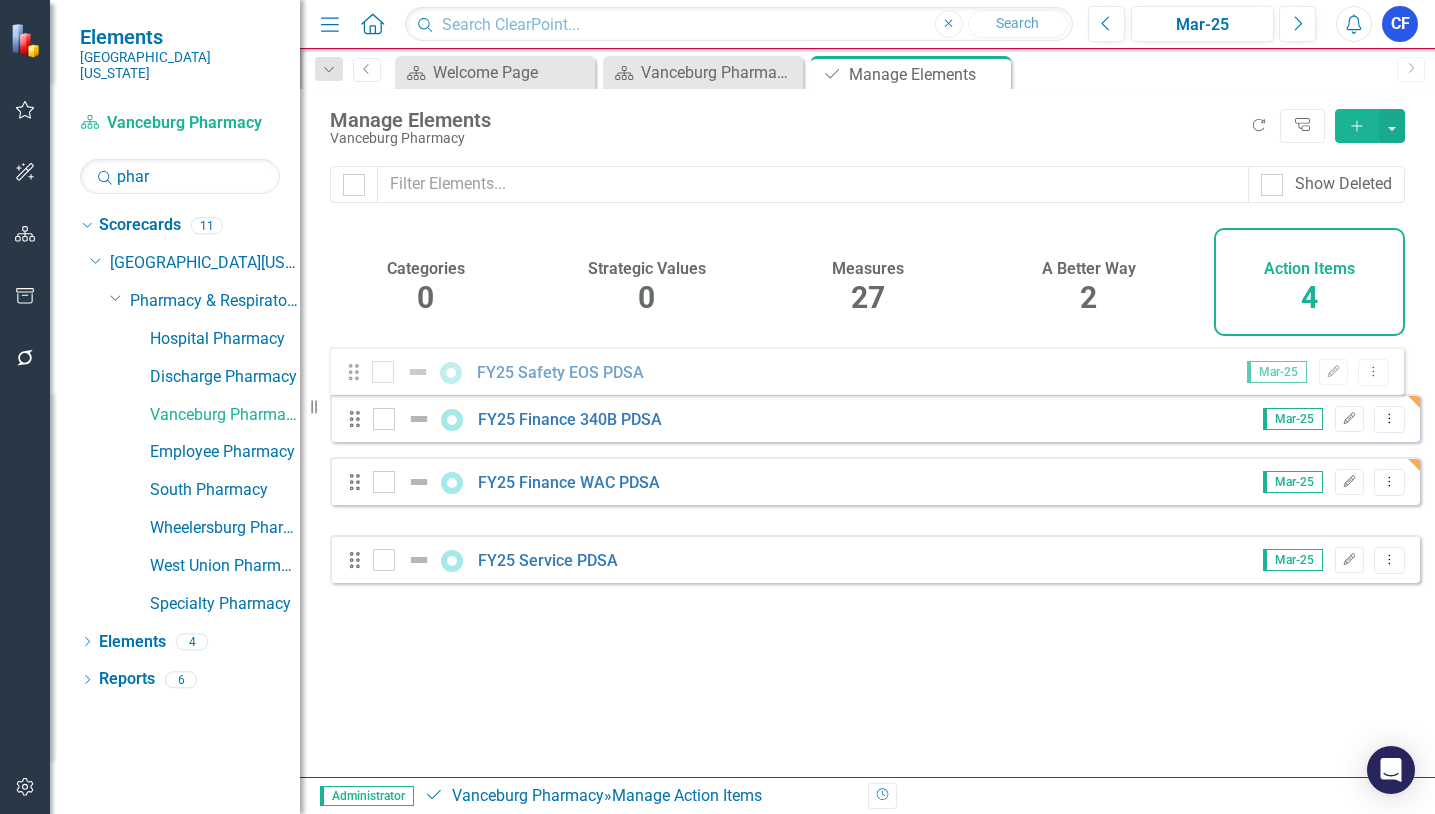 drag, startPoint x: 353, startPoint y: 517, endPoint x: 357, endPoint y: 361, distance: 156.05127 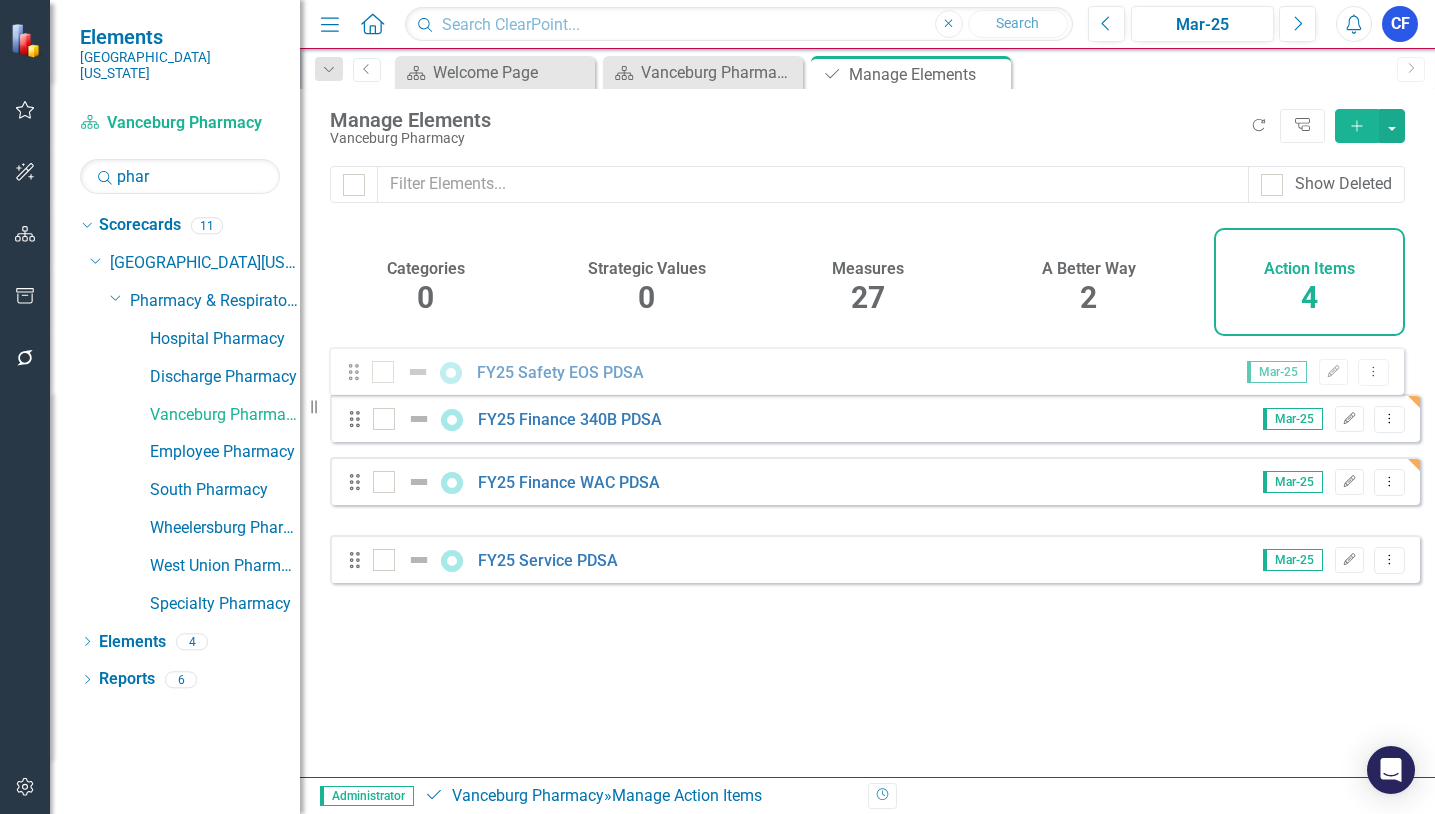 click on "Drag FY25 Finance 340B PDSA Mar-25 Edit Dropdown Menu Drag FY25 Finance WAC PDSA Mar-25 Edit Dropdown Menu Drag FY25 Safety EOS PDSA Mar-25 Edit Dropdown Menu Drag FY25 Service PDSA Mar-25 Edit Dropdown Menu" at bounding box center (875, 464) 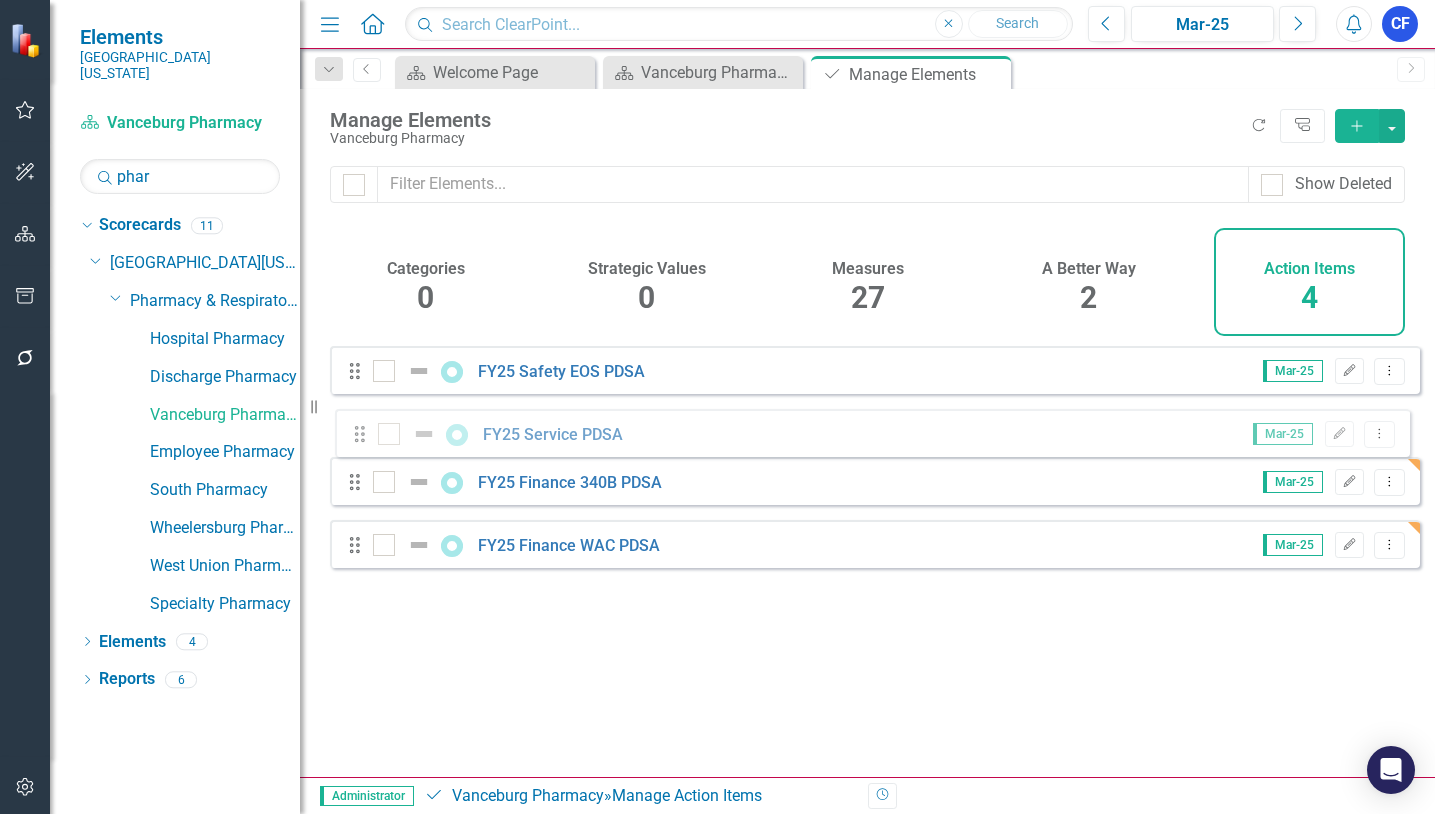 drag, startPoint x: 362, startPoint y: 573, endPoint x: 366, endPoint y: 440, distance: 133.06013 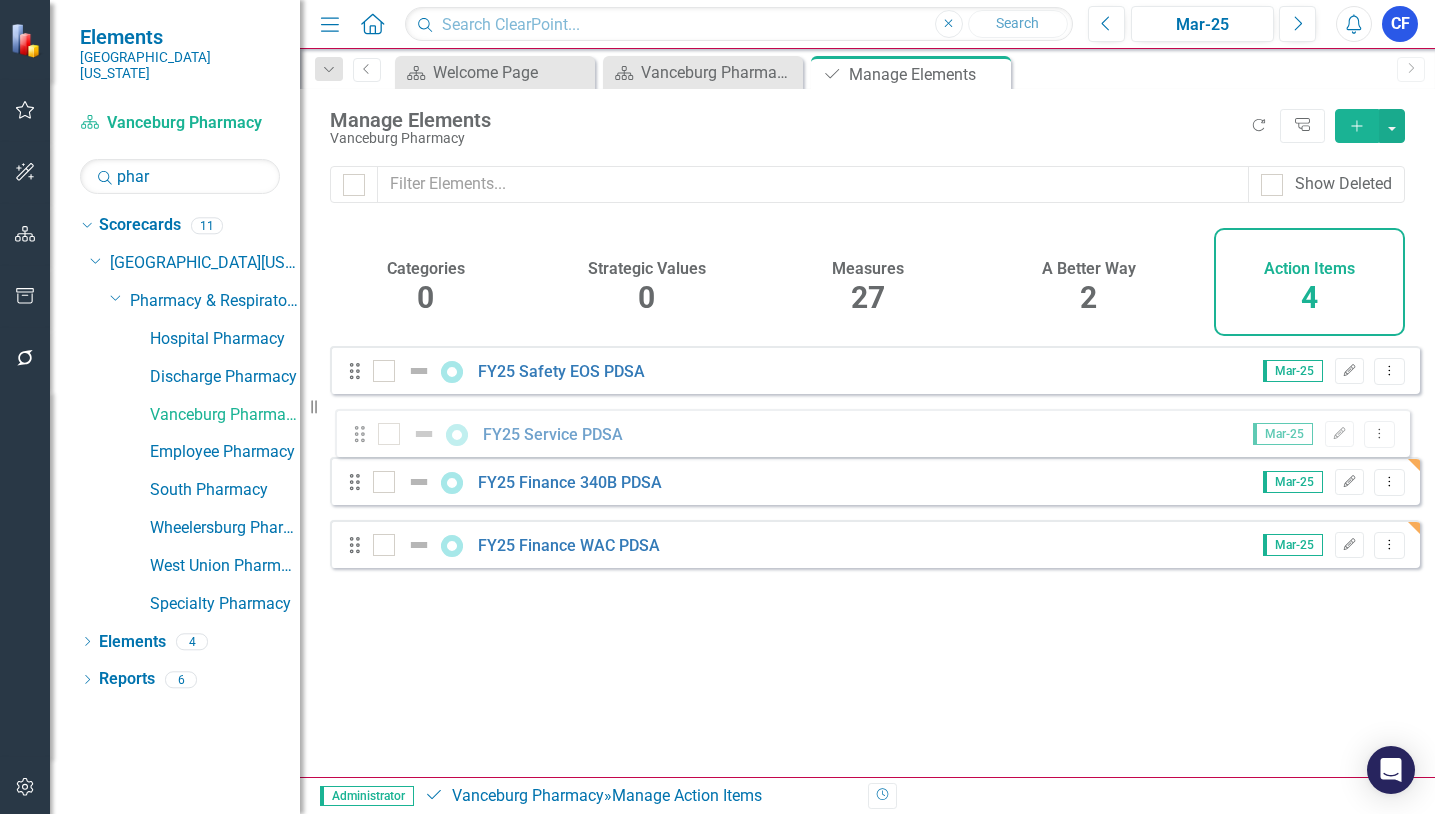 click on "Drag FY25 Safety EOS PDSA Mar-25 Edit Dropdown Menu Drag FY25 Finance 340B PDSA Mar-25 Edit Dropdown Menu Drag FY25 Finance WAC PDSA Mar-25 Edit Dropdown Menu Drag FY25 Service PDSA Mar-25 Edit Dropdown Menu" at bounding box center (875, 464) 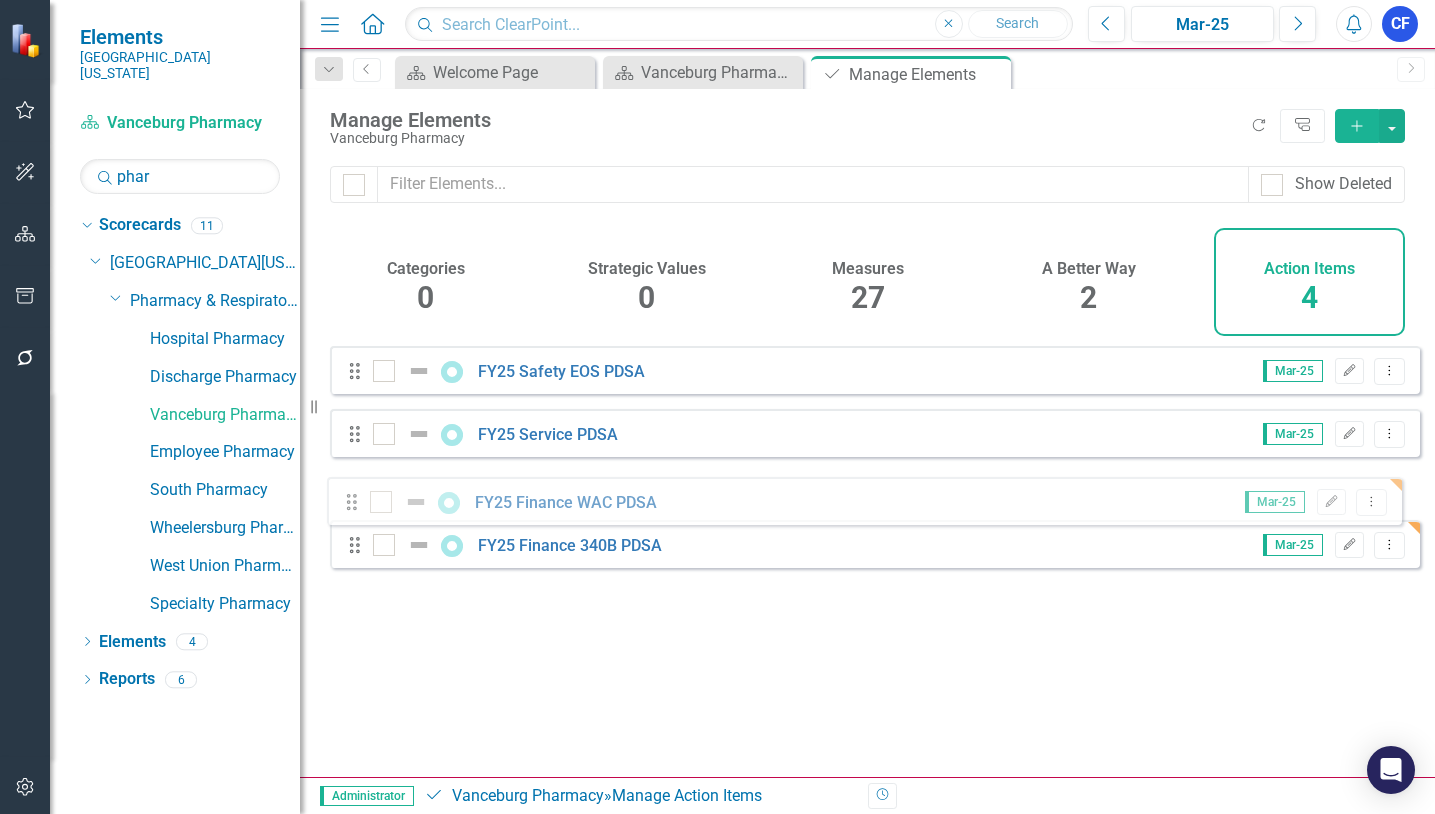 drag, startPoint x: 354, startPoint y: 580, endPoint x: 351, endPoint y: 507, distance: 73.061615 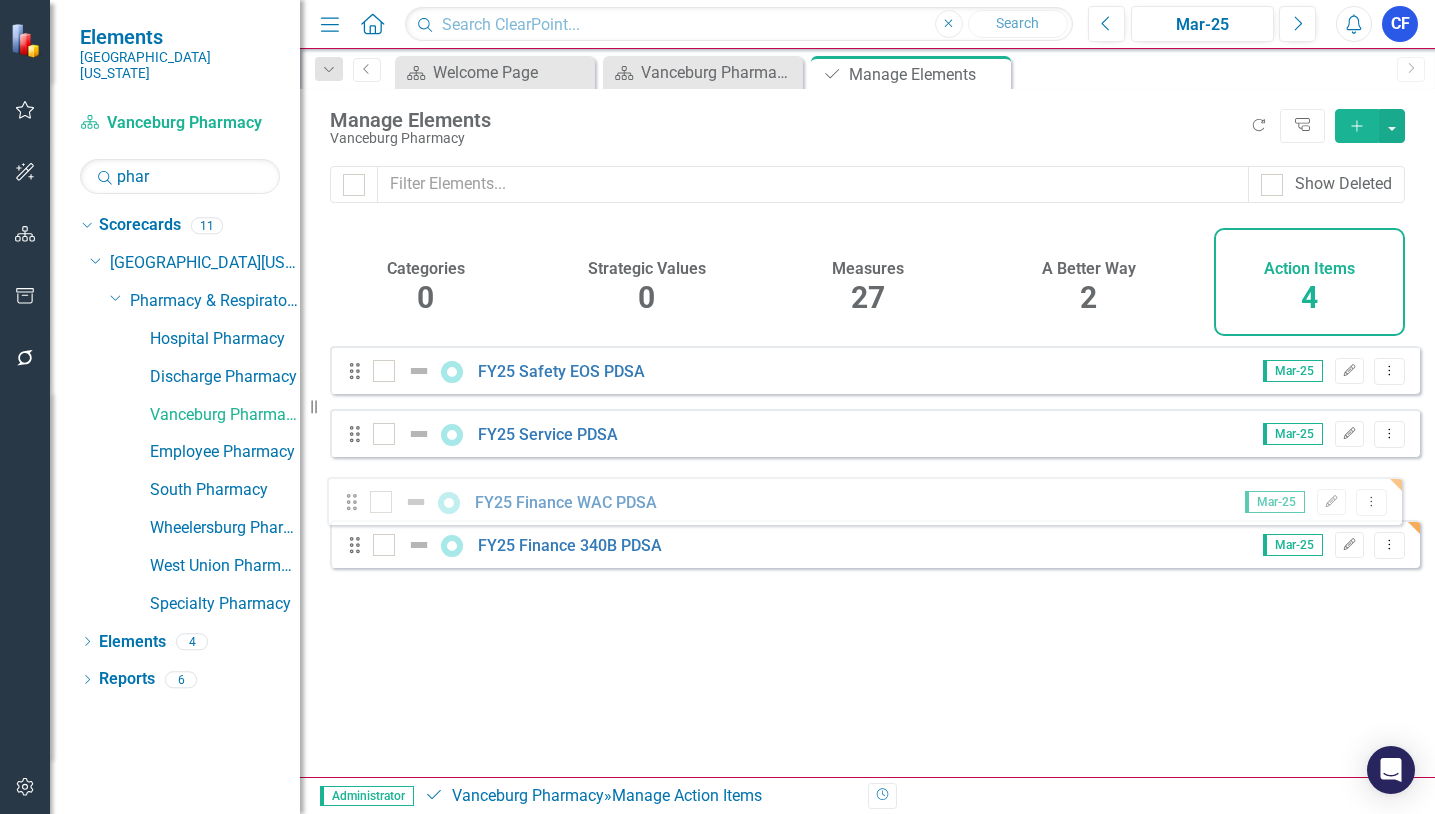 click on "Drag FY25 Safety EOS PDSA Mar-25 Edit Dropdown Menu Drag FY25 Service PDSA Mar-25 Edit Dropdown Menu Drag FY25 Finance 340B PDSA Mar-25 Edit Dropdown Menu Drag FY25 Finance WAC PDSA Mar-25 Edit Dropdown Menu" at bounding box center [875, 464] 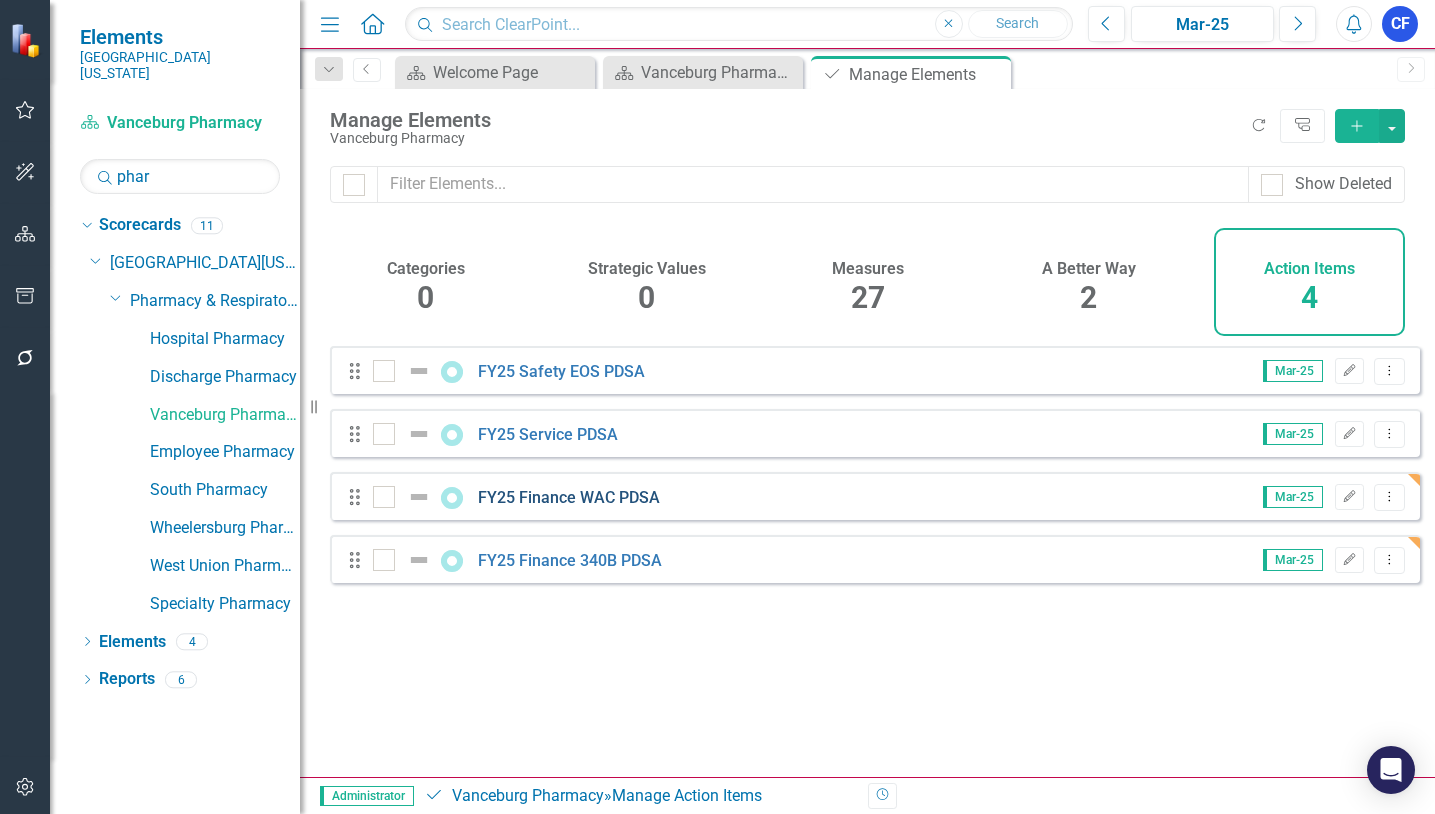 click on "FY25 Finance WAC PDSA" at bounding box center (569, 497) 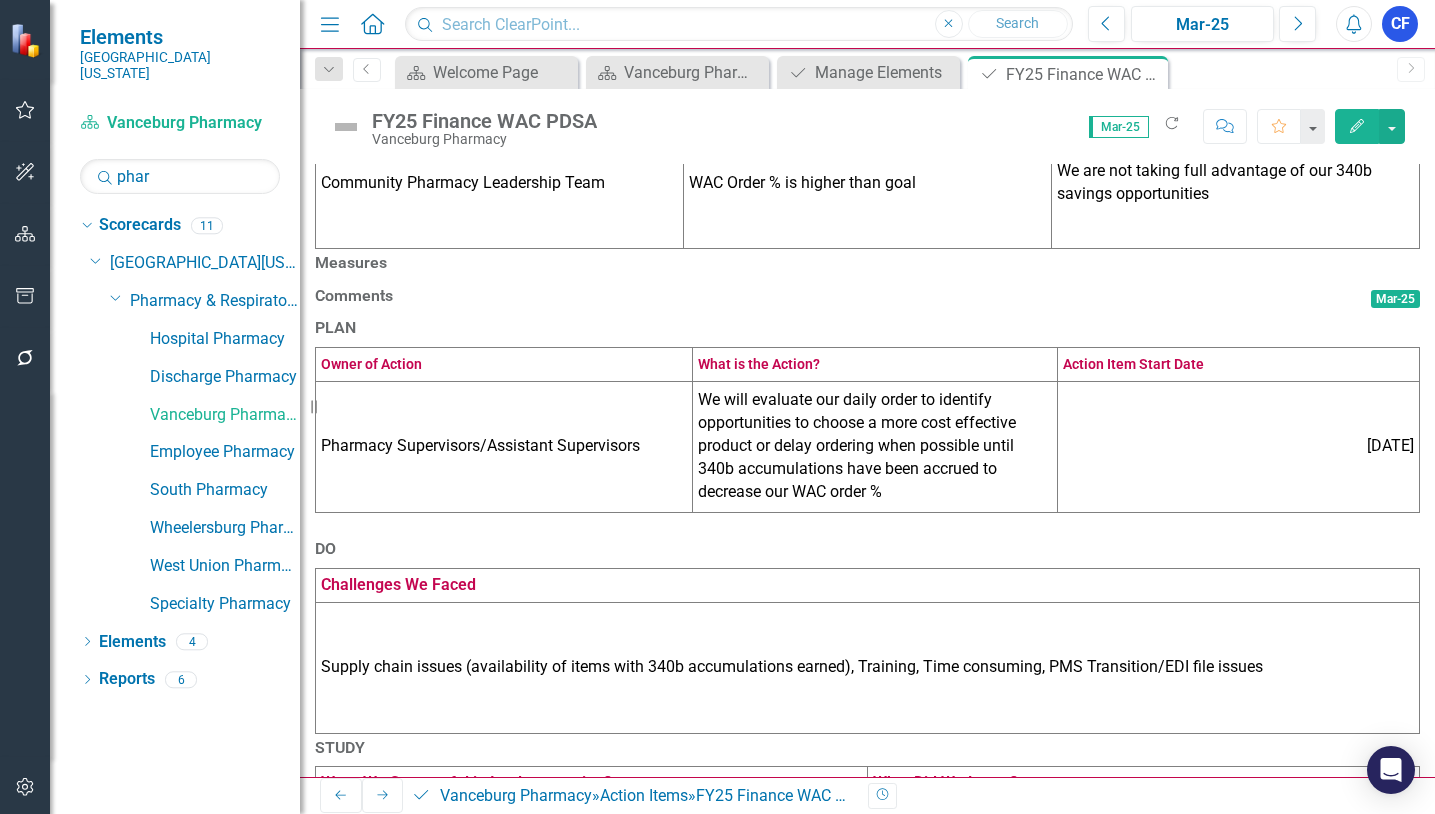 scroll, scrollTop: 600, scrollLeft: 0, axis: vertical 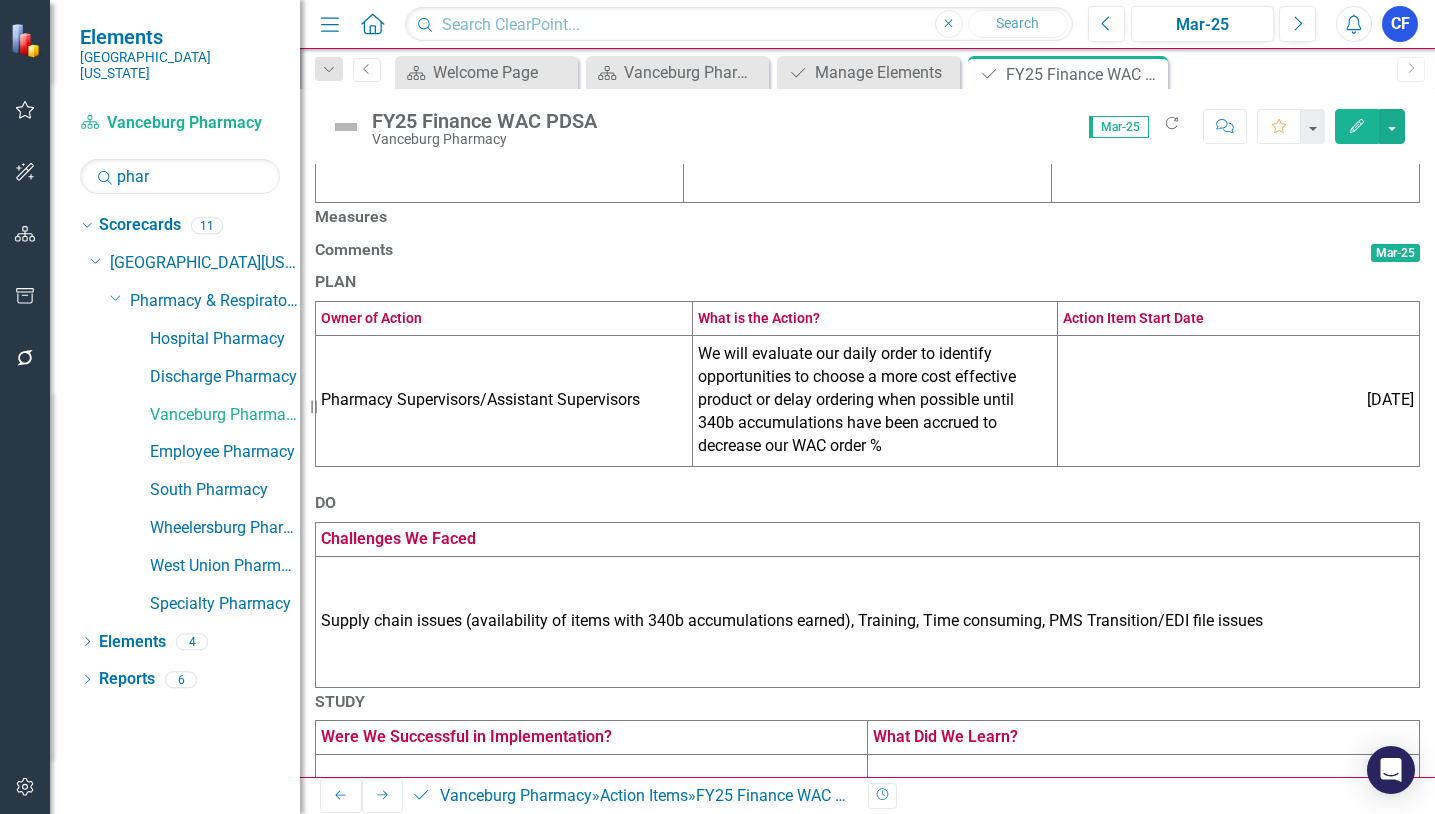 click on "Measures" at bounding box center [867, 217] 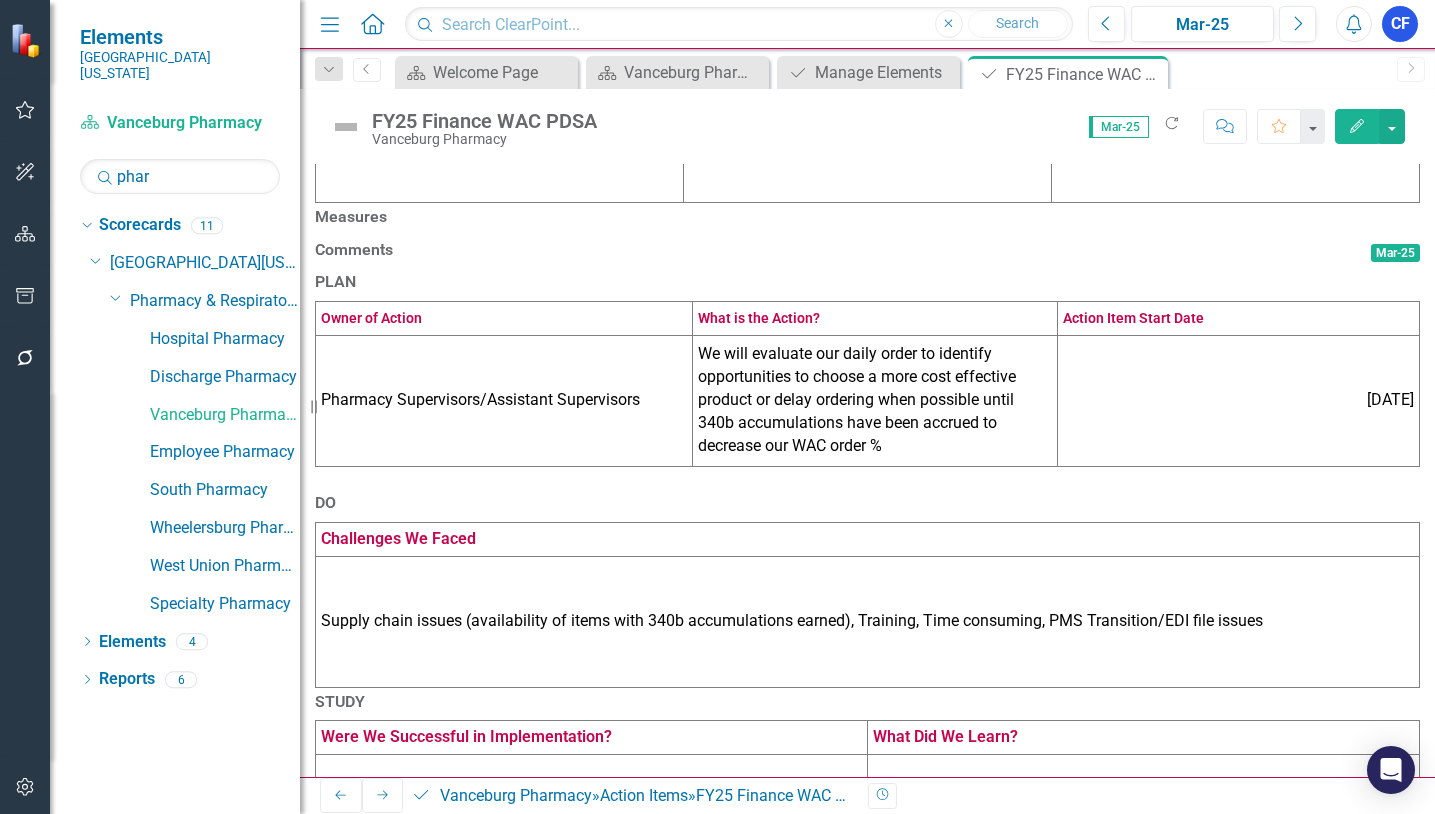 click on "Measures" at bounding box center [867, 217] 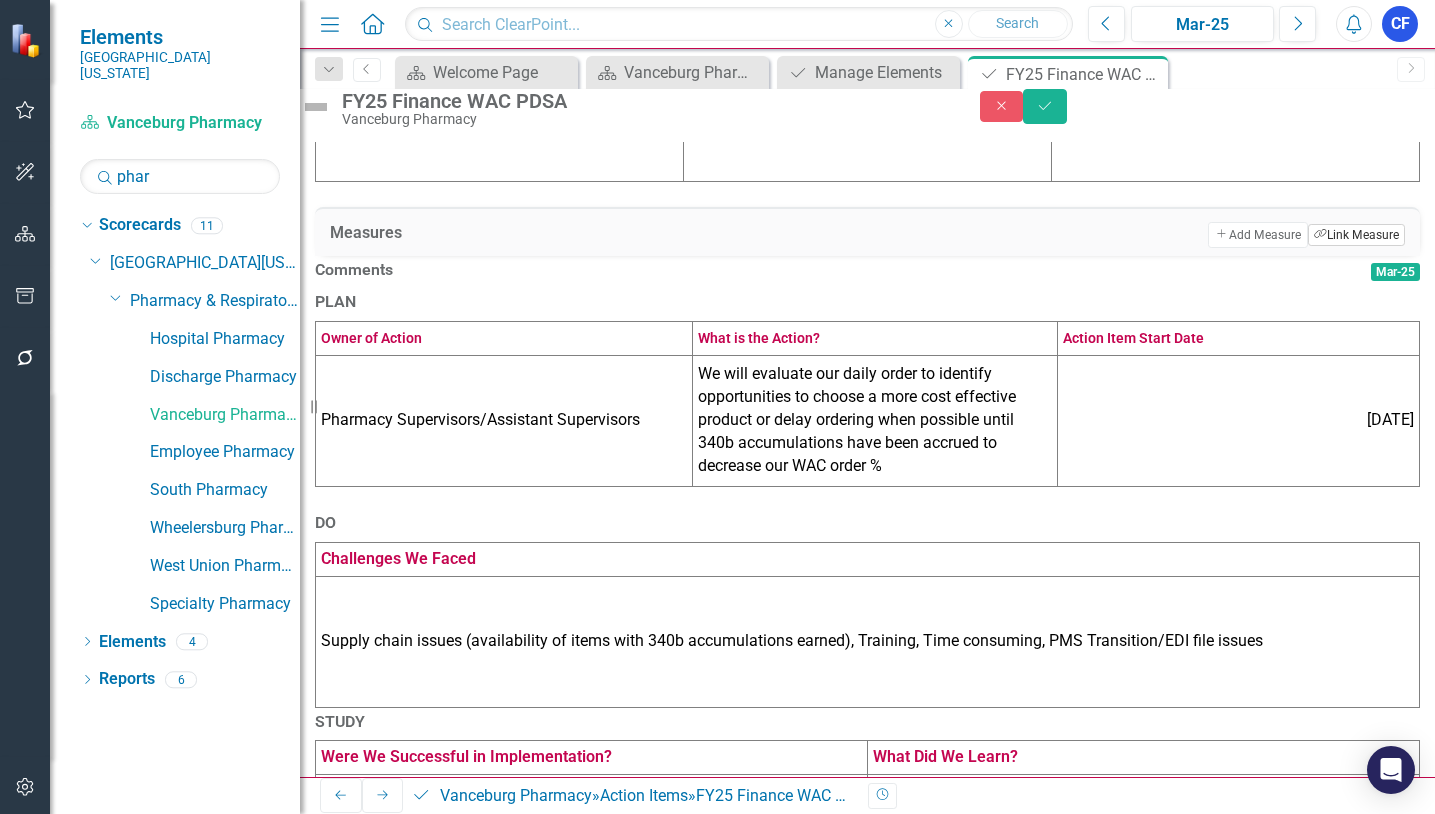 click on "Link Tag  Link Measure" at bounding box center (1356, 235) 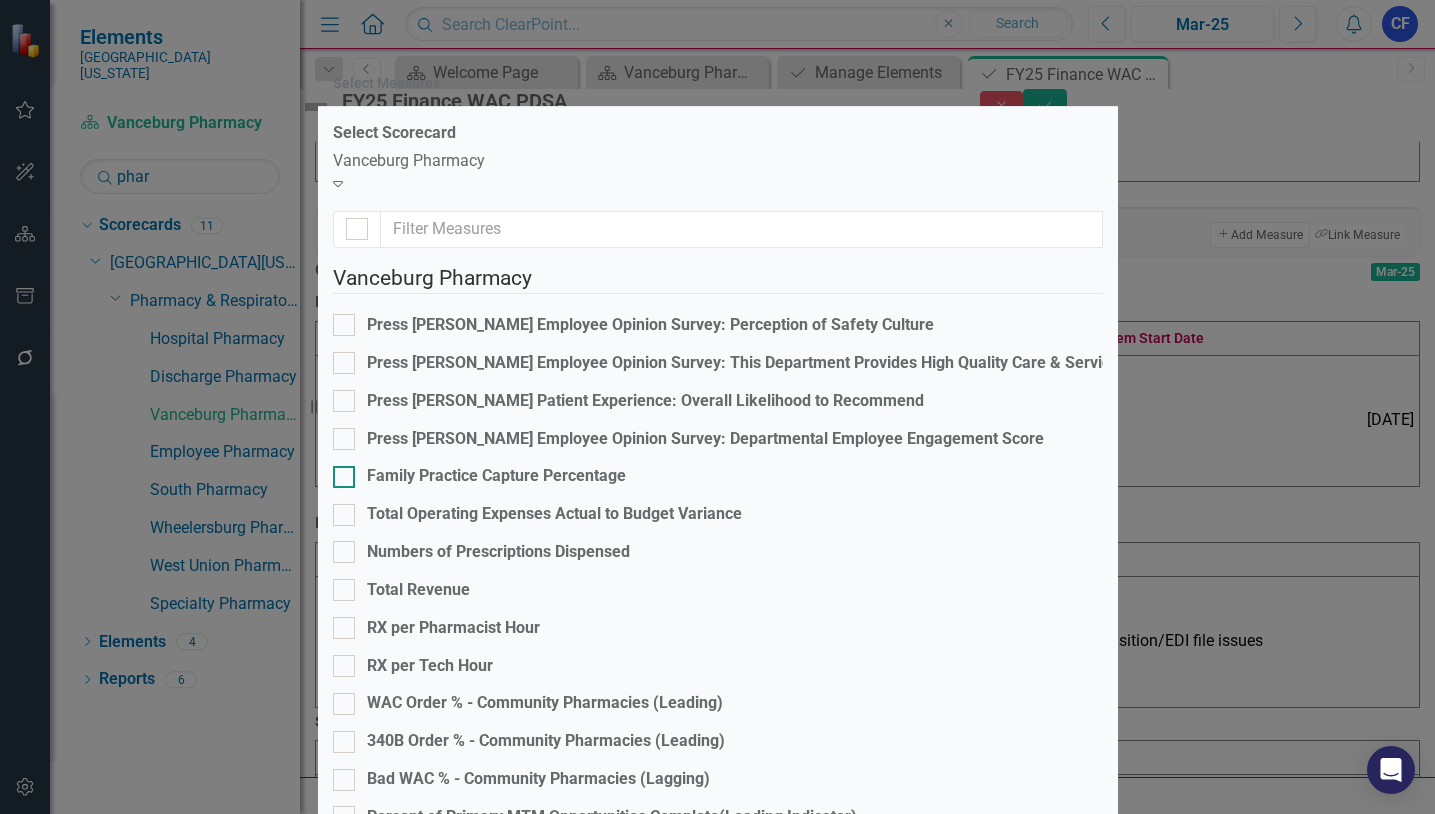scroll, scrollTop: 200, scrollLeft: 0, axis: vertical 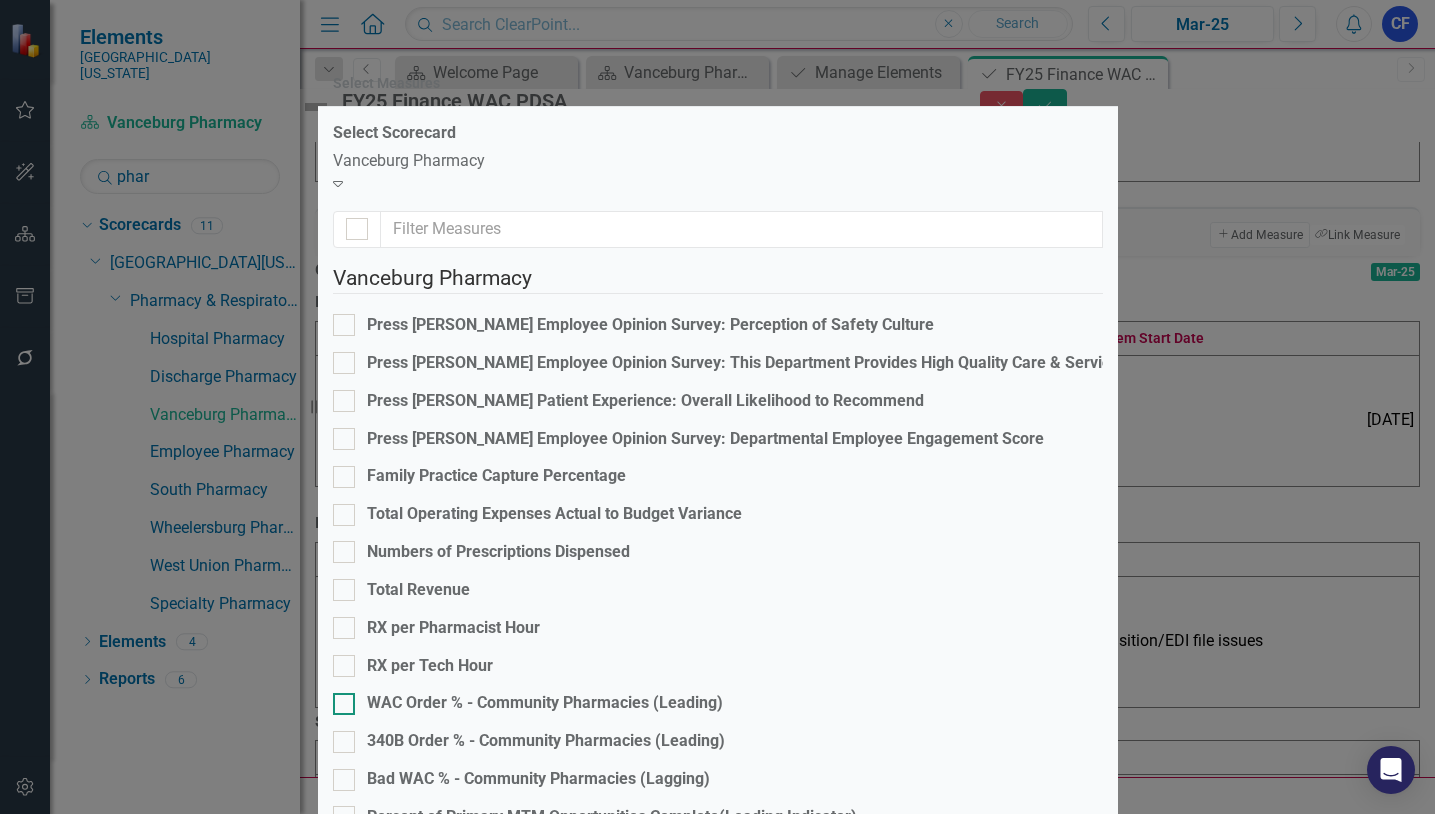 click at bounding box center (344, 704) 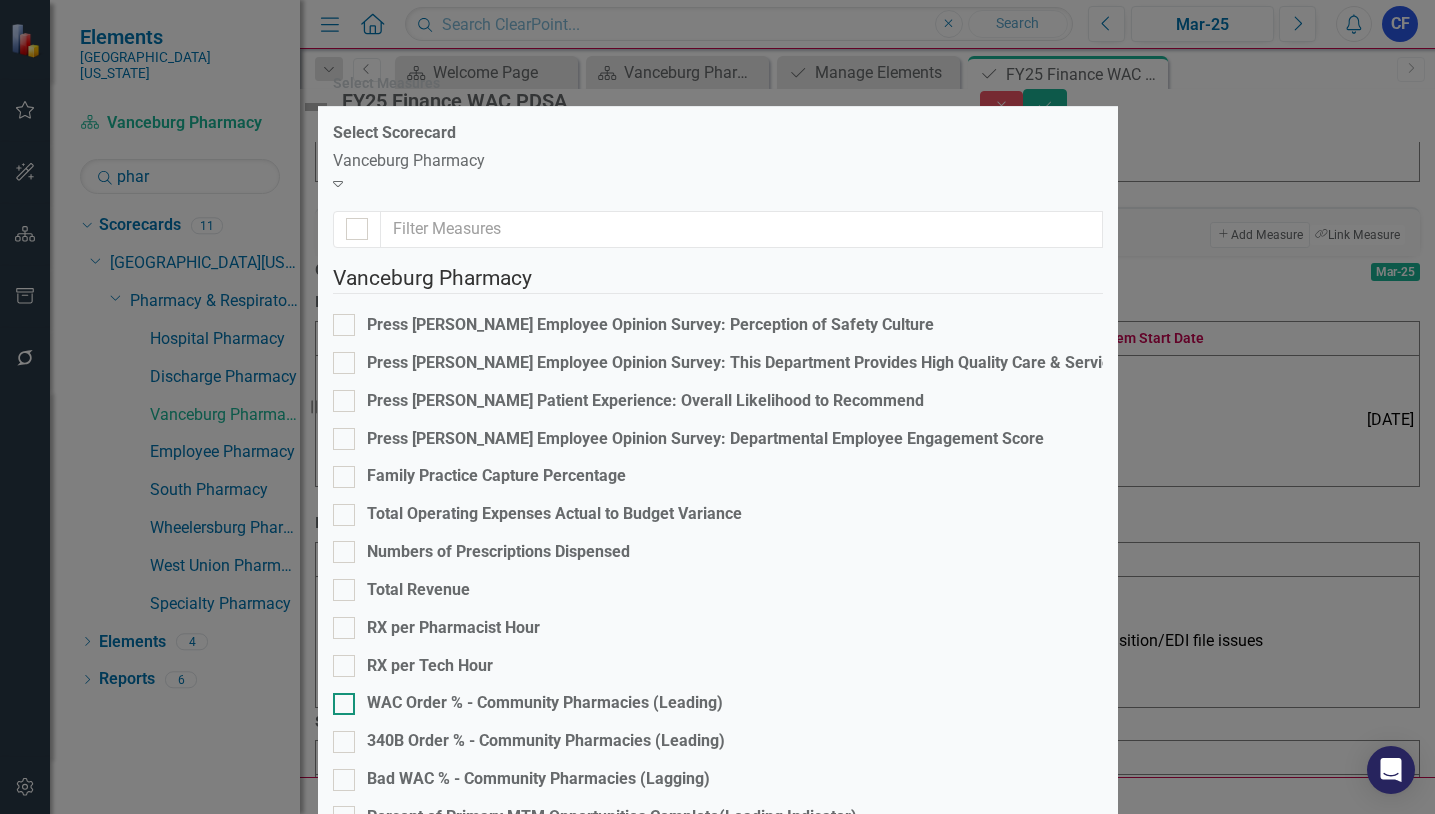 click on "WAC Order % - Community Pharmacies (Leading)" at bounding box center (339, 699) 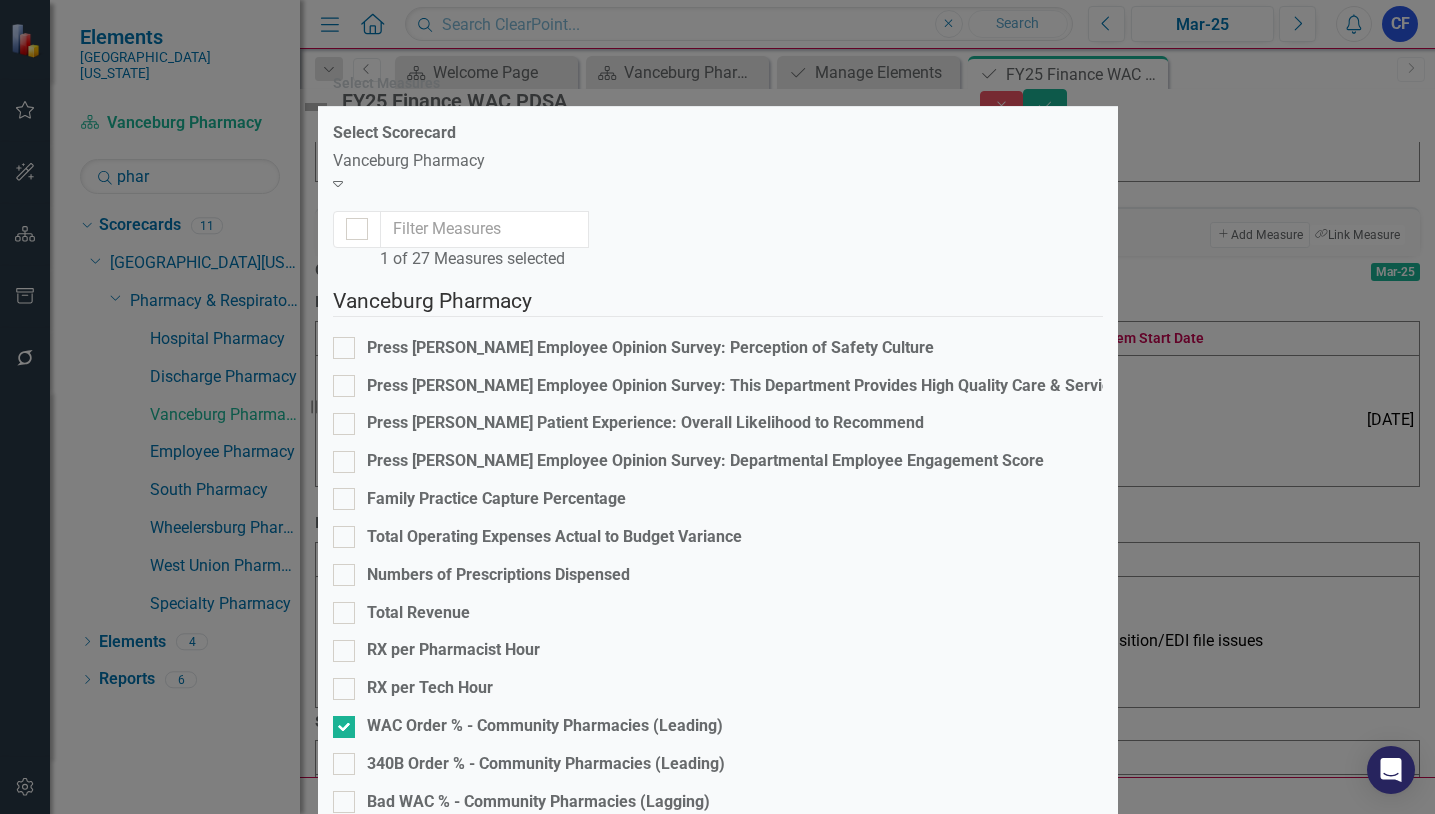 click on "Save" at bounding box center (1075, 1406) 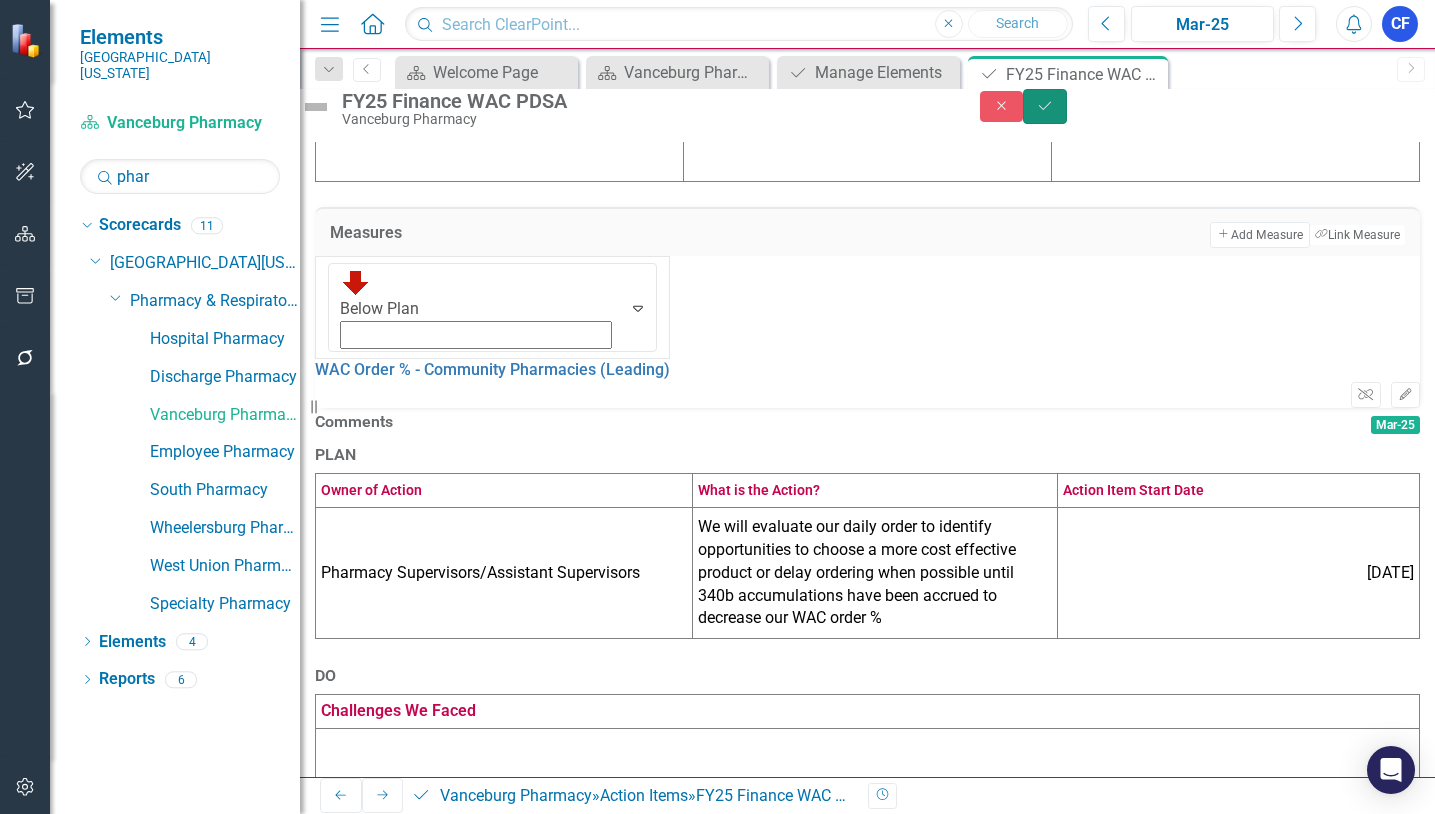 click on "Save" 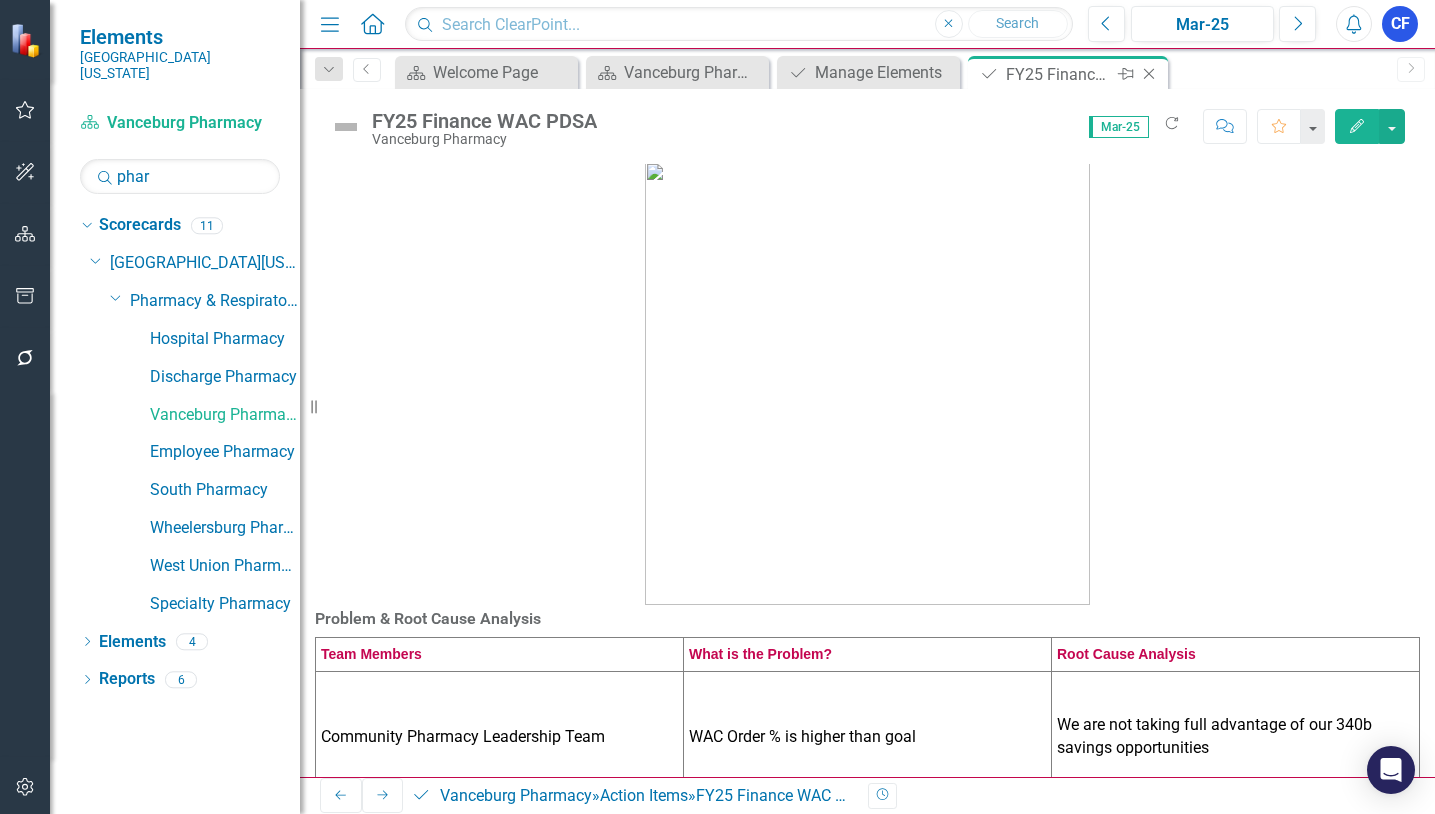 click on "Close" 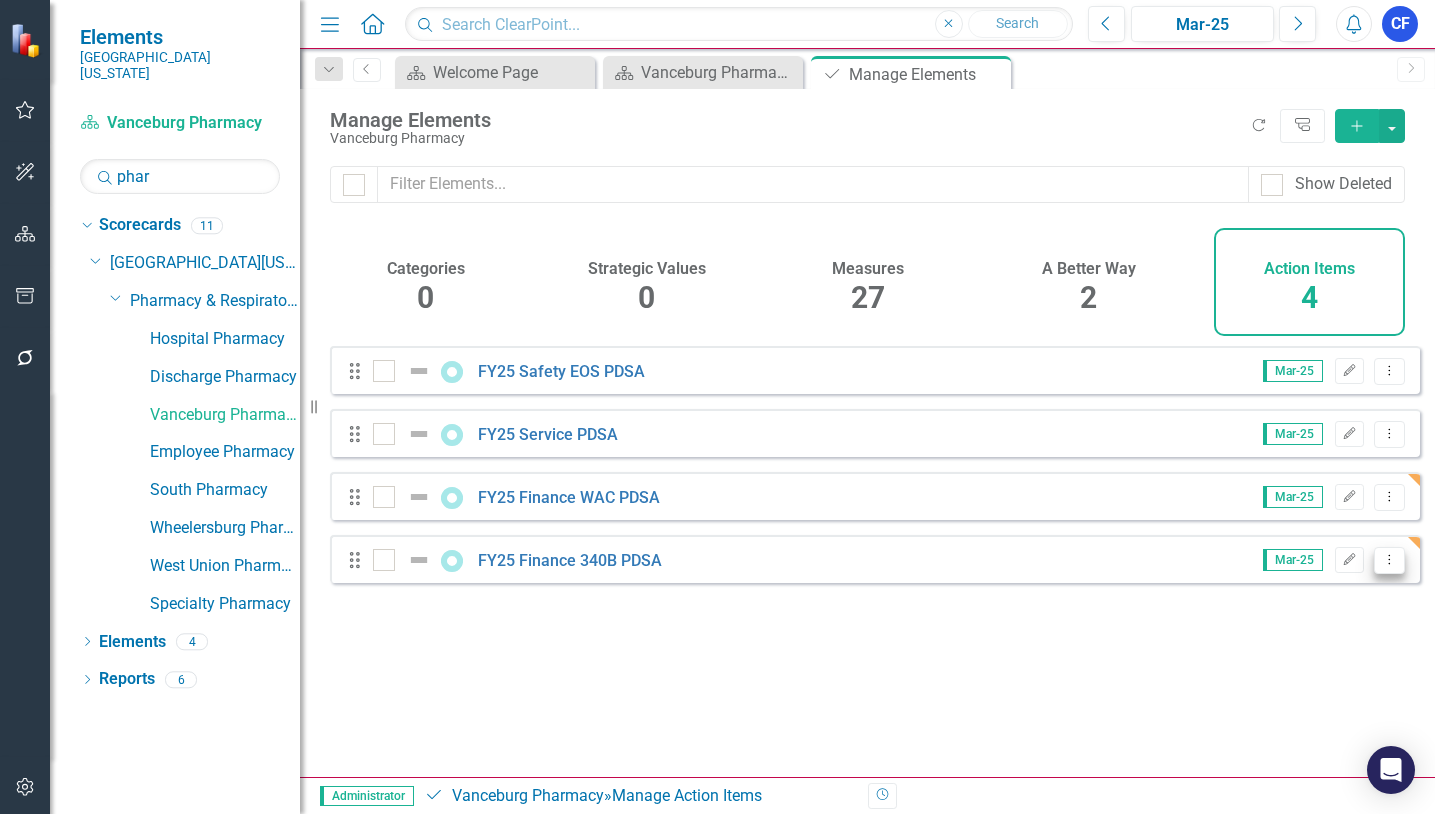 click on "Dropdown Menu" at bounding box center [1389, 560] 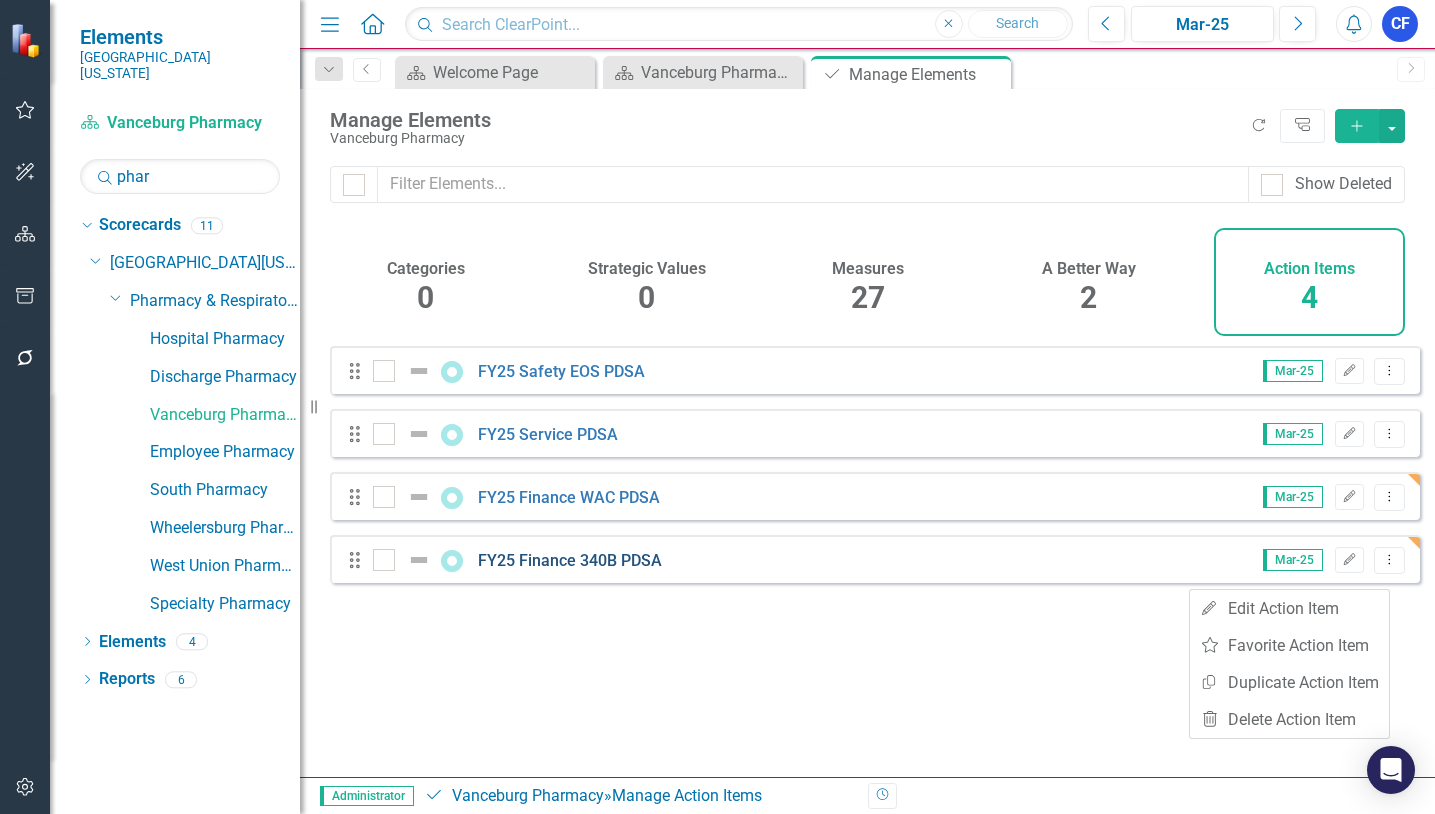 click on "FY25 Finance 340B PDSA" at bounding box center (570, 560) 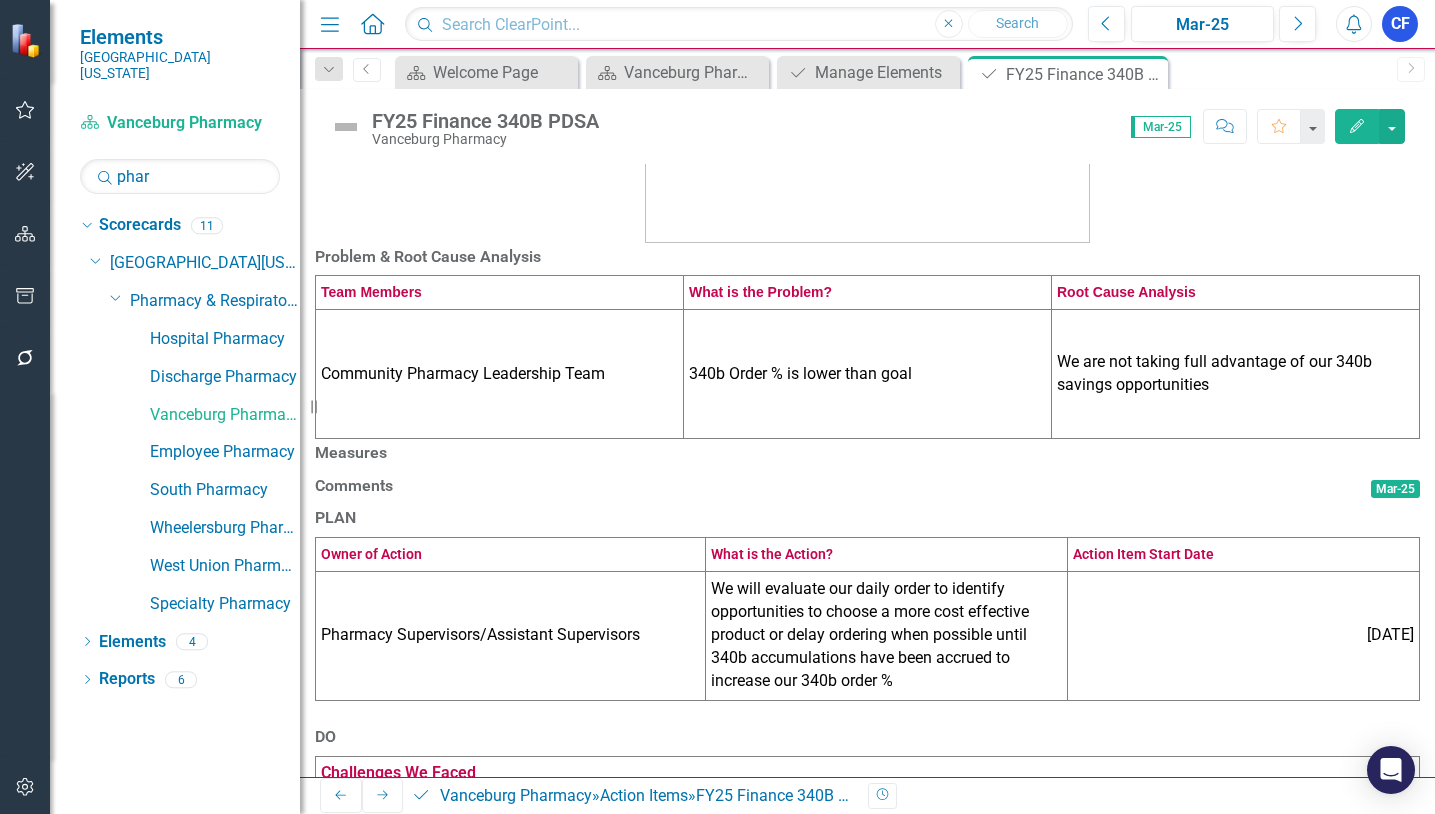 scroll, scrollTop: 400, scrollLeft: 0, axis: vertical 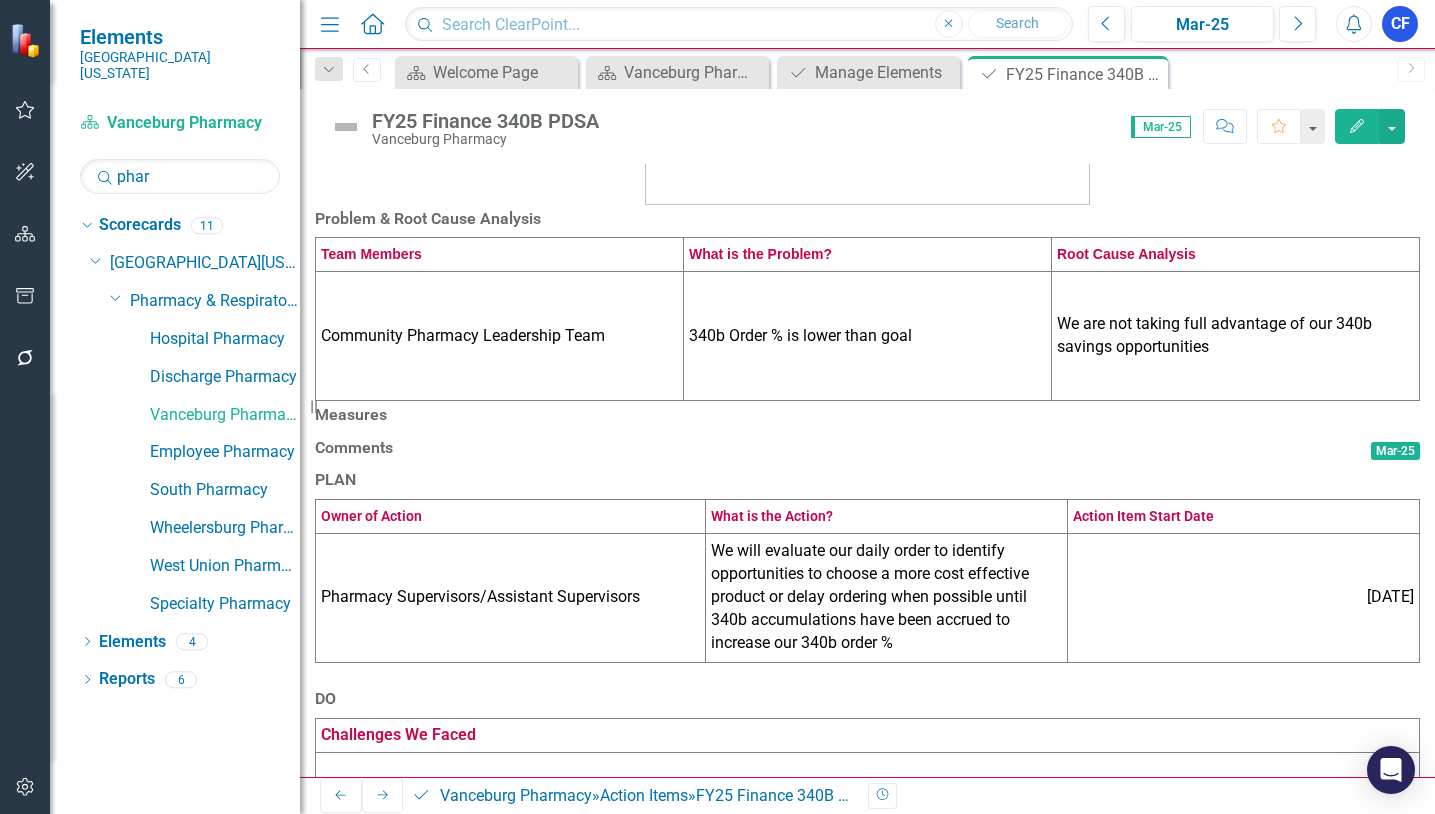 click on "Measures" at bounding box center (867, 415) 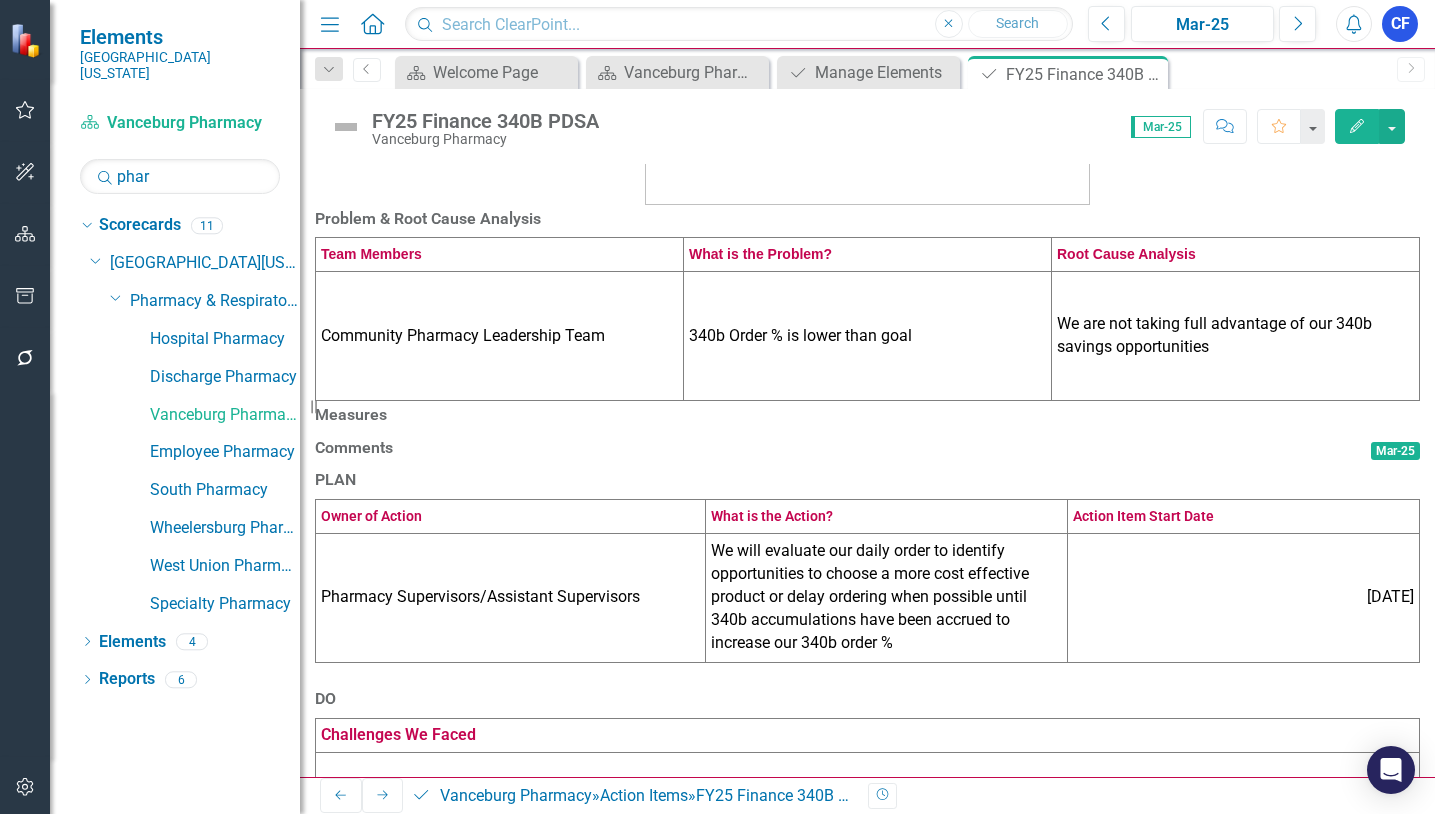 click on "Measures" at bounding box center (867, 415) 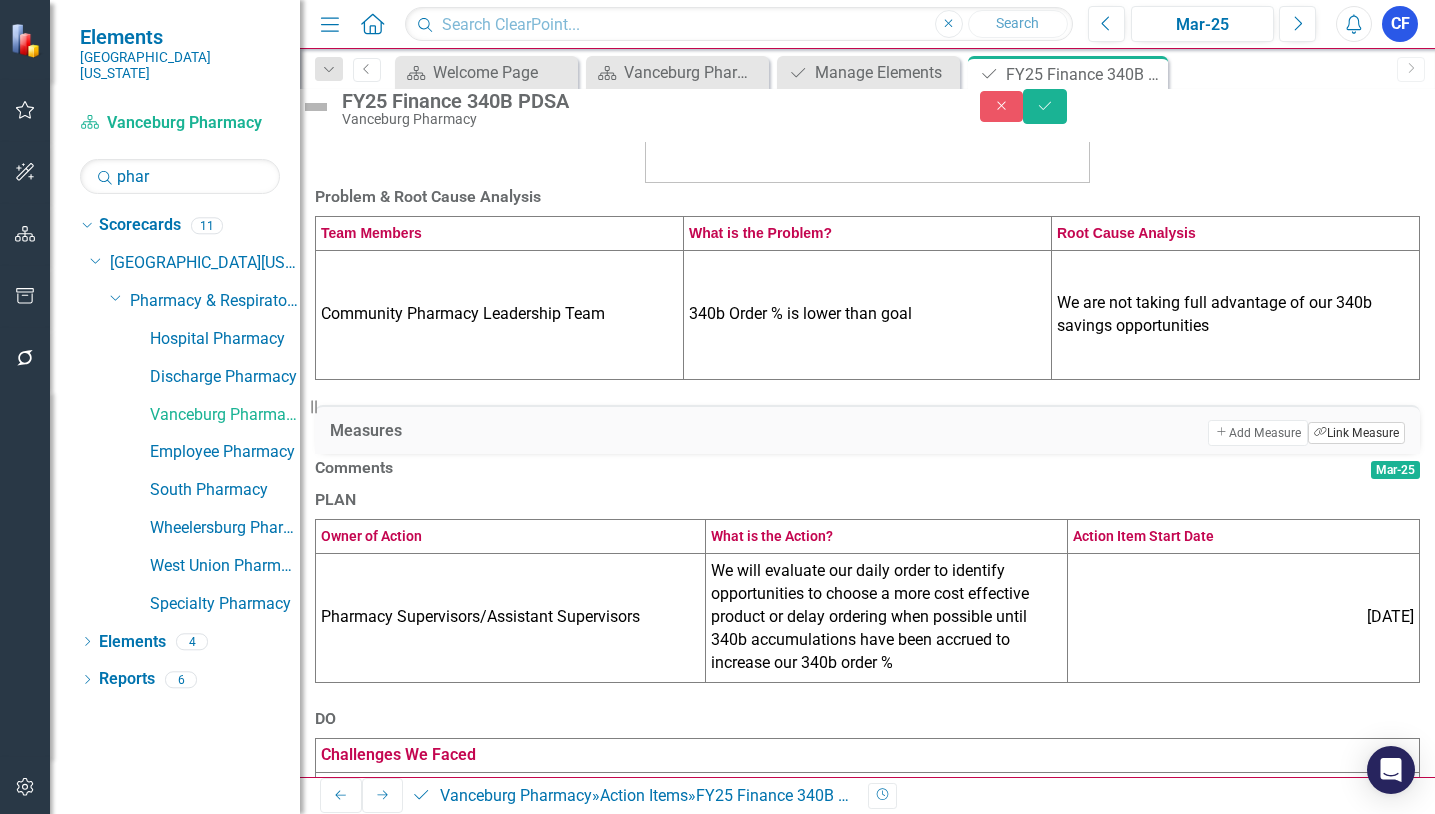 click on "Link Tag  Link Measure" at bounding box center [1356, 433] 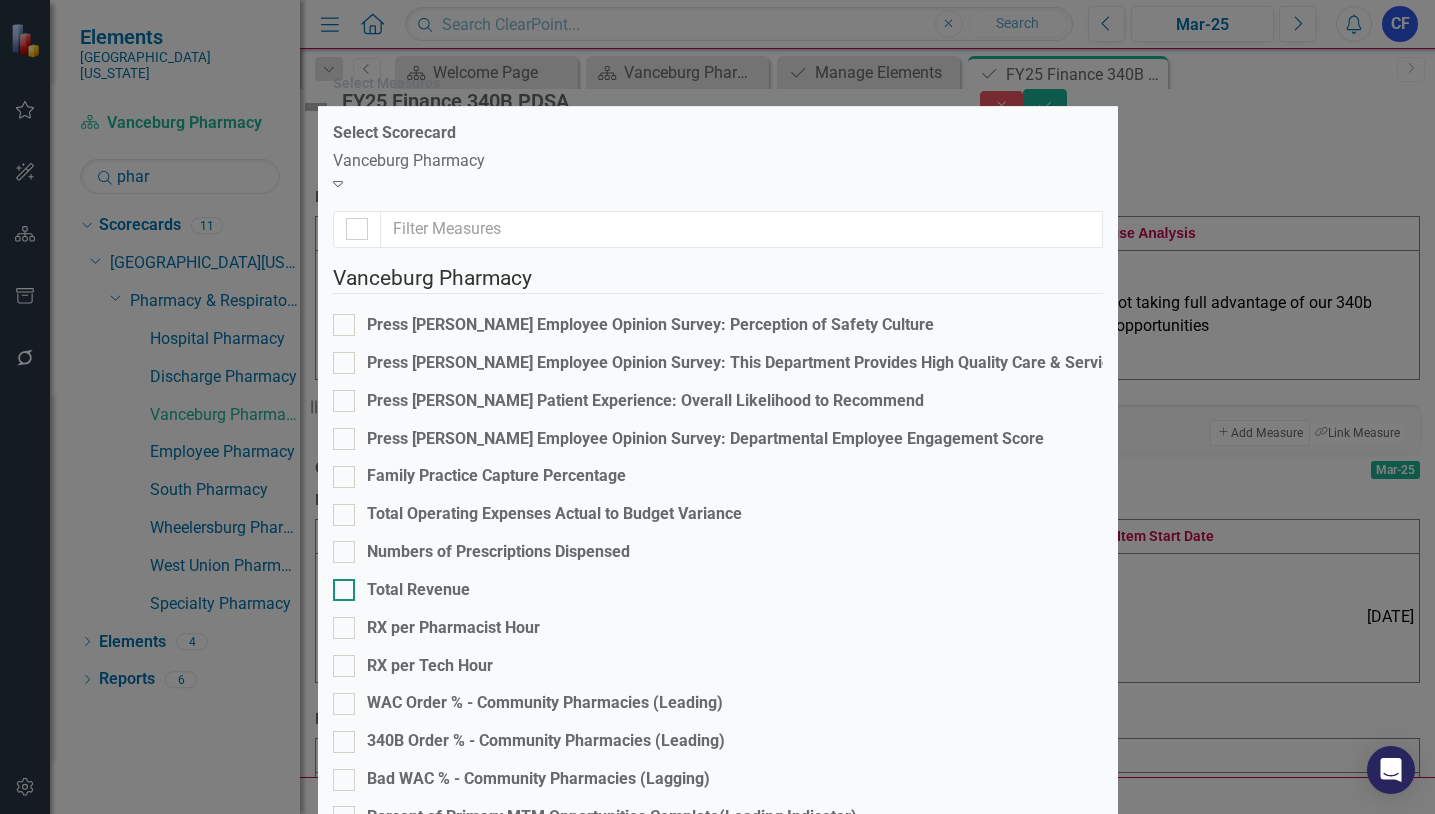 scroll, scrollTop: 100, scrollLeft: 0, axis: vertical 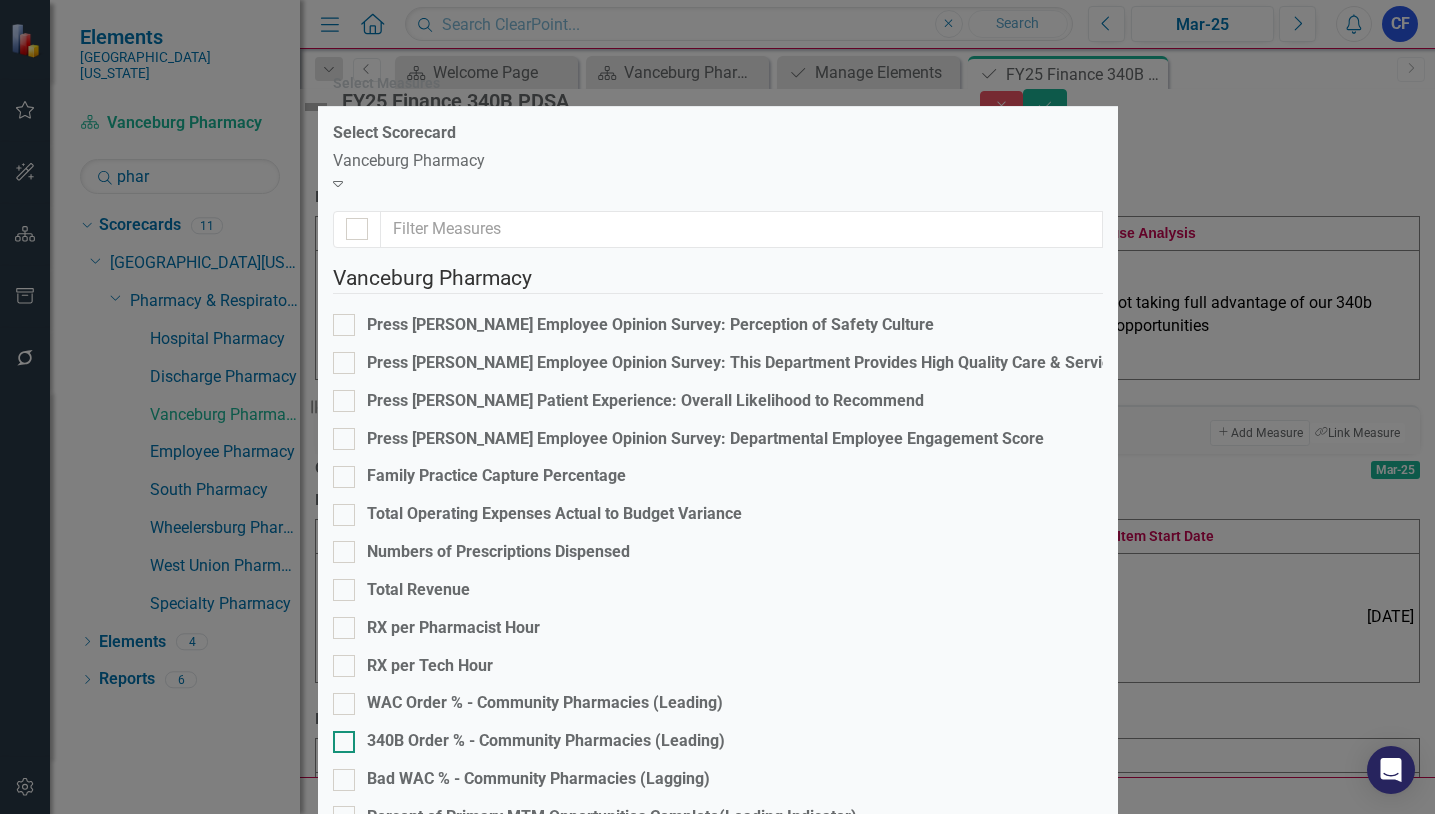 click on "340B Order % - Community Pharmacies (Leading)" at bounding box center (339, 737) 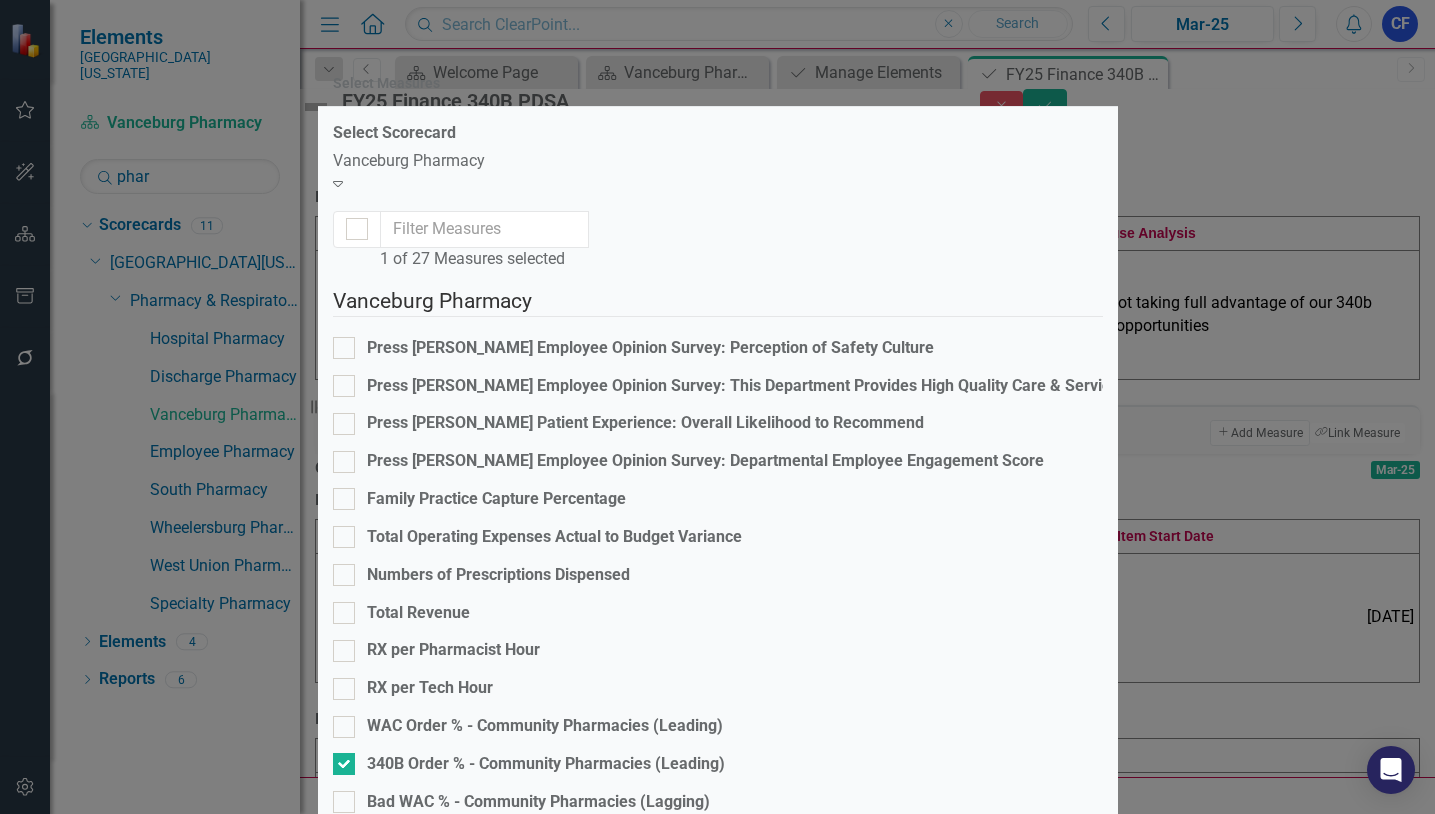 click on "Save" at bounding box center (1075, 1406) 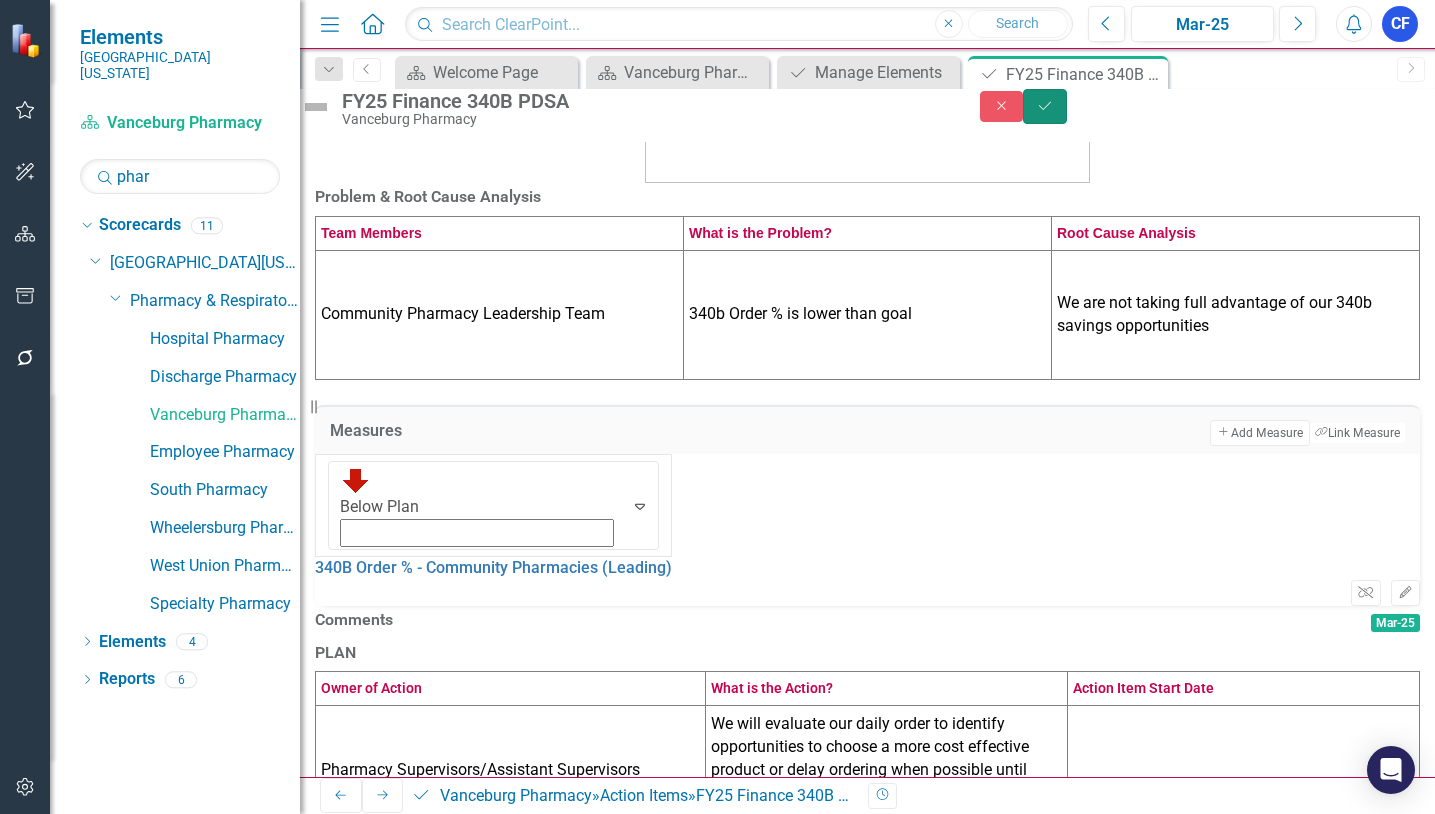 click on "Save" at bounding box center [1045, 106] 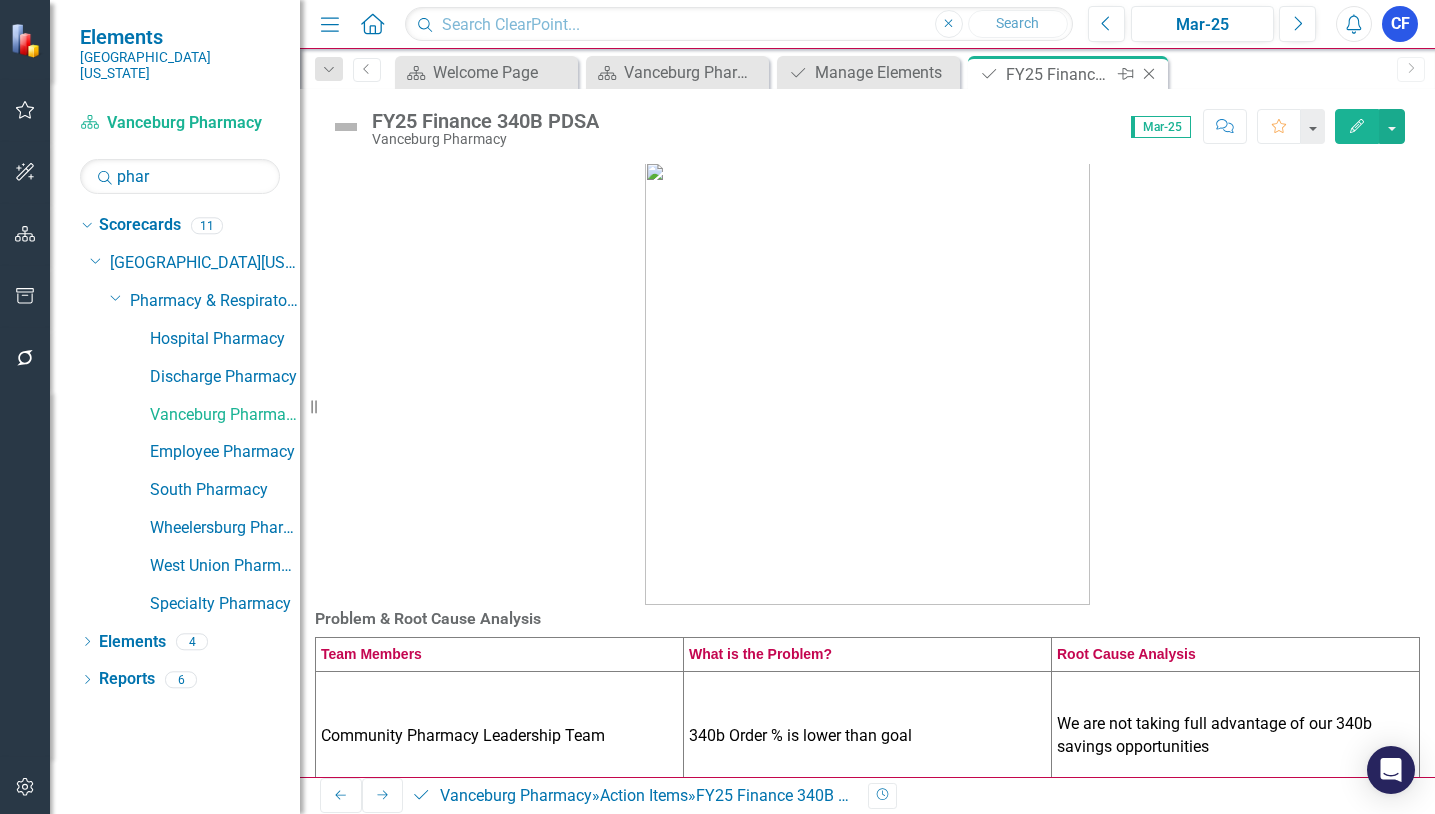 click 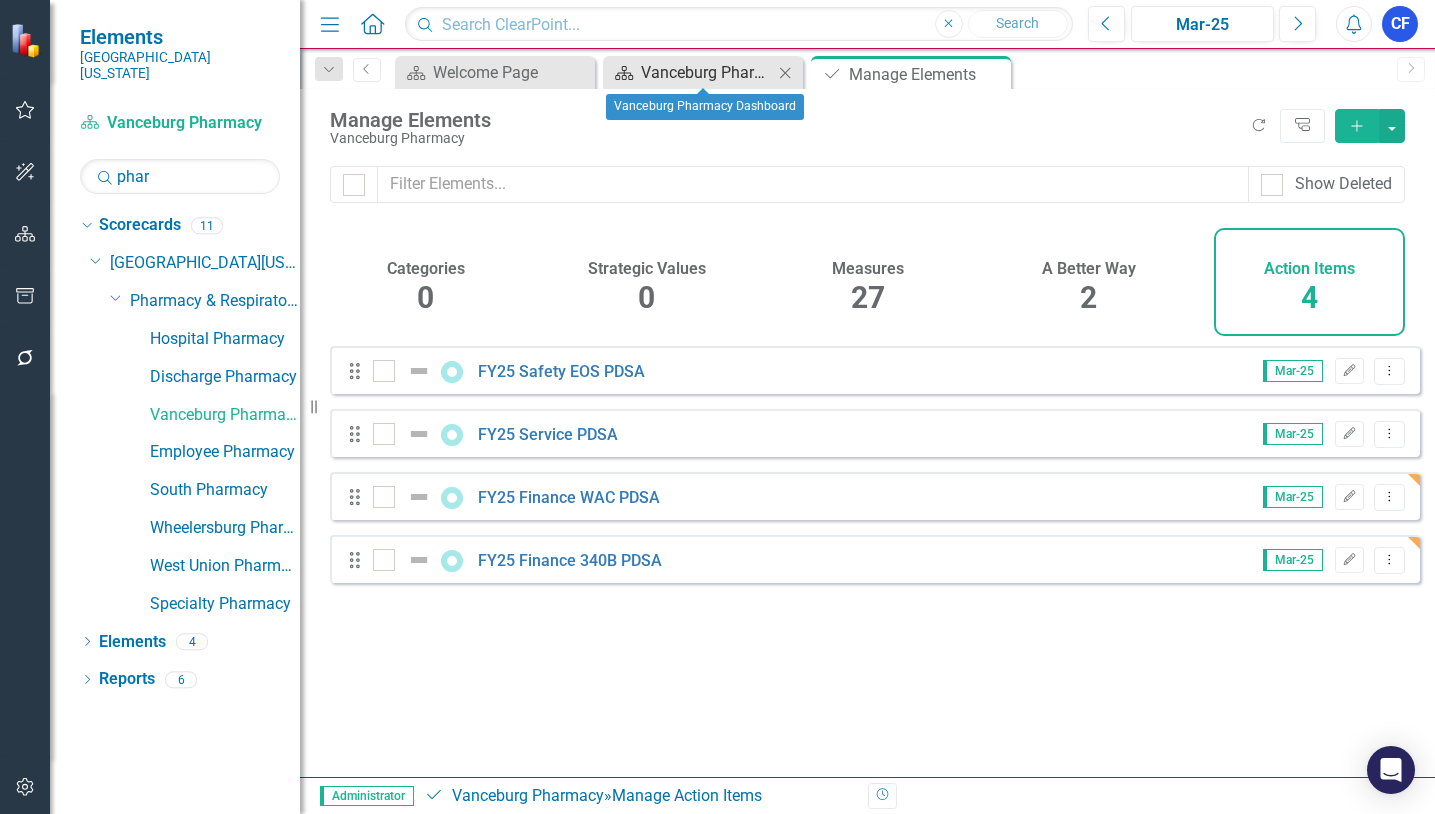 click on "Vanceburg Pharmacy Dashboard" at bounding box center [707, 72] 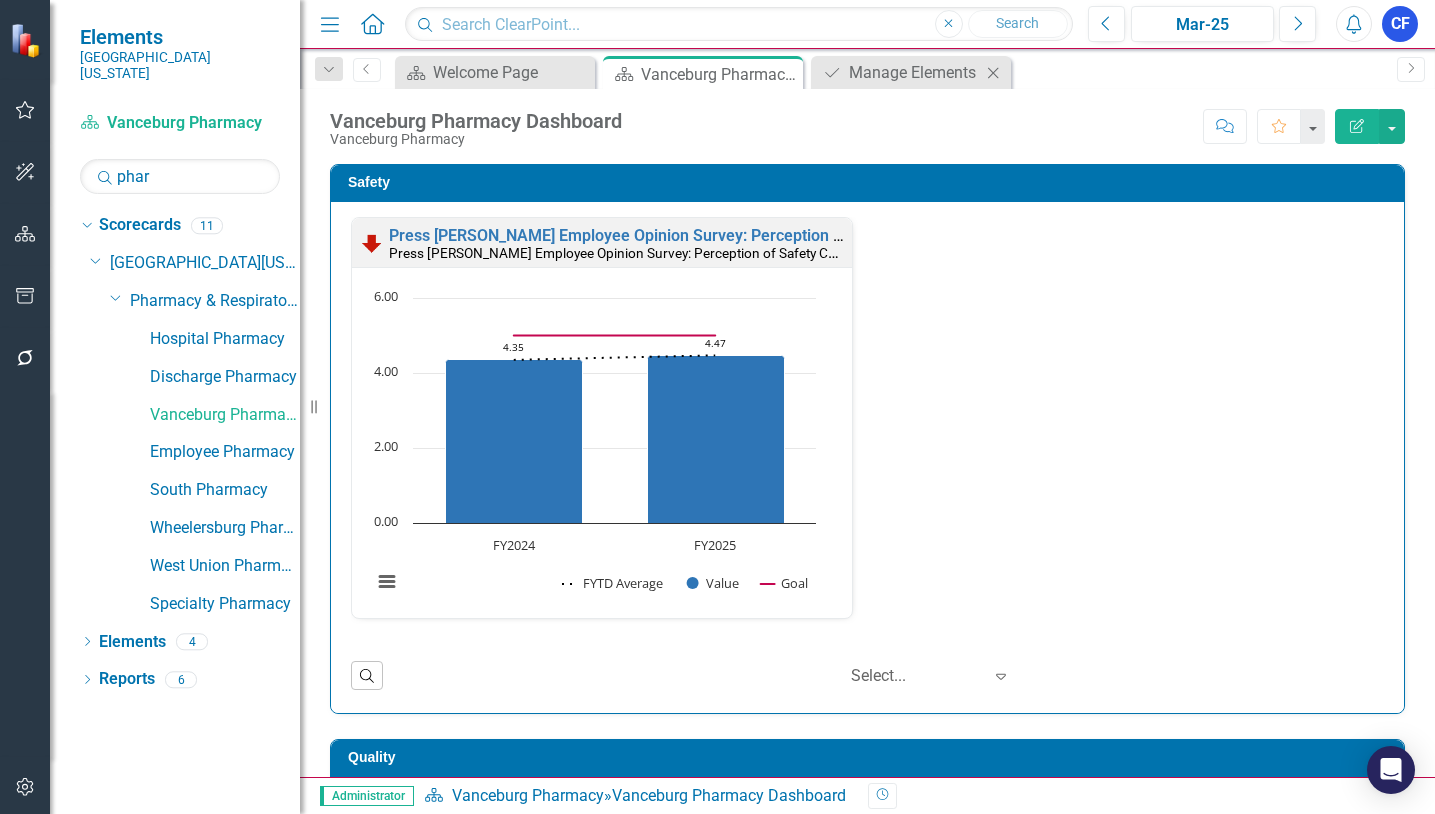click on "Close" 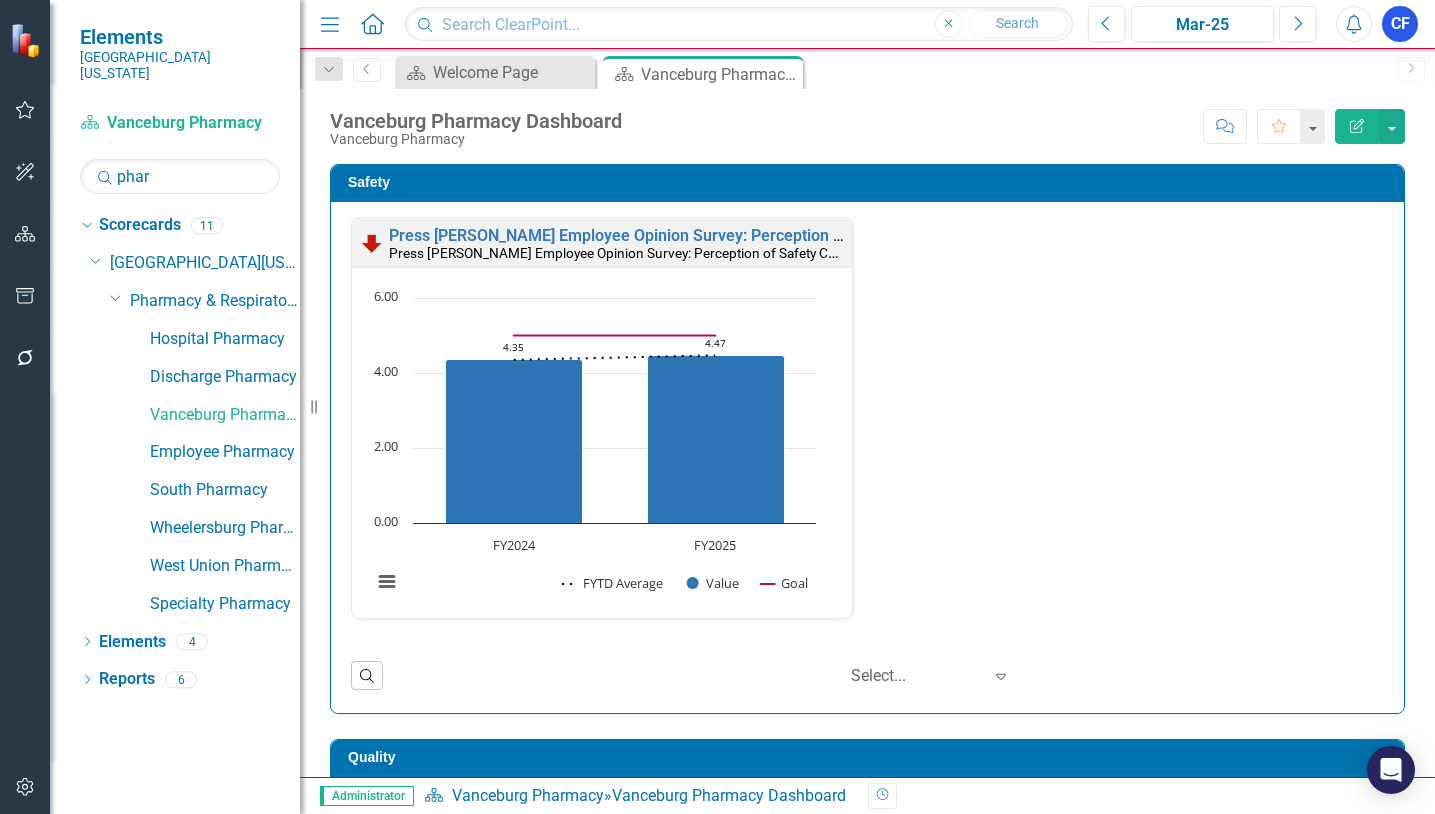 scroll, scrollTop: 1, scrollLeft: 0, axis: vertical 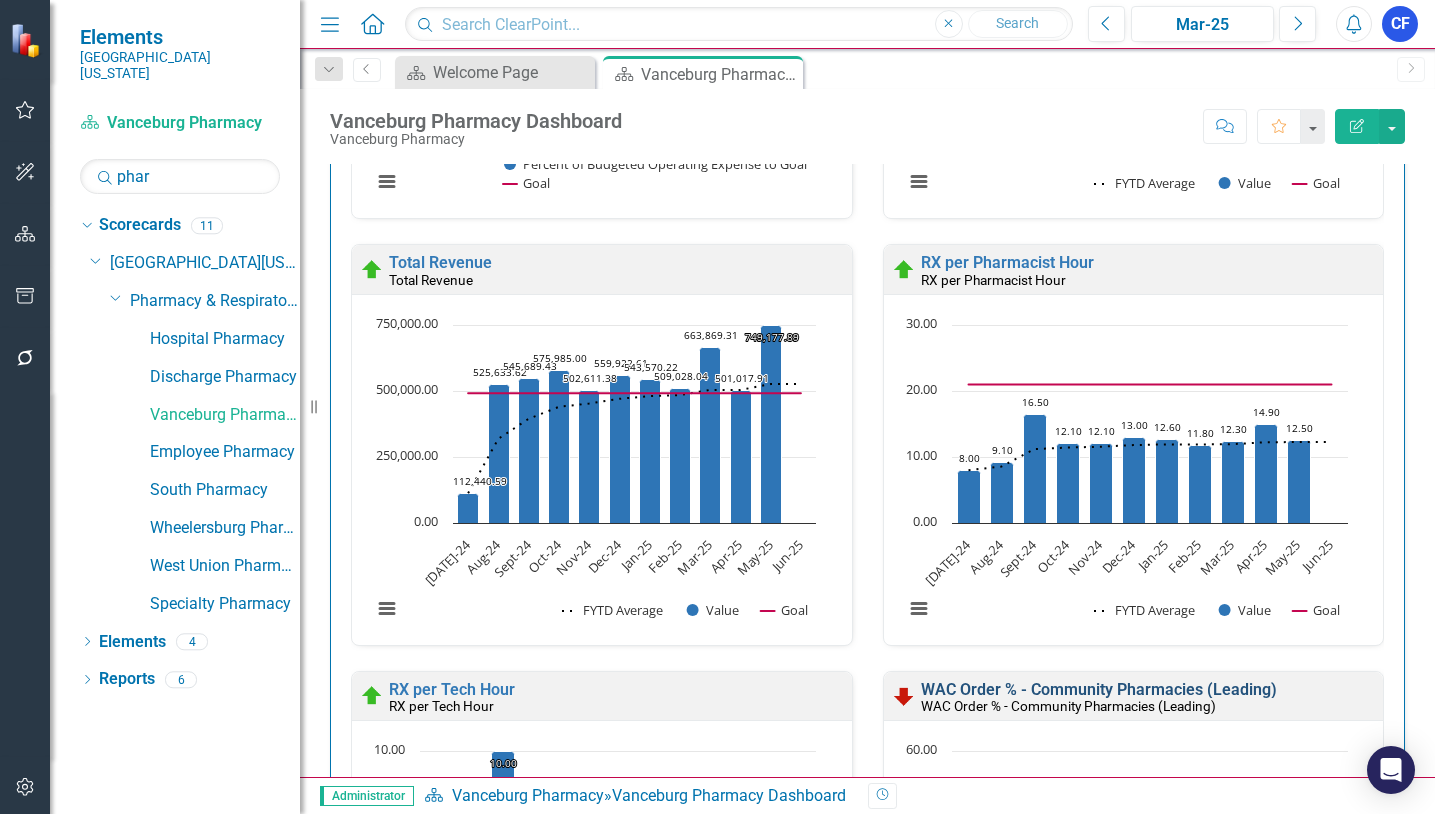 click on "WAC Order % - Community Pharmacies (Leading)" at bounding box center [1099, 689] 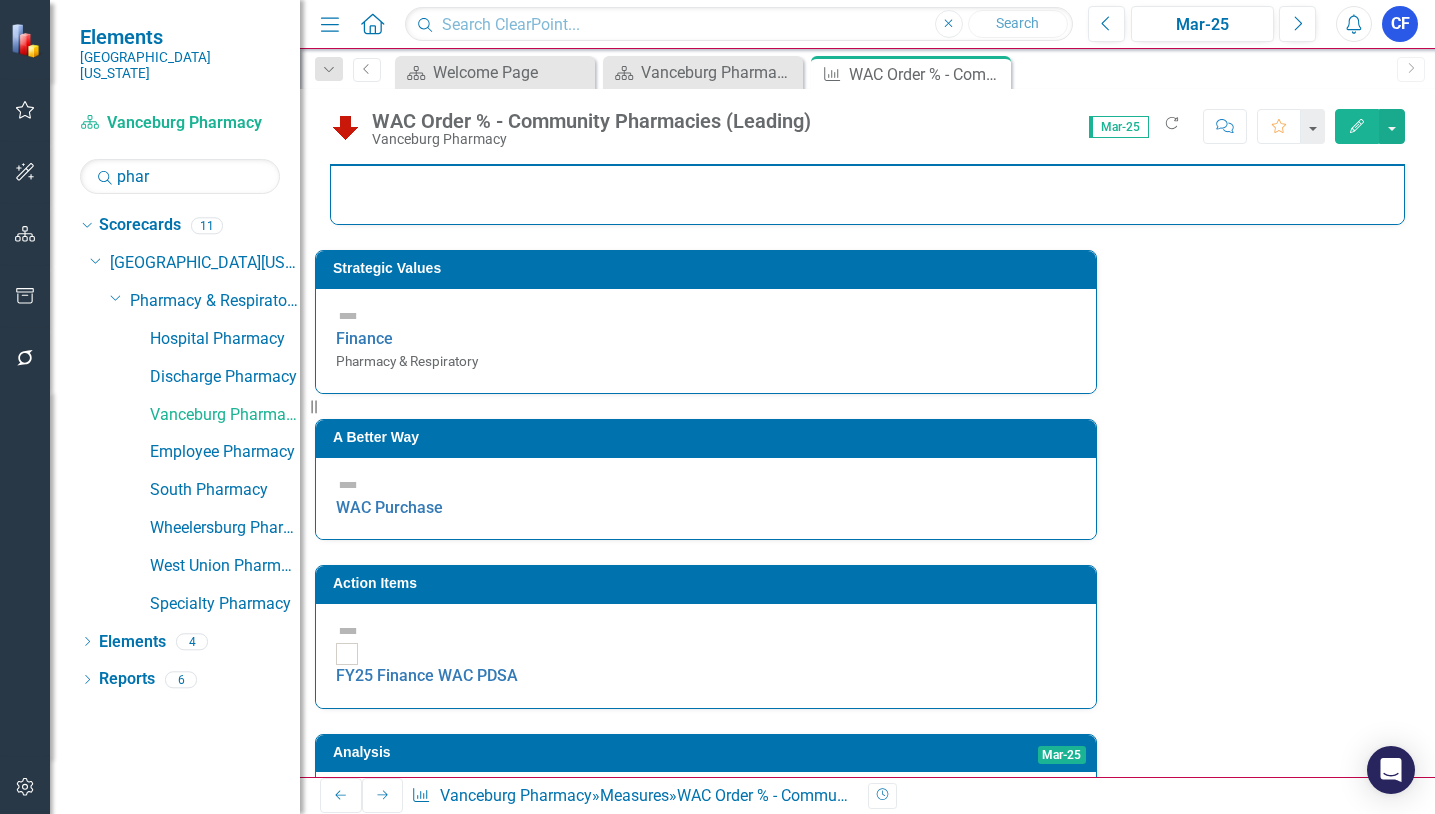 scroll, scrollTop: 300, scrollLeft: 0, axis: vertical 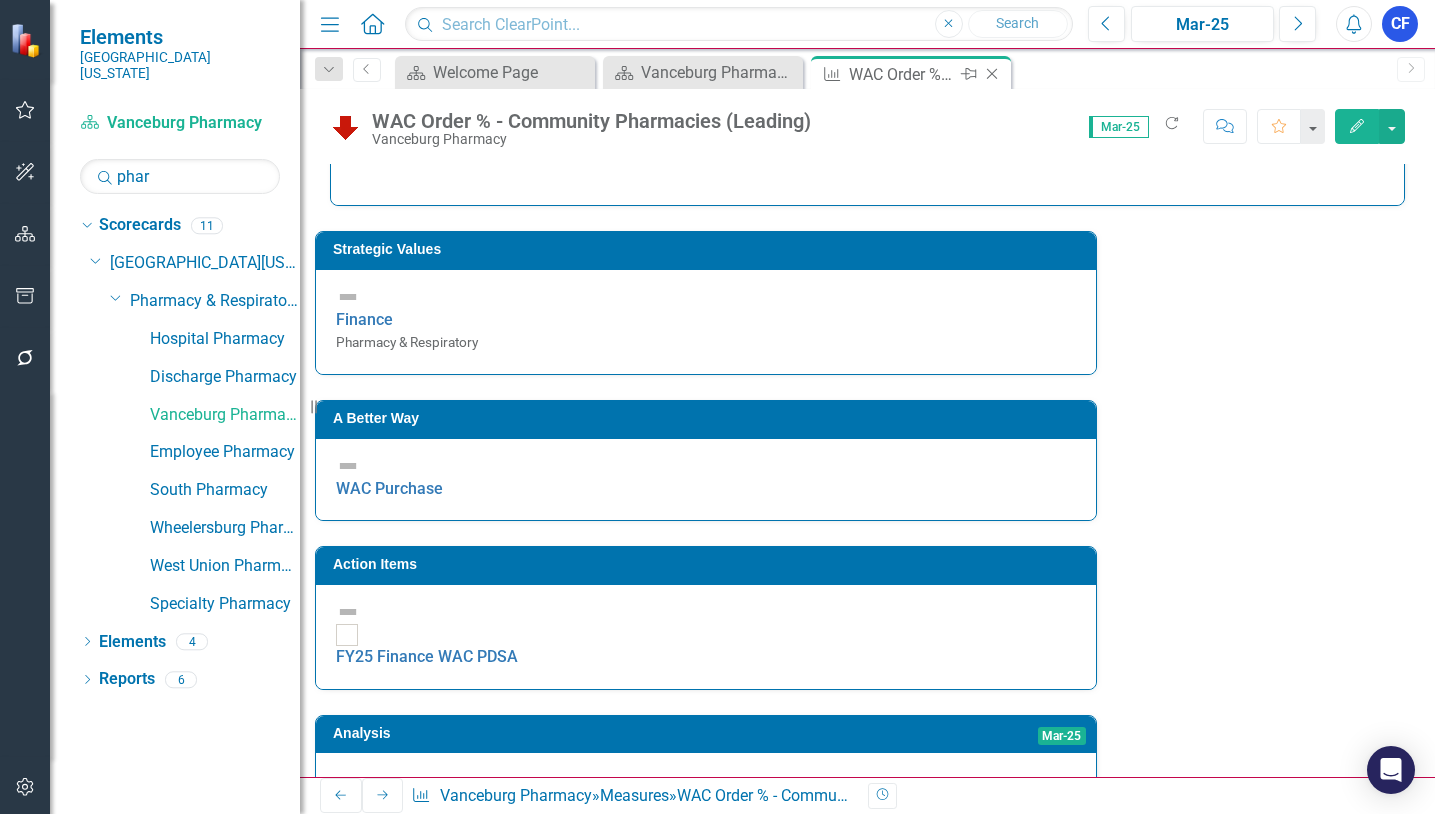 click on "Close" 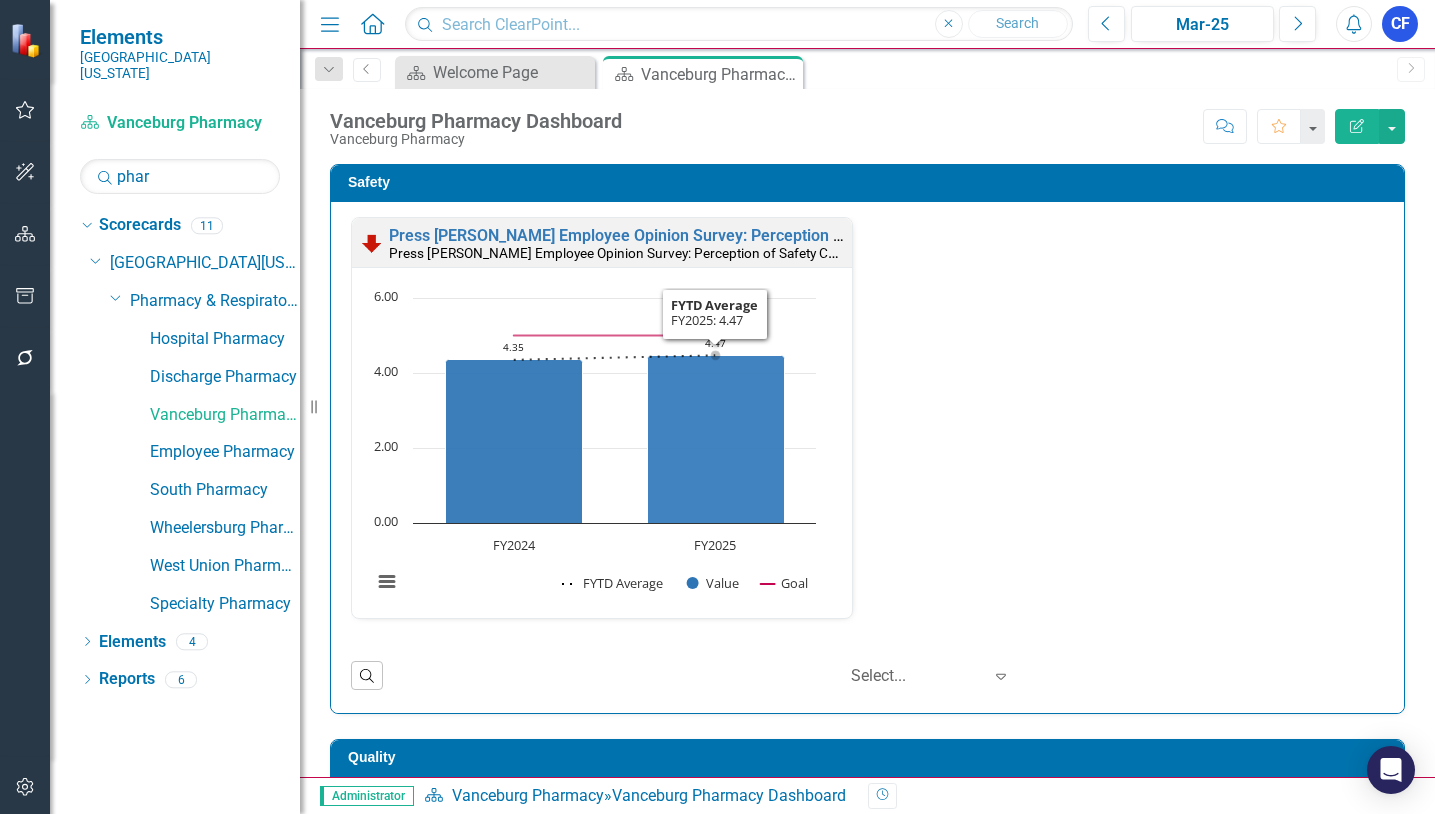 scroll, scrollTop: 1, scrollLeft: 0, axis: vertical 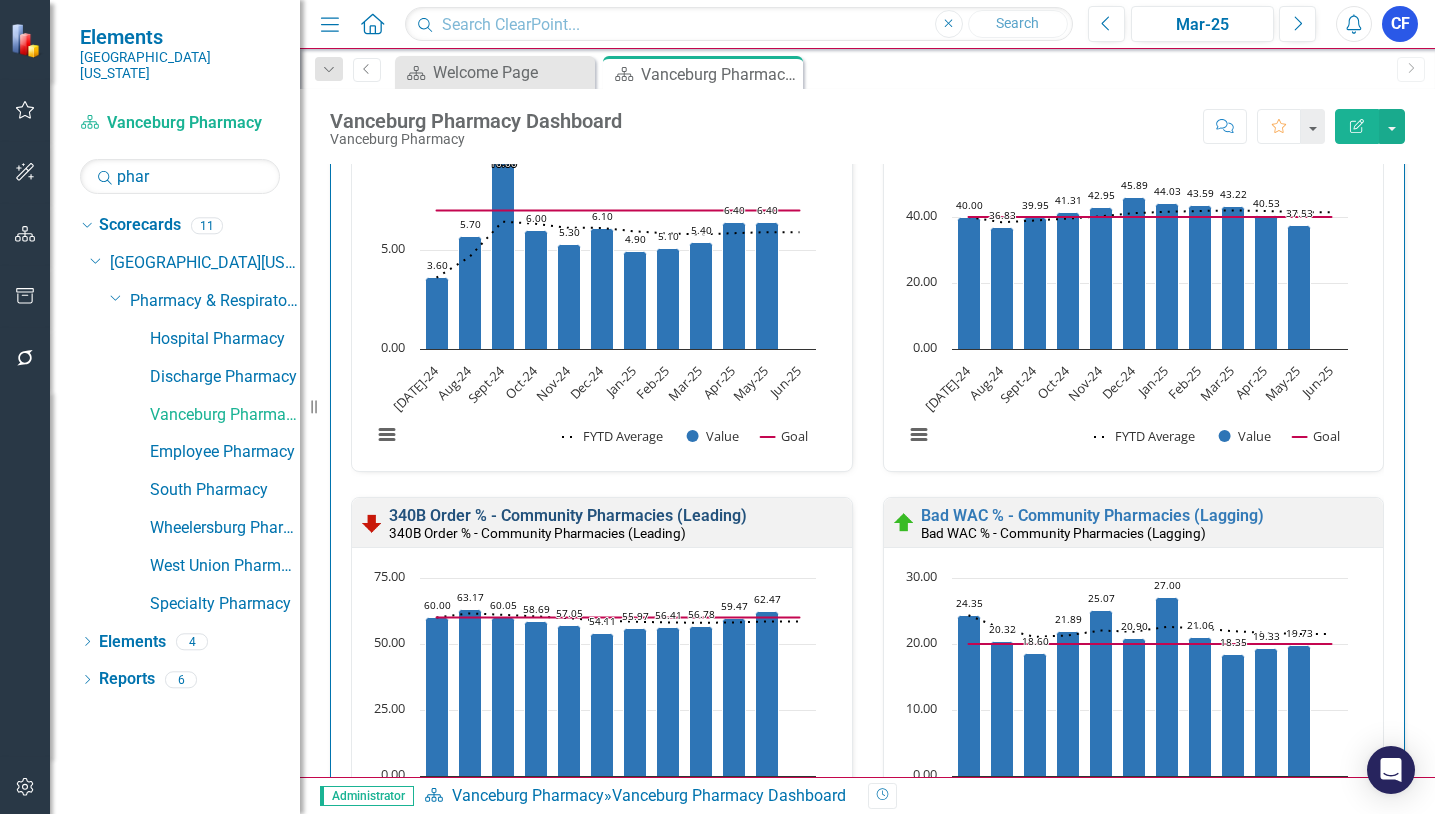 click on "340B Order % - Community Pharmacies (Leading)" at bounding box center [568, 515] 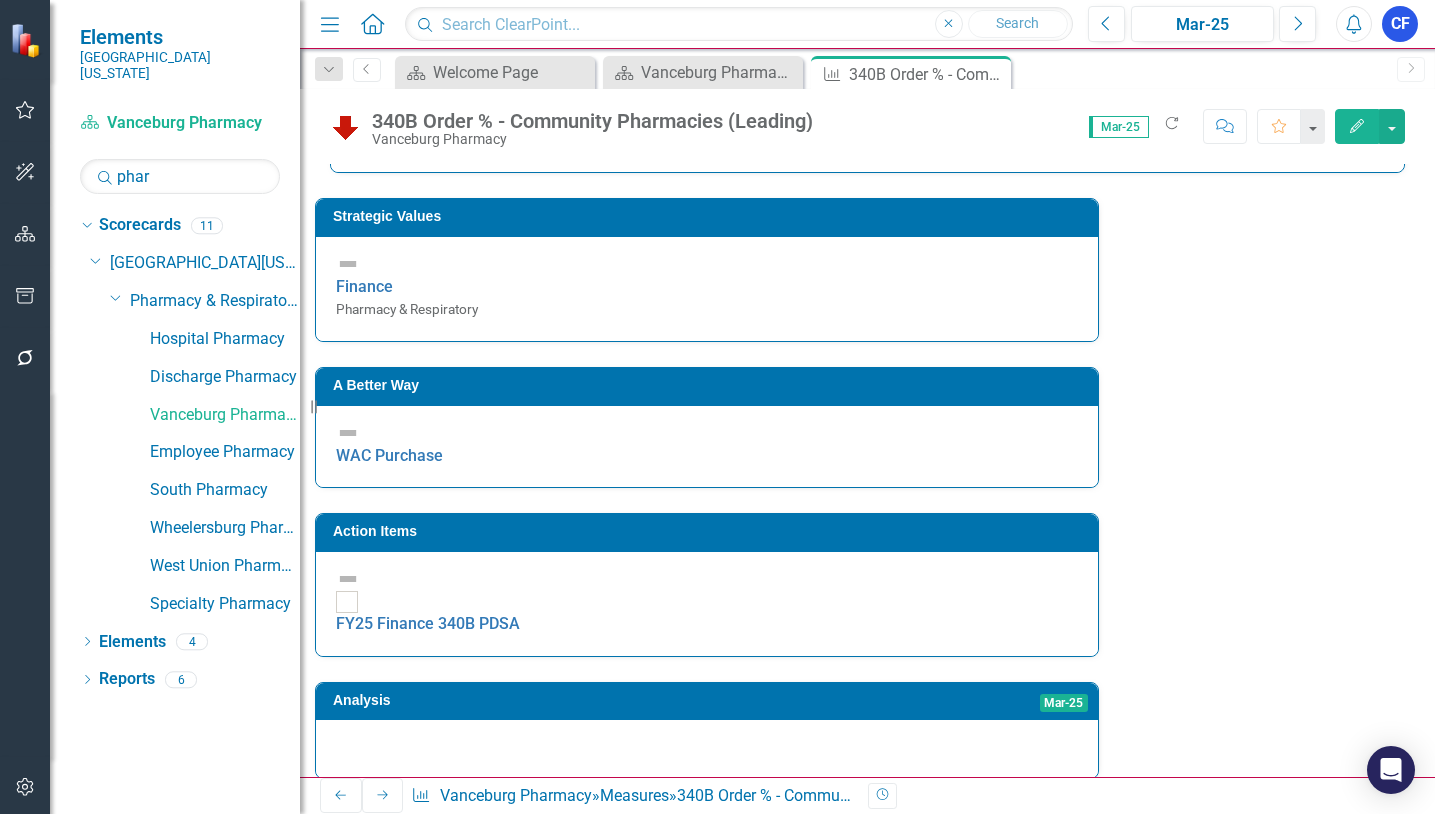 scroll, scrollTop: 400, scrollLeft: 0, axis: vertical 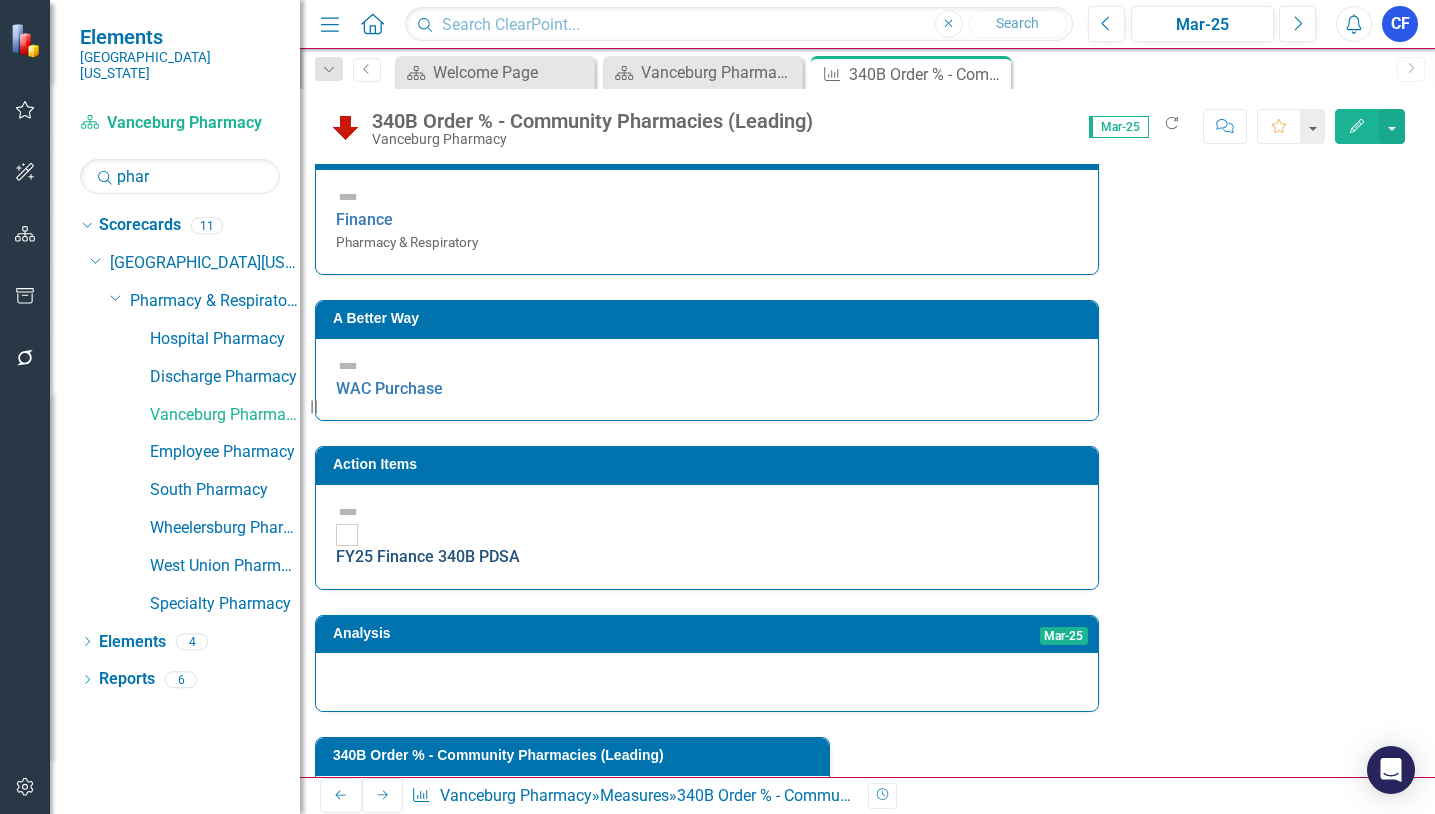 click on "FY25 Finance 340B PDSA" at bounding box center (428, 556) 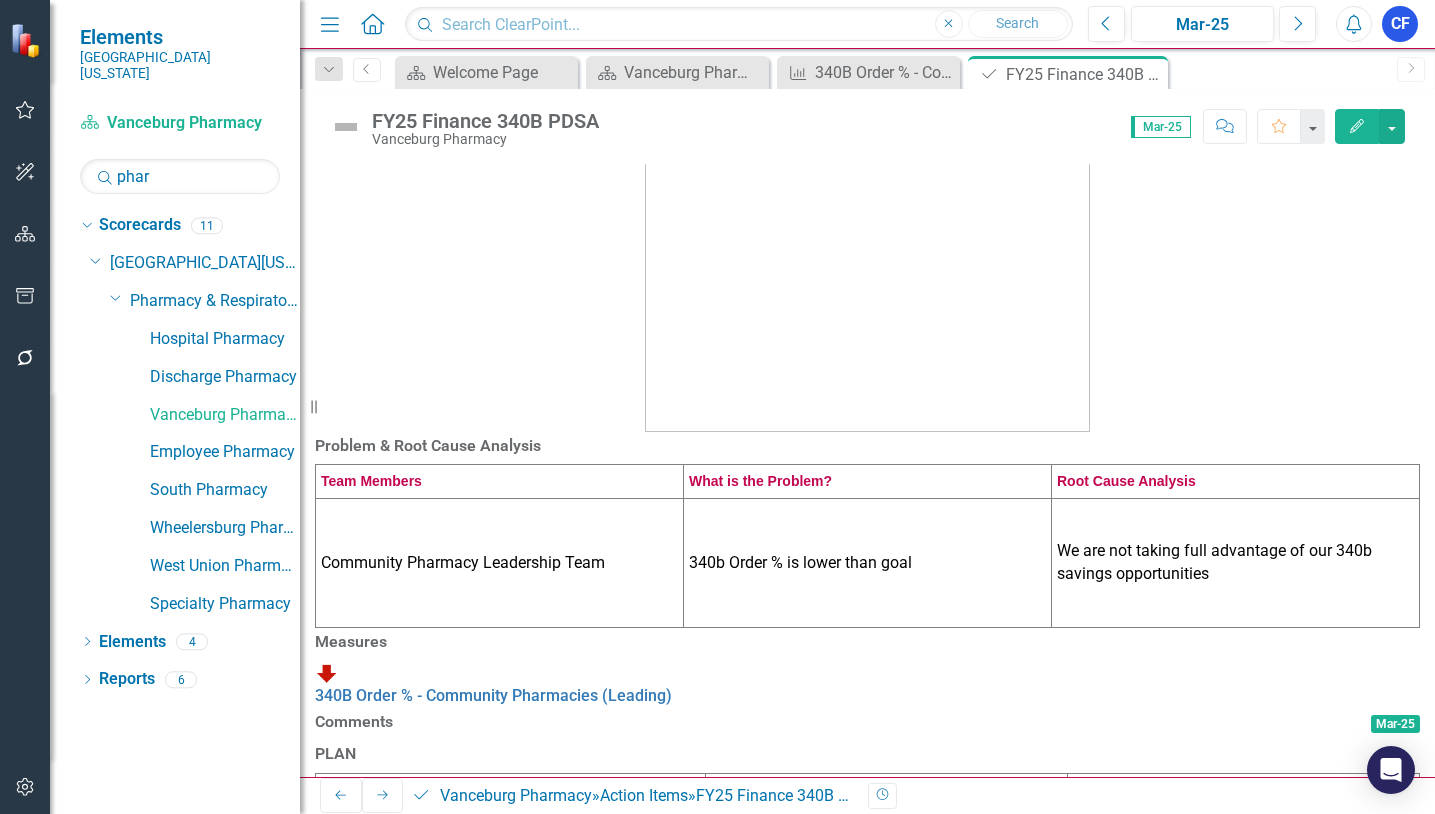 scroll, scrollTop: 0, scrollLeft: 0, axis: both 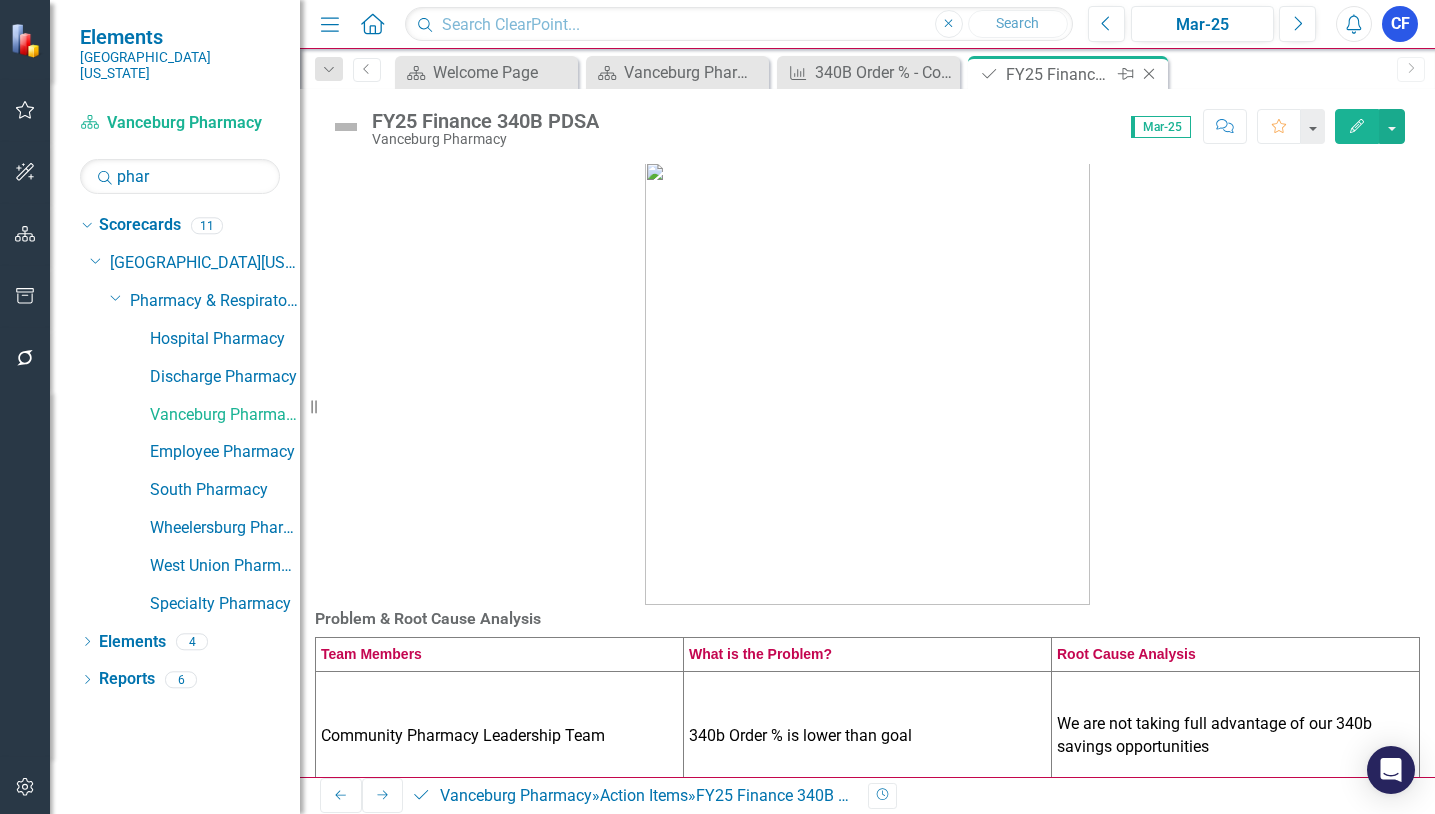 click on "Close" 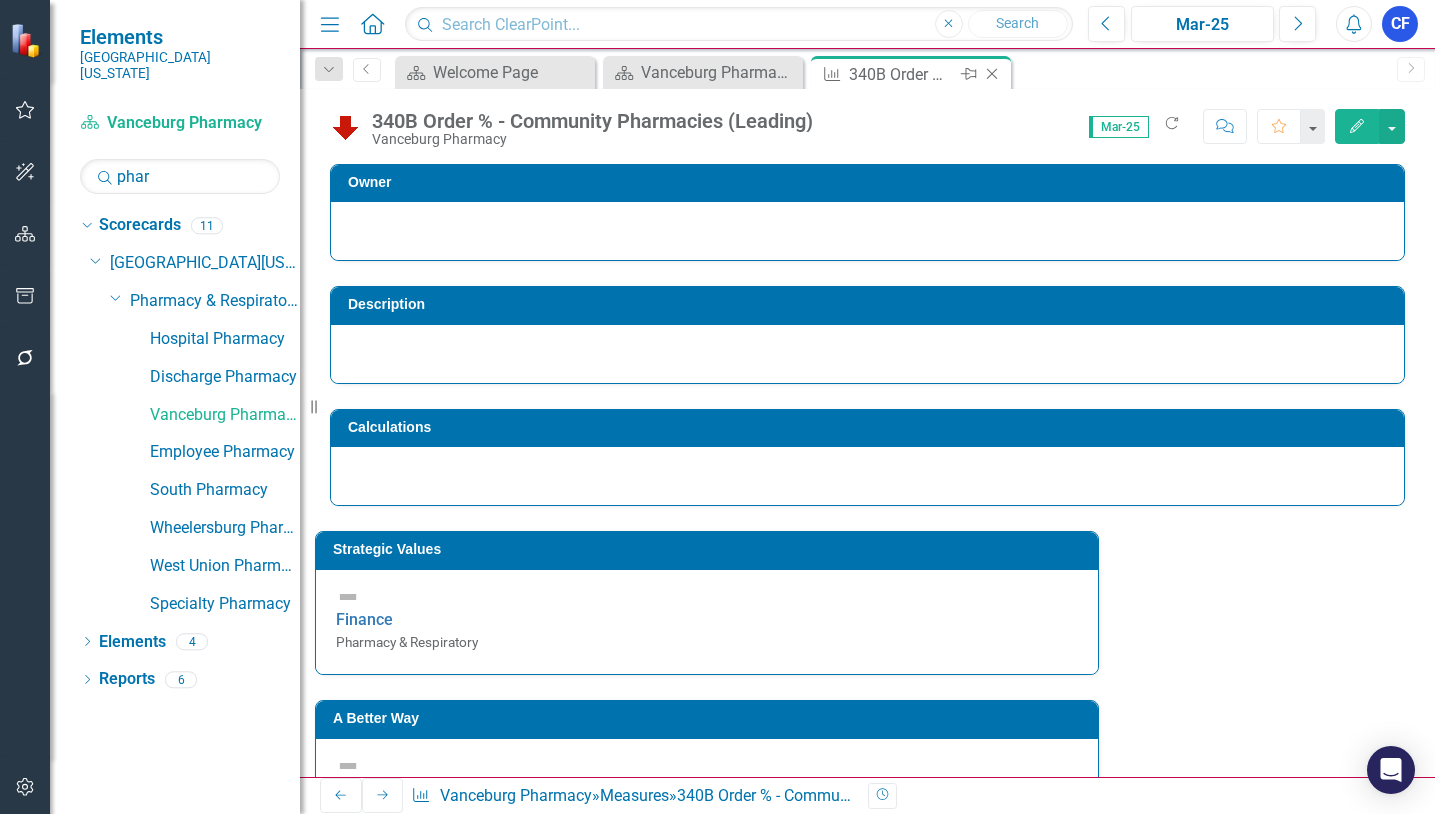 click on "Close" 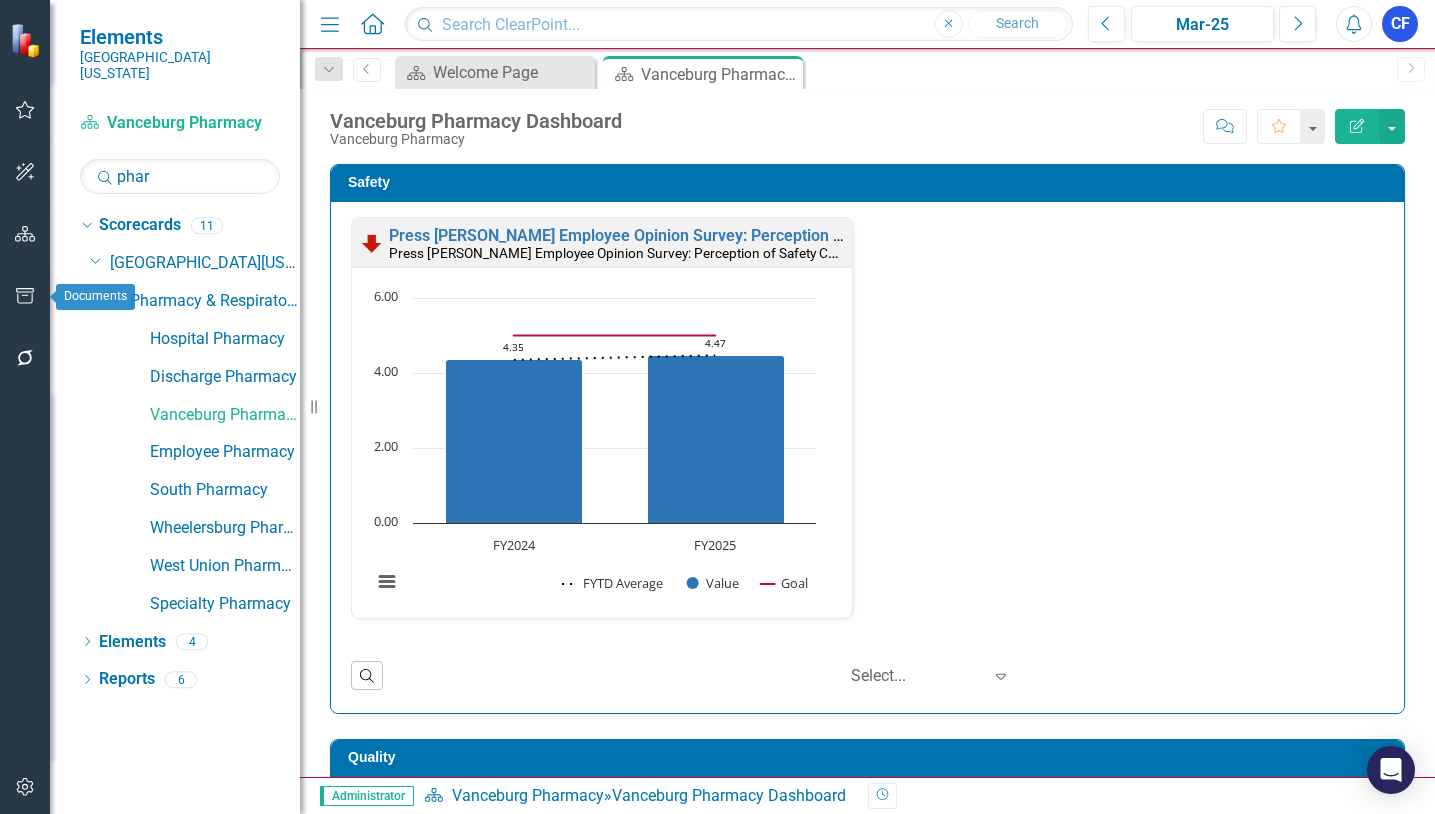 click 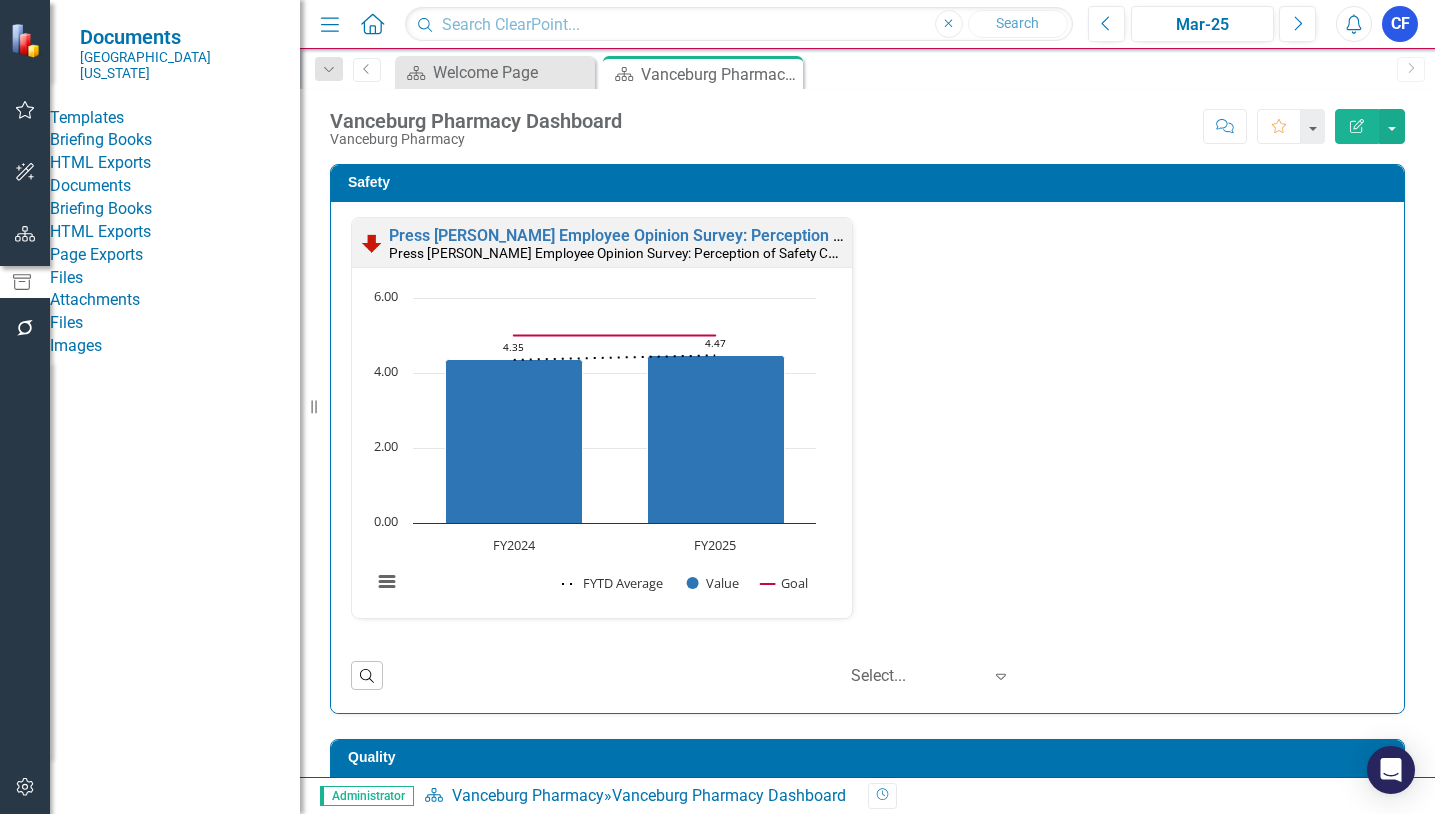 click on "HTML Exports" at bounding box center (175, 163) 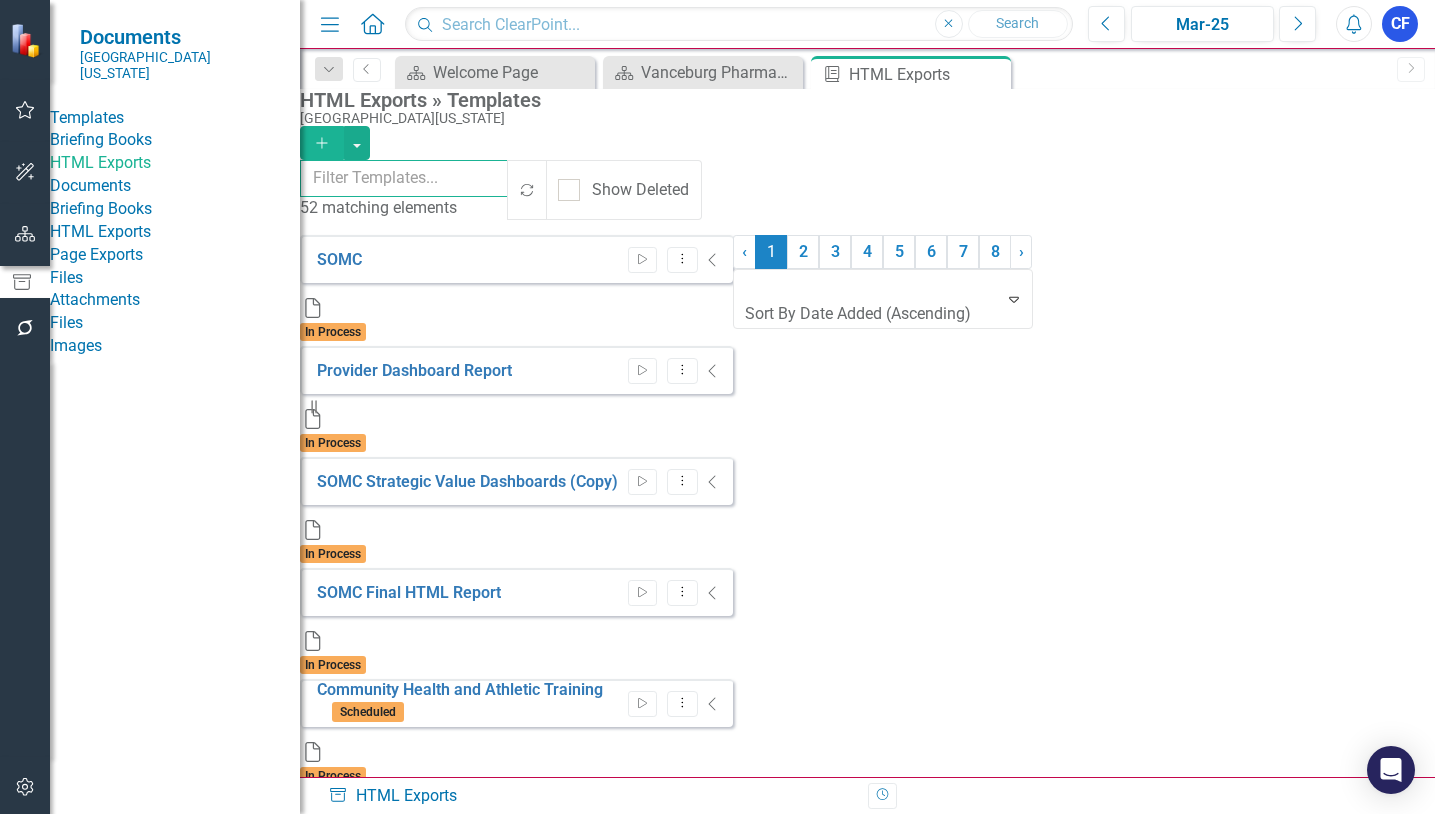 click at bounding box center (404, 178) 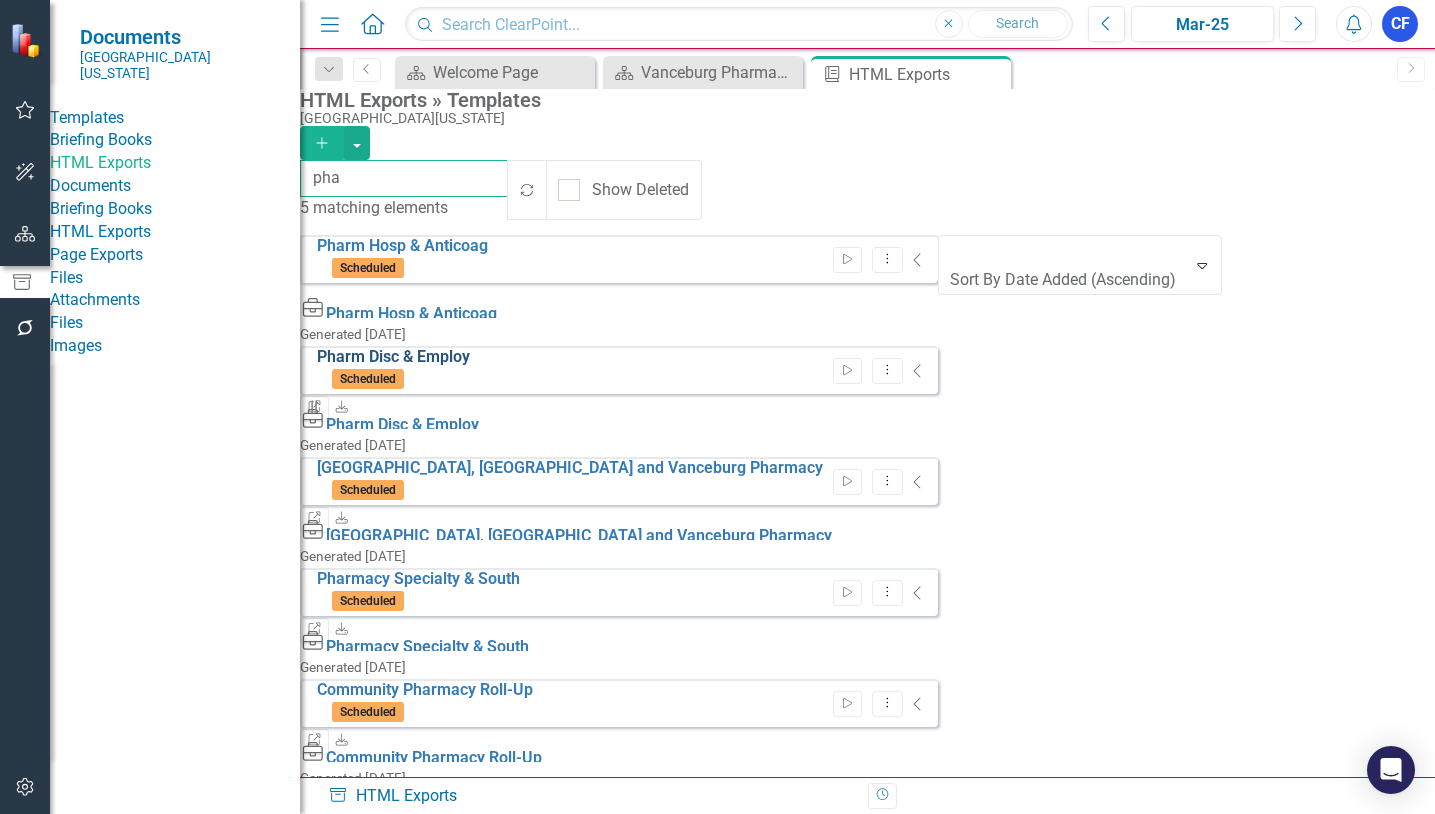 type on "pha" 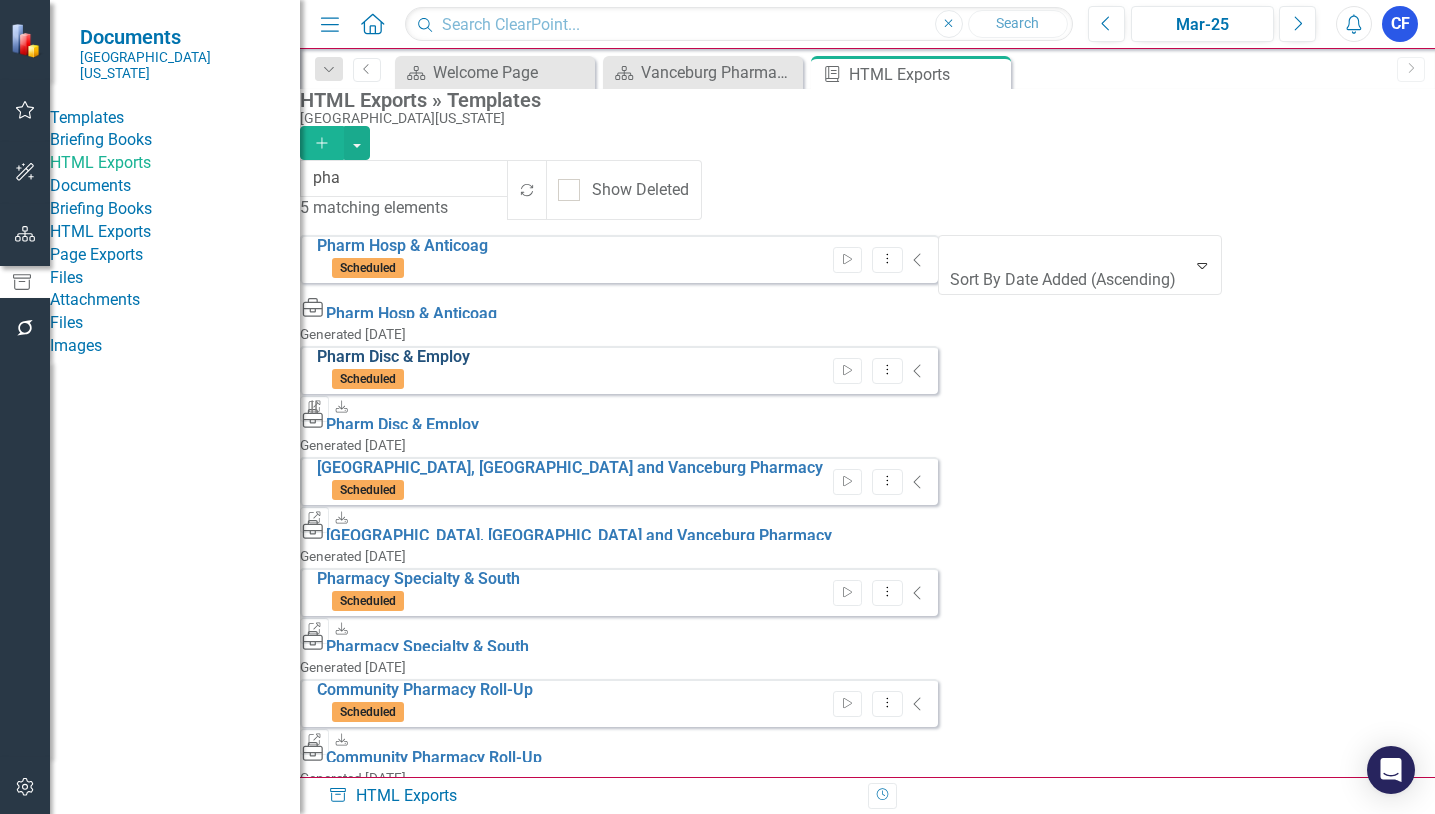 click on "Pharm Disc & Employ" at bounding box center (393, 356) 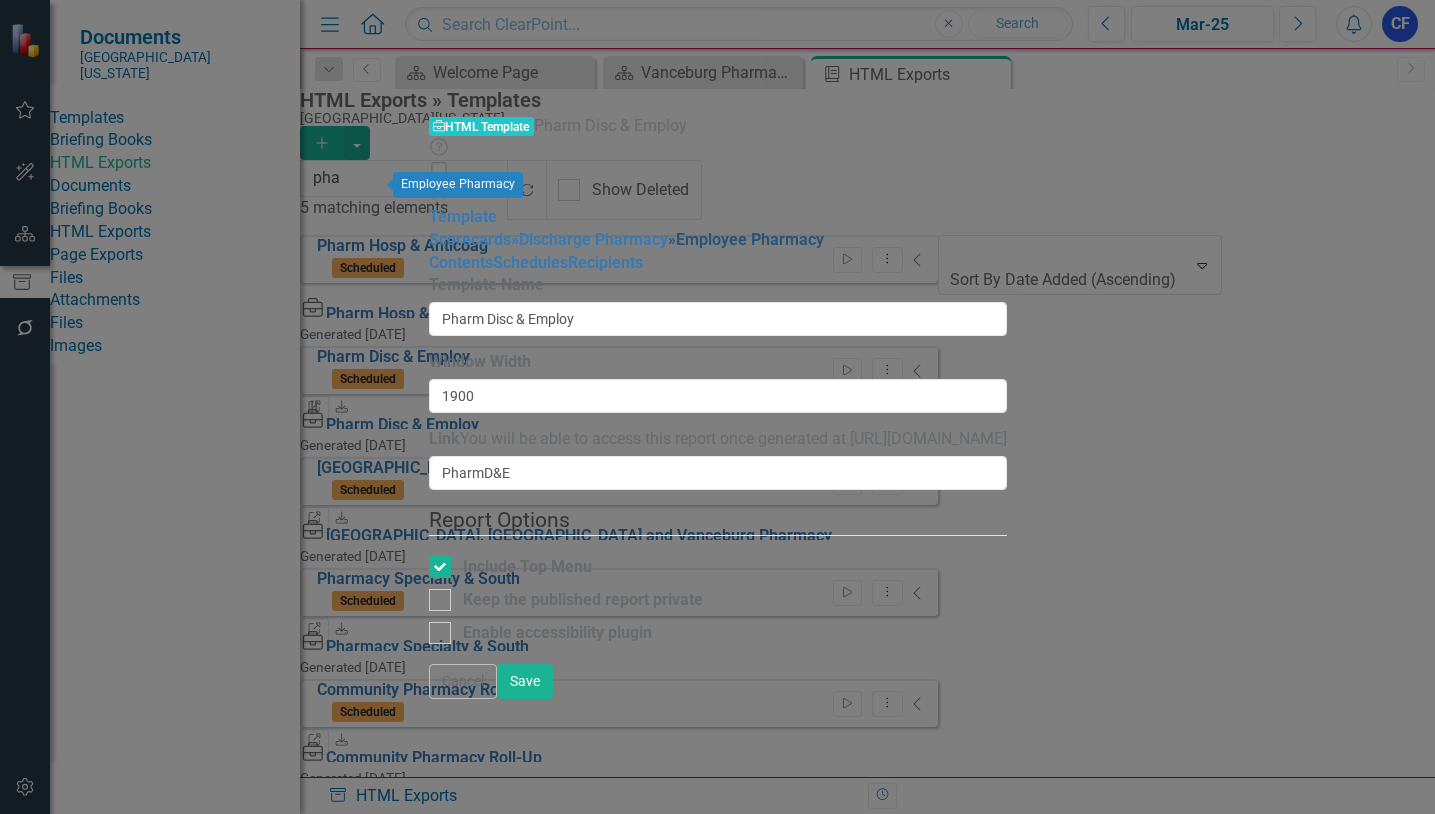 click on "»  Employee Pharmacy" at bounding box center [746, 239] 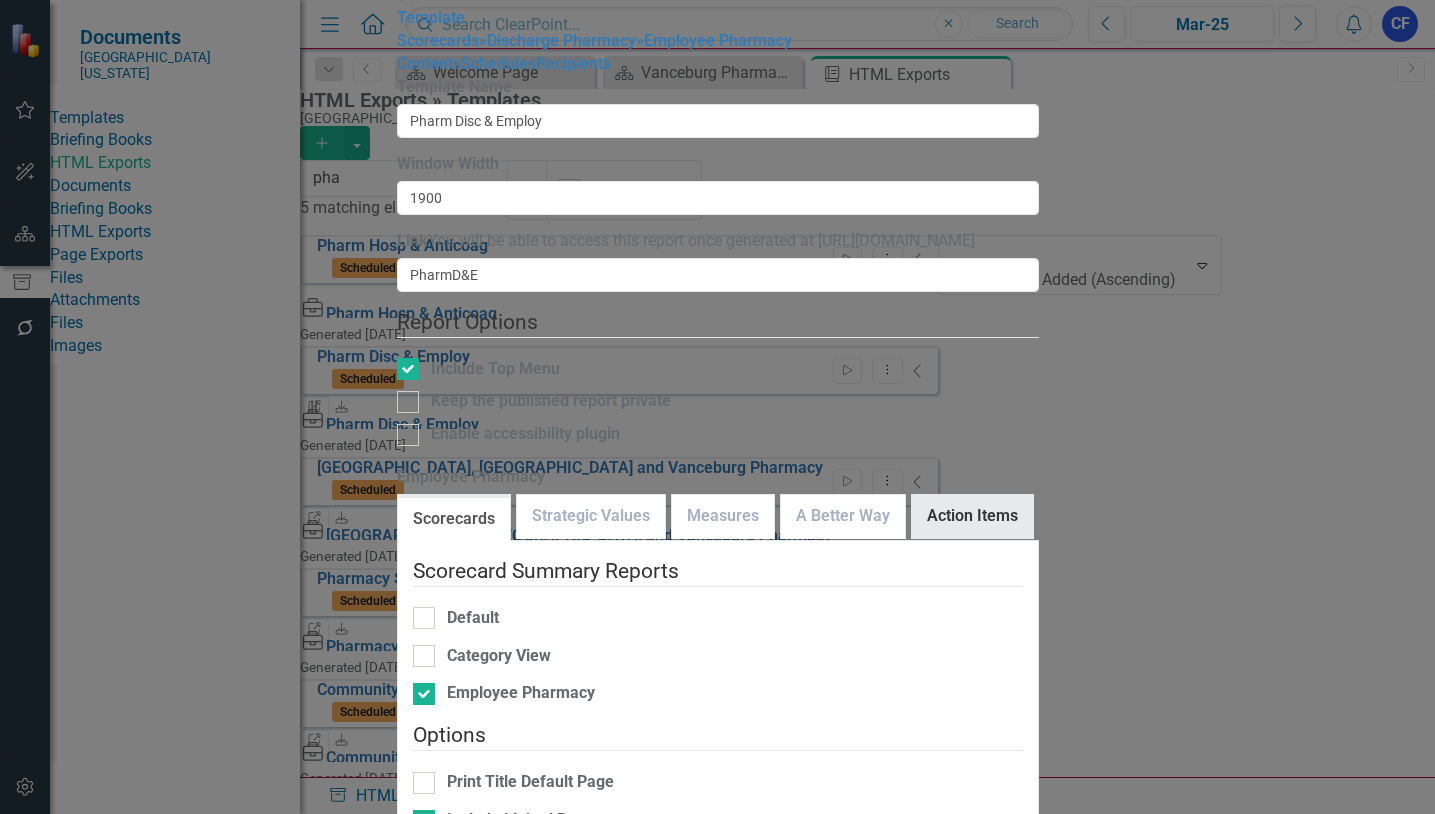 click on "Action Items" at bounding box center (972, 516) 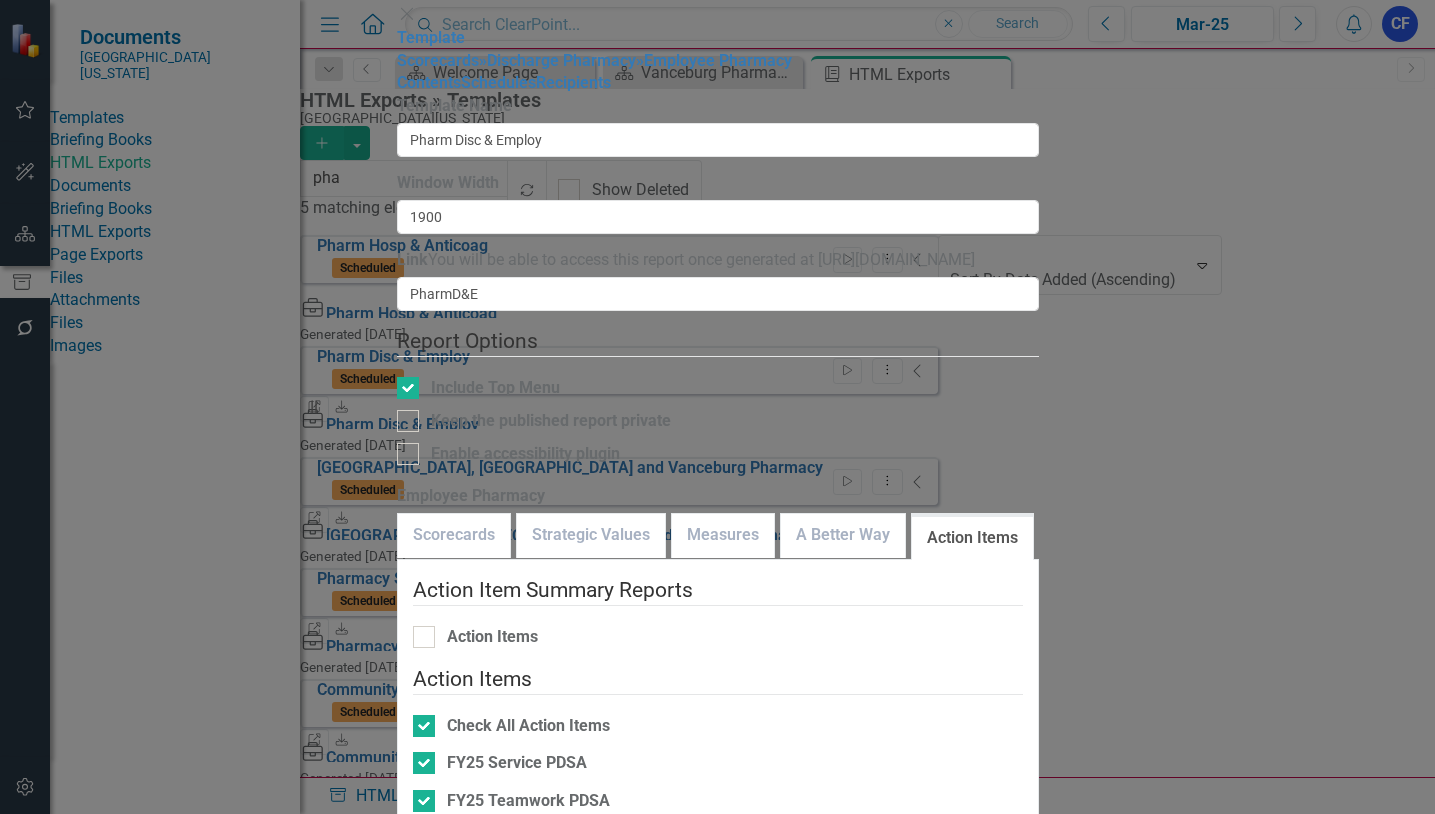 click on "Cancel" at bounding box center [431, 861] 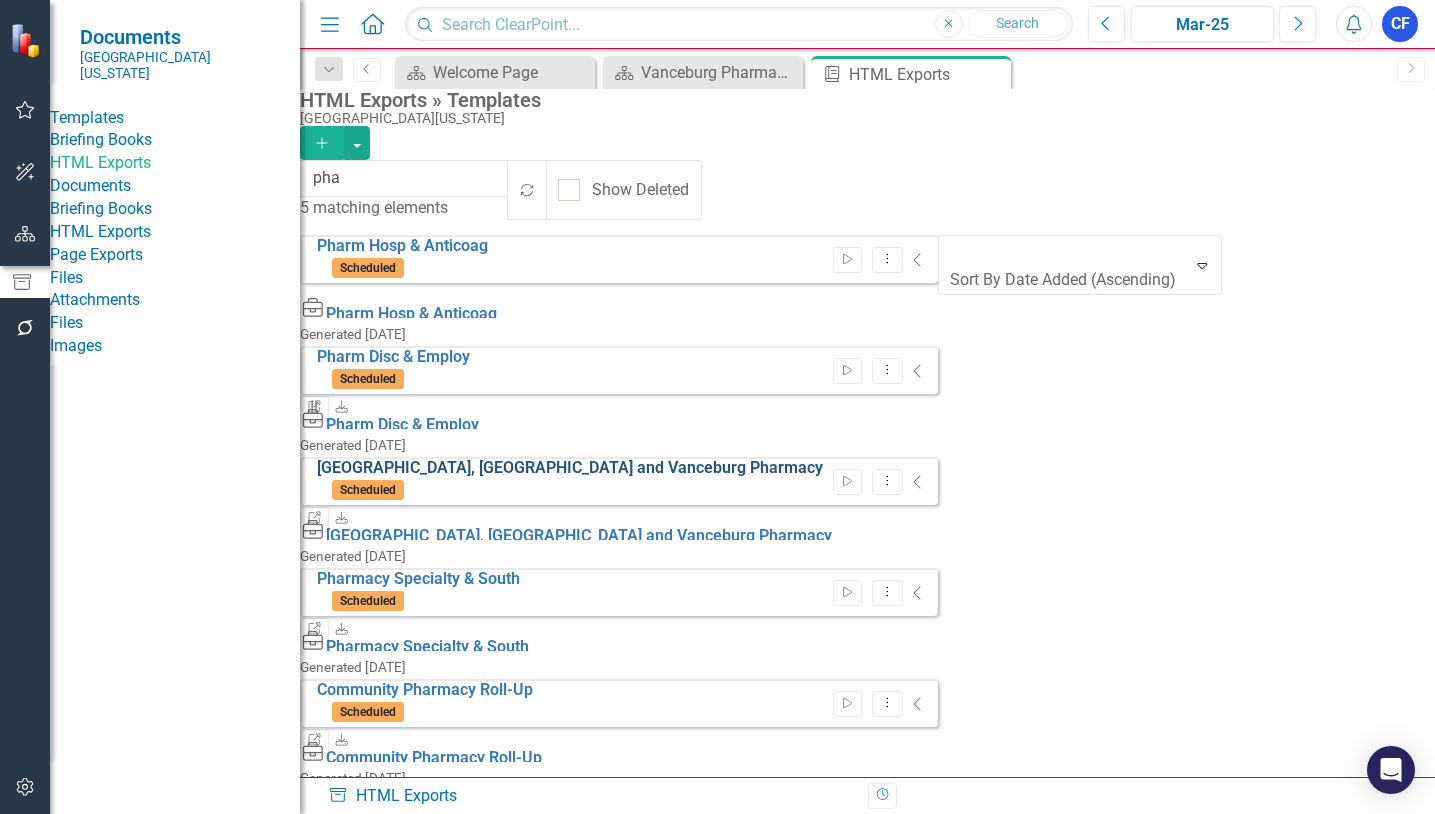 click on "[GEOGRAPHIC_DATA], [GEOGRAPHIC_DATA] and Vanceburg Pharmacy" at bounding box center (570, 467) 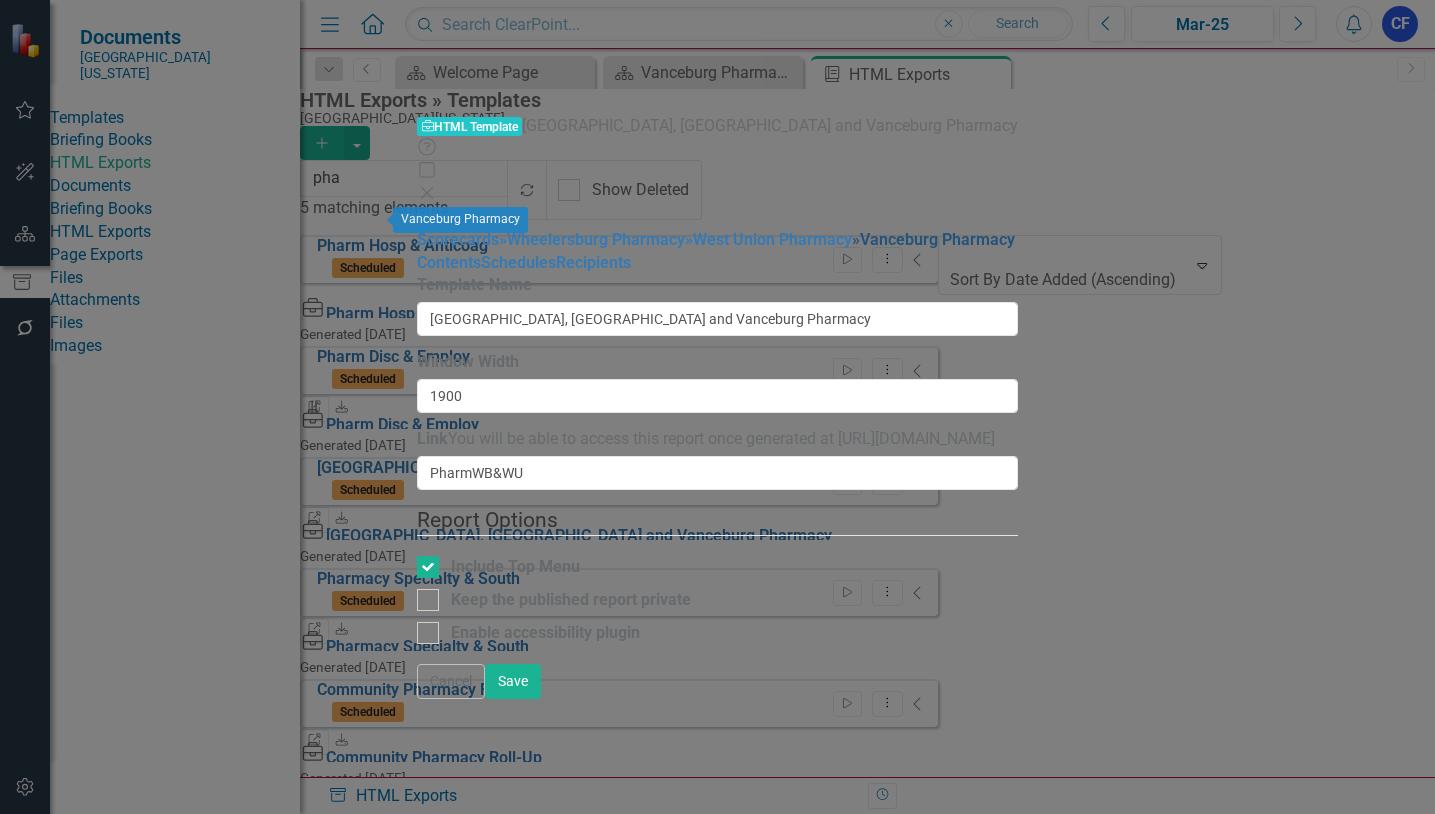 click on "»  Vanceburg Pharmacy" at bounding box center [933, 239] 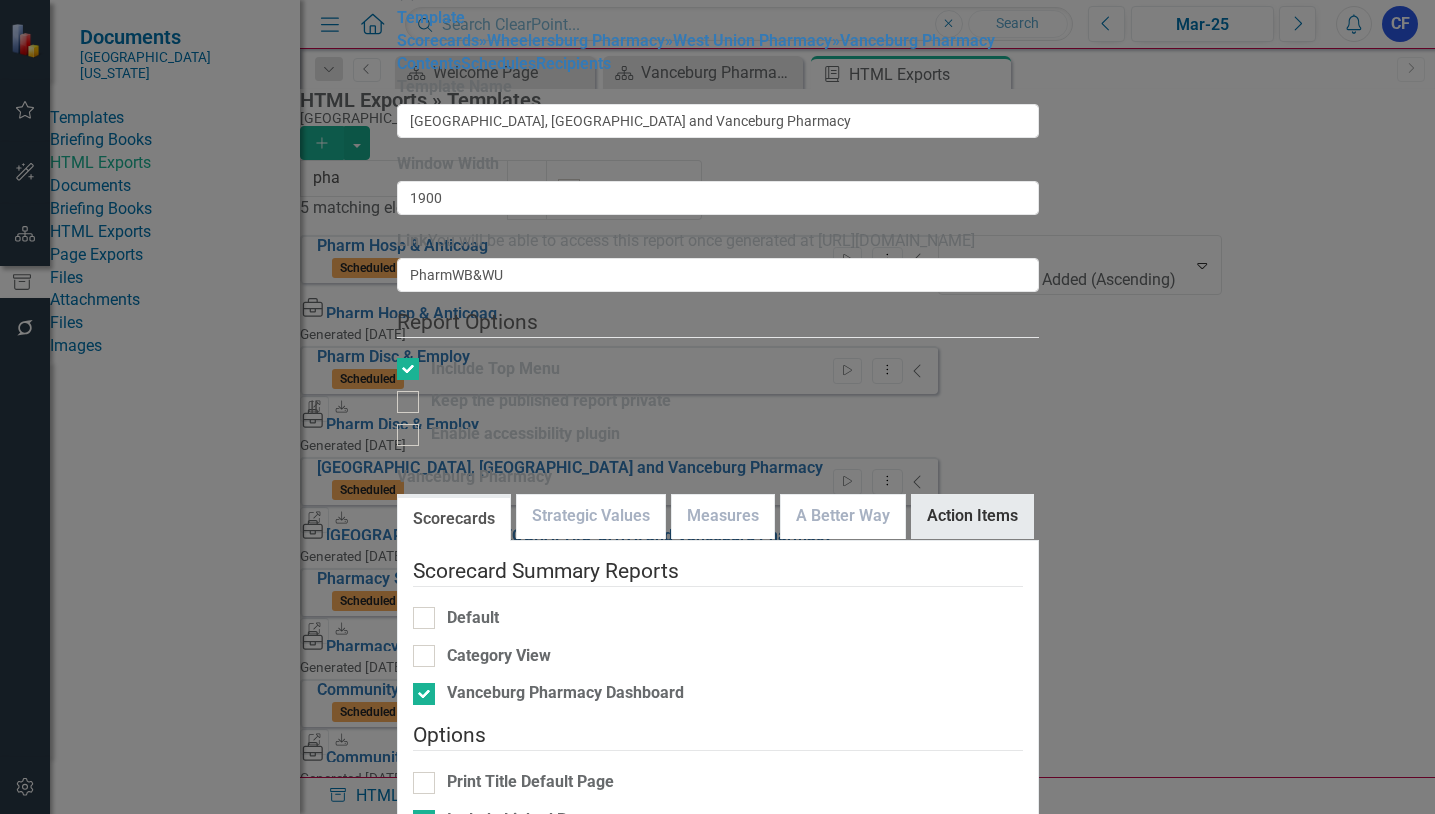 click on "Action Items" at bounding box center (972, 516) 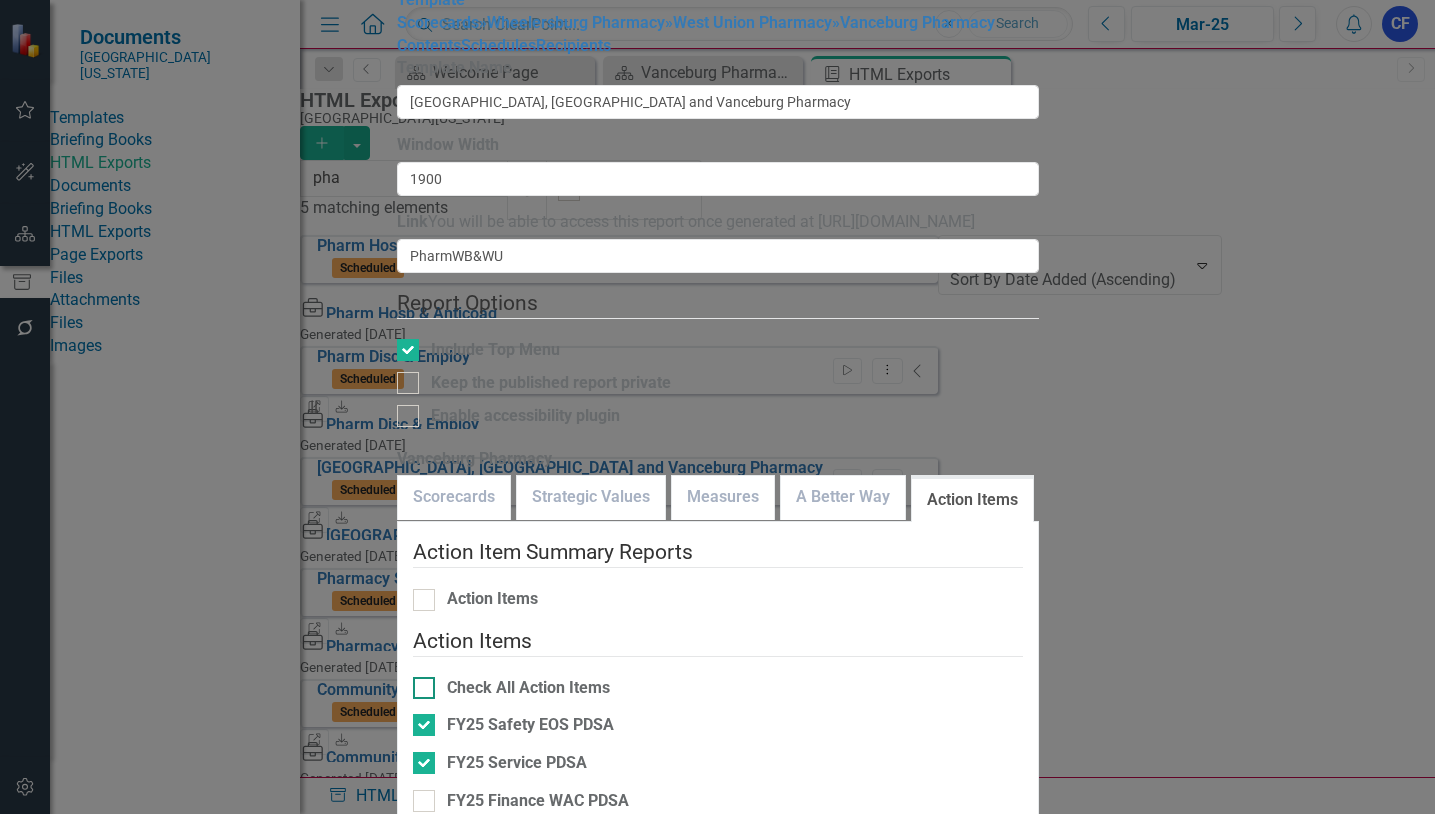 click on "Check All Action Items" at bounding box center [419, 683] 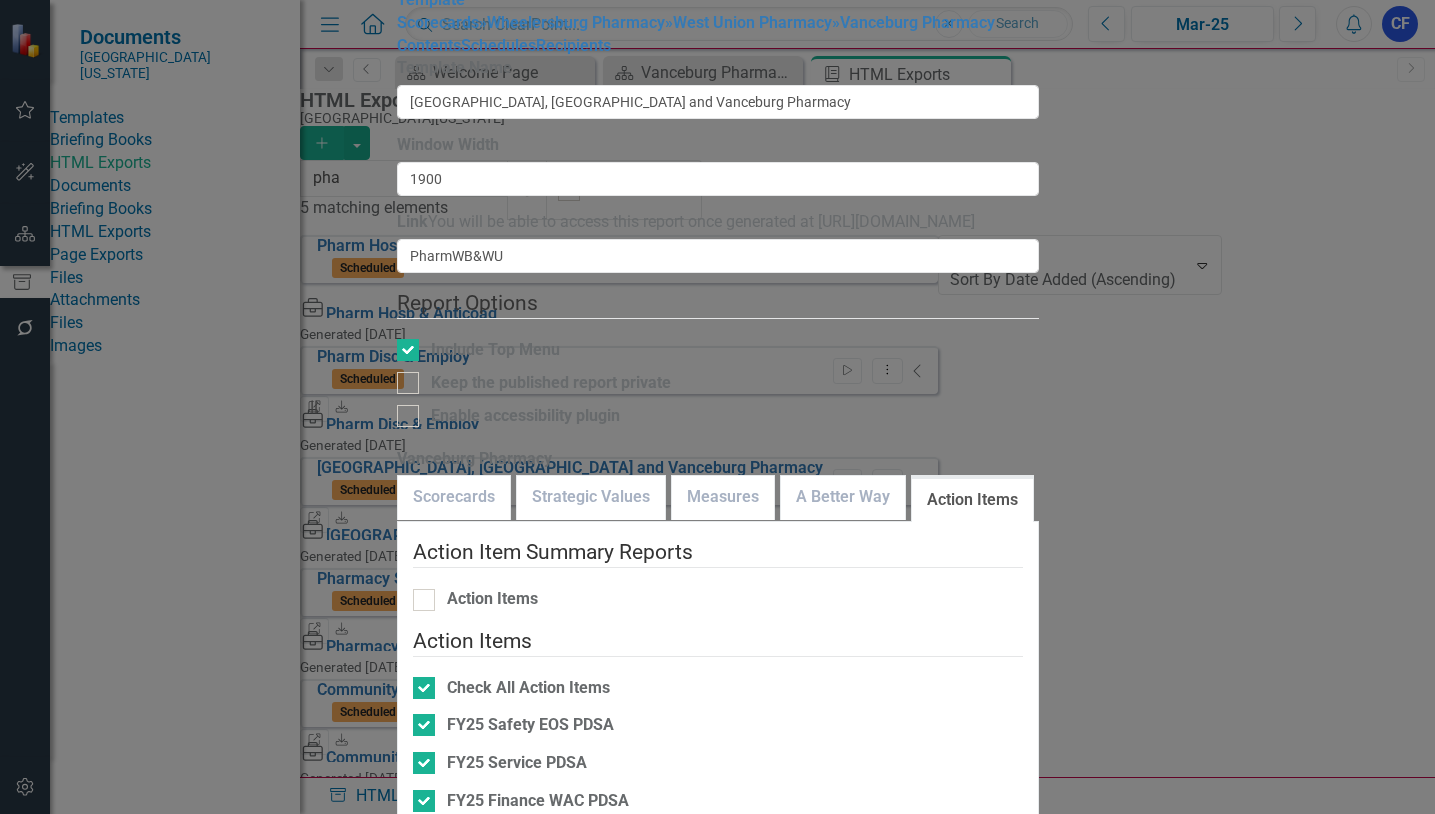 click on "Save" at bounding box center (493, 898) 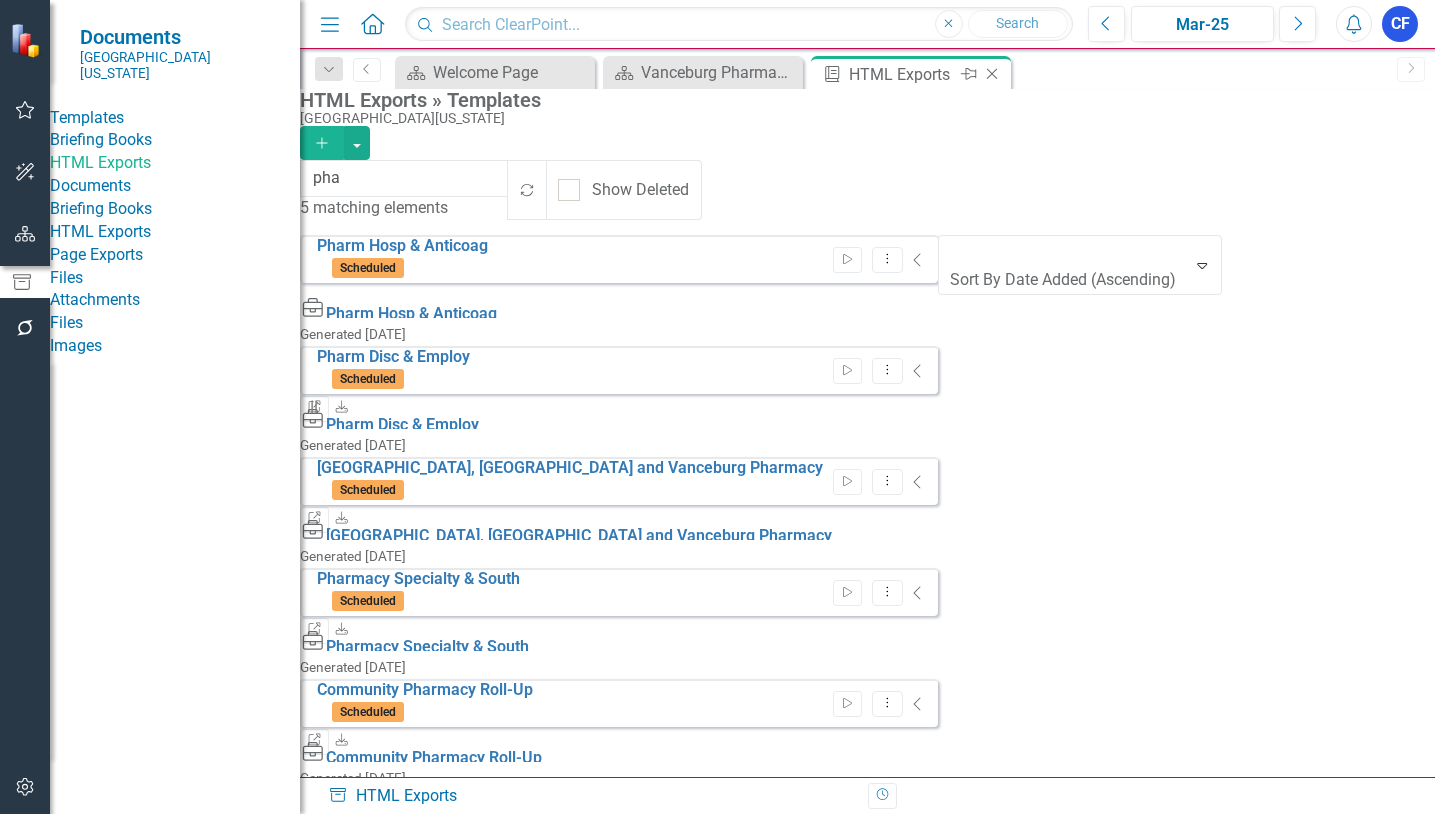 click on "Close" 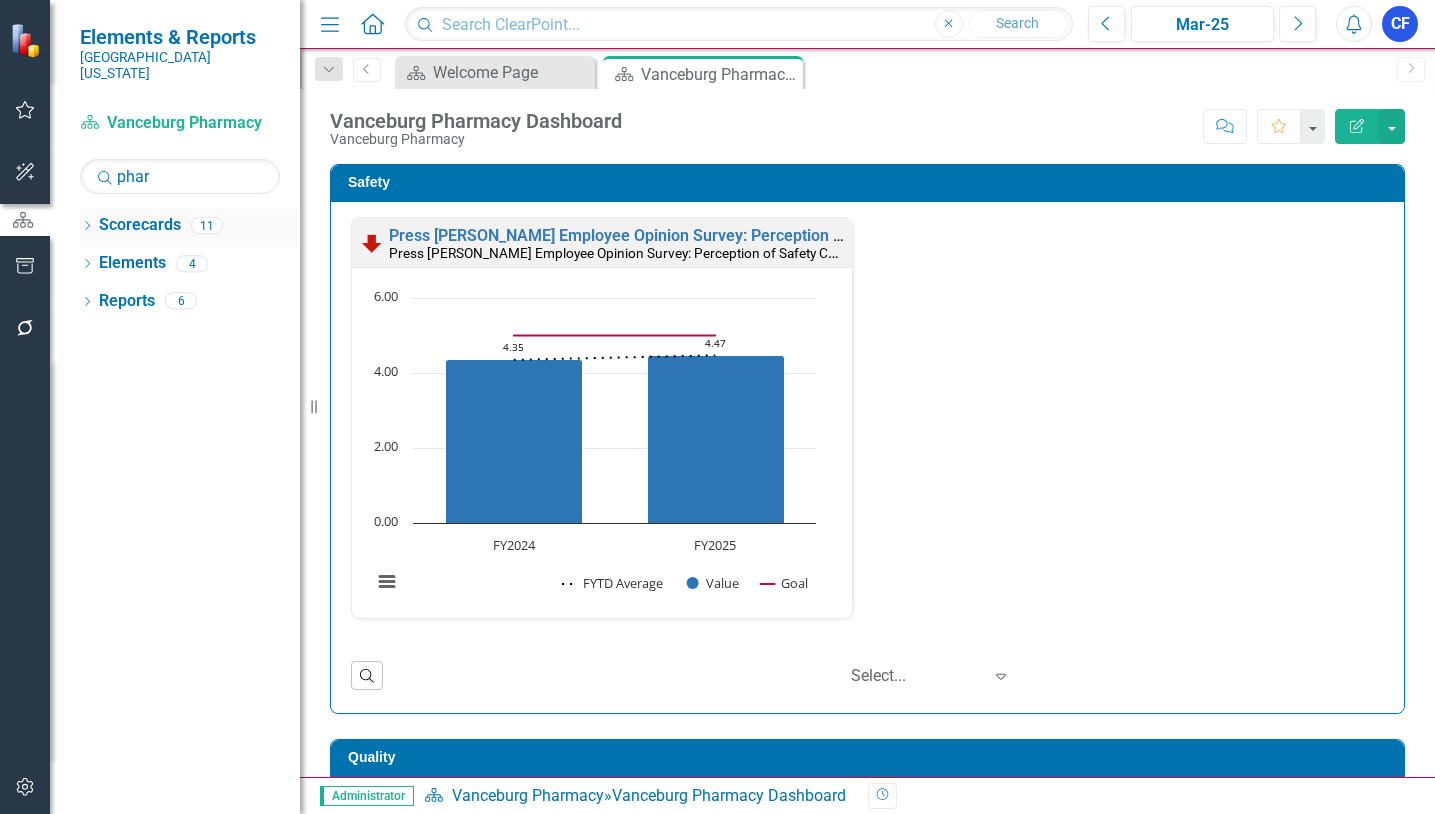click on "Dropdown" 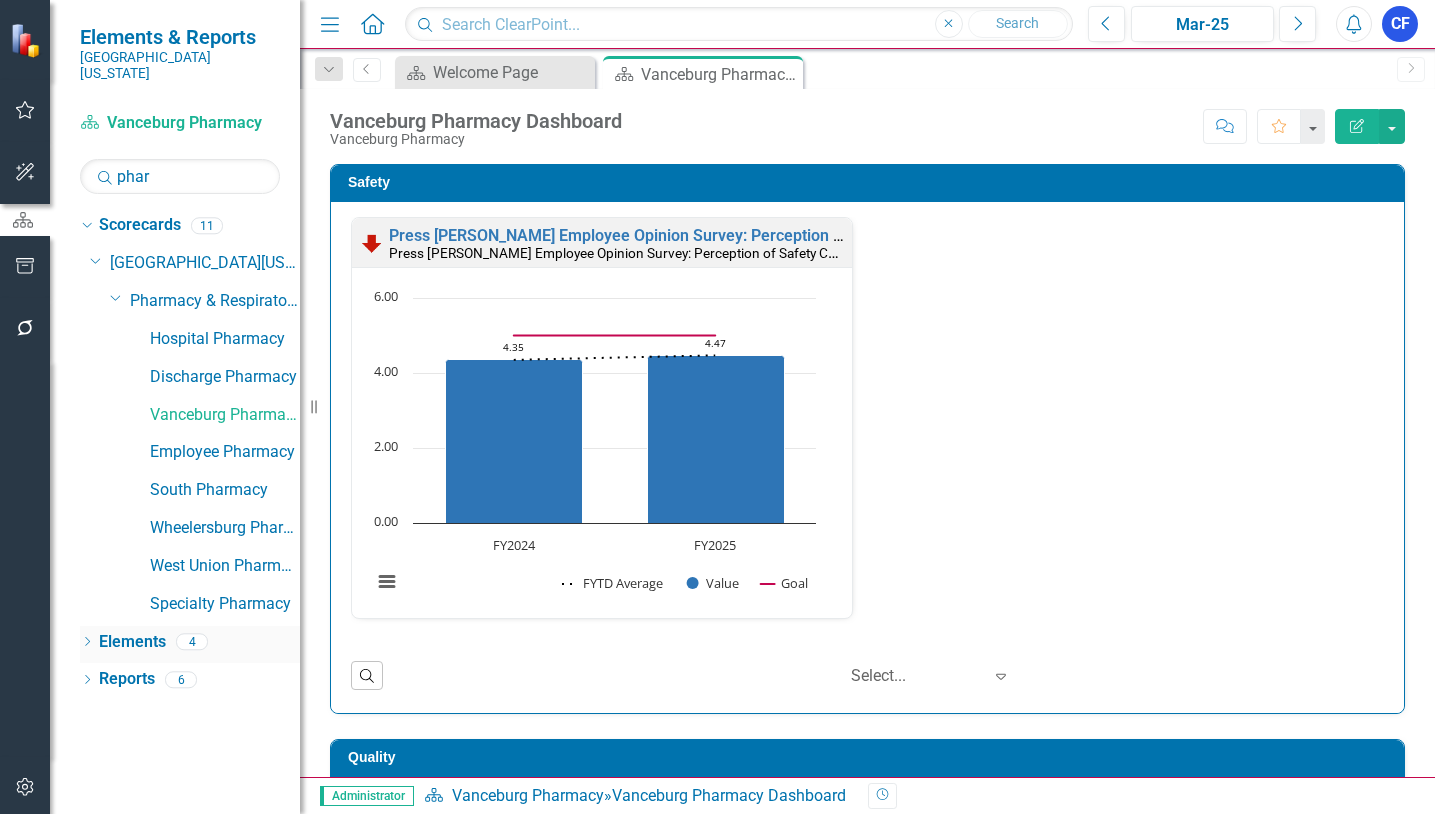 click on "Elements" at bounding box center (132, 642) 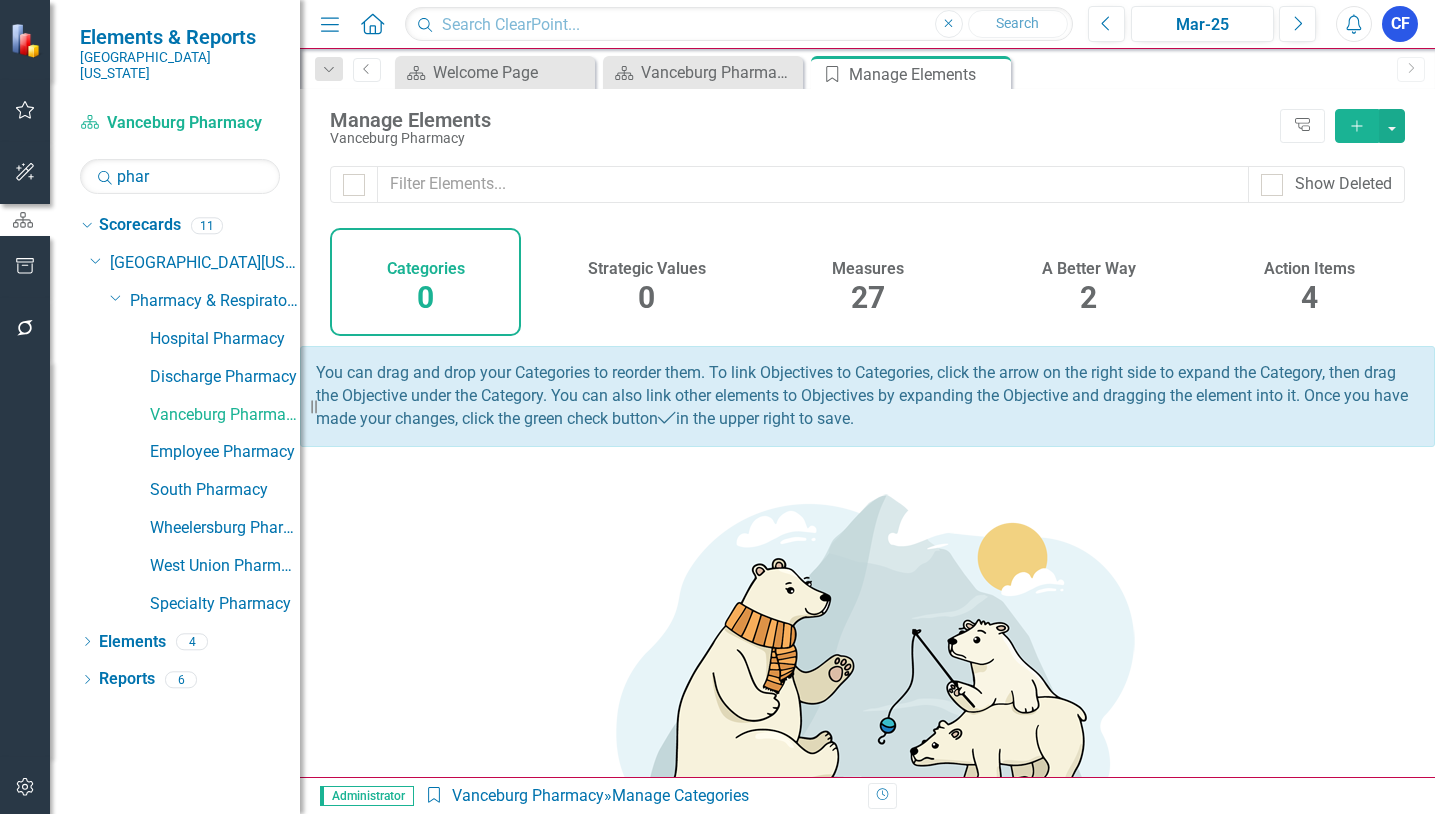 click on "4" at bounding box center (1309, 297) 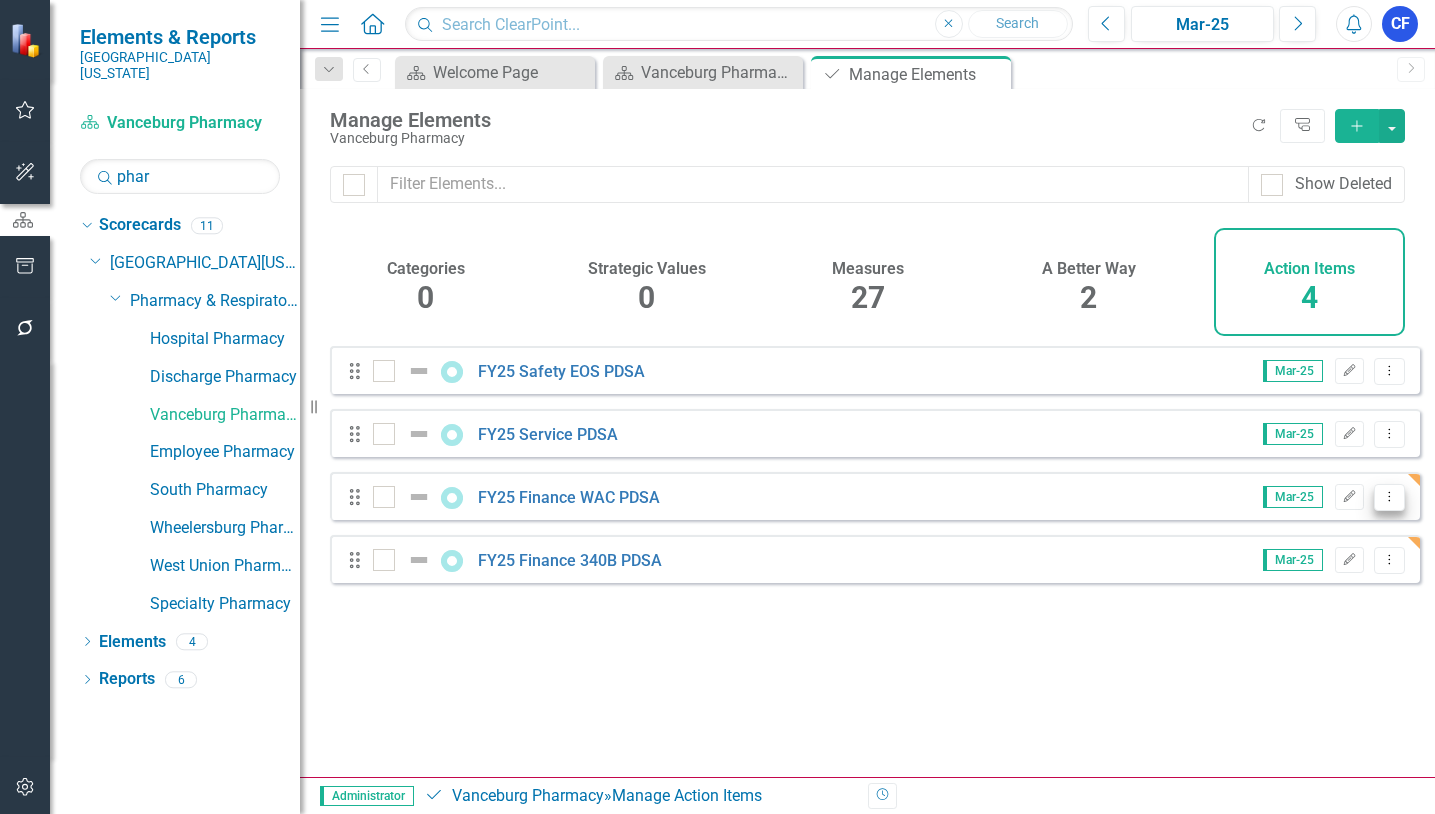 click on "Dropdown Menu" 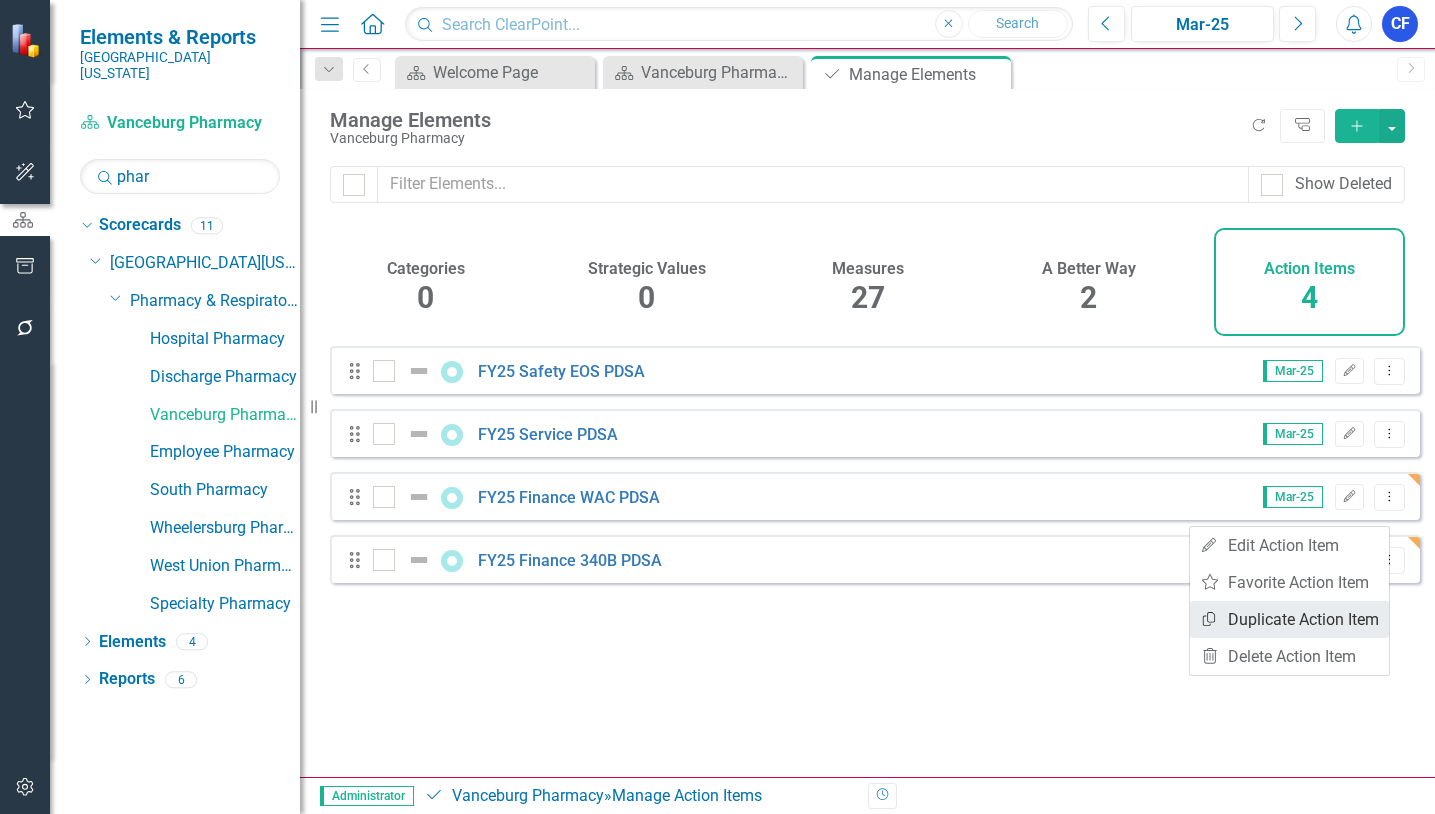 click on "Copy Duplicate Action Item" at bounding box center [1289, 619] 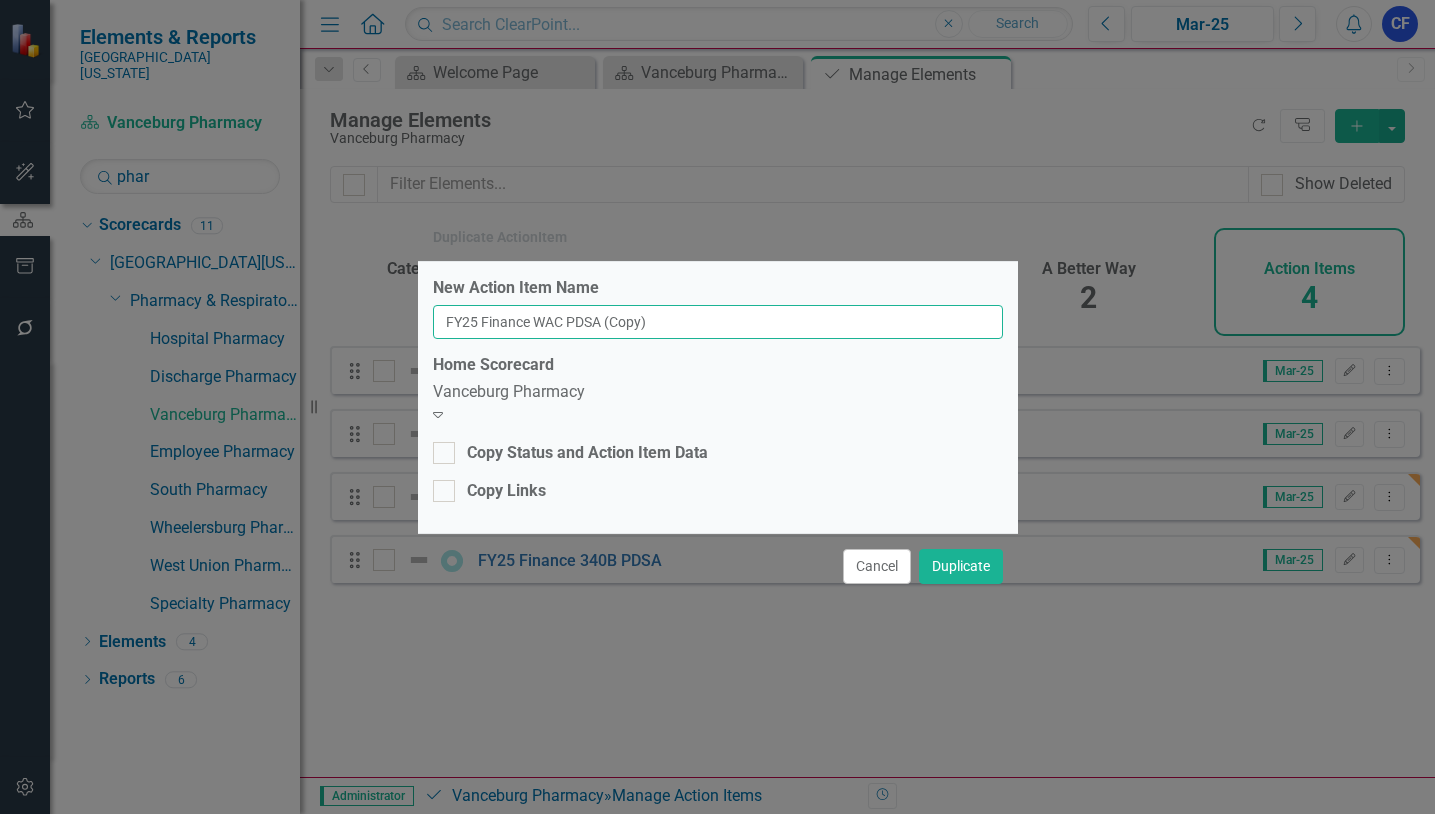drag, startPoint x: 691, startPoint y: 328, endPoint x: 626, endPoint y: 333, distance: 65.192024 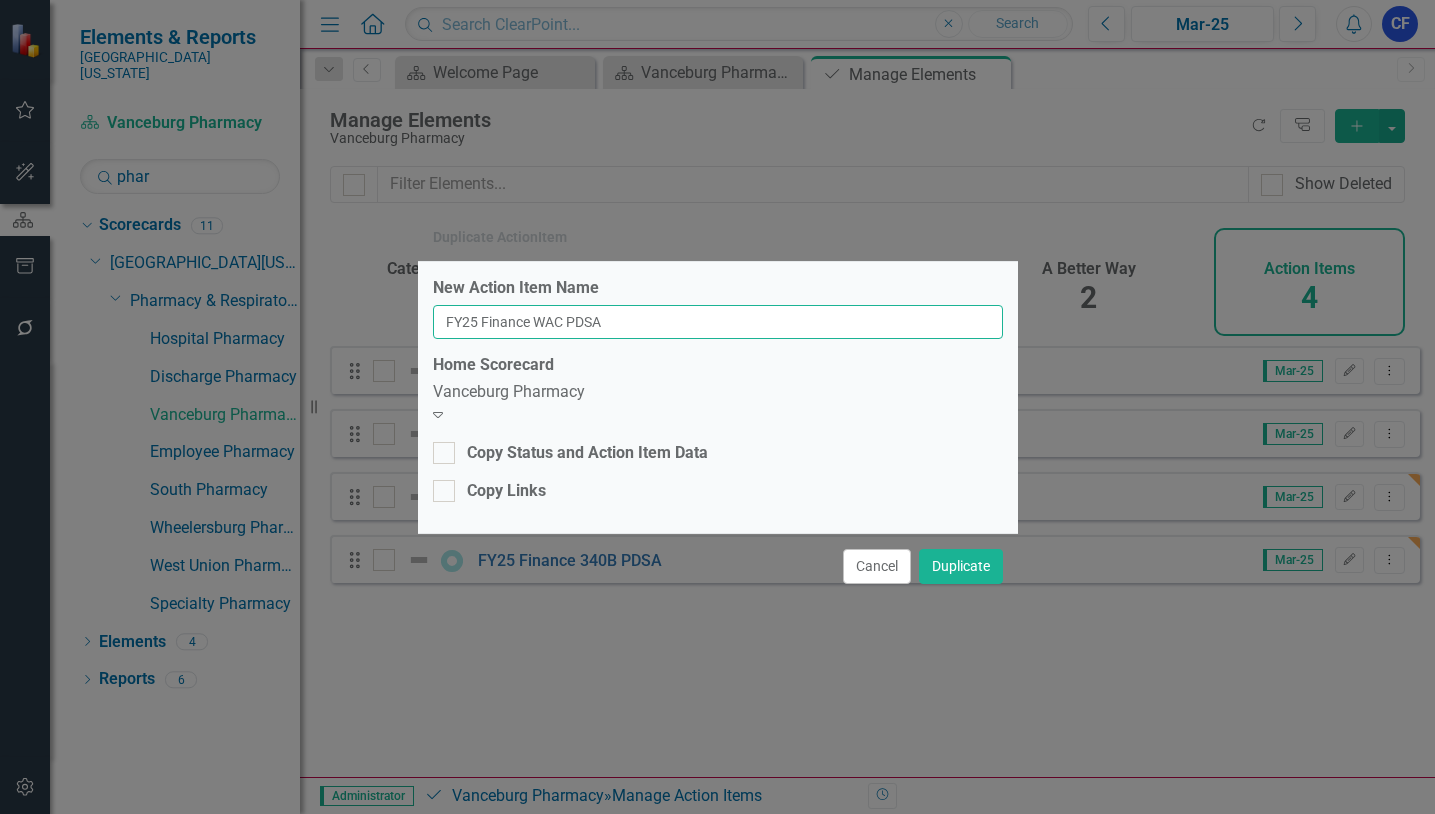 type on "FY25 Finance WAC PDSA" 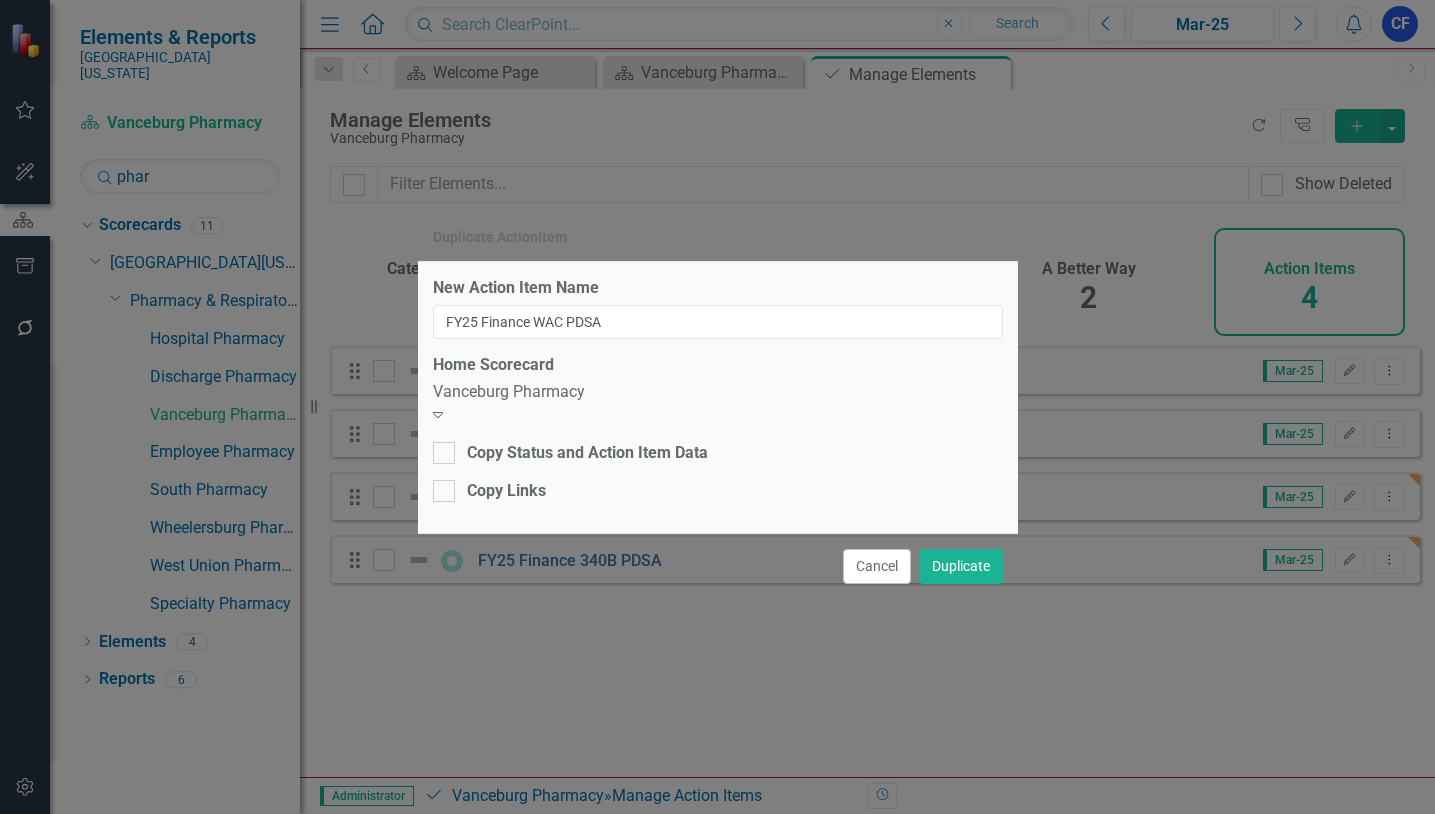click on "Expand" 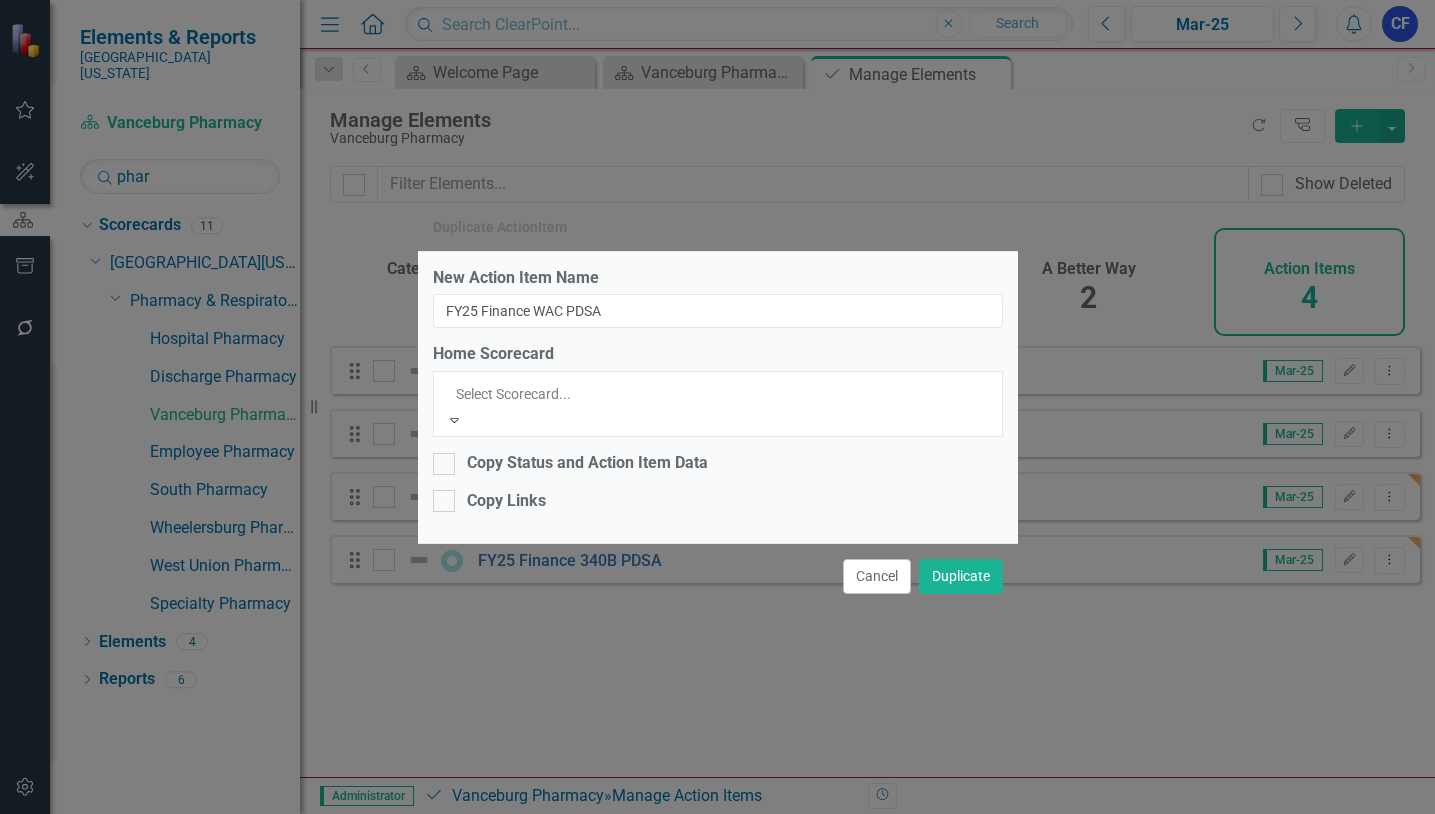 scroll, scrollTop: 4368, scrollLeft: 0, axis: vertical 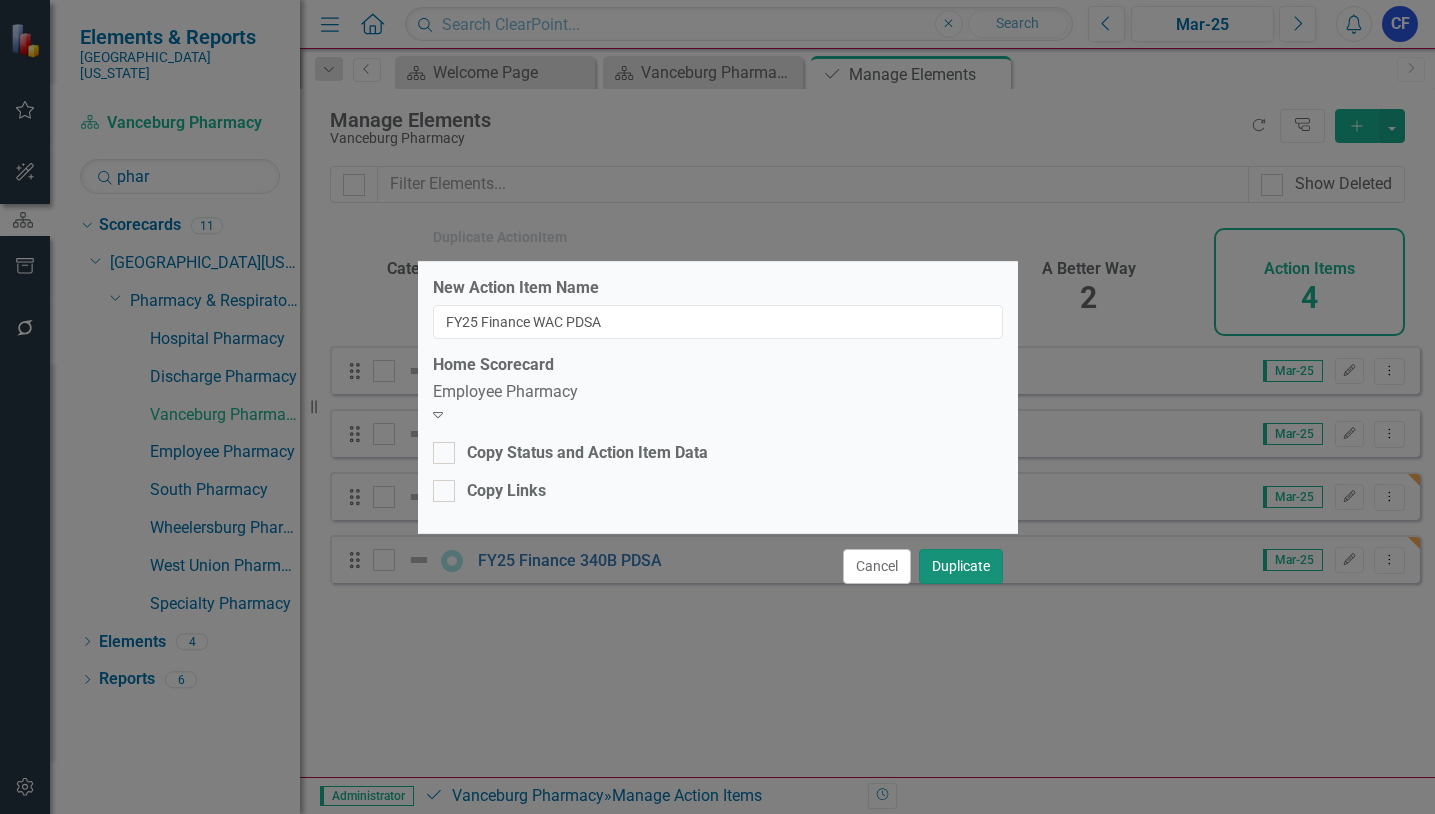 click on "Duplicate" at bounding box center [961, 566] 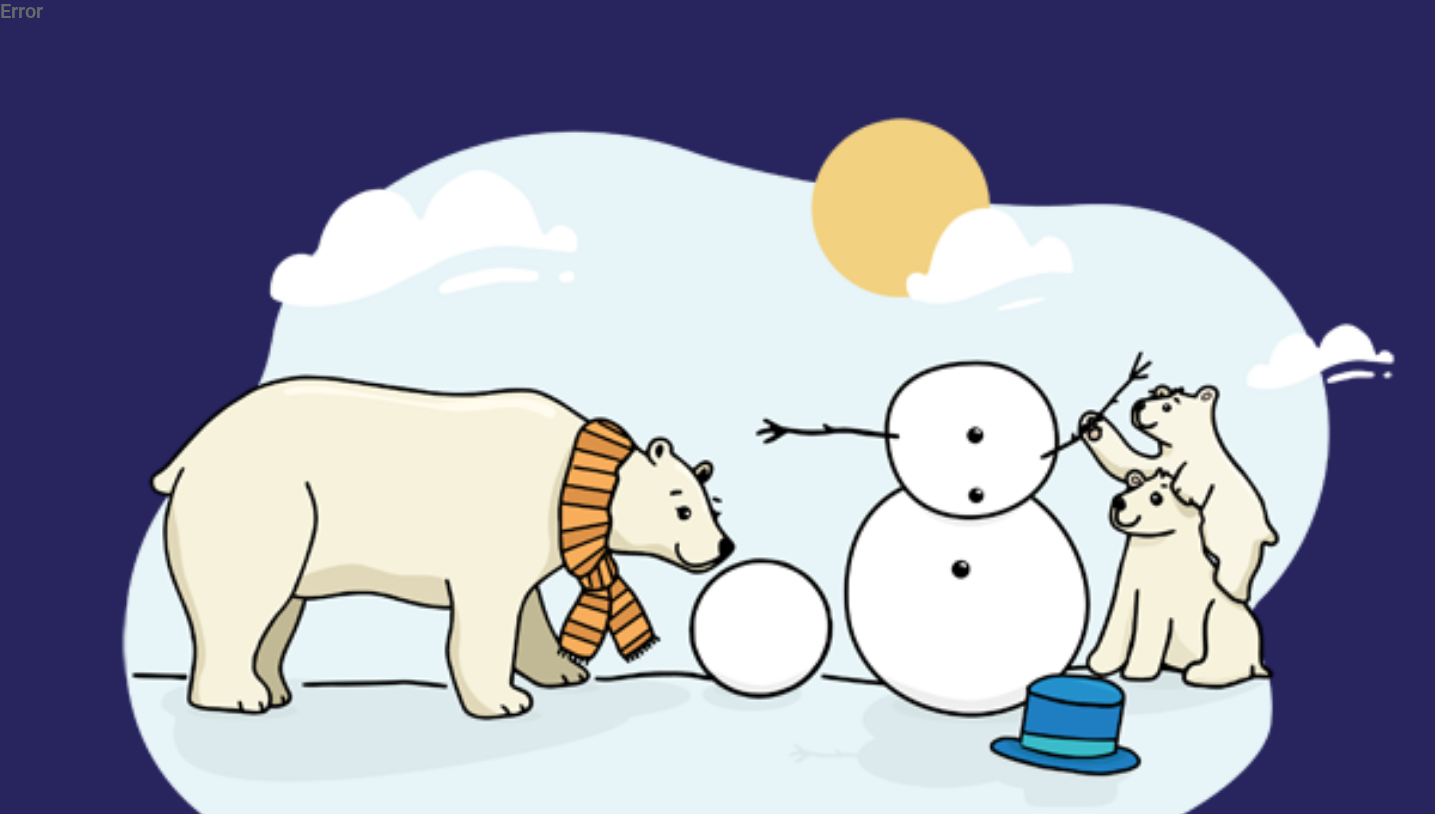 click on "Refresh the Page" at bounding box center [639, 1041] 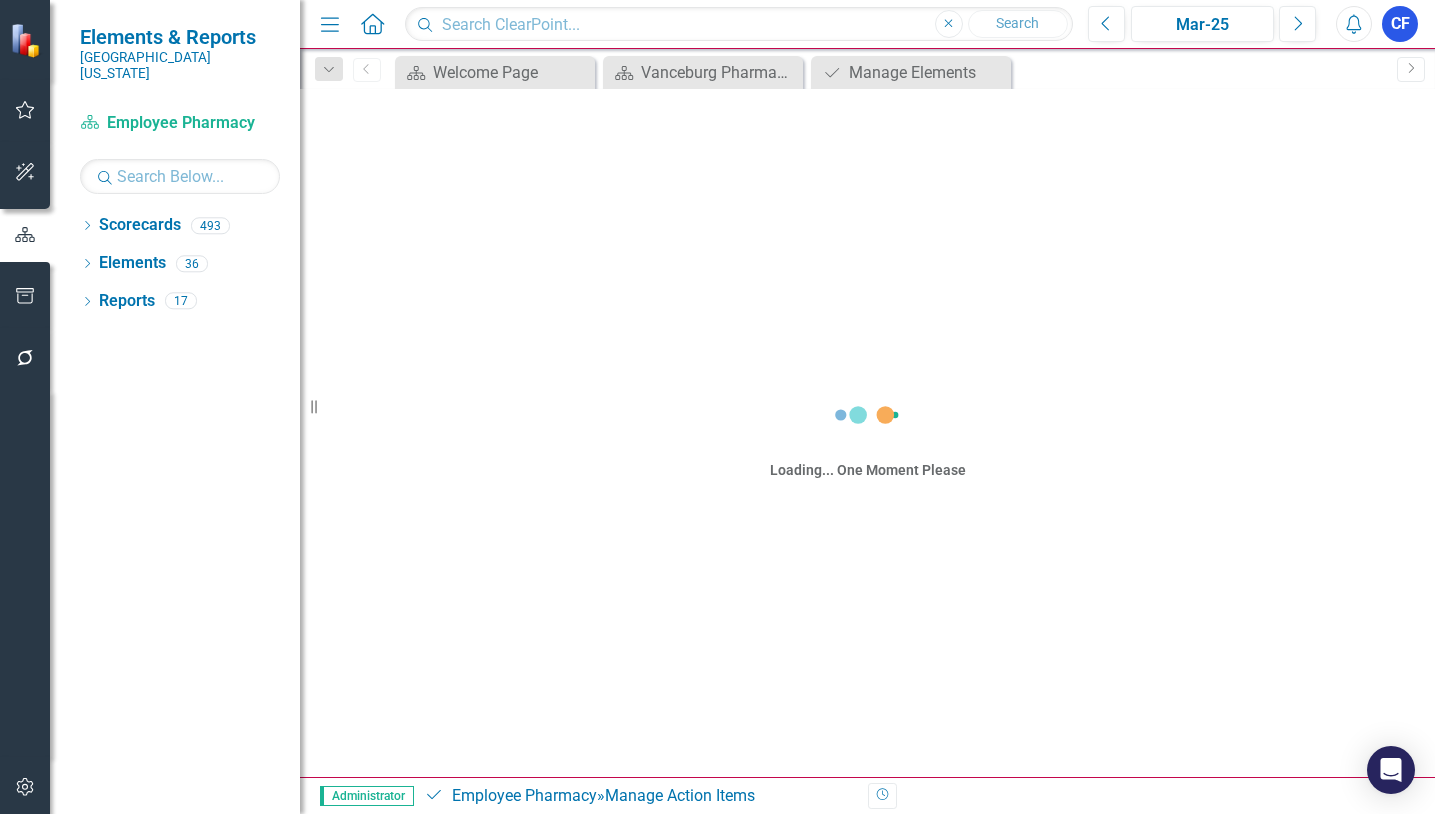 scroll, scrollTop: 0, scrollLeft: 0, axis: both 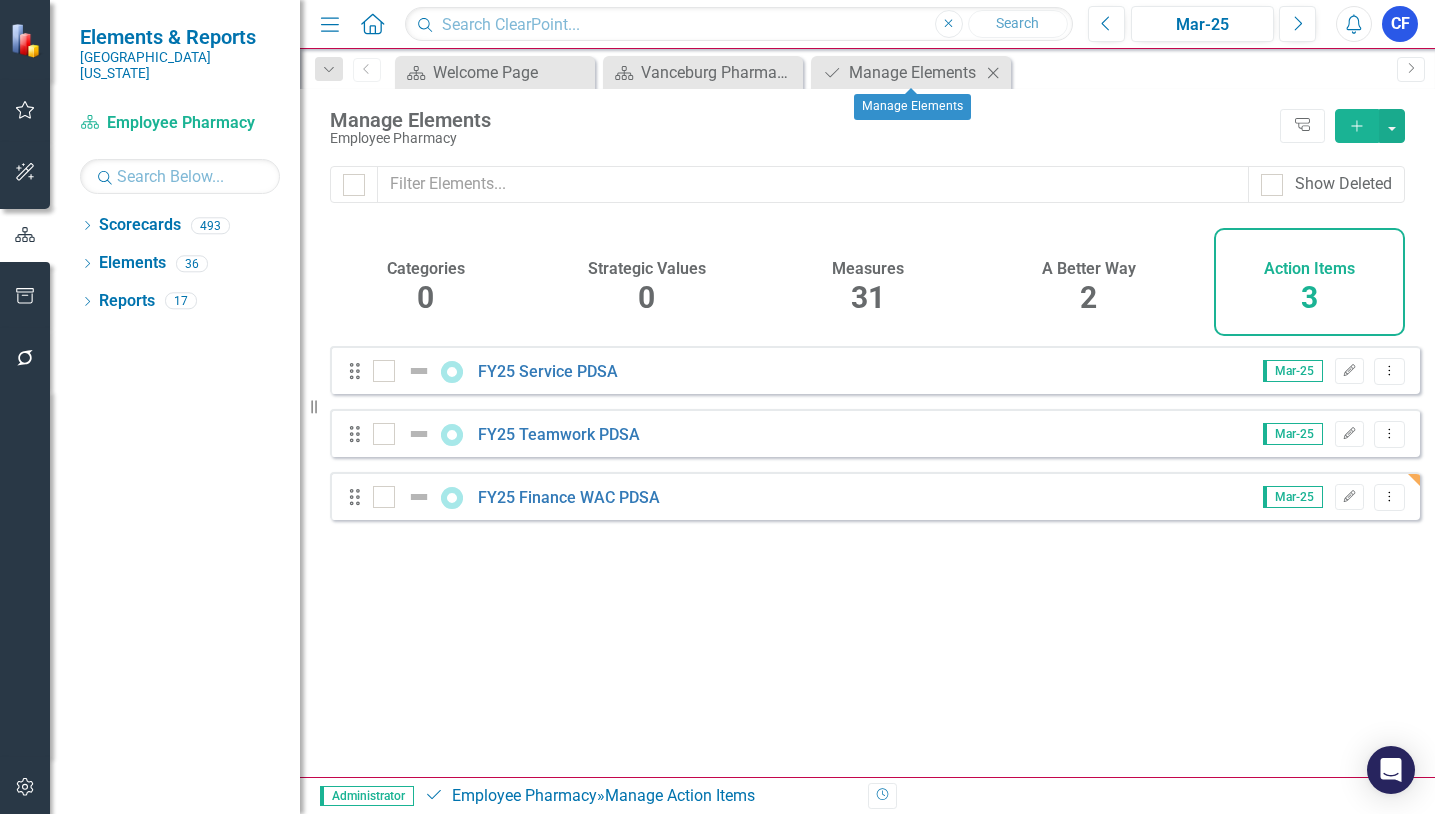 click on "Close" 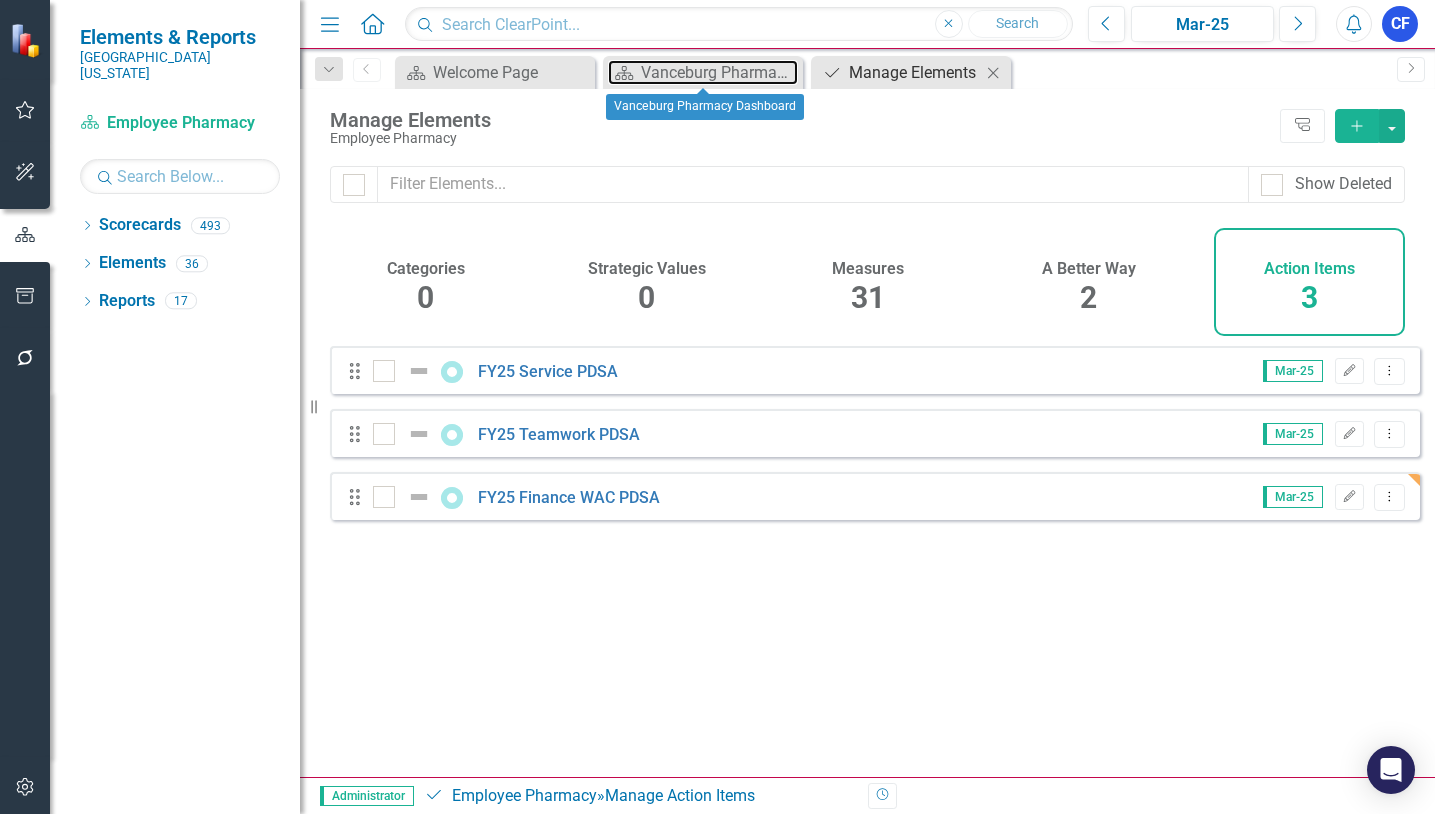 drag, startPoint x: 693, startPoint y: 82, endPoint x: 939, endPoint y: 84, distance: 246.00813 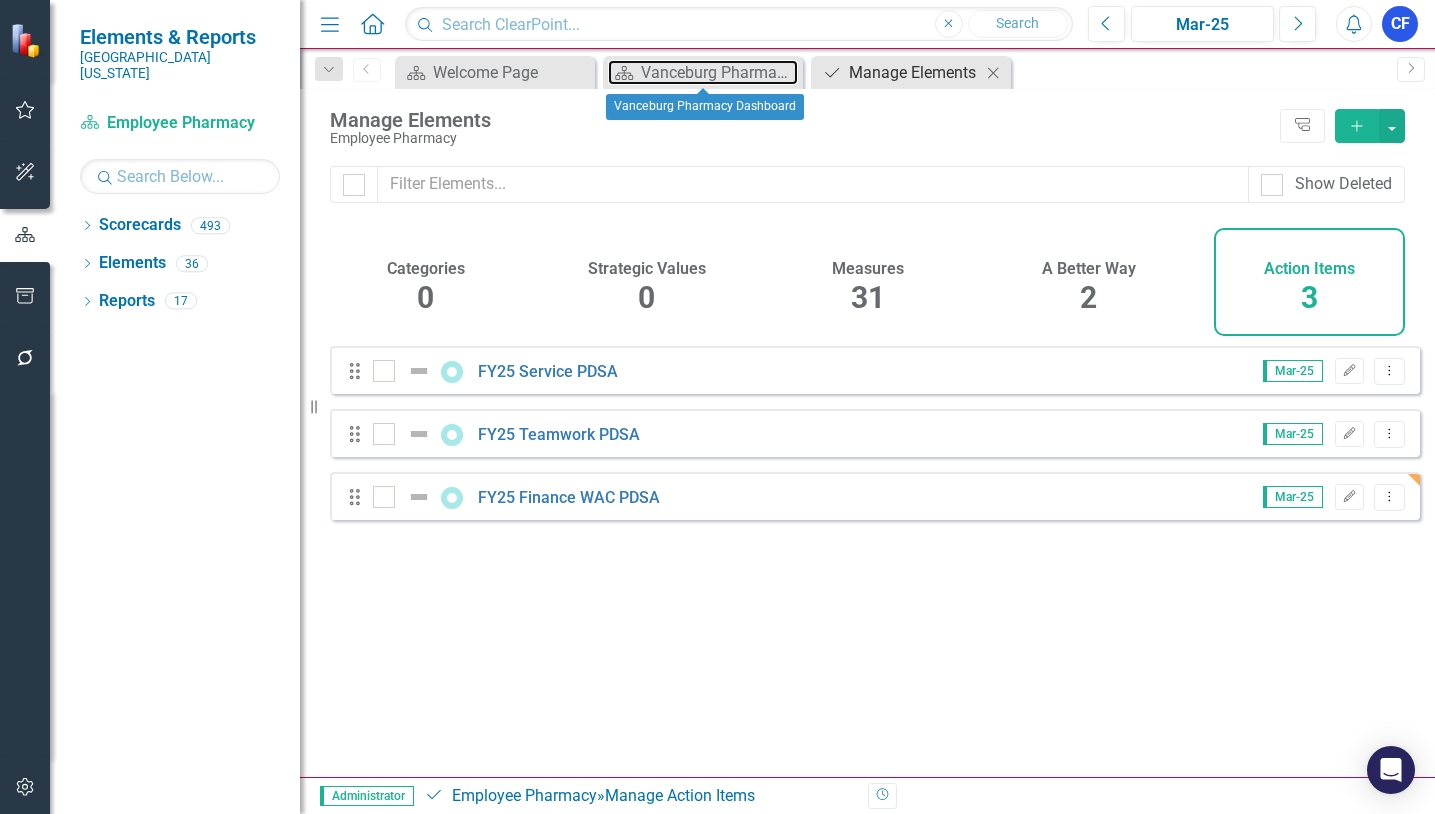 click on "Vanceburg Pharmacy Dashboard" at bounding box center [719, 72] 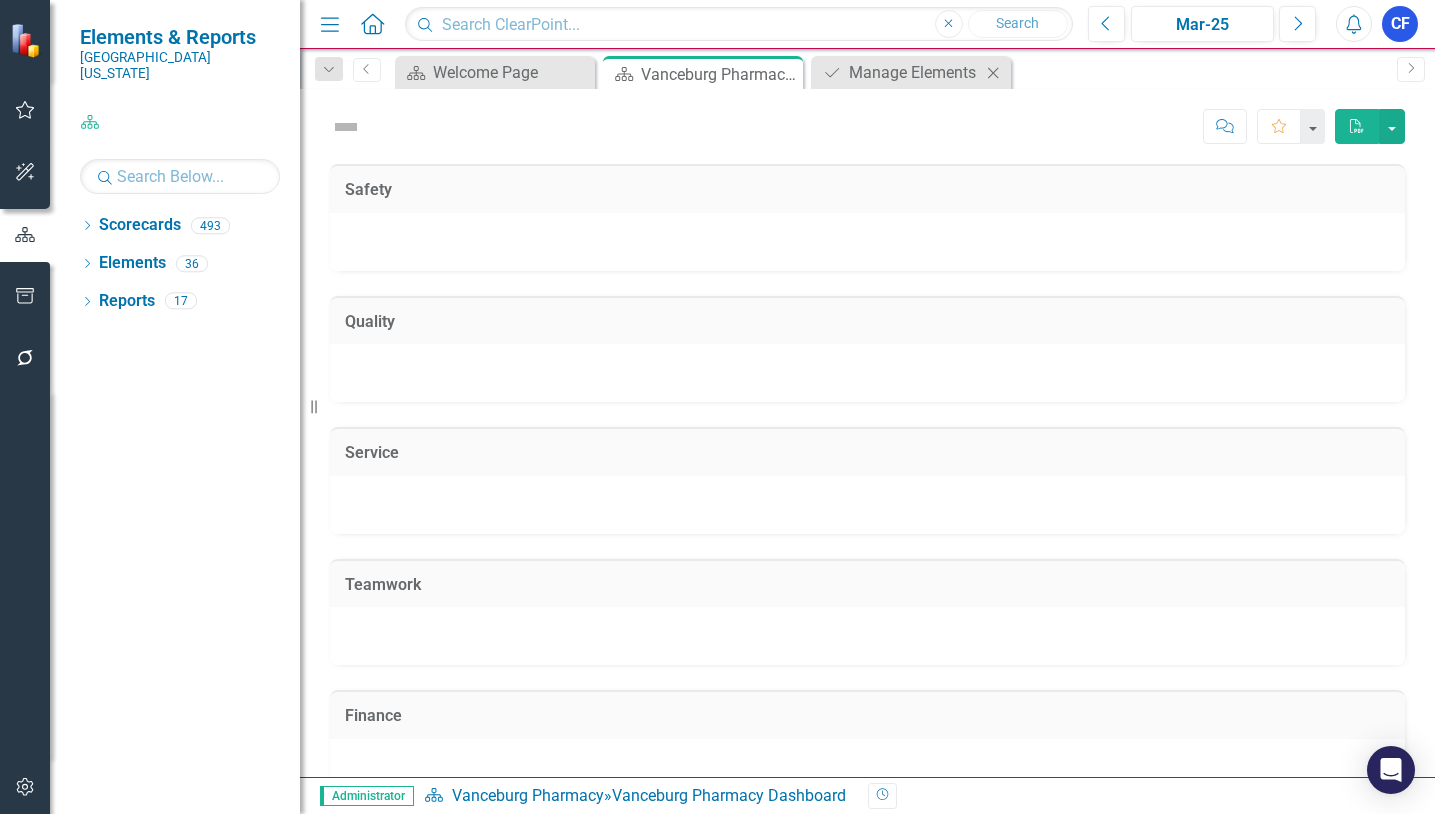 click 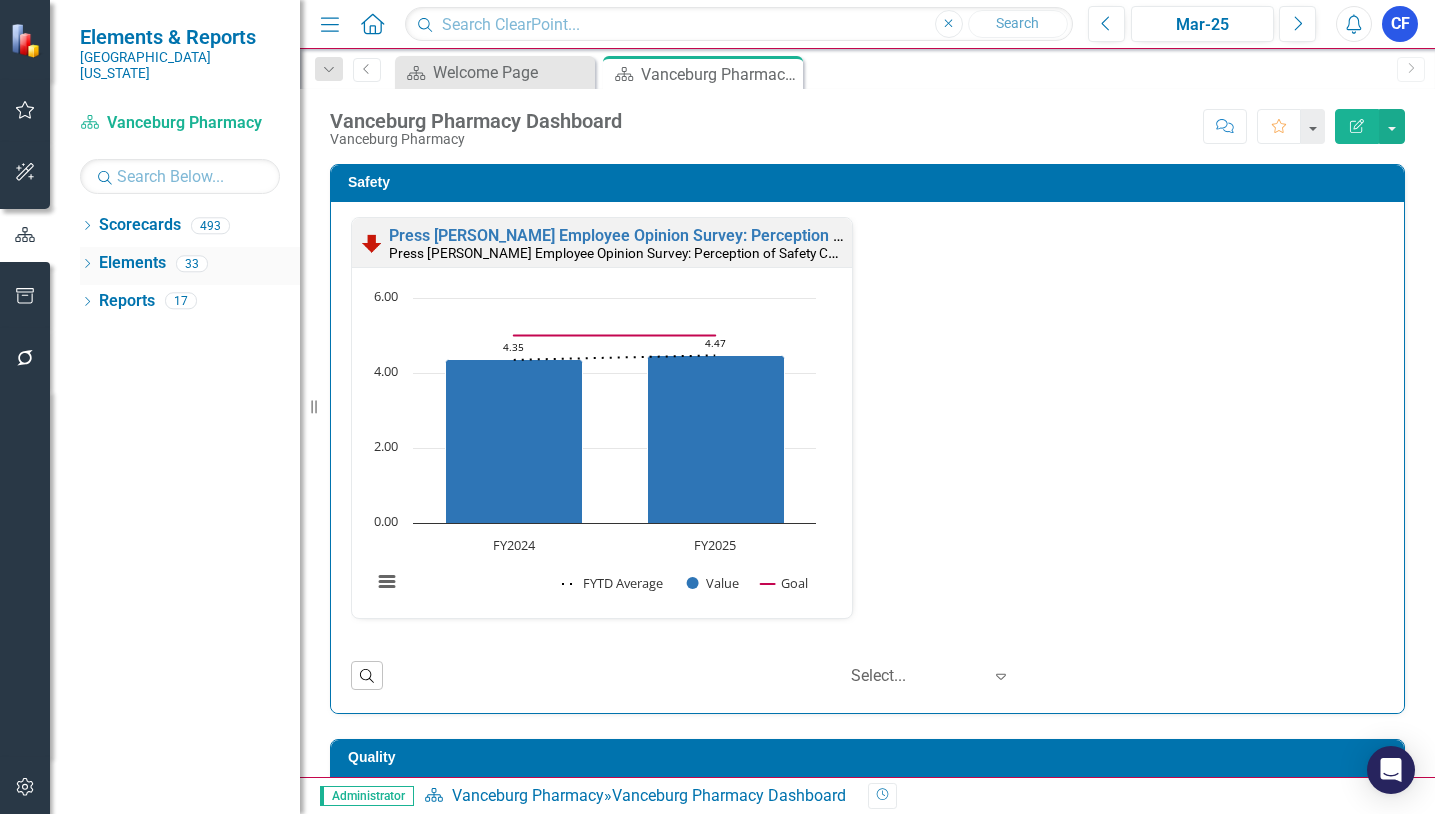 click on "Elements" at bounding box center (132, 263) 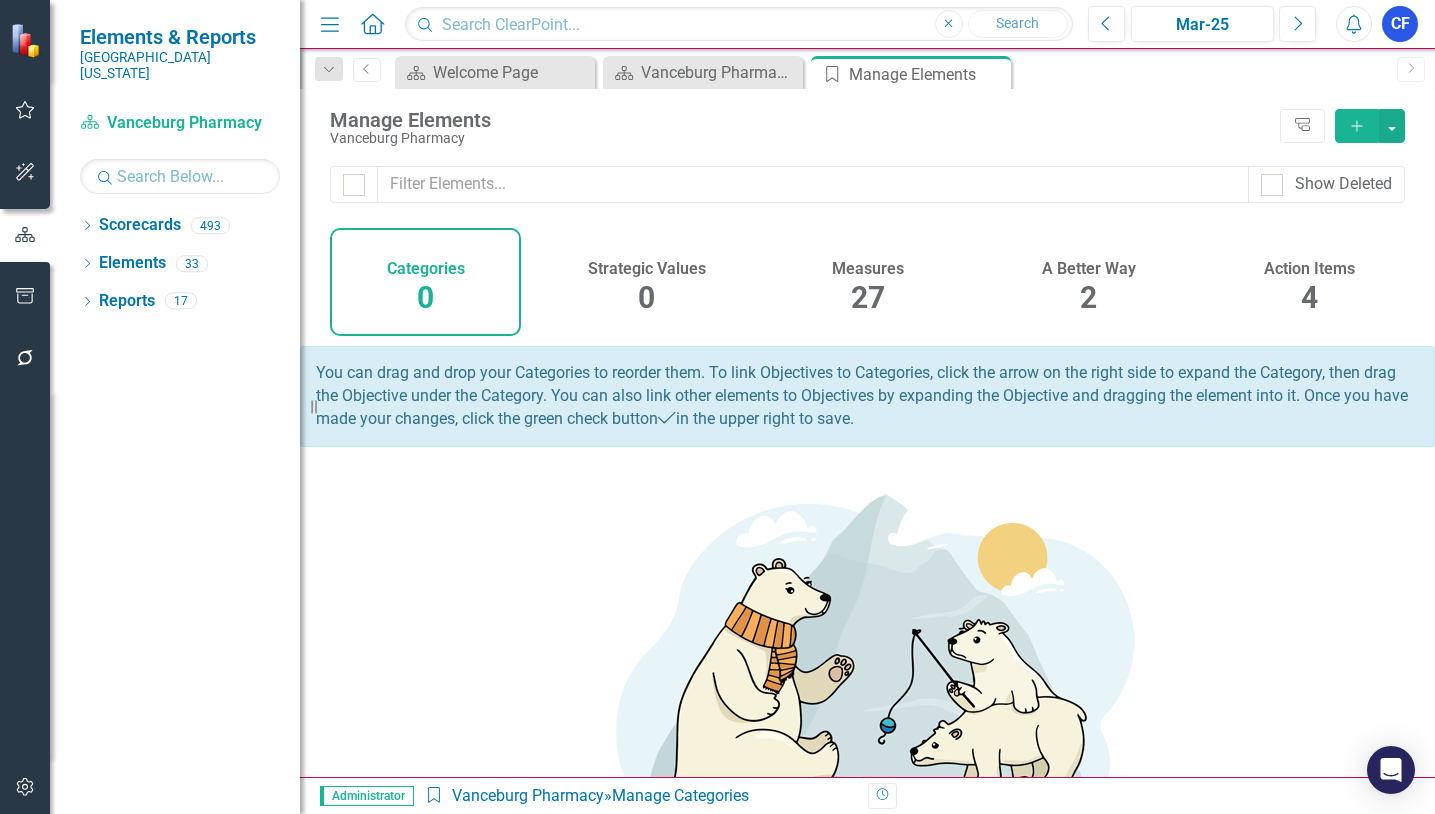 click on "4" at bounding box center [1309, 297] 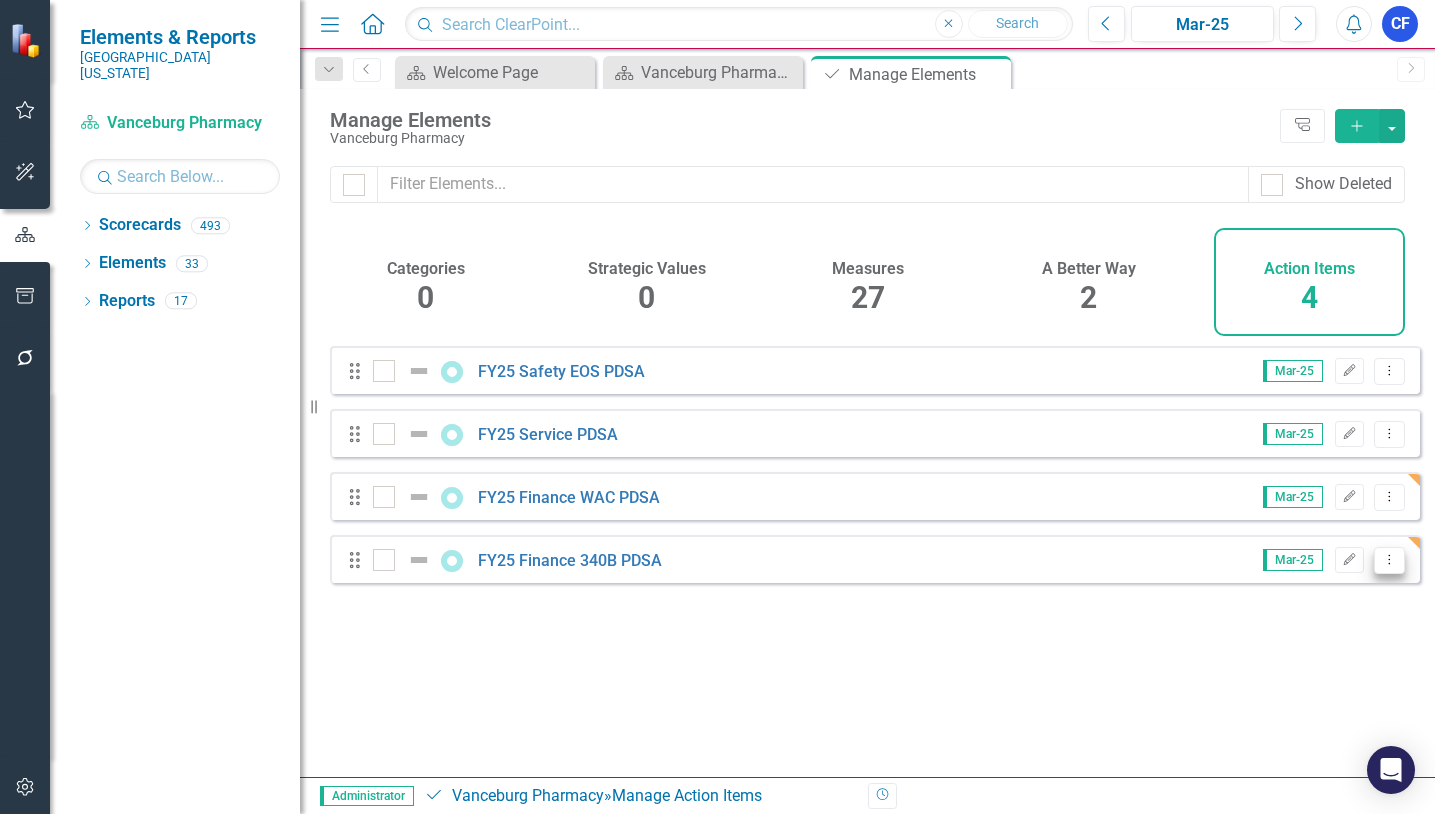 click on "Dropdown Menu" 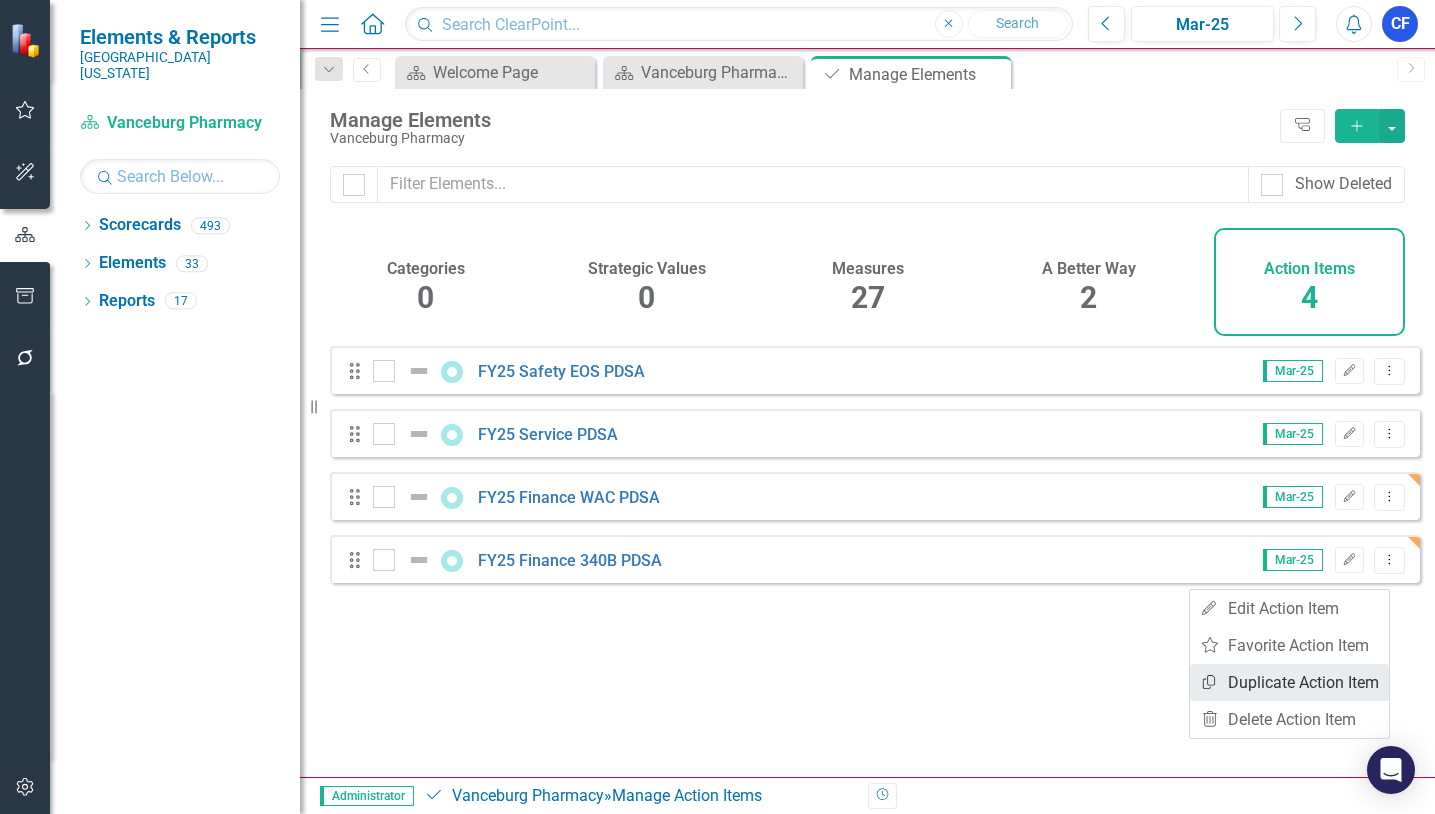 click on "Copy Duplicate Action Item" at bounding box center (1289, 682) 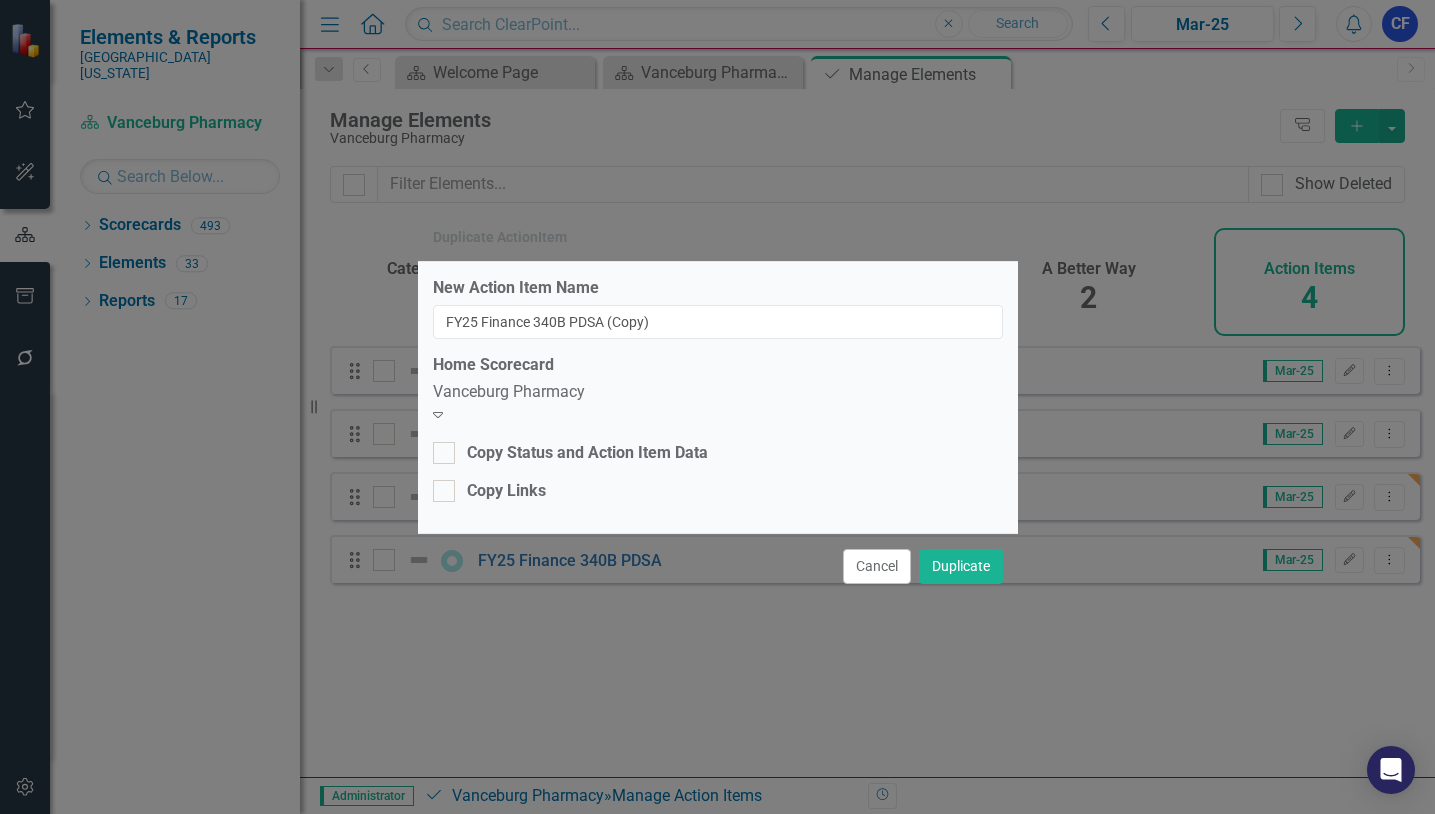 click on "Expand" 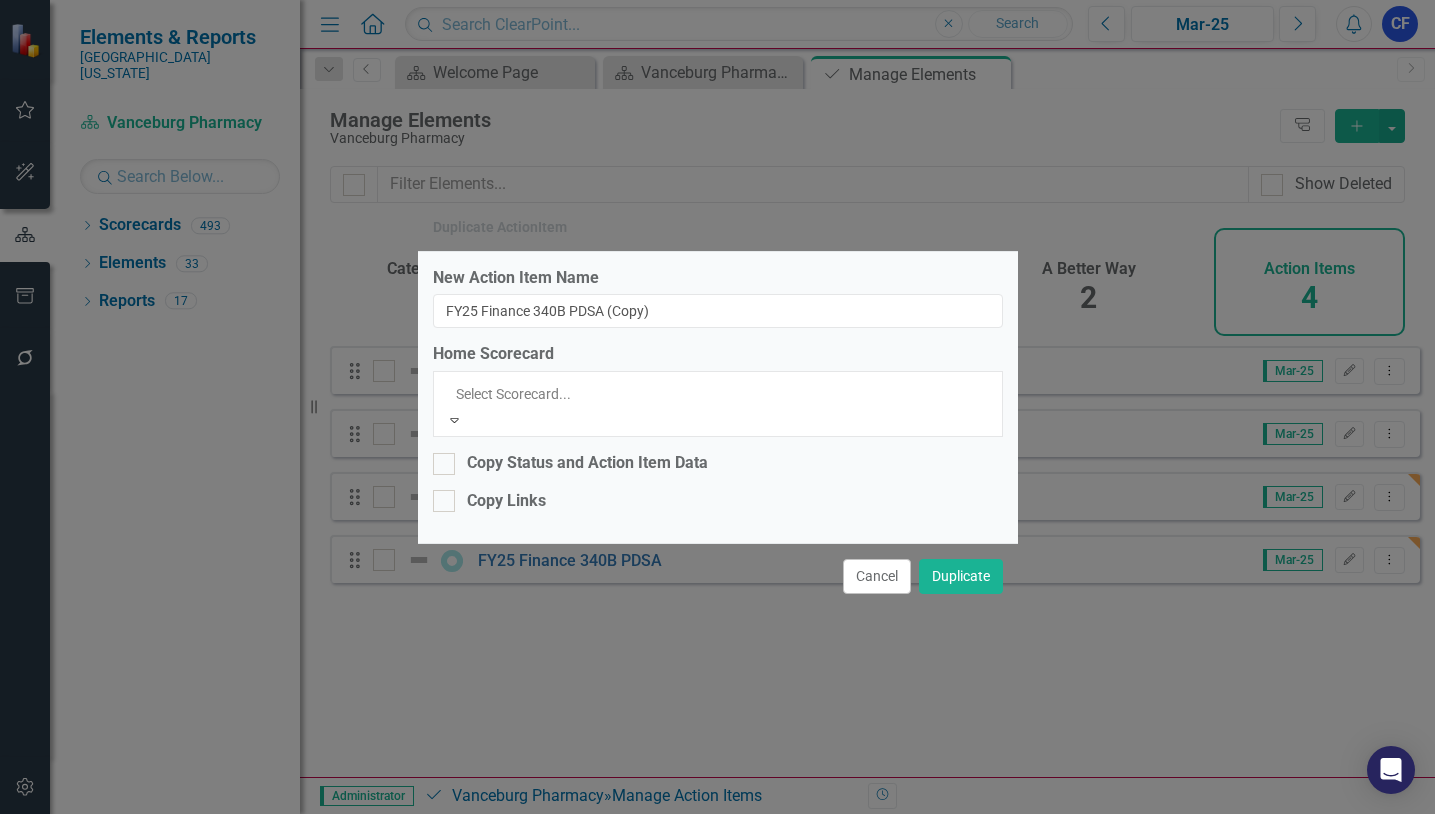 scroll, scrollTop: 4368, scrollLeft: 0, axis: vertical 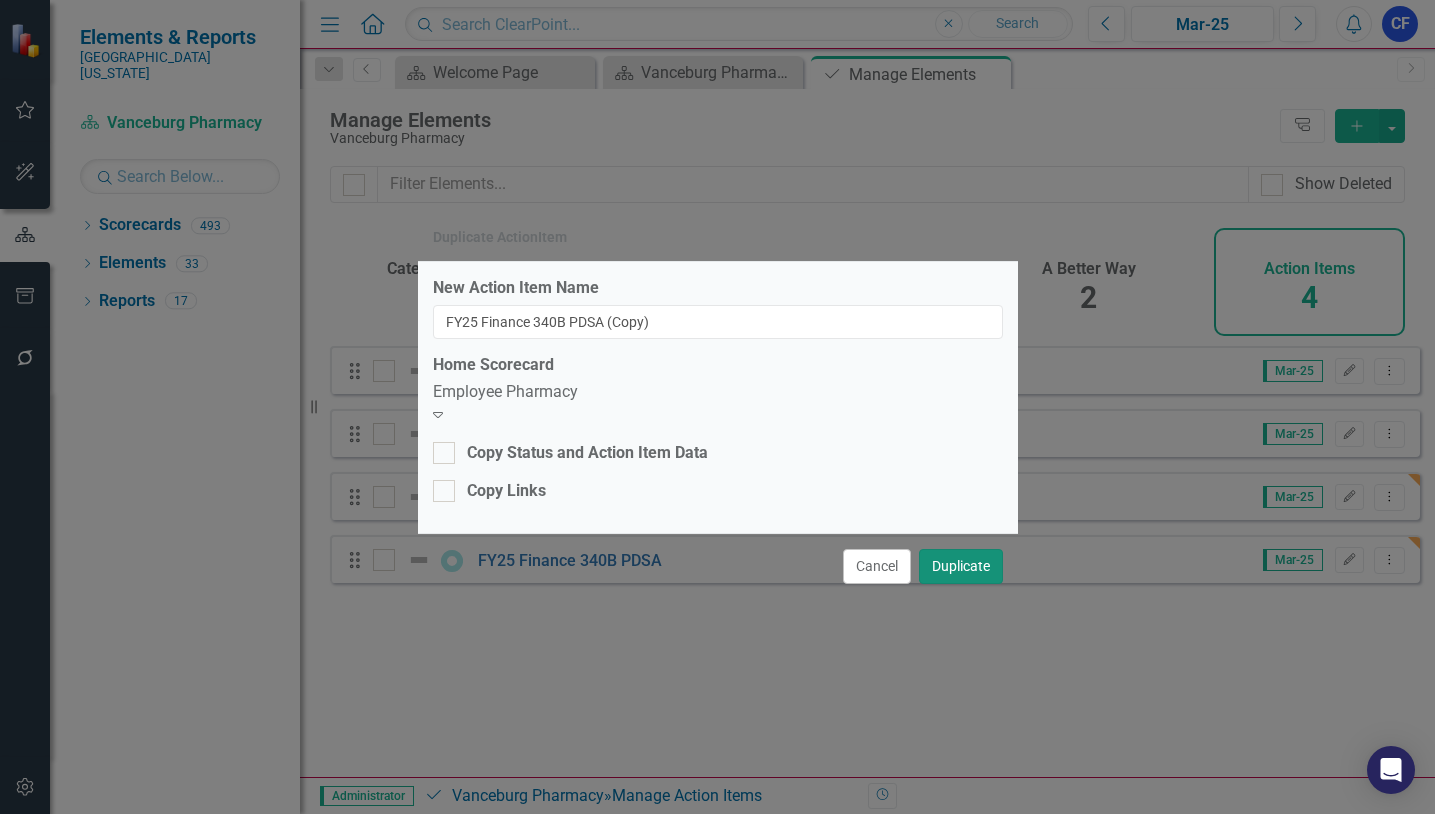 click on "Duplicate" at bounding box center (961, 566) 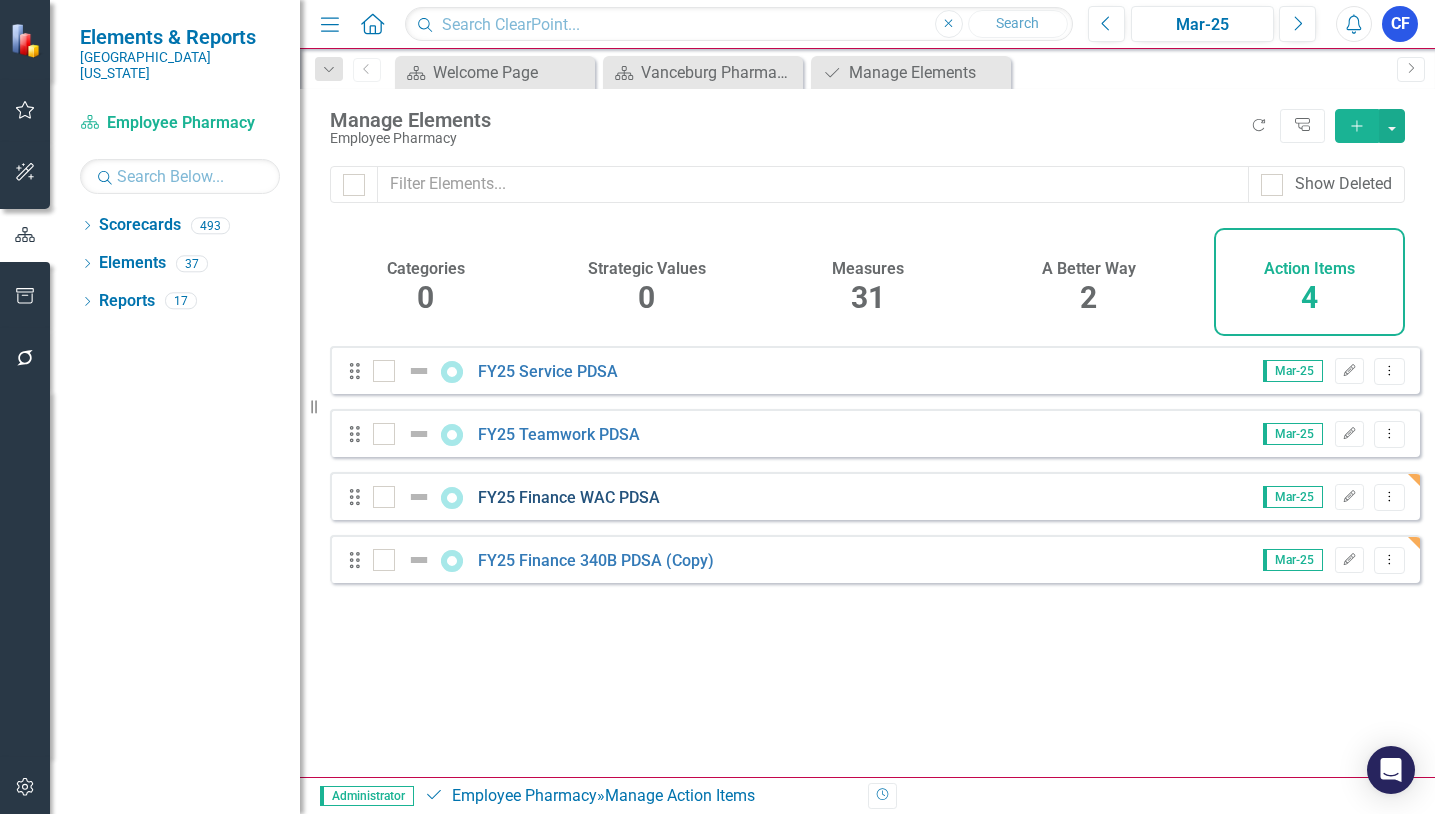 click on "FY25 Finance WAC PDSA" at bounding box center (569, 497) 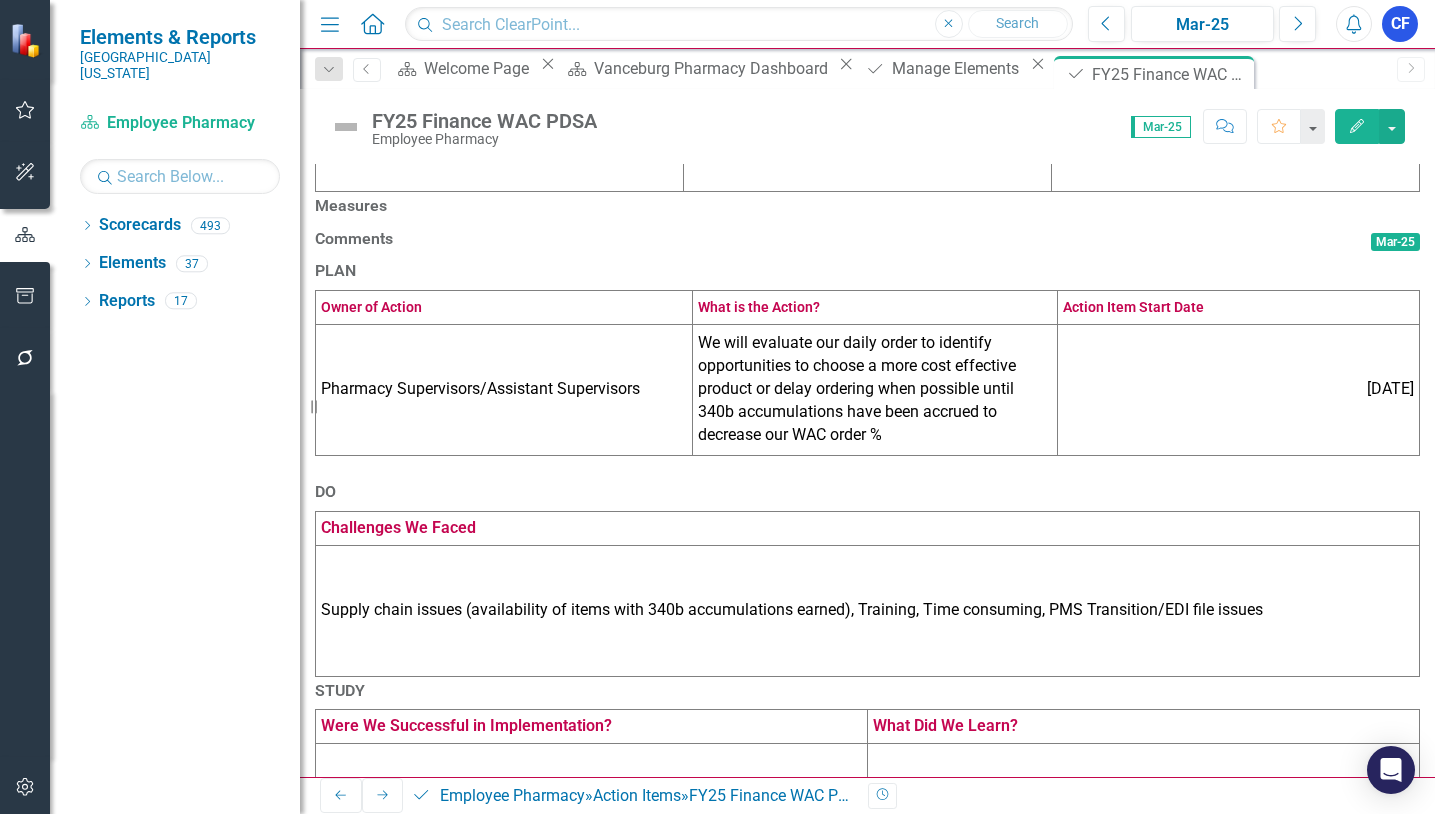 scroll, scrollTop: 614, scrollLeft: 0, axis: vertical 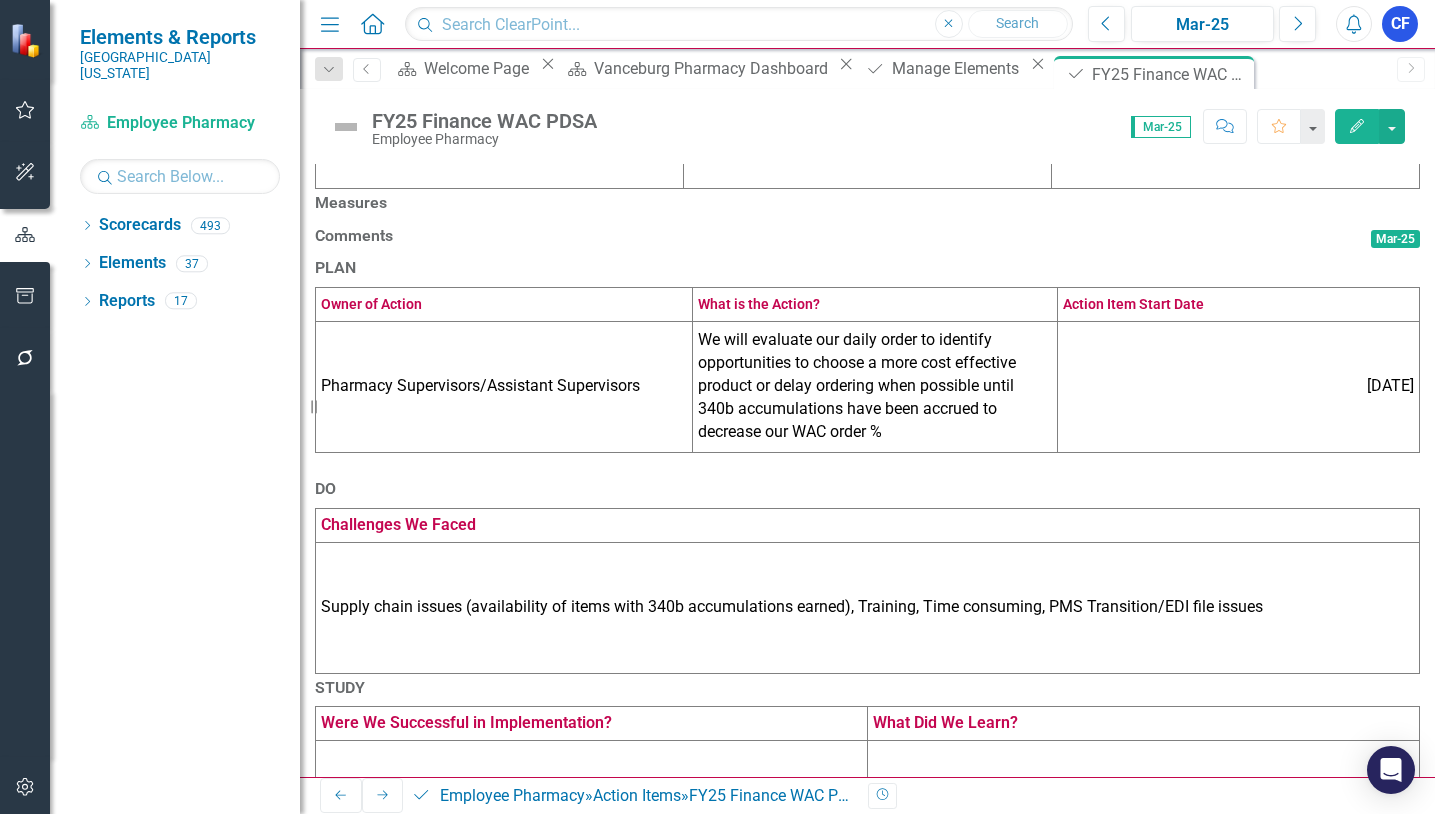 click on "Measures" at bounding box center (867, 203) 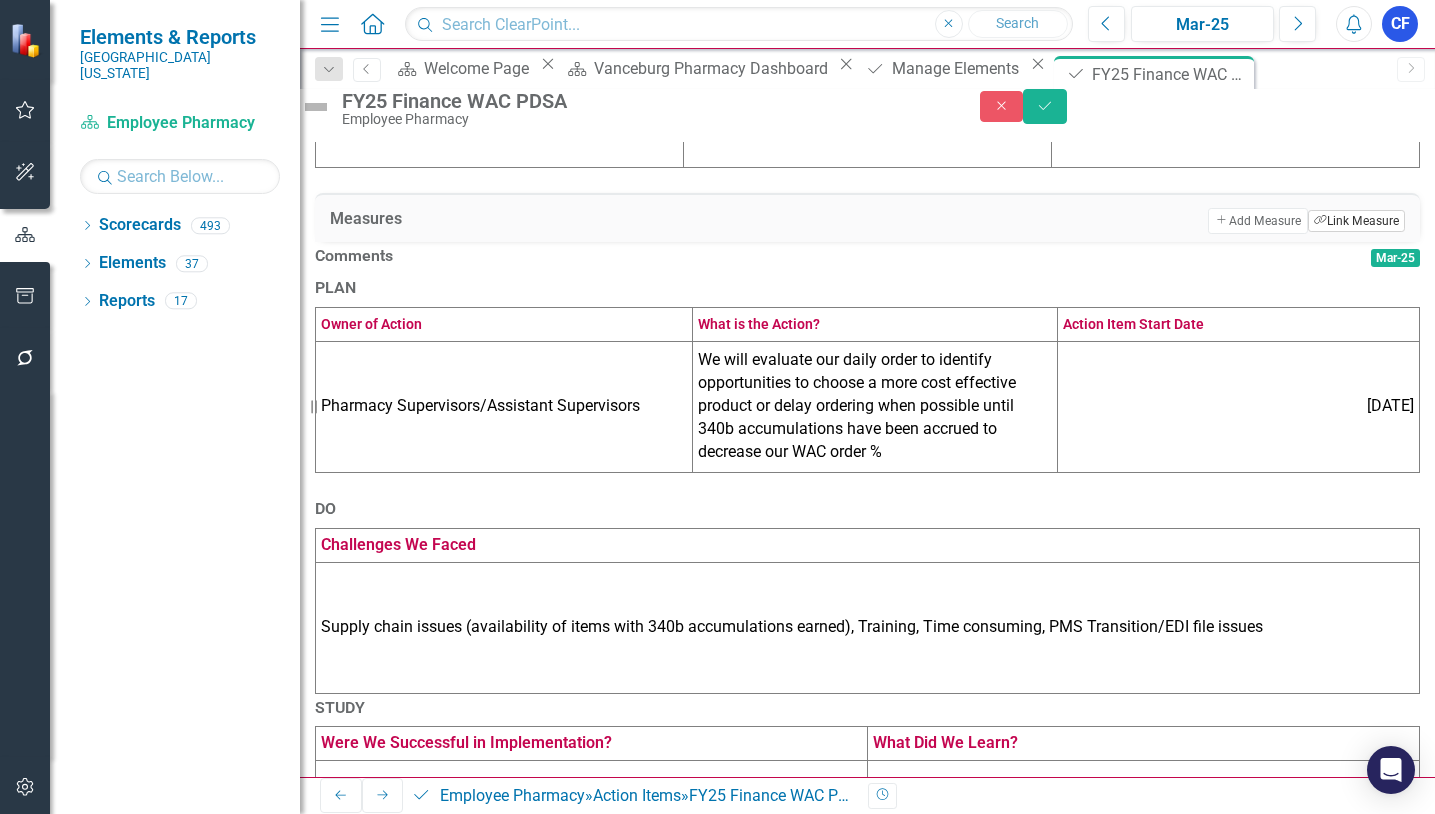 click on "Link Tag  Link Measure" at bounding box center (1356, 221) 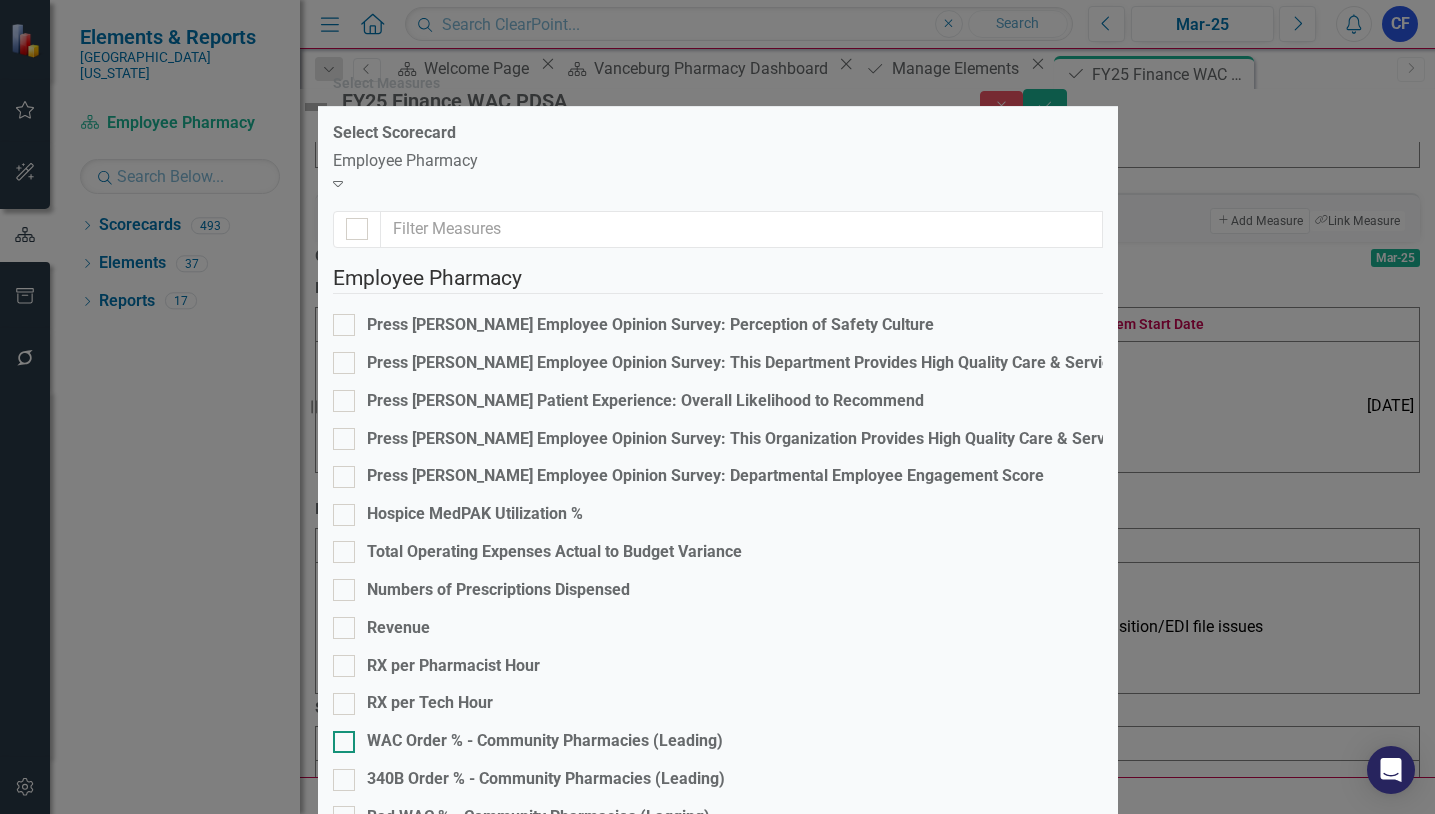 scroll, scrollTop: 200, scrollLeft: 0, axis: vertical 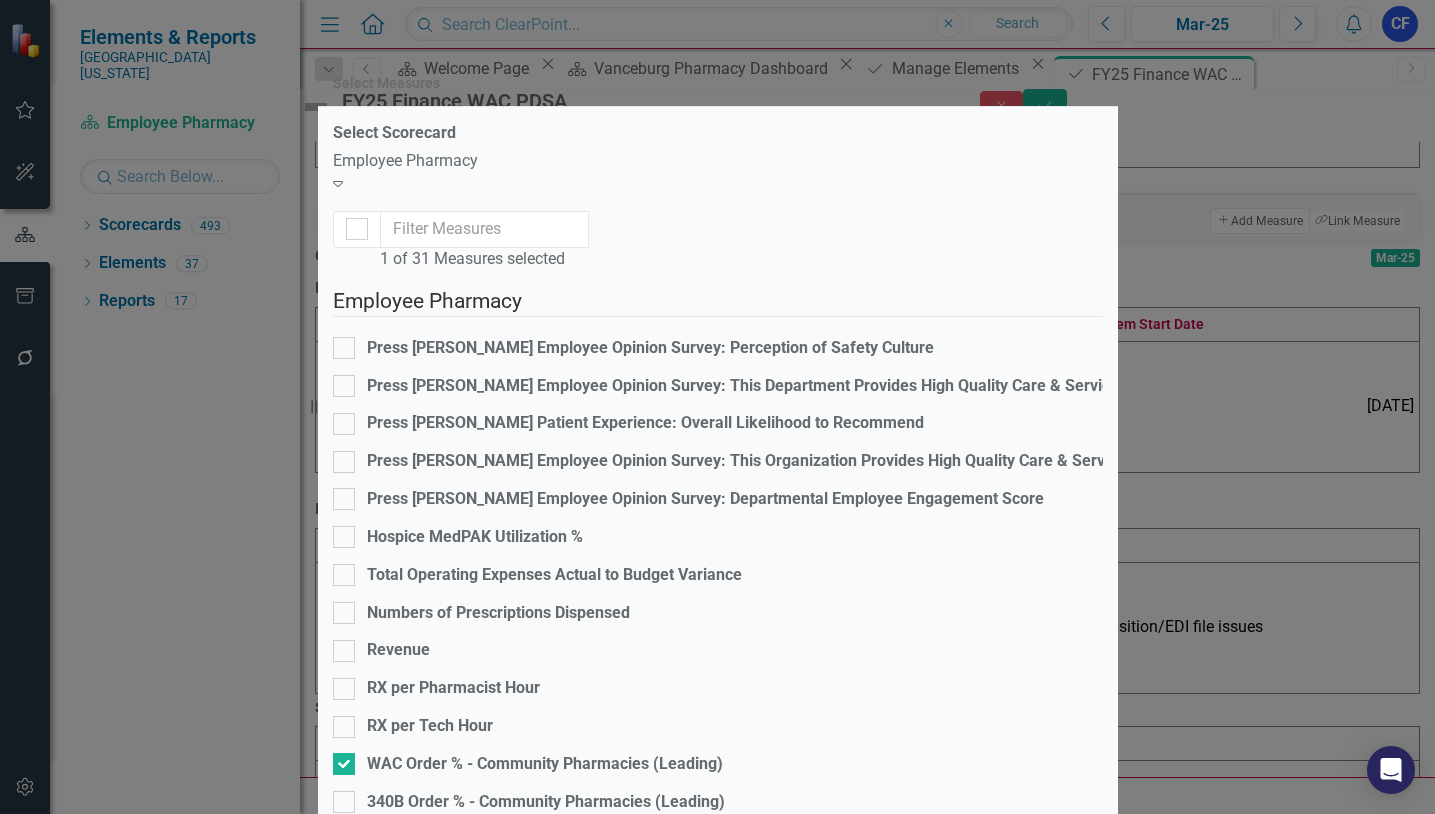 click on "Save" at bounding box center (1075, 1558) 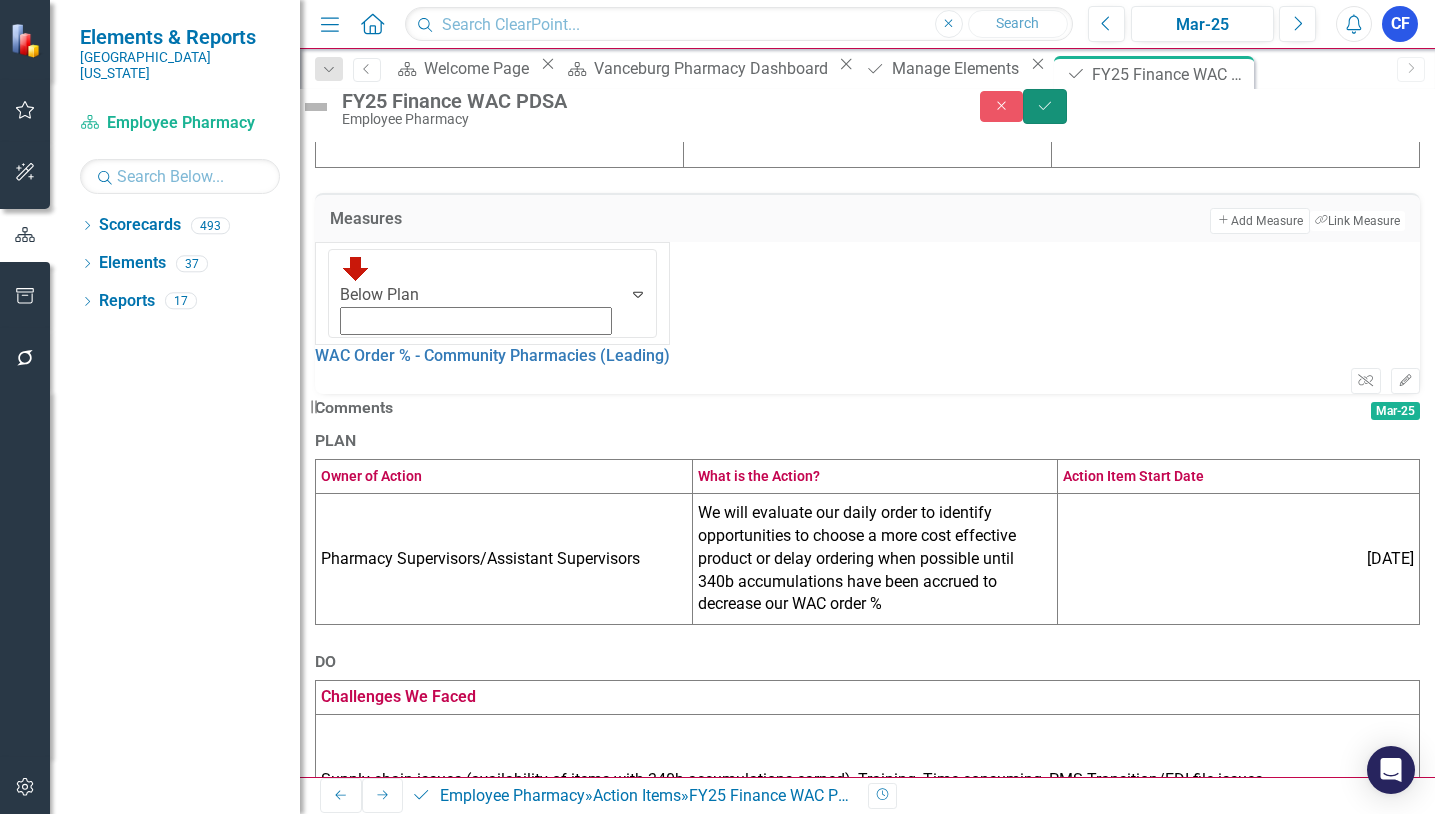 click on "Save" 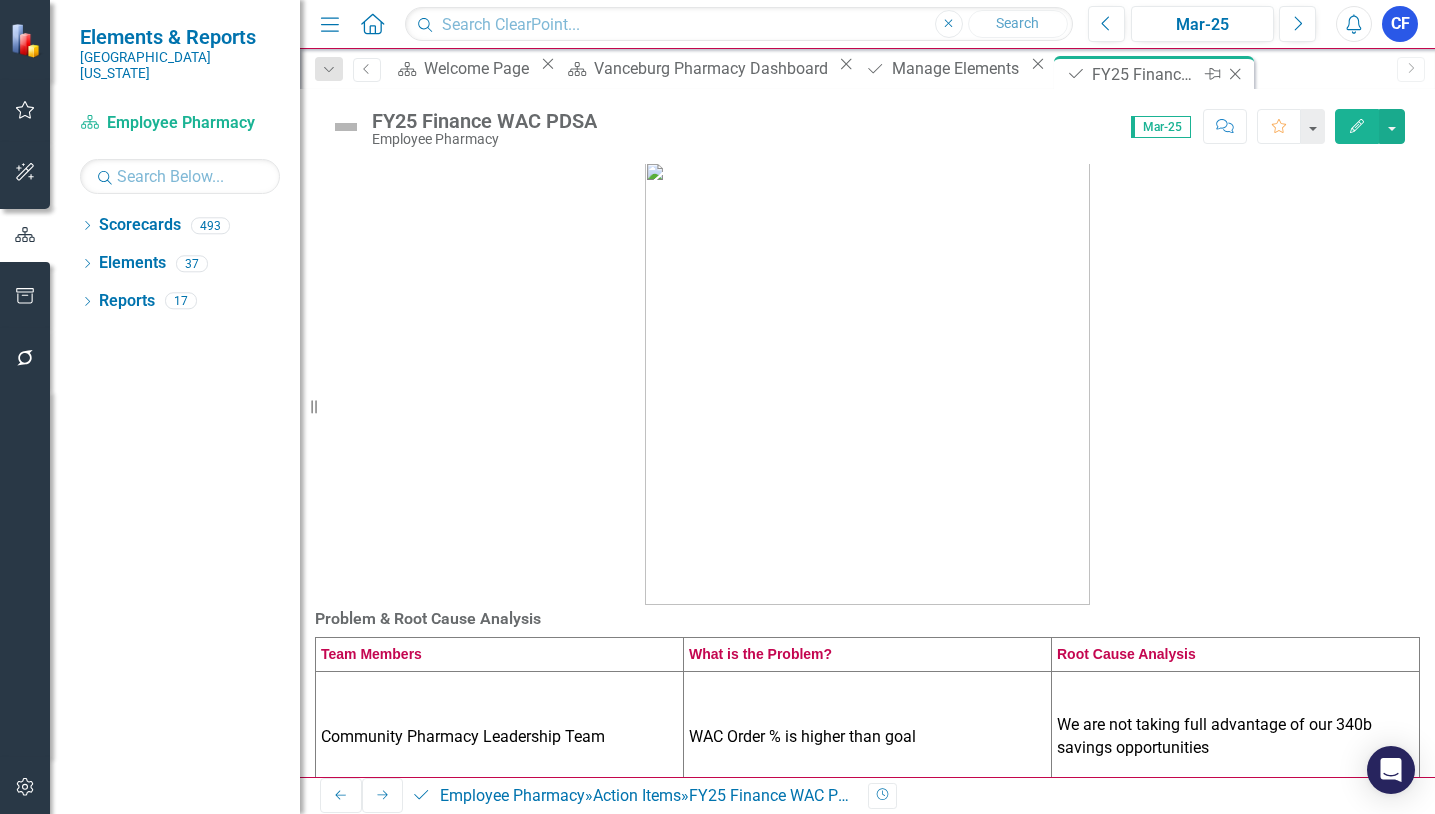 click on "Close" 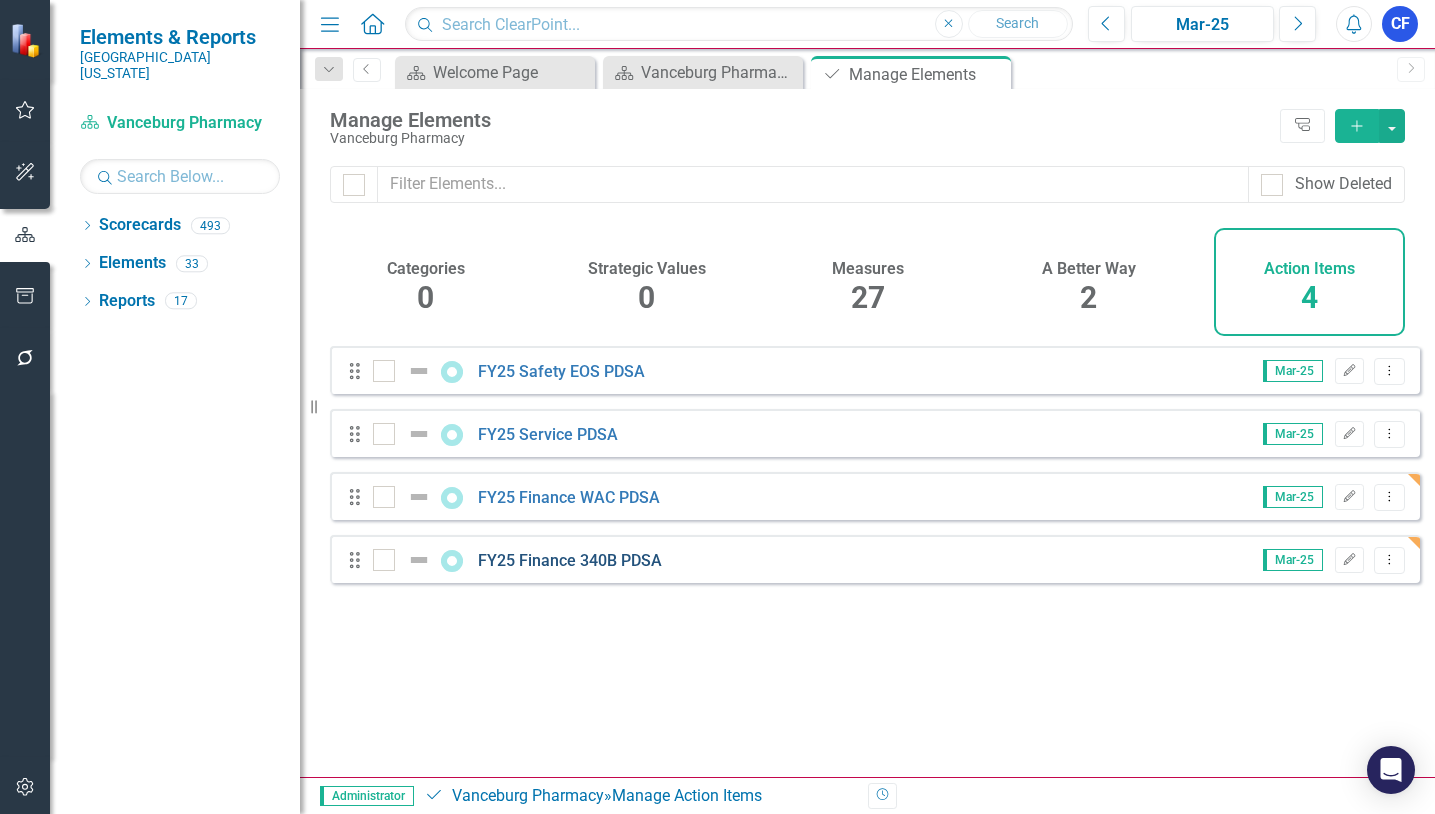 click on "FY25 Finance 340B PDSA" at bounding box center [570, 560] 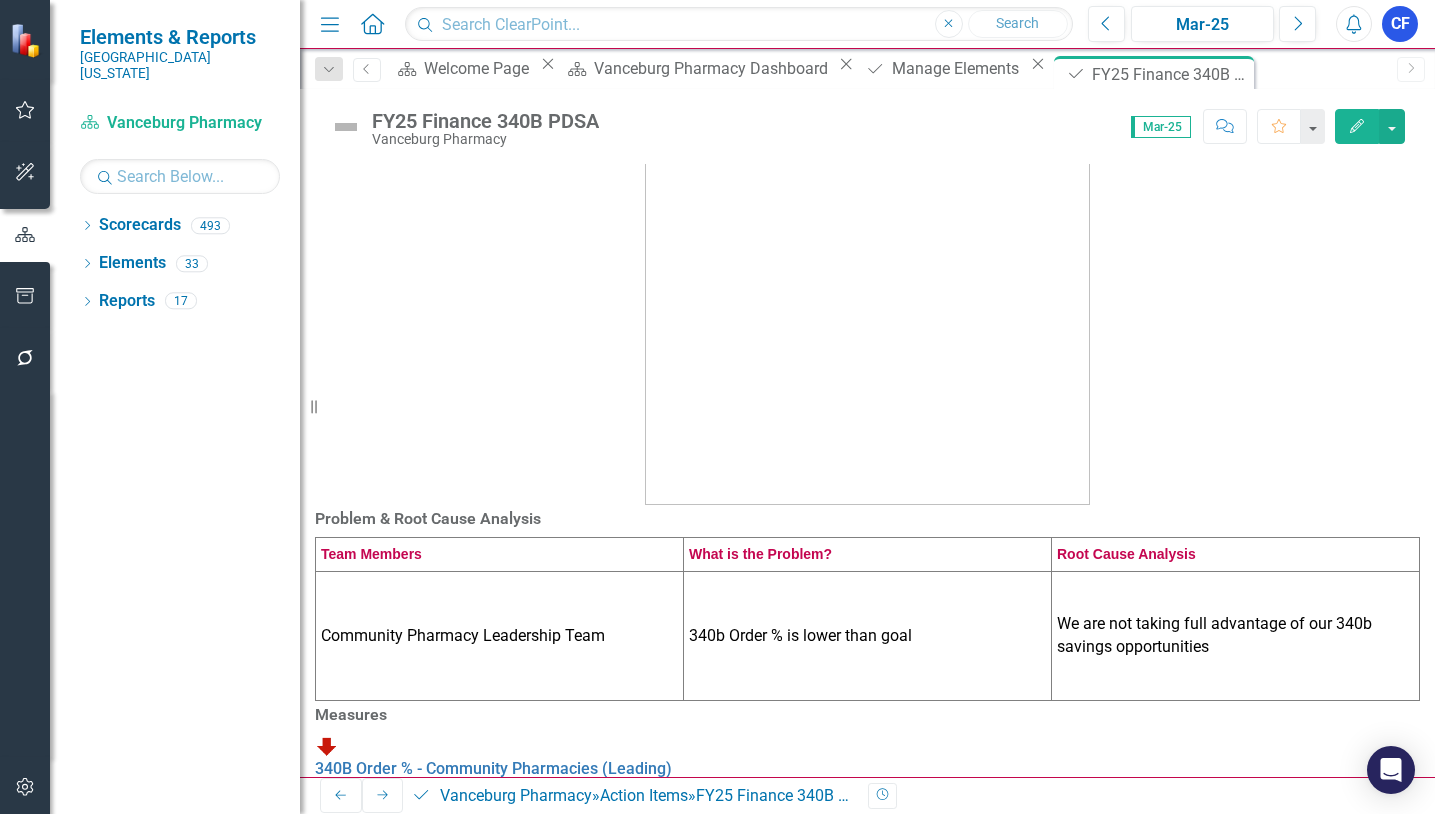 scroll, scrollTop: 0, scrollLeft: 0, axis: both 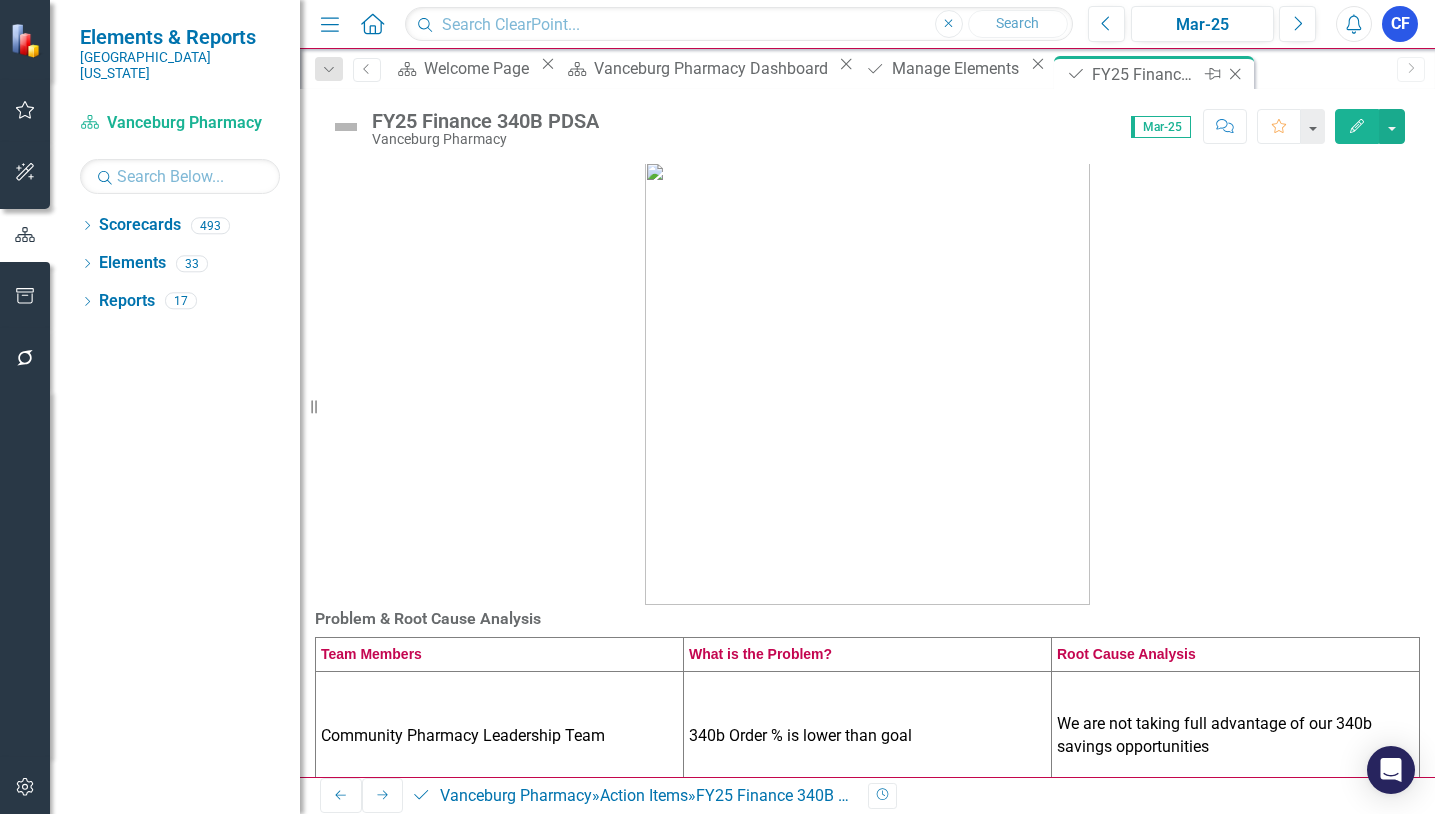 click on "Close" 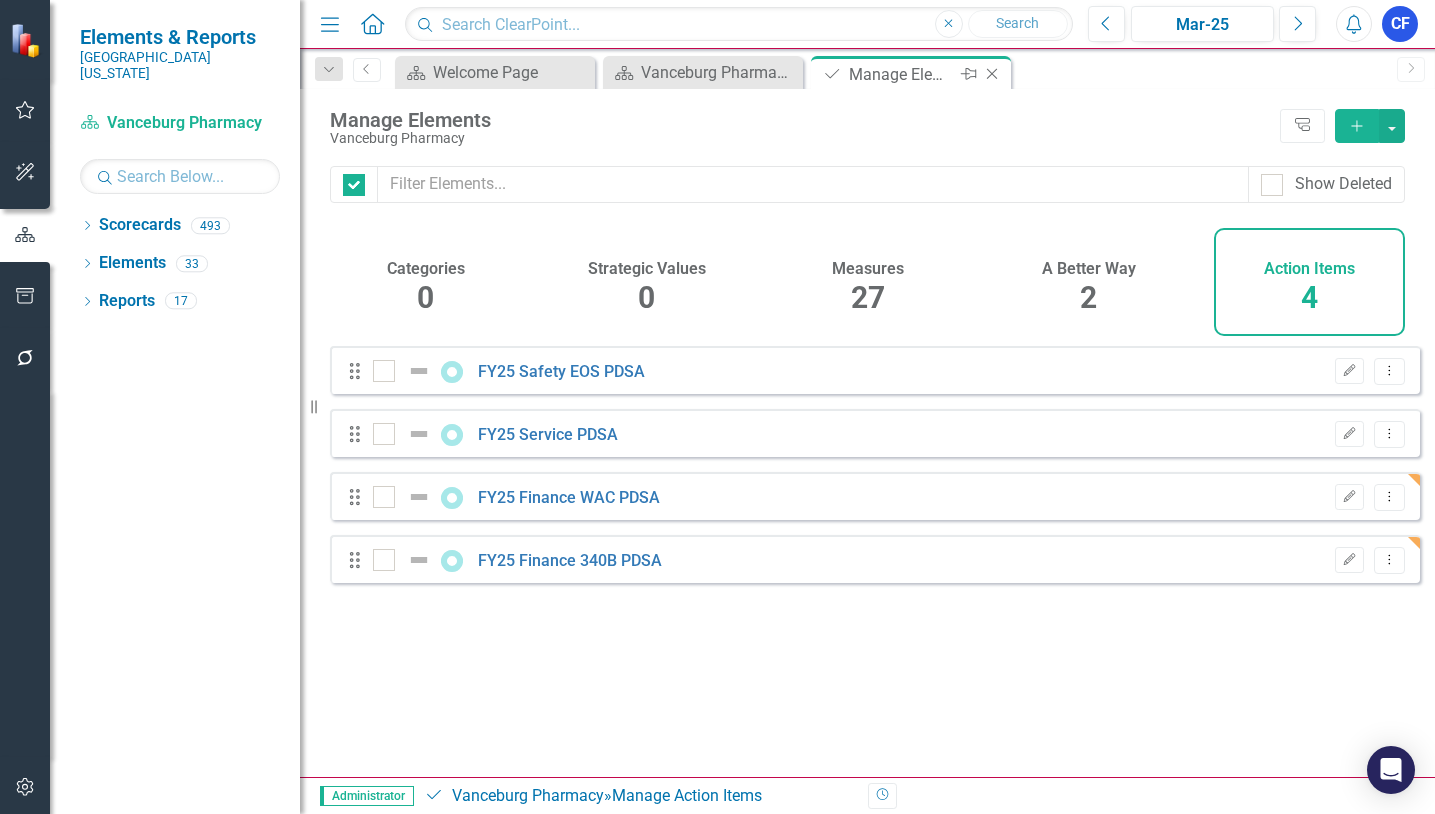 checkbox on "false" 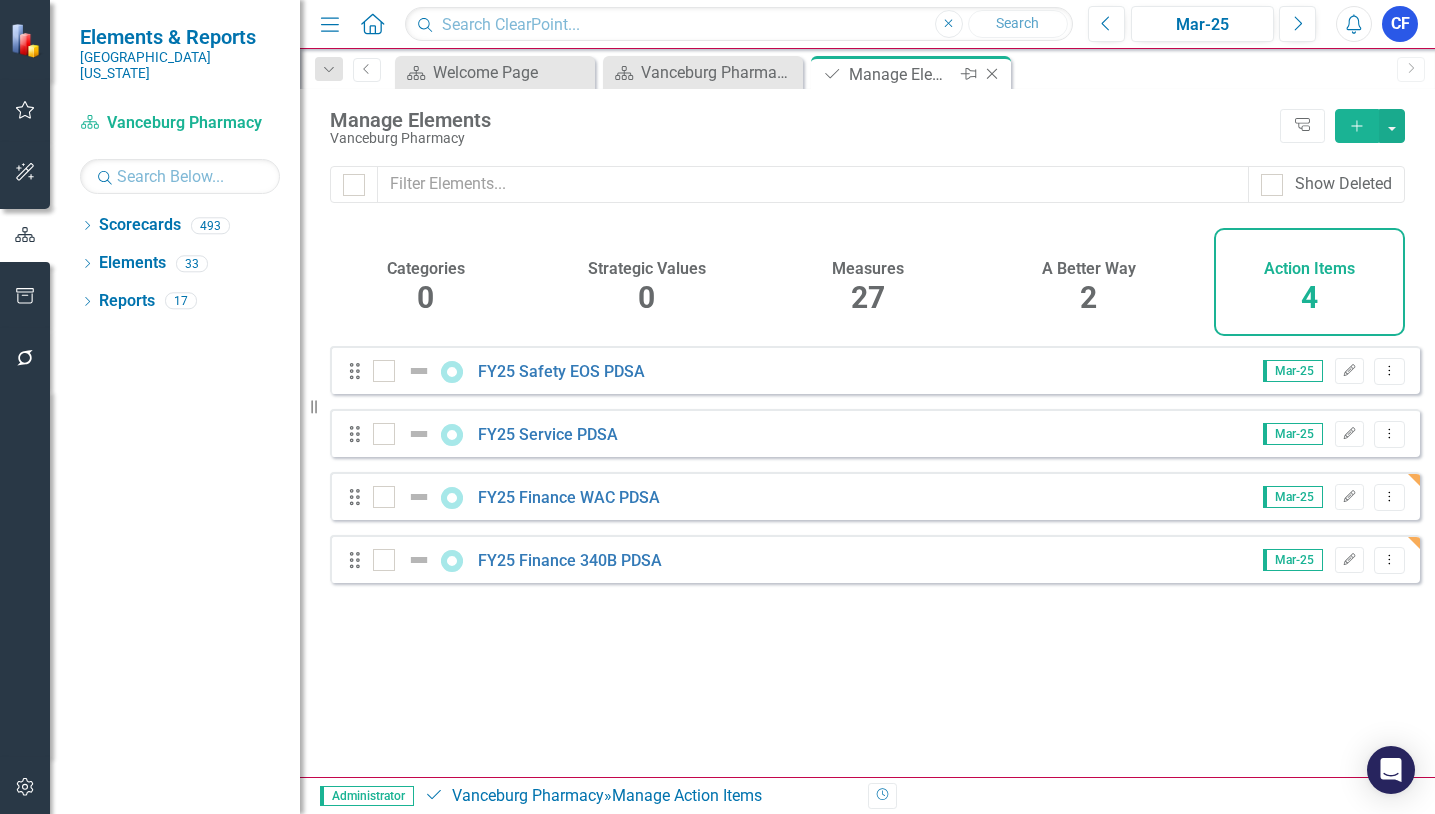 click on "Close" 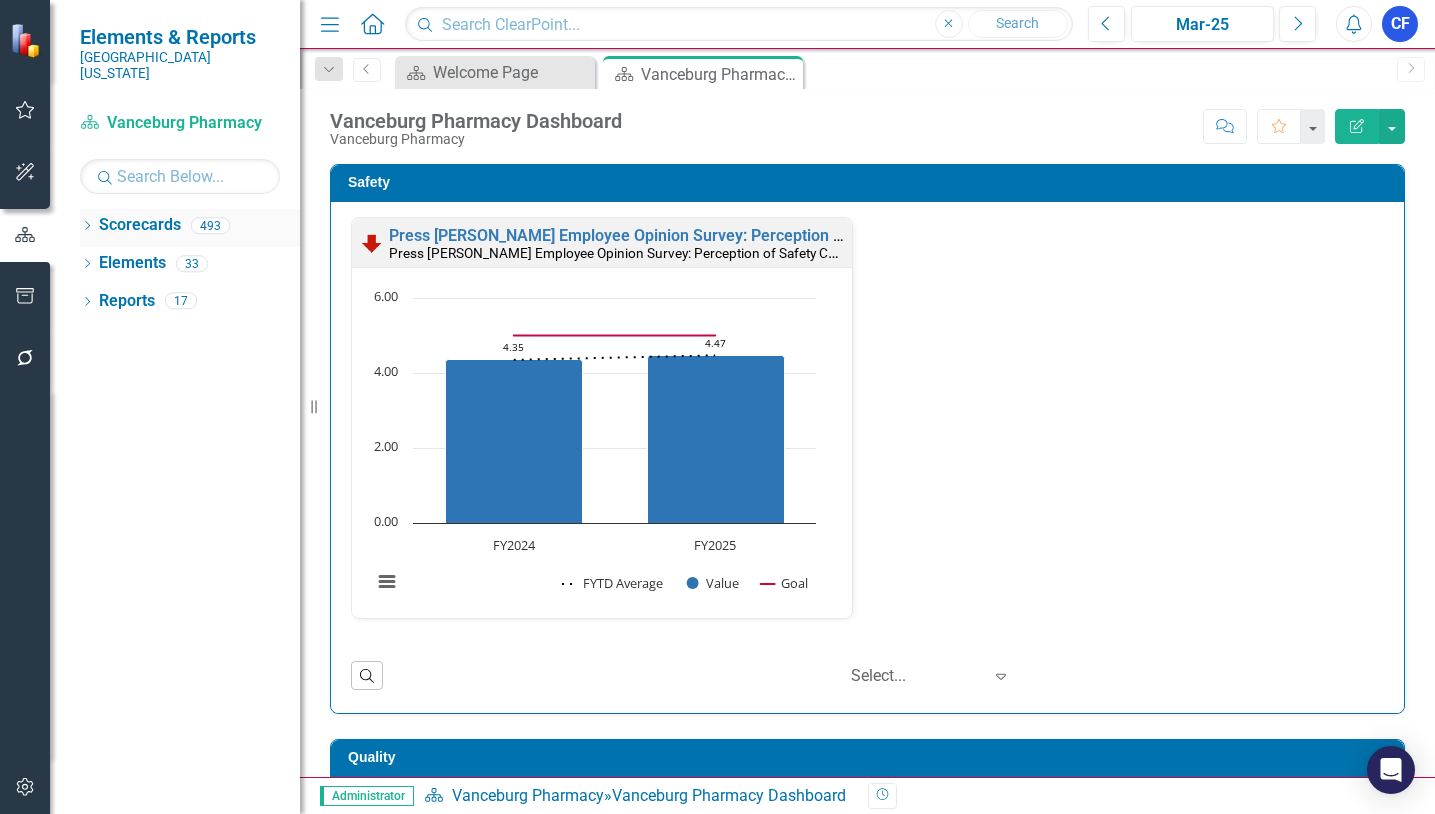 click on "Scorecards" at bounding box center (140, 225) 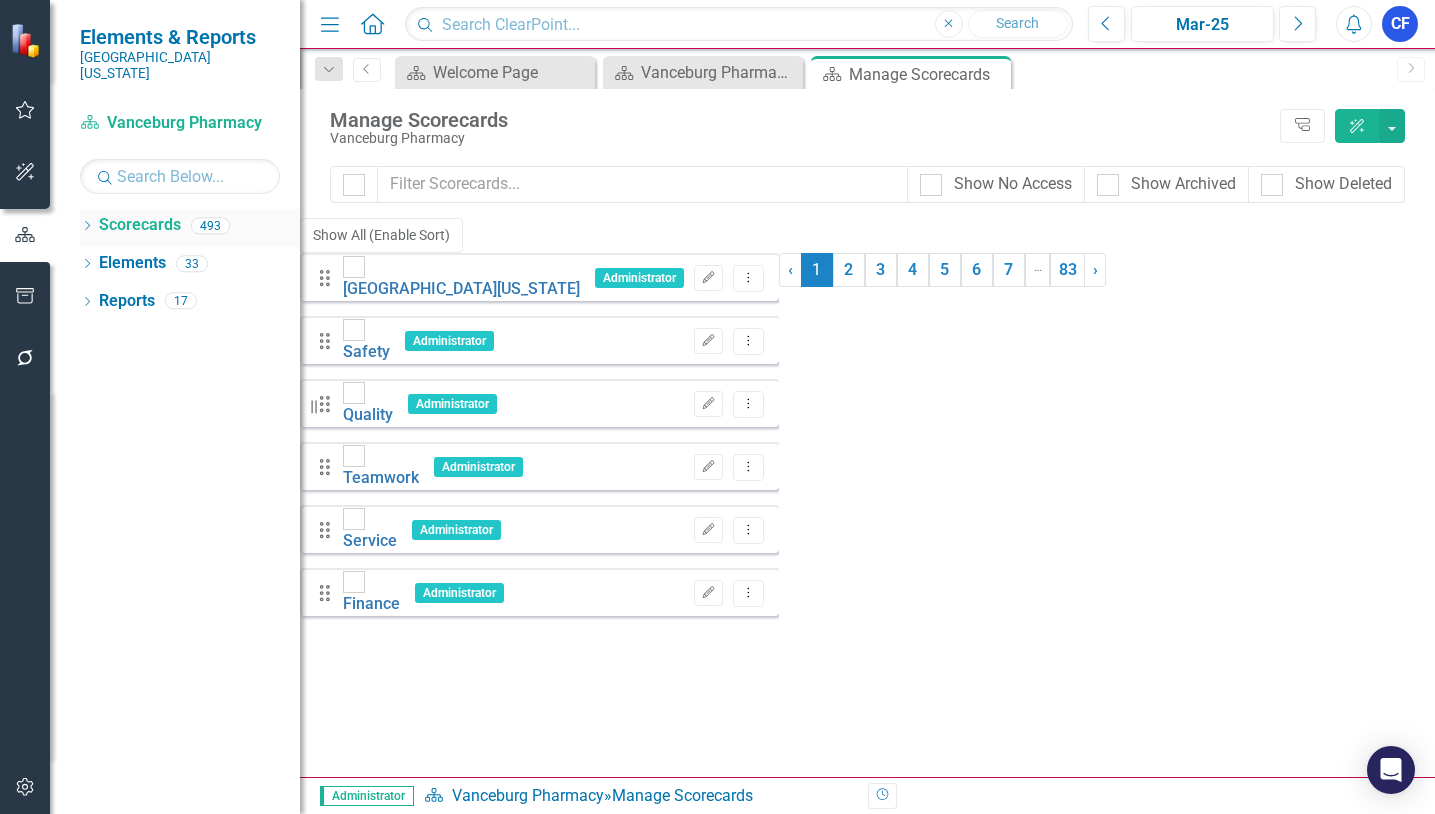 click on "Dropdown" 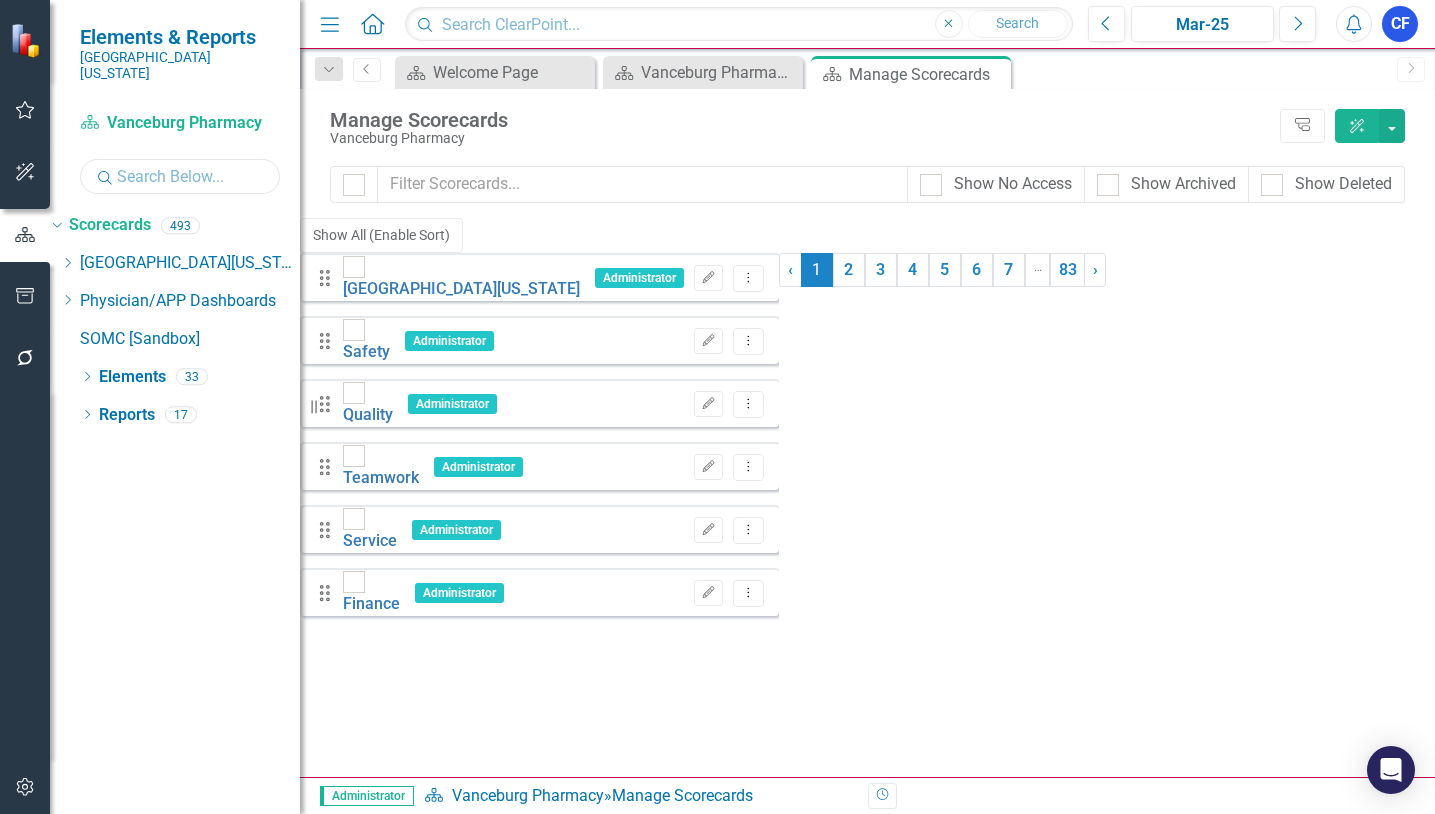 click at bounding box center [180, 176] 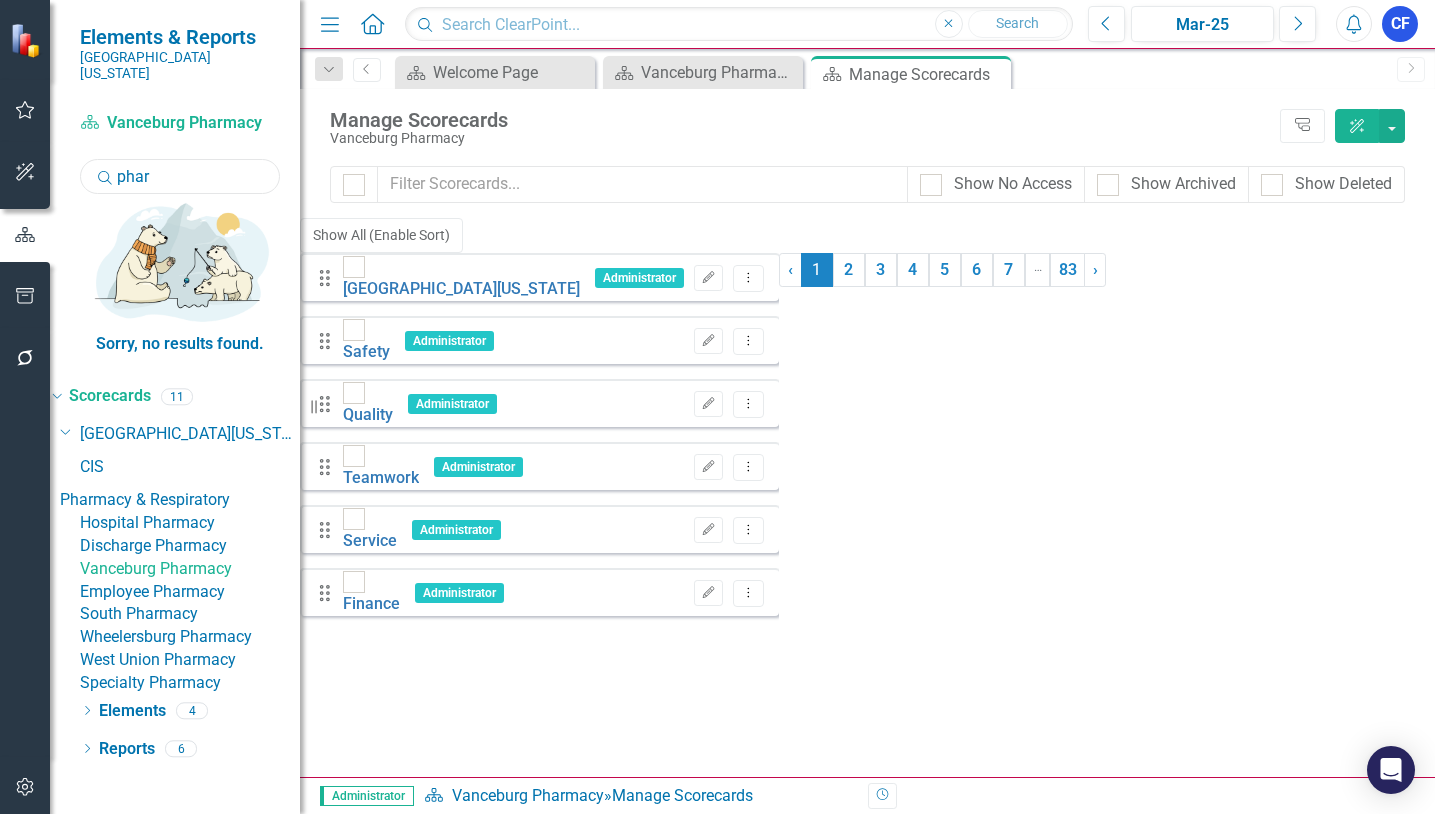 type on "phar" 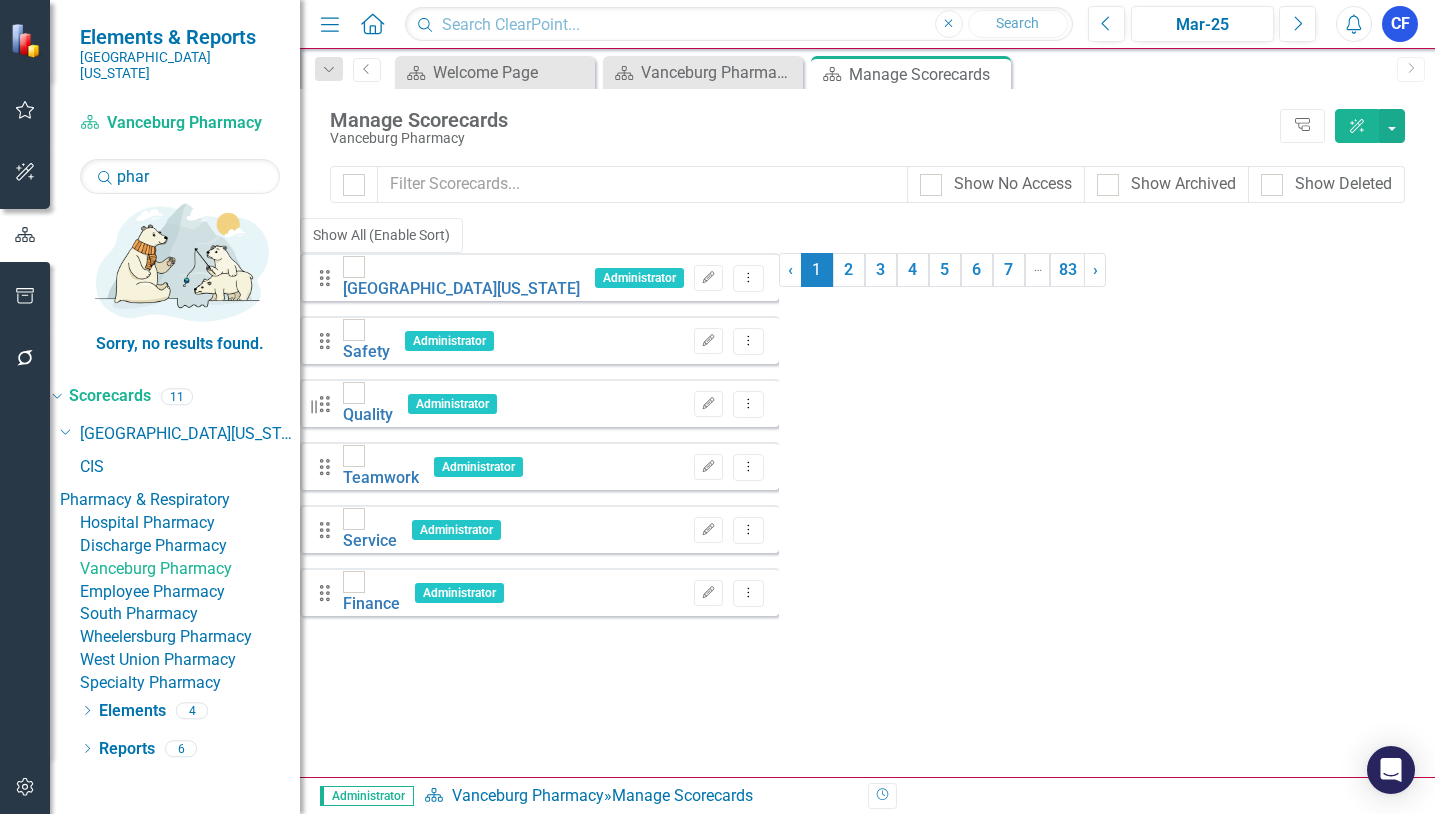 click on "Employee Pharmacy" at bounding box center [190, 592] 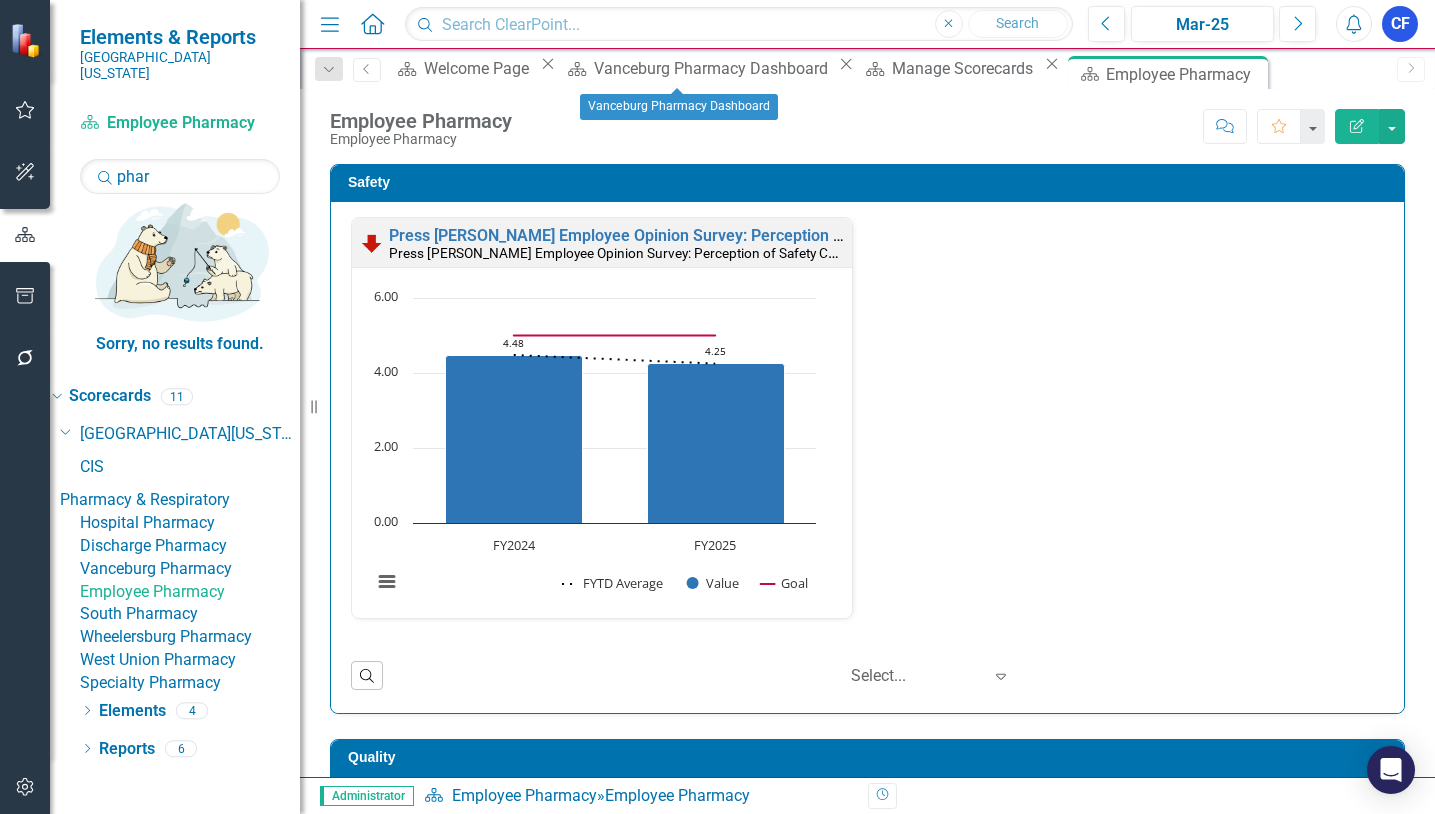 click on "Close" 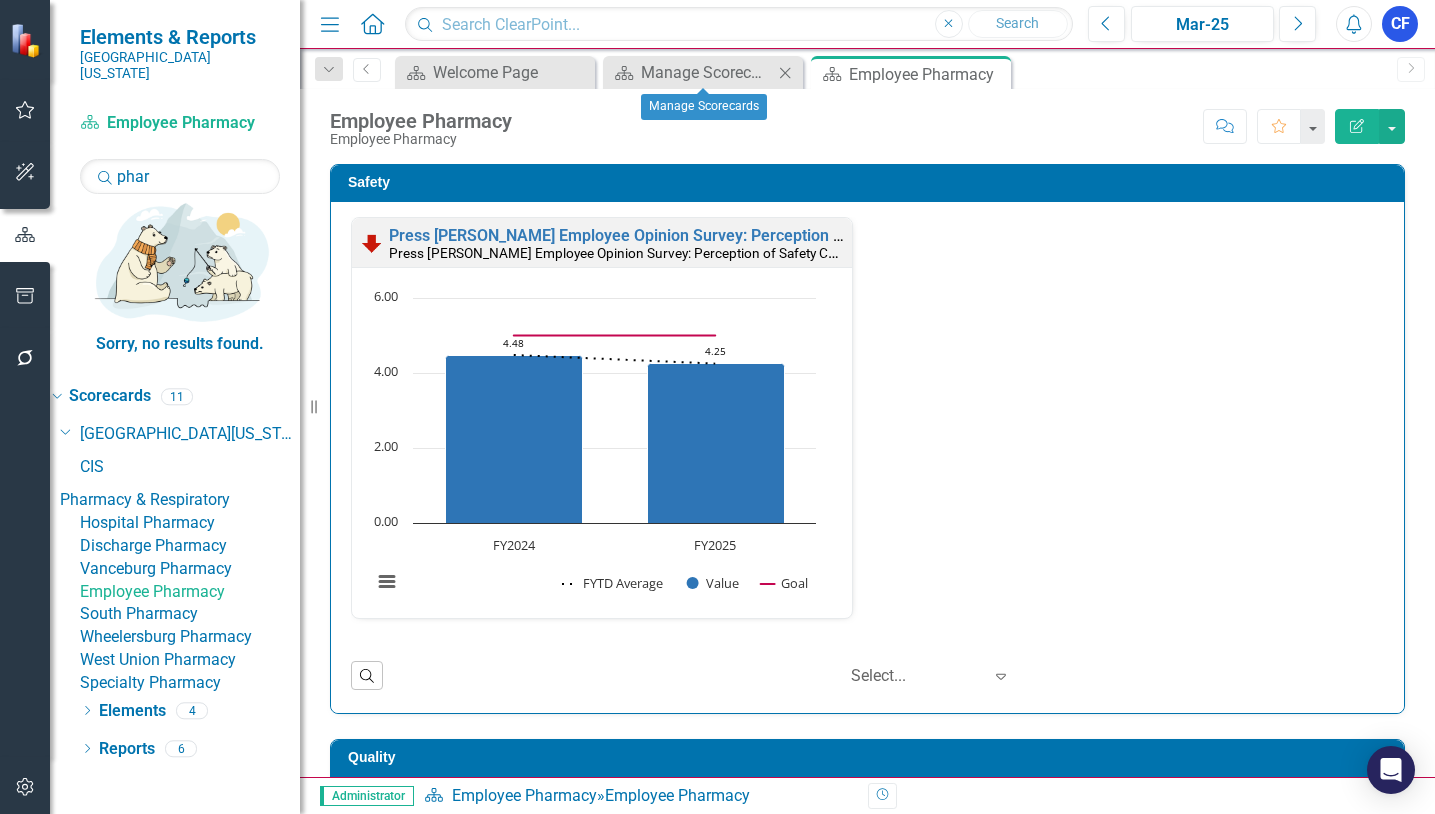 click on "Close" 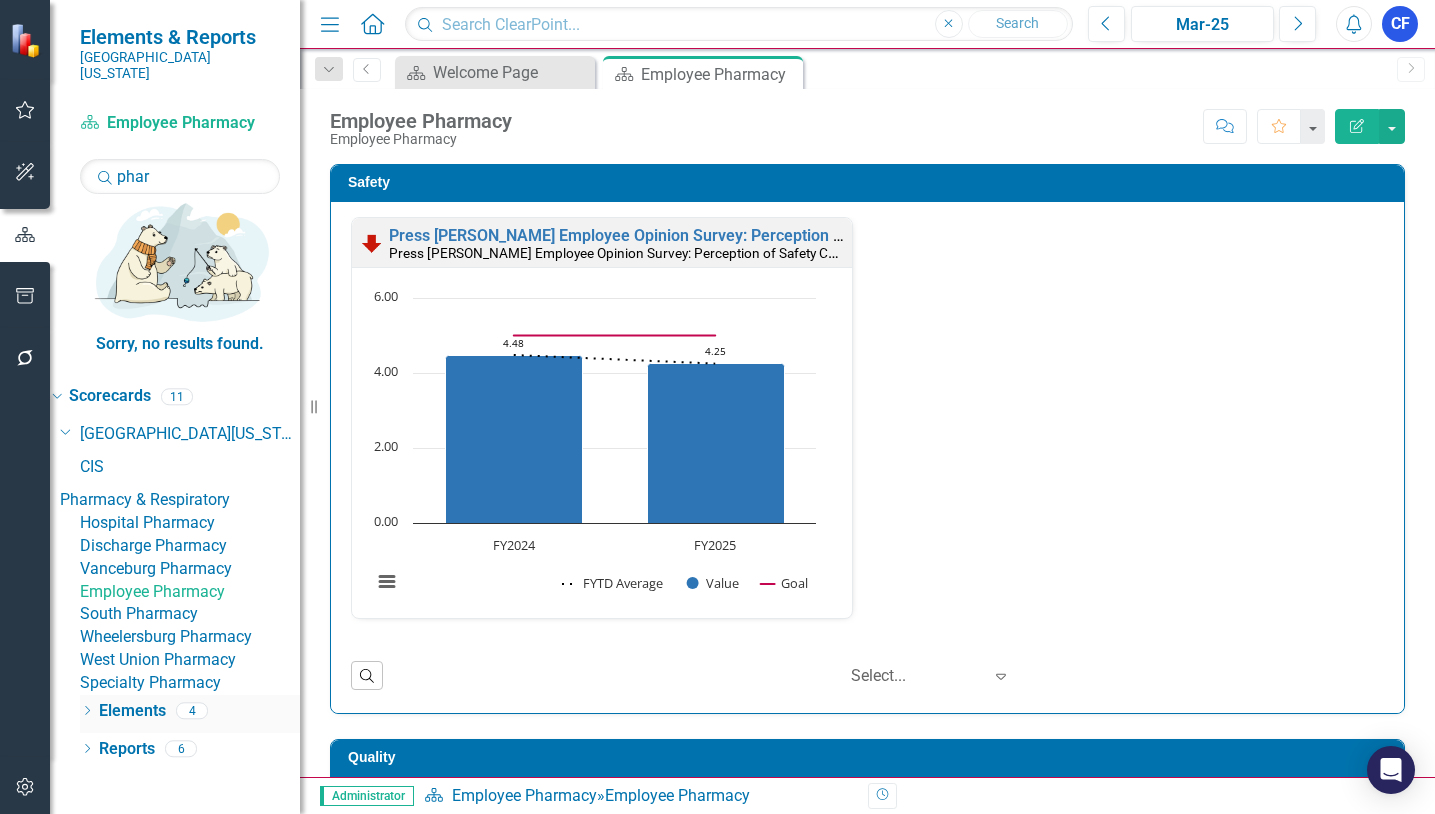 click on "Elements" at bounding box center [132, 711] 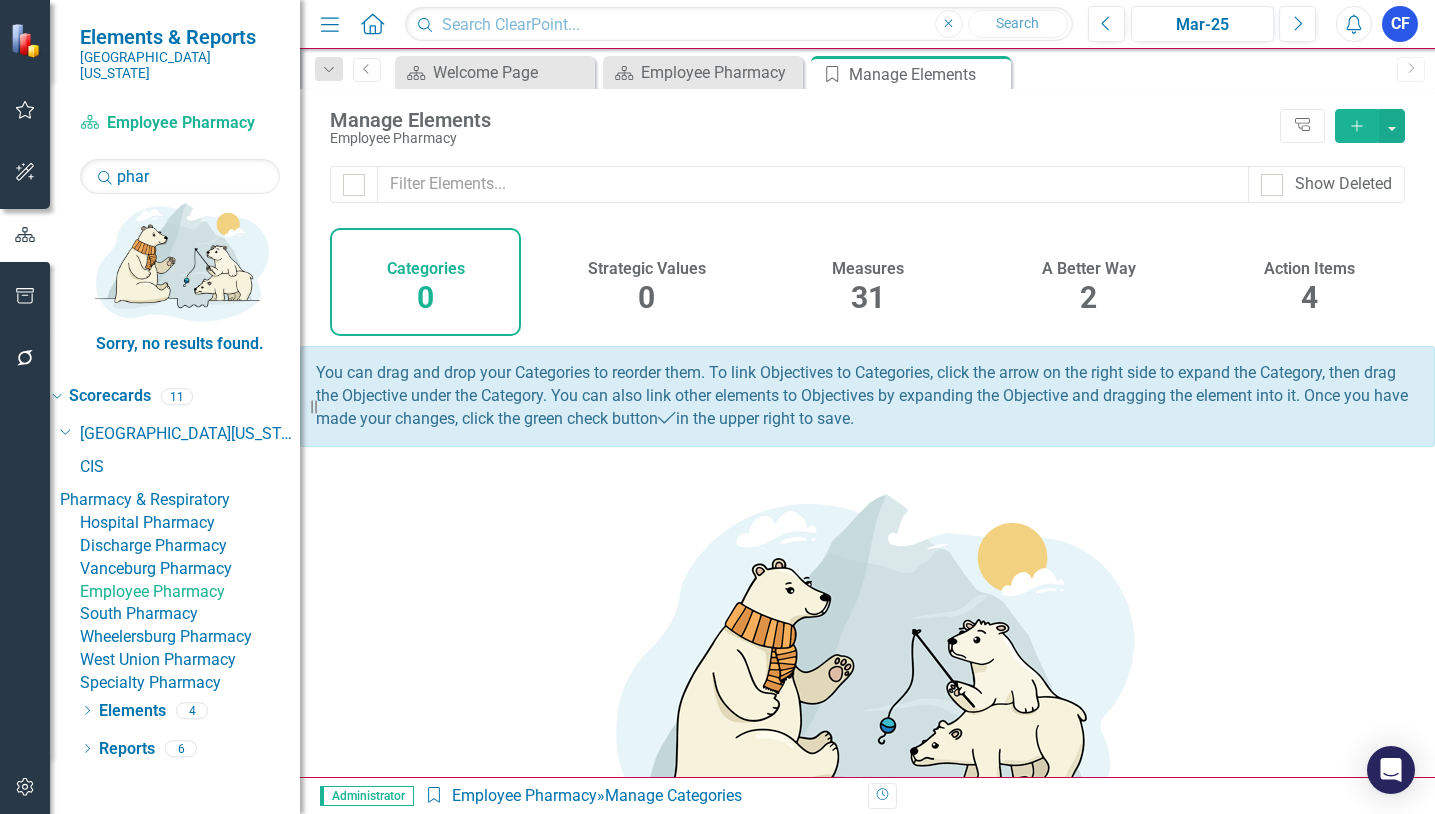click on "4" at bounding box center (1309, 297) 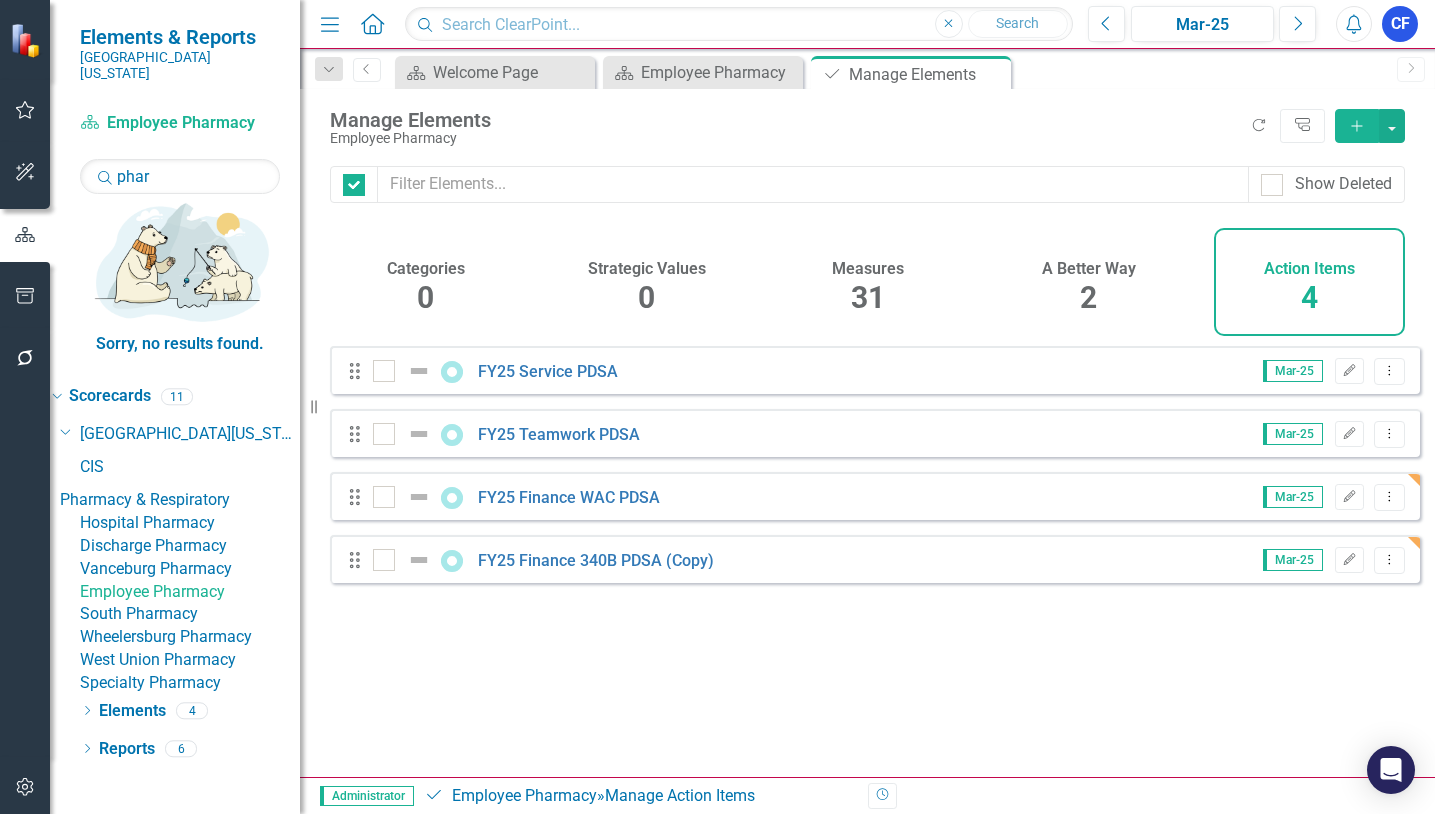 checkbox on "false" 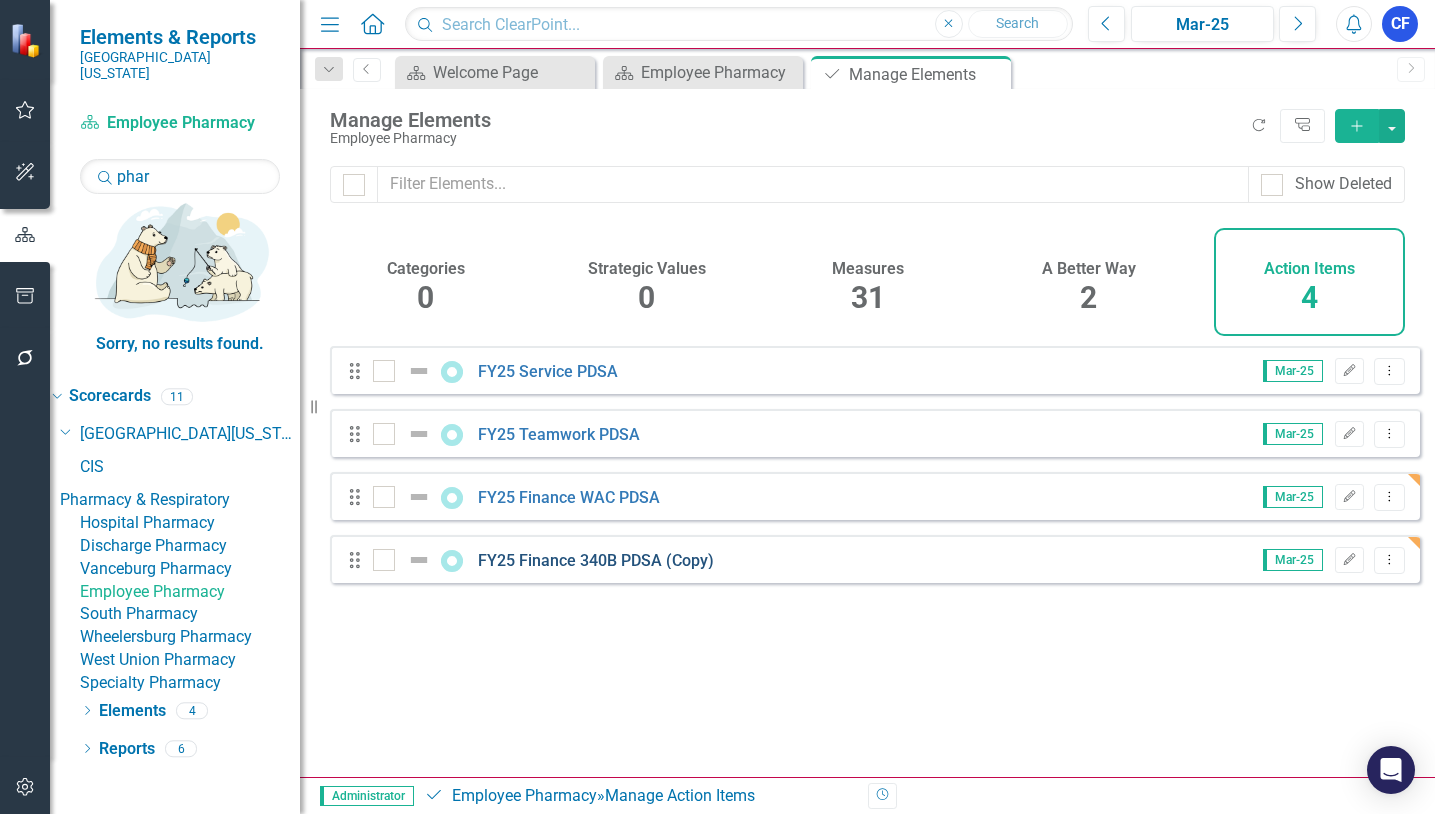 click on "FY25 Finance 340B PDSA (Copy)" at bounding box center [596, 560] 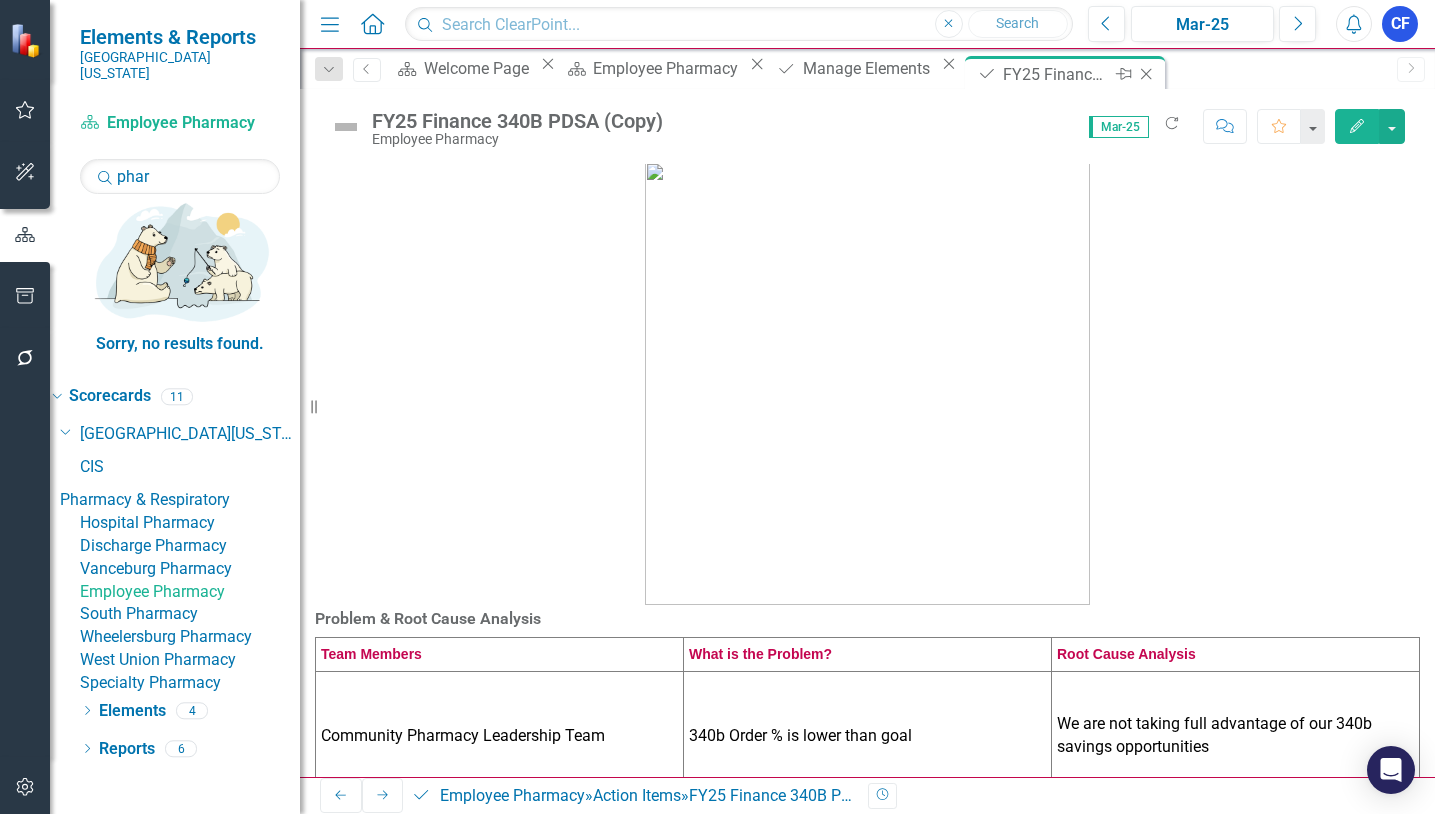 click on "Close" 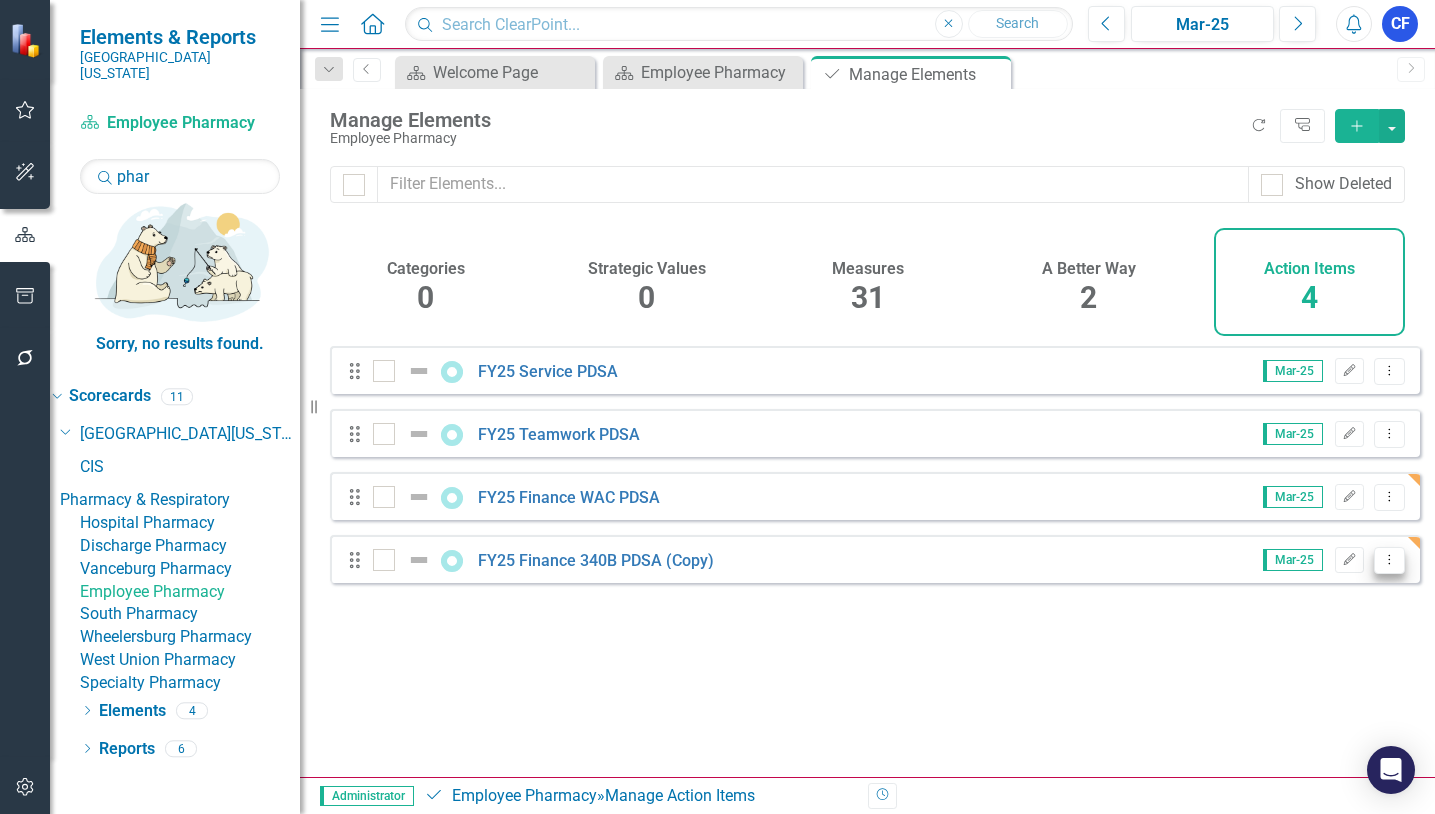 click on "Dropdown Menu" at bounding box center [1389, 560] 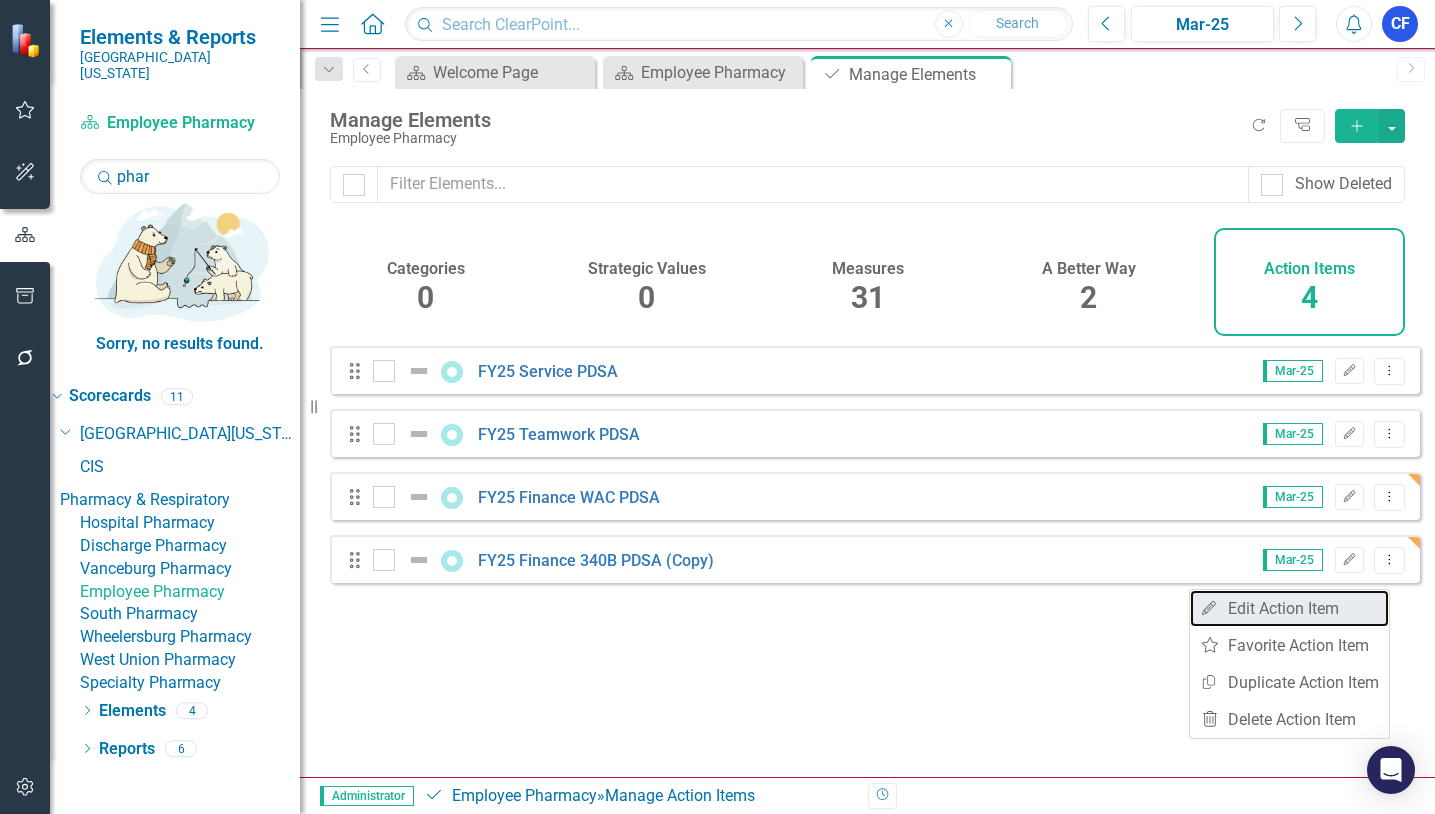click on "Edit Edit Action Item" at bounding box center (1289, 608) 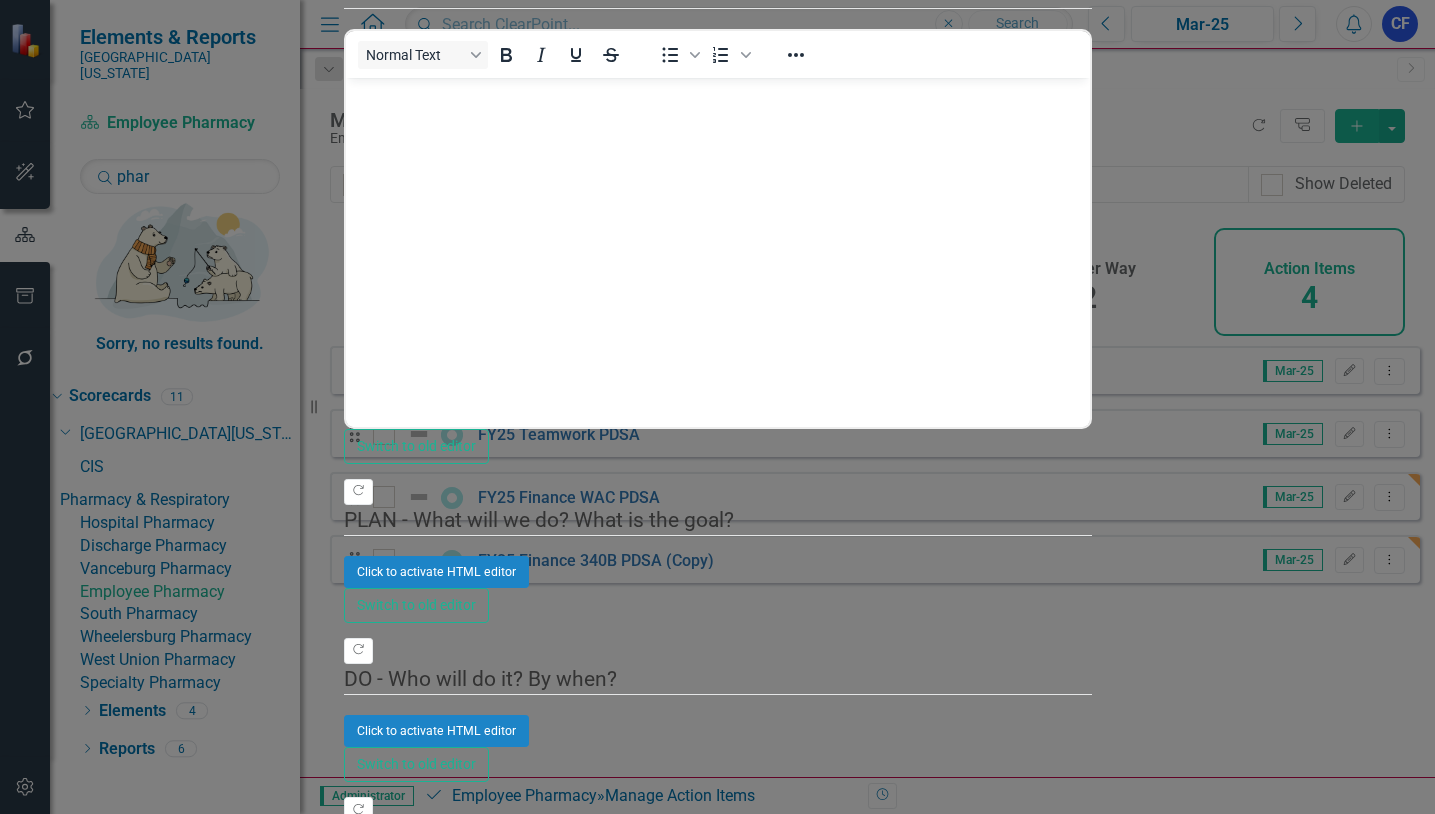 scroll, scrollTop: 0, scrollLeft: 0, axis: both 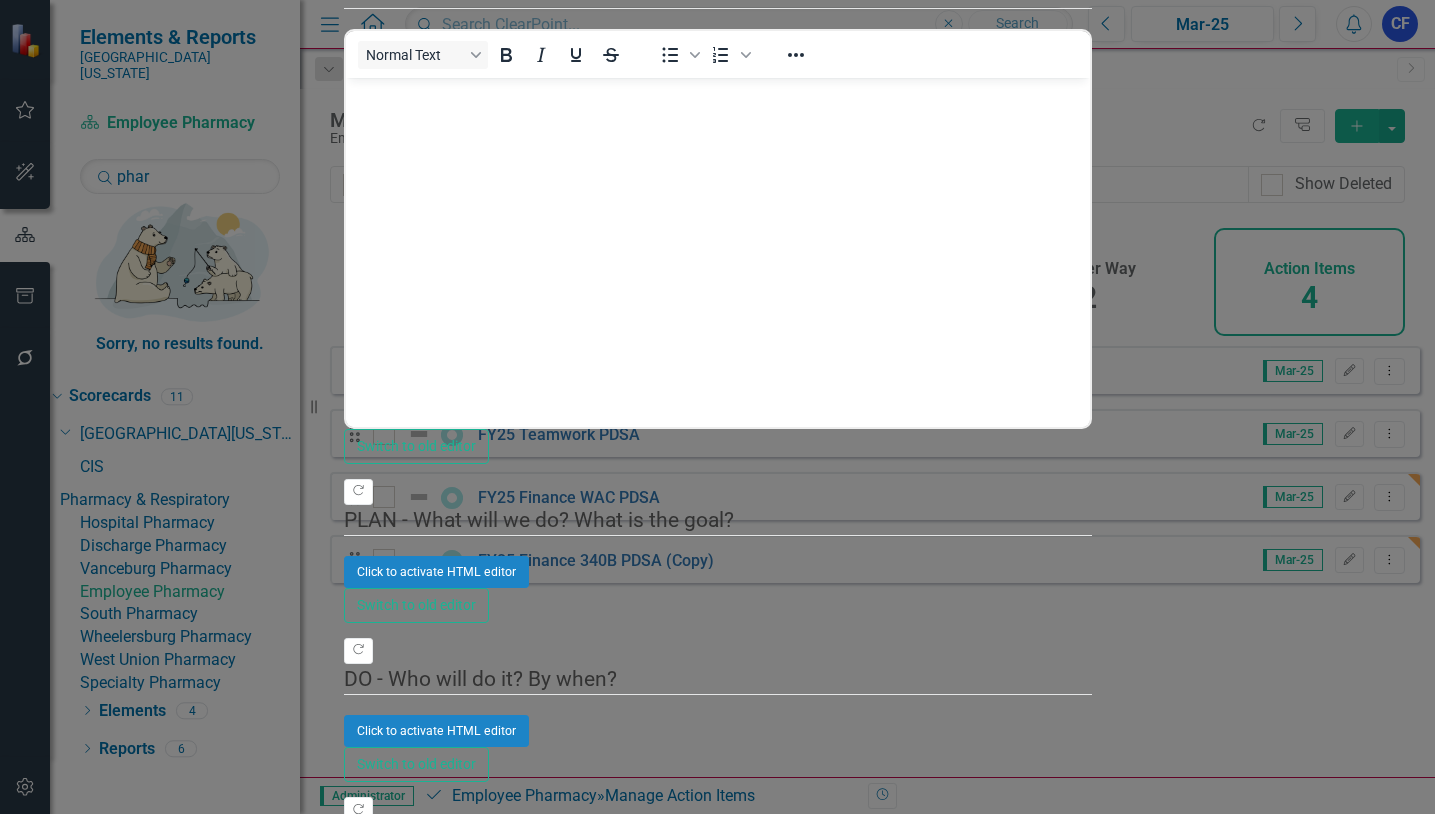 click on "Edit Fields" at bounding box center (480, -236) 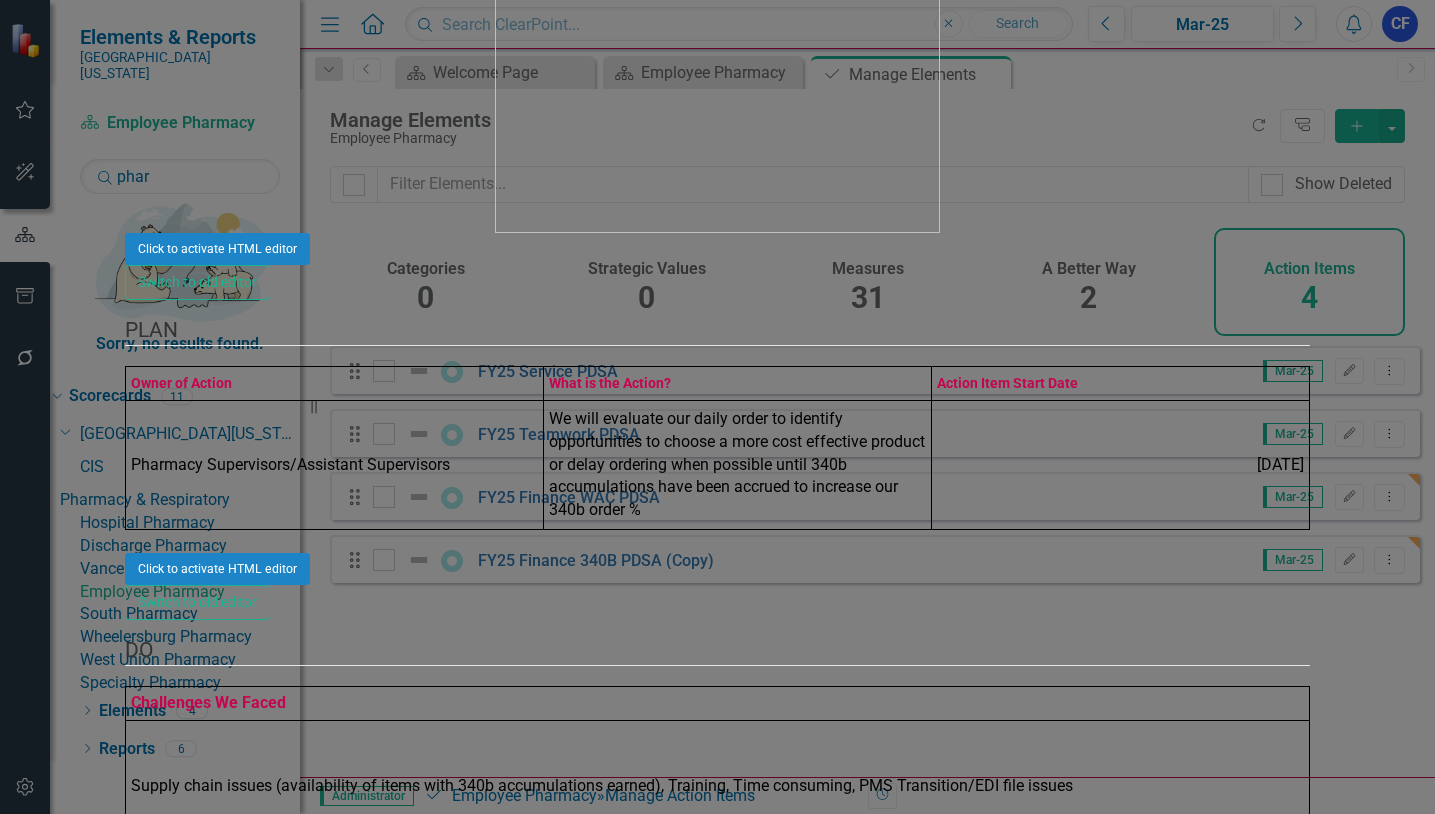 drag, startPoint x: 690, startPoint y: 185, endPoint x: 616, endPoint y: 183, distance: 74.02702 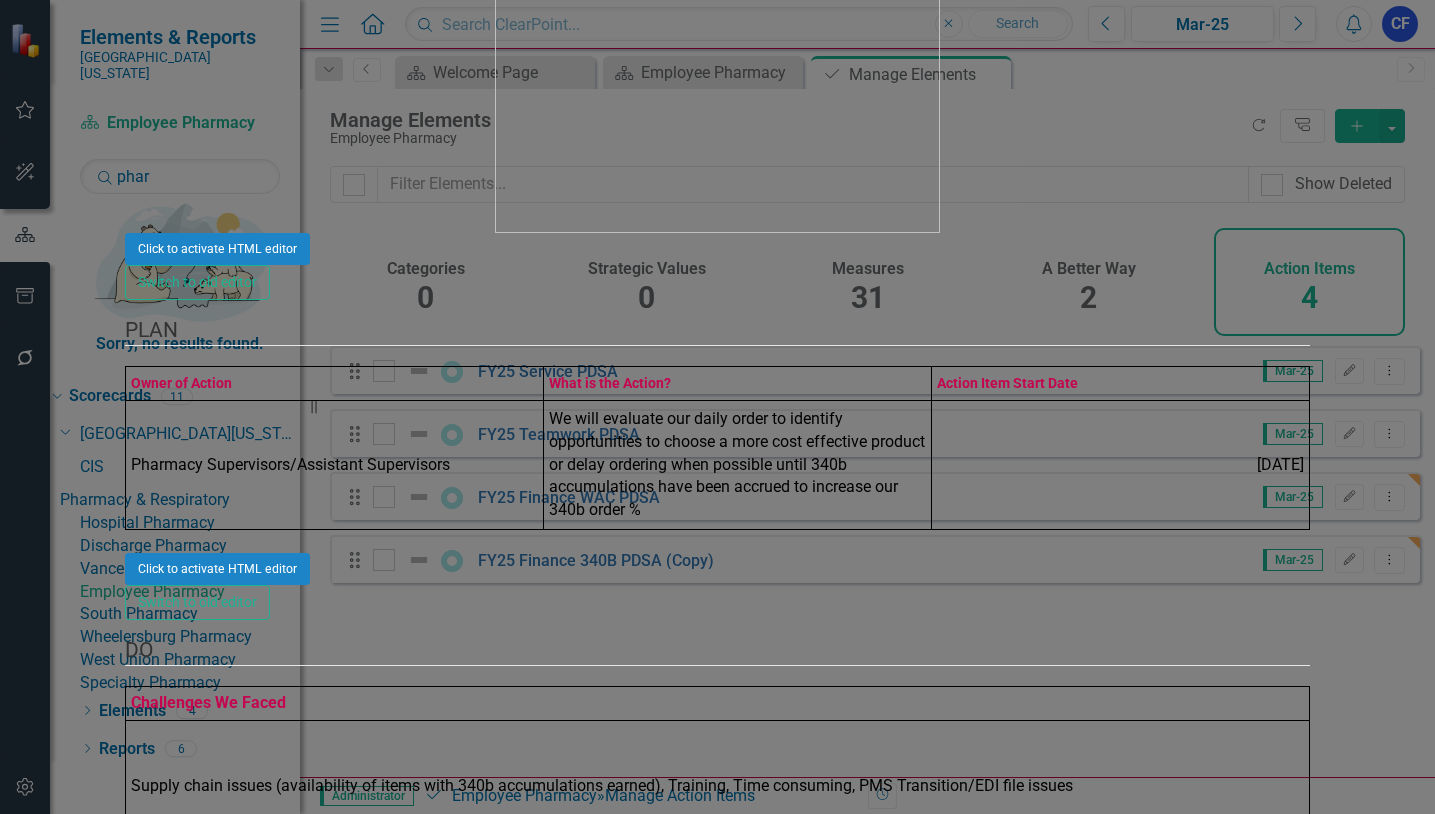 click on "FY25 Finance 340B PDSA (Copy)" at bounding box center [717, -1036] 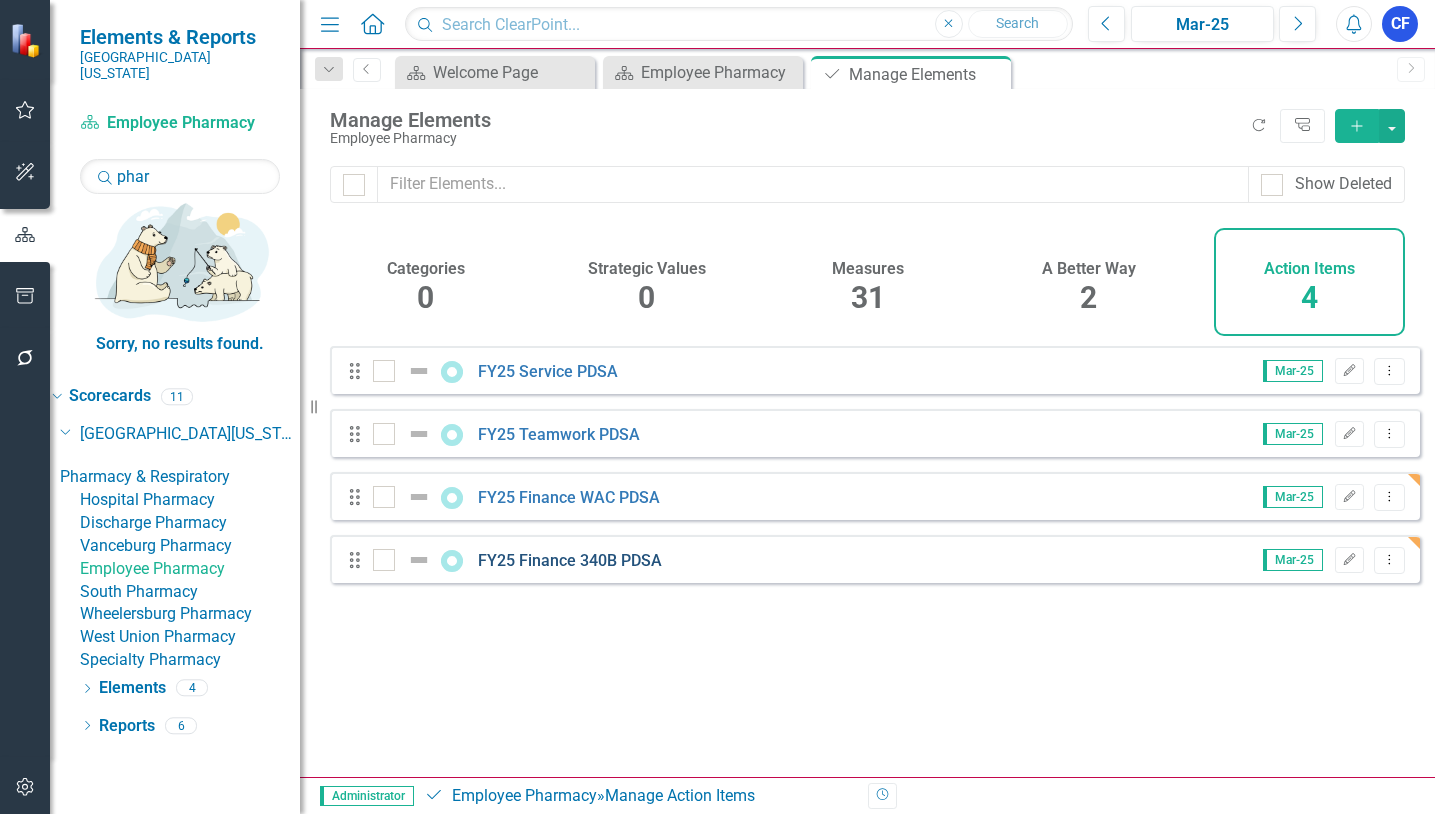 click on "FY25 Finance 340B PDSA" at bounding box center [570, 560] 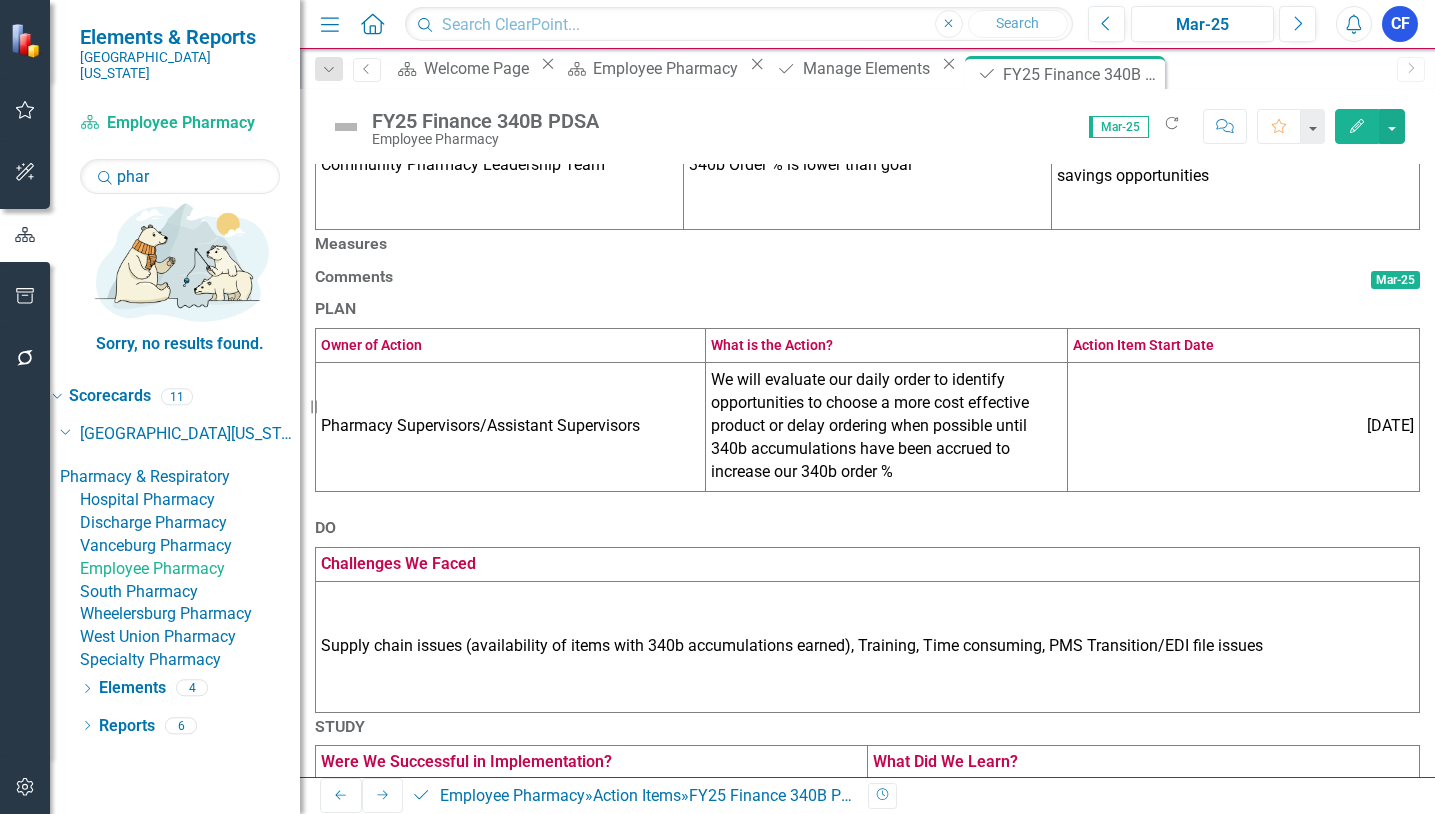 scroll, scrollTop: 600, scrollLeft: 0, axis: vertical 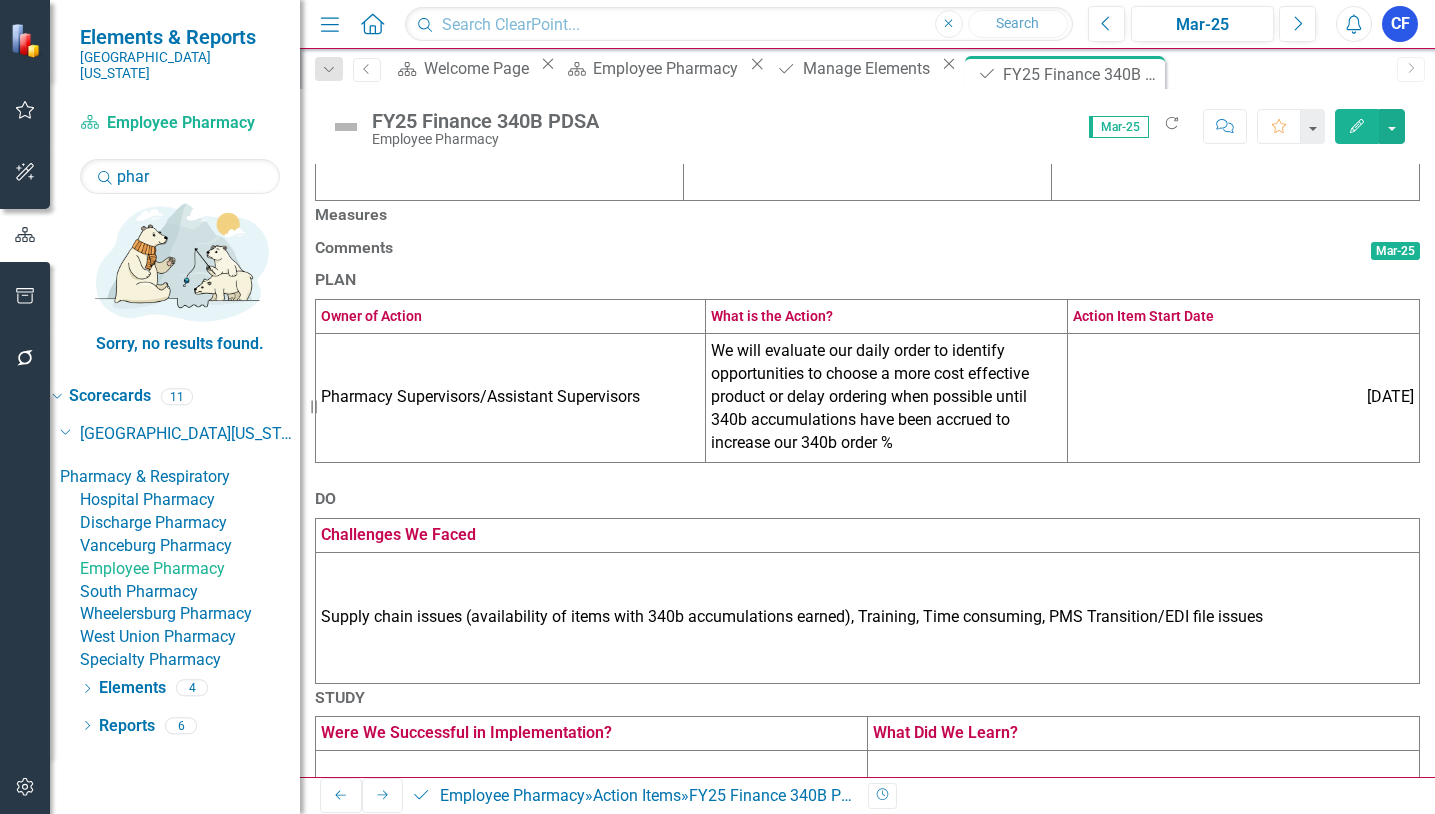 click on "Measures" at bounding box center [867, 215] 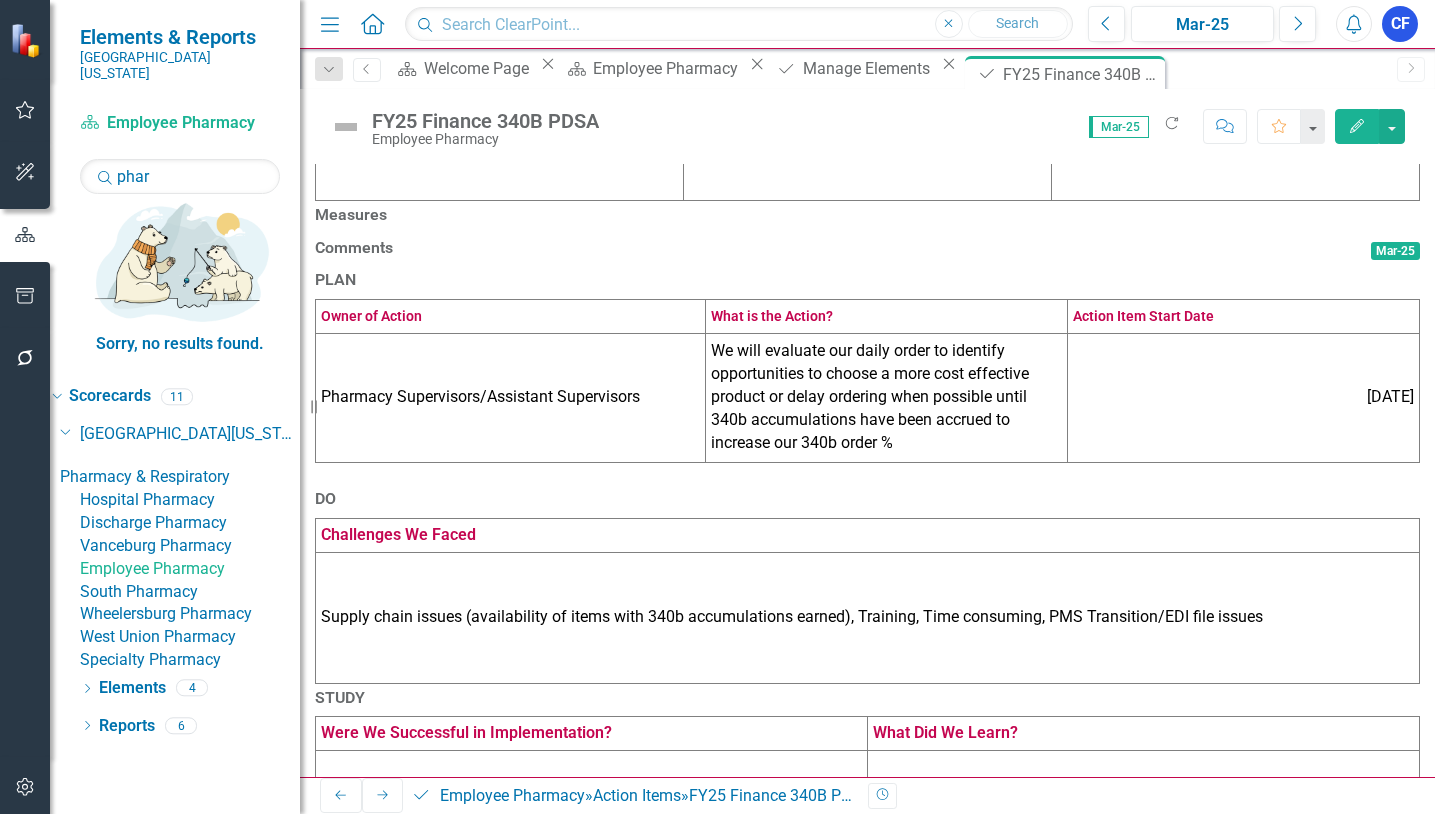 click on "Measures" at bounding box center (867, 215) 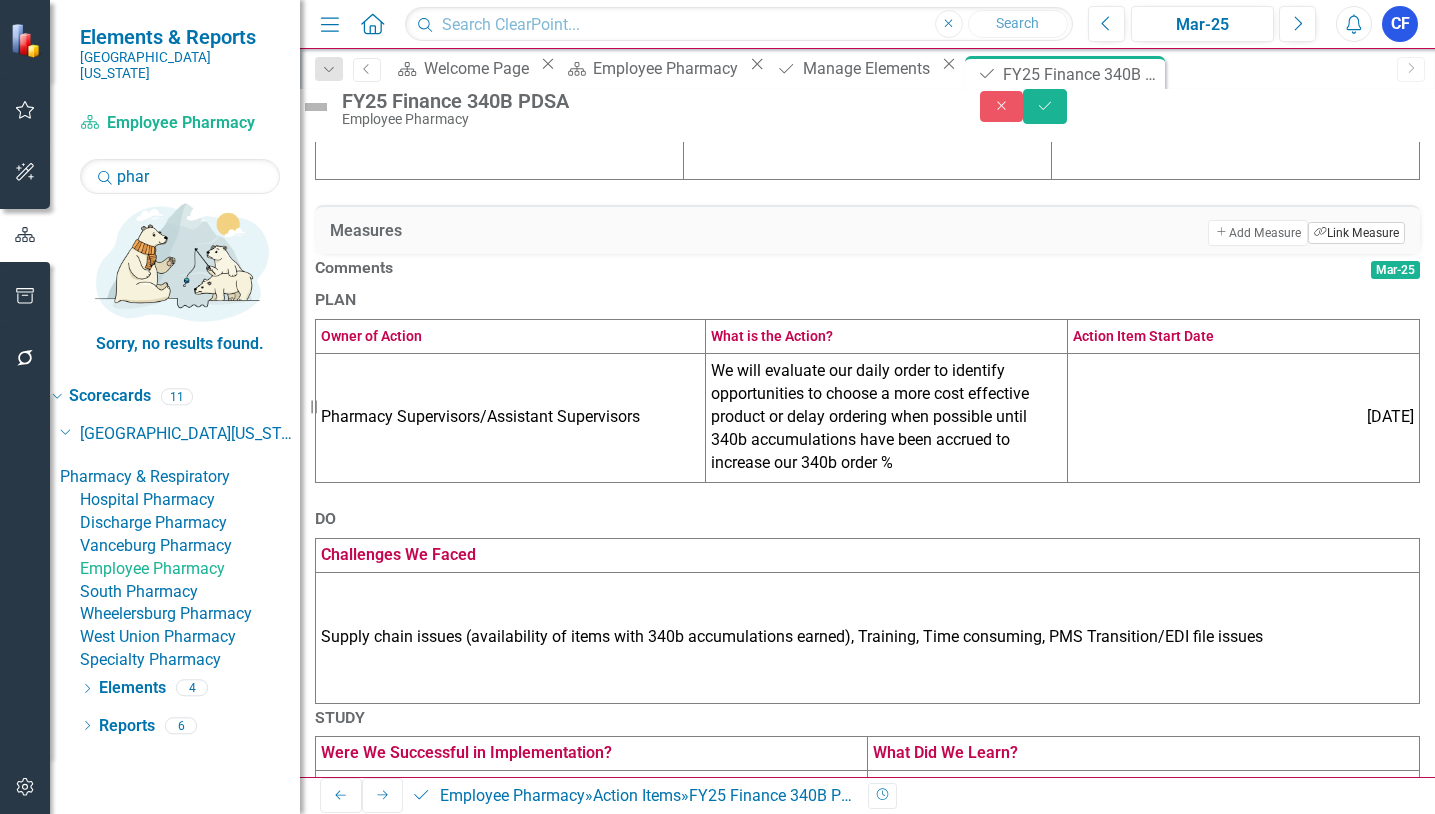 click on "Link Tag  Link Measure" at bounding box center (1356, 233) 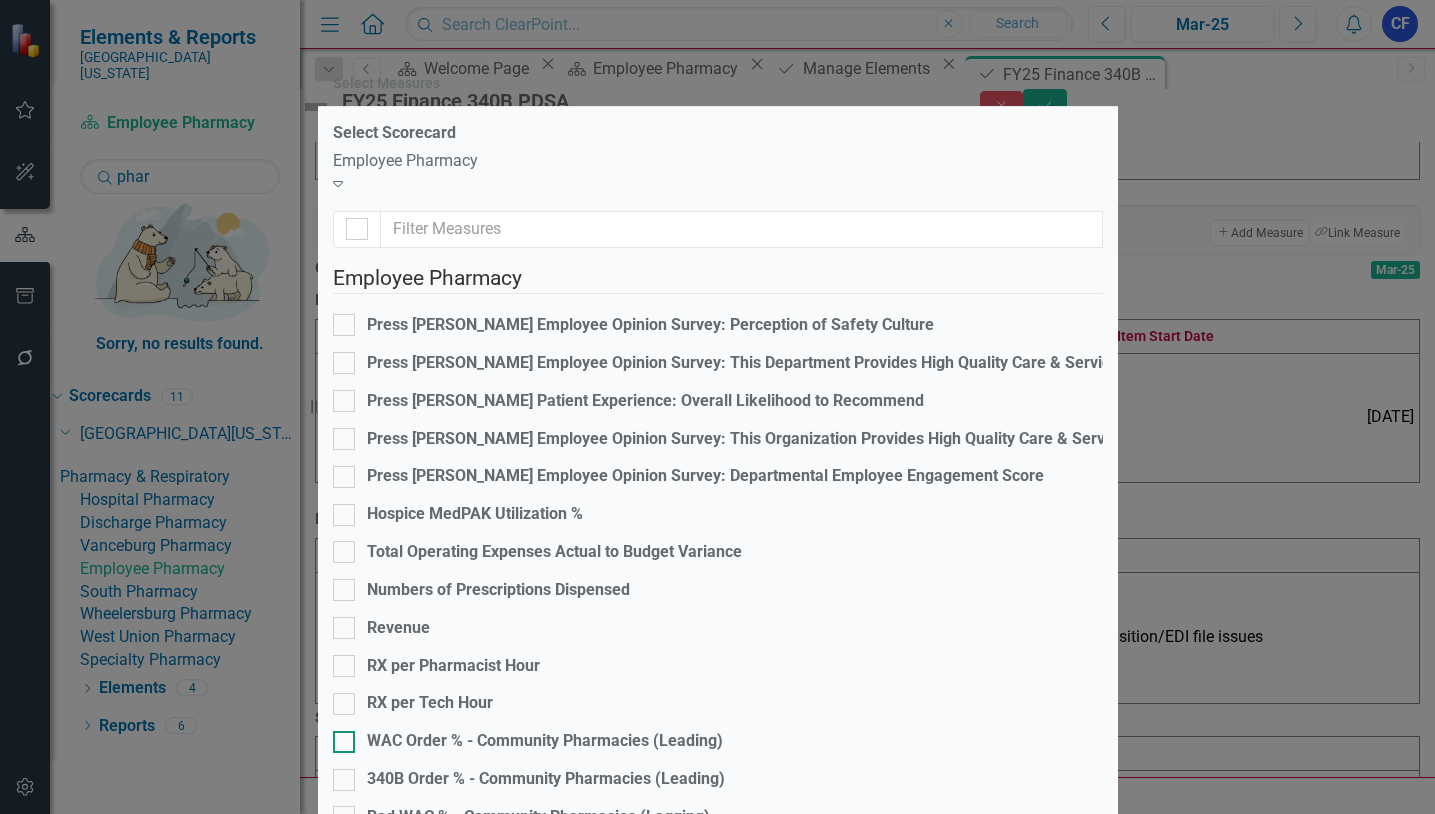 scroll, scrollTop: 200, scrollLeft: 0, axis: vertical 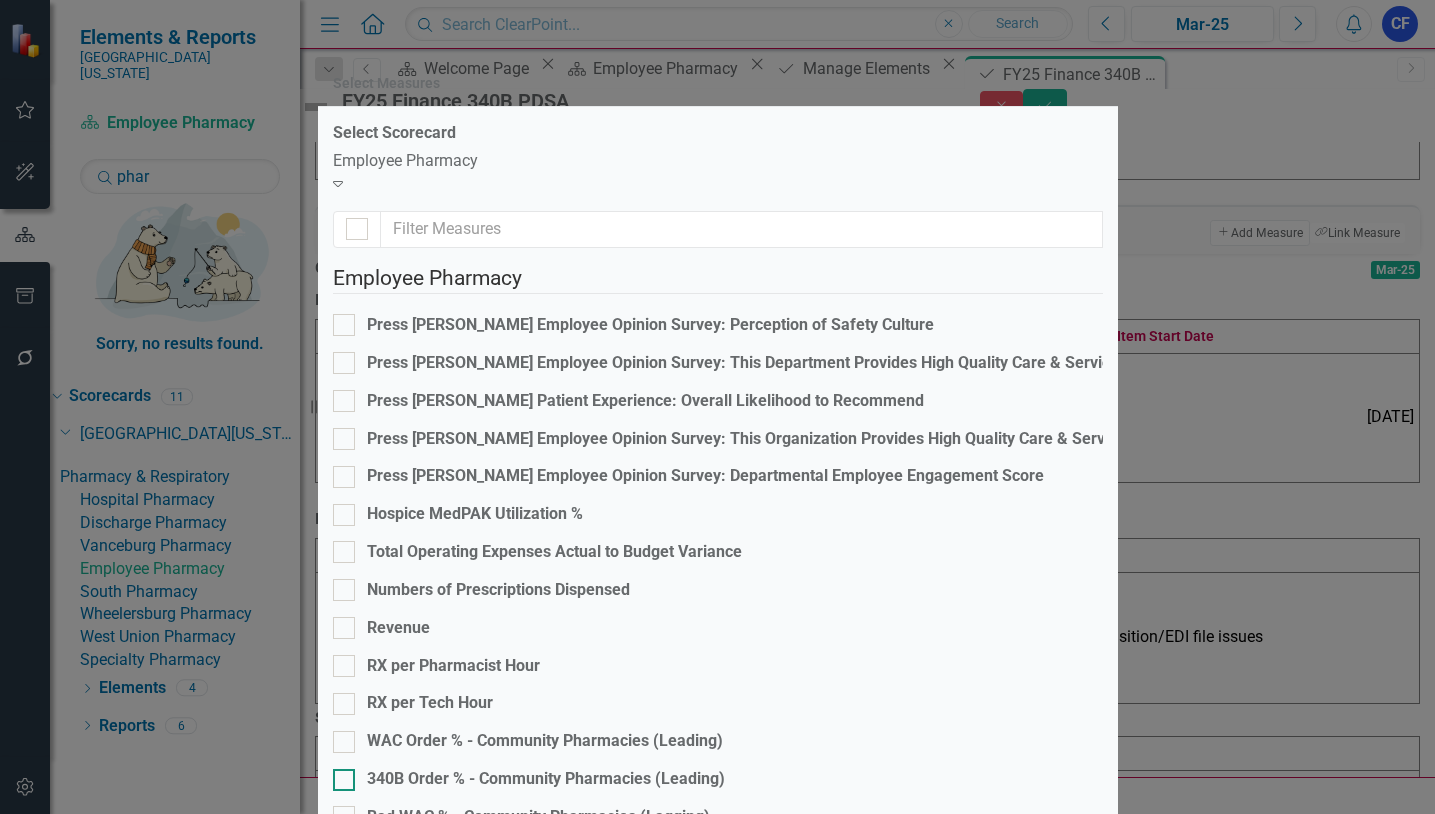 click at bounding box center (344, 780) 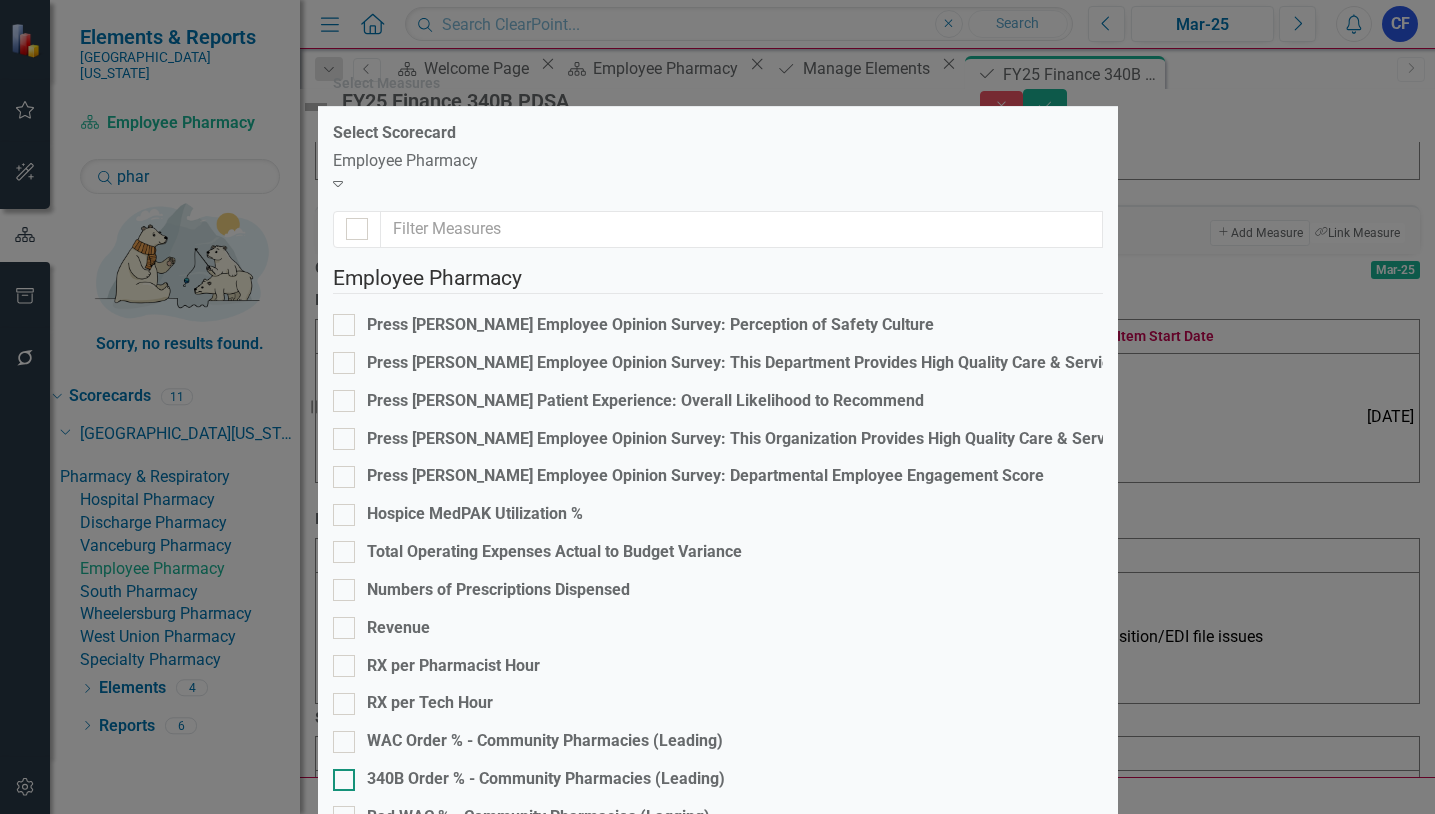 click on "340B Order % - Community Pharmacies (Leading)" at bounding box center [339, 775] 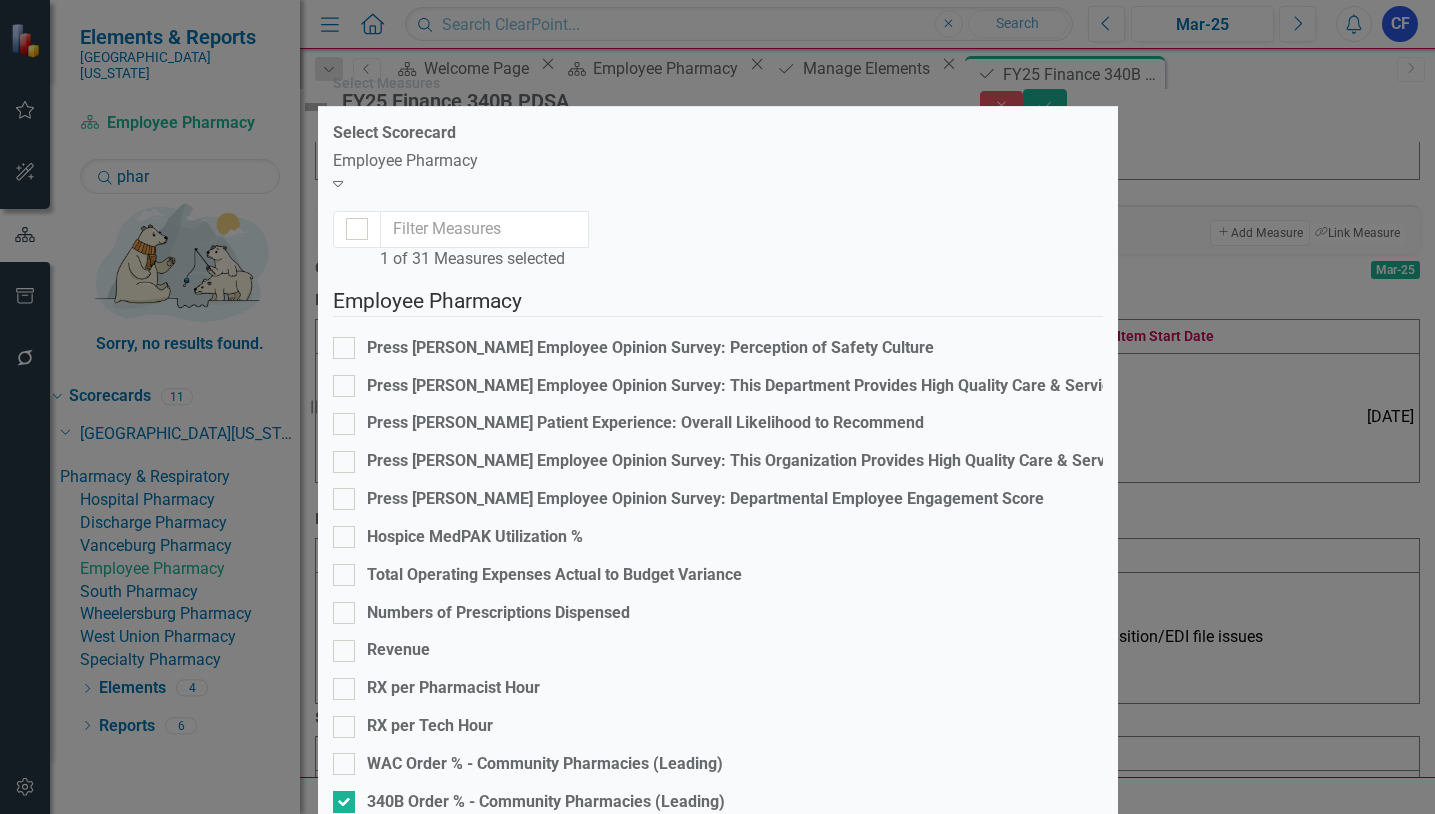 click on "Save" at bounding box center [1075, 1558] 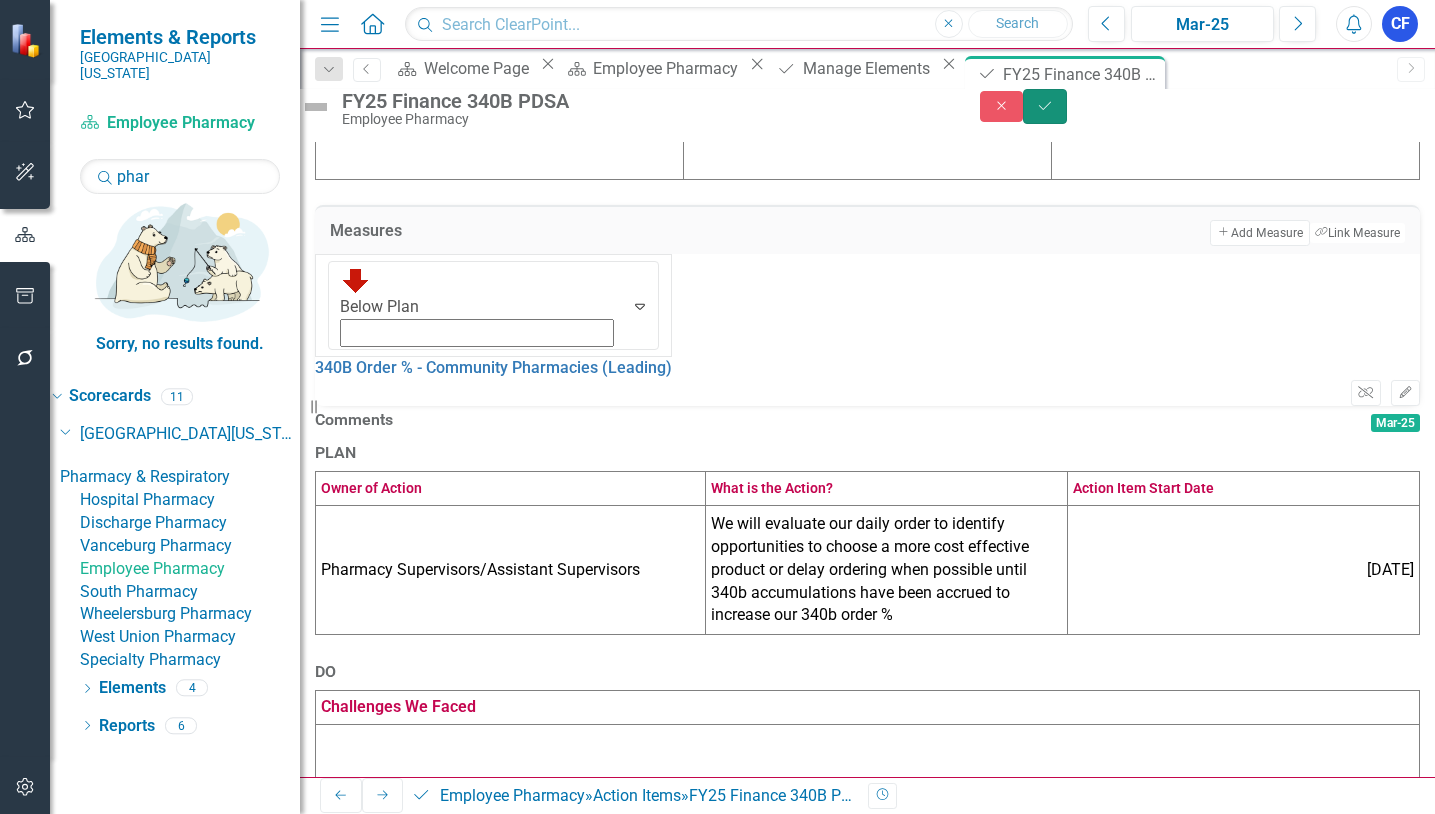 click on "Save" at bounding box center (1045, 106) 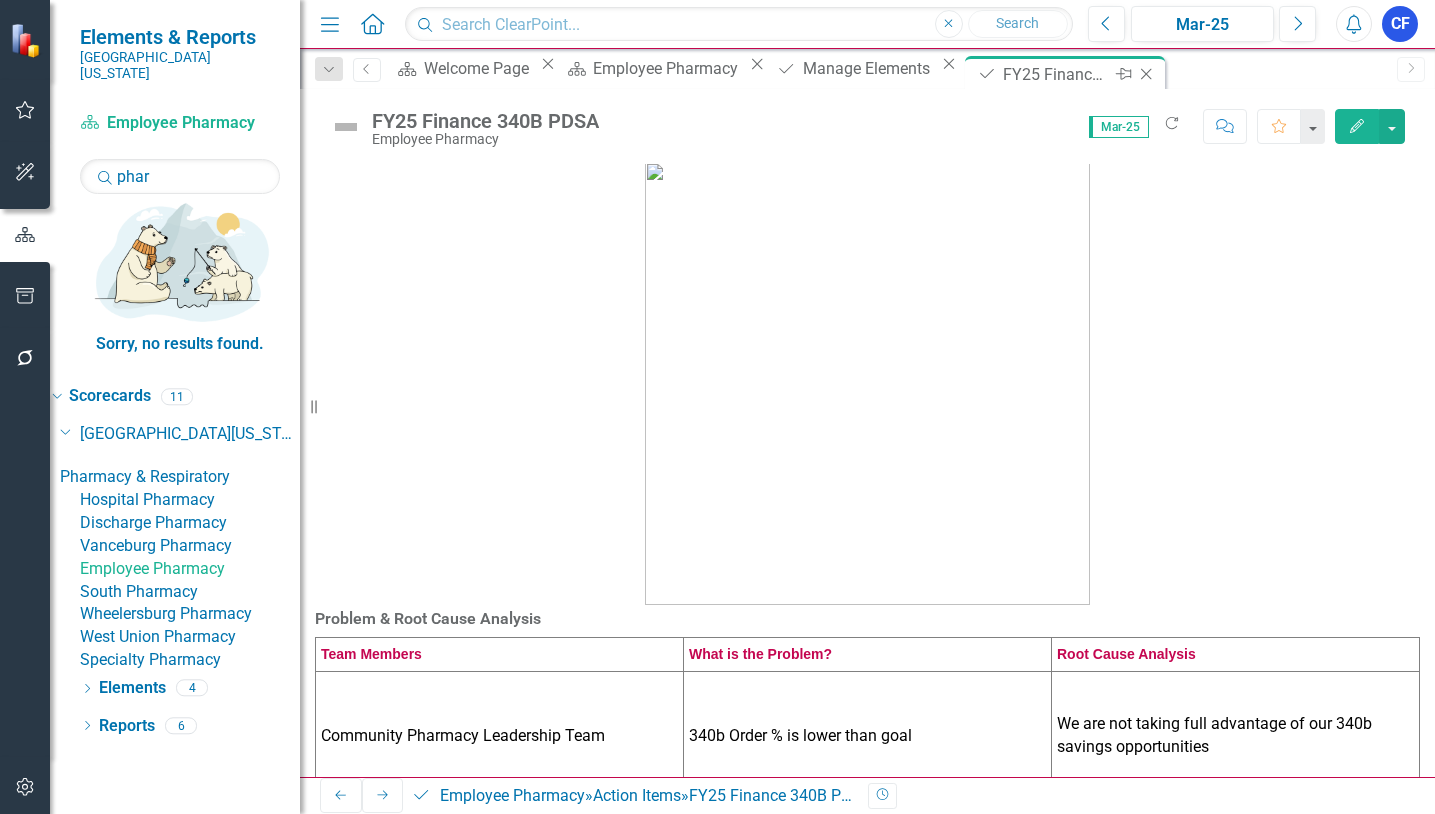 click on "Close" 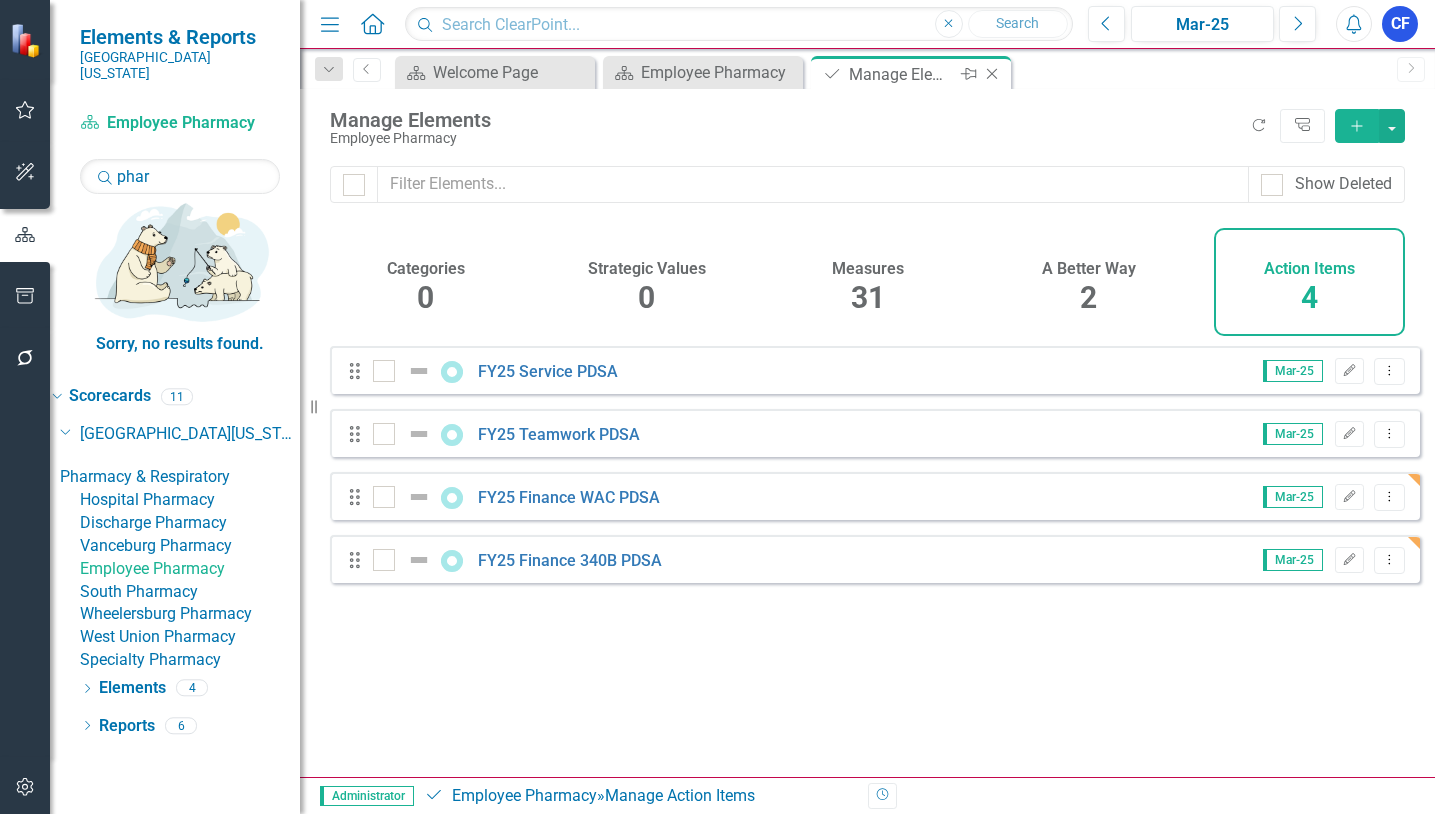 click on "Close" 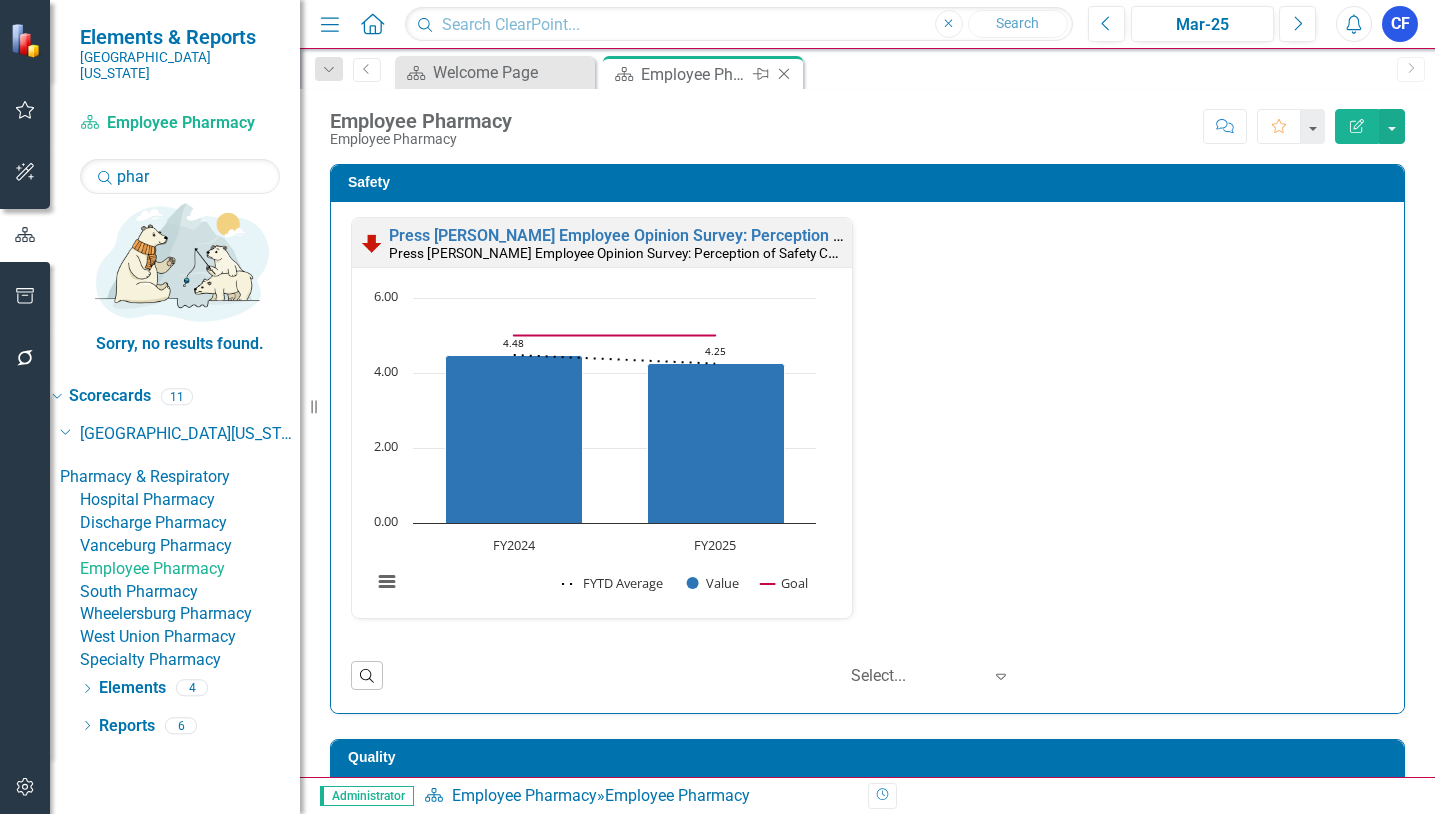 click on "Employee Pharmacy" at bounding box center [694, 74] 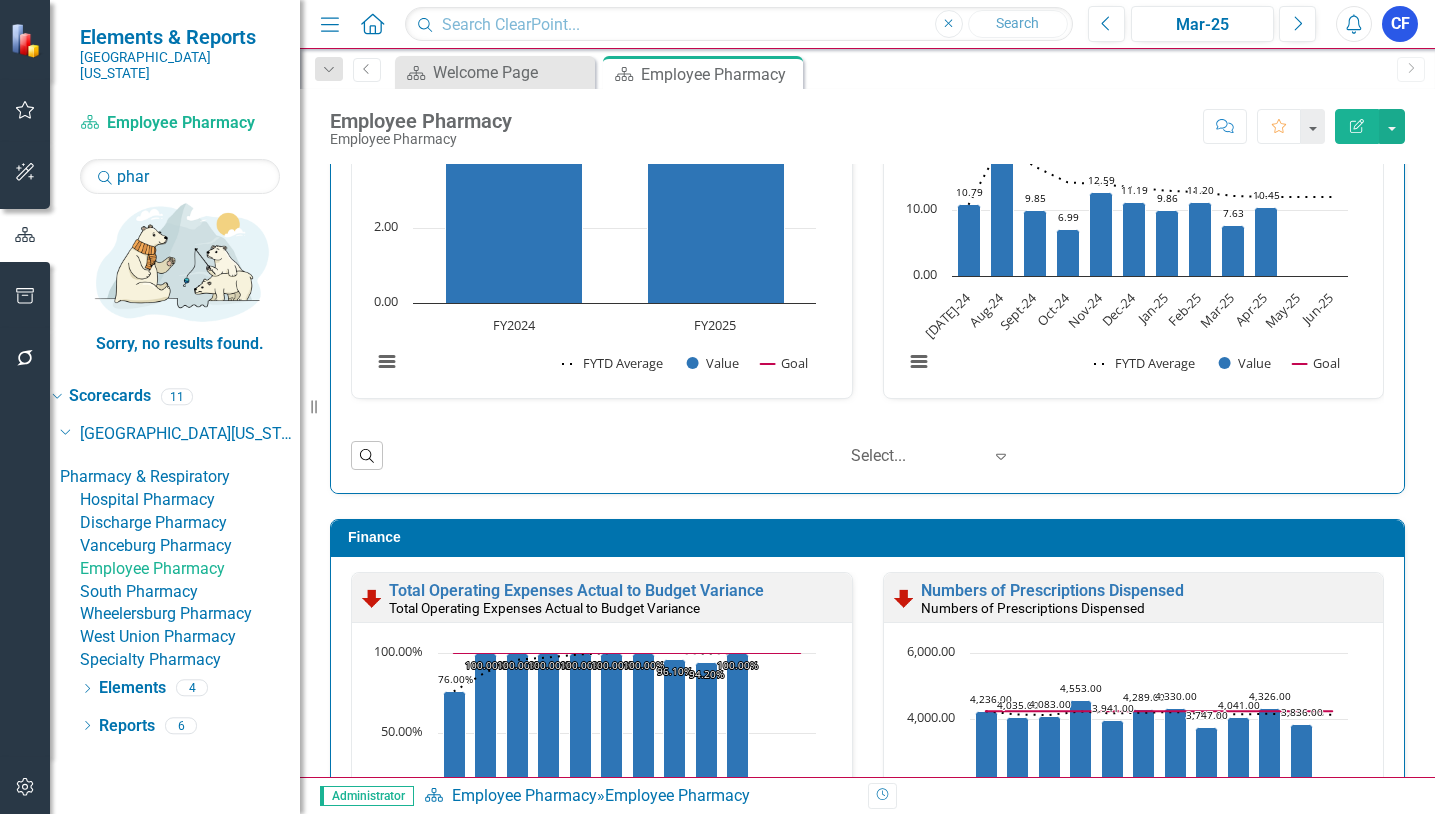 scroll, scrollTop: 3000, scrollLeft: 0, axis: vertical 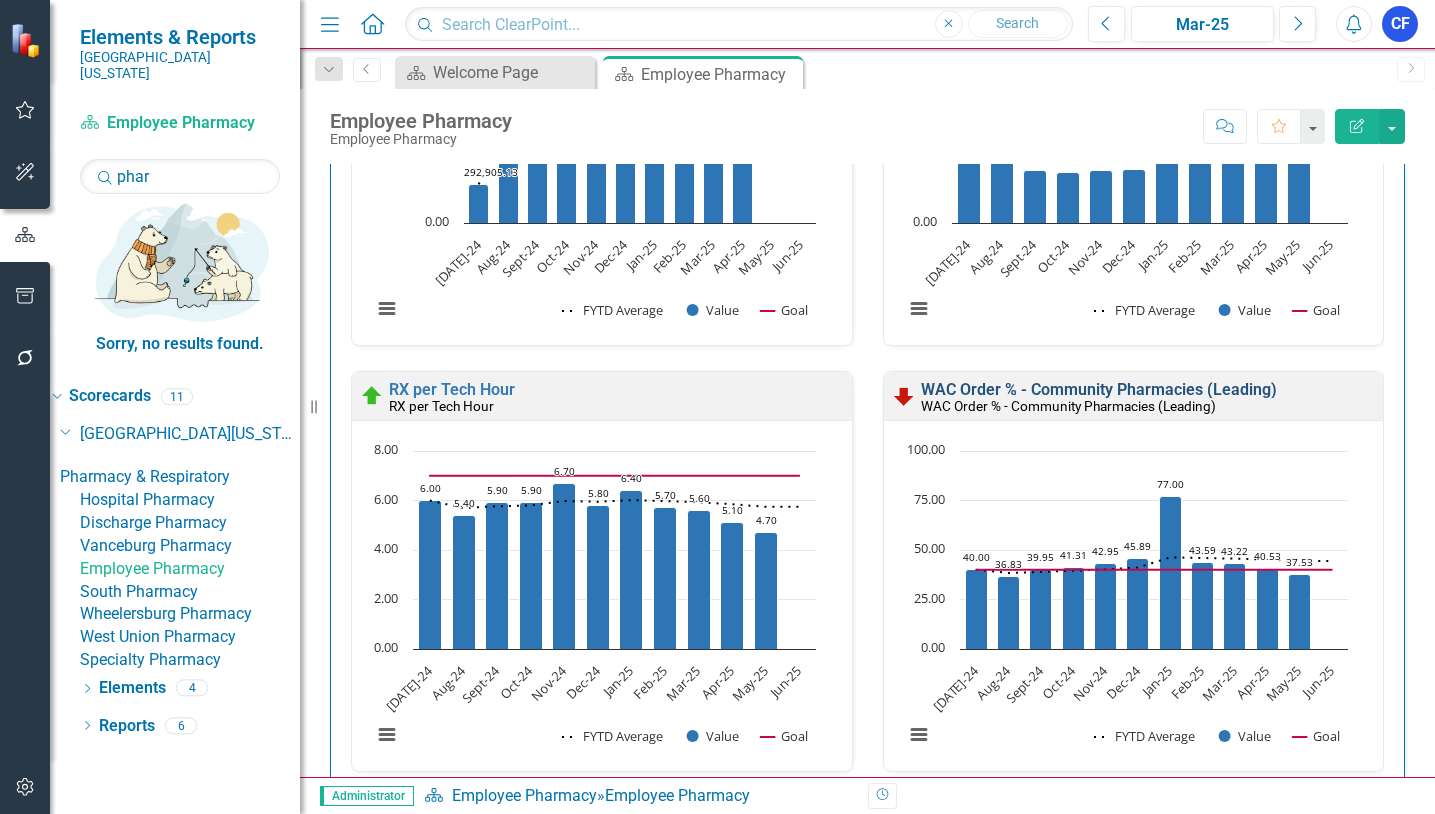 click on "WAC Order % - Community Pharmacies (Leading)" at bounding box center (1099, 389) 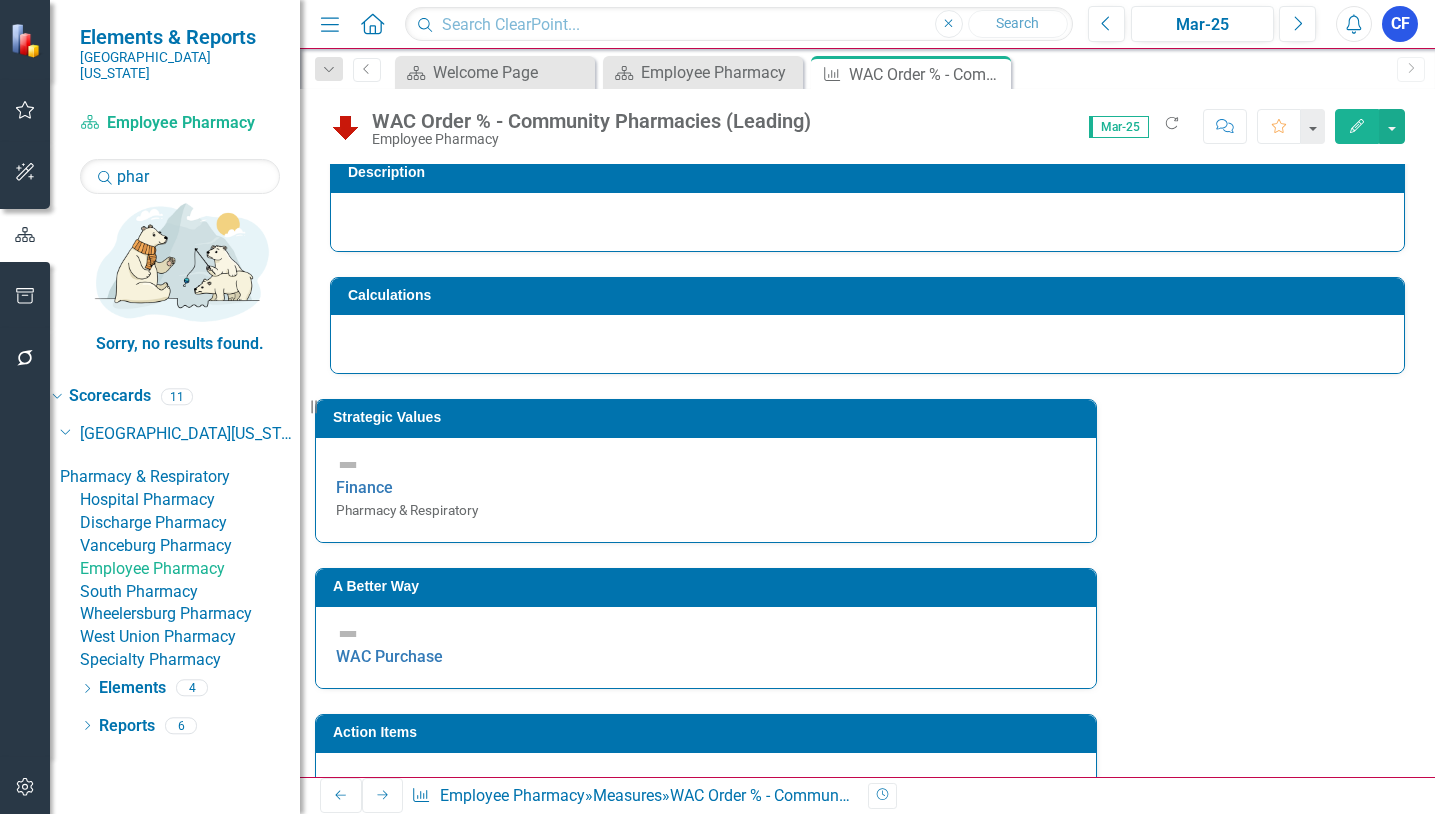 scroll, scrollTop: 100, scrollLeft: 0, axis: vertical 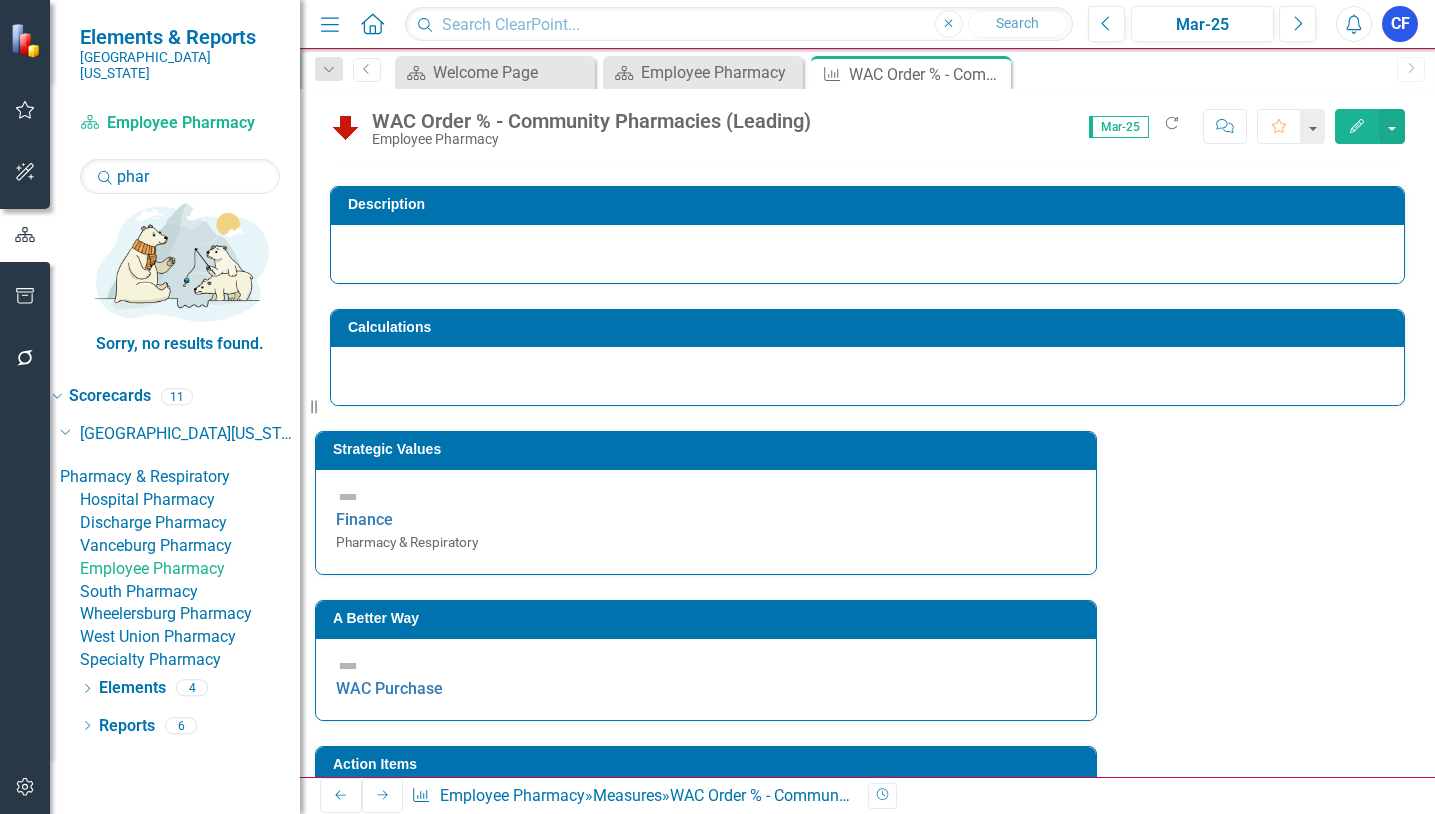 click on "Next" 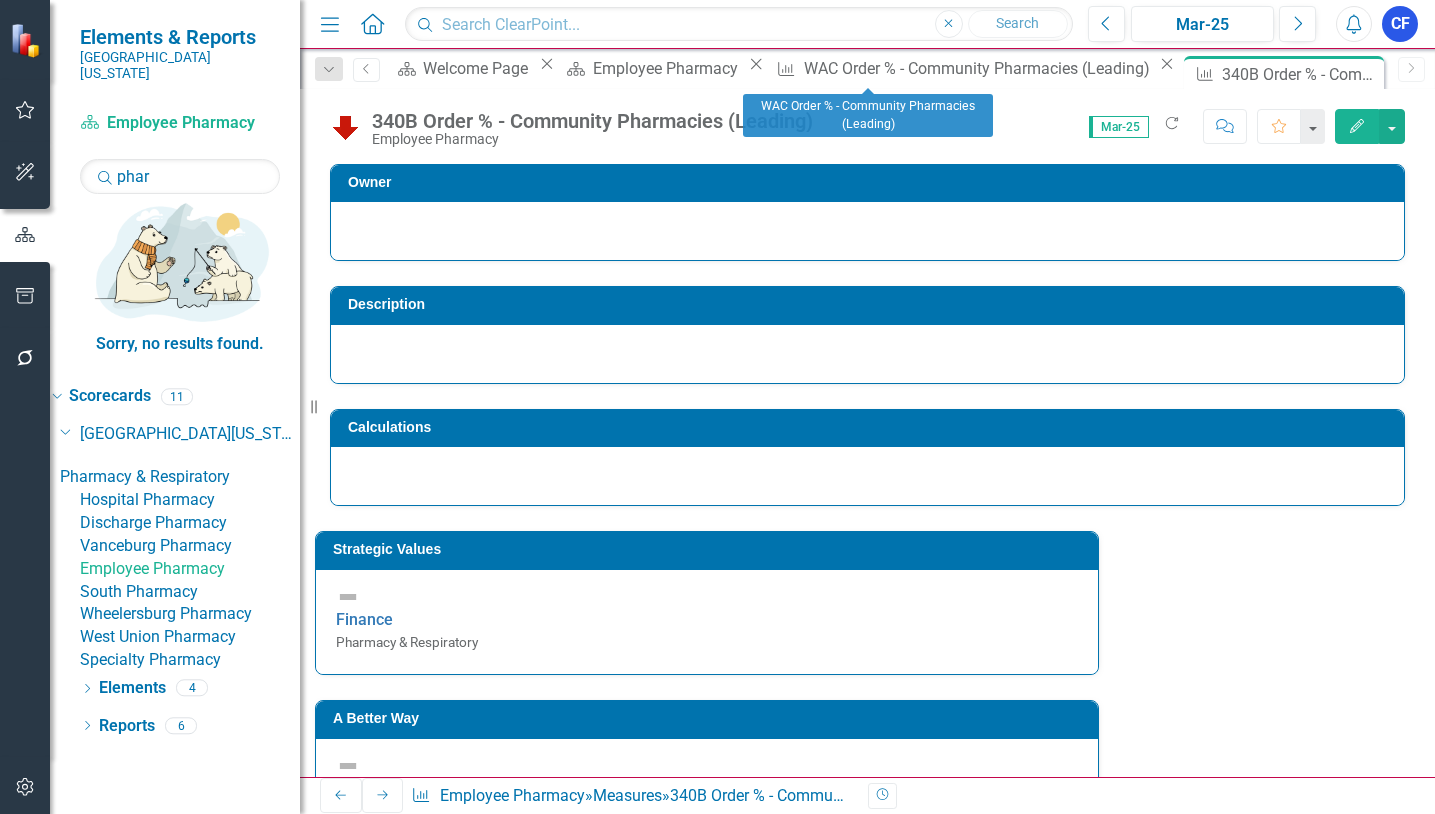 click on "Close" 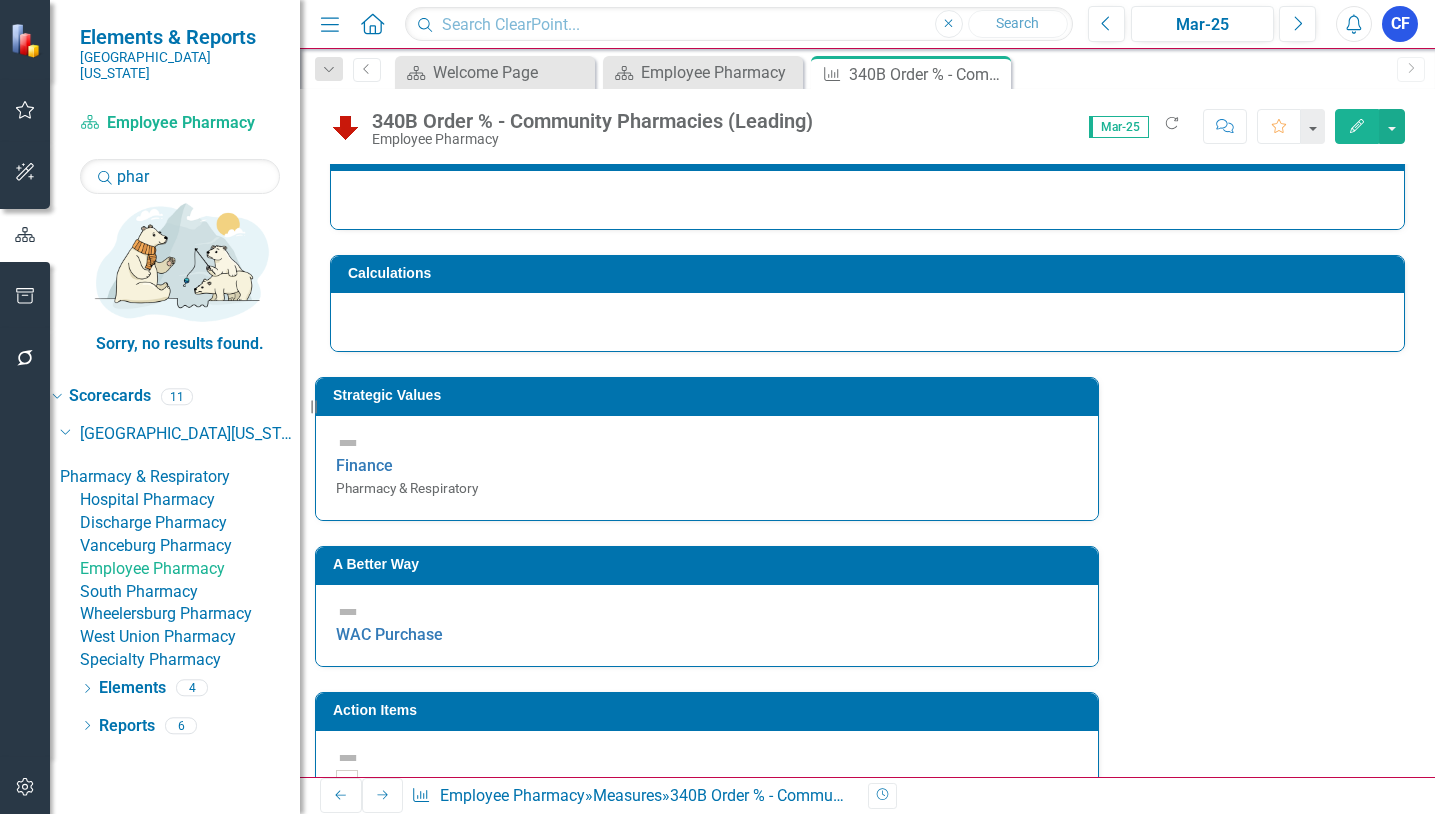 scroll, scrollTop: 0, scrollLeft: 0, axis: both 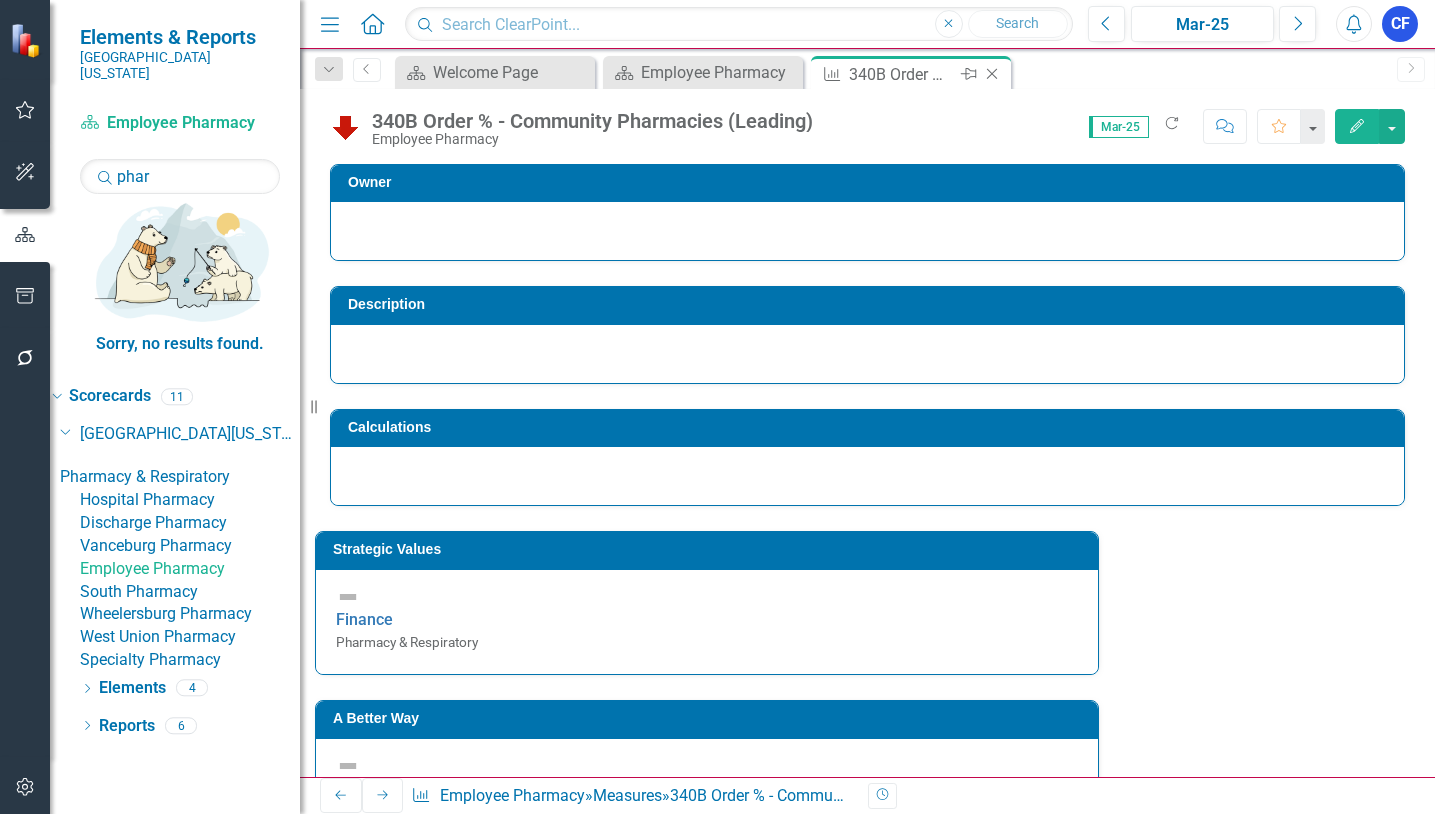 click on "Close" 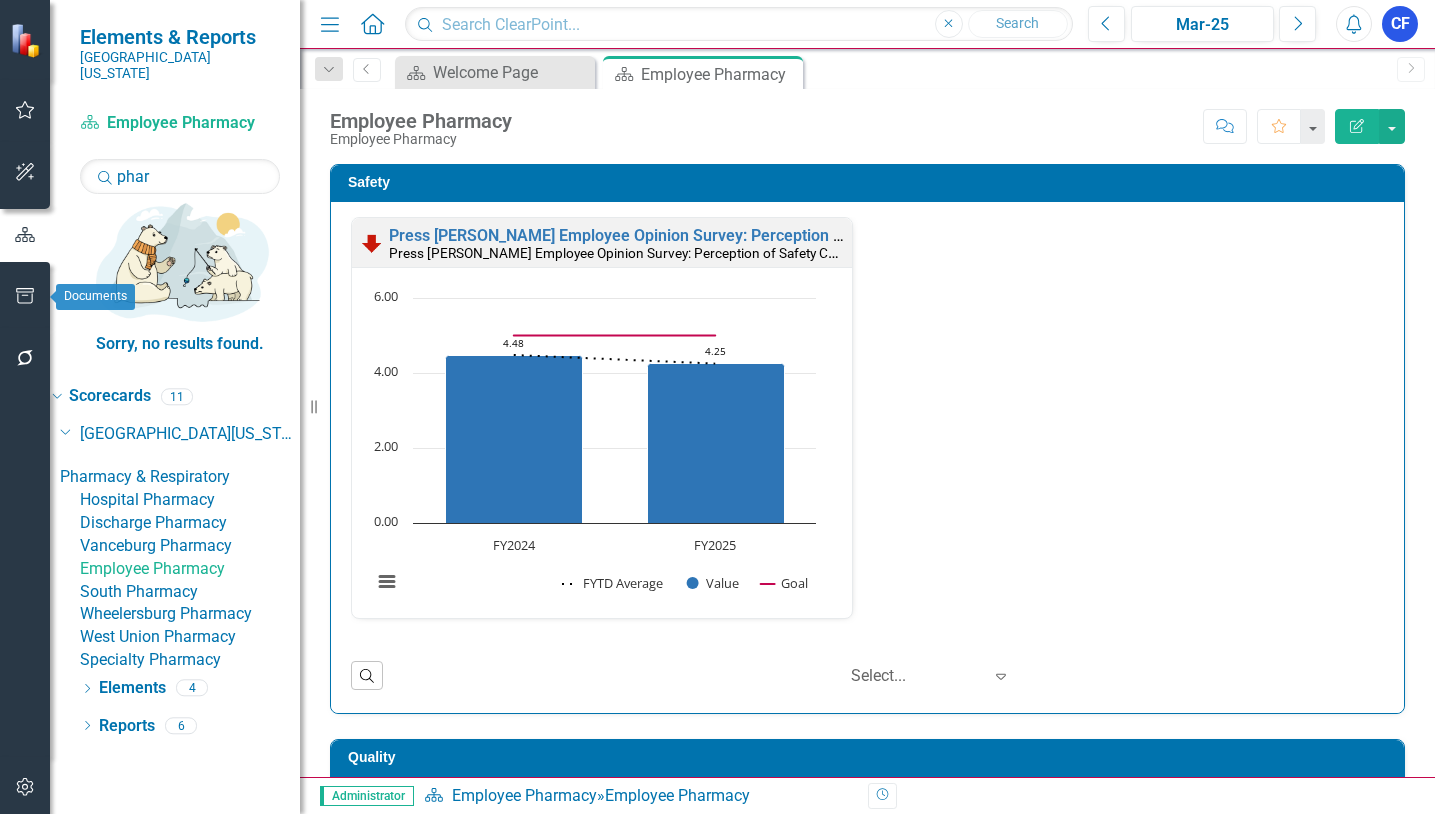 click 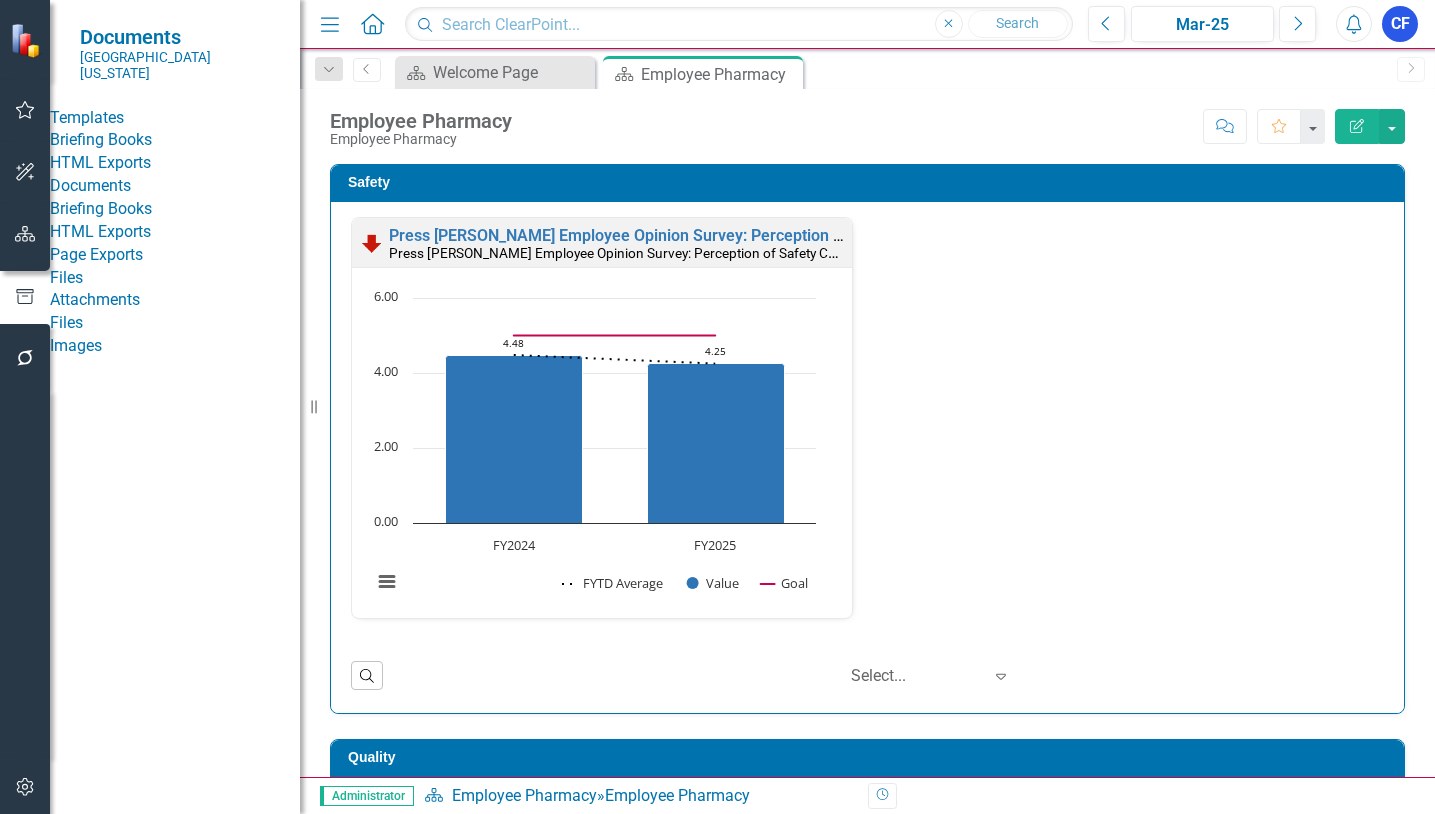 click on "HTML Exports" at bounding box center [175, 163] 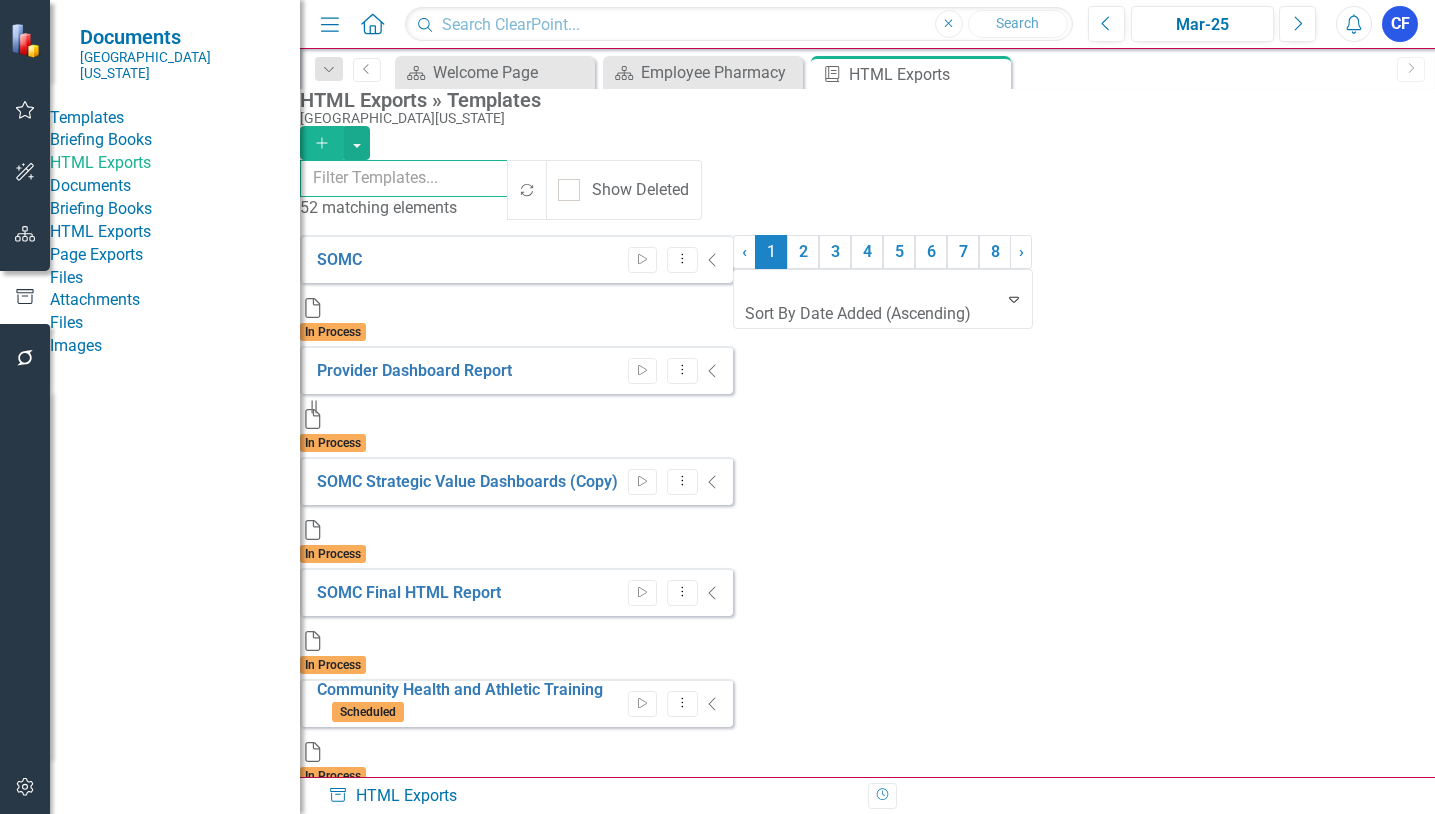 click at bounding box center (404, 178) 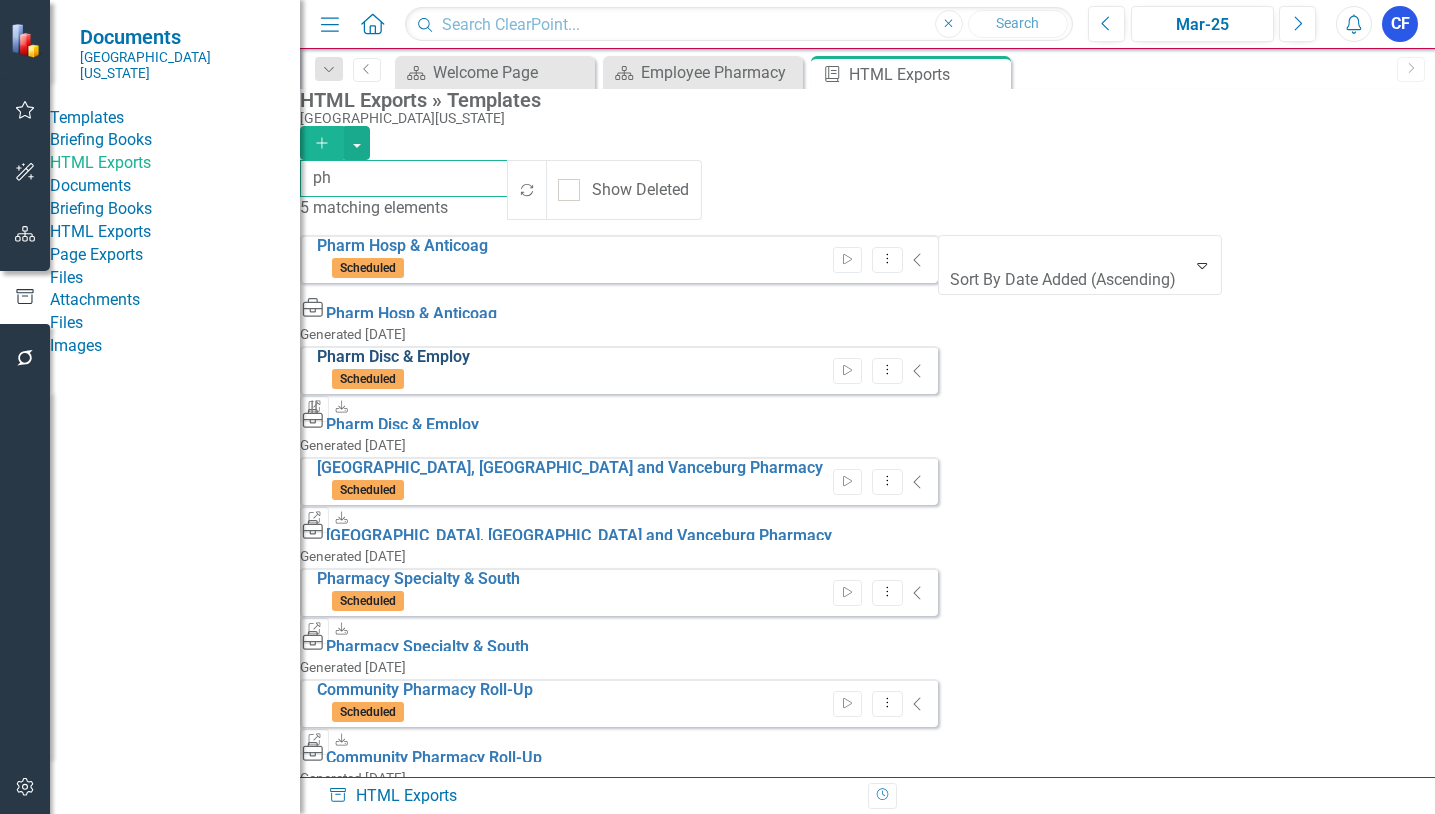 type on "ph" 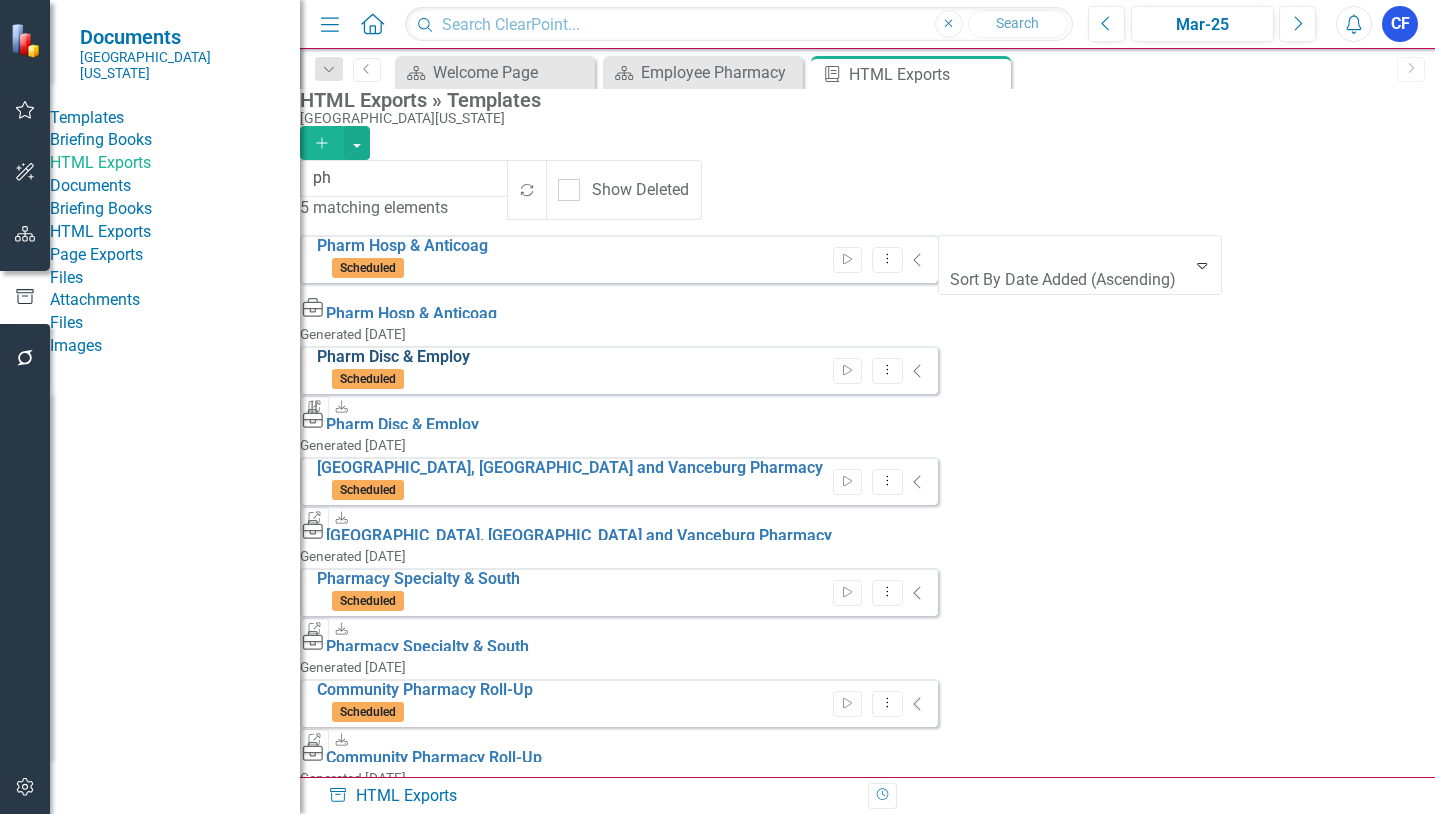 click on "Pharm Disc & Employ" at bounding box center (393, 356) 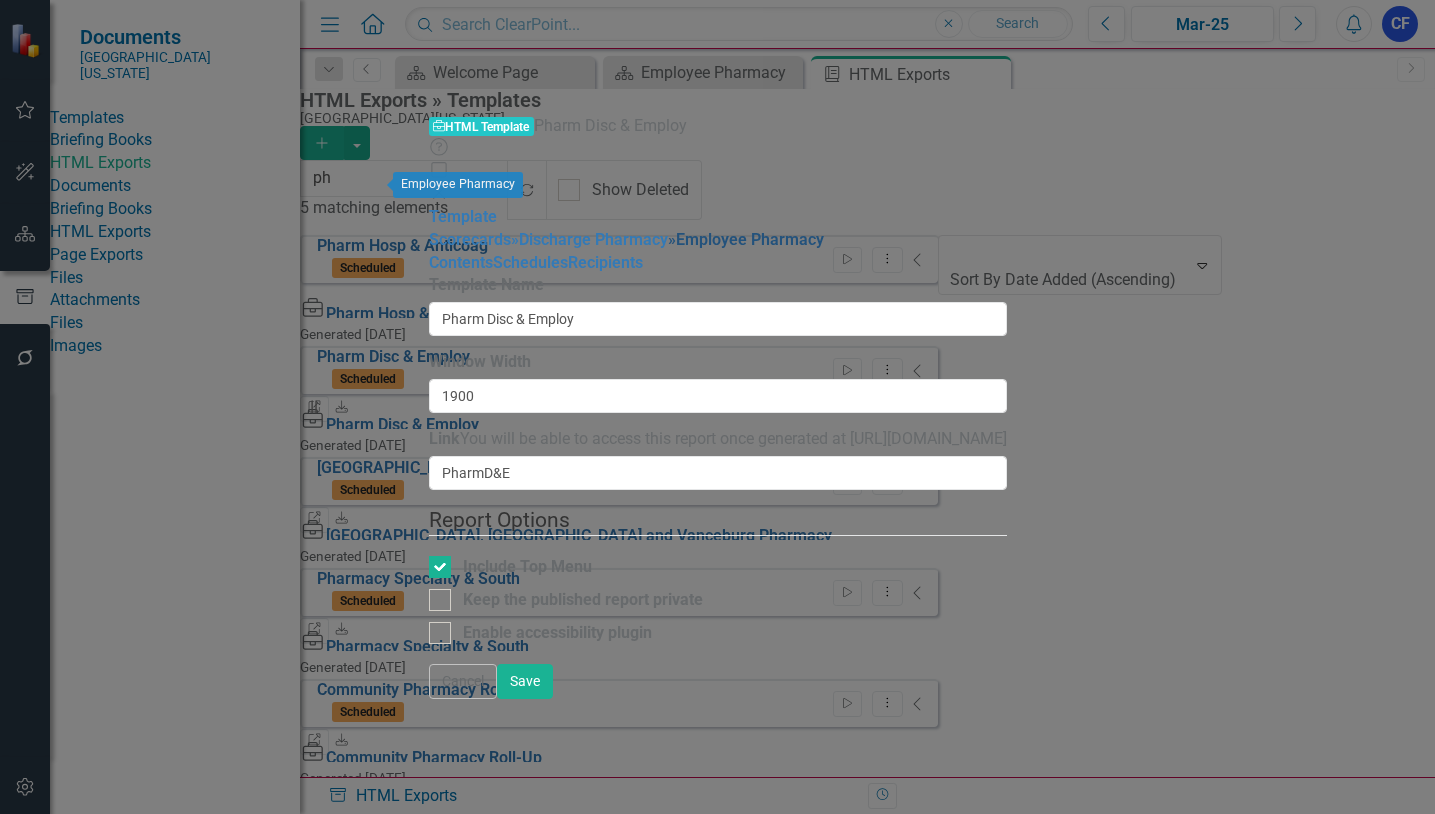 click on "»  Employee Pharmacy" at bounding box center [746, 239] 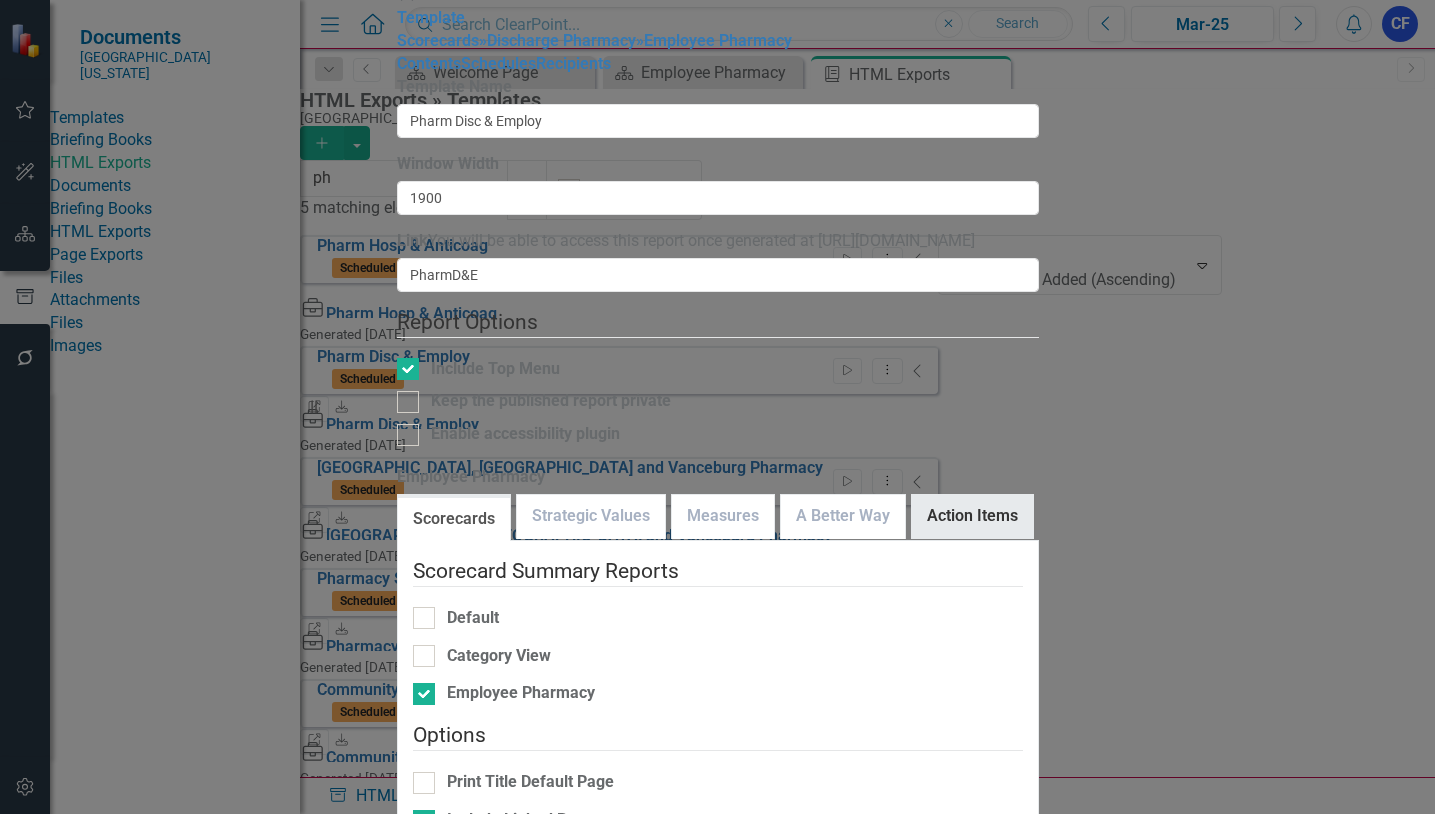click on "Action Items" at bounding box center [972, 516] 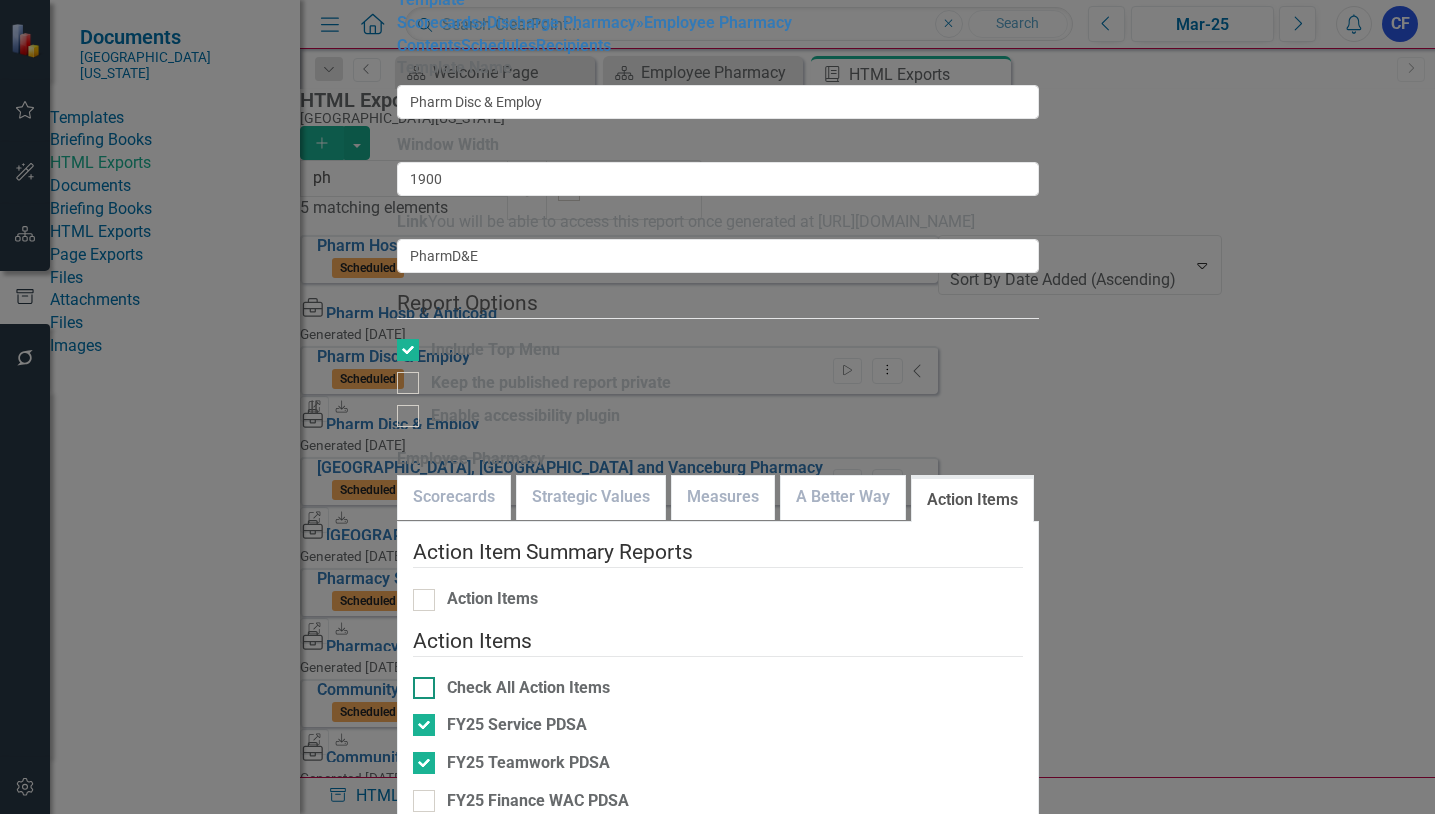 click at bounding box center (424, 688) 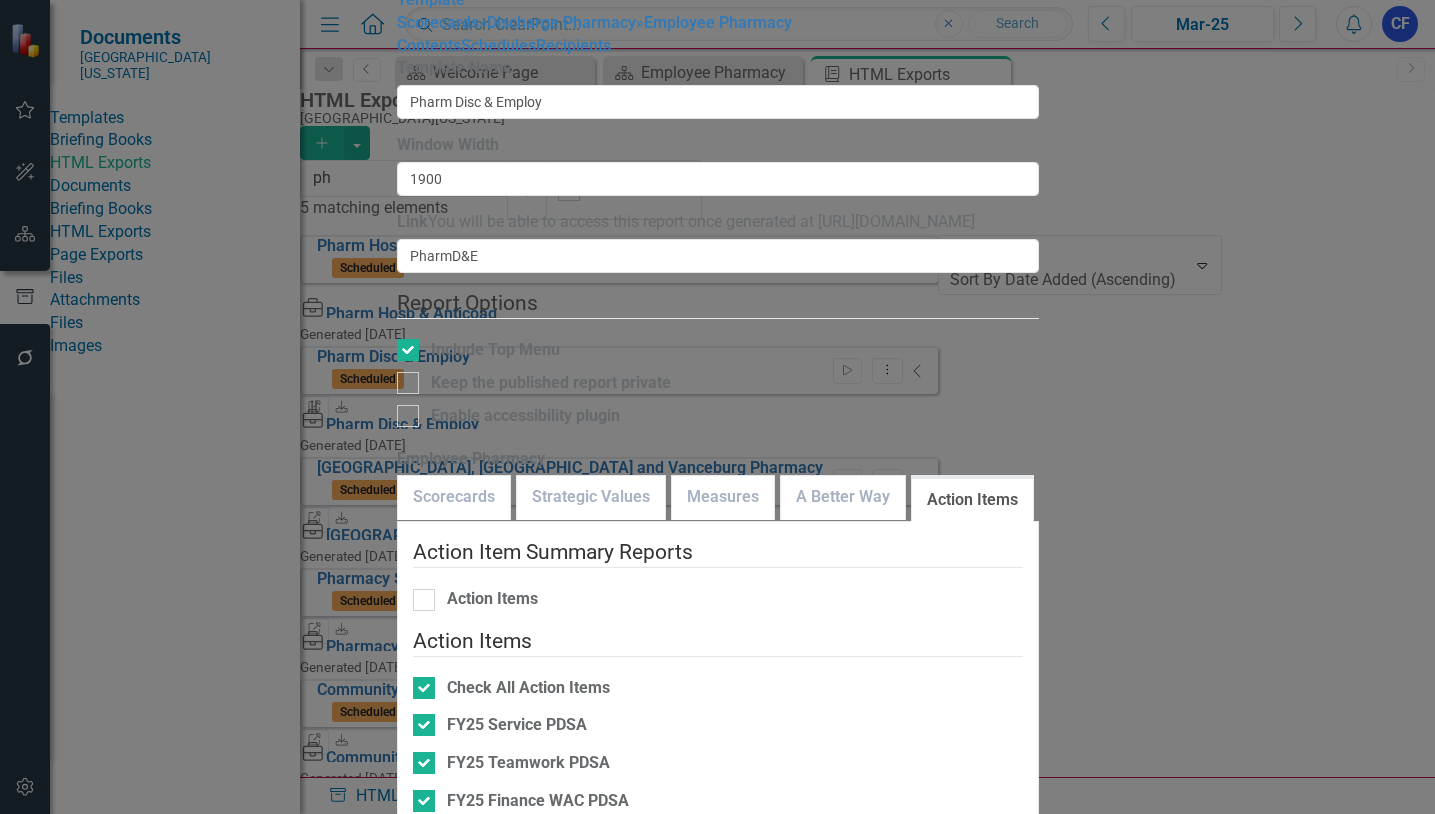 click on "Save" at bounding box center (493, 898) 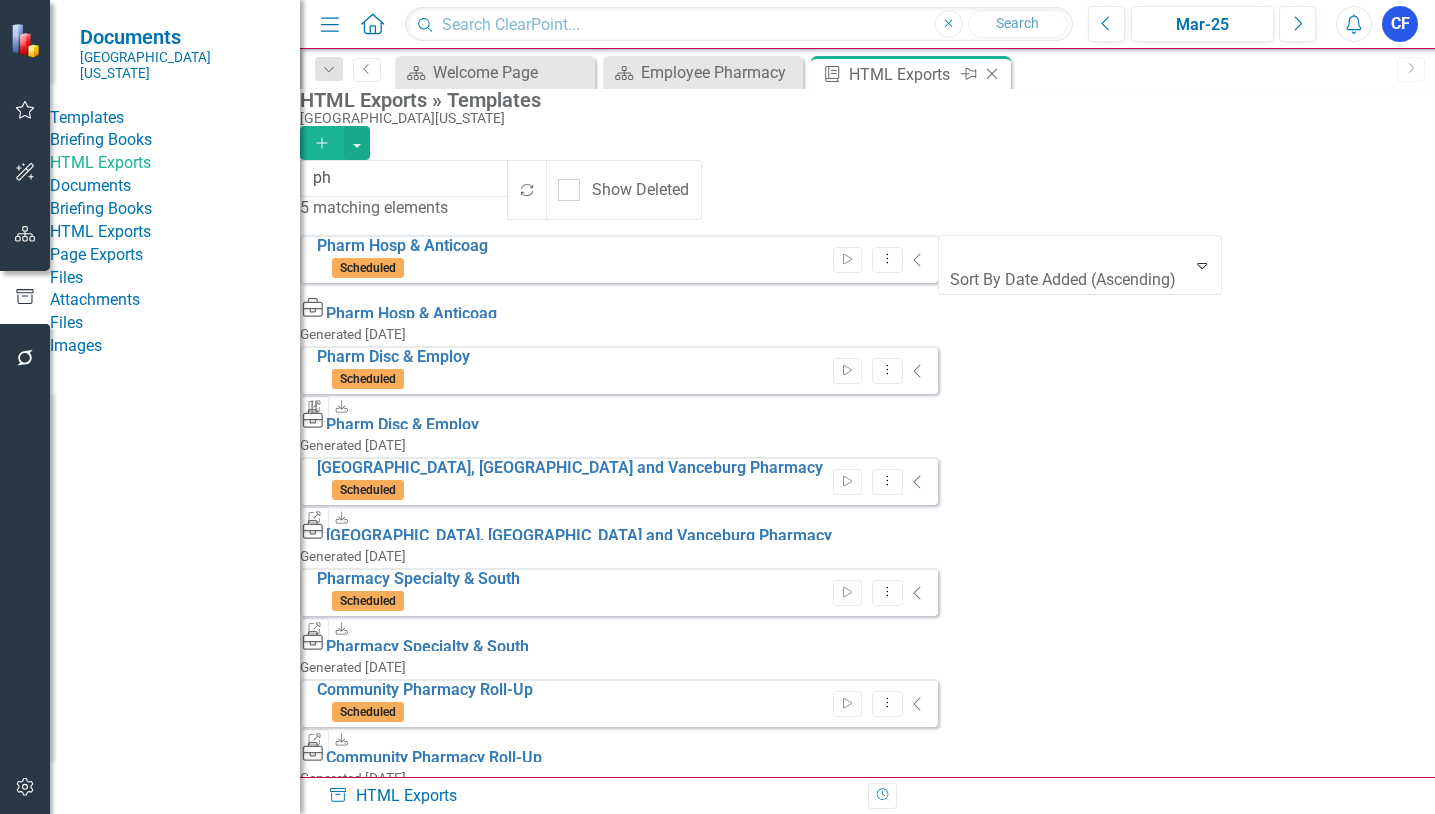 click on "Close" 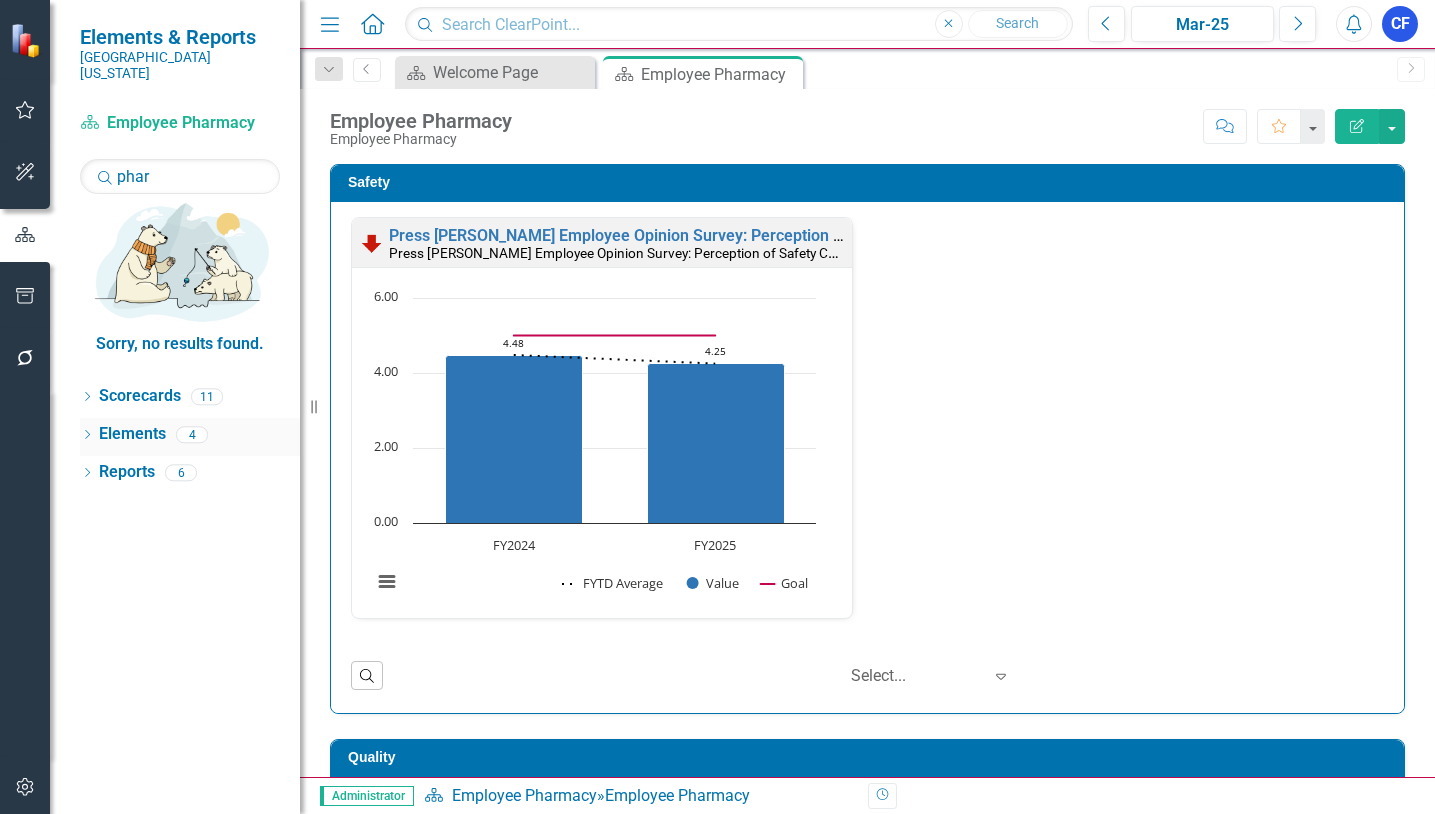 click on "Elements" at bounding box center [132, 434] 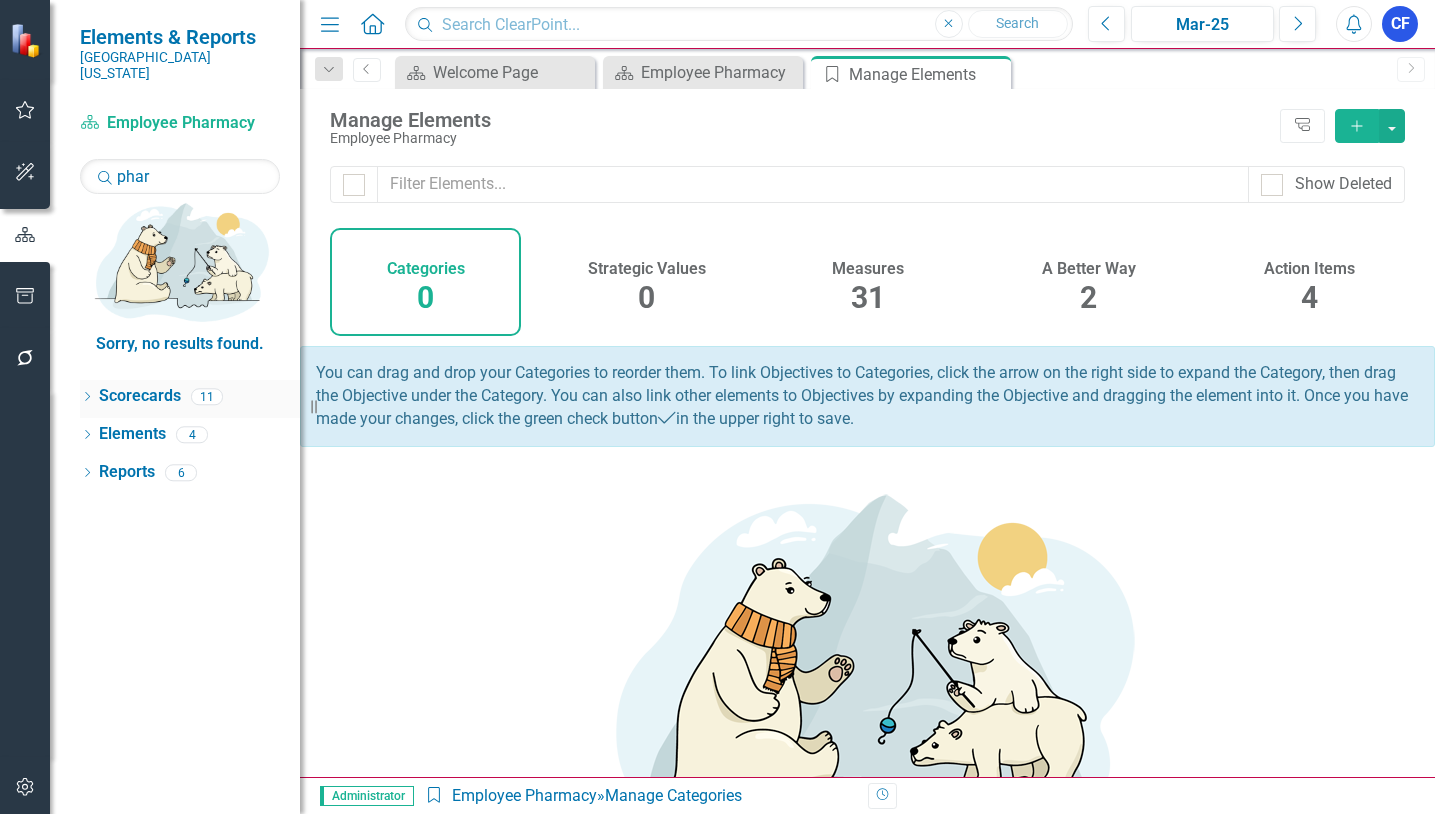 click 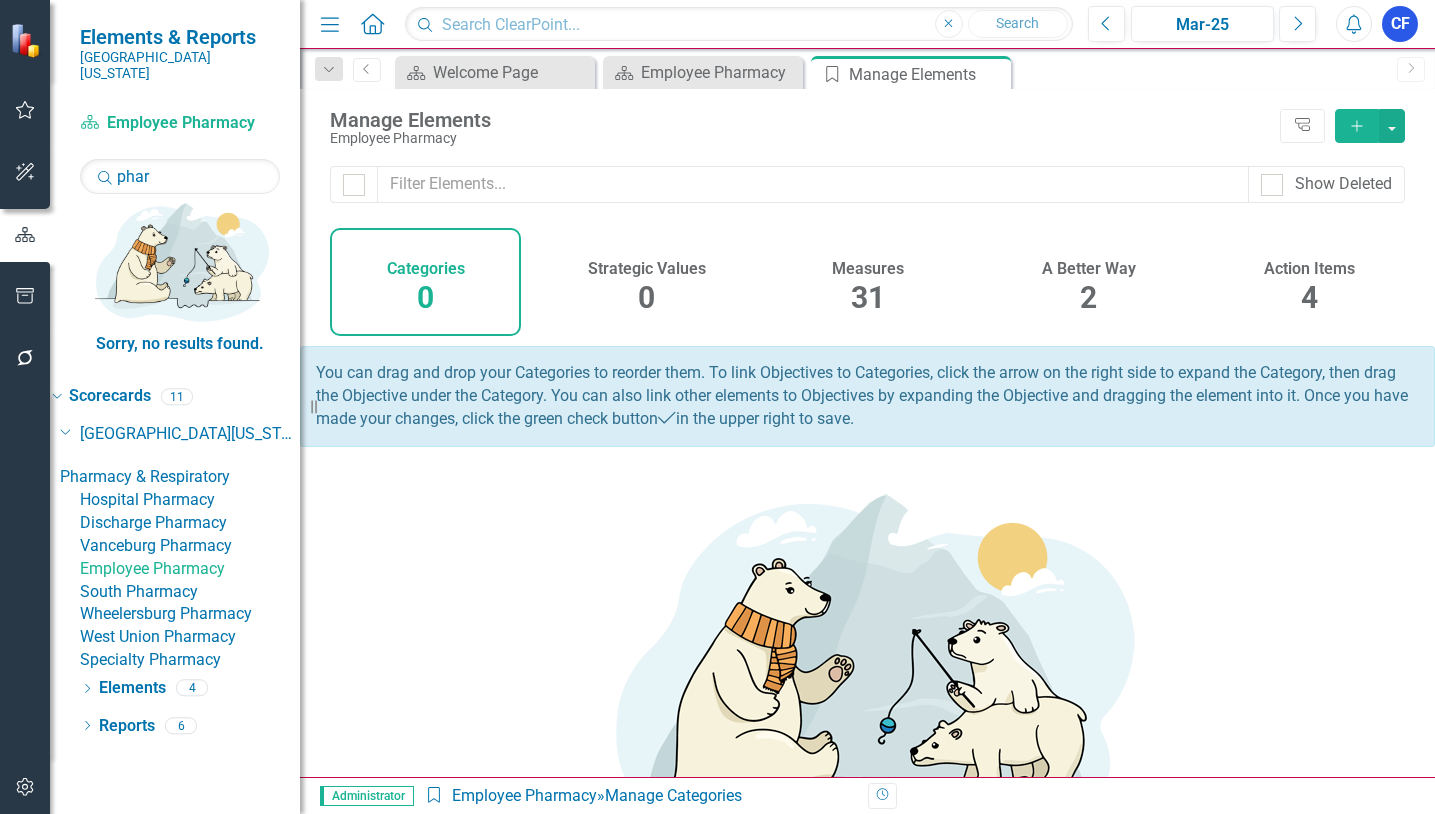 click on "4" at bounding box center (1309, 297) 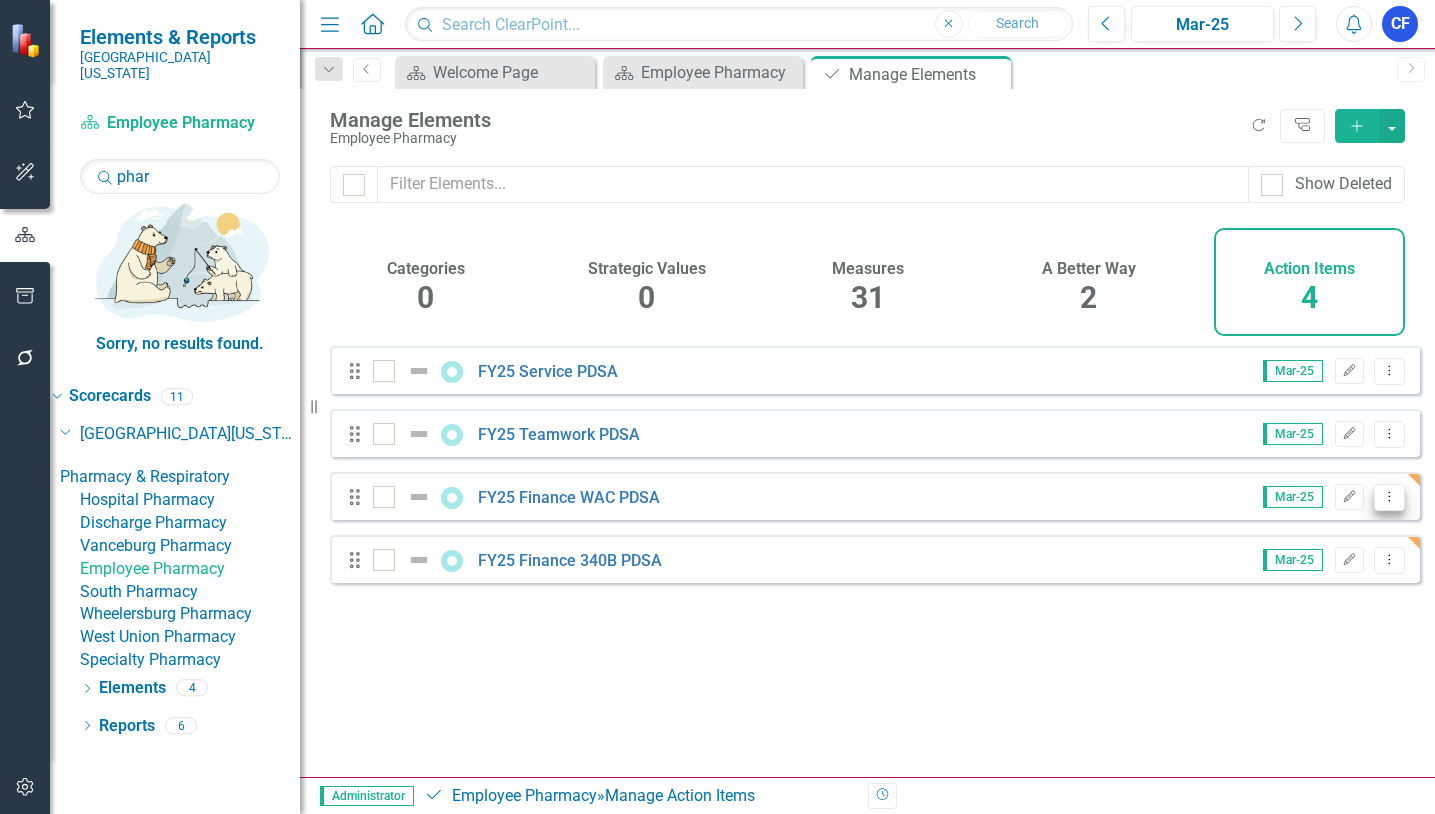 click on "Dropdown Menu" 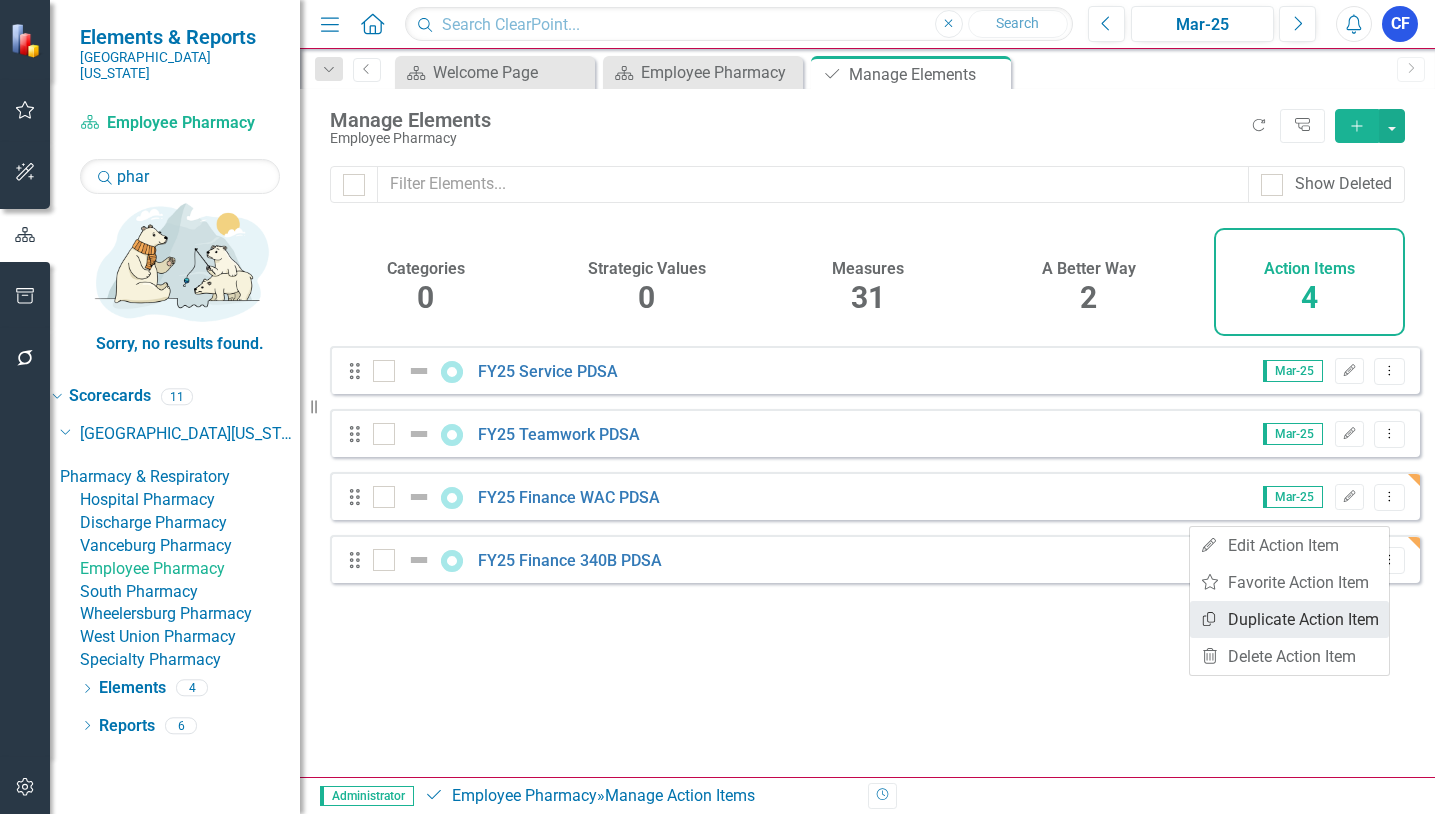 click on "Copy Duplicate Action Item" at bounding box center (1289, 619) 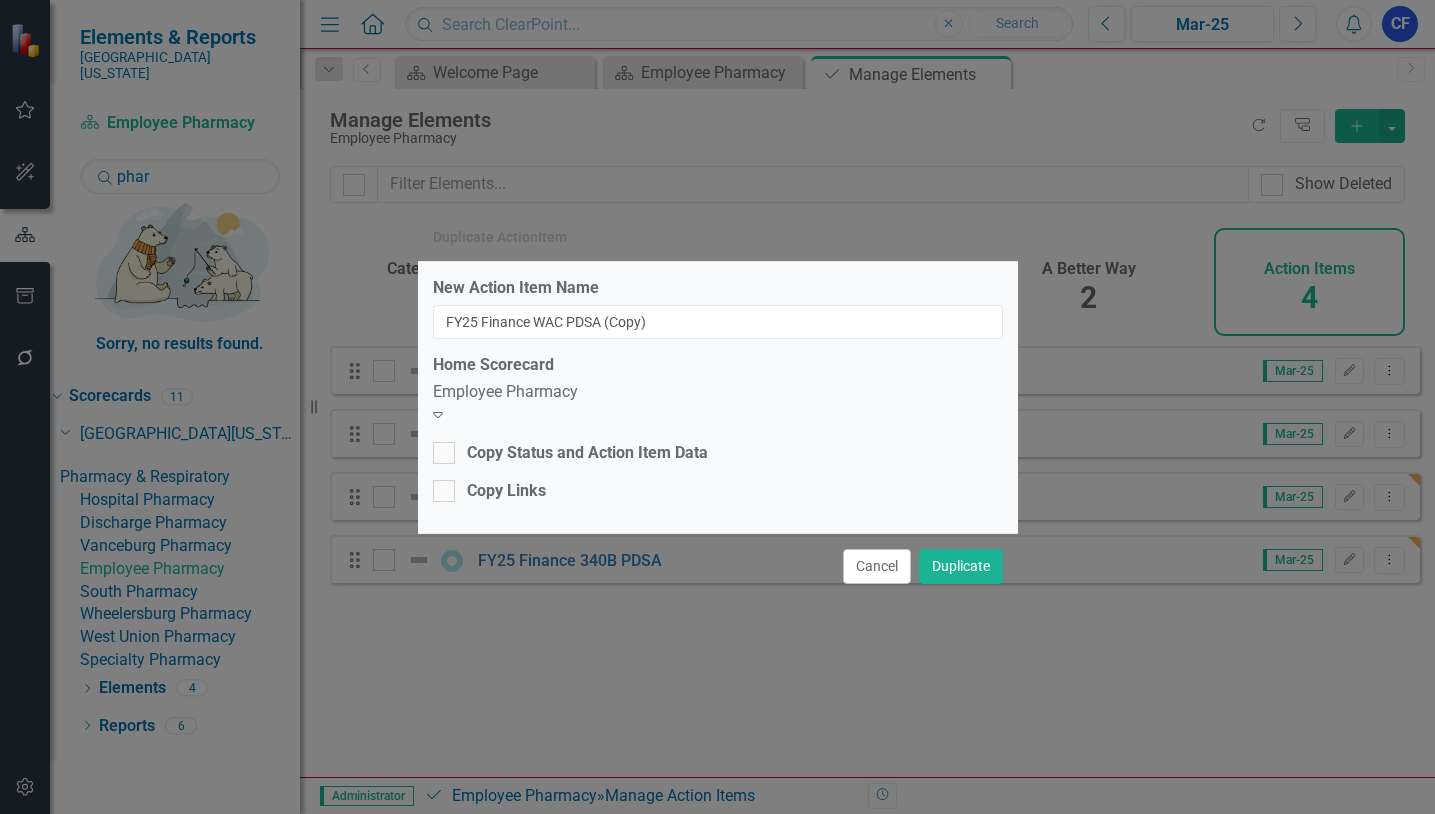 click on "Expand" 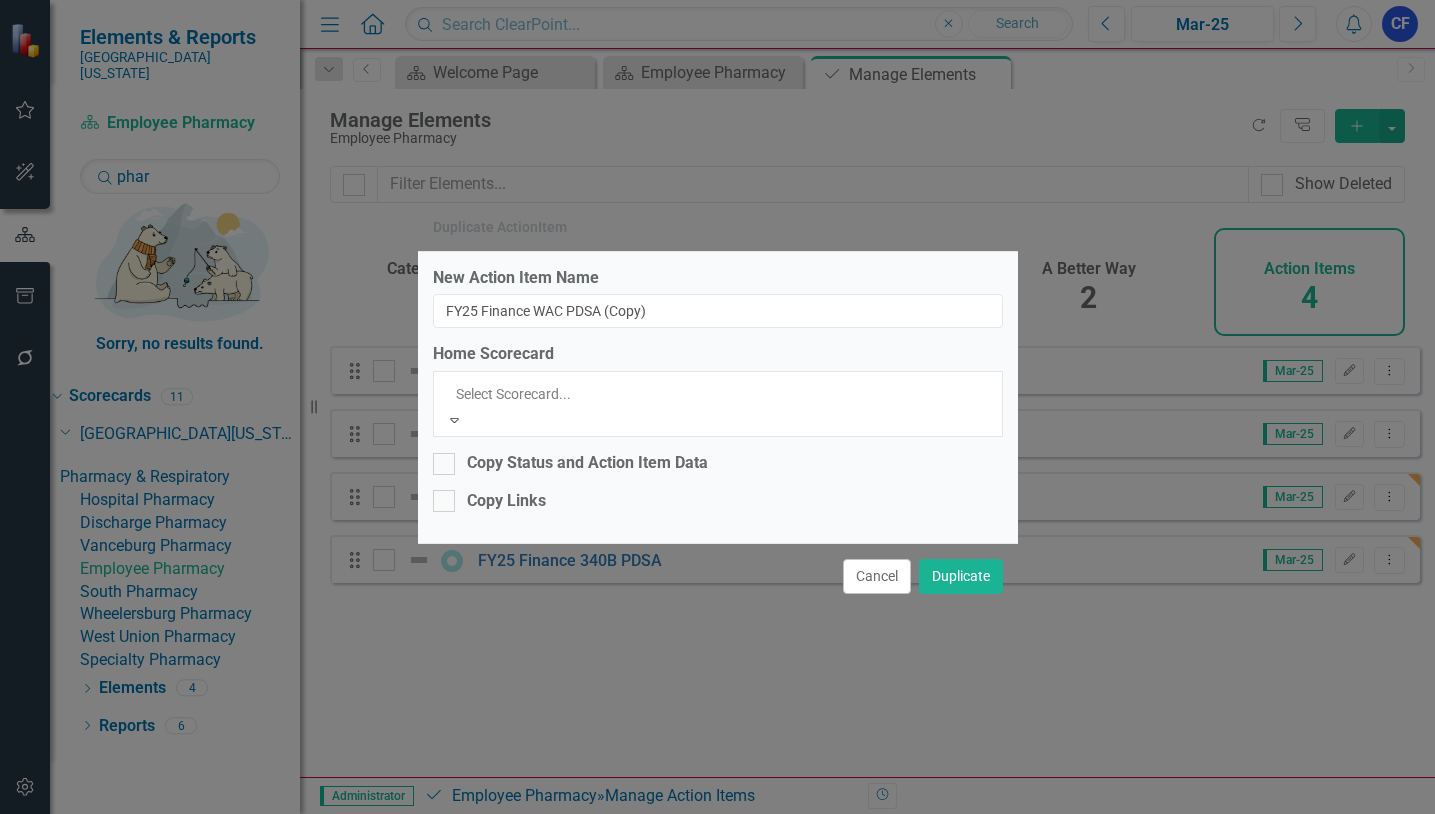 scroll, scrollTop: 4401, scrollLeft: 0, axis: vertical 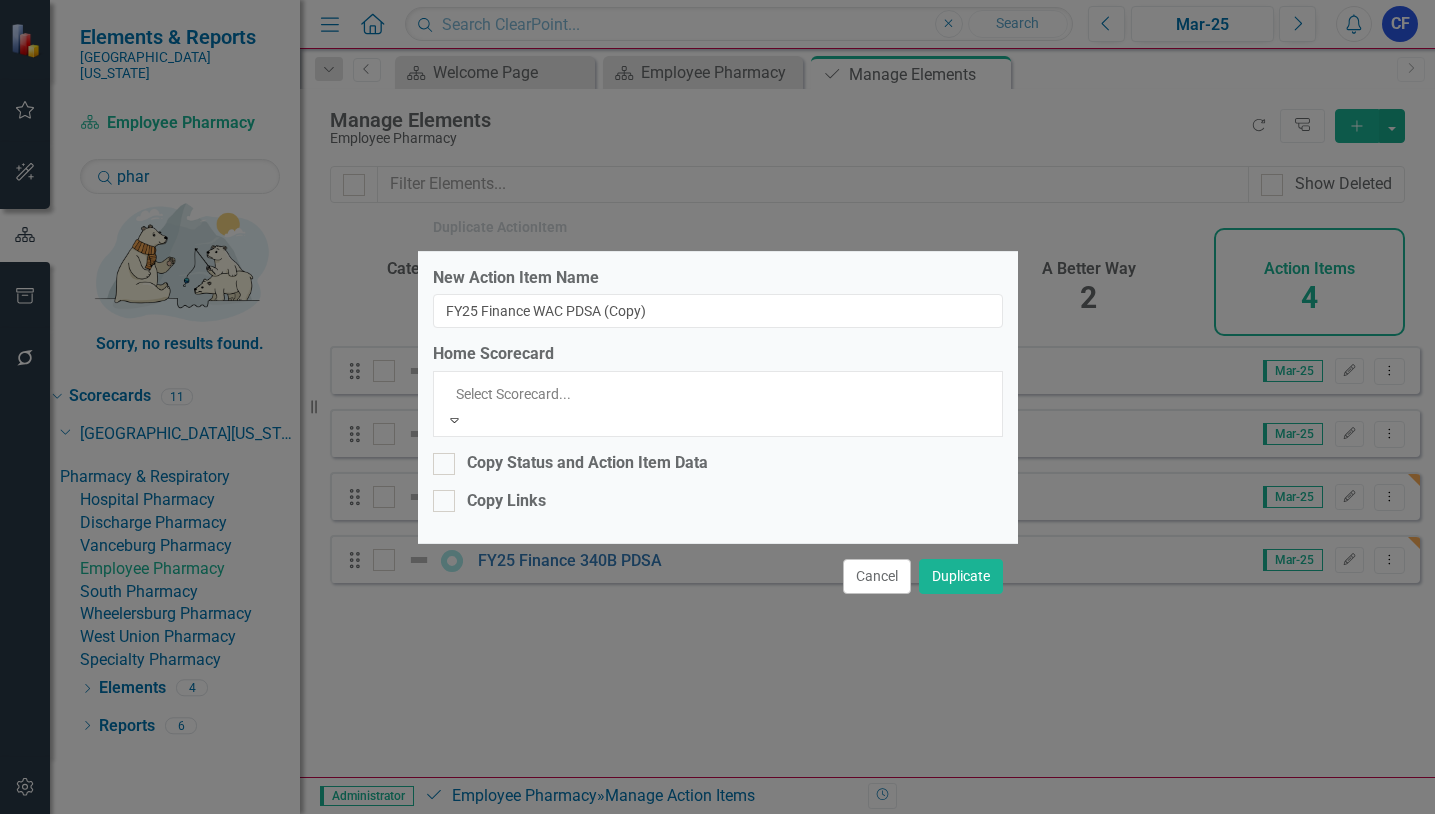 click on "South Pharmacy" at bounding box center [717, 3909] 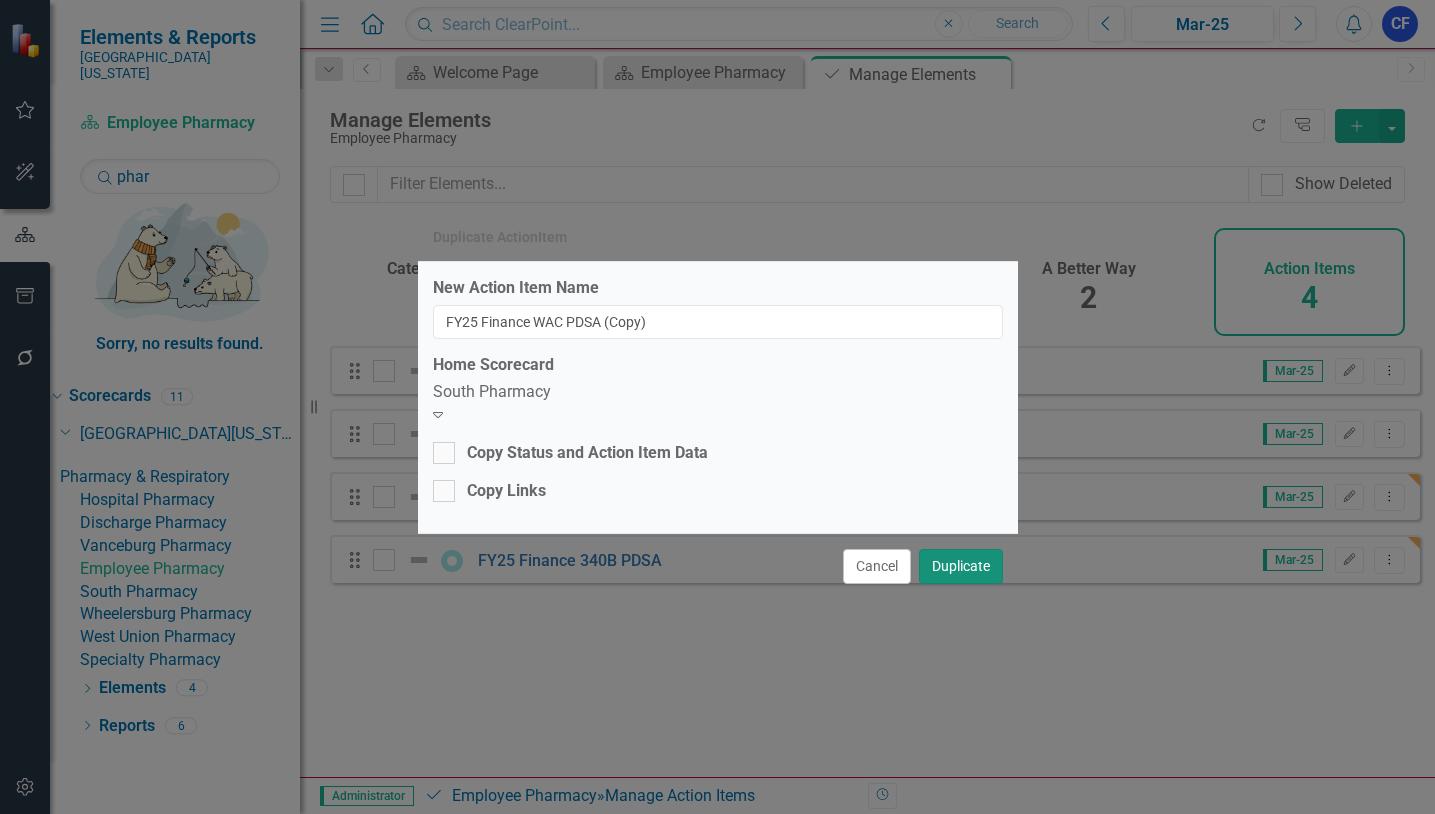 click on "Duplicate" at bounding box center [961, 566] 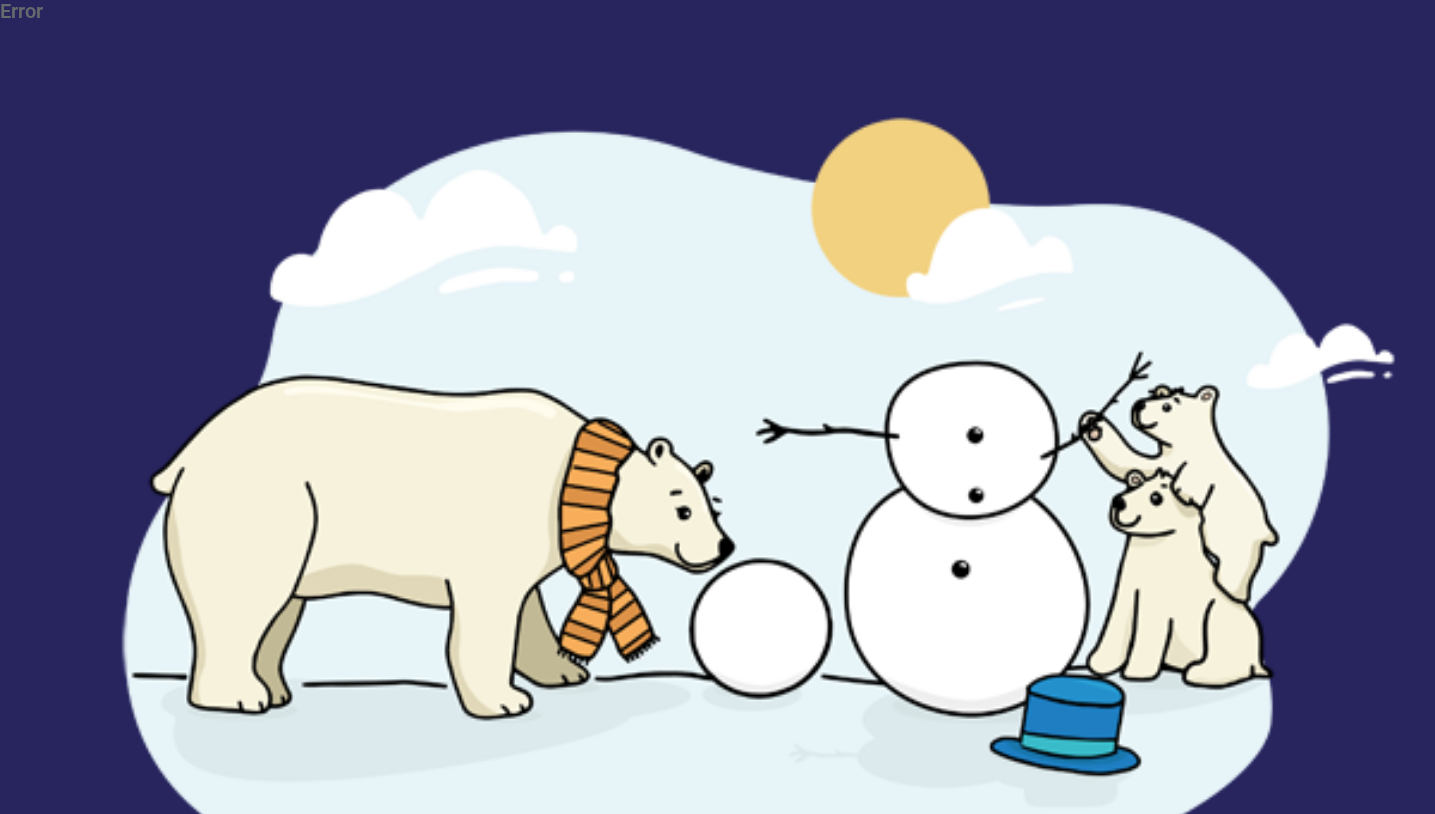 click on "Refresh the Page" at bounding box center (639, 1041) 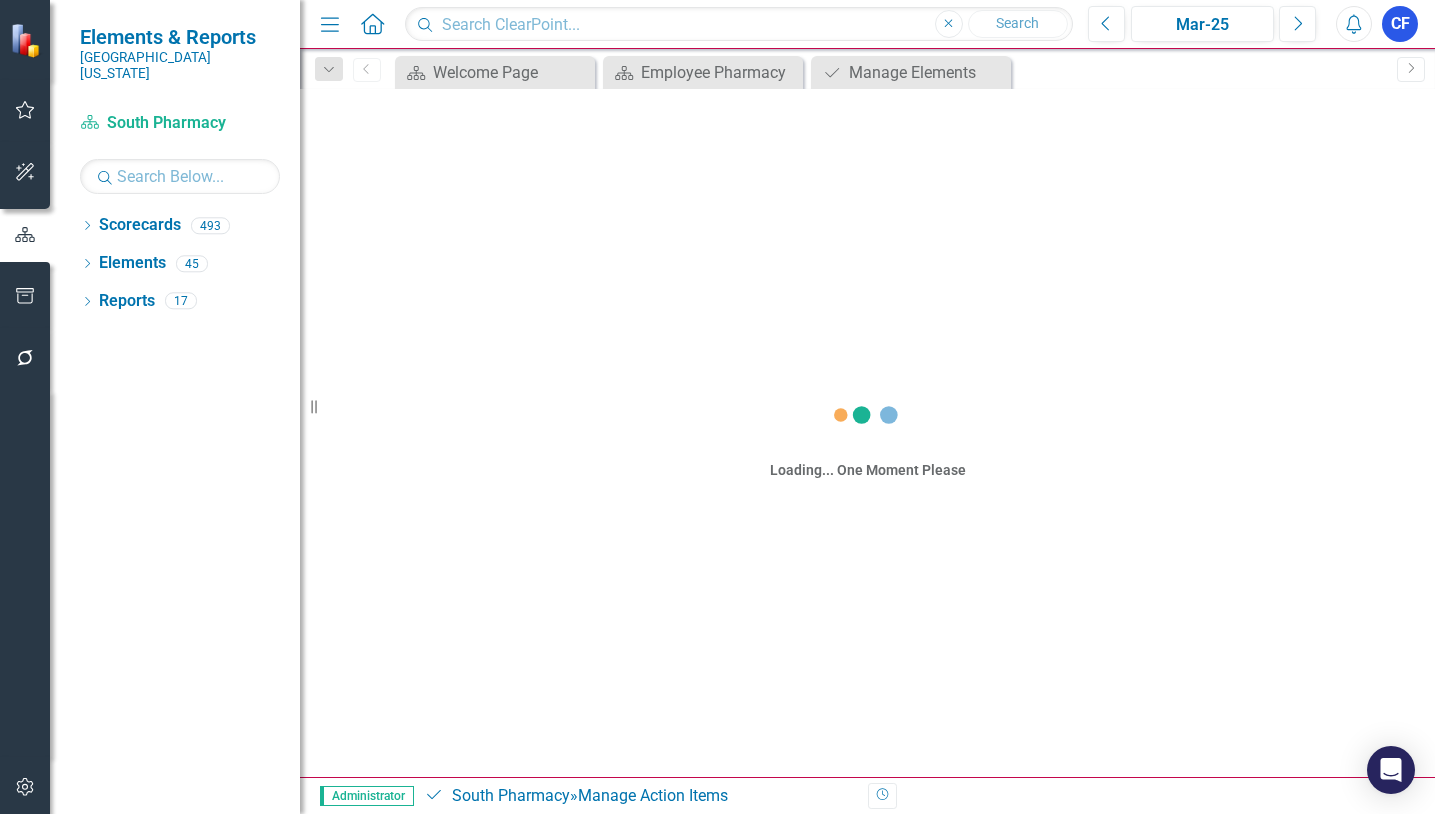 scroll, scrollTop: 0, scrollLeft: 0, axis: both 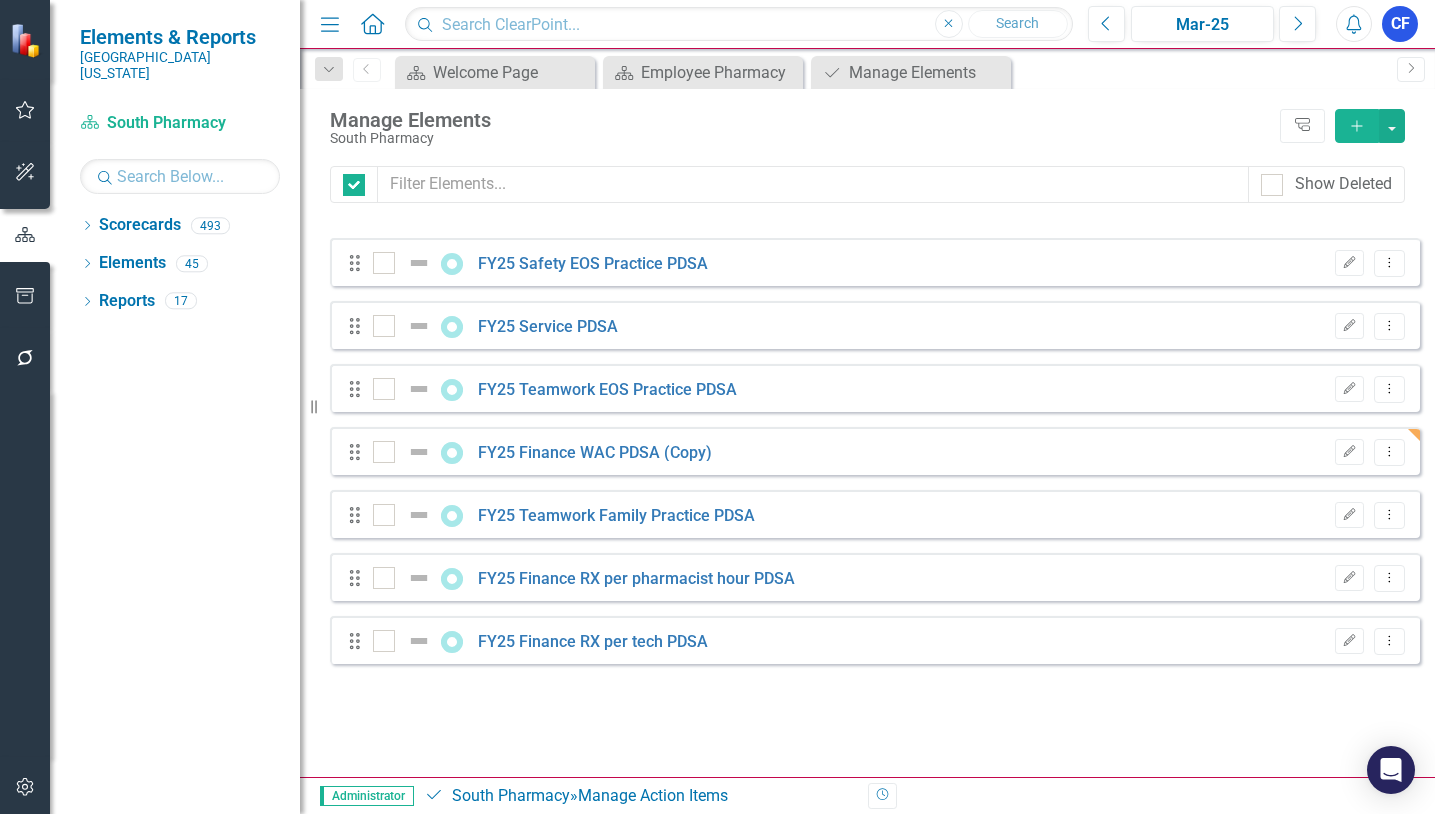 checkbox on "false" 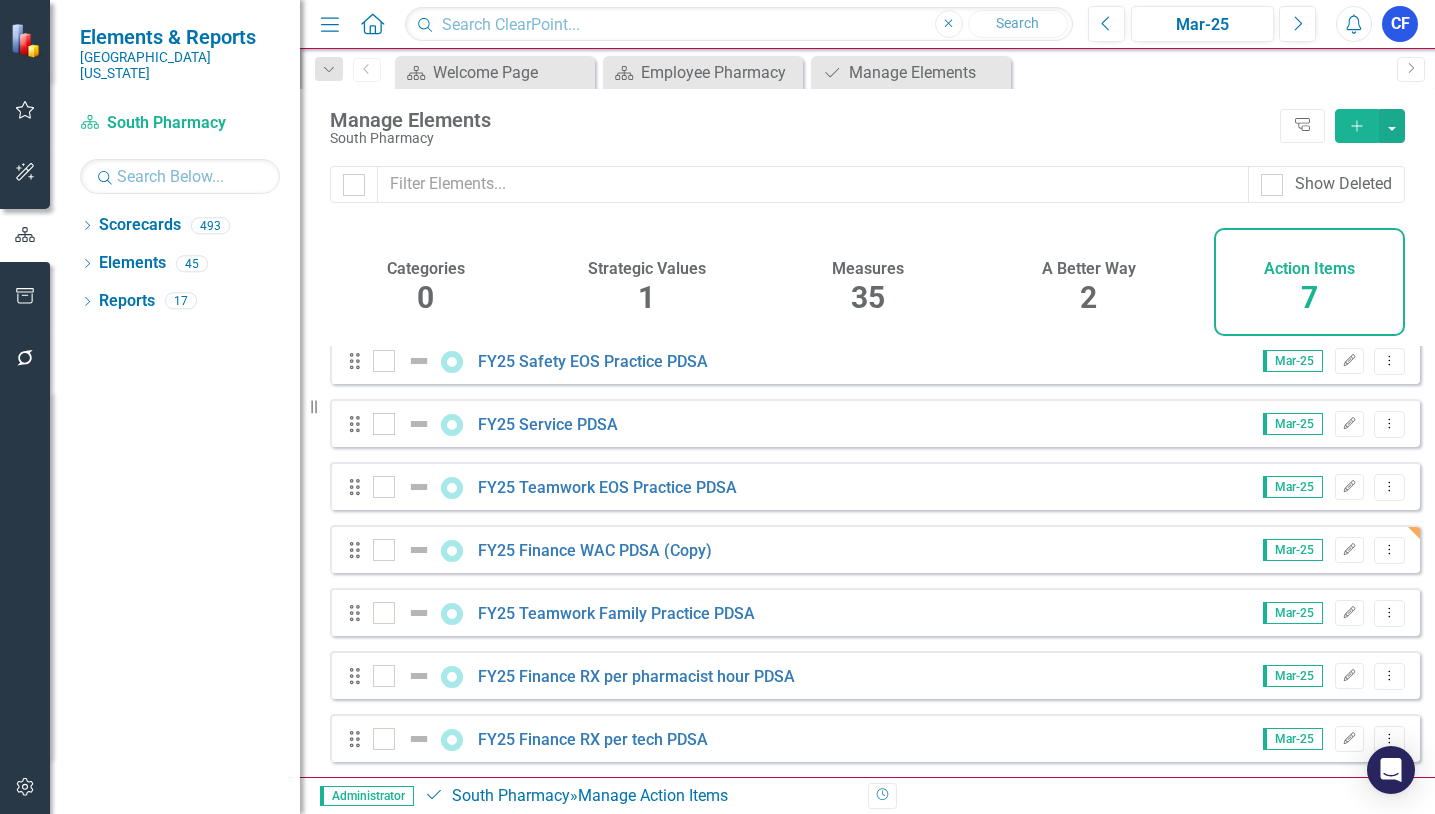 scroll, scrollTop: 25, scrollLeft: 0, axis: vertical 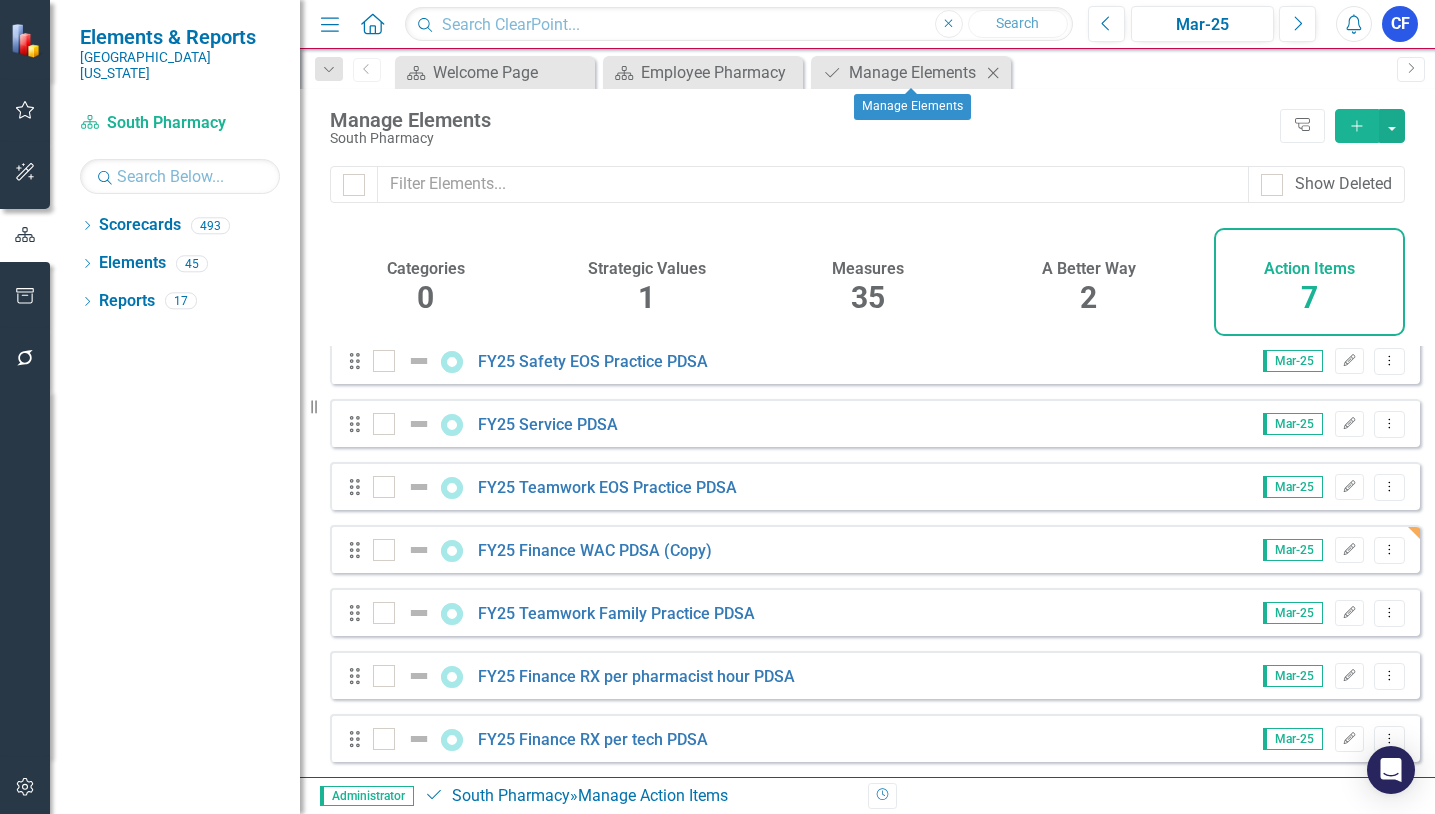 click on "Close" 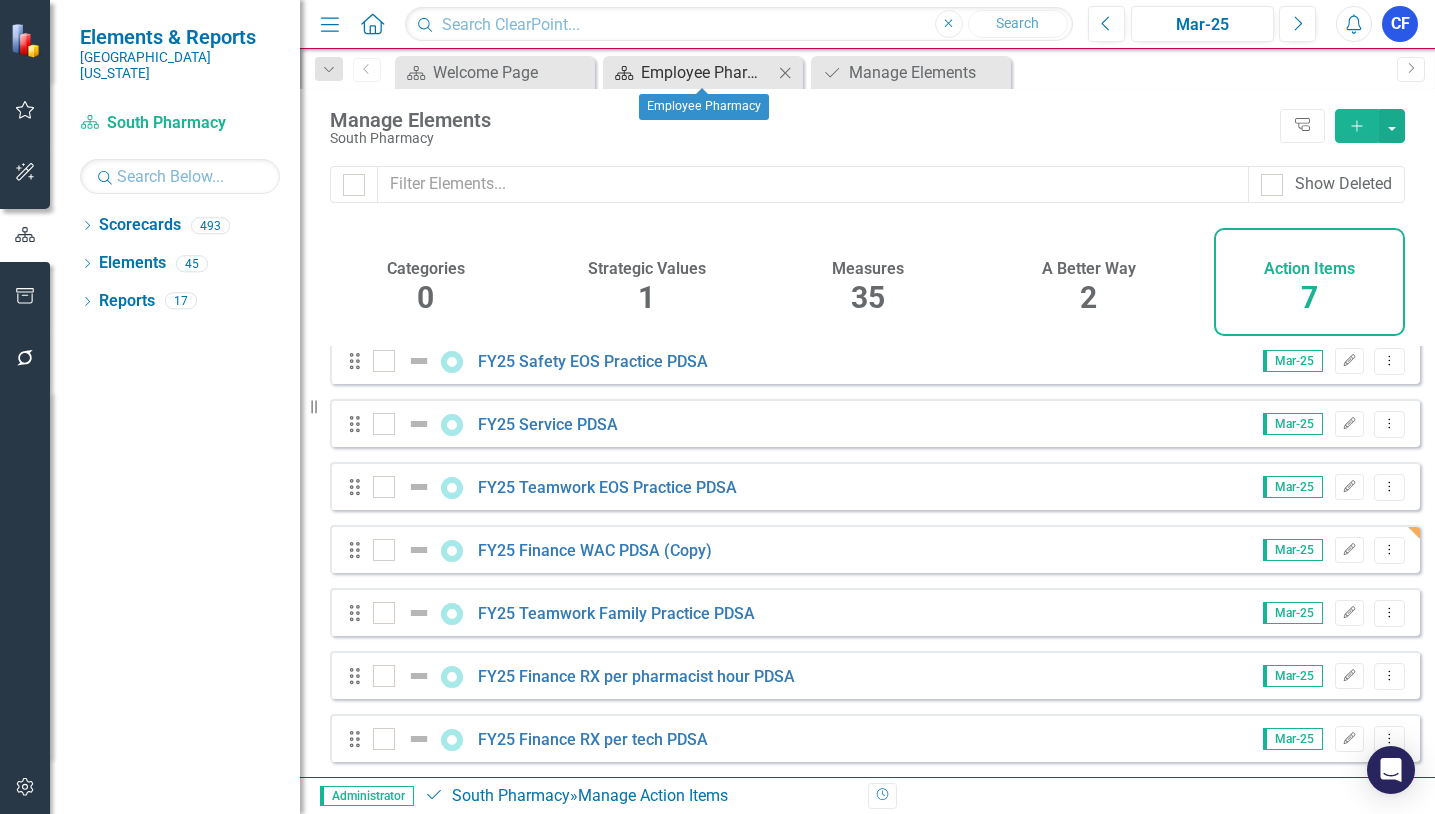 click on "Employee Pharmacy" at bounding box center [707, 72] 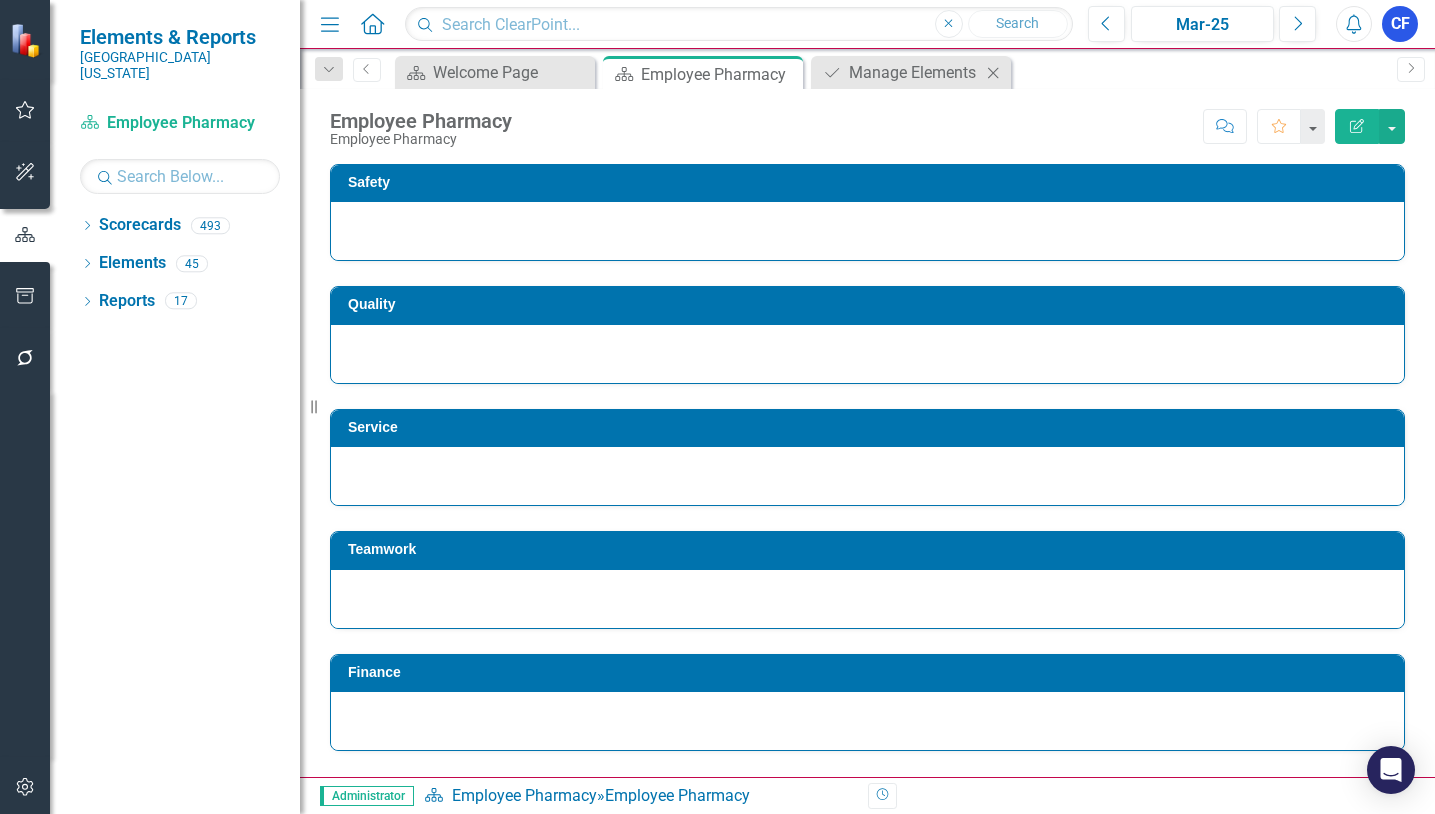 click on "Close" 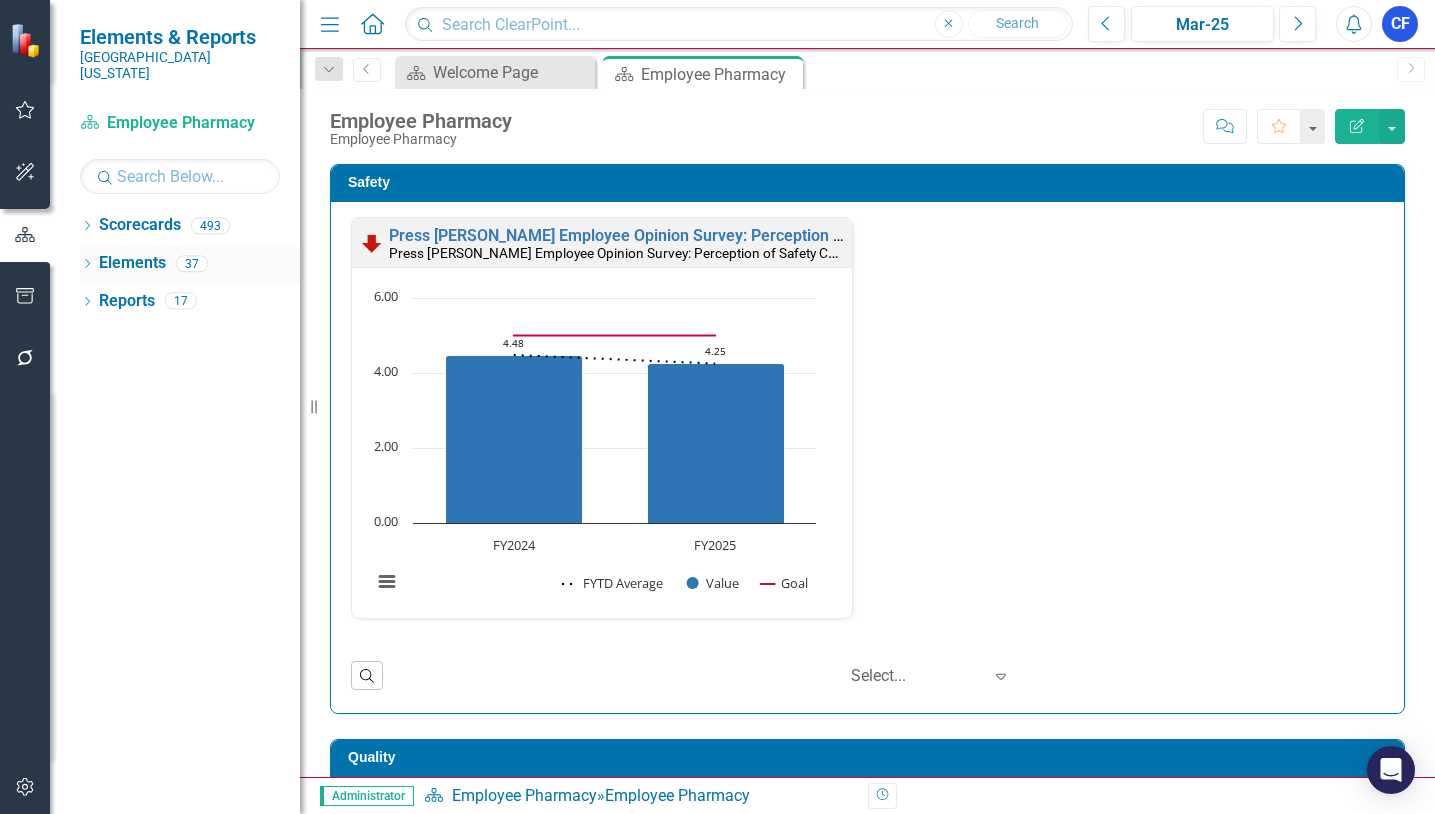 click on "Elements" at bounding box center (132, 263) 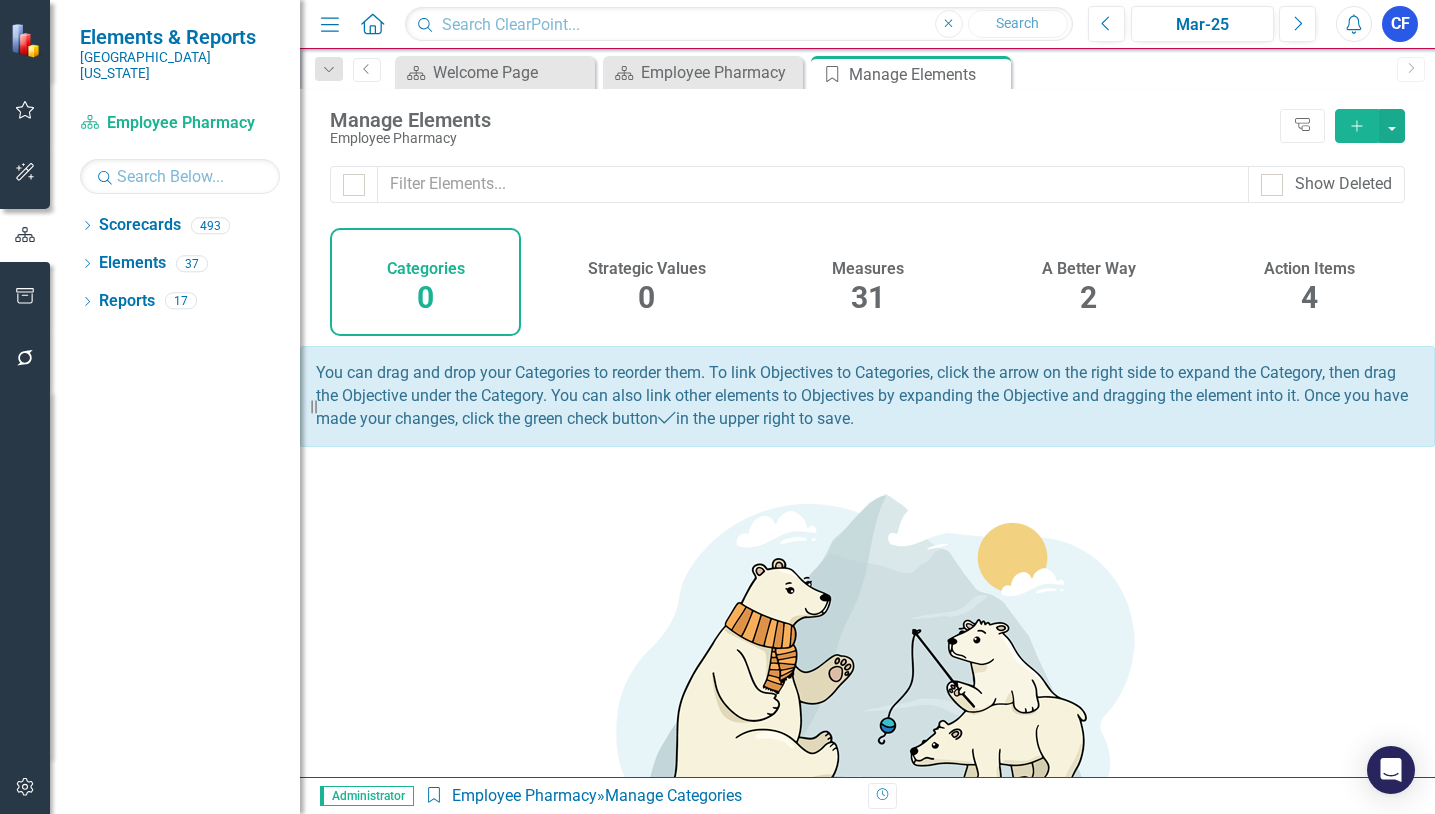 click on "Action Items" at bounding box center (1309, 269) 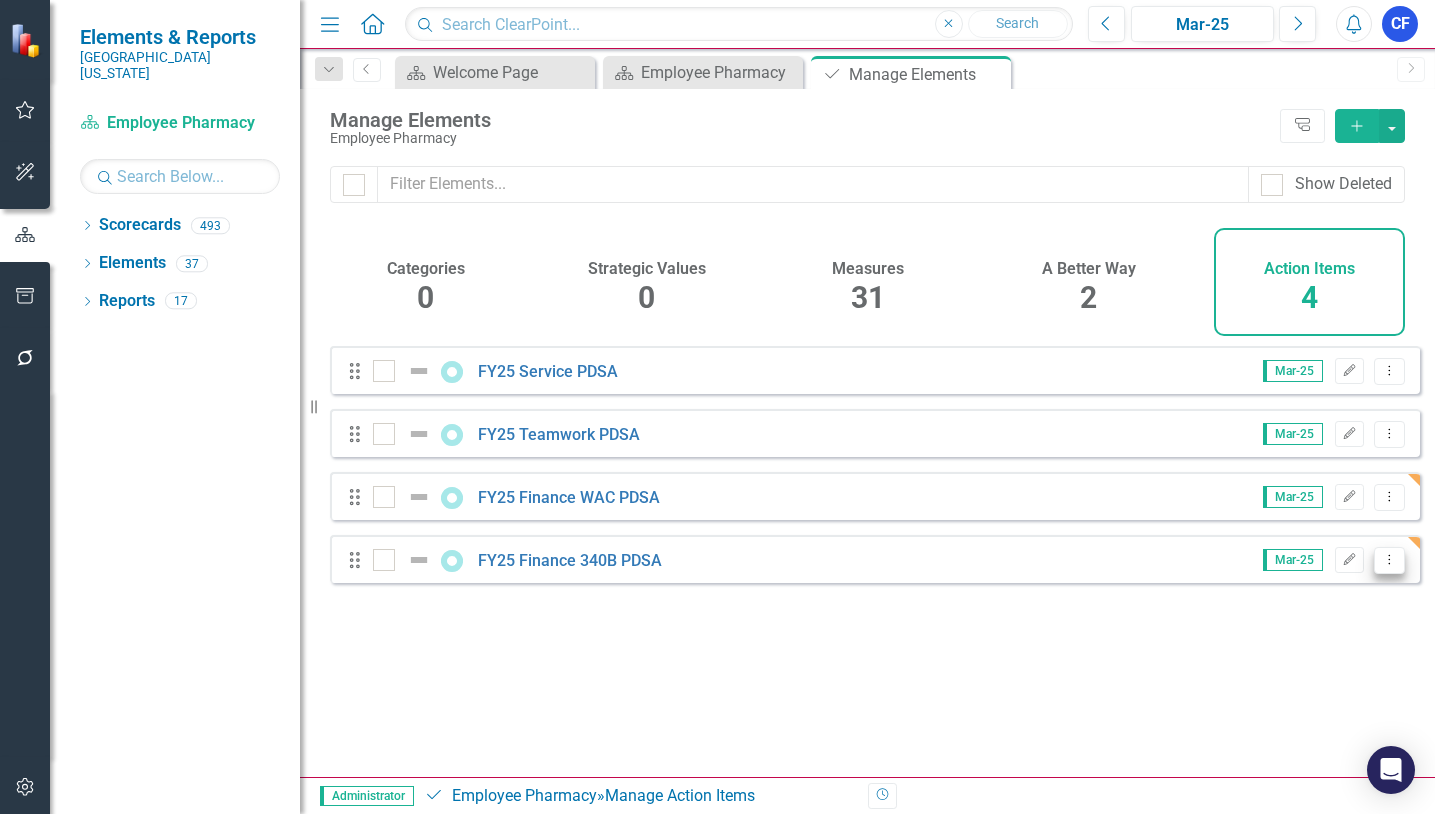 click on "Dropdown Menu" 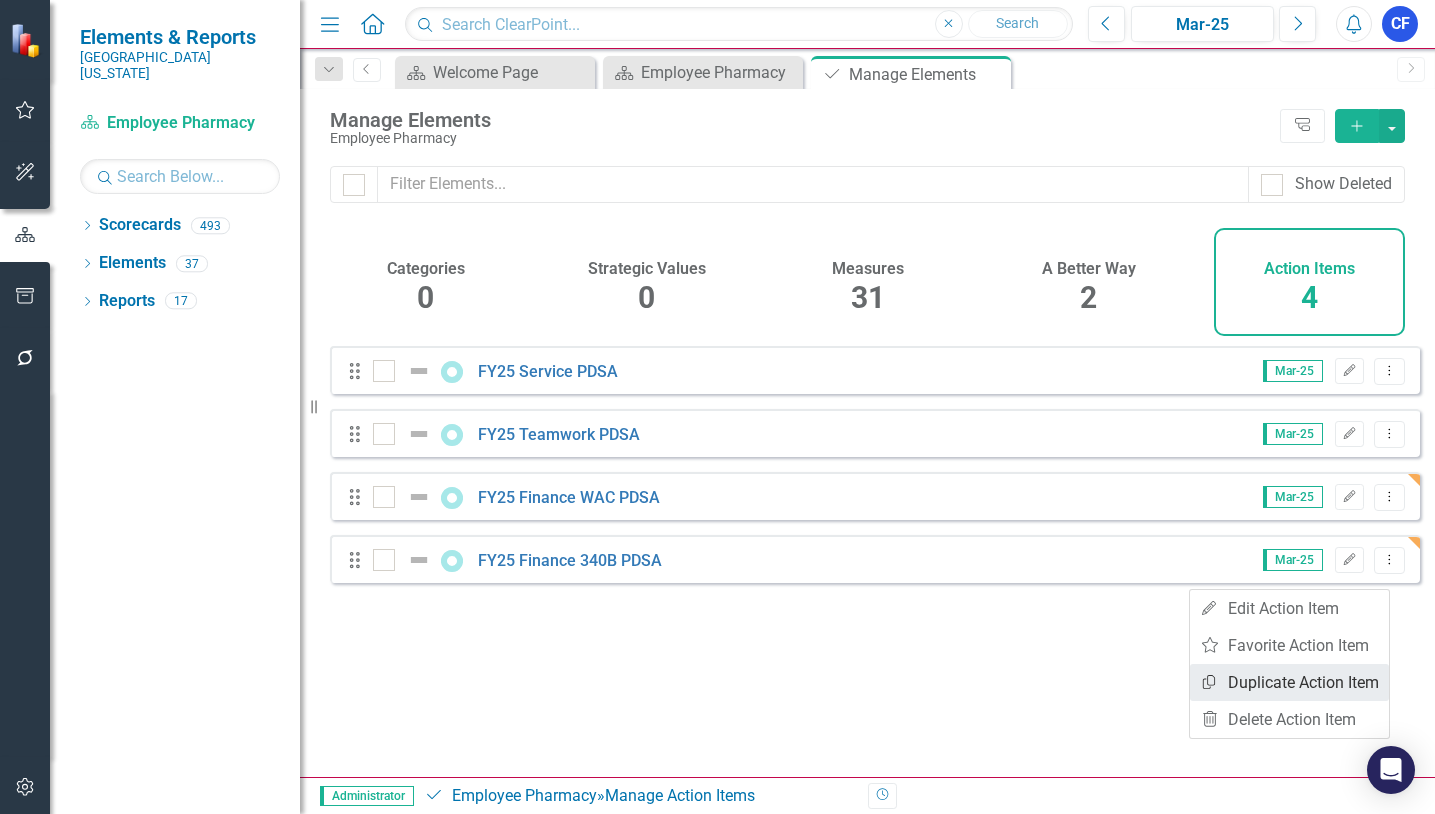 click on "Copy Duplicate Action Item" at bounding box center [1289, 682] 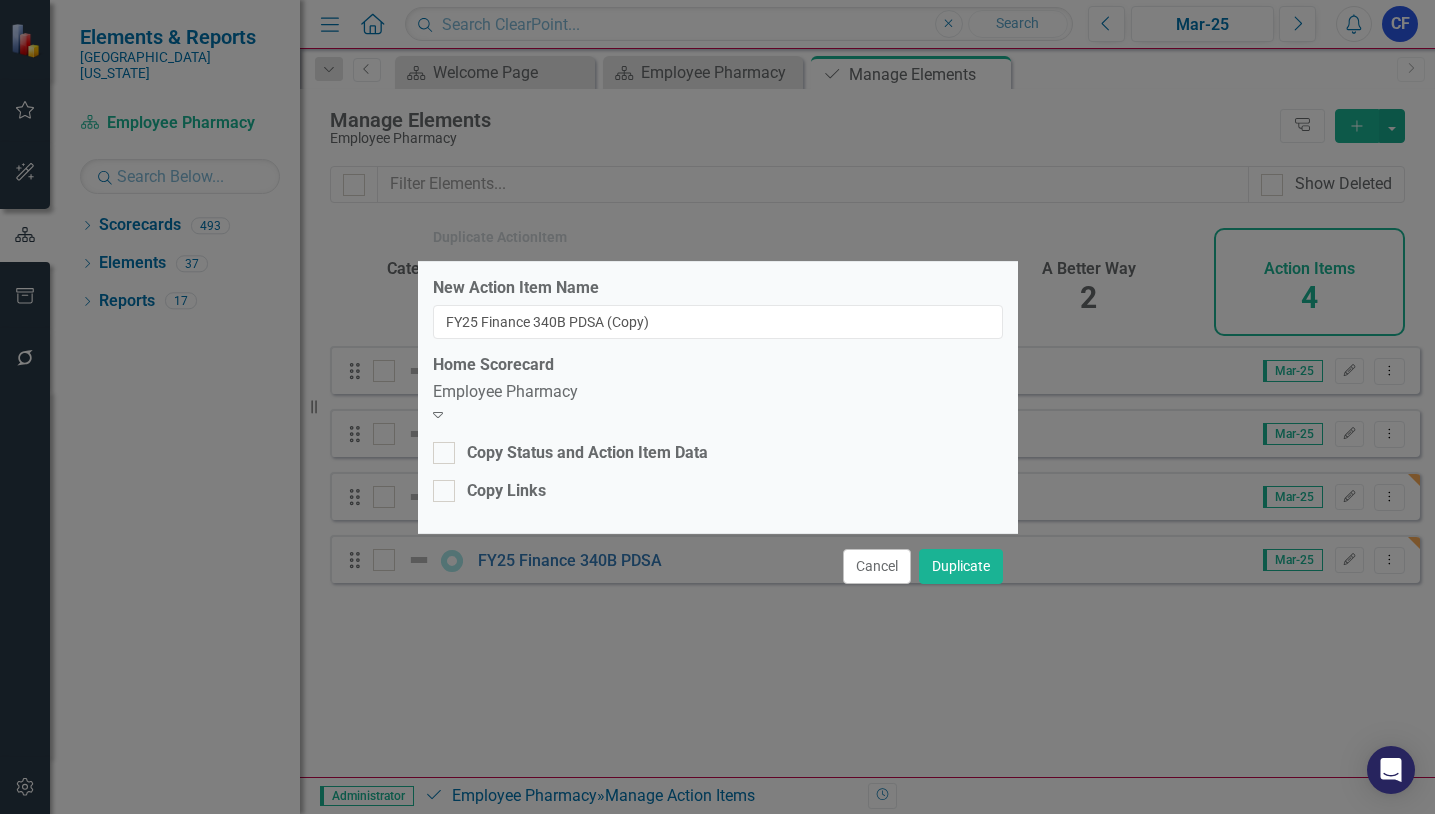 click on "Expand" 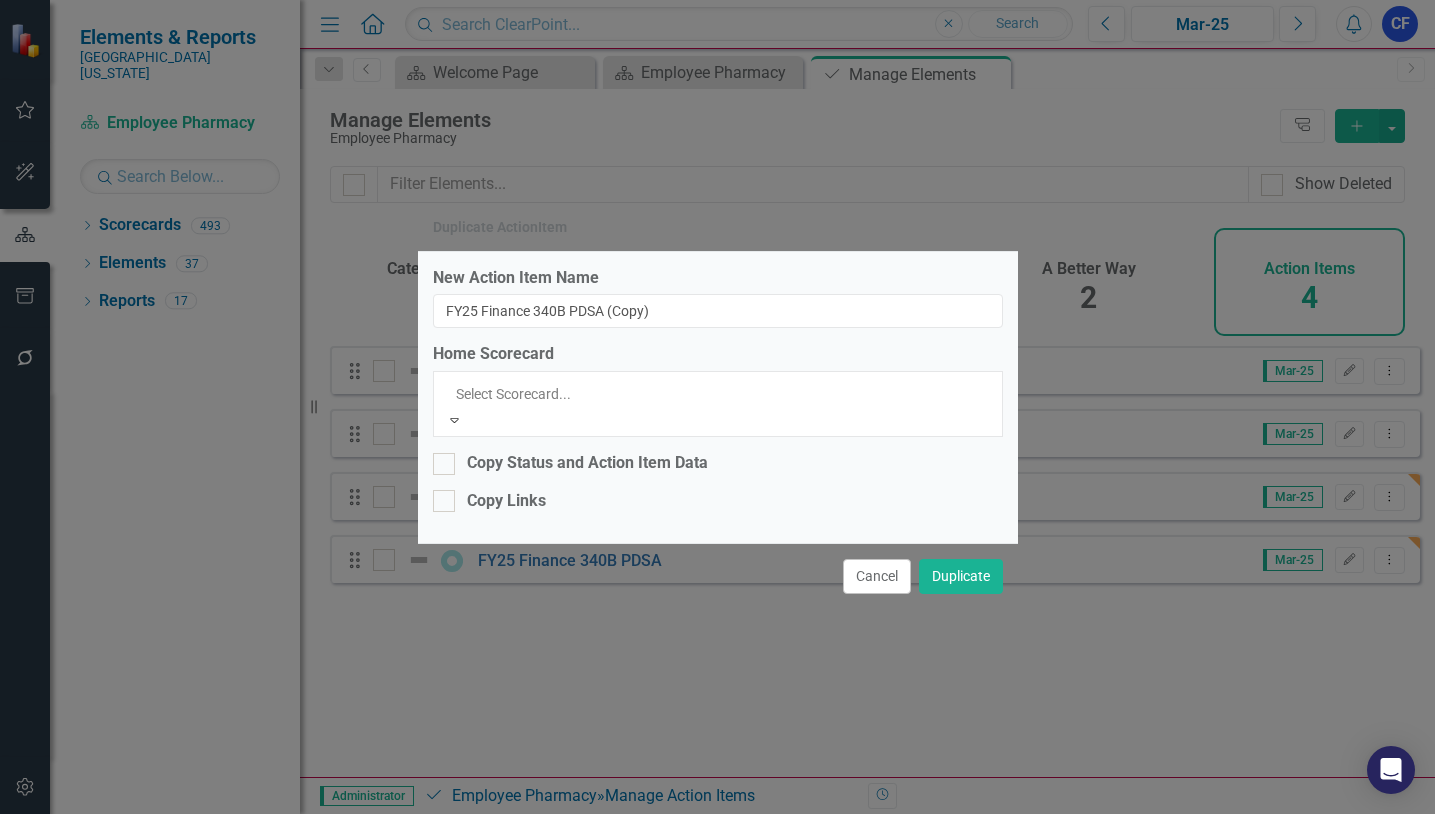 scroll, scrollTop: 4401, scrollLeft: 0, axis: vertical 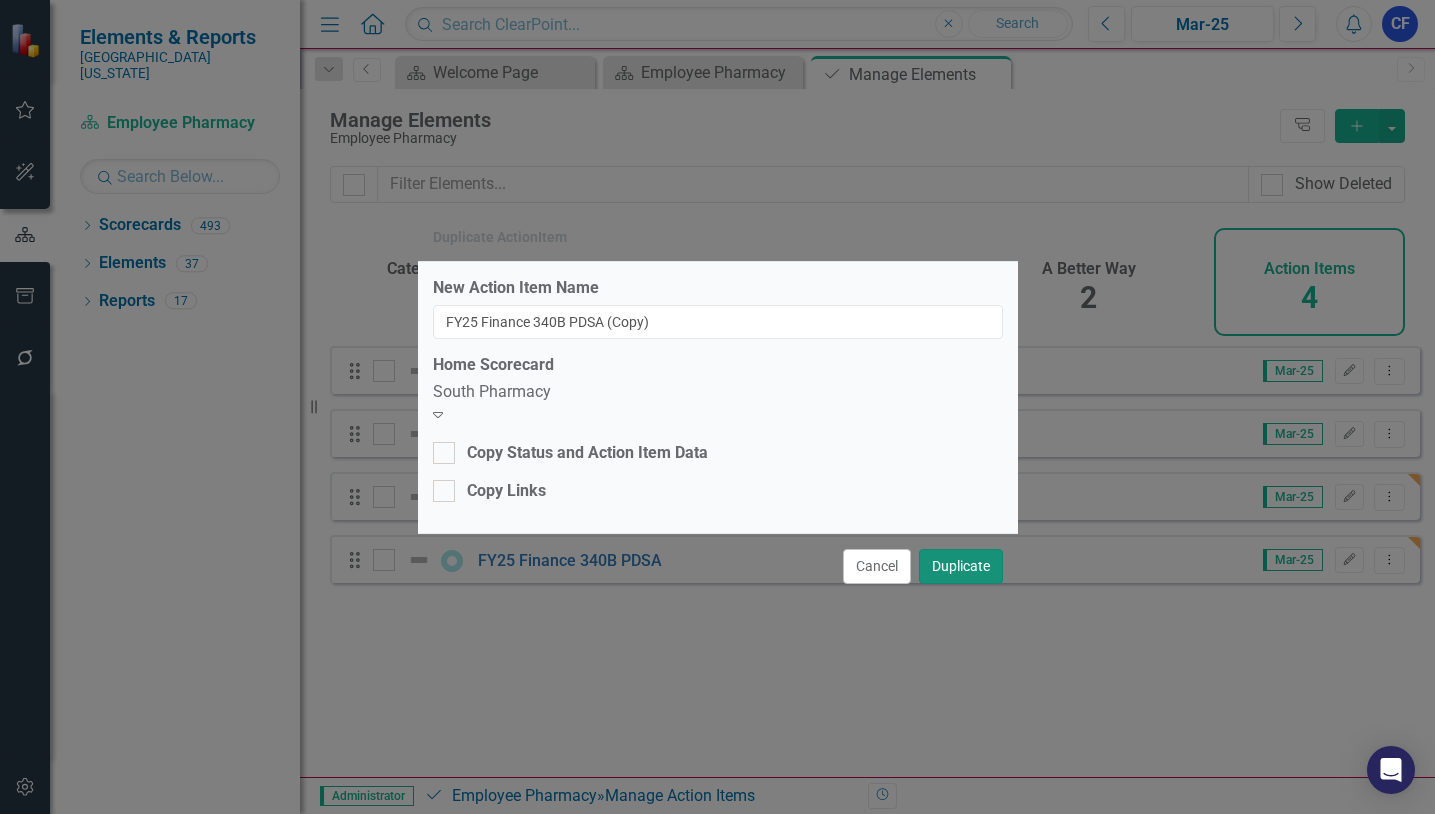 click on "Duplicate" at bounding box center (961, 566) 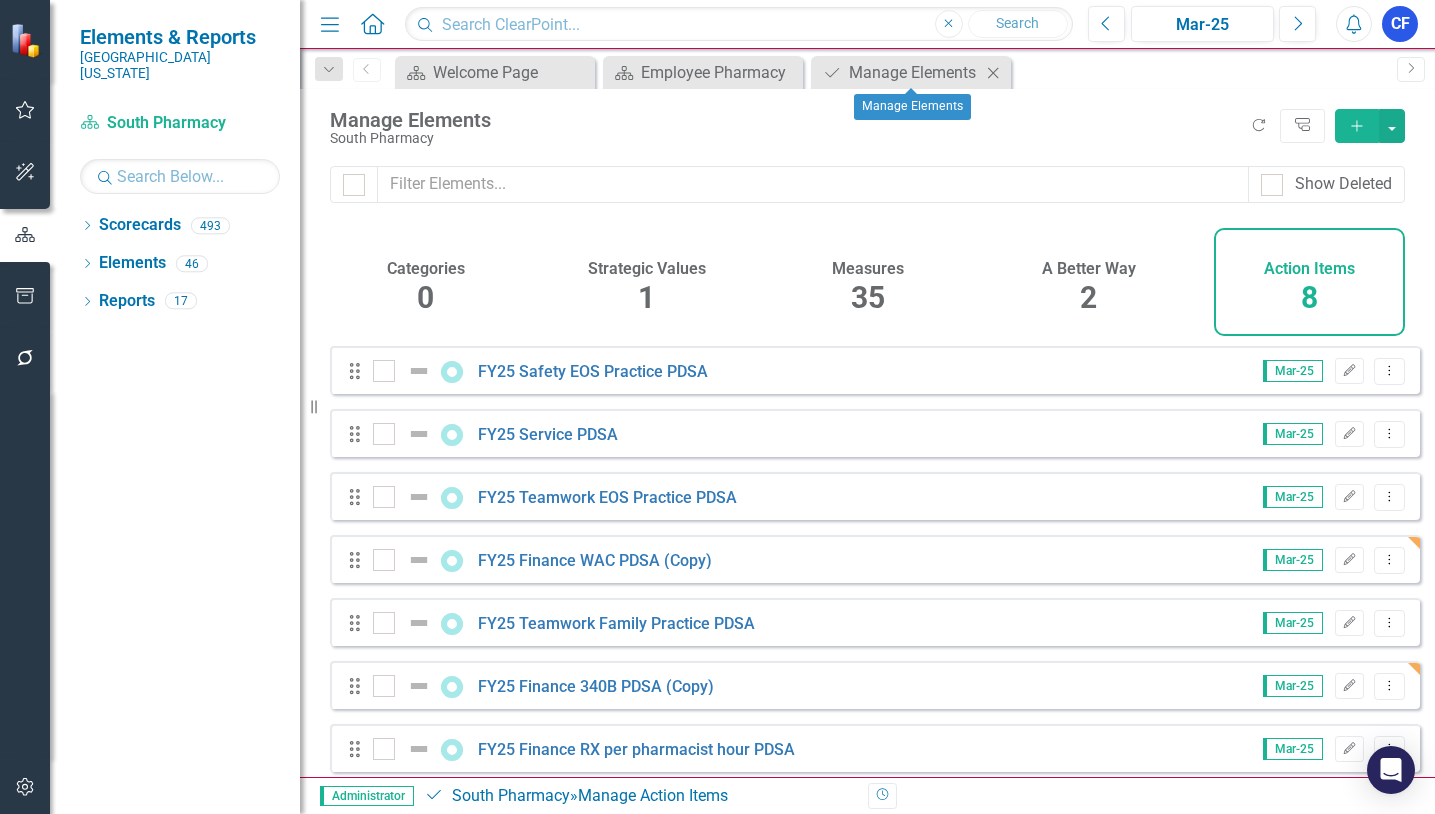click on "Close" 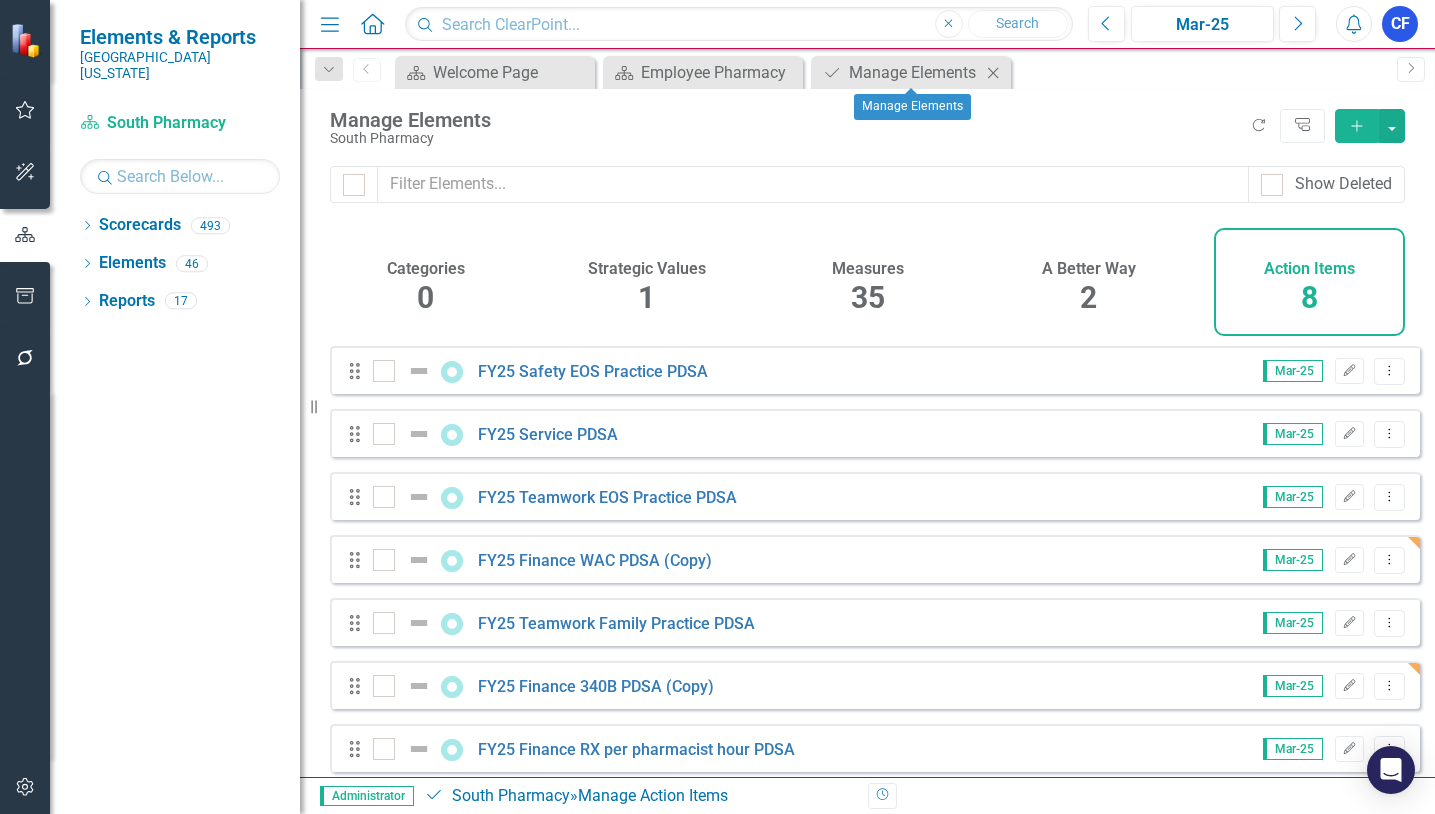 click on "Close" 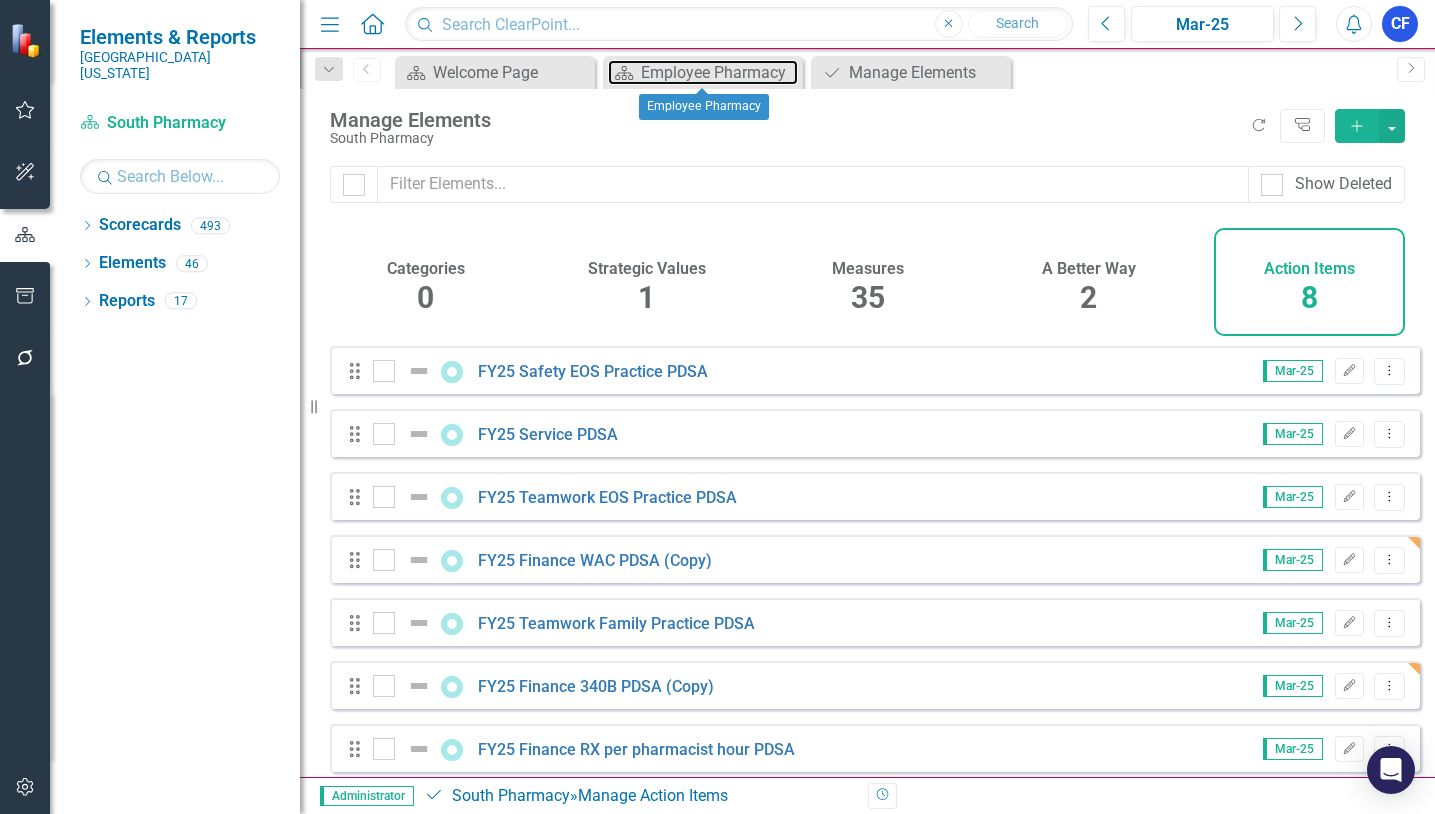 drag, startPoint x: 731, startPoint y: 71, endPoint x: 1038, endPoint y: 80, distance: 307.1319 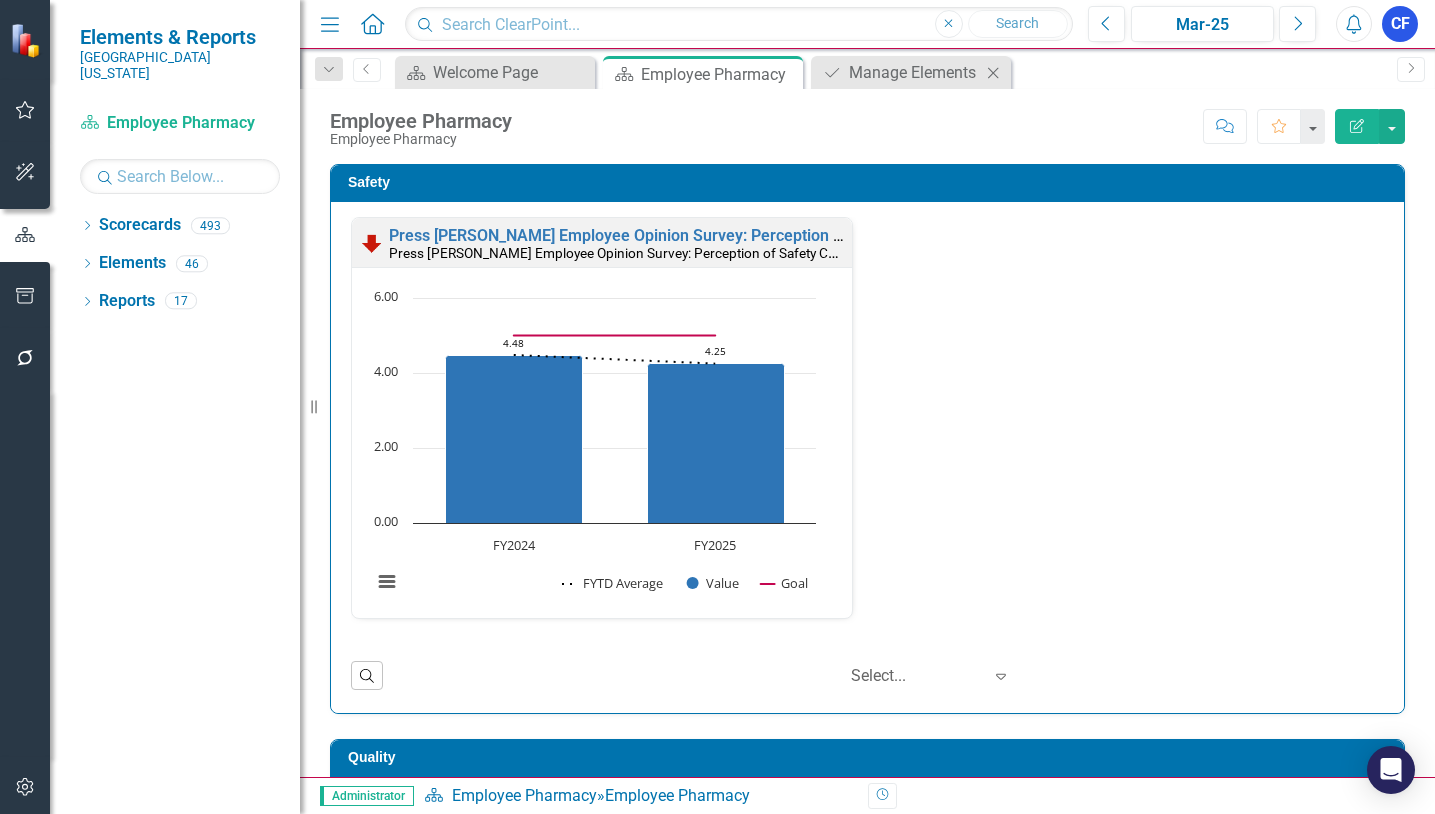 click on "Close" 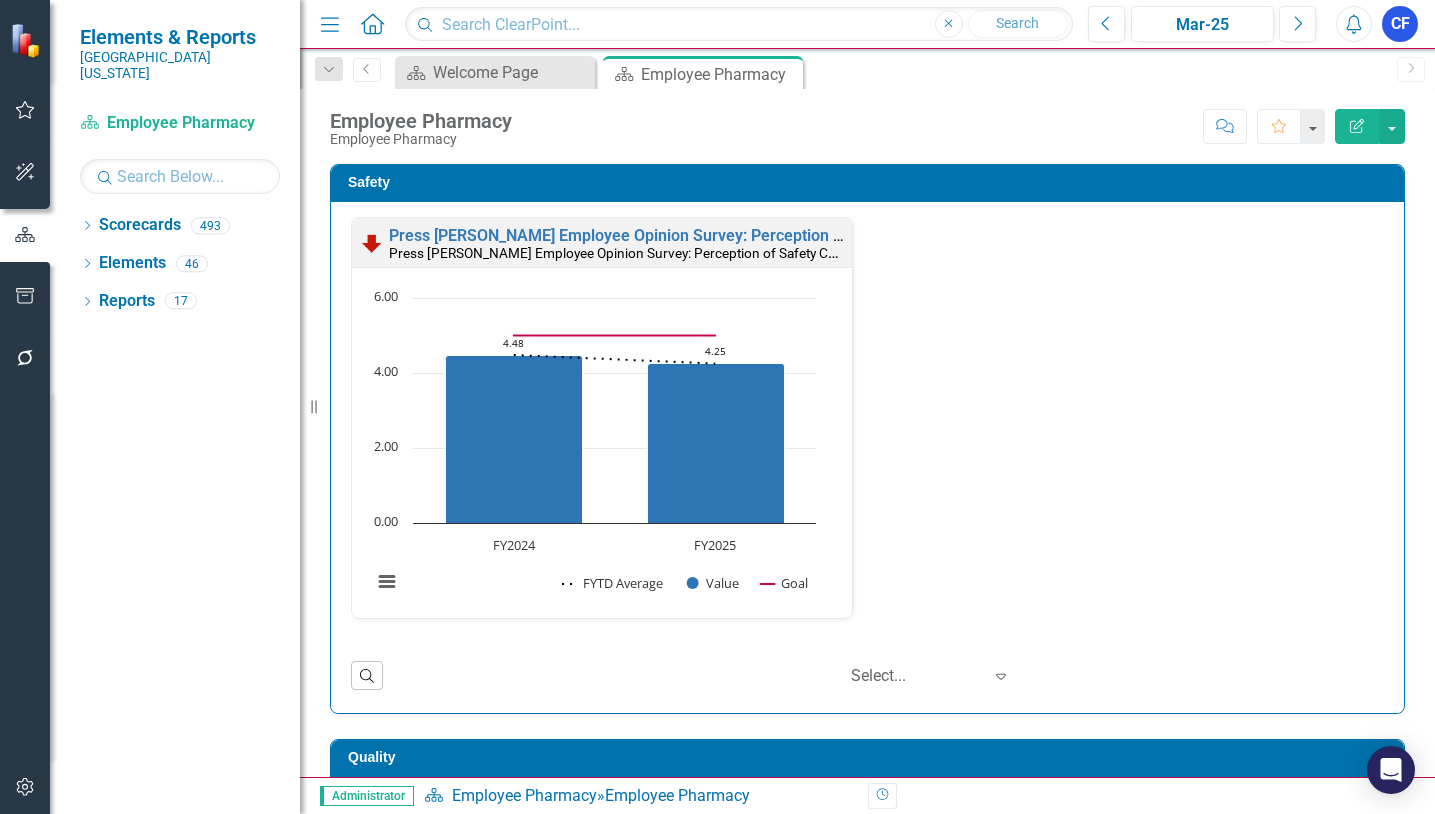 click on "Close" 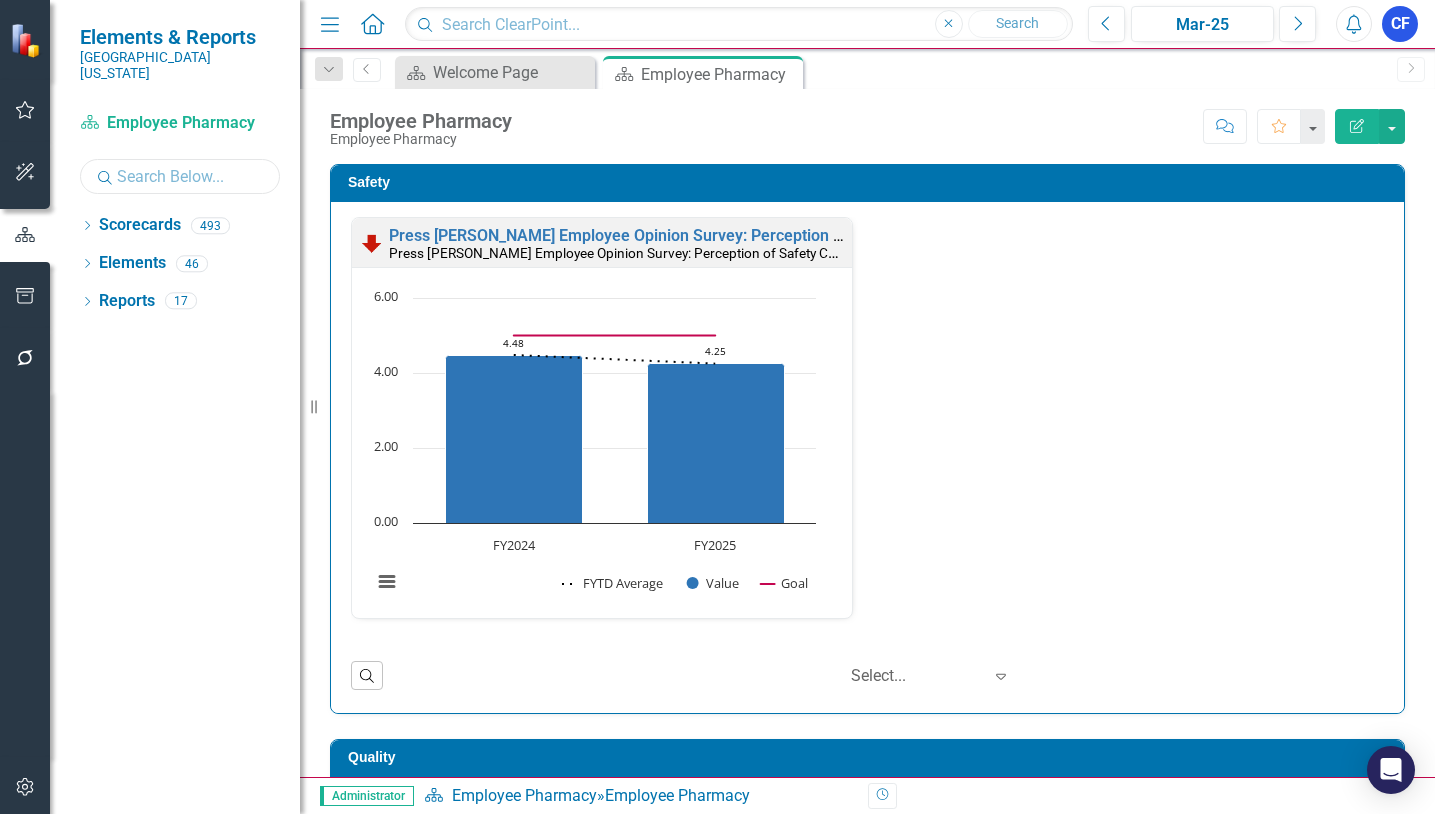 click at bounding box center (180, 176) 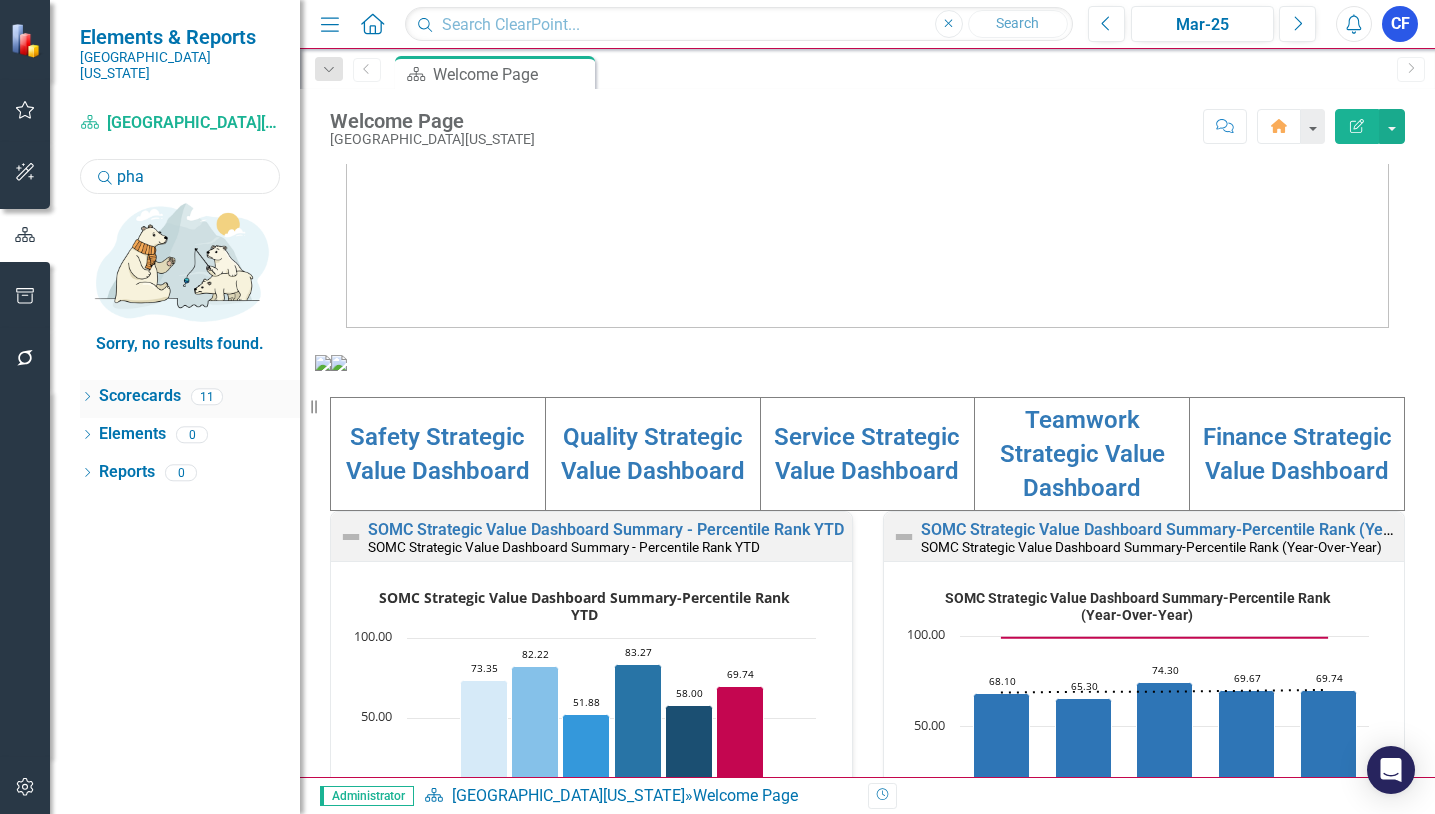 type on "pha" 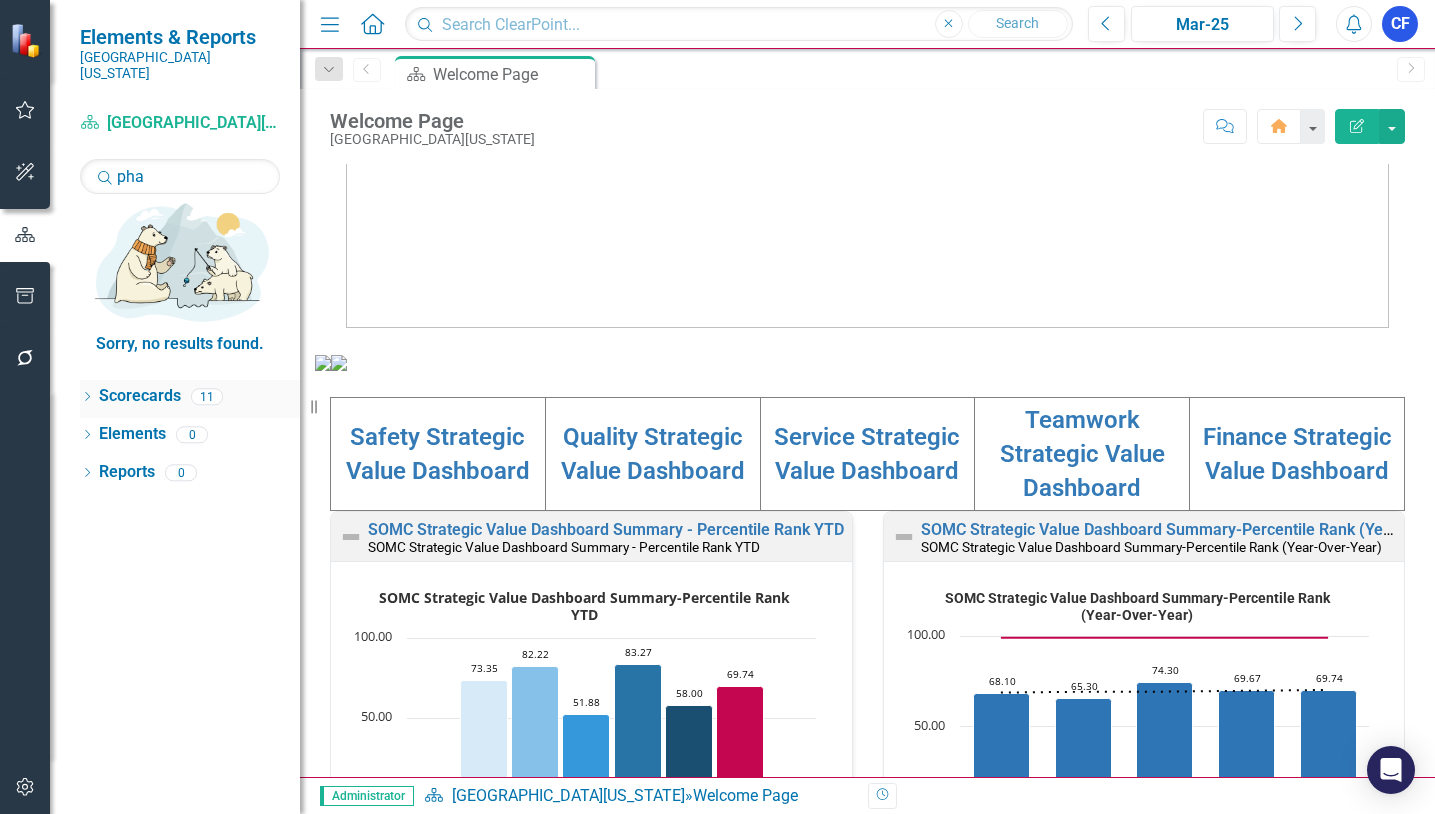 click on "Dropdown" 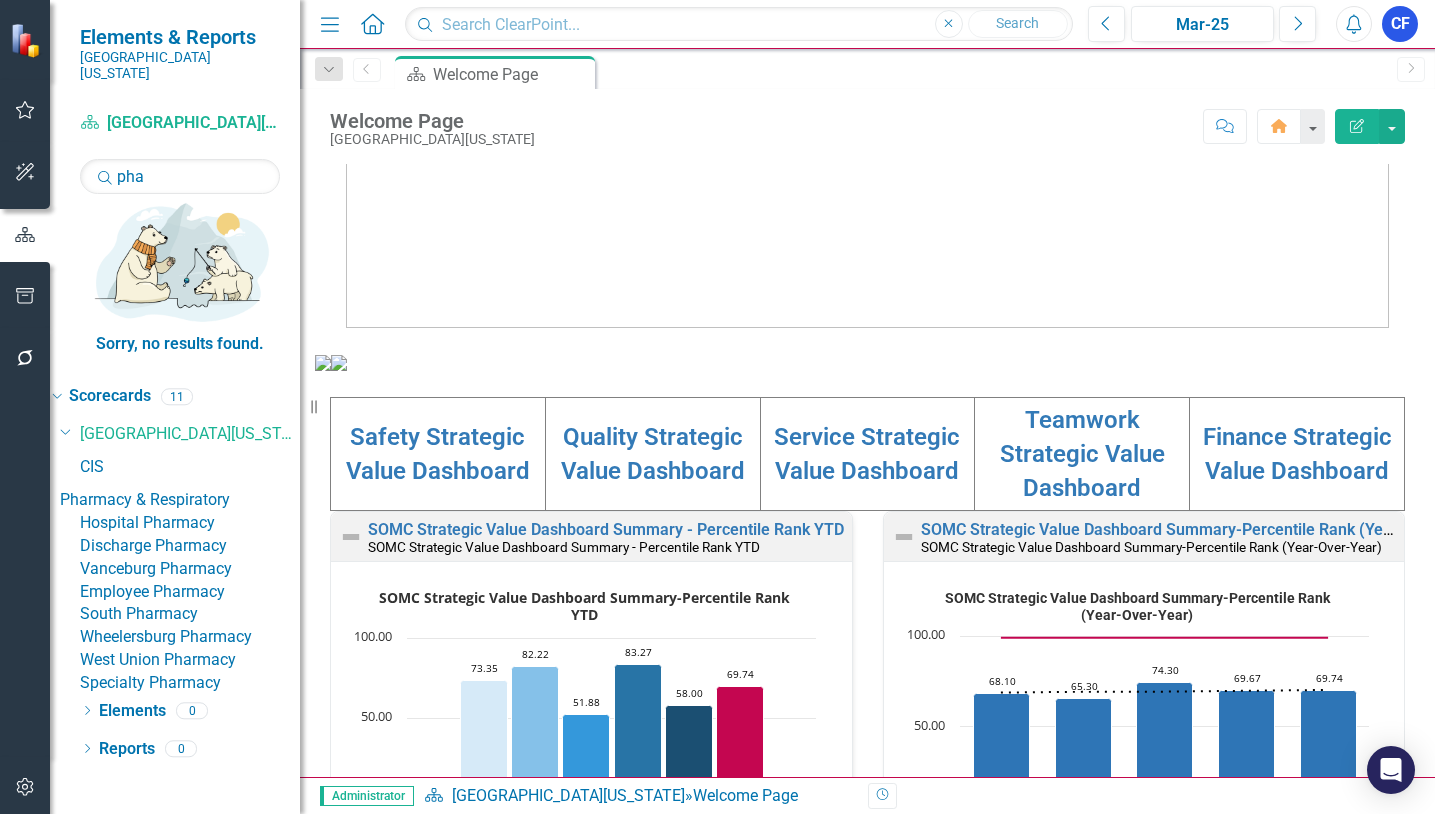 click on "South Pharmacy" at bounding box center [190, 614] 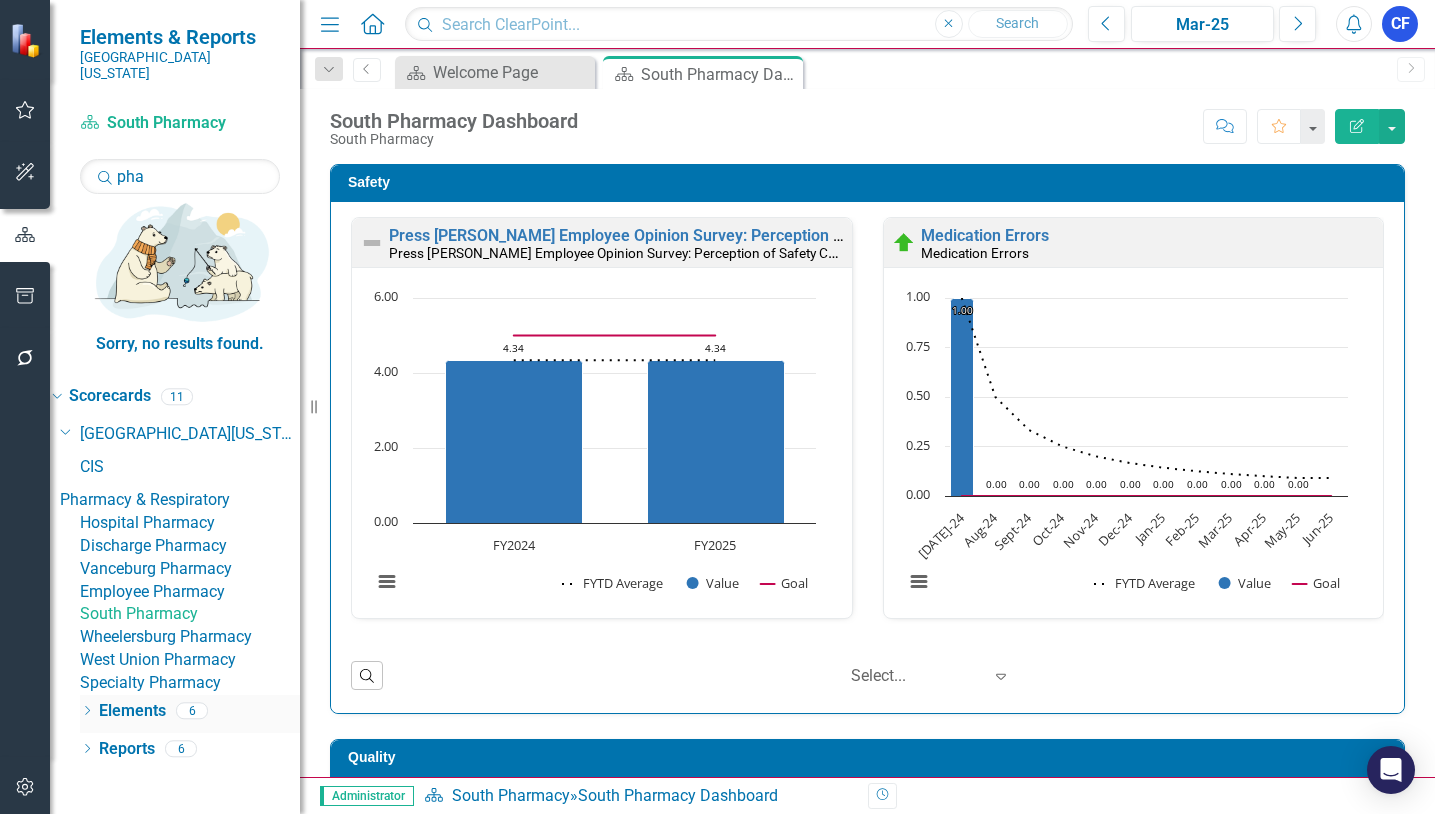click on "Elements" at bounding box center [132, 711] 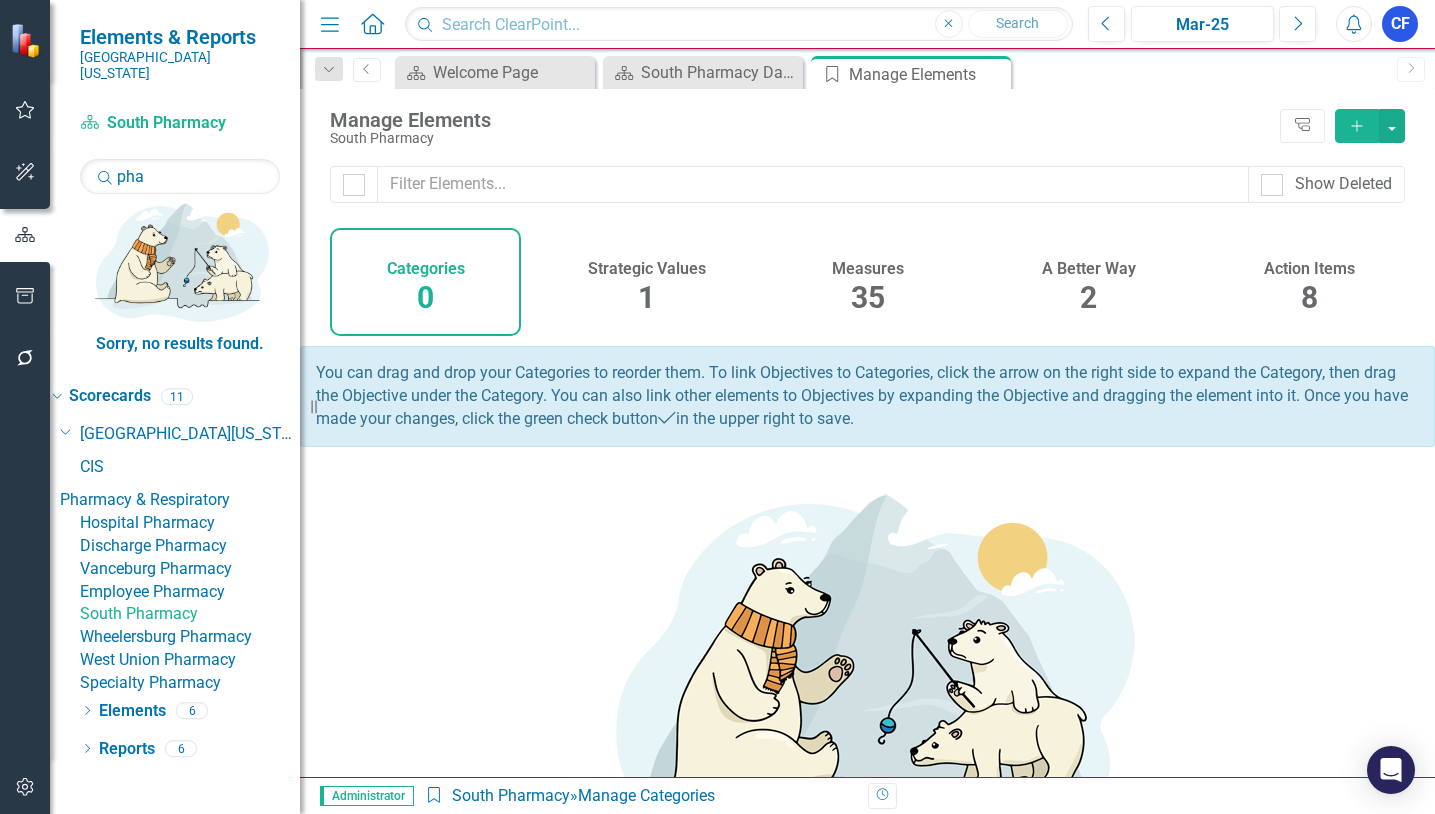 click on "Action Items" at bounding box center [1309, 269] 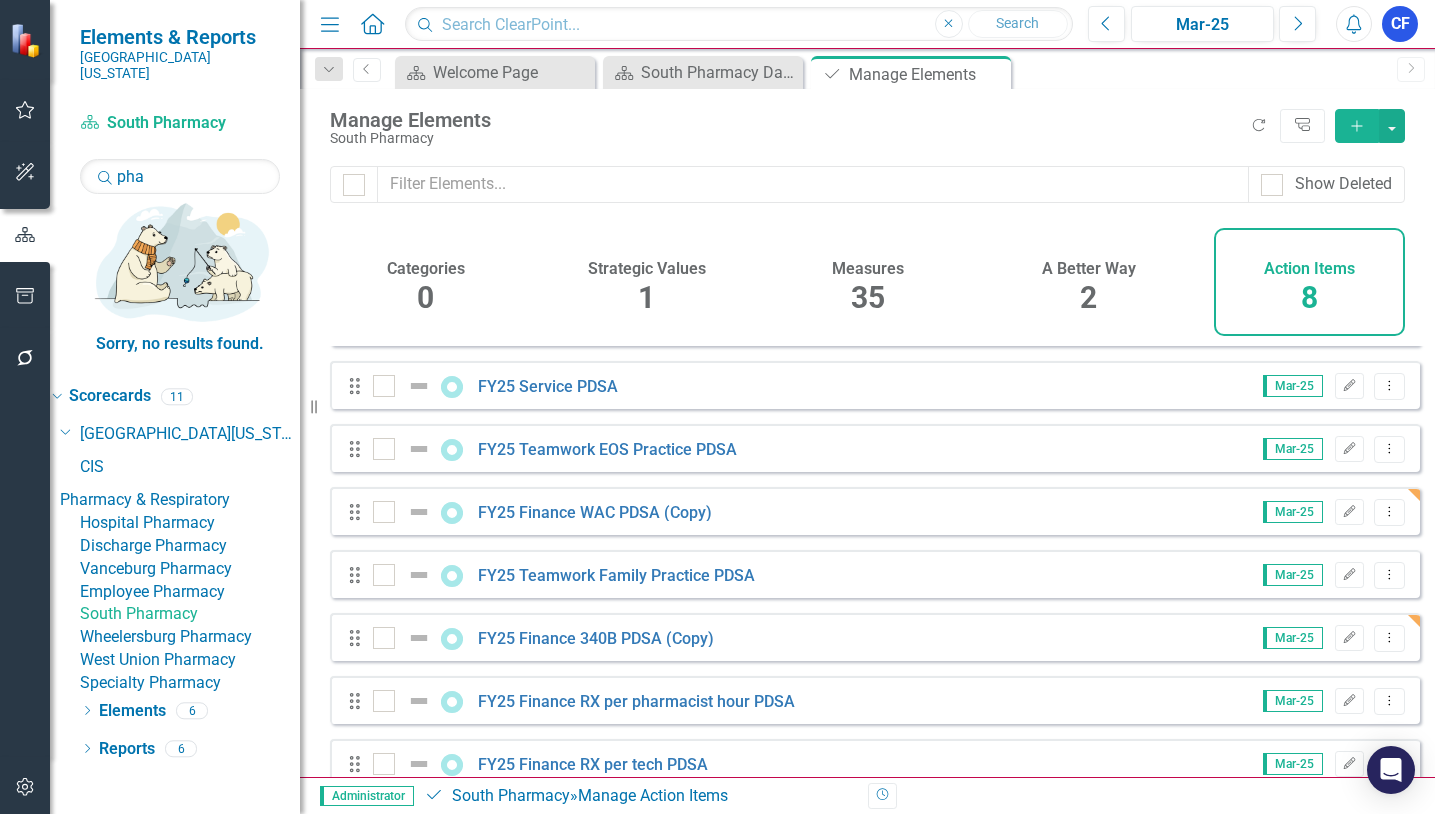 scroll, scrollTop: 88, scrollLeft: 0, axis: vertical 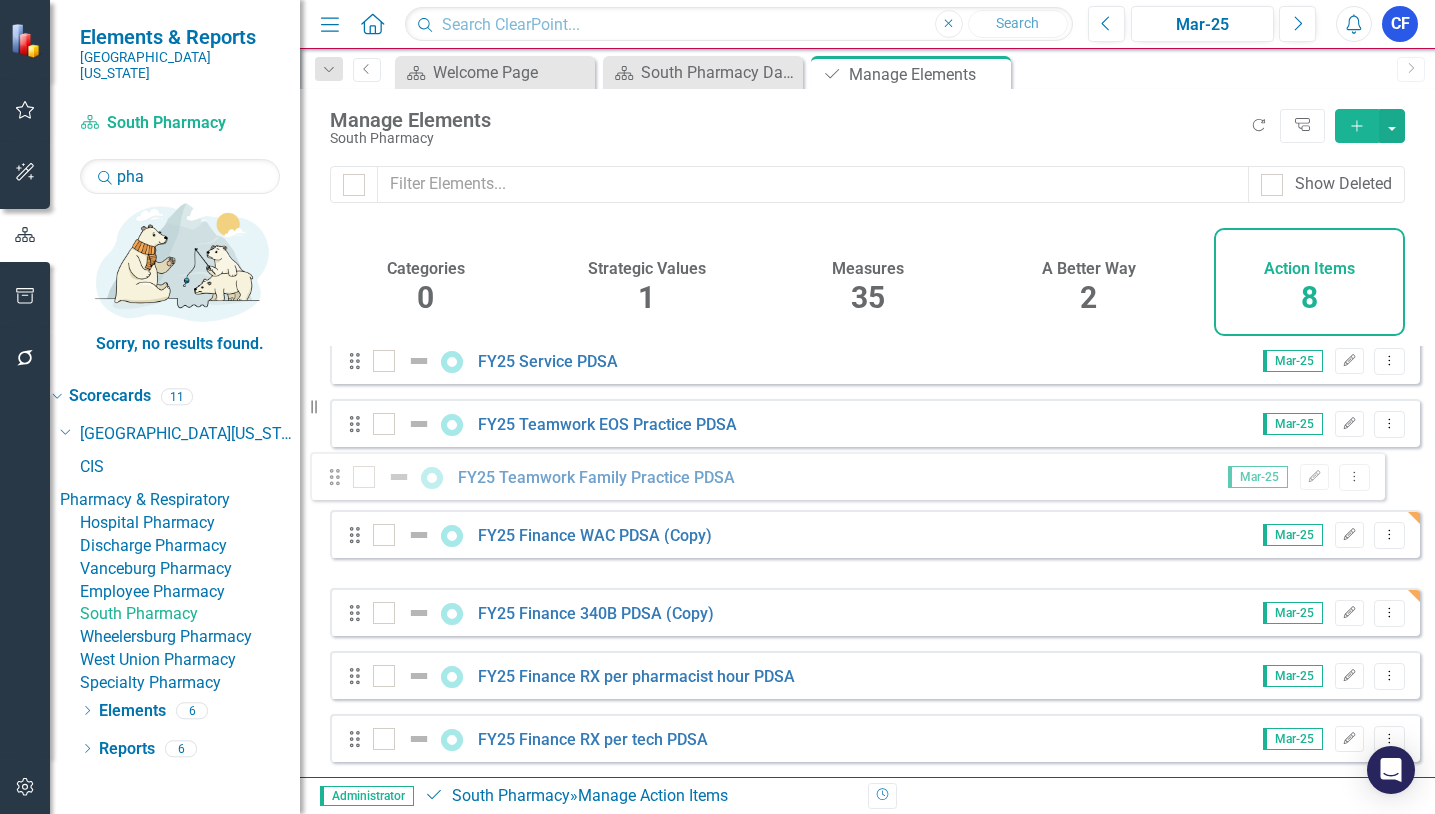 drag, startPoint x: 355, startPoint y: 557, endPoint x: 335, endPoint y: 484, distance: 75.690155 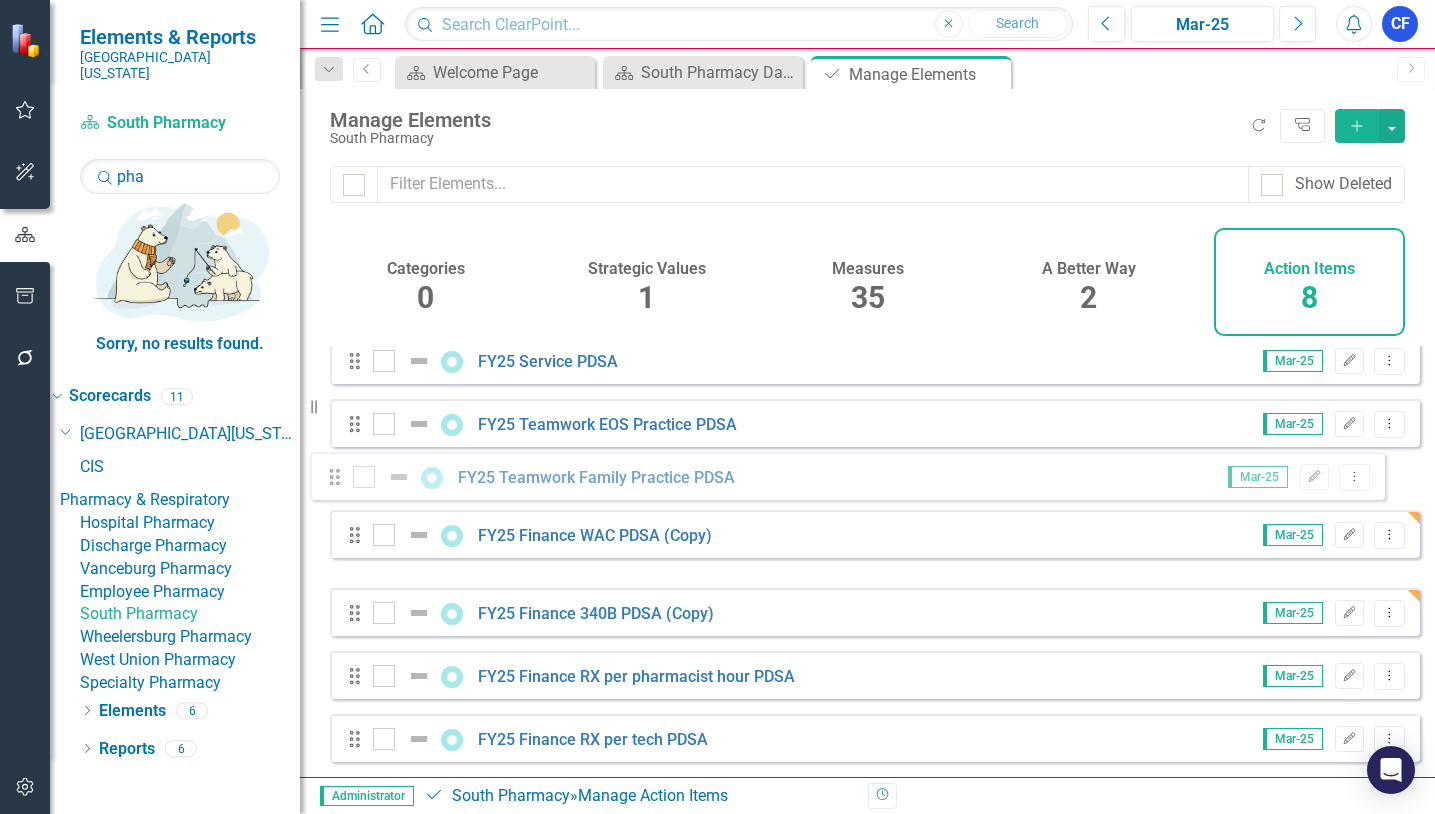 click on "Drag FY25  Safety EOS Practice PDSA Mar-25 Edit Dropdown Menu Drag FY25 Service PDSA Mar-25 Edit Dropdown Menu Drag FY25  Teamwork EOS Practice PDSA Mar-25 Edit Dropdown Menu Drag FY25 Finance WAC PDSA (Copy) Mar-25 Edit Dropdown Menu Drag FY25  Teamwork Family Practice PDSA Mar-25 Edit Dropdown Menu Drag FY25 Finance 340B PDSA (Copy) Mar-25 Edit Dropdown Menu Drag FY25  Finance RX per pharmacist hour PDSA Mar-25 Edit Dropdown Menu Drag FY25  Finance RX per tech PDSA Mar-25 Edit Dropdown Menu" at bounding box center (875, 517) 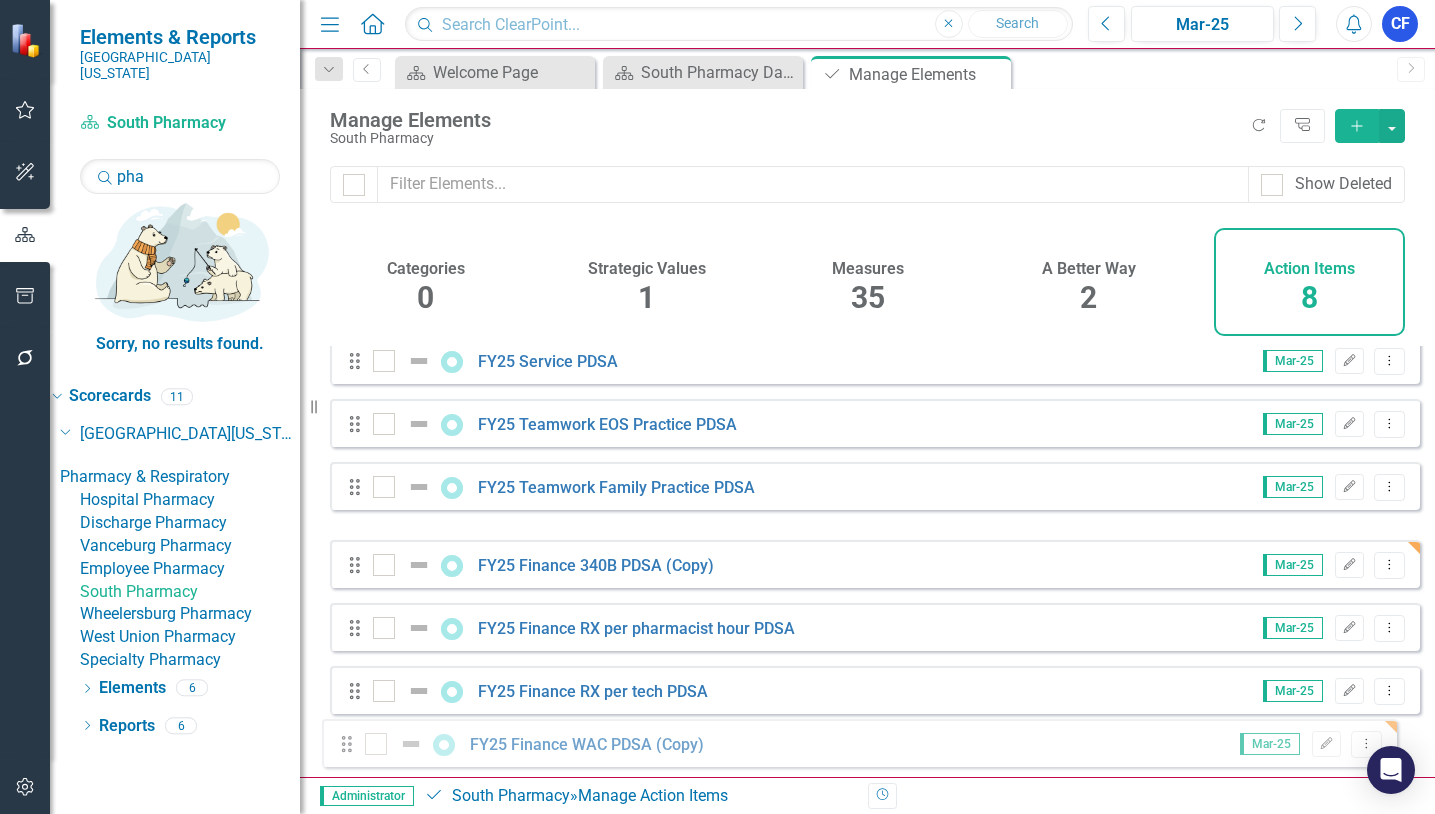 drag, startPoint x: 356, startPoint y: 559, endPoint x: 355, endPoint y: 753, distance: 194.00258 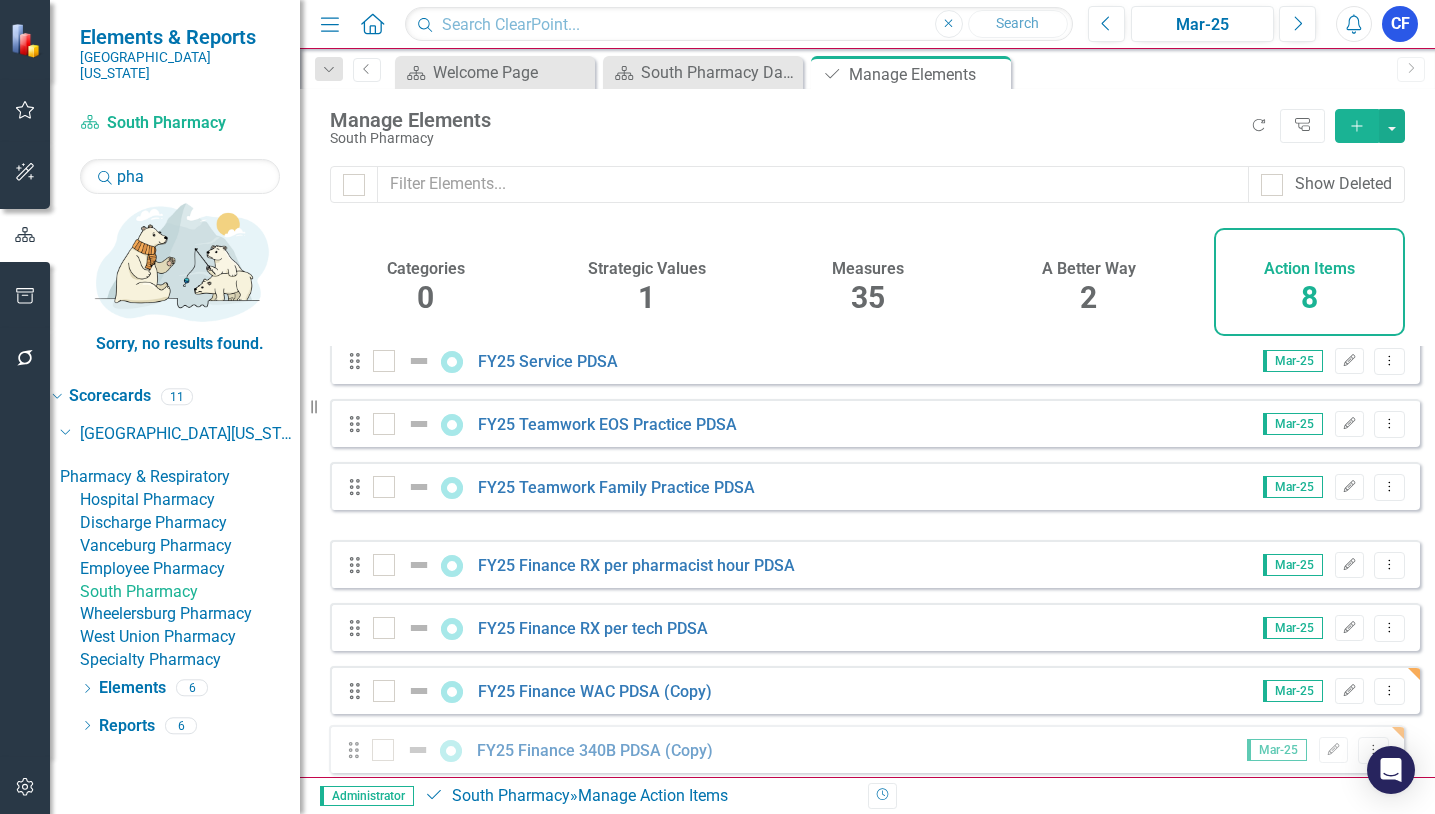 drag, startPoint x: 354, startPoint y: 555, endPoint x: 354, endPoint y: 756, distance: 201 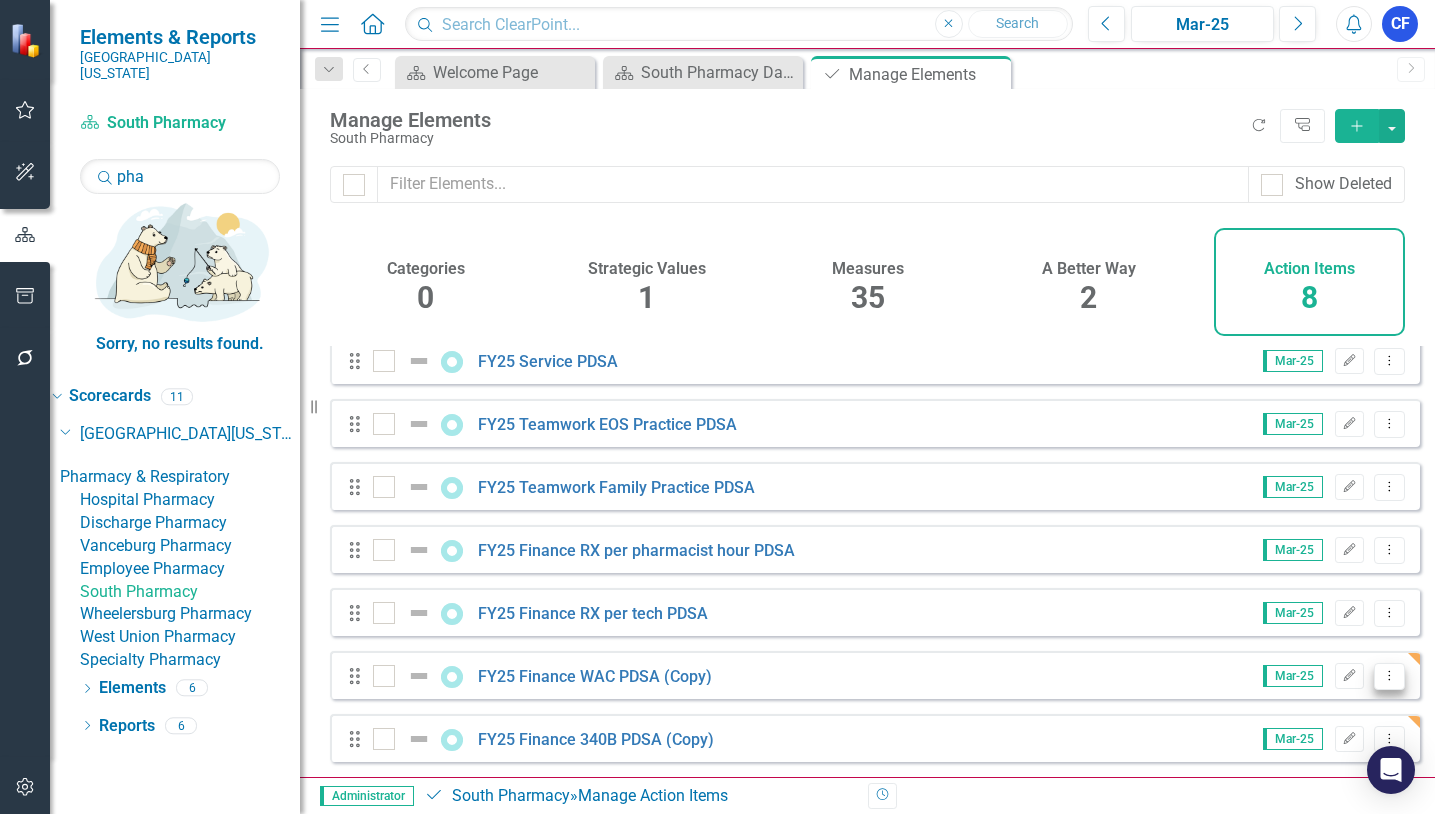 click on "Dropdown Menu" 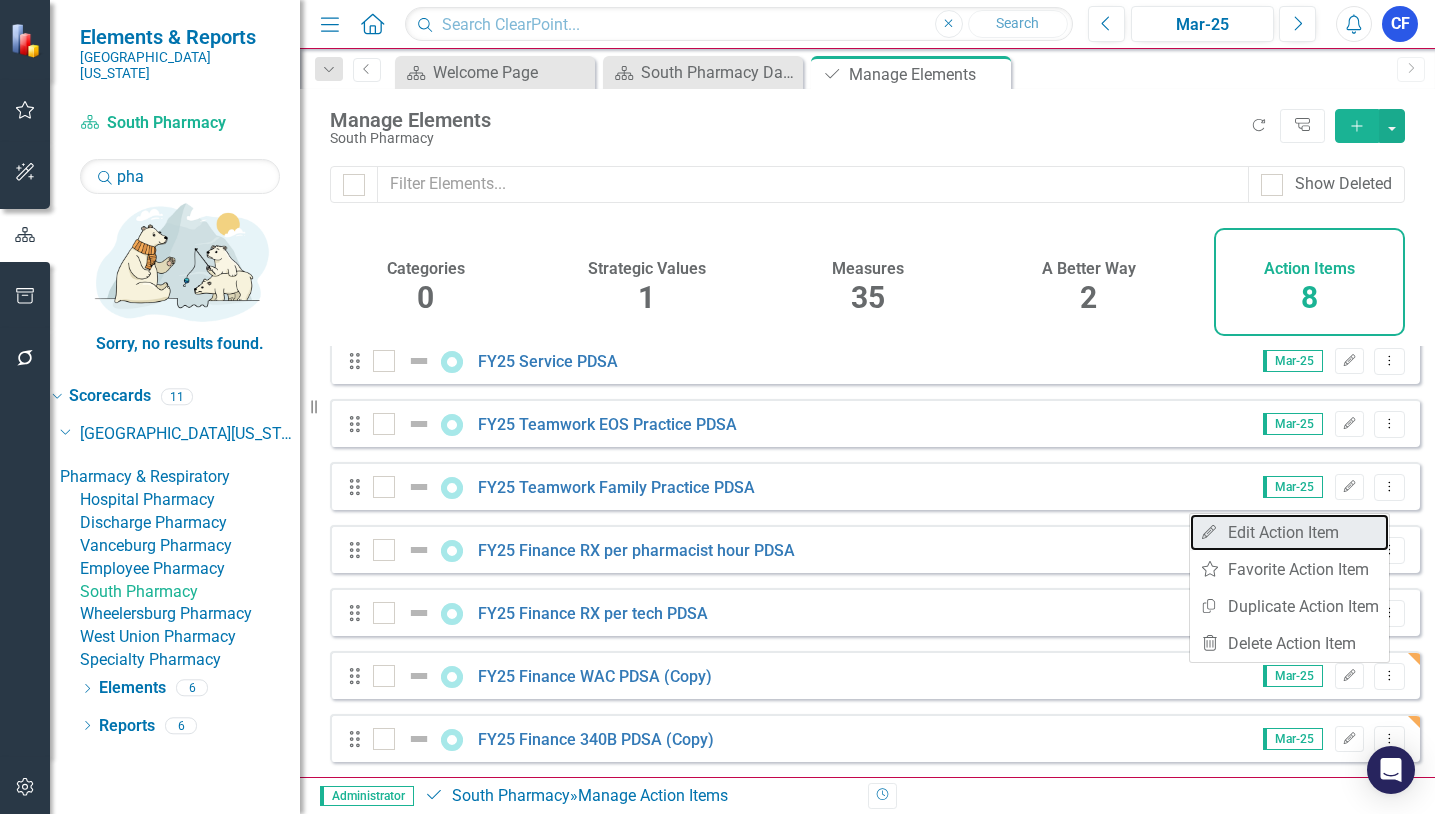 click on "Edit Edit Action Item" at bounding box center [1289, 532] 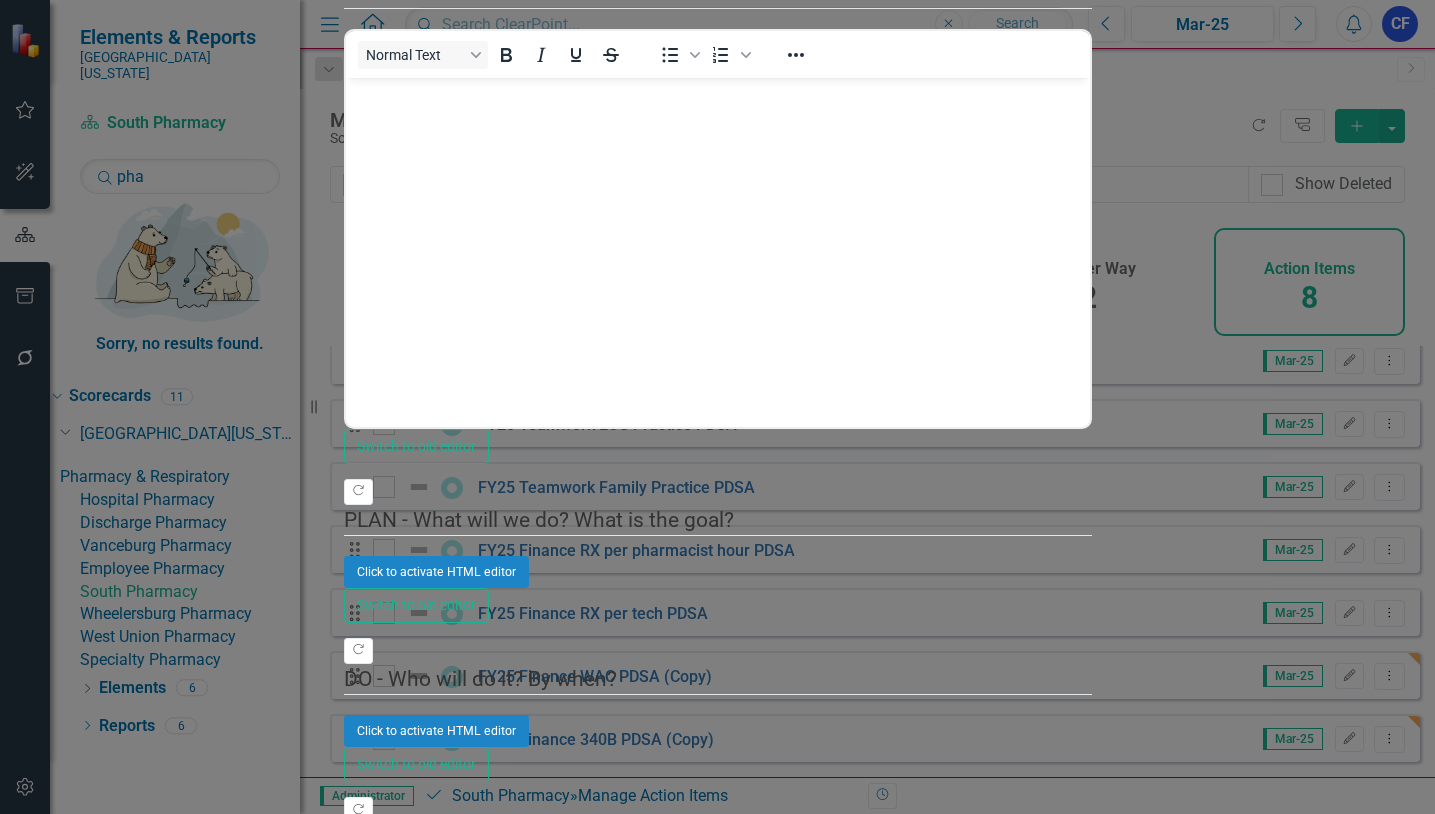 scroll, scrollTop: 0, scrollLeft: 0, axis: both 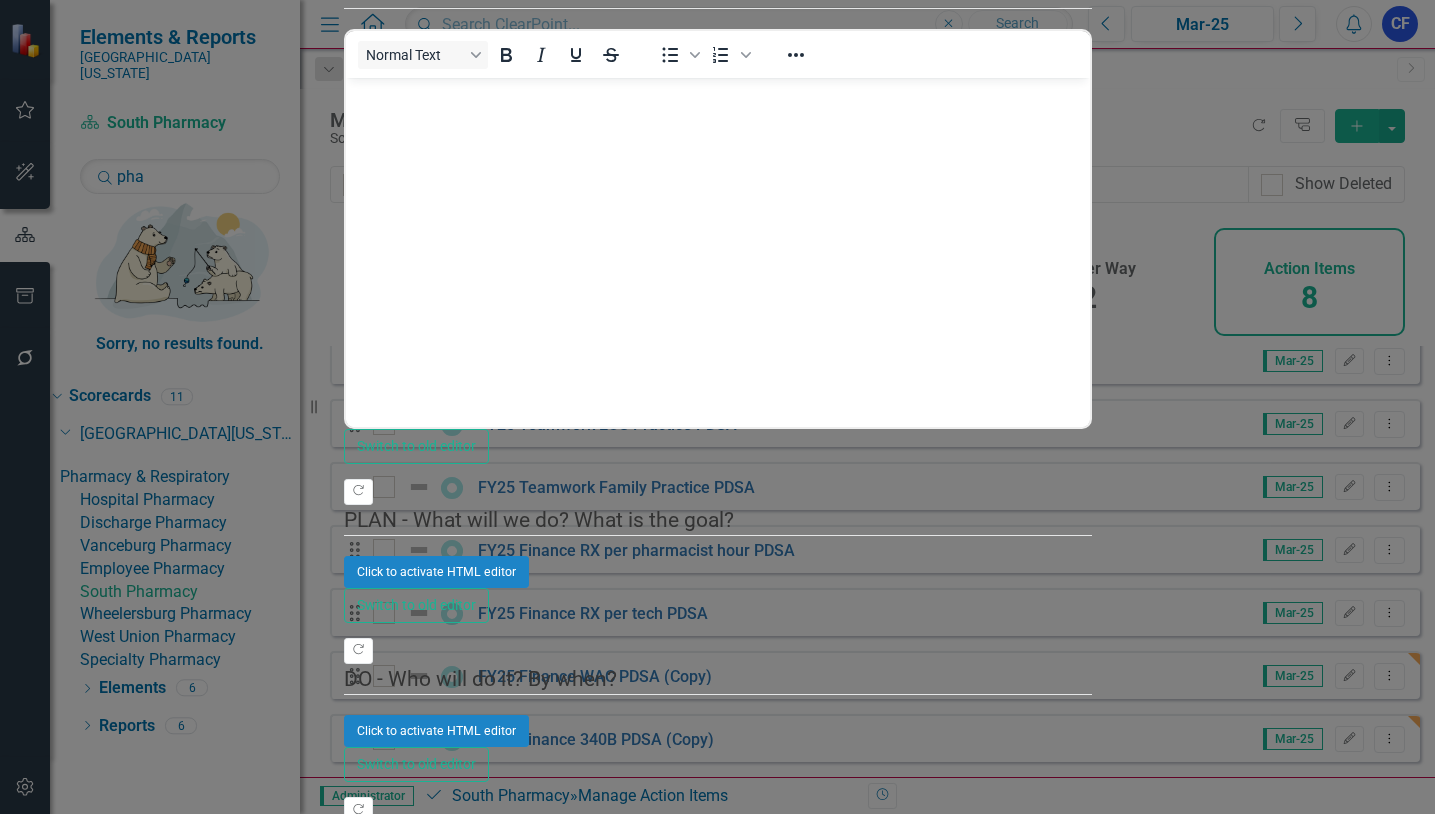 click on "Edit Fields" at bounding box center [480, -236] 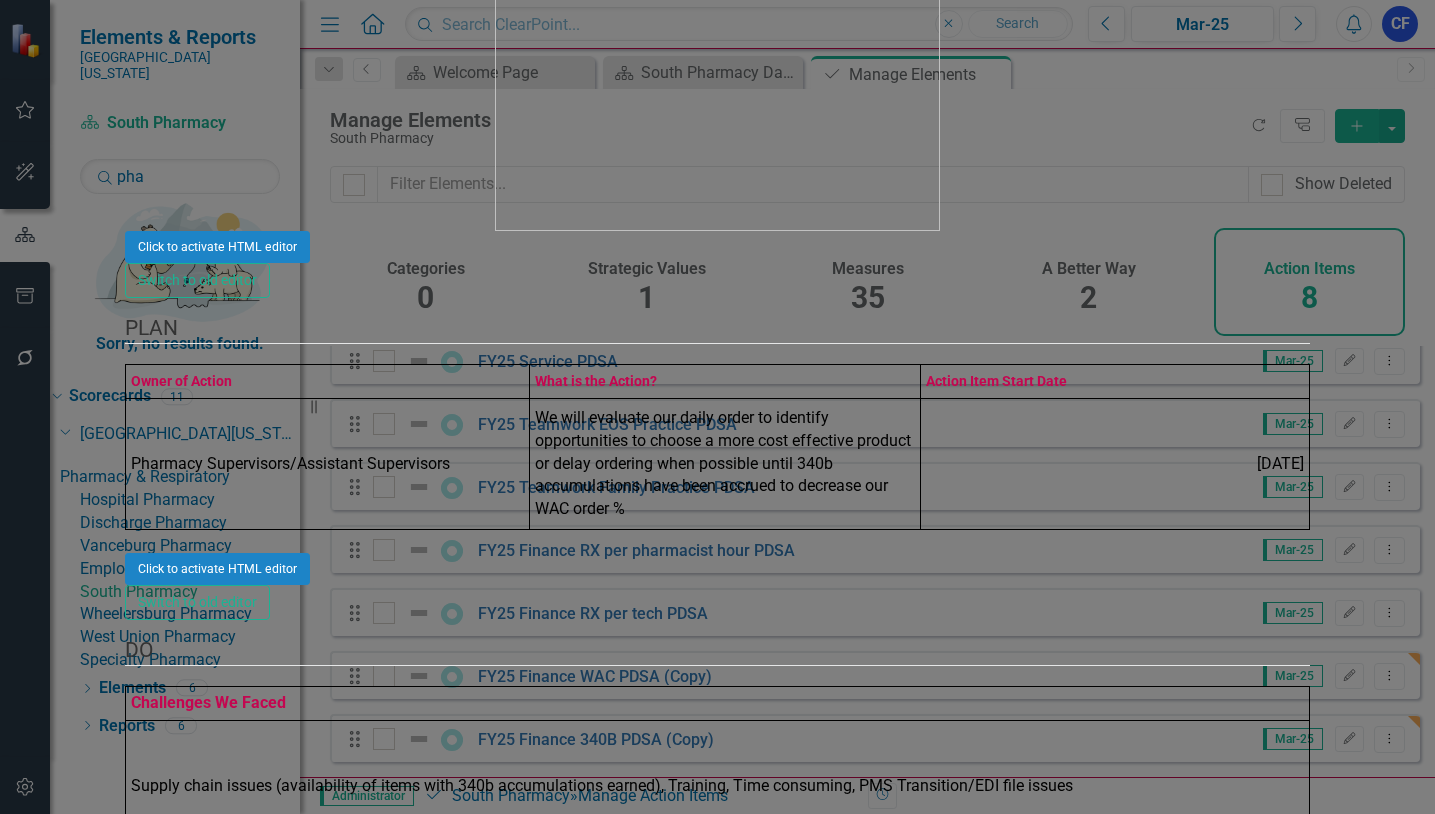 drag, startPoint x: 681, startPoint y: 183, endPoint x: 614, endPoint y: 187, distance: 67.11929 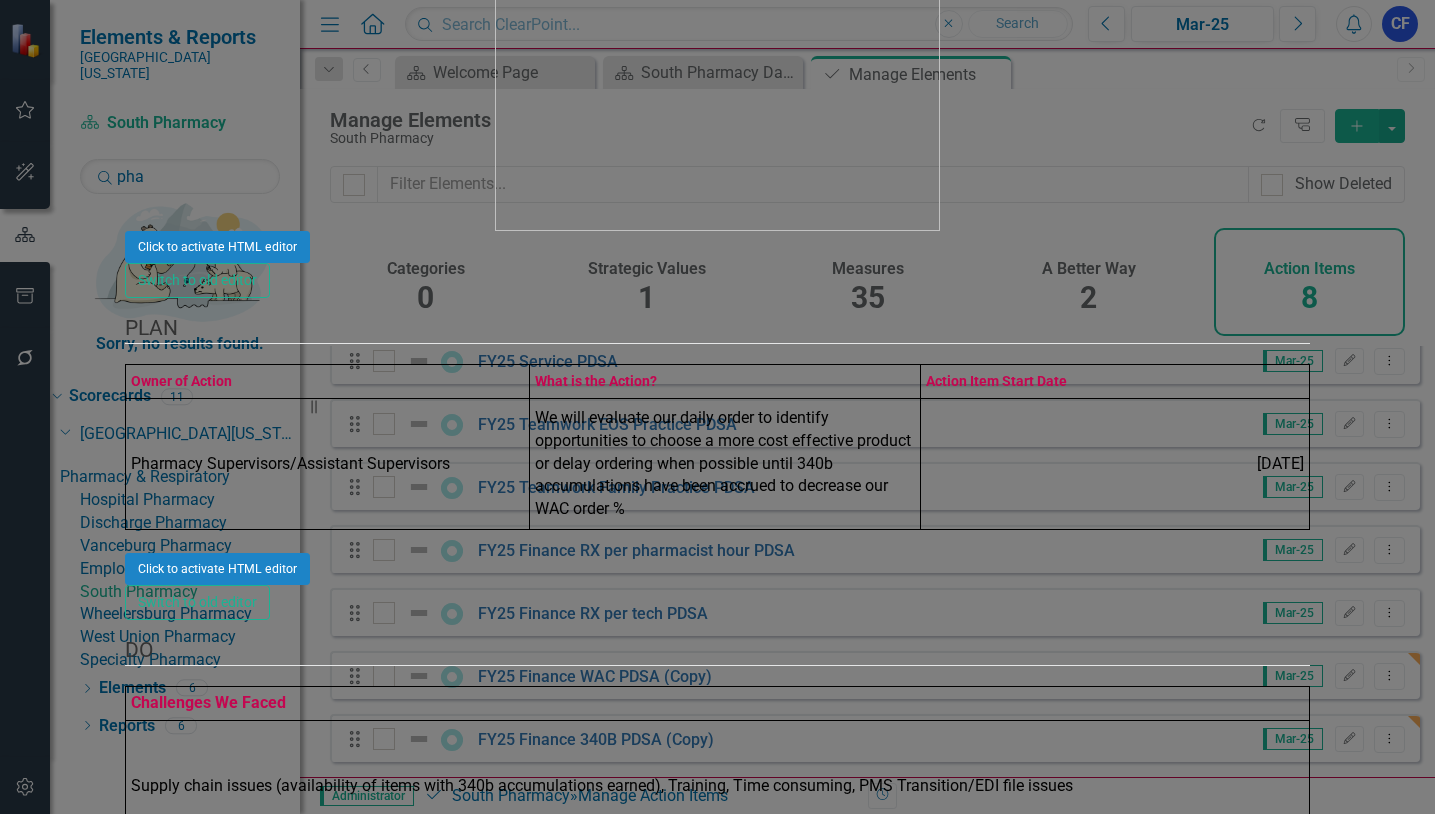 click on "FY25 Finance WAC PDSA (Copy)" at bounding box center [717, -1038] 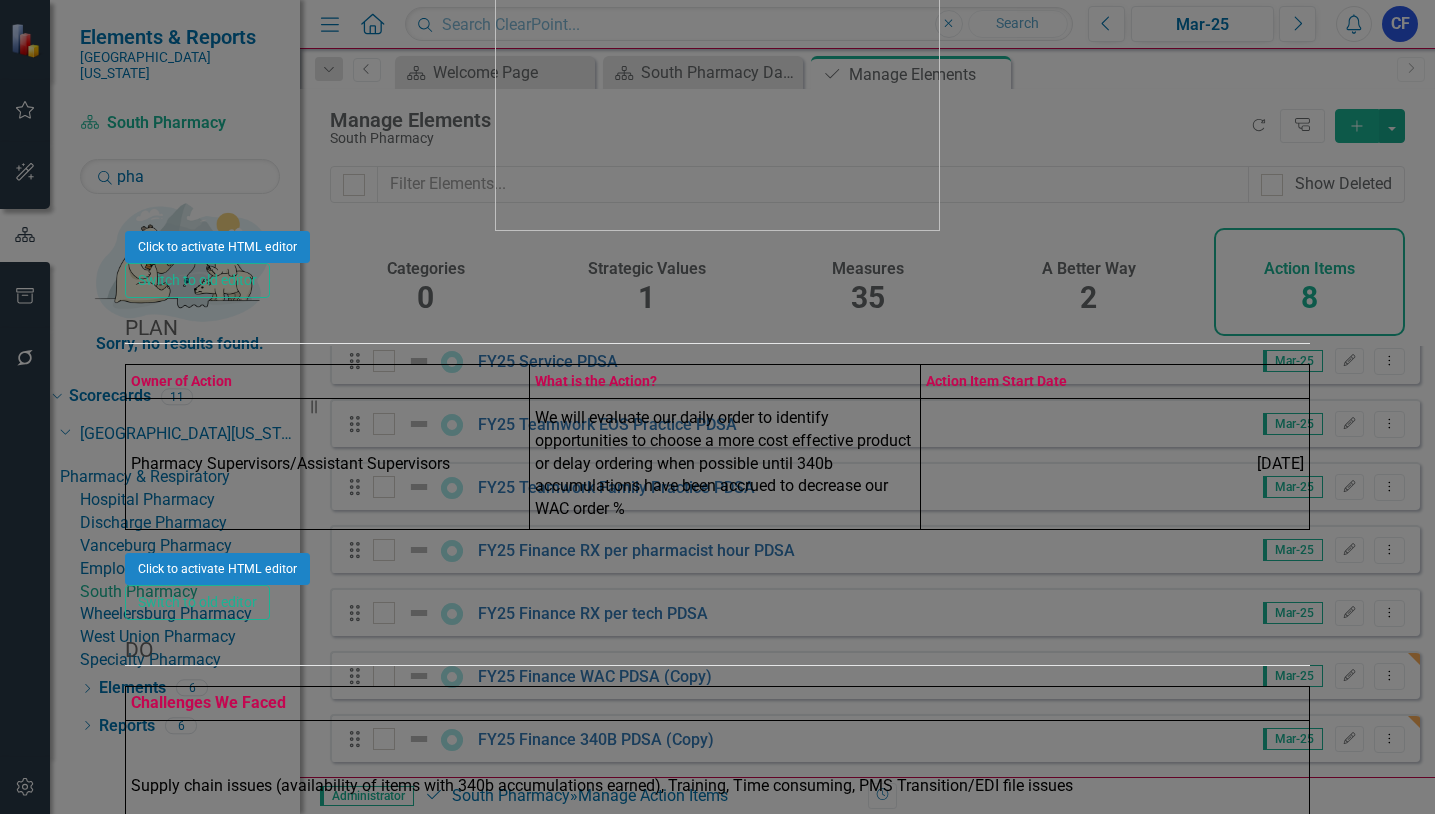 type on "FY25 Finance WAC PDSA" 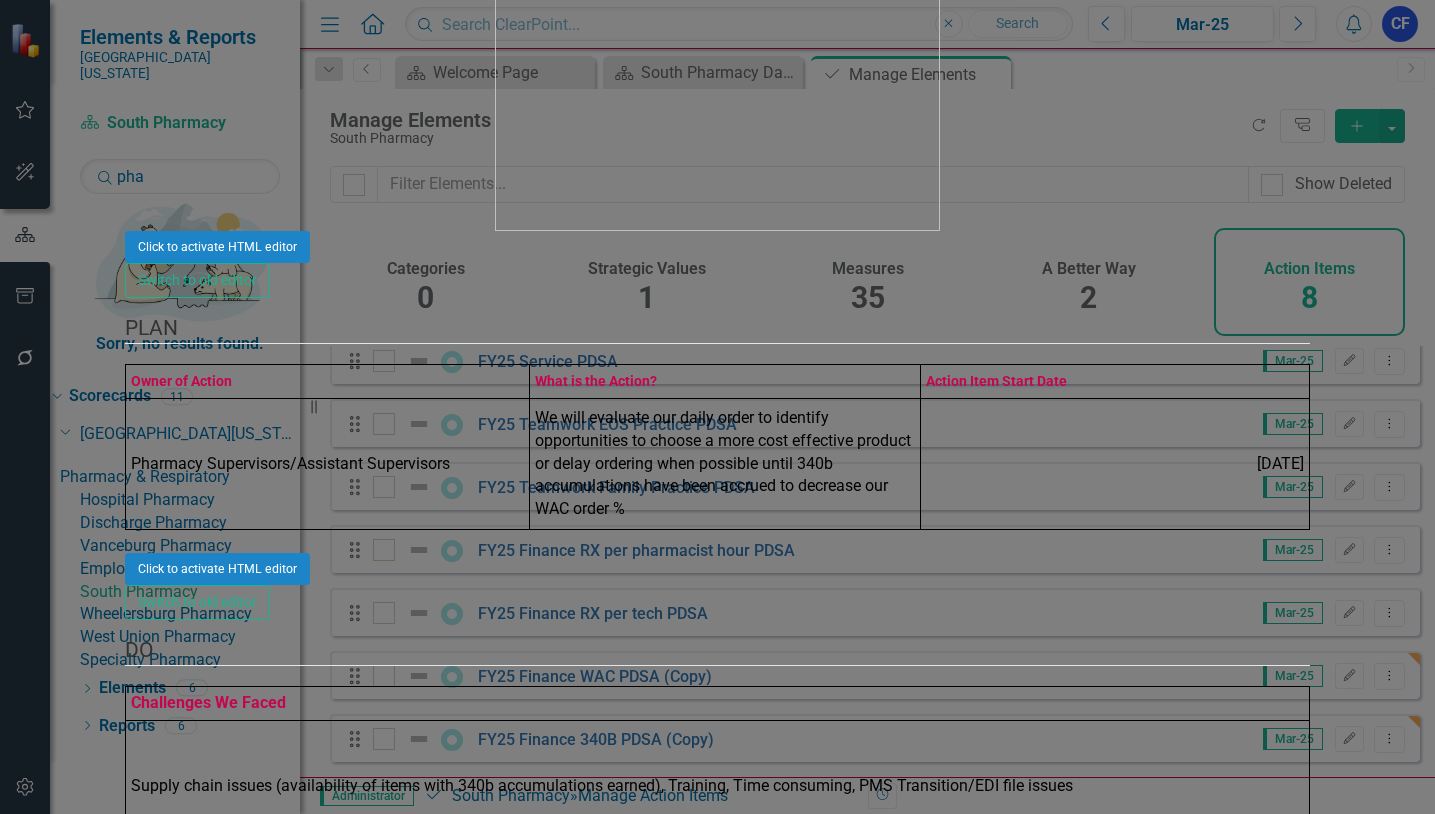 click on "Save" at bounding box center (221, 3430) 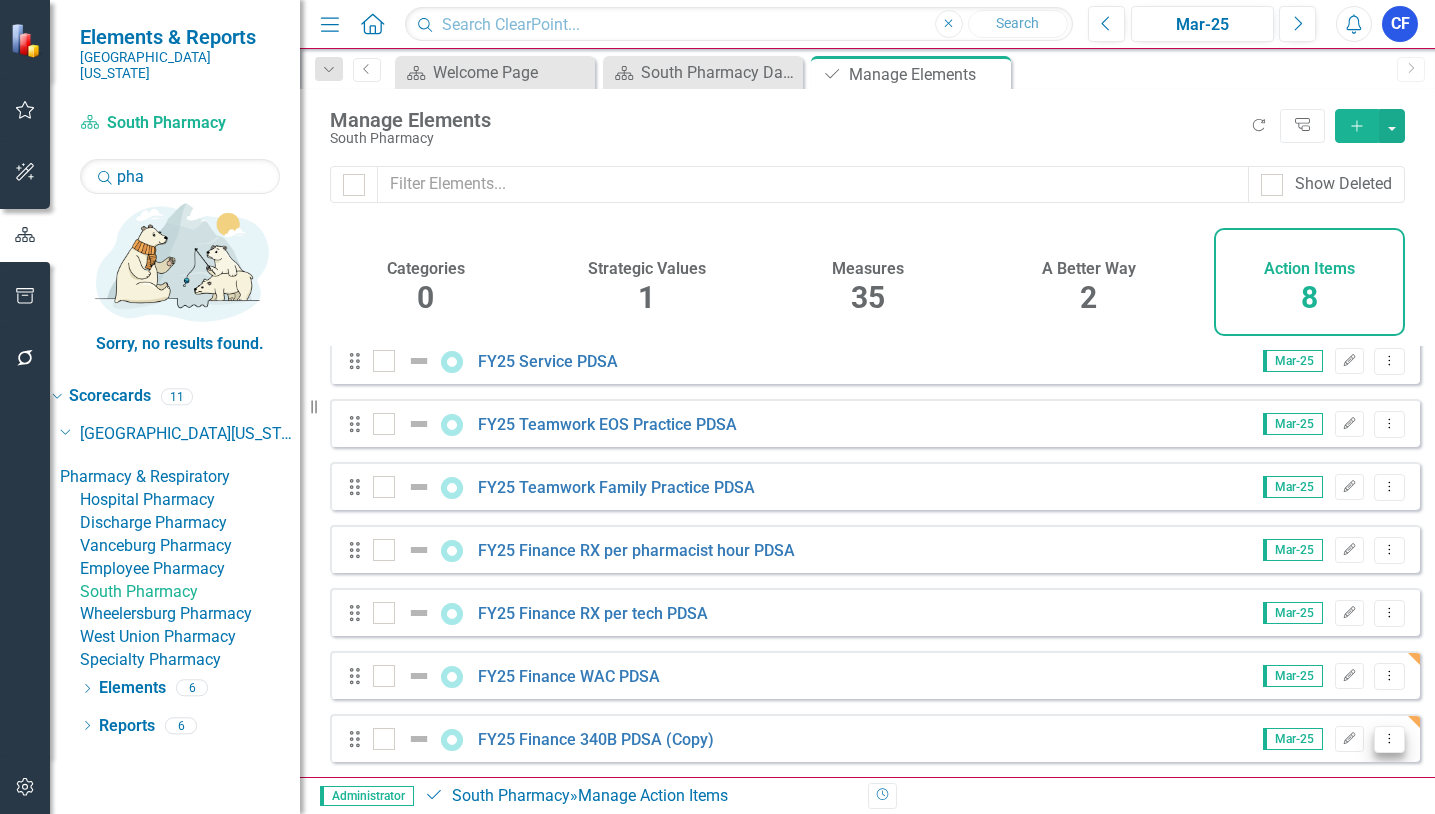 click on "Dropdown Menu" 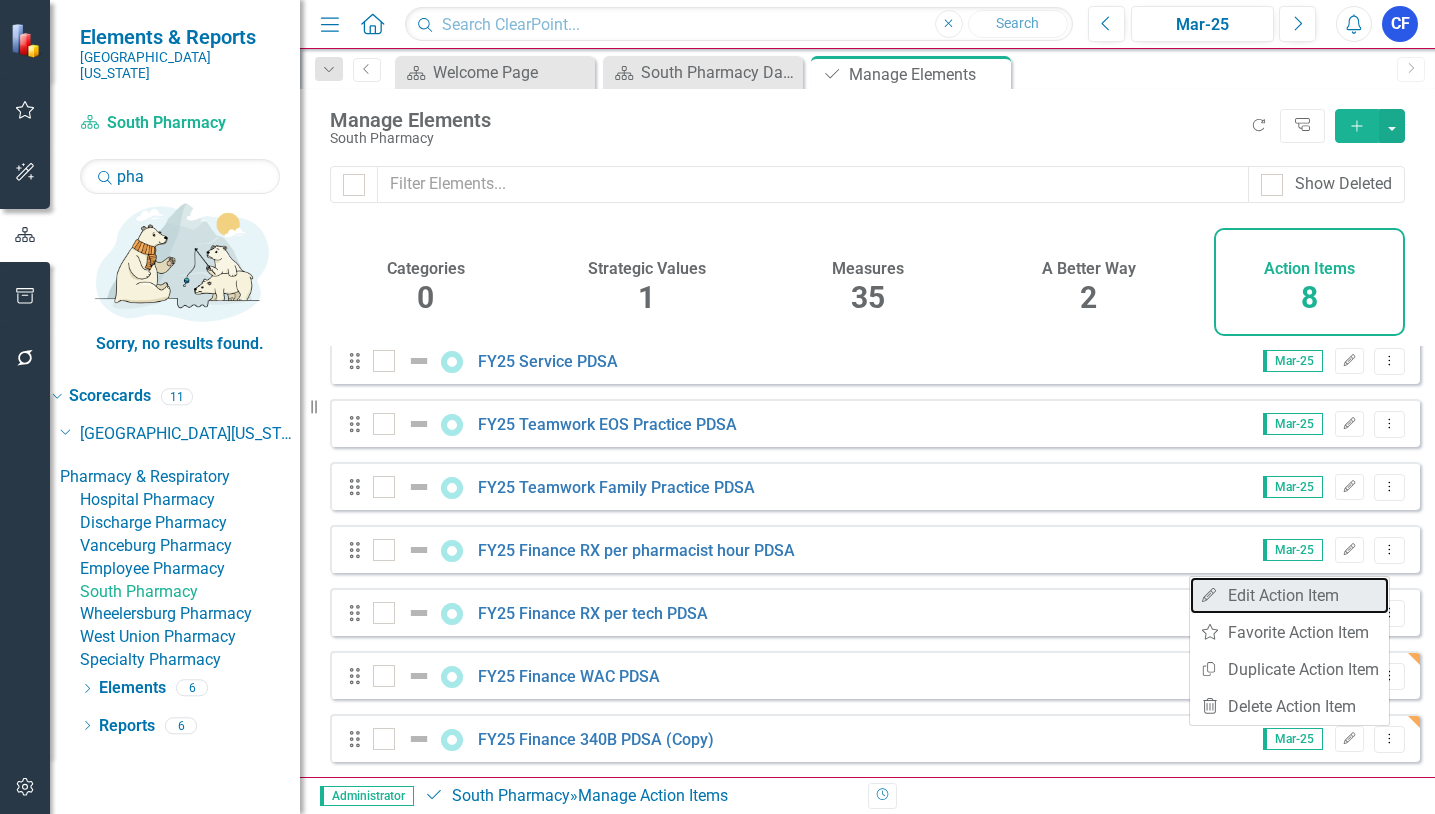 click on "Edit Edit Action Item" at bounding box center (1289, 595) 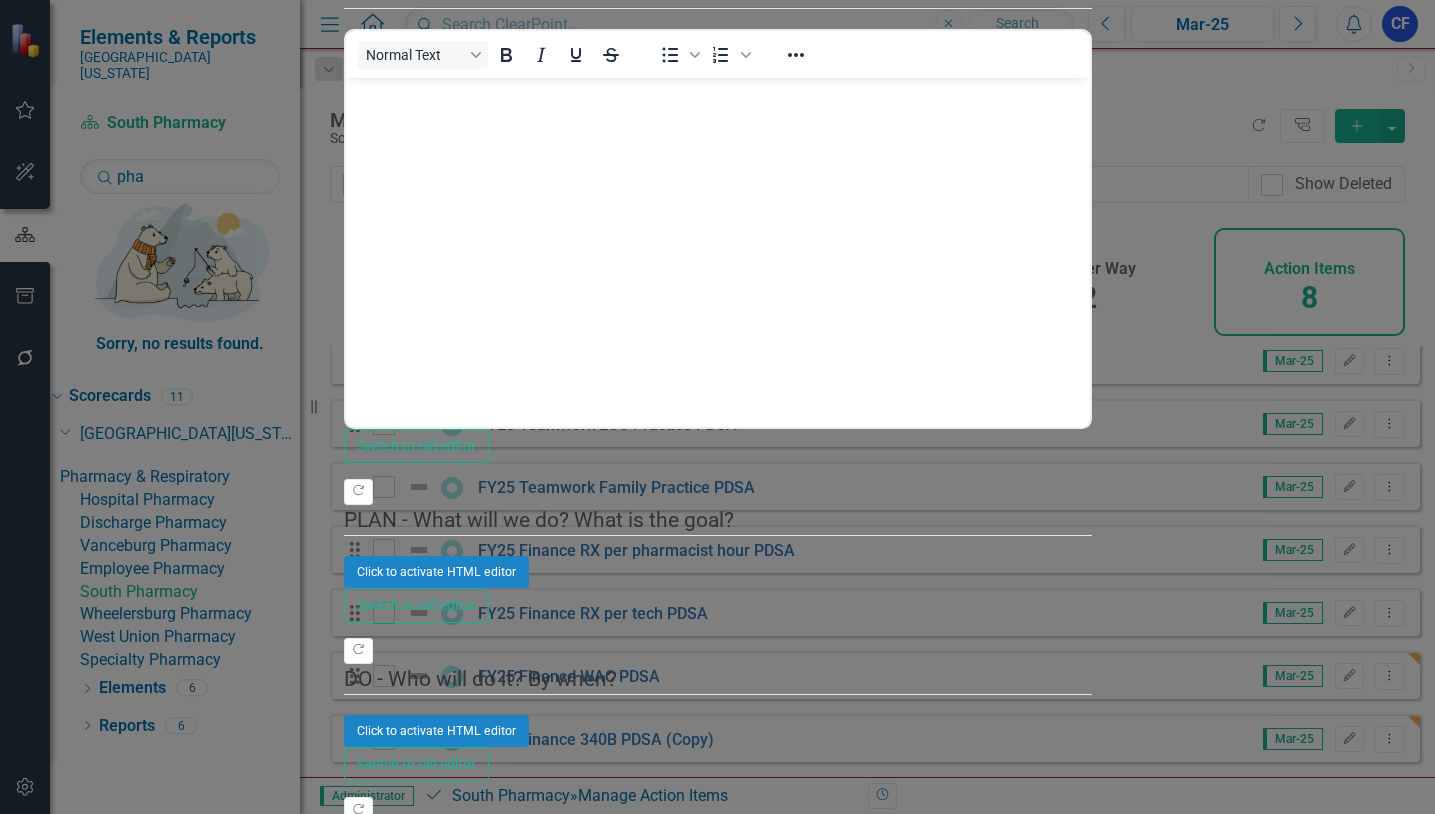 scroll, scrollTop: 0, scrollLeft: 0, axis: both 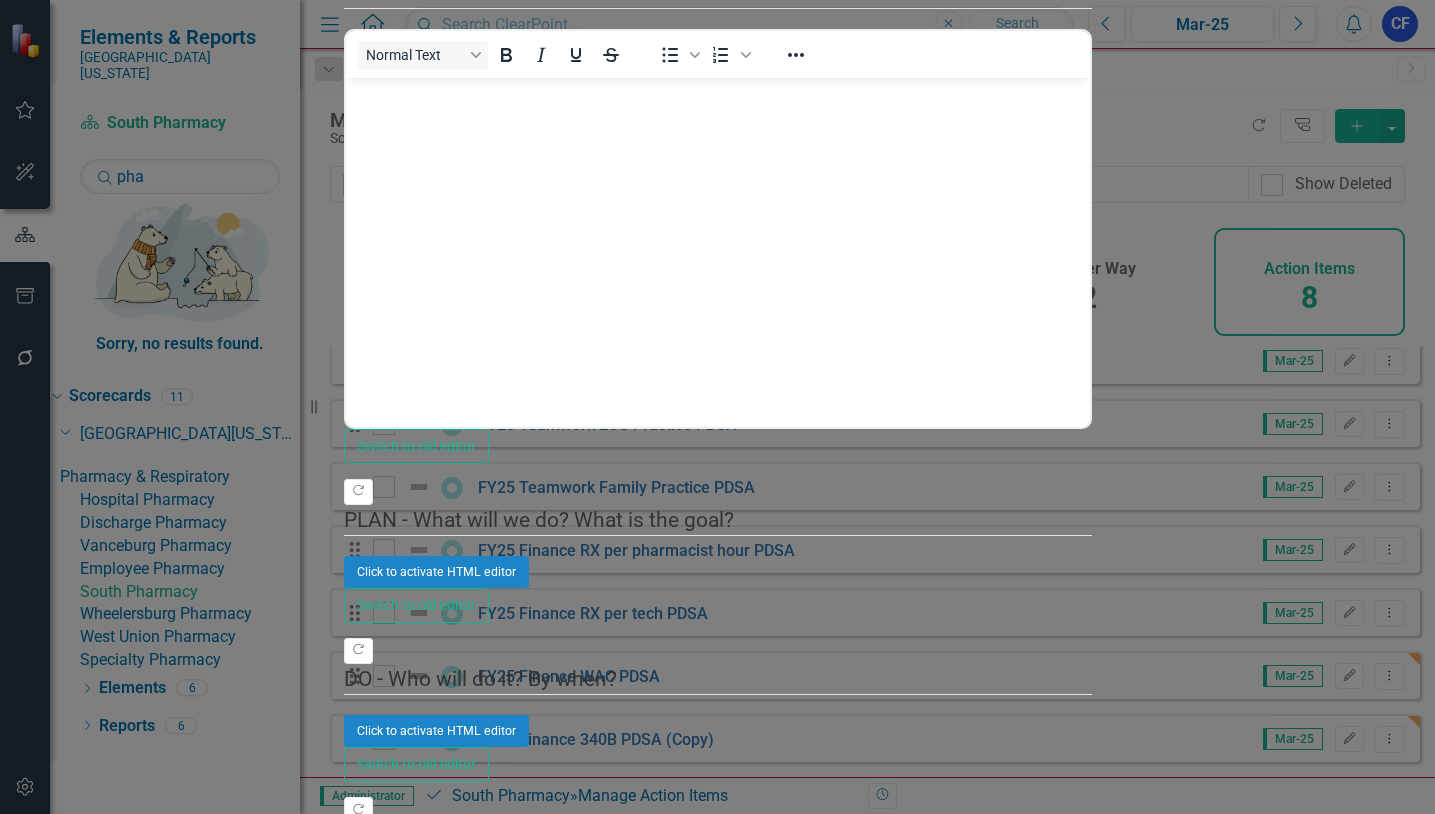 click on "Edit Fields" at bounding box center (480, -236) 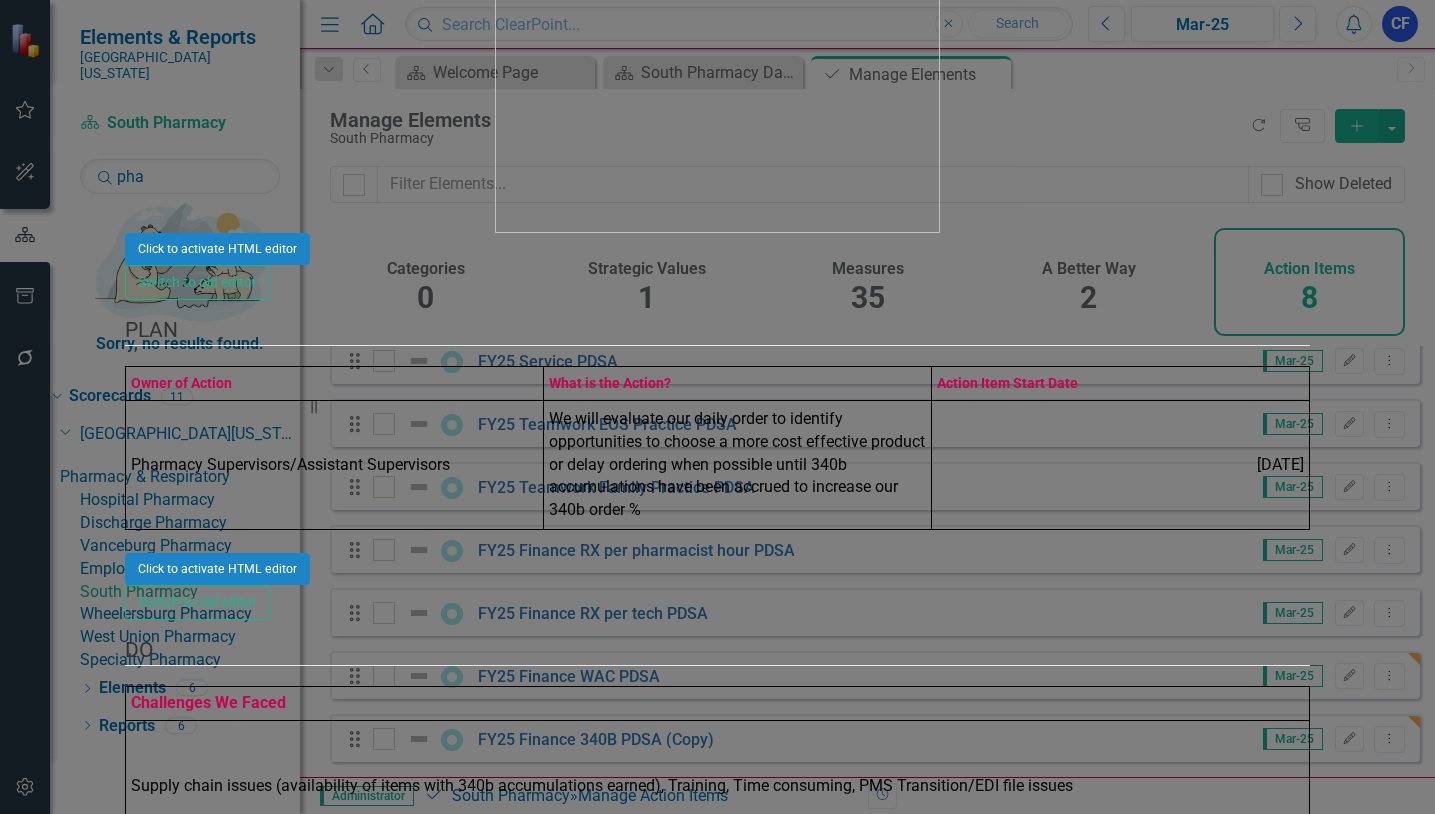 drag, startPoint x: 683, startPoint y: 179, endPoint x: 621, endPoint y: 185, distance: 62.289646 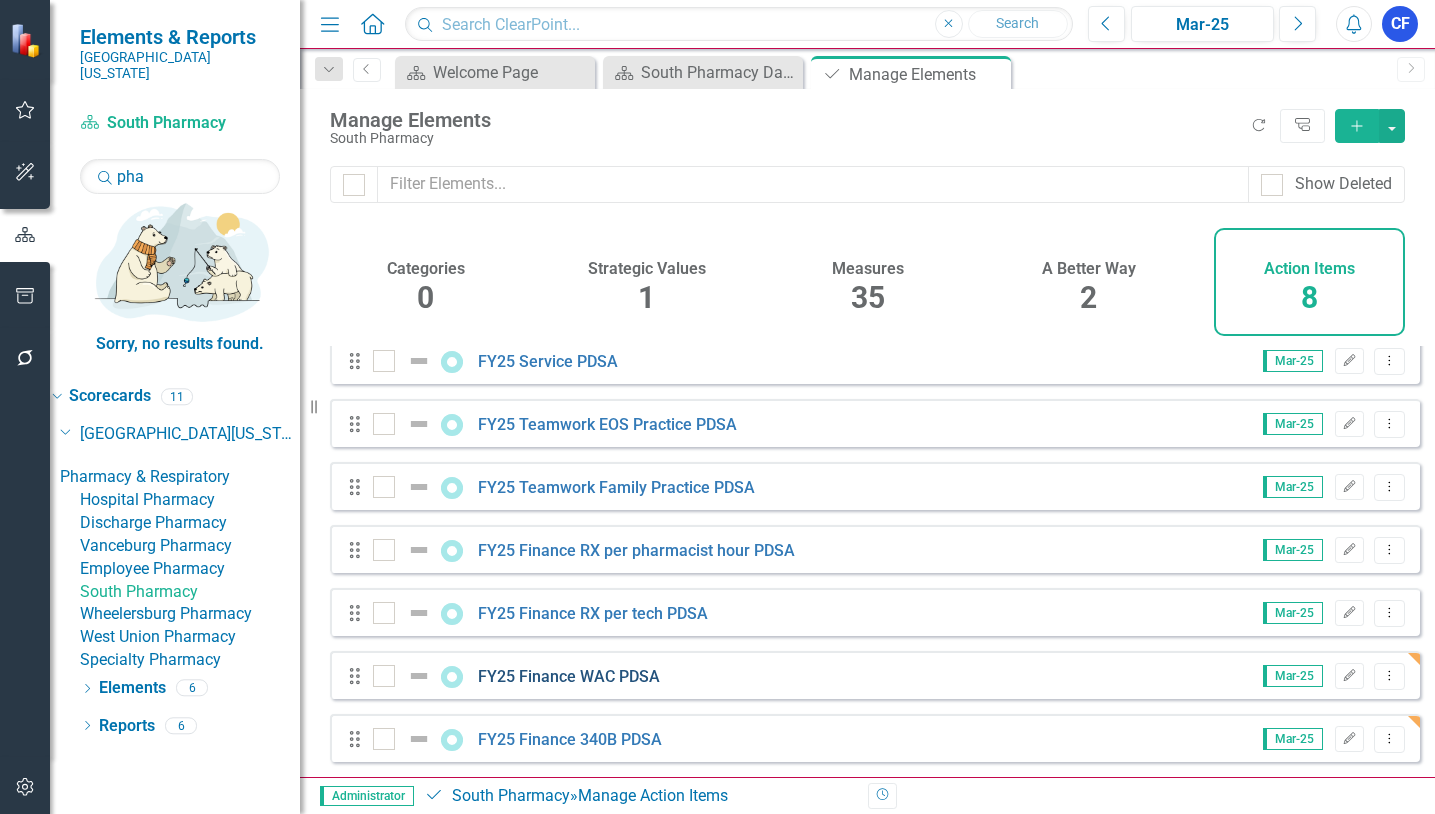 click on "FY25 Finance WAC PDSA" at bounding box center [569, 676] 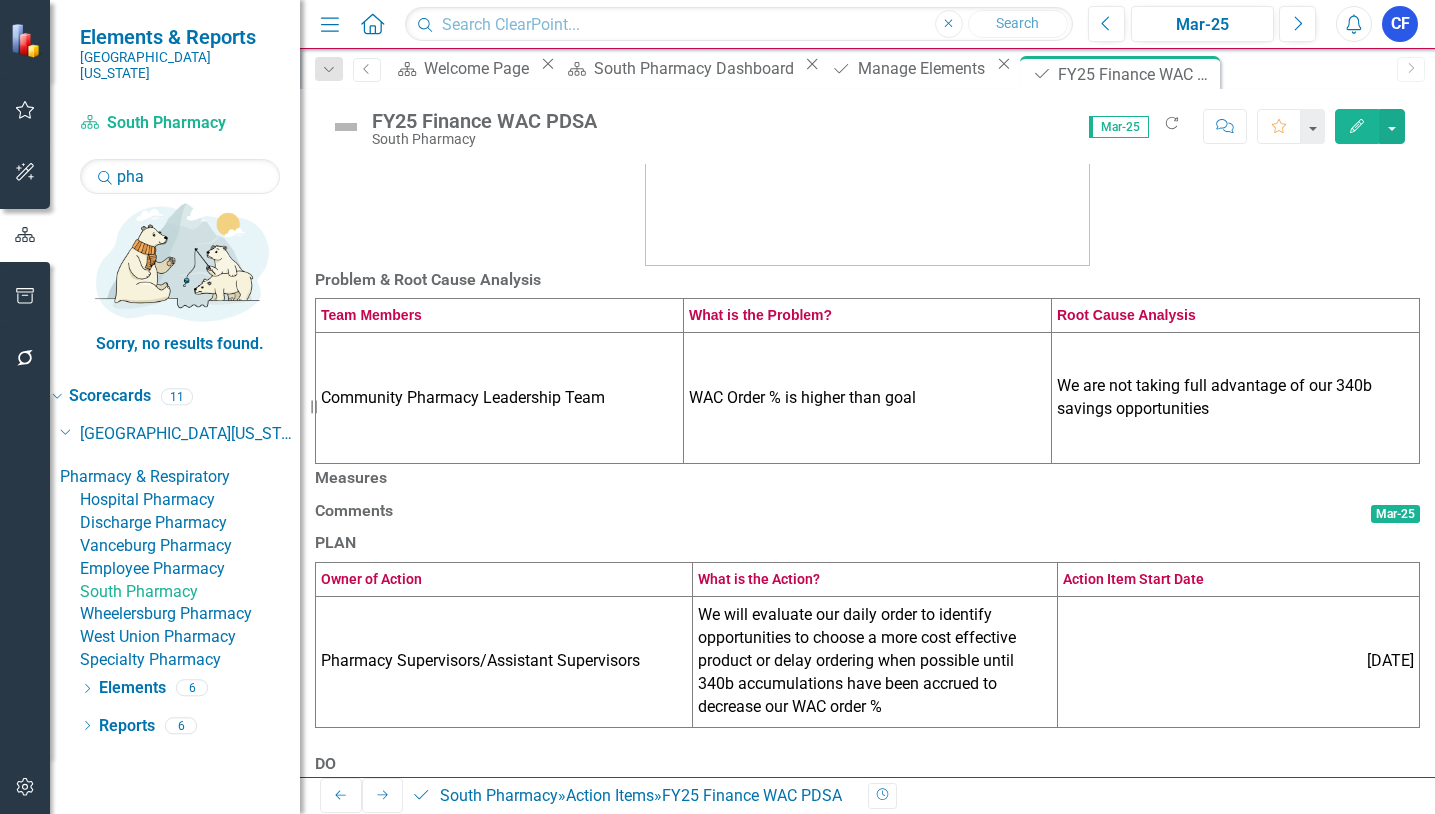 scroll, scrollTop: 400, scrollLeft: 0, axis: vertical 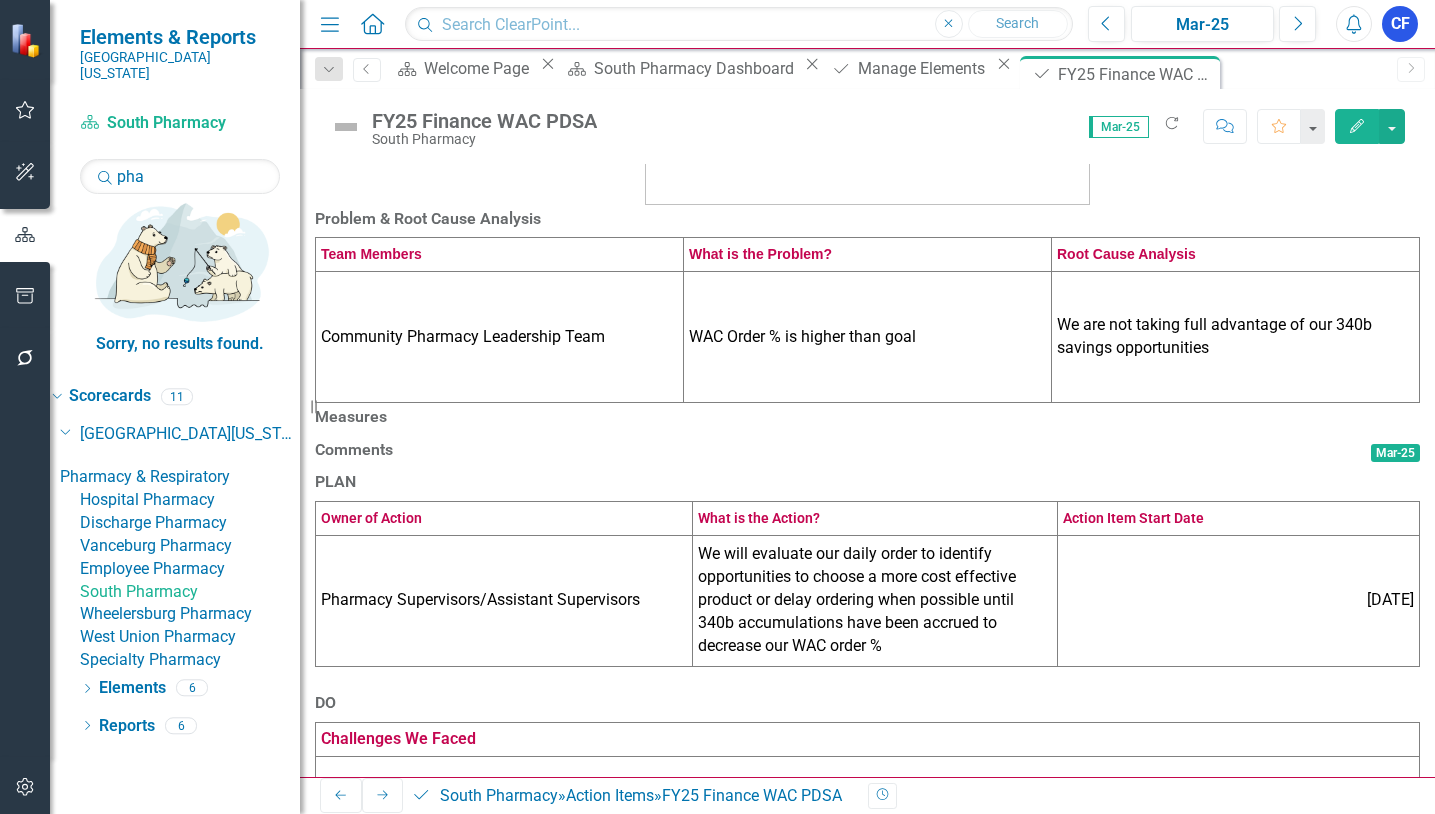 click on "Measures" at bounding box center (867, 417) 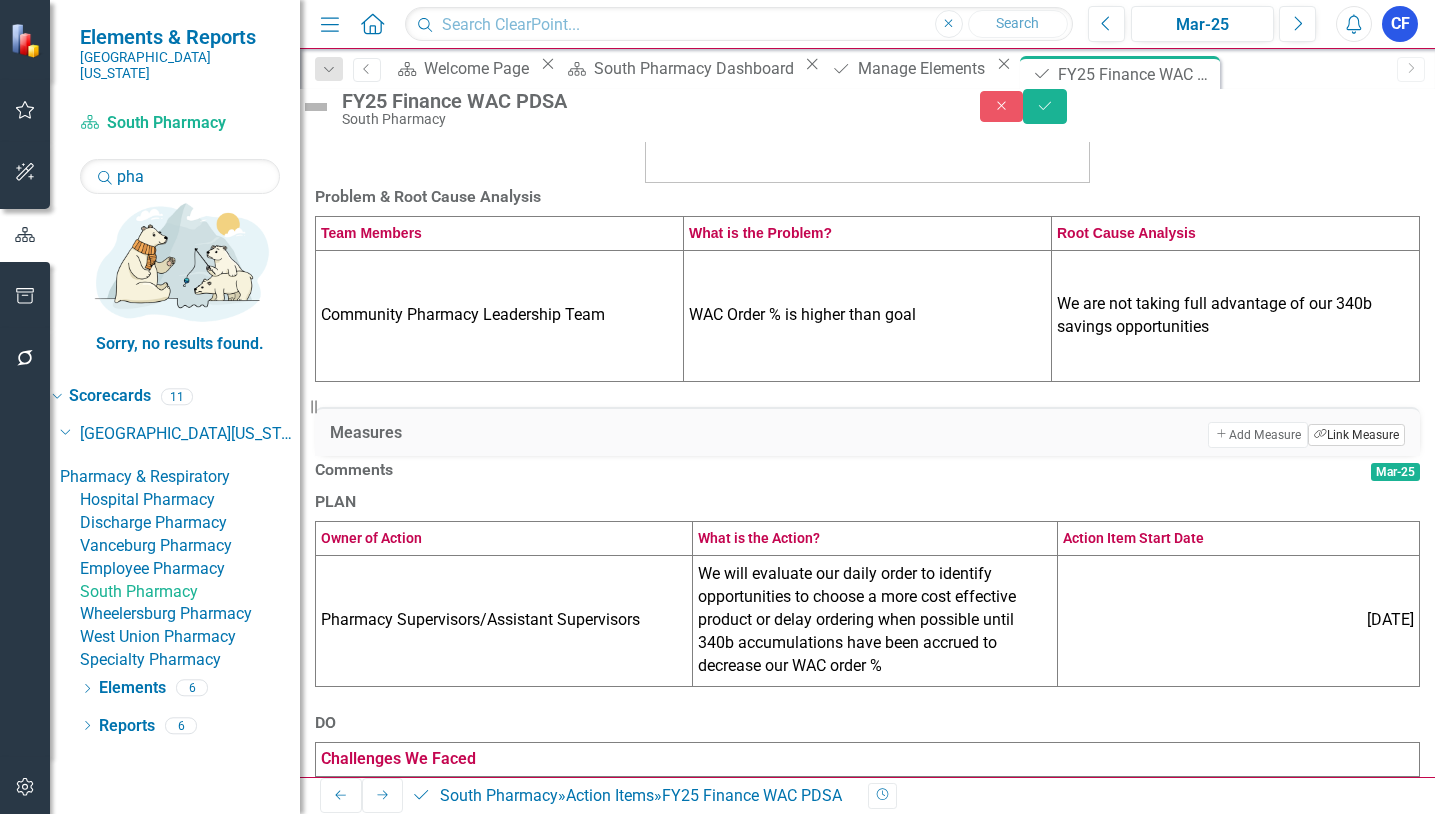 click on "Link Tag  Link Measure" at bounding box center (1356, 435) 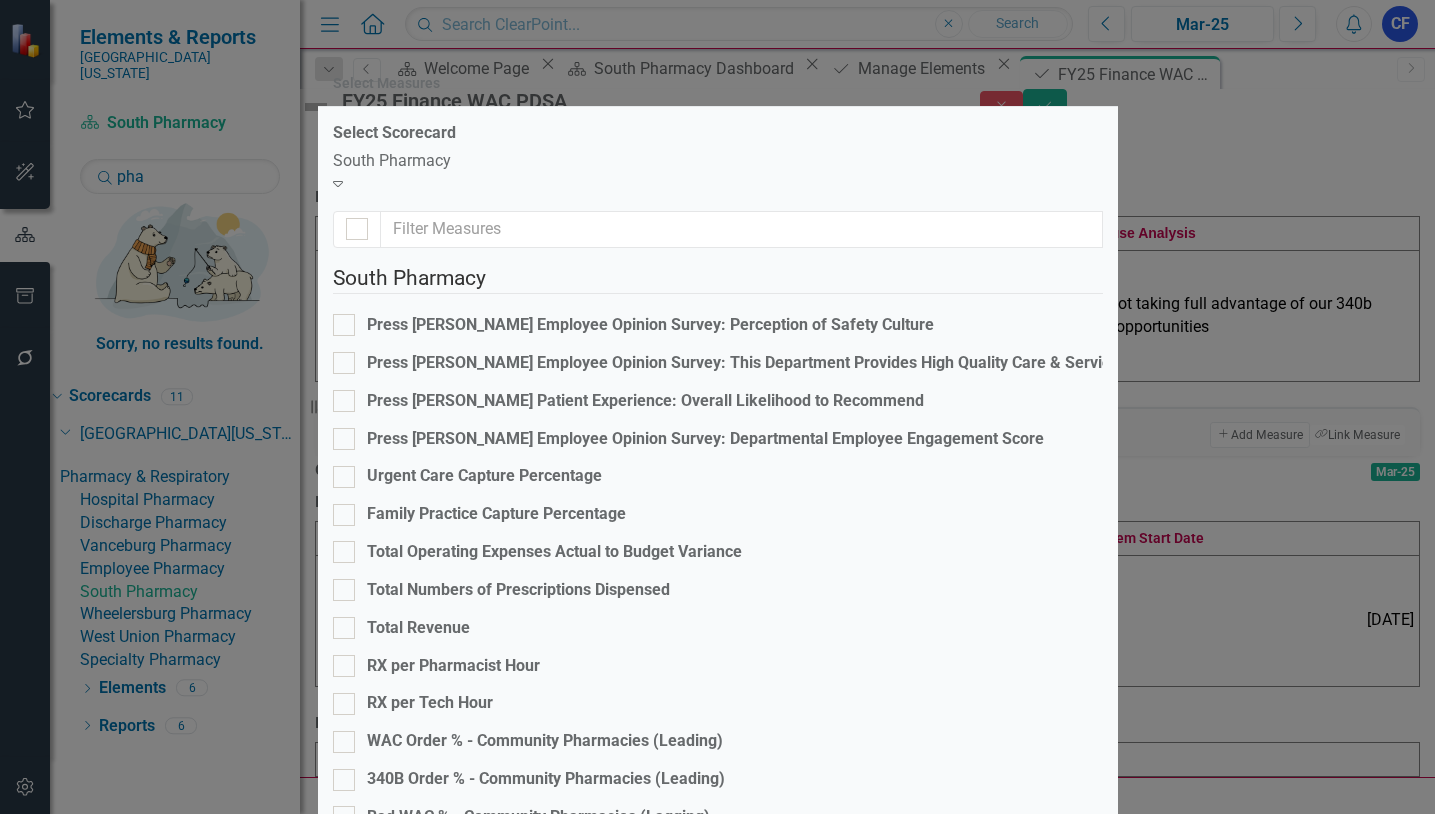 scroll, scrollTop: 100, scrollLeft: 0, axis: vertical 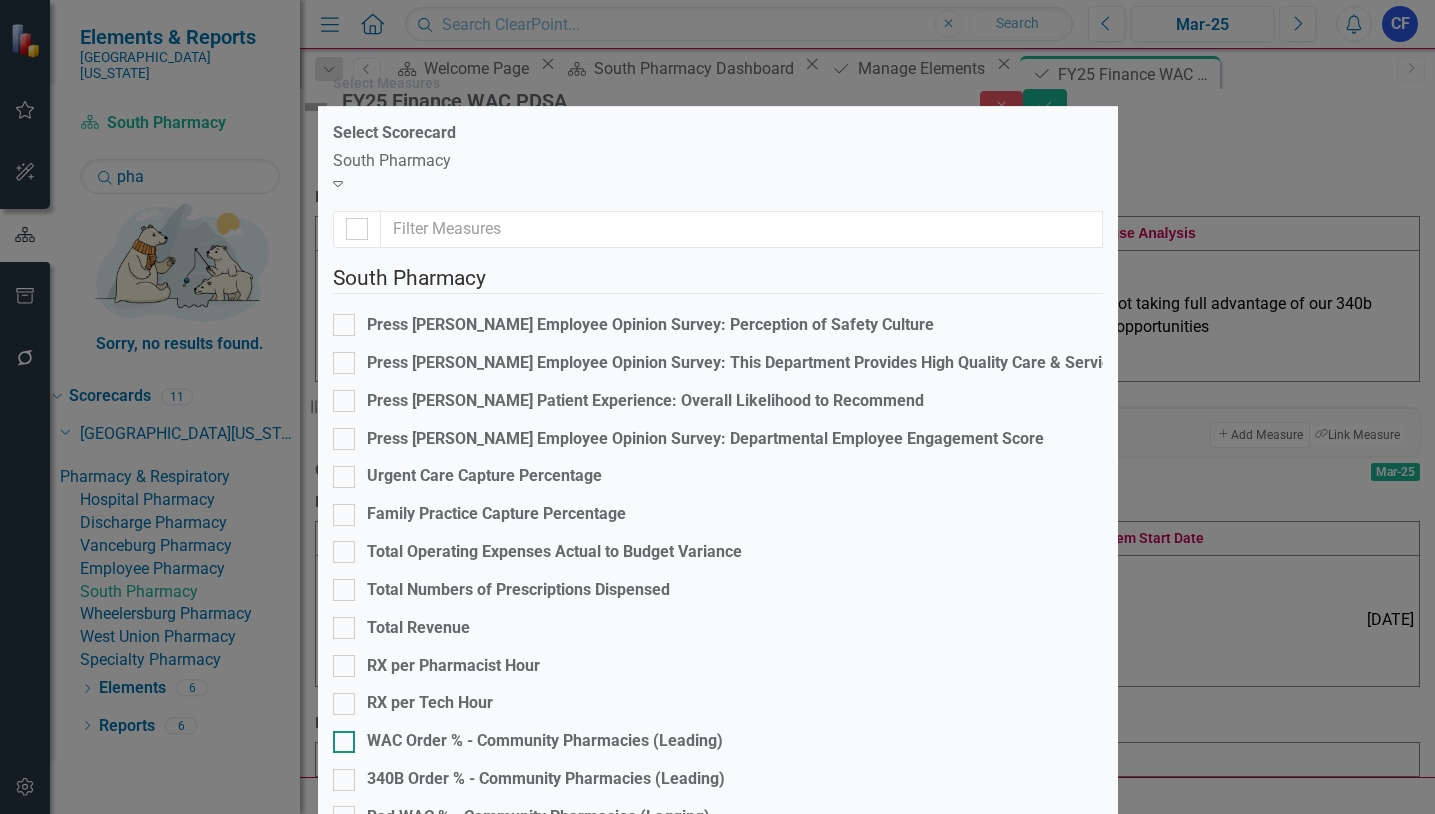 click on "WAC Order % - Community Pharmacies (Leading)" at bounding box center (339, 737) 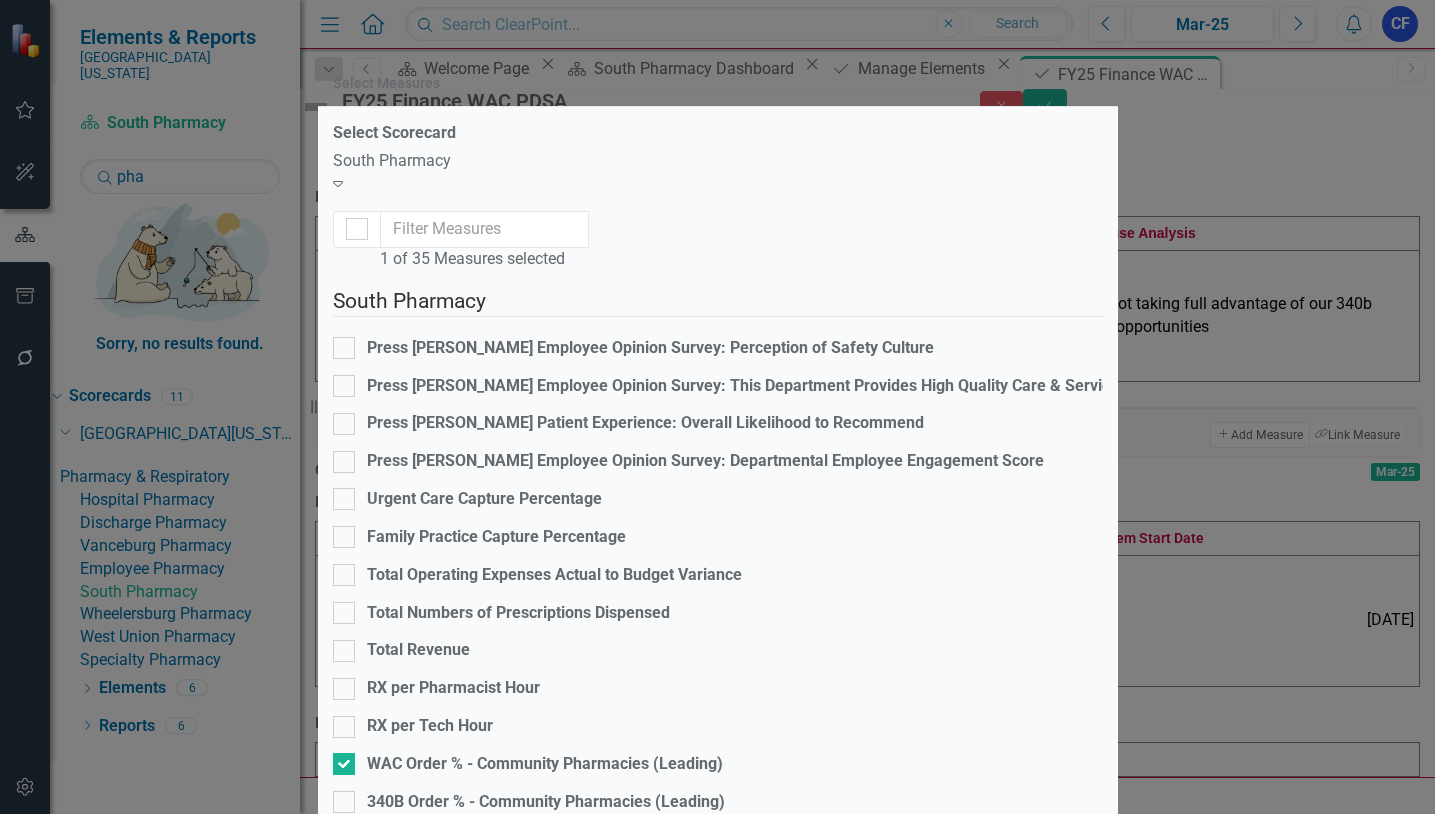 click on "Save" at bounding box center [1075, 1709] 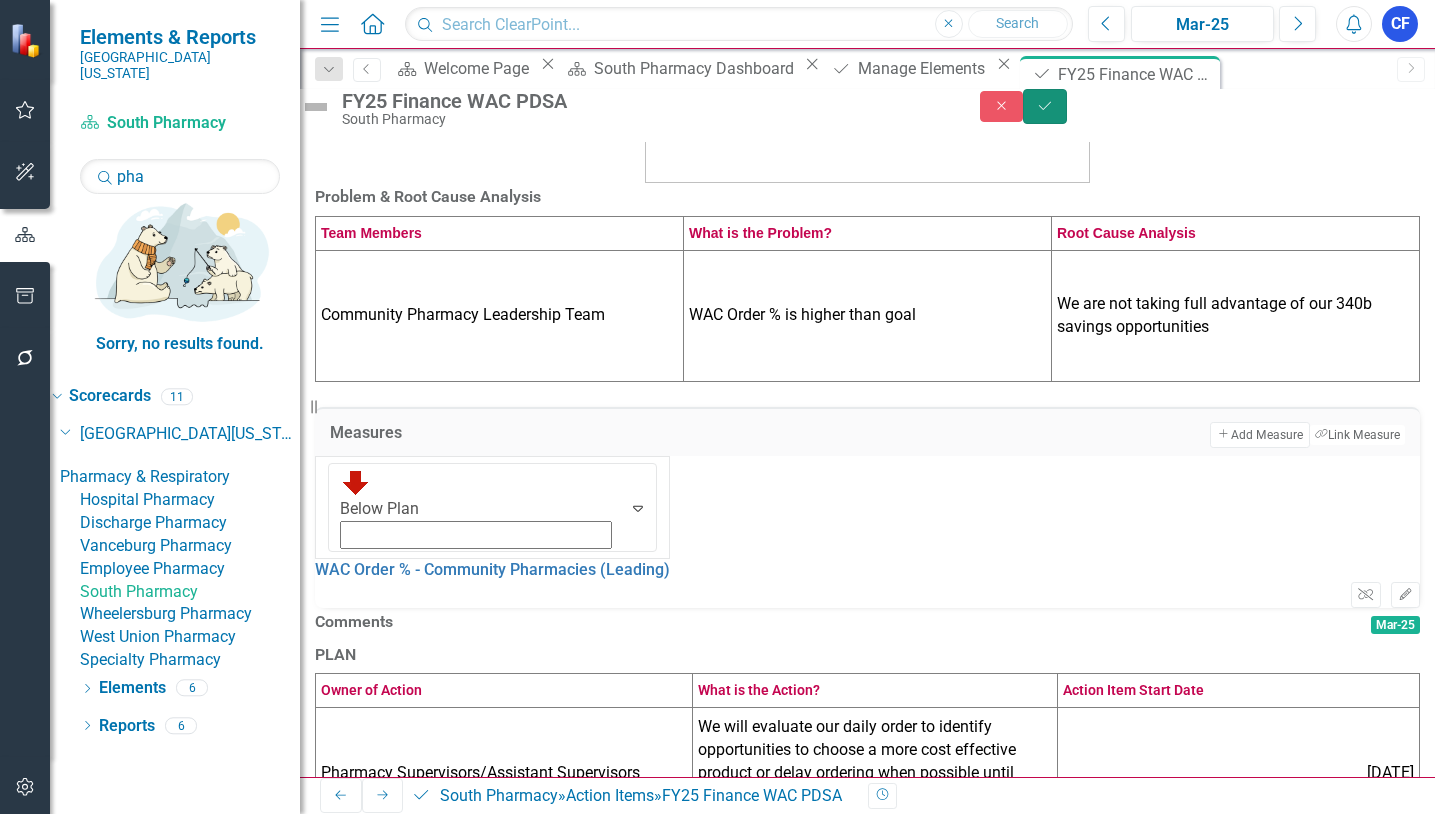 click on "Save" 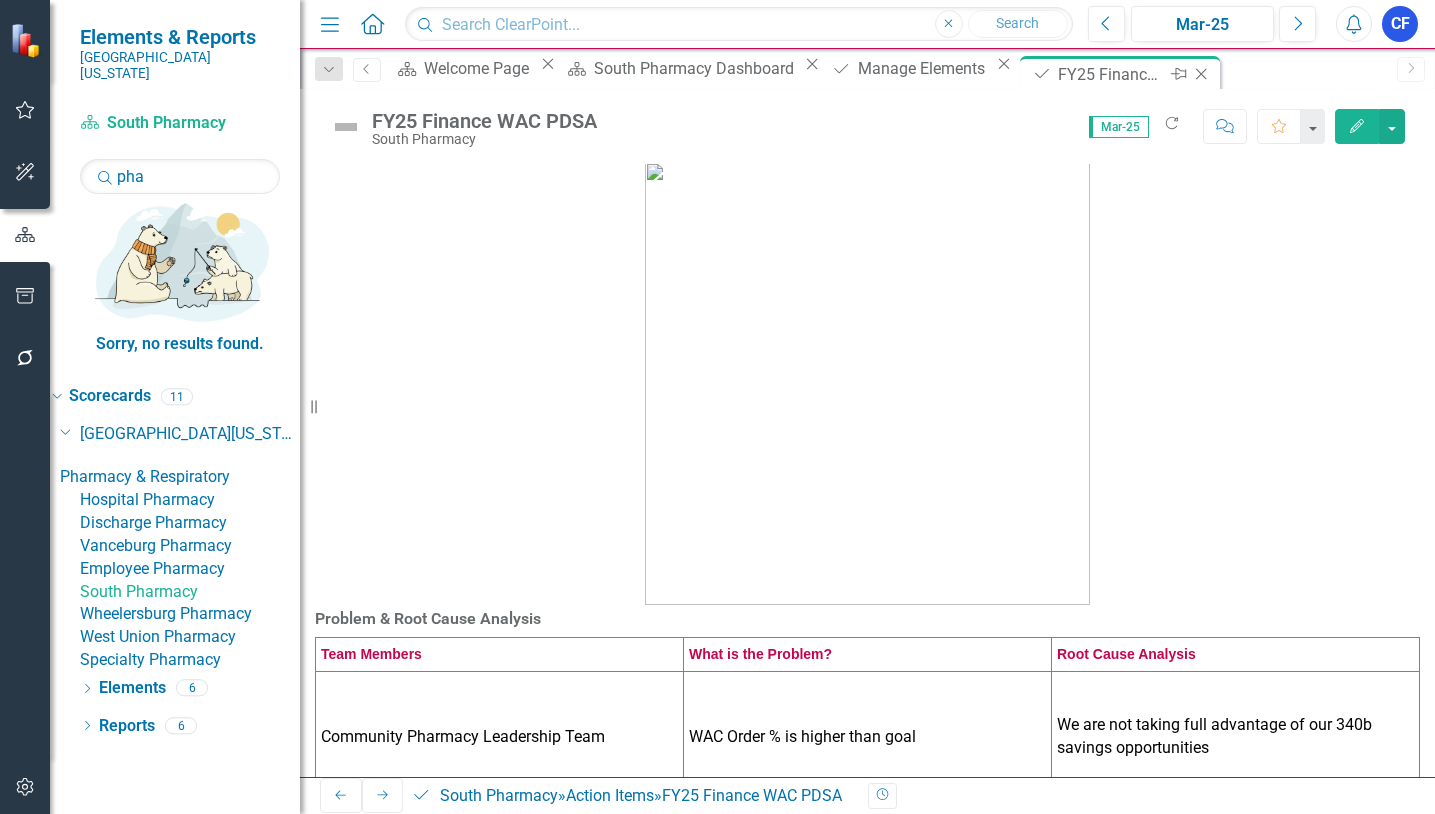 click on "Close" 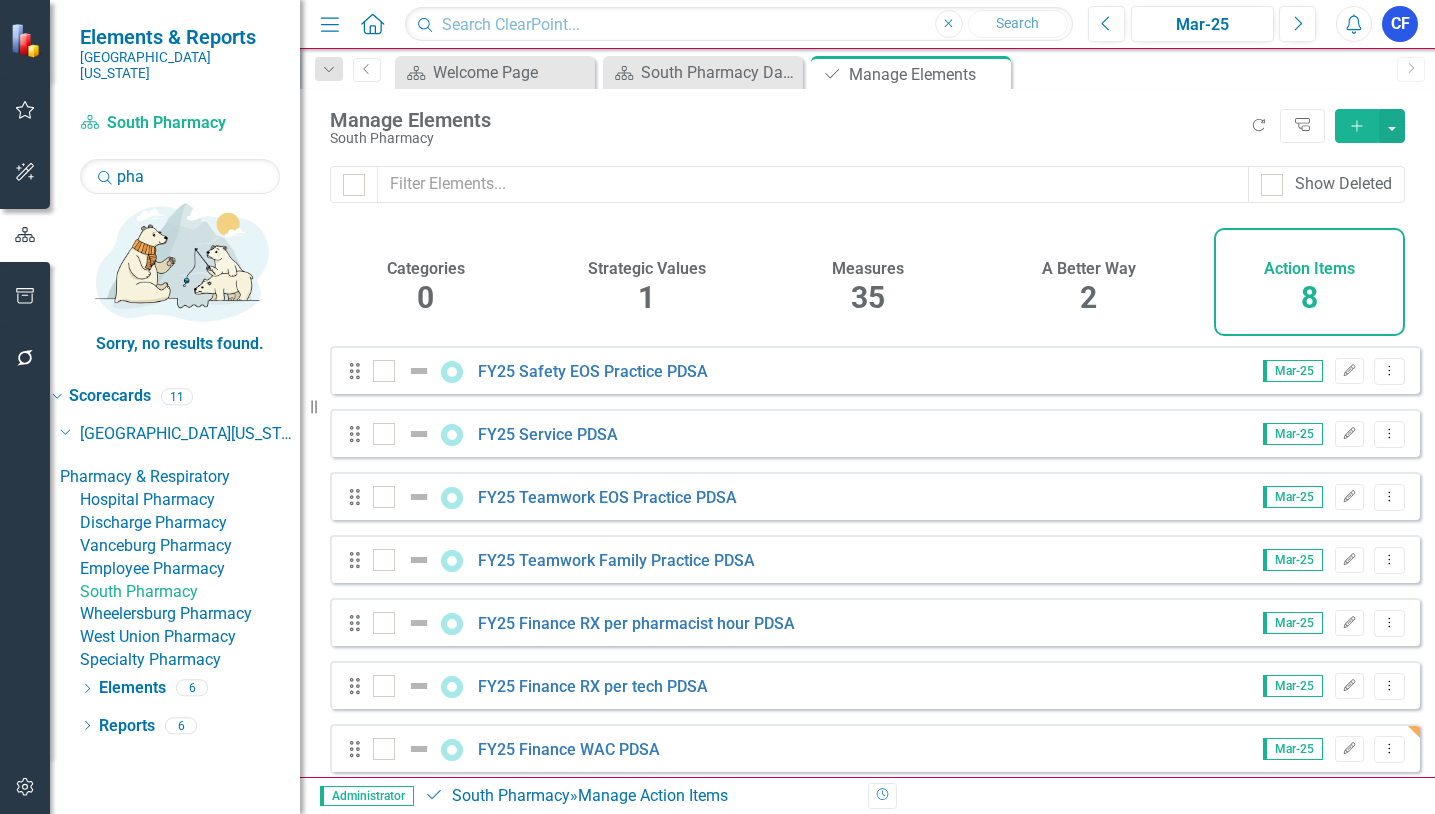 scroll, scrollTop: 88, scrollLeft: 0, axis: vertical 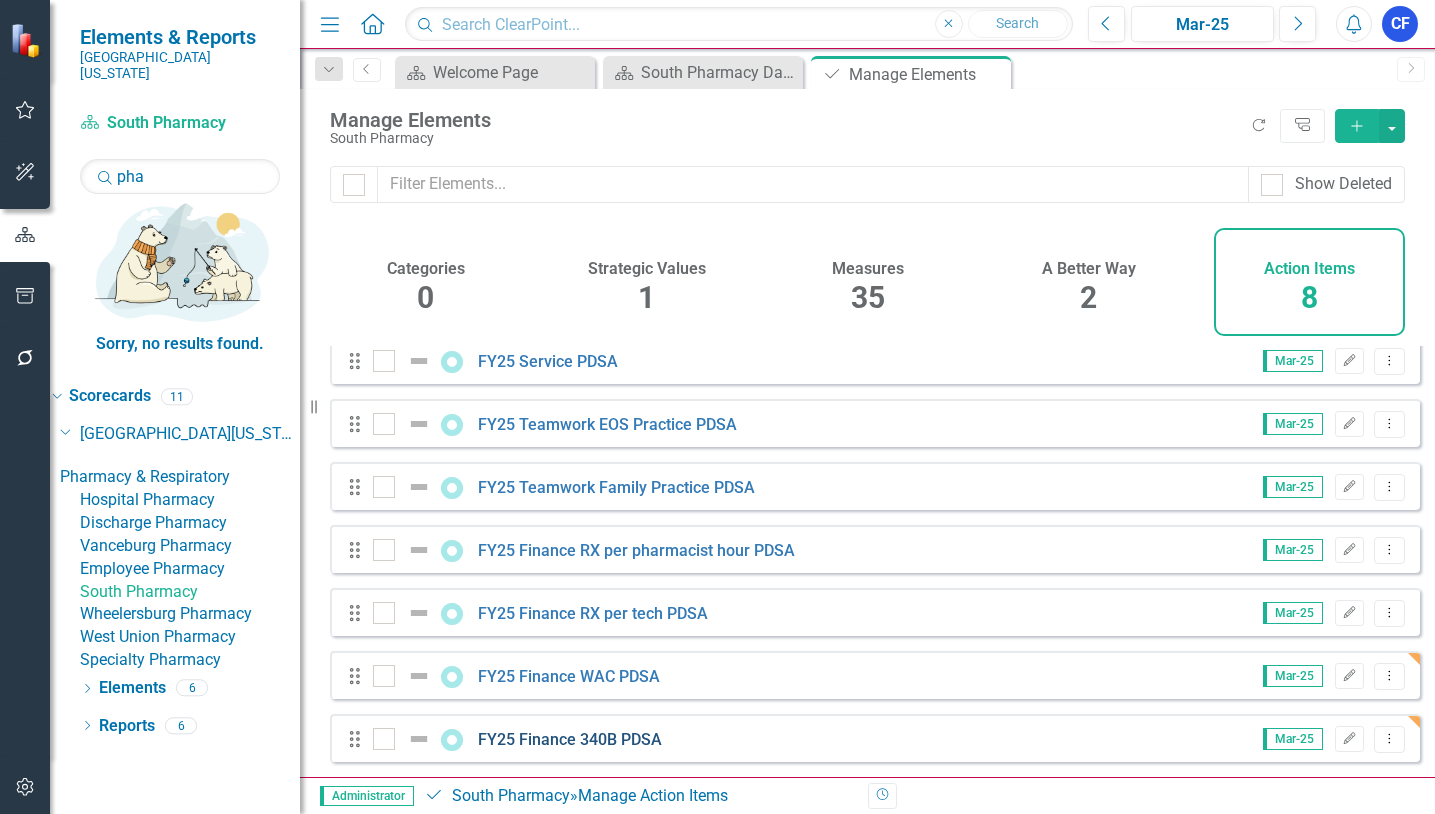 click on "FY25 Finance 340B PDSA" at bounding box center [570, 739] 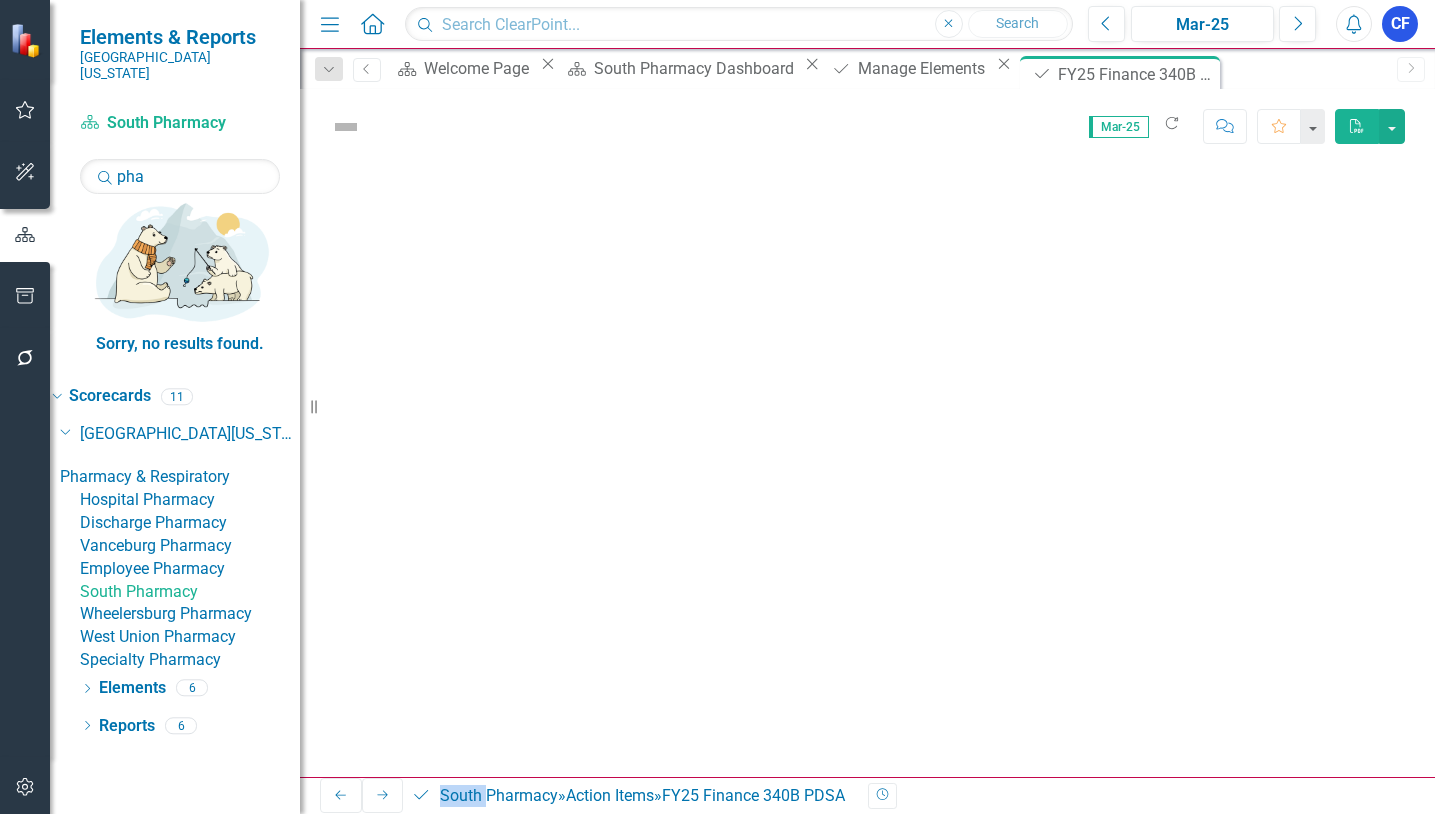 click at bounding box center (867, 470) 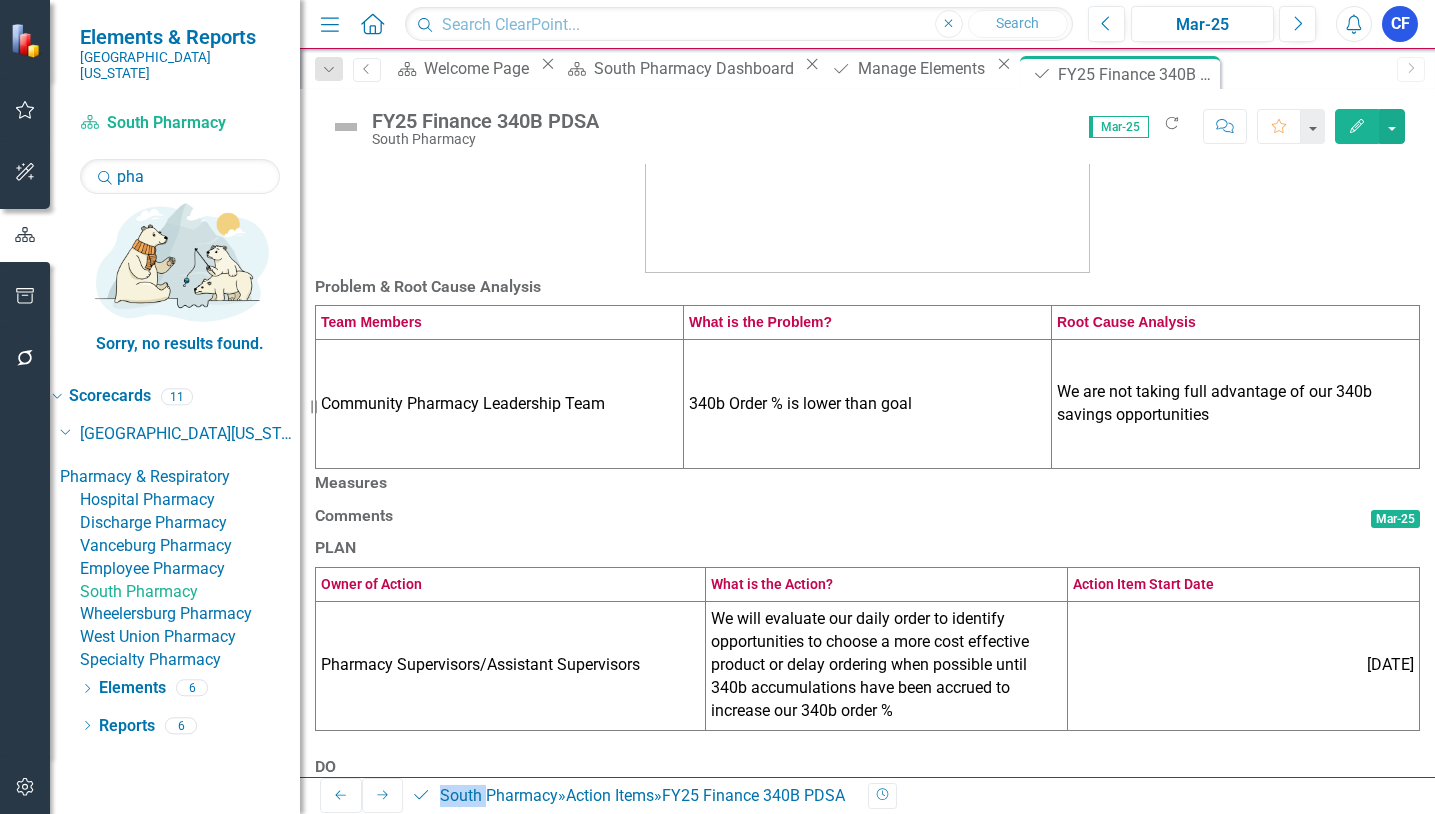 scroll, scrollTop: 400, scrollLeft: 0, axis: vertical 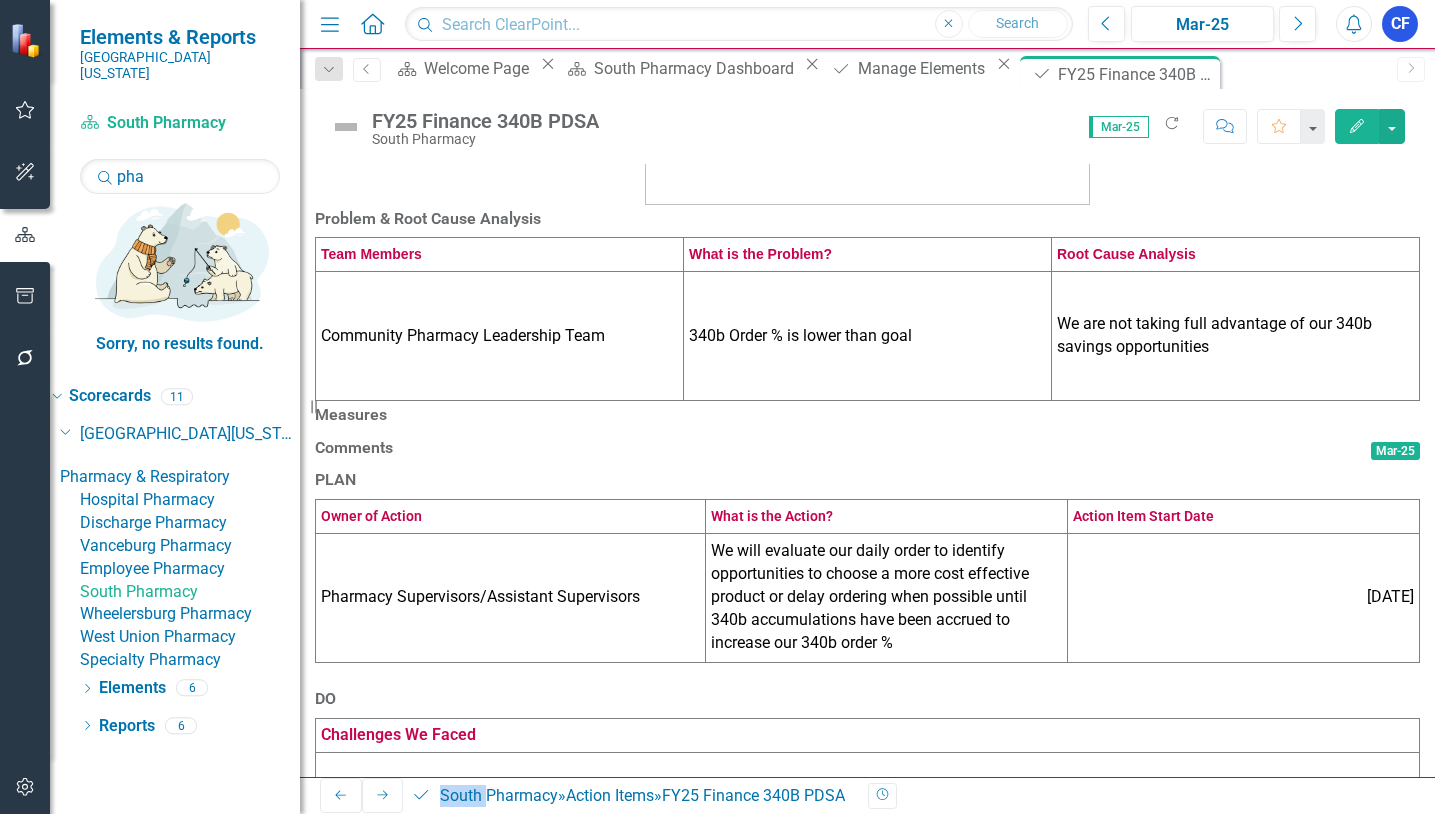 click on "Measures" at bounding box center (867, 415) 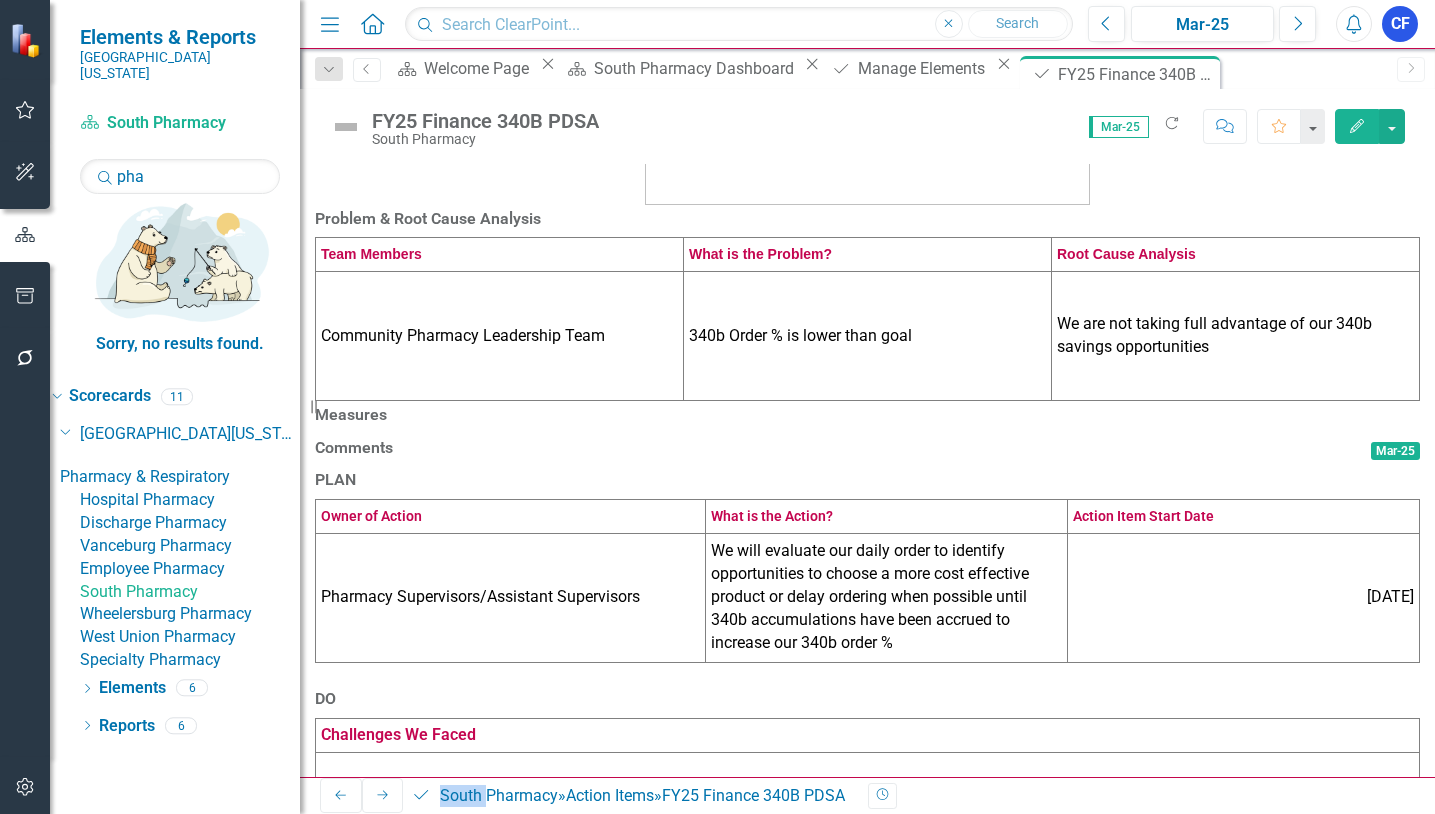 click on "Measures" at bounding box center (867, 415) 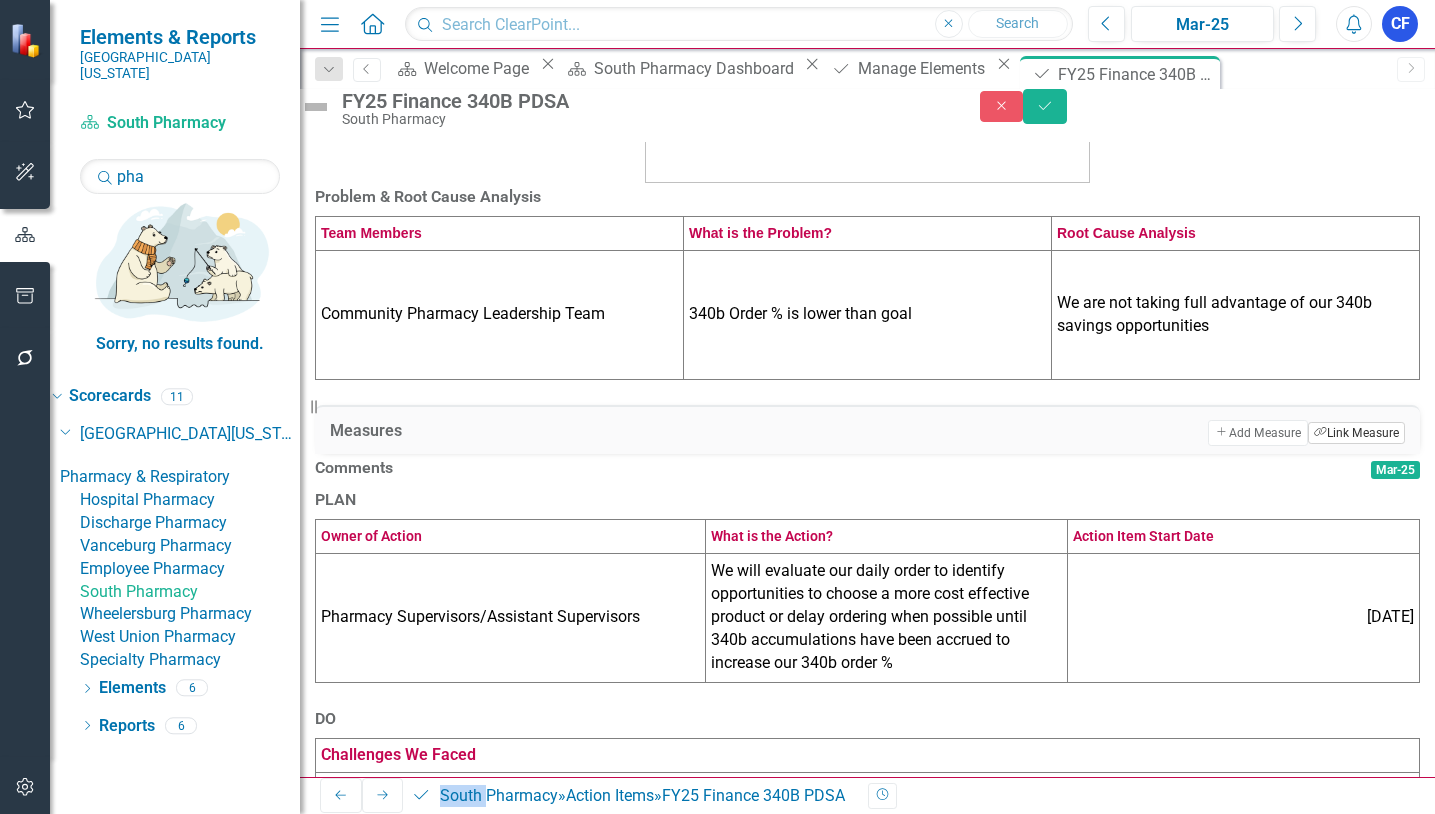 click on "Link Tag  Link Measure" at bounding box center (1356, 433) 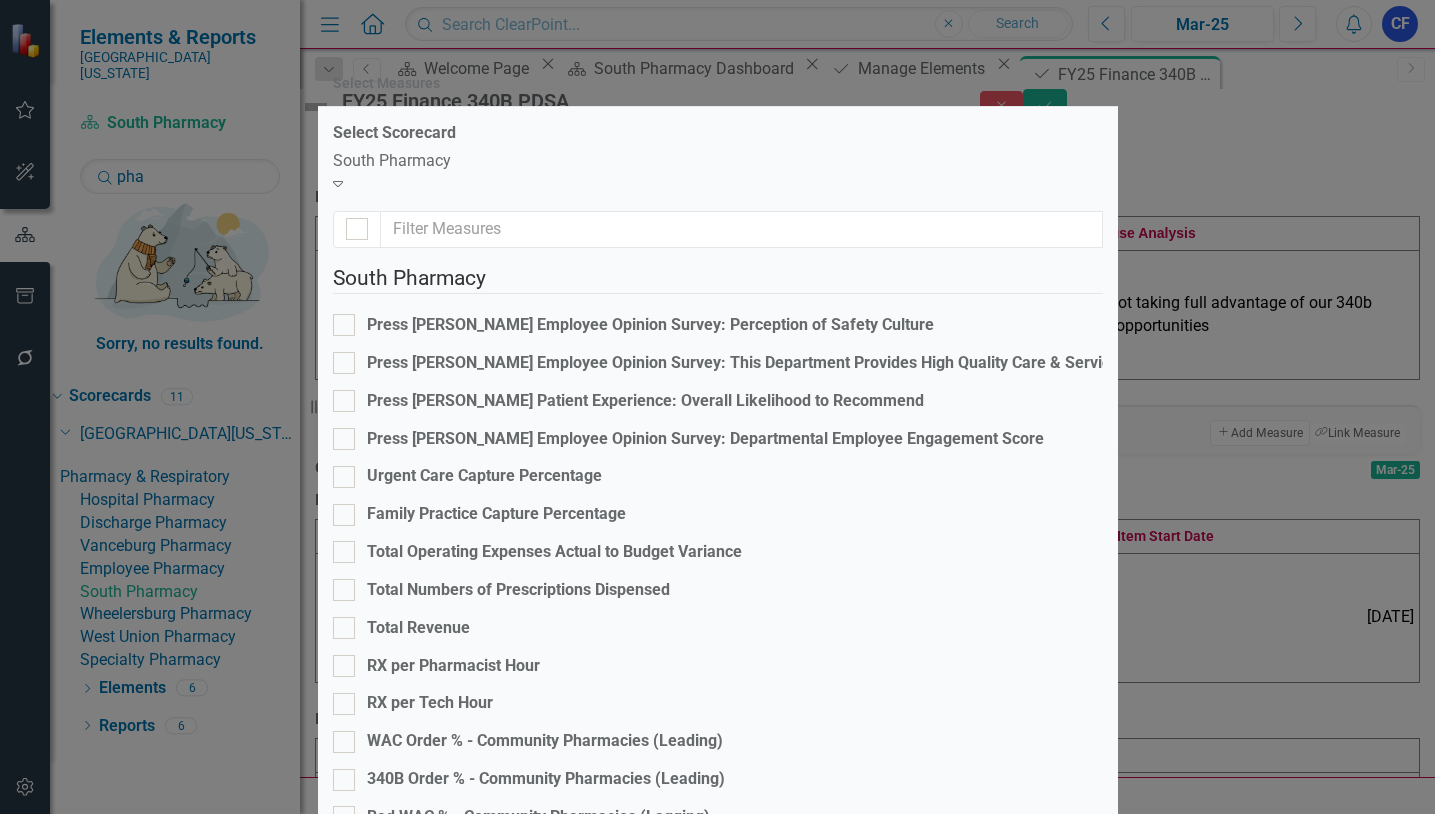 scroll, scrollTop: 300, scrollLeft: 0, axis: vertical 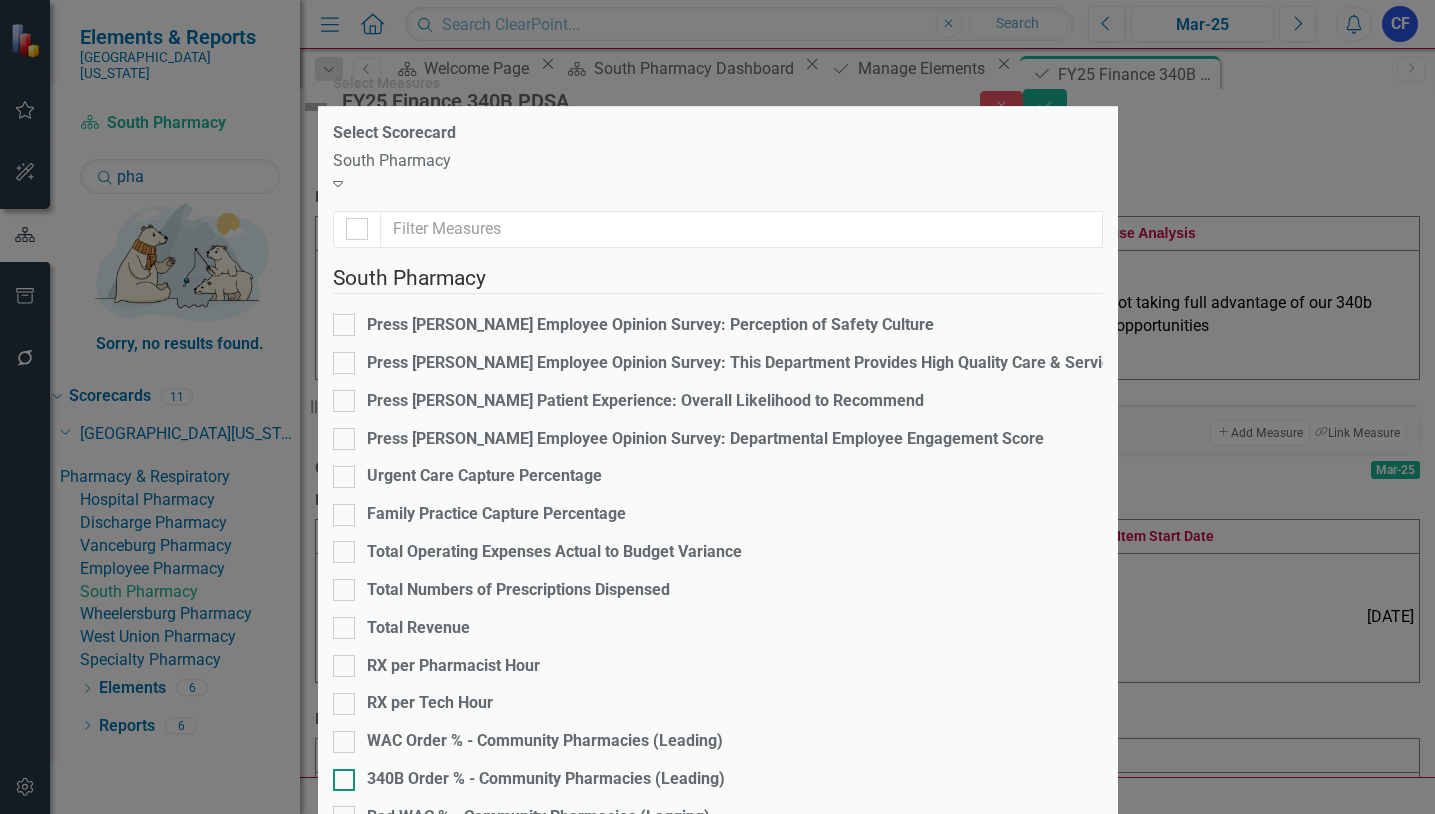 click on "340B Order % - Community Pharmacies (Leading)" at bounding box center [339, 775] 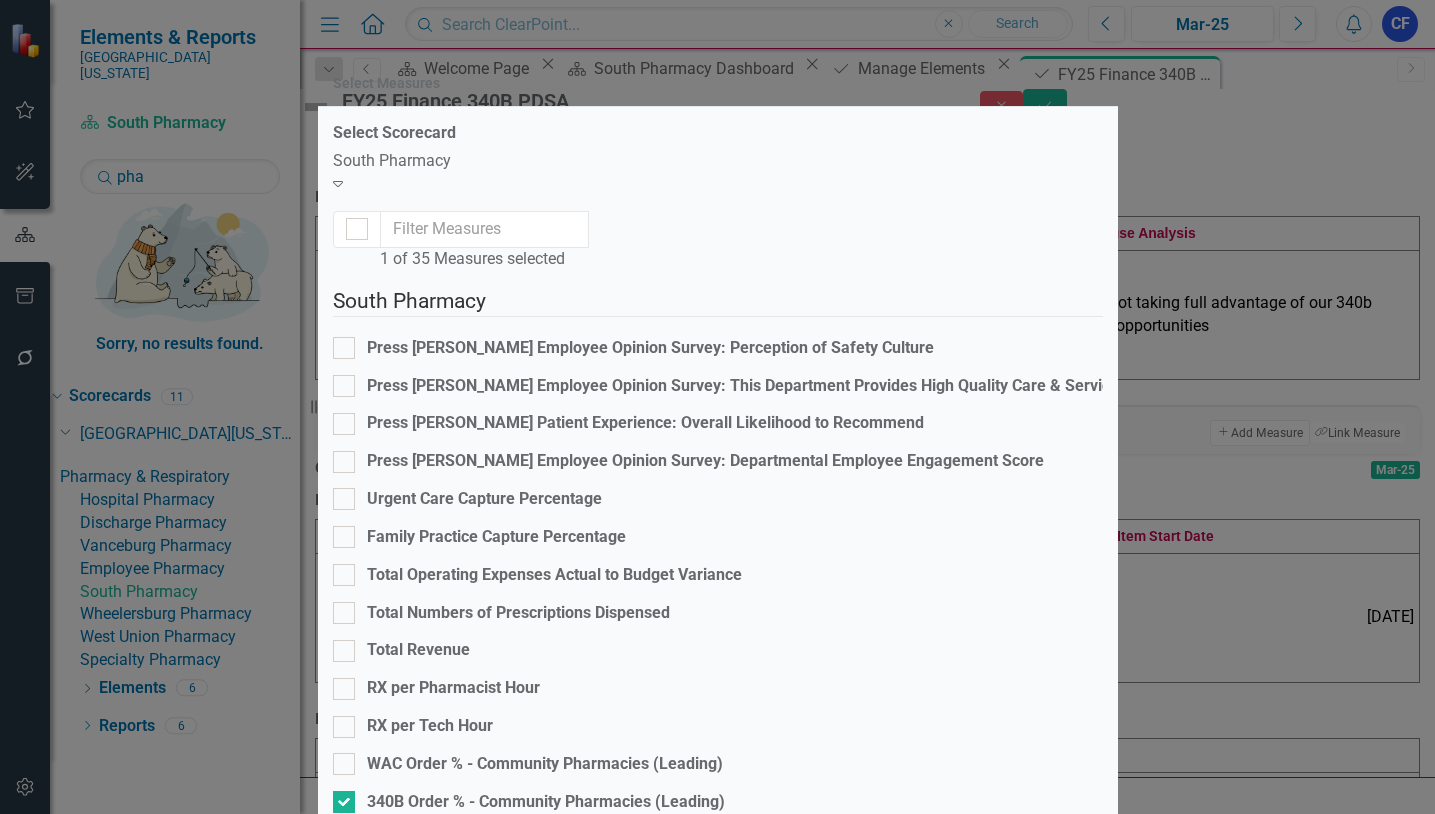 click on "Save" at bounding box center (1075, 1709) 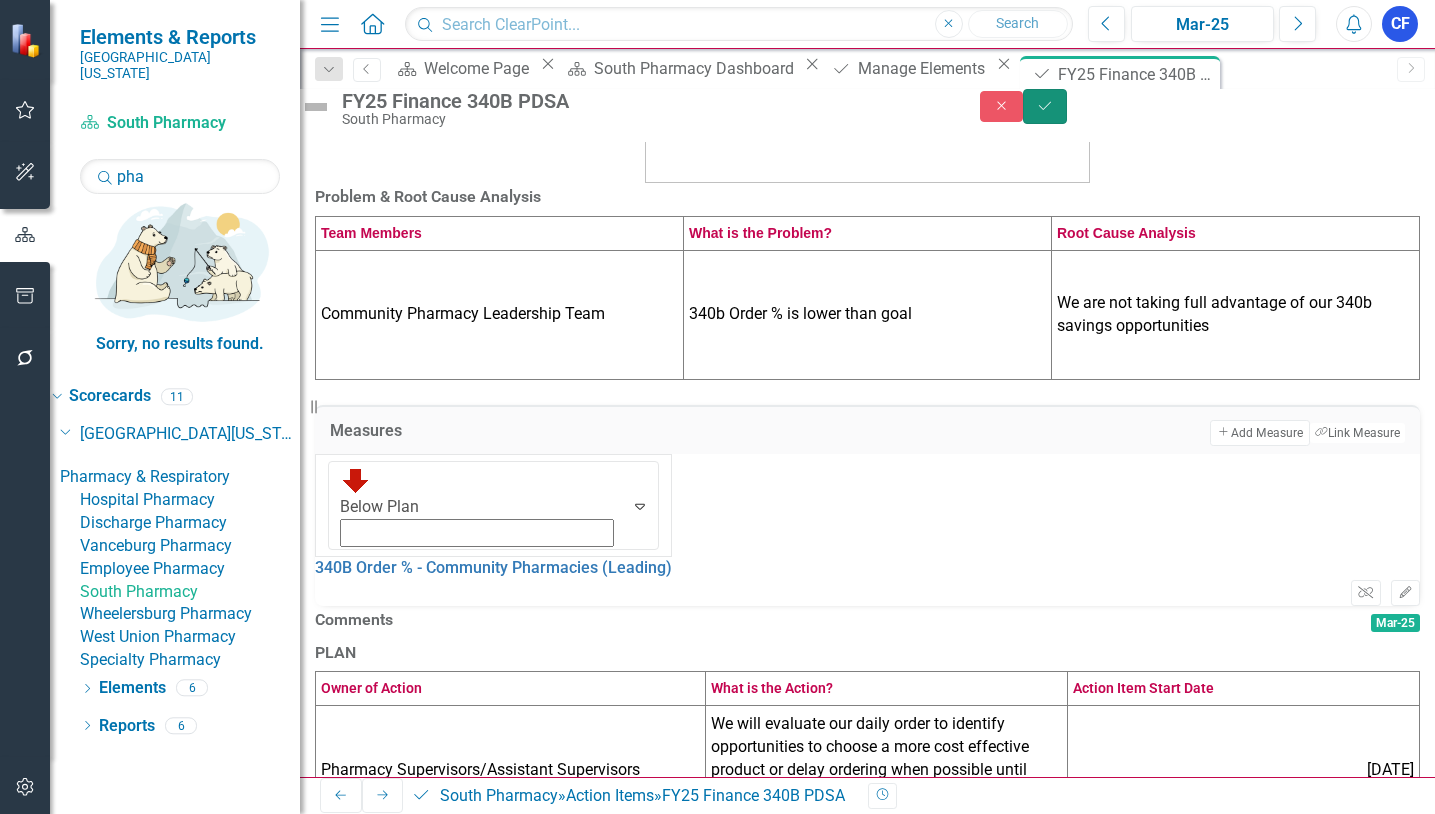click 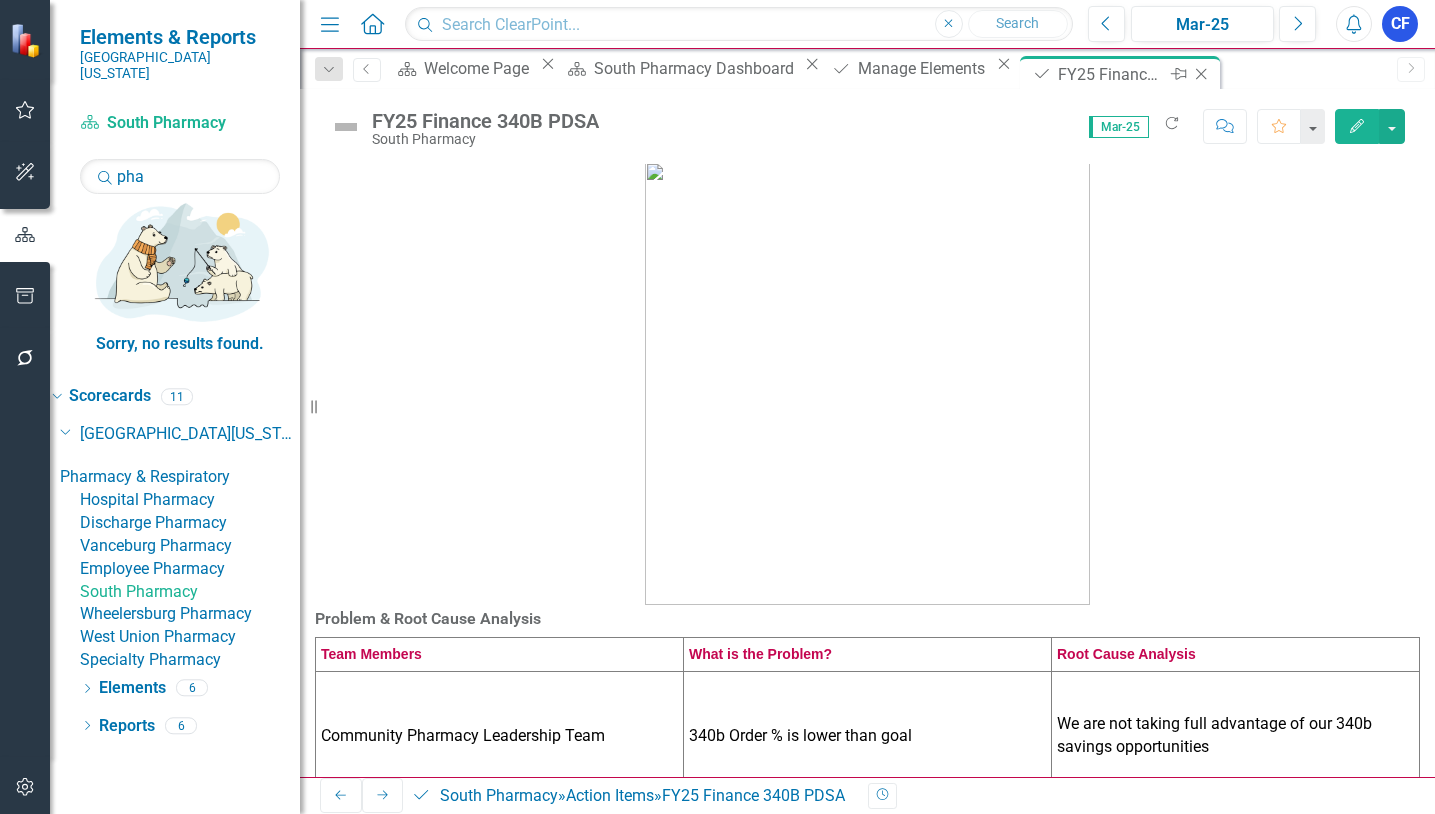 click on "Close" 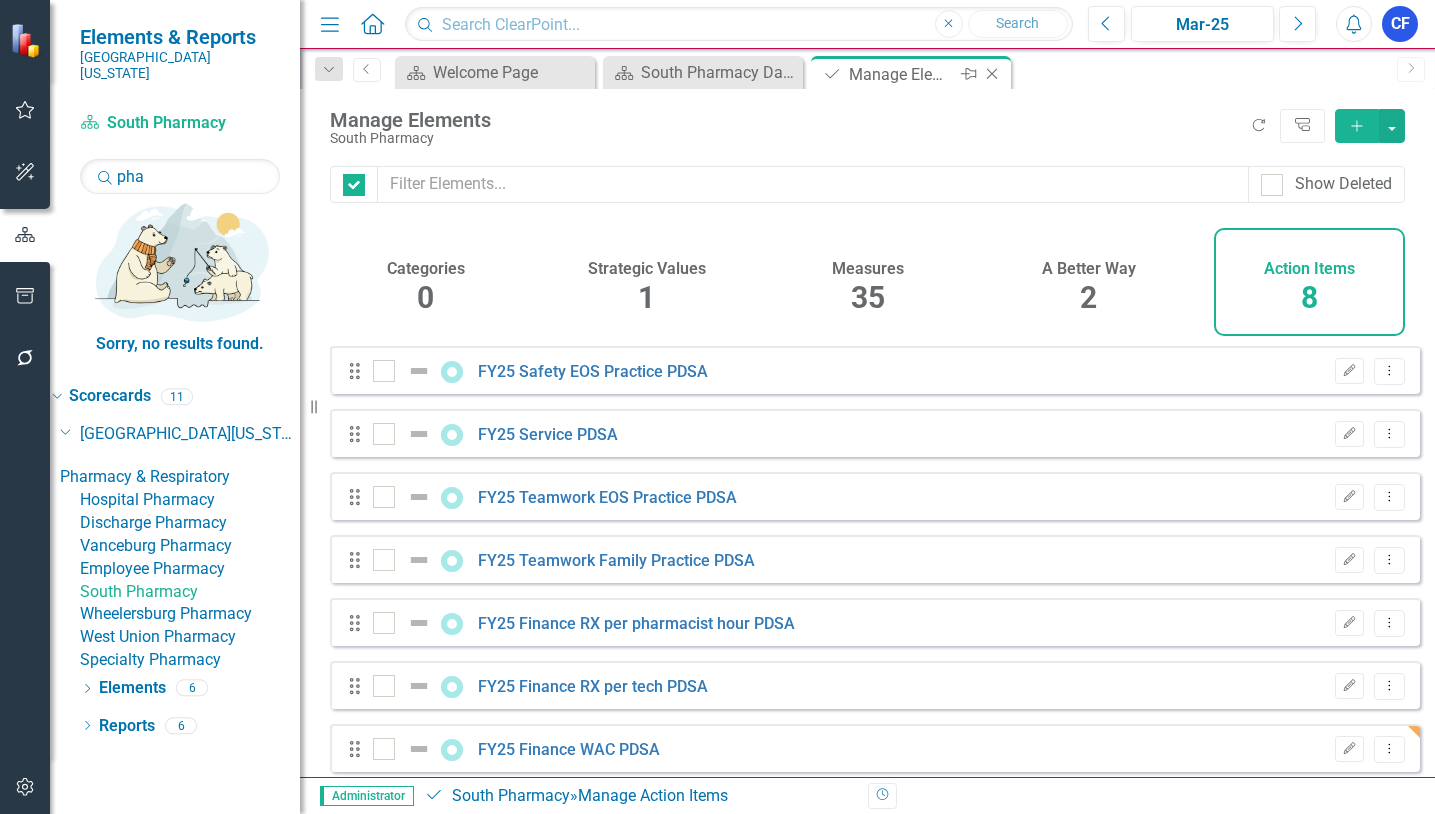 checkbox on "false" 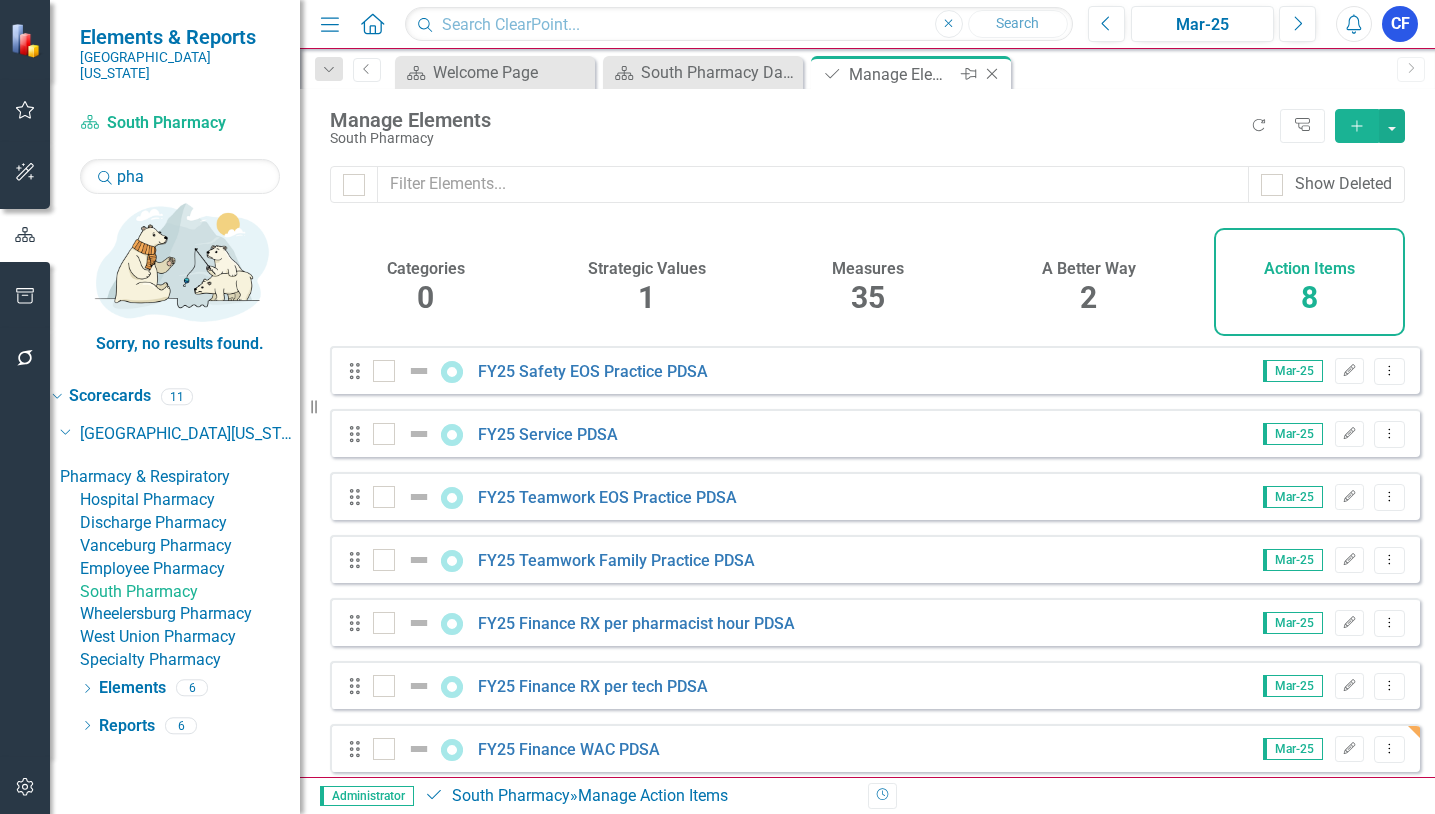 click 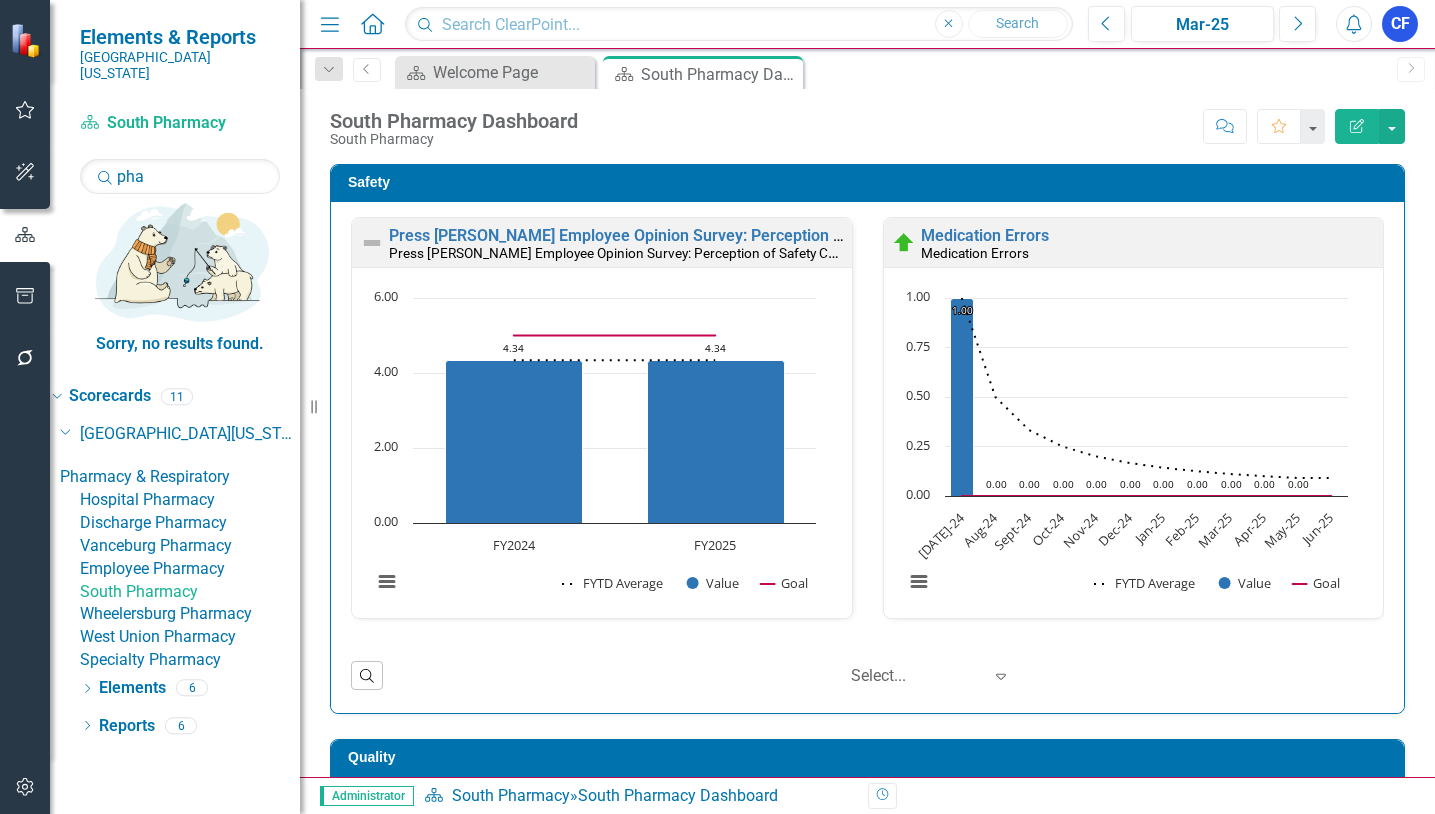 click 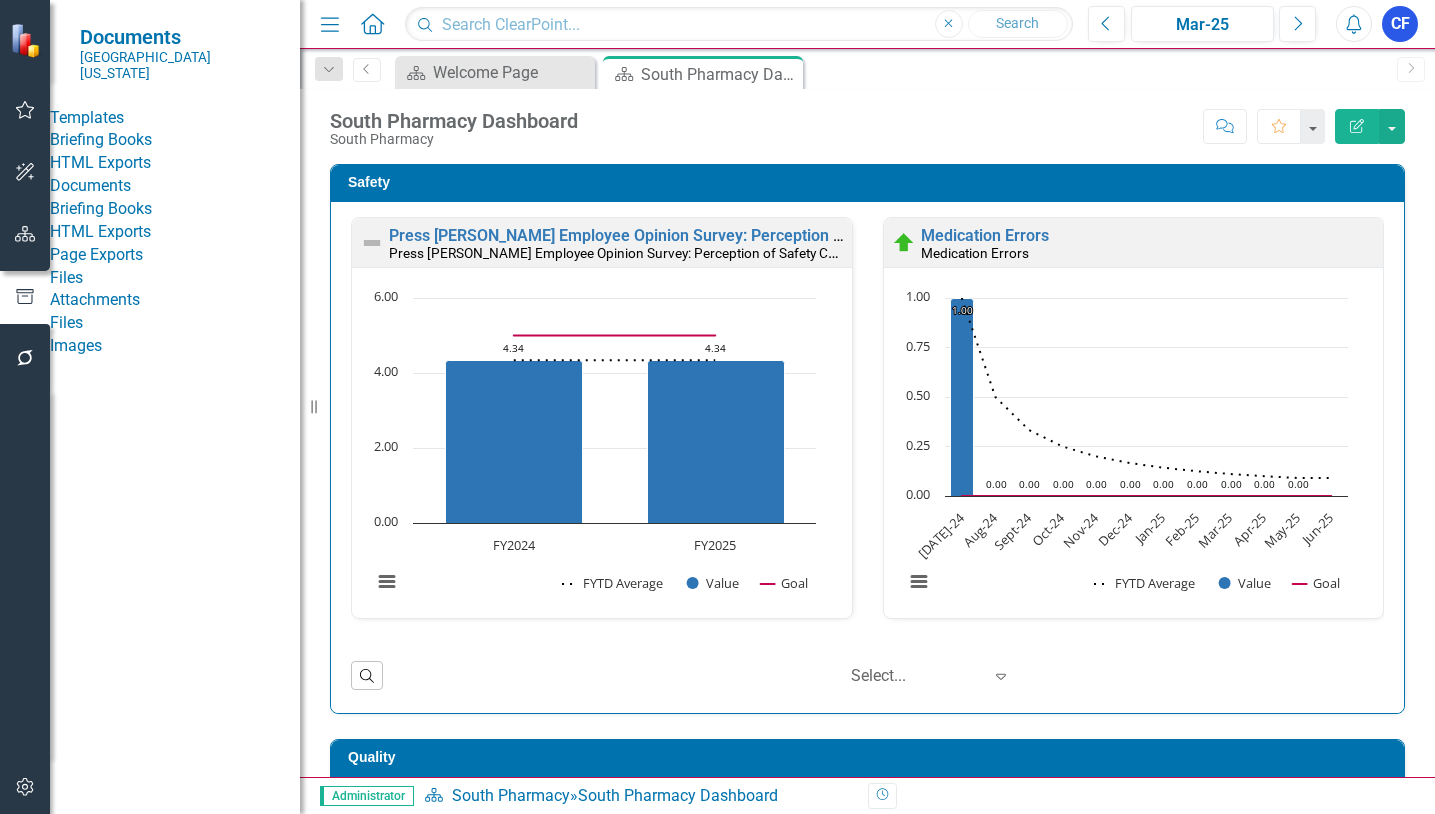 click on "HTML Exports" at bounding box center [175, 163] 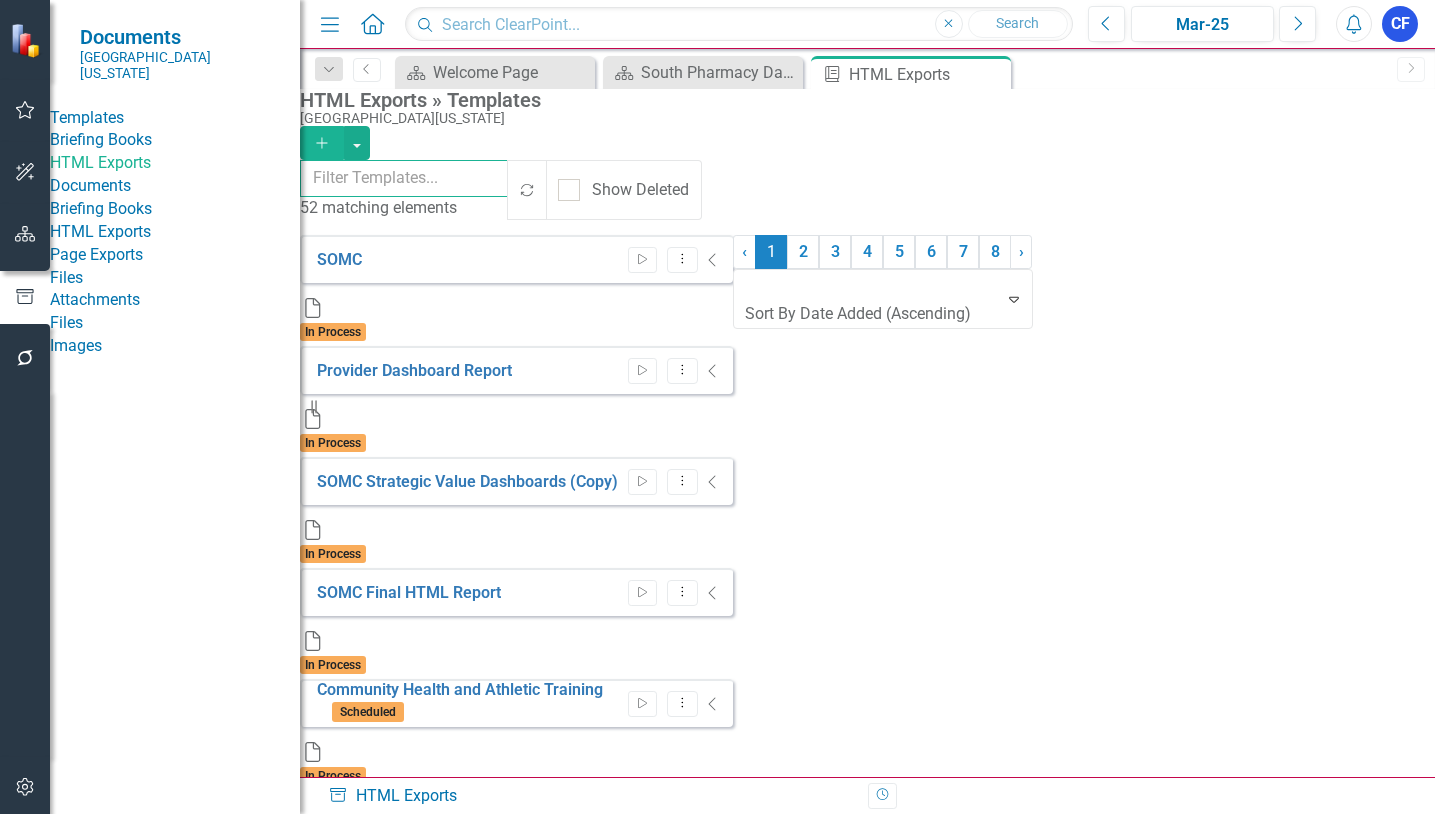 click at bounding box center (404, 178) 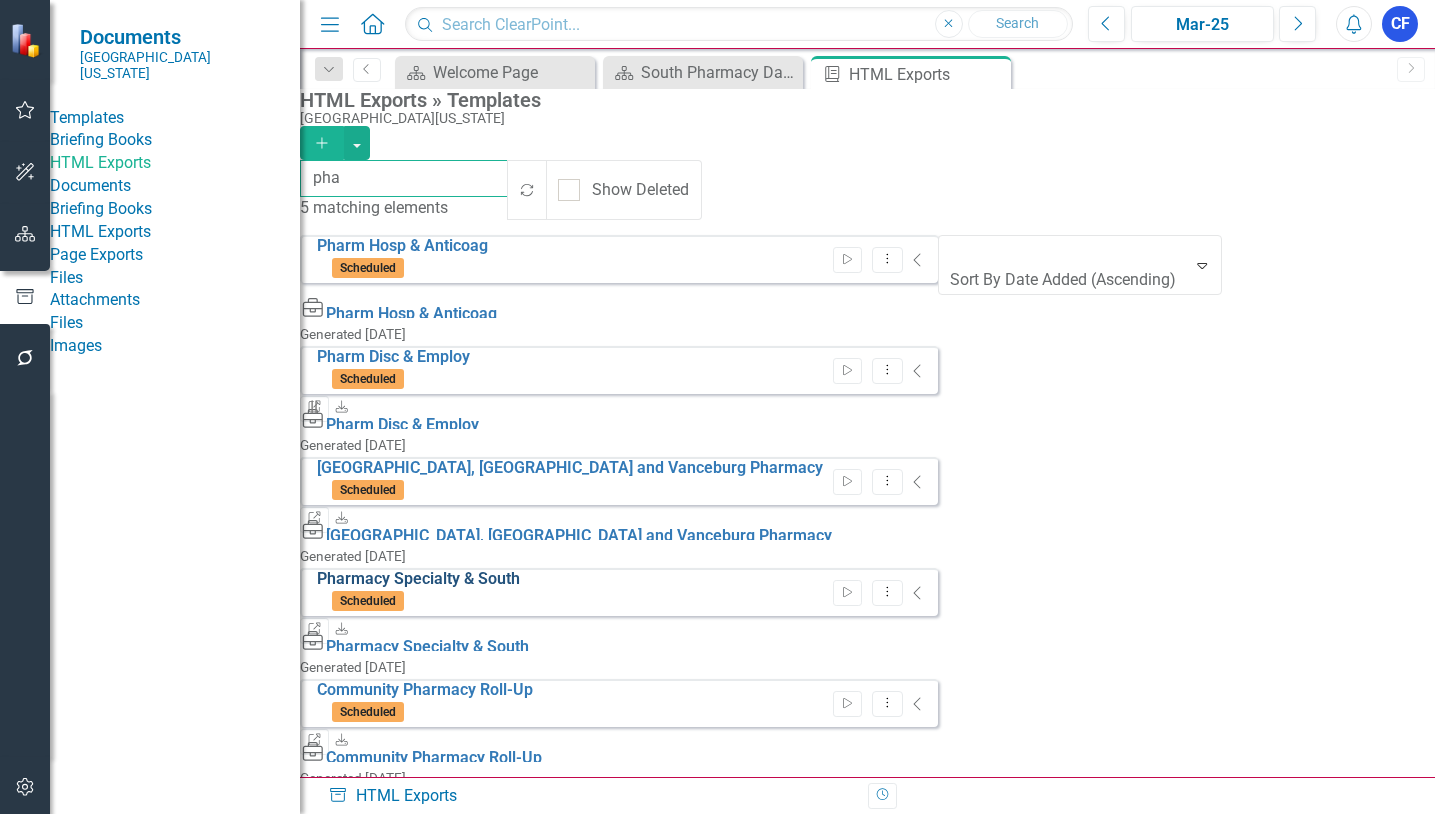 type on "pha" 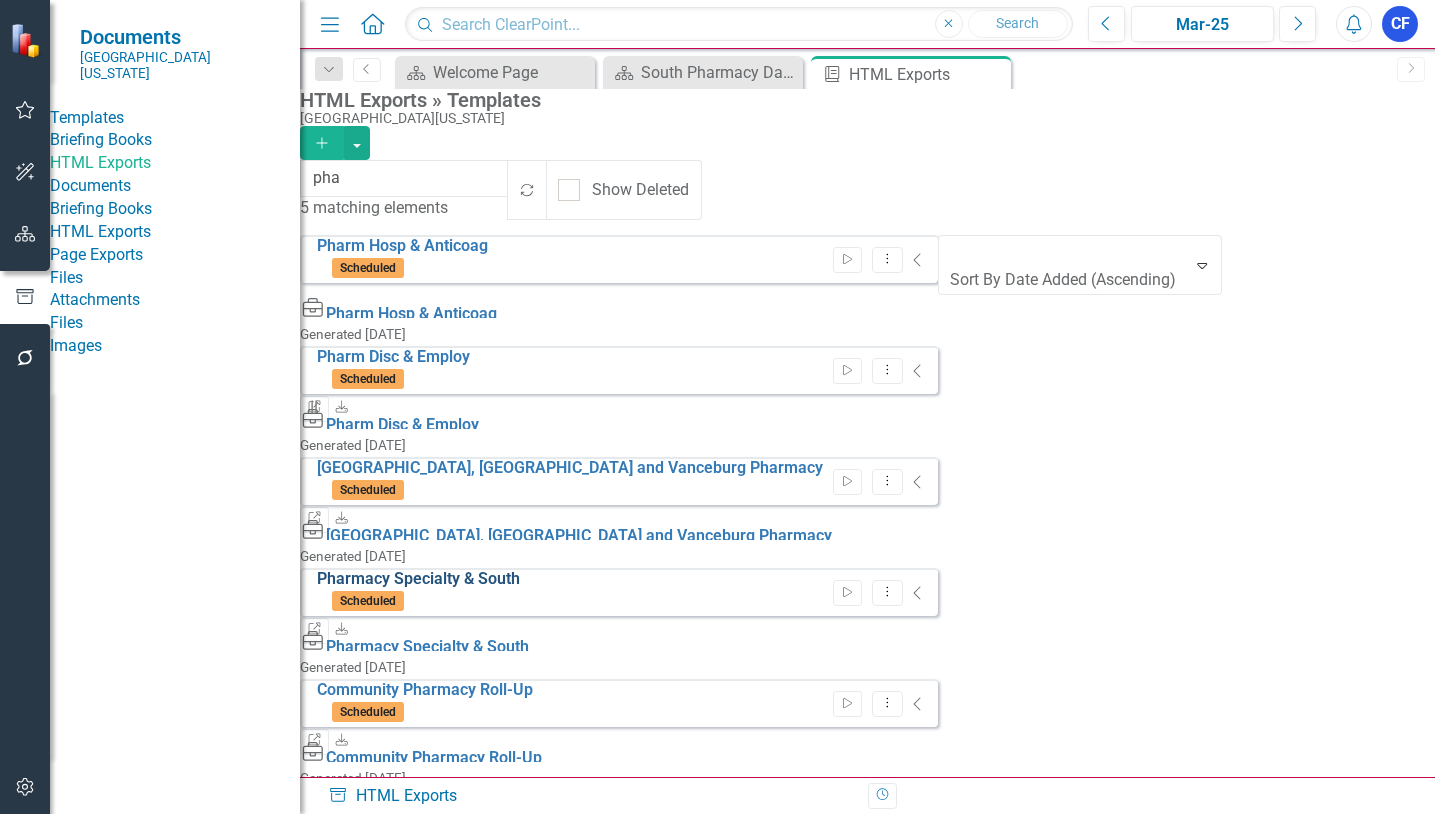 click on "Pharmacy Specialty & South" at bounding box center (418, 578) 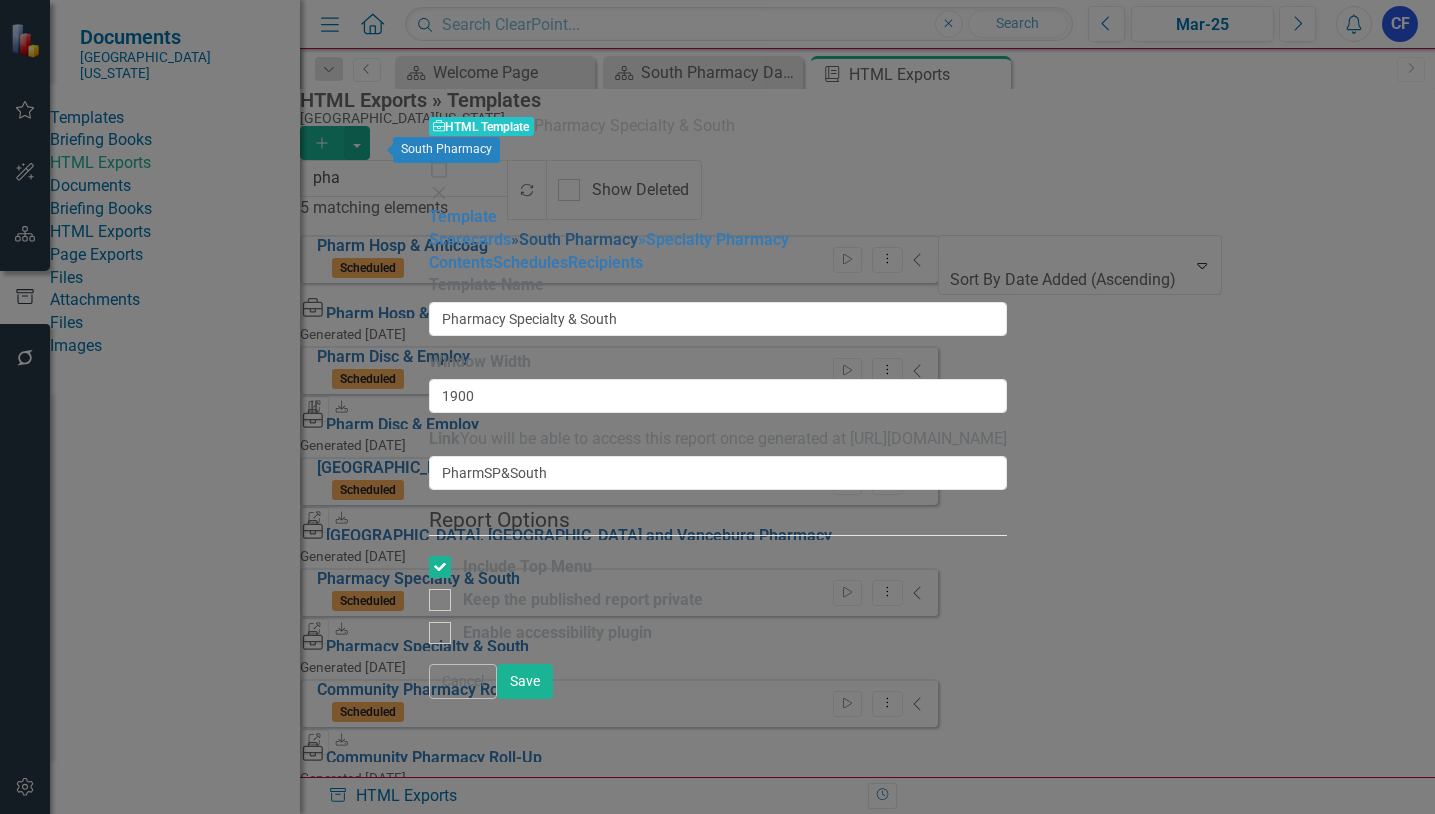 click on "»  South Pharmacy" at bounding box center [574, 239] 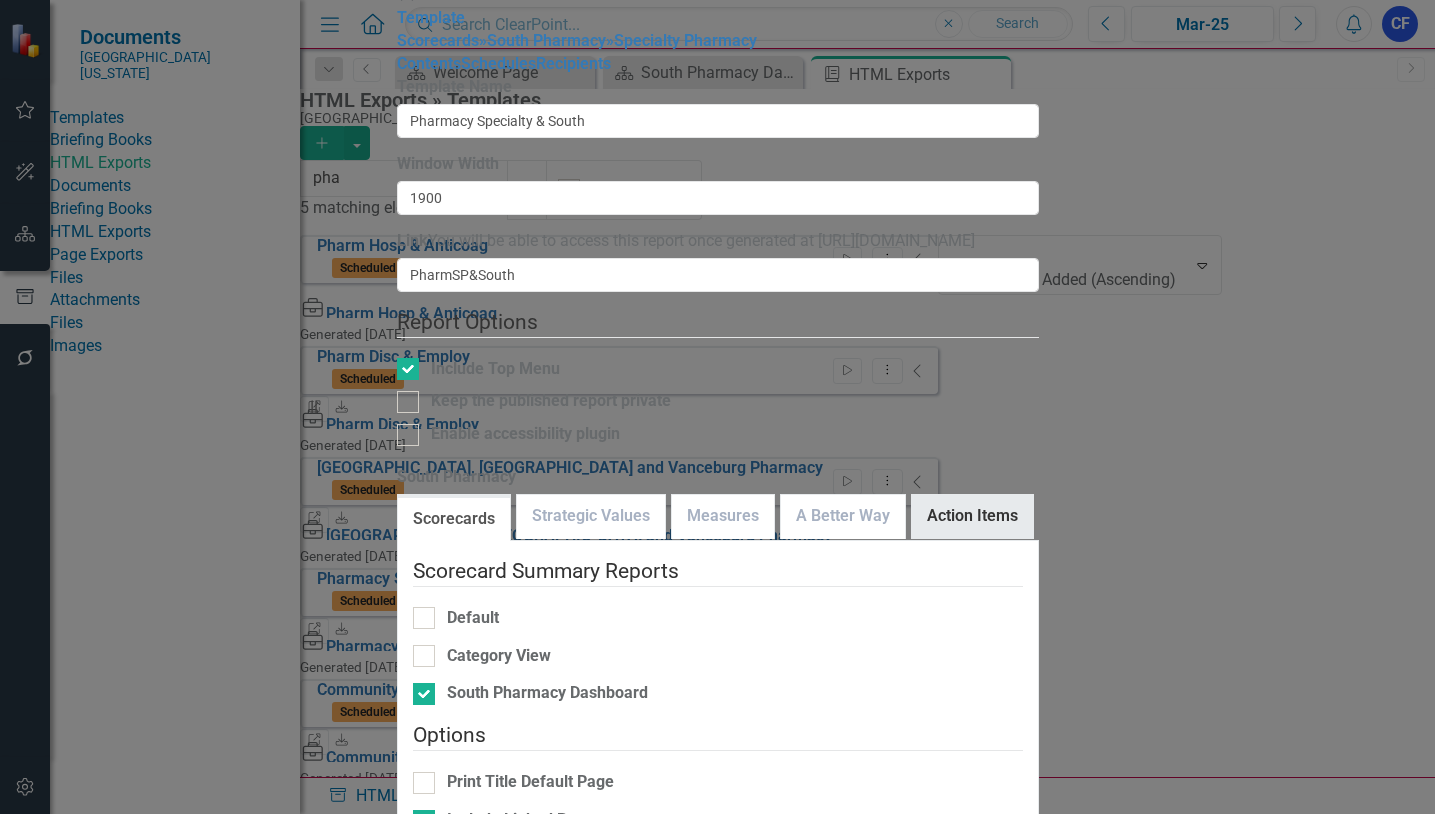 click on "Action Items" at bounding box center (972, 516) 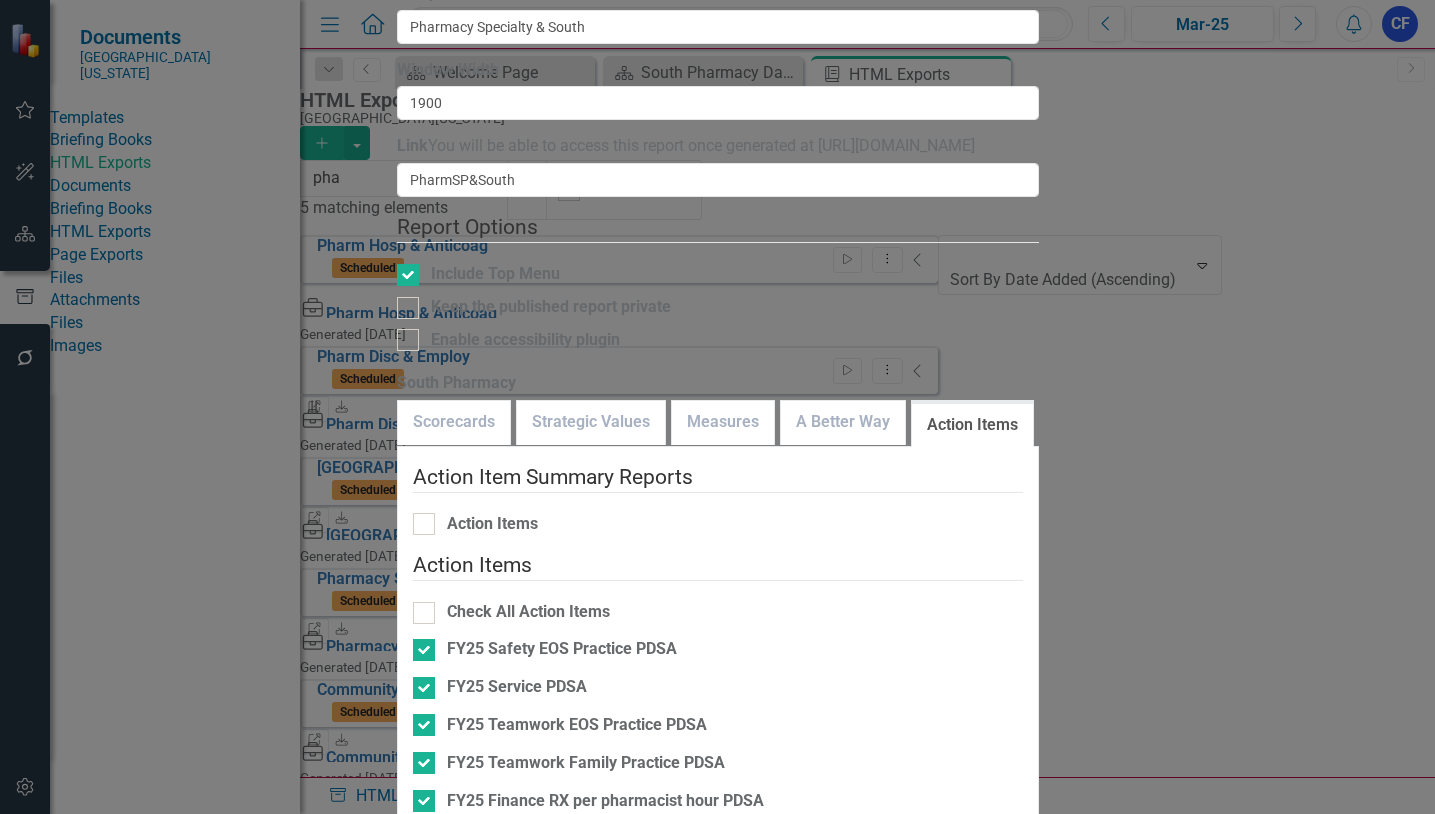 click at bounding box center (424, 877) 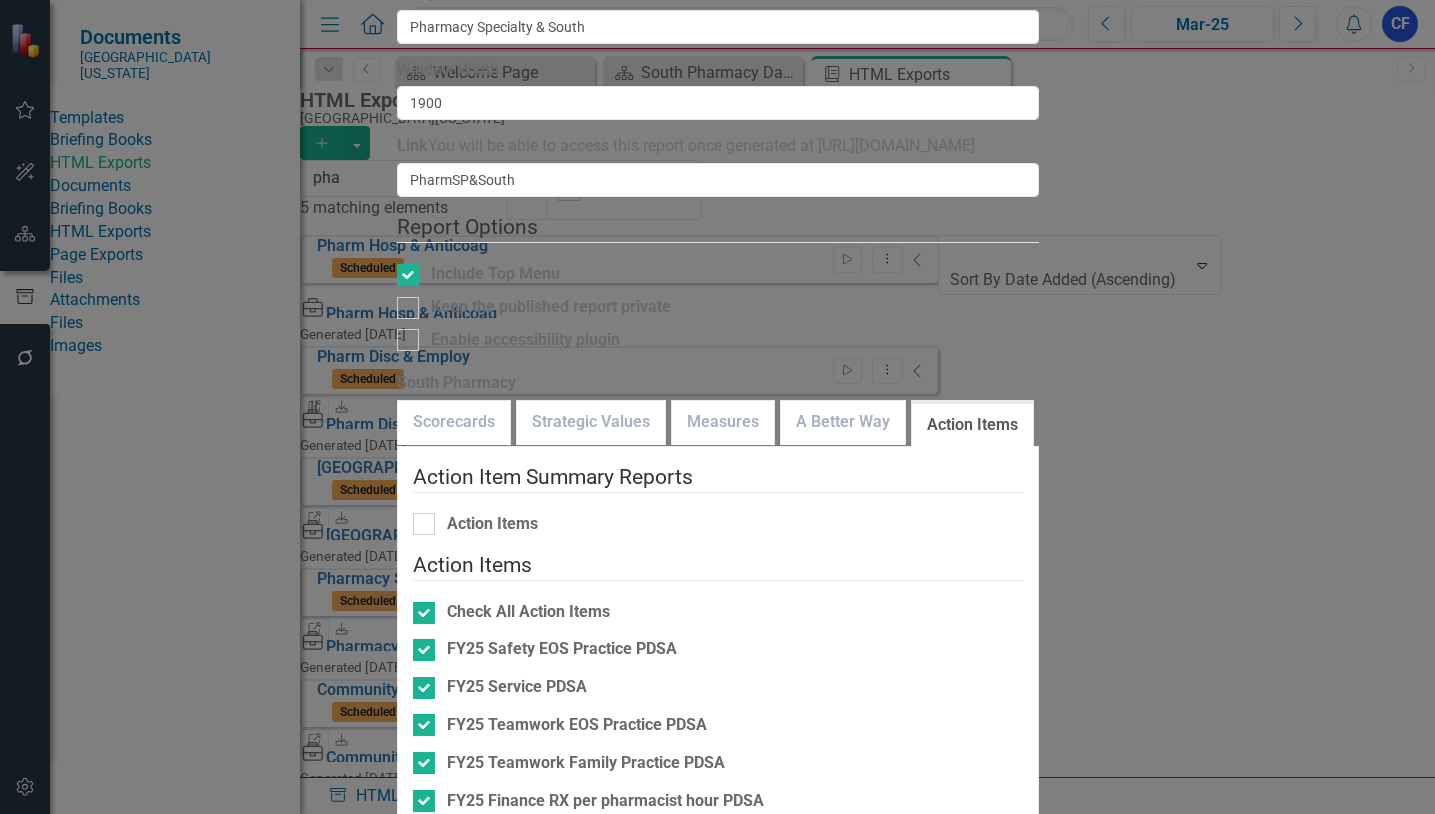 click on "Save" at bounding box center [493, 974] 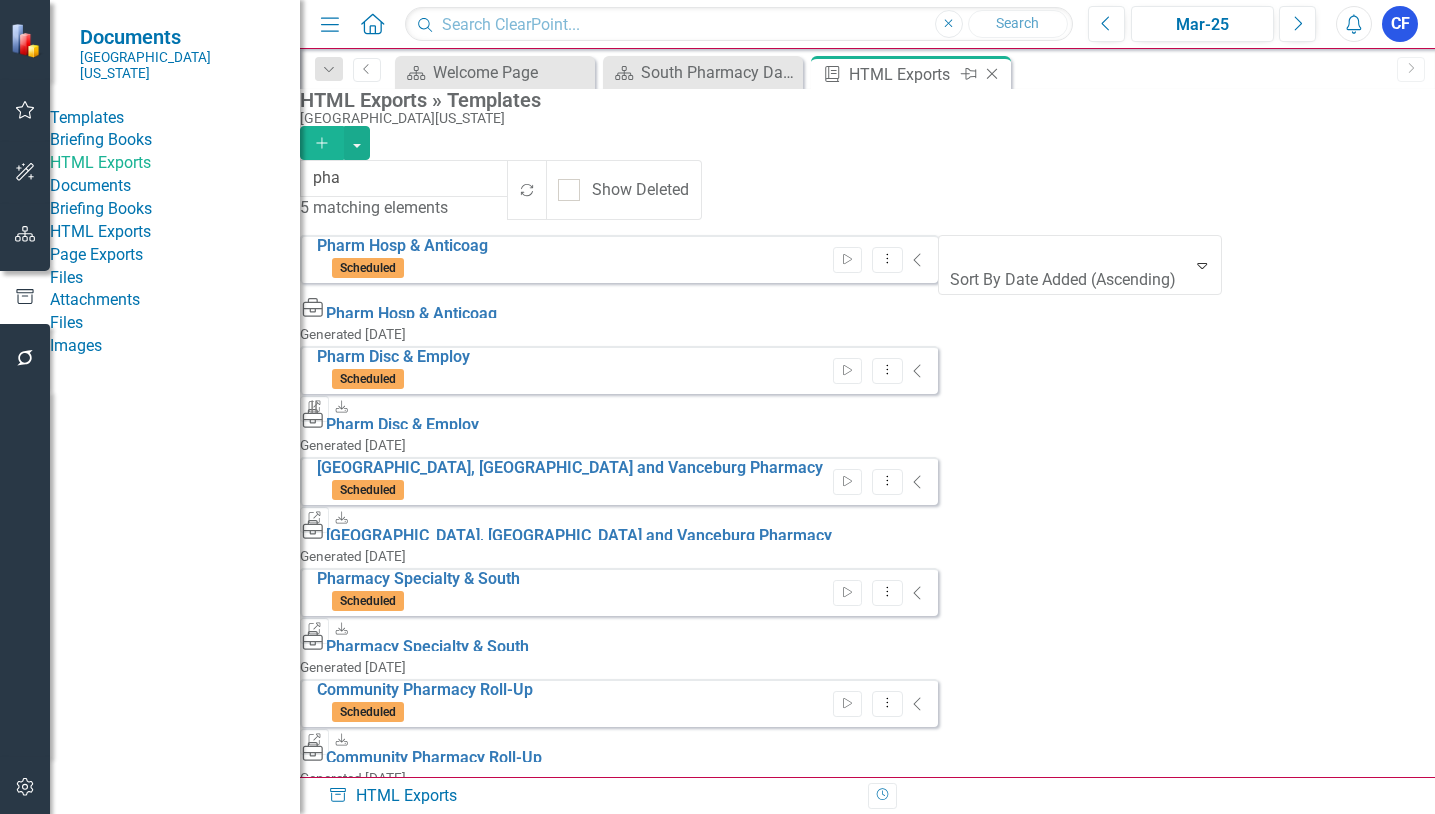 click on "Close" 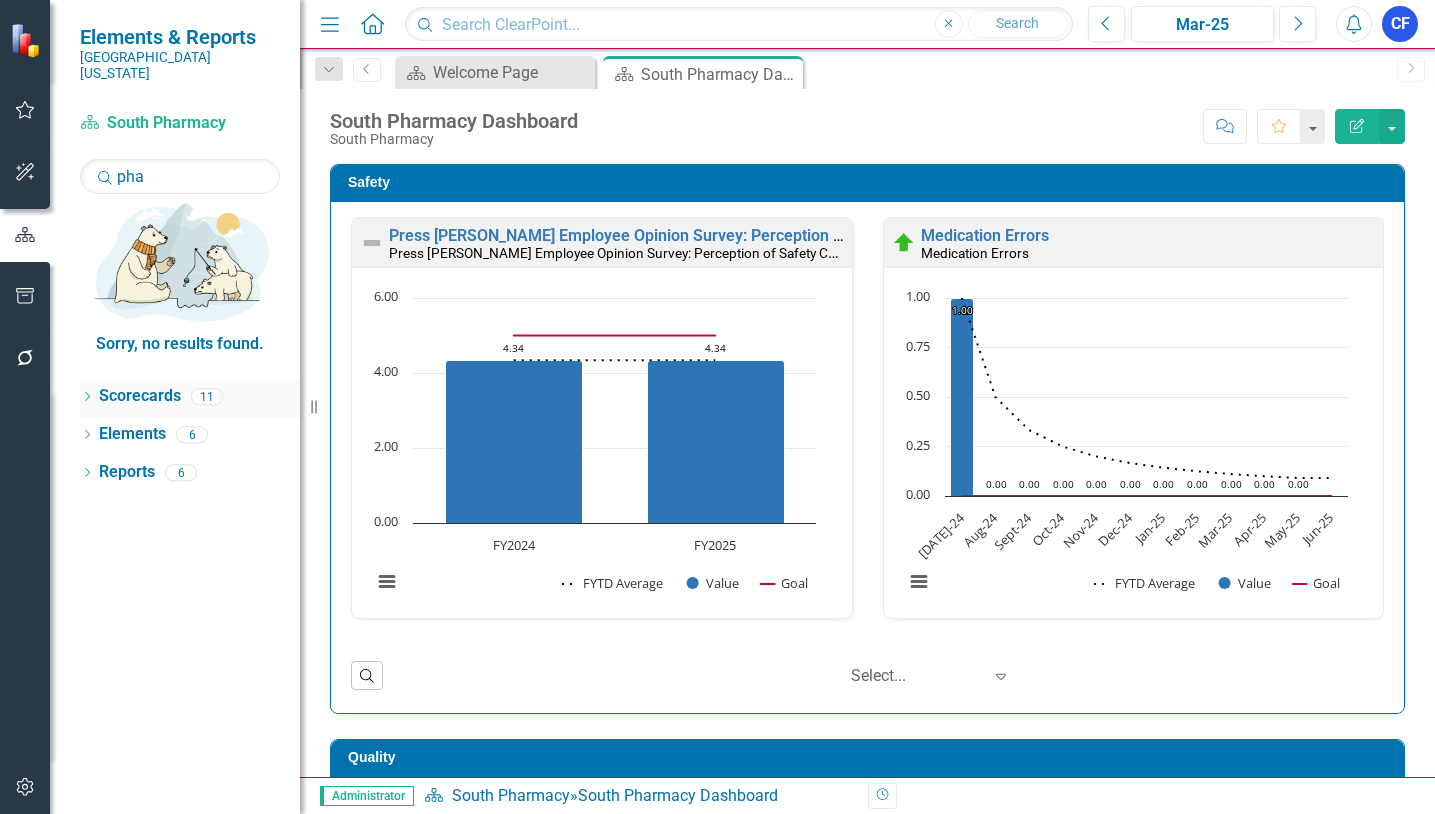 click on "Dropdown" 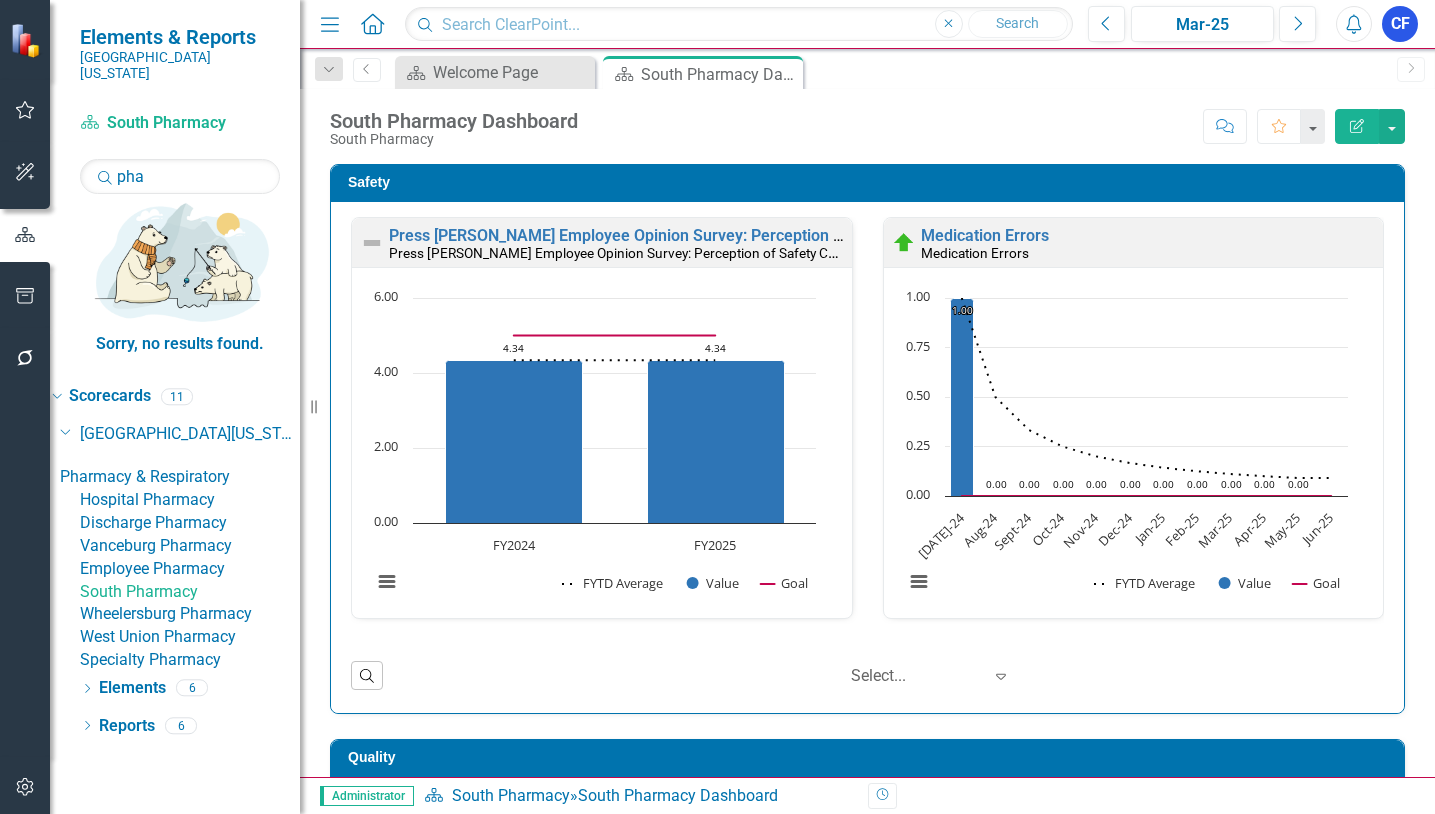 click on "Specialty Pharmacy" at bounding box center [190, 660] 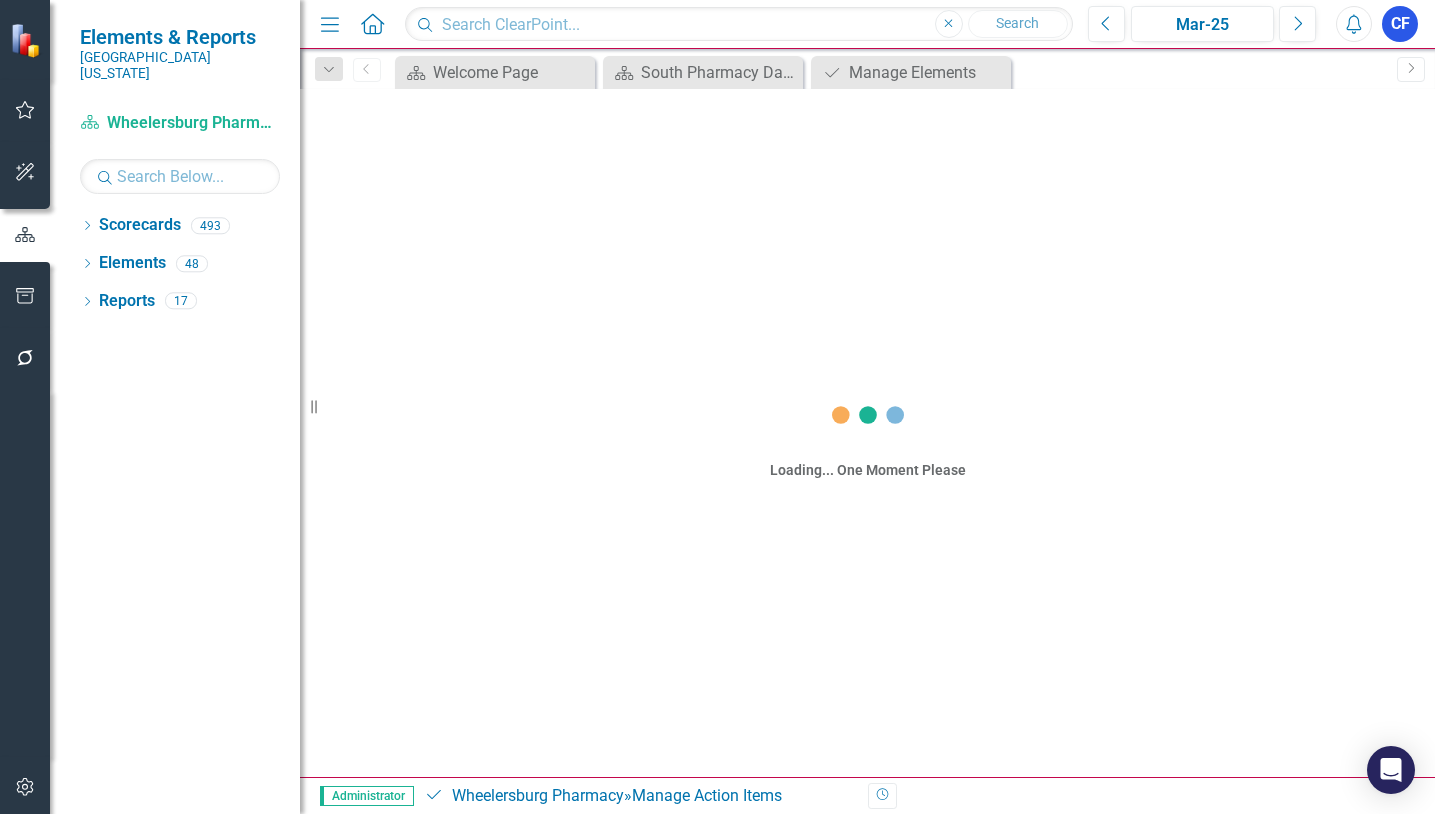 scroll, scrollTop: 0, scrollLeft: 0, axis: both 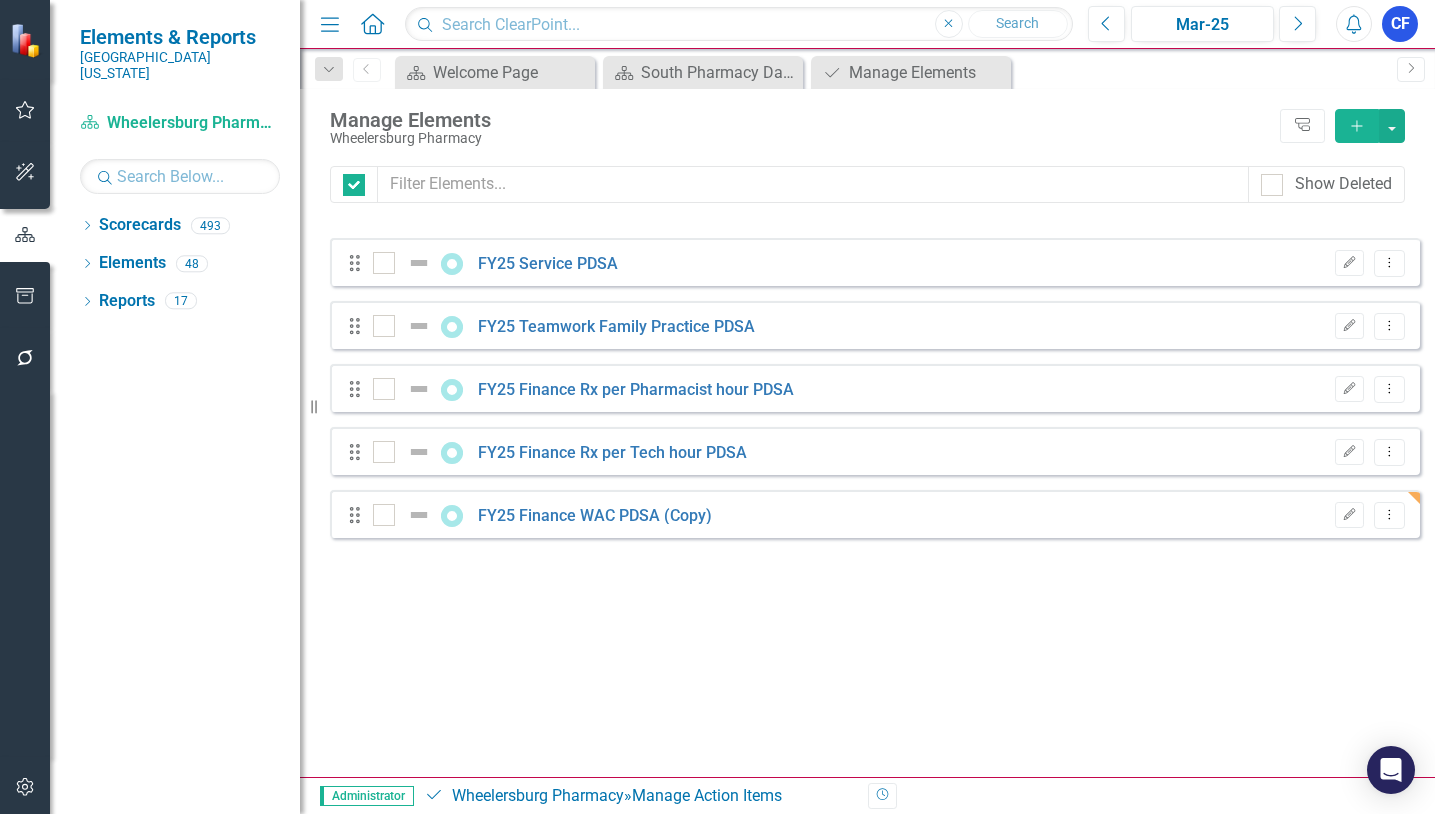 checkbox on "false" 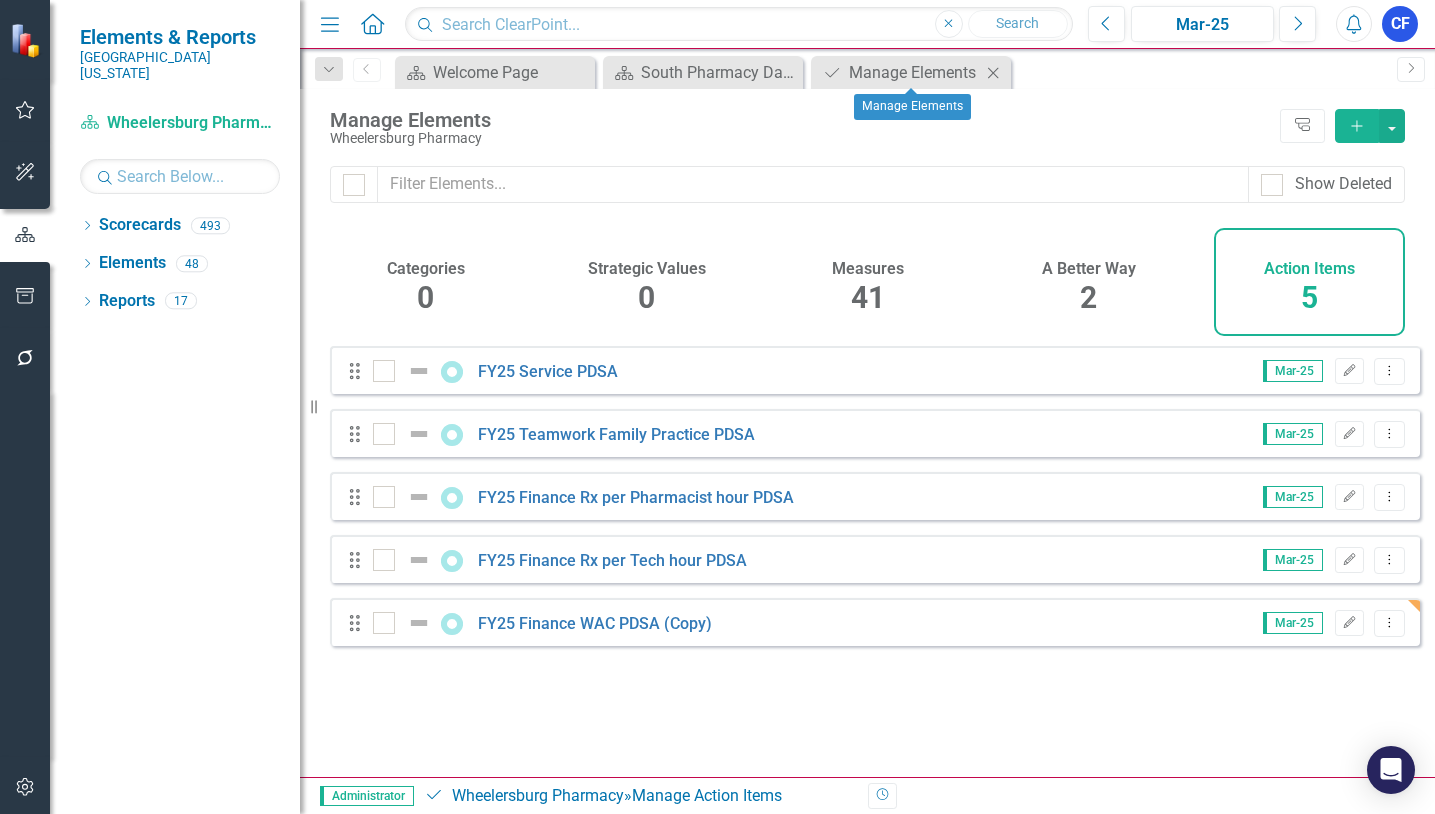 click on "Close" 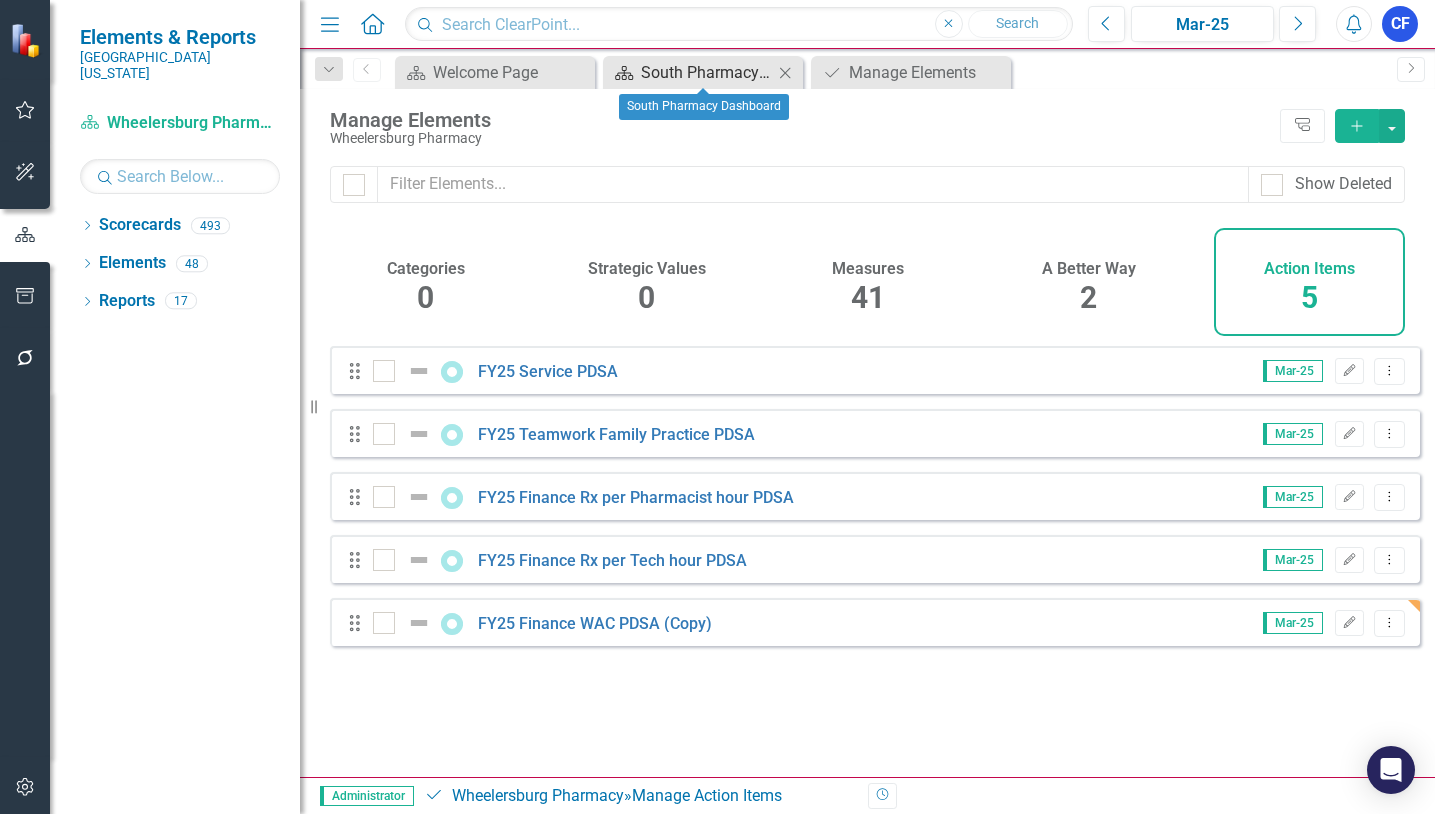 click on "South Pharmacy Dashboard" at bounding box center (707, 72) 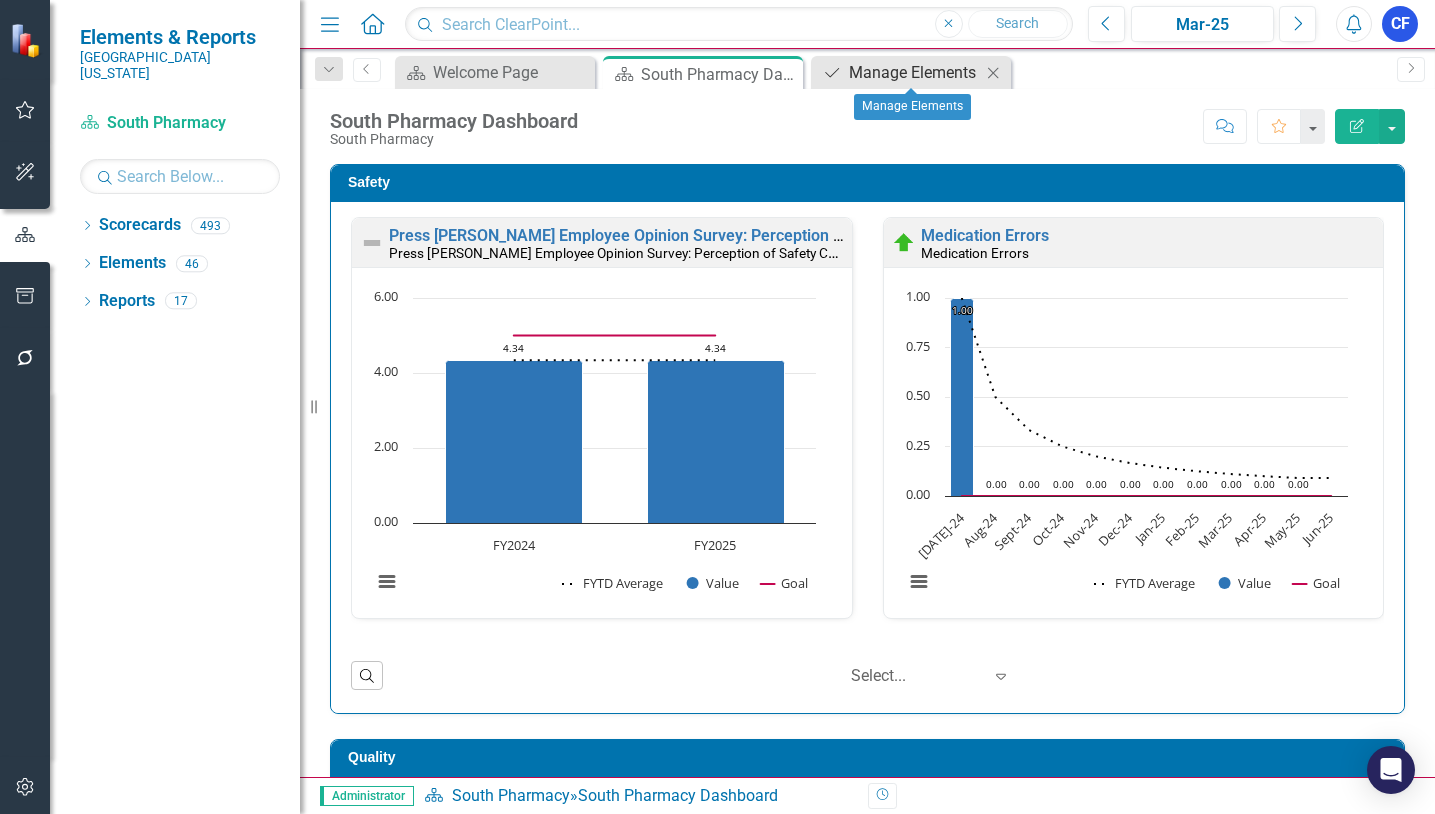 click on "Action Item" at bounding box center (828, 72) 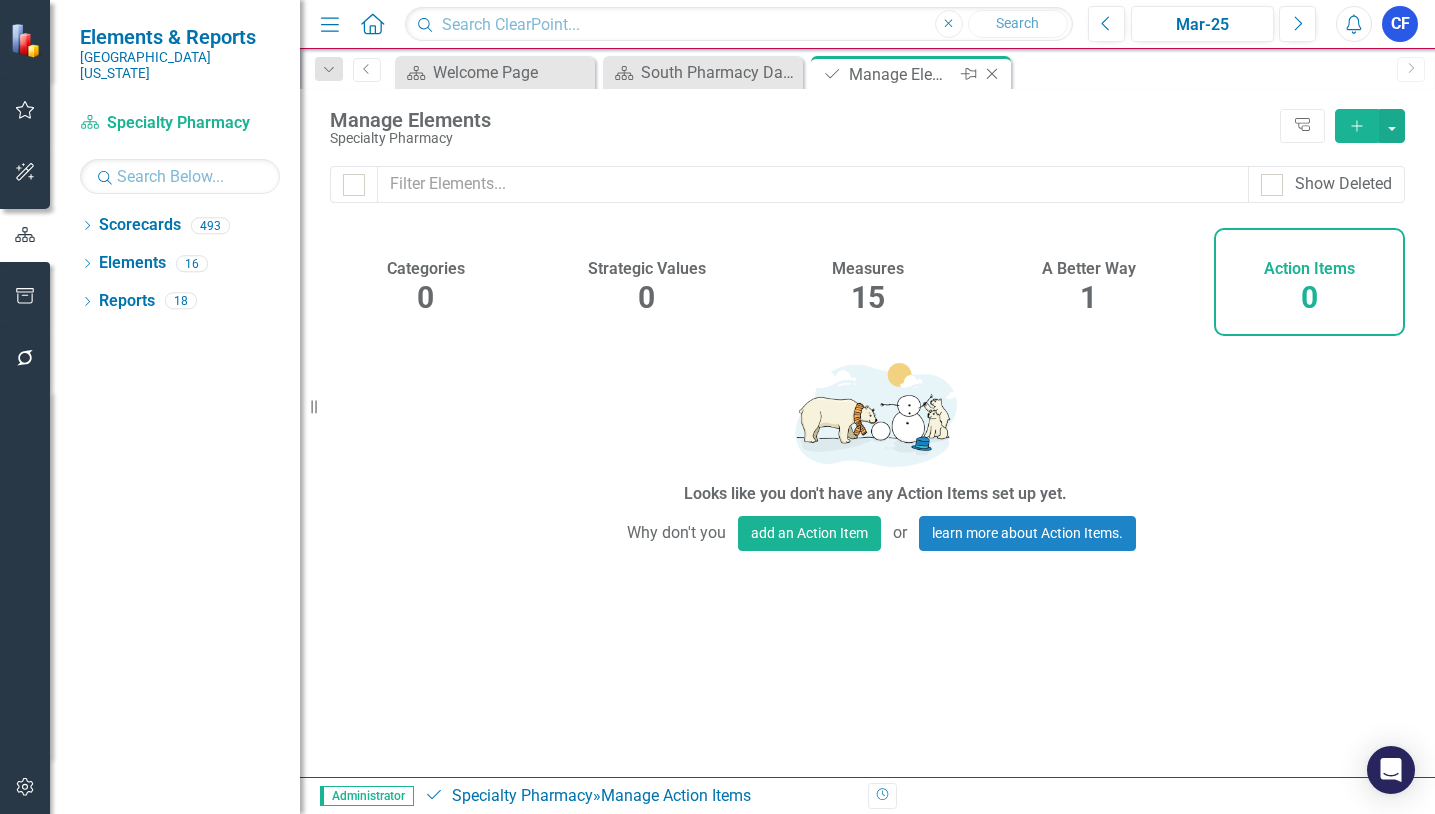 click on "Close" 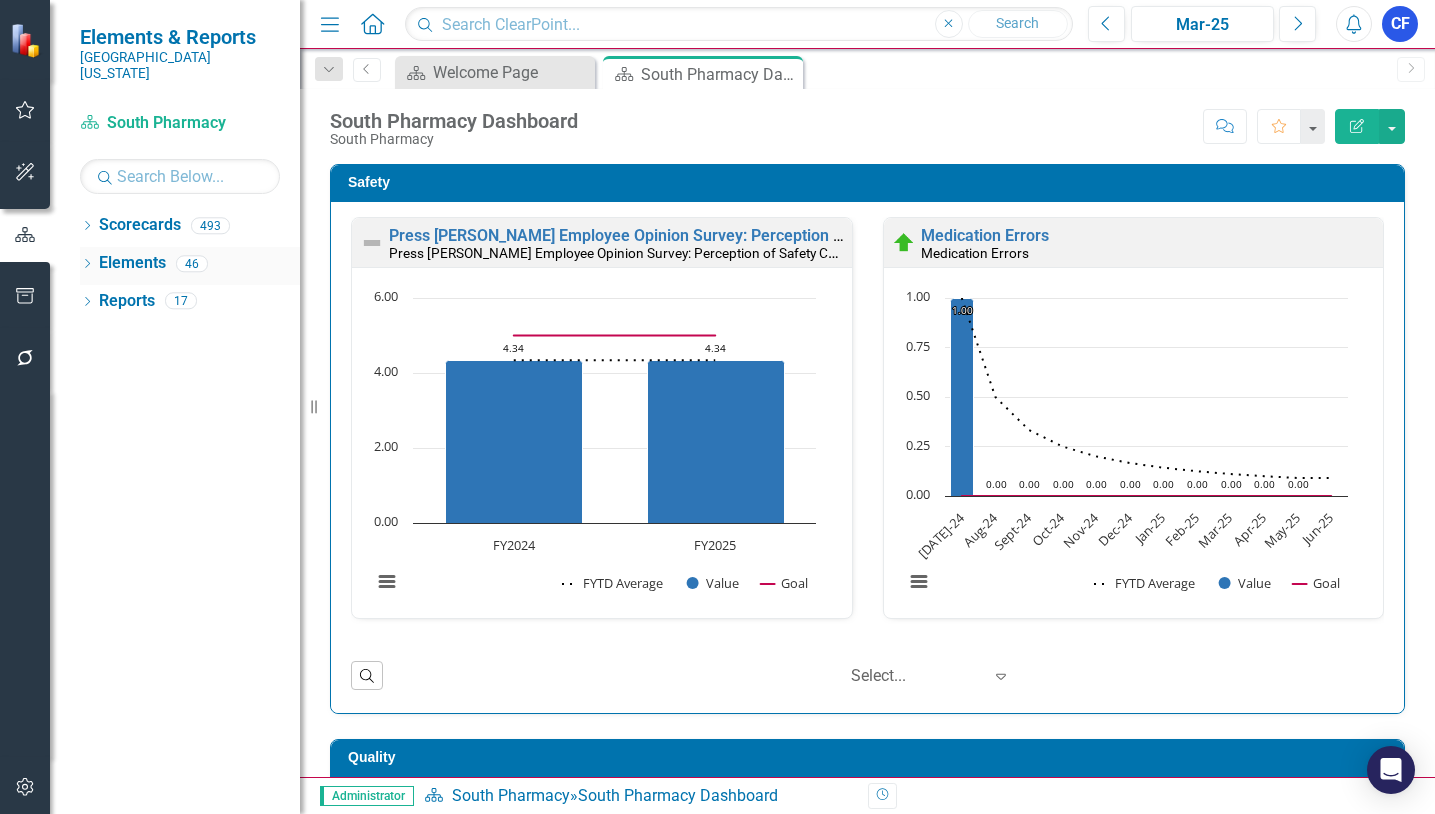 click on "Elements" at bounding box center [132, 263] 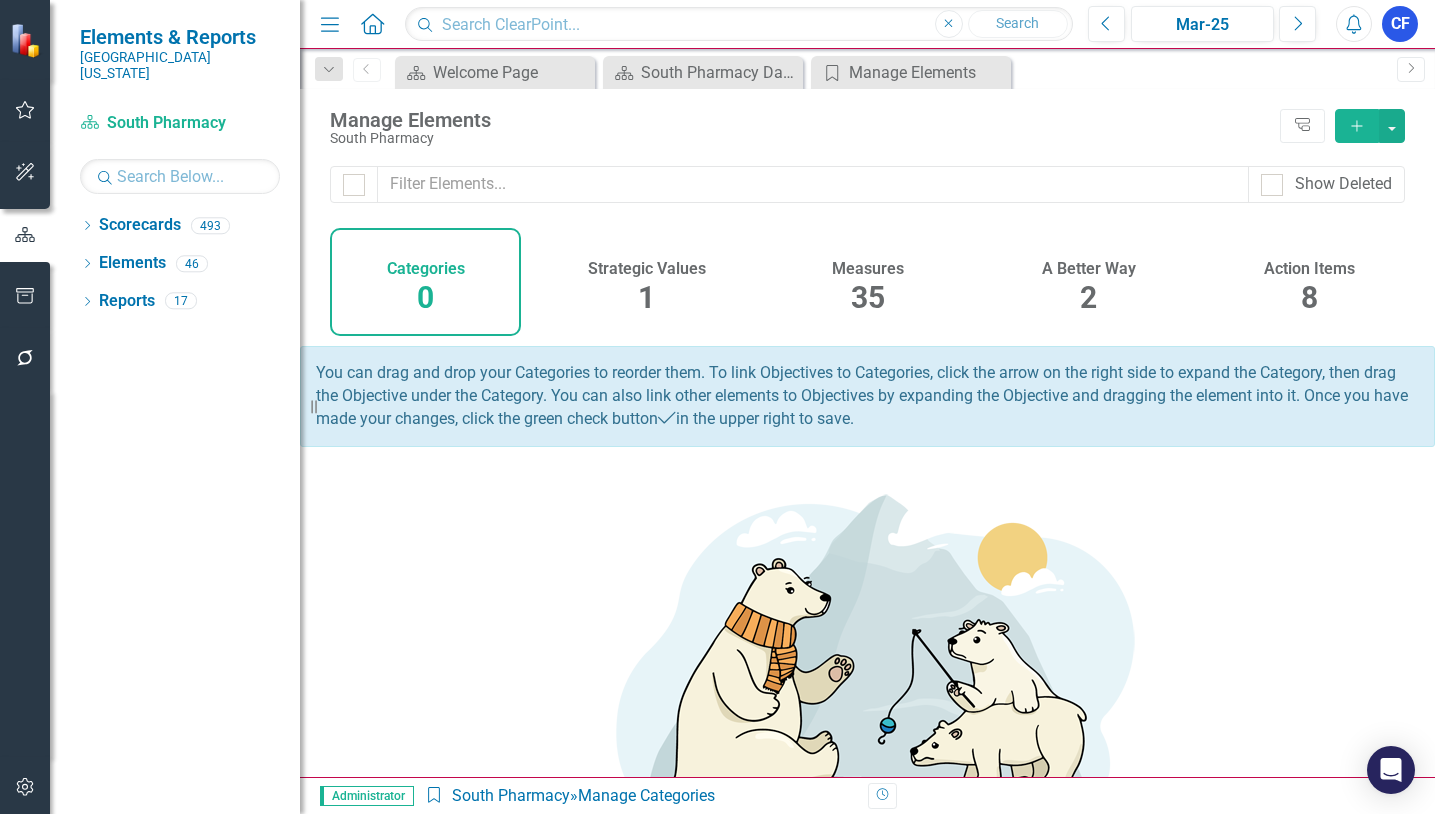 click on "8" at bounding box center [1309, 297] 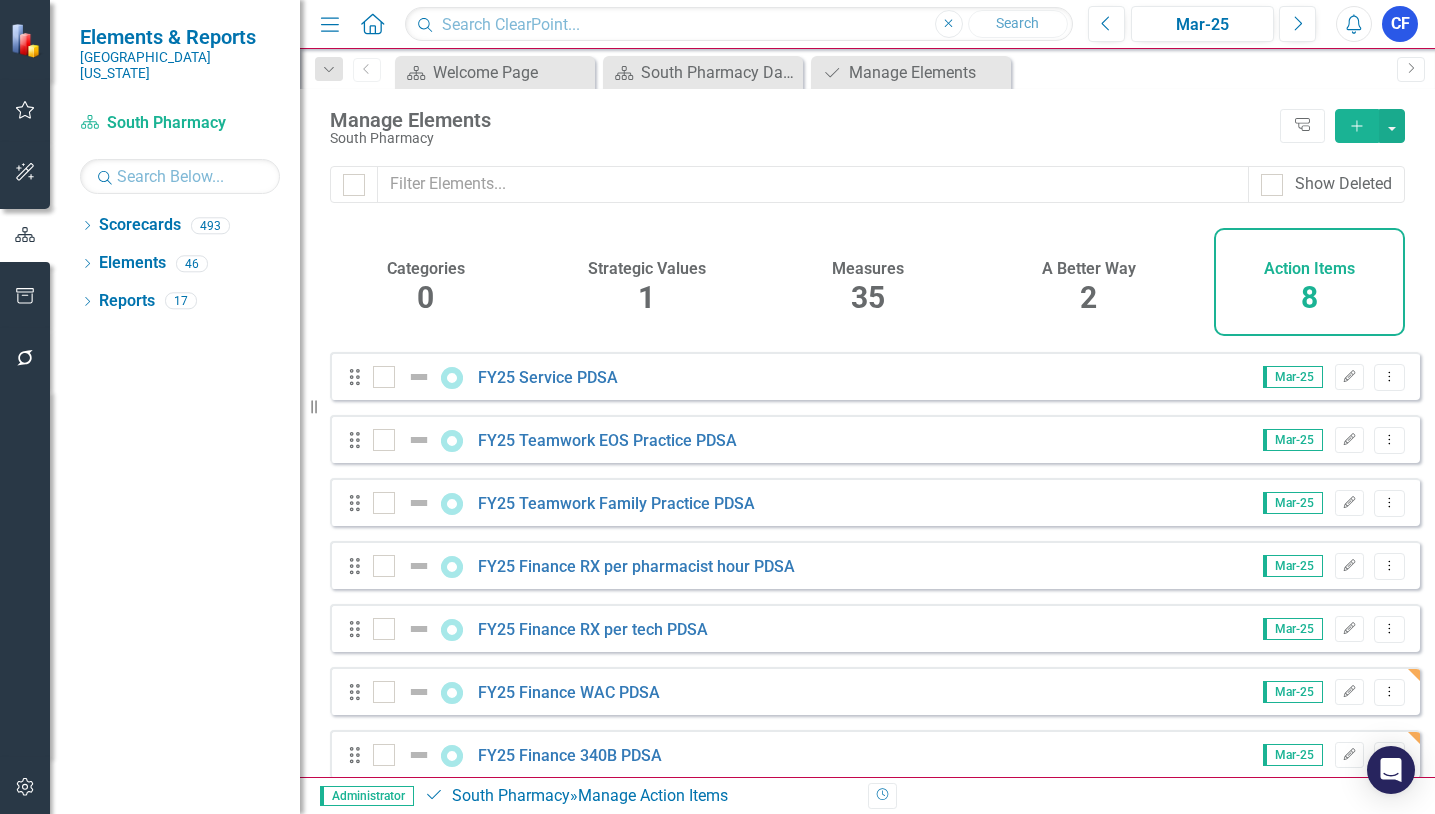 scroll, scrollTop: 88, scrollLeft: 0, axis: vertical 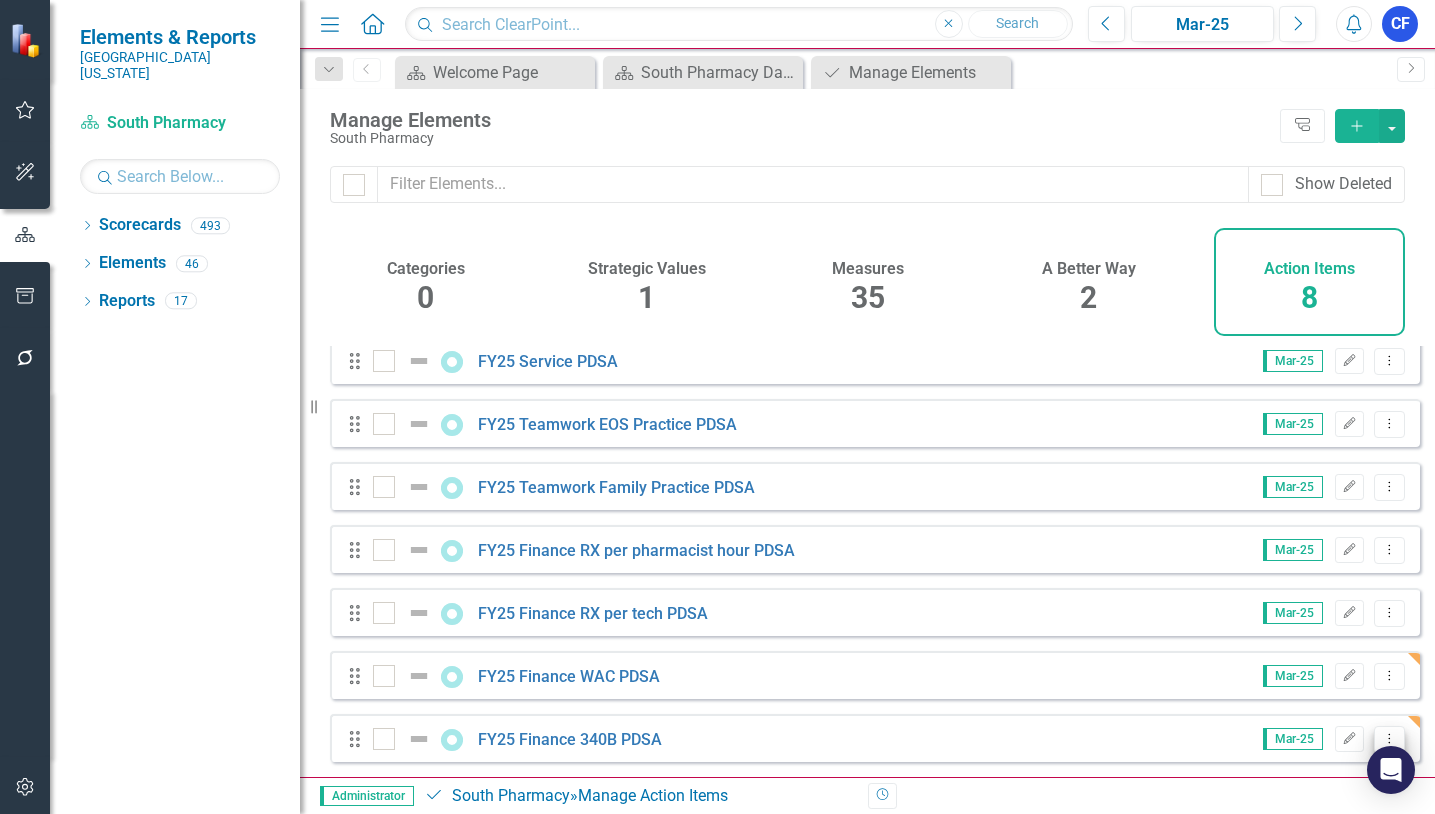 click on "Dropdown Menu" 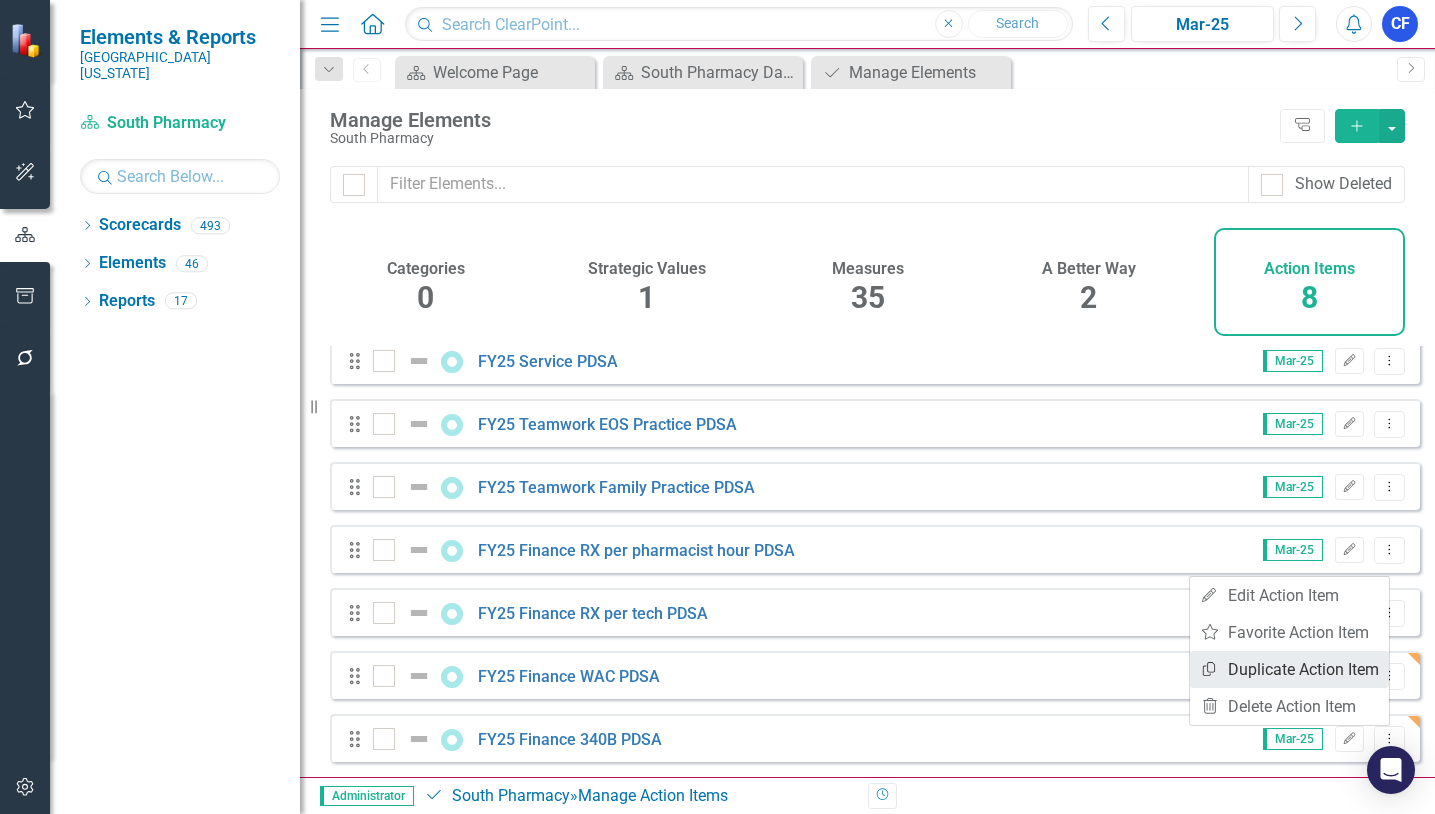 click on "Copy Duplicate Action Item" at bounding box center [1289, 669] 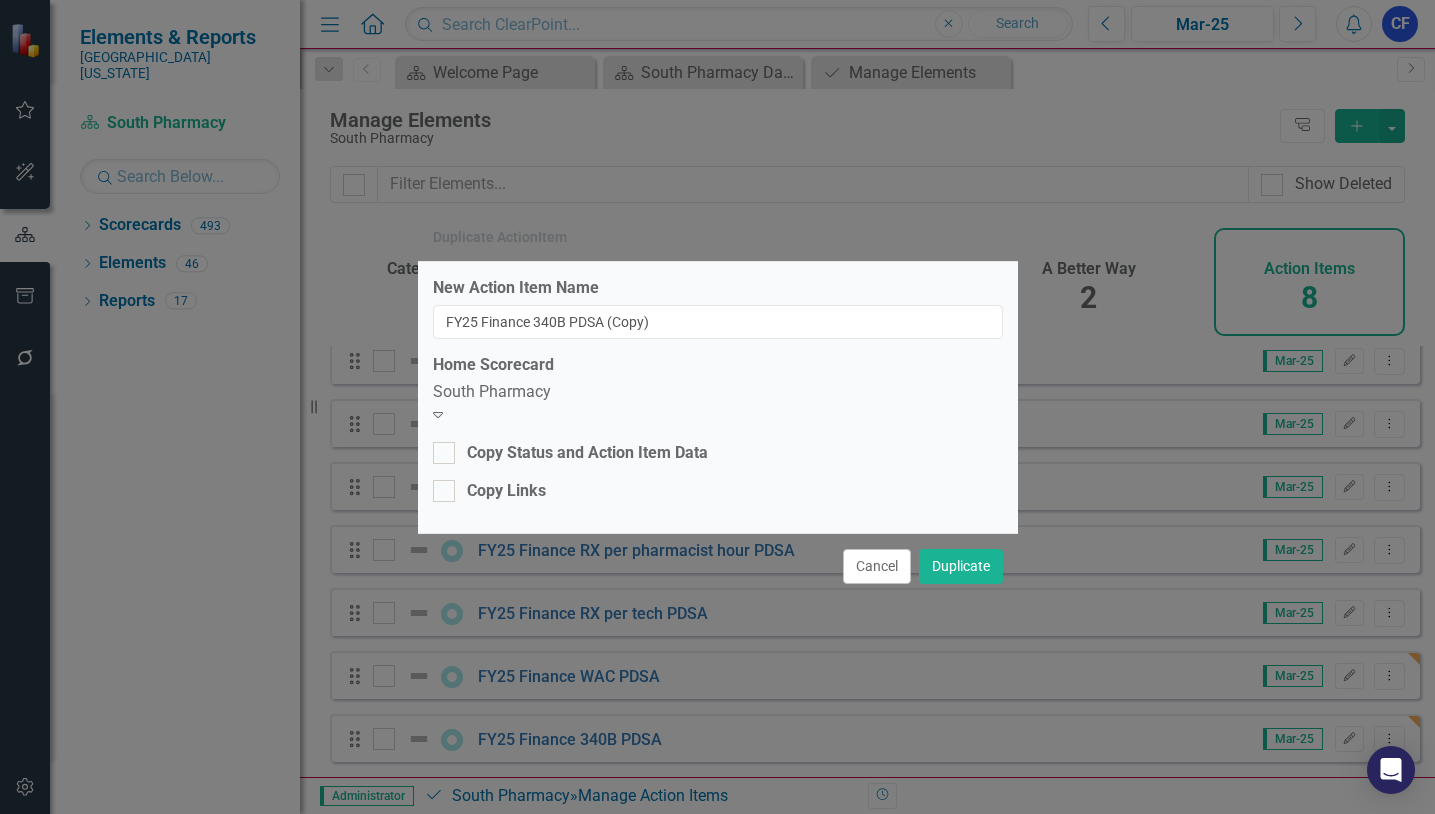 click on "Expand" 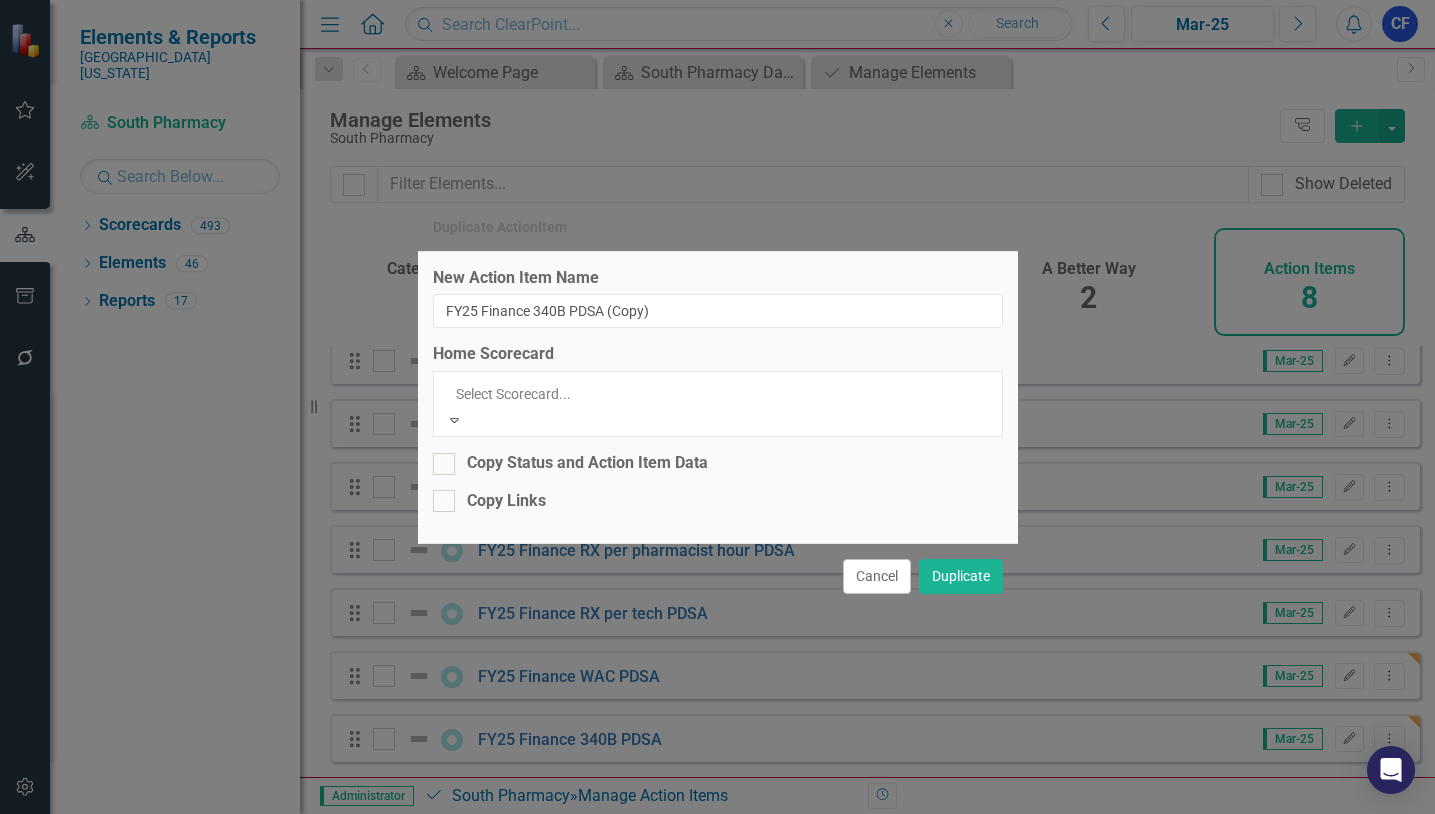 scroll, scrollTop: 4434, scrollLeft: 0, axis: vertical 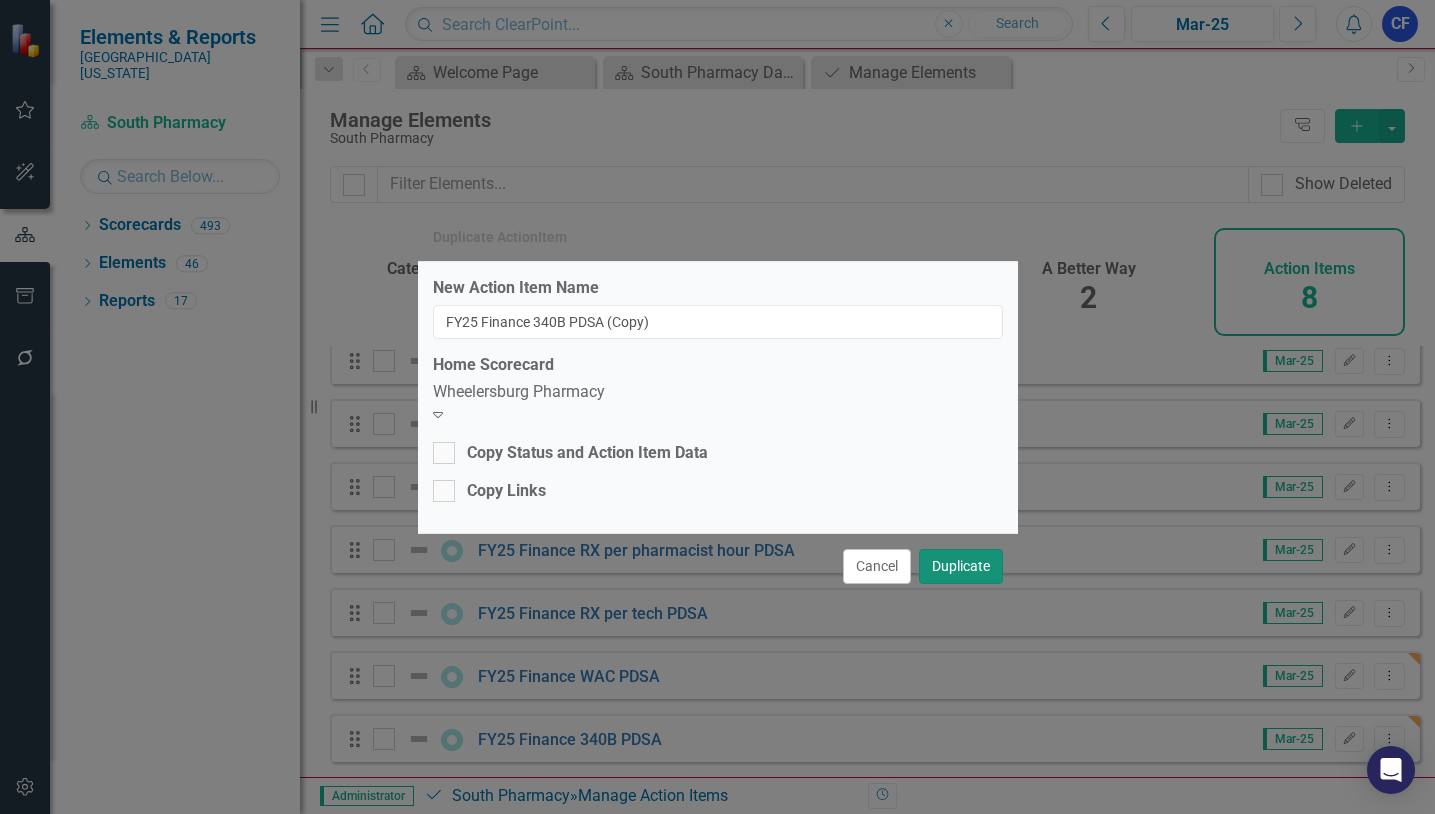 click on "Duplicate" at bounding box center [961, 566] 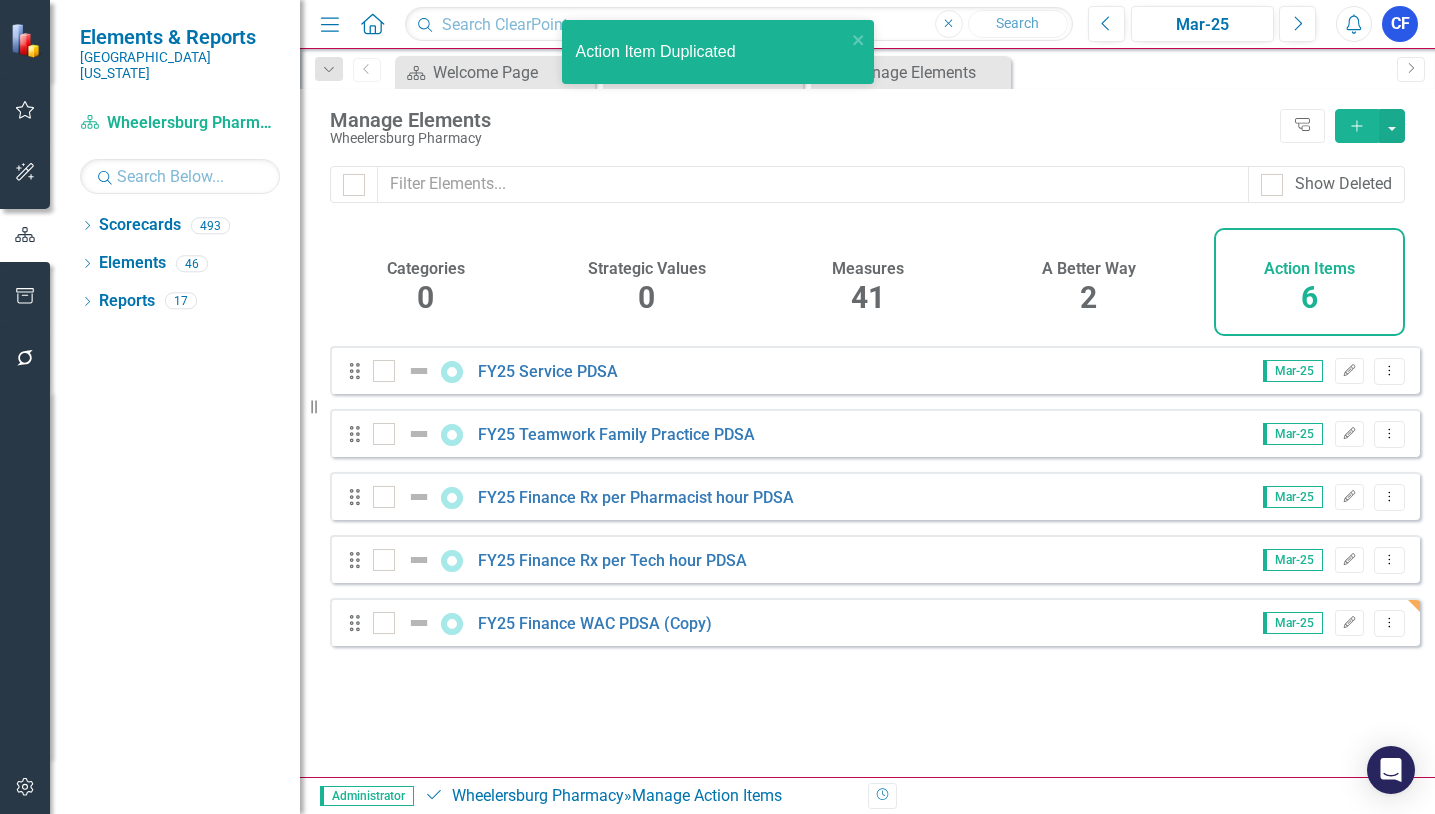 scroll, scrollTop: 0, scrollLeft: 0, axis: both 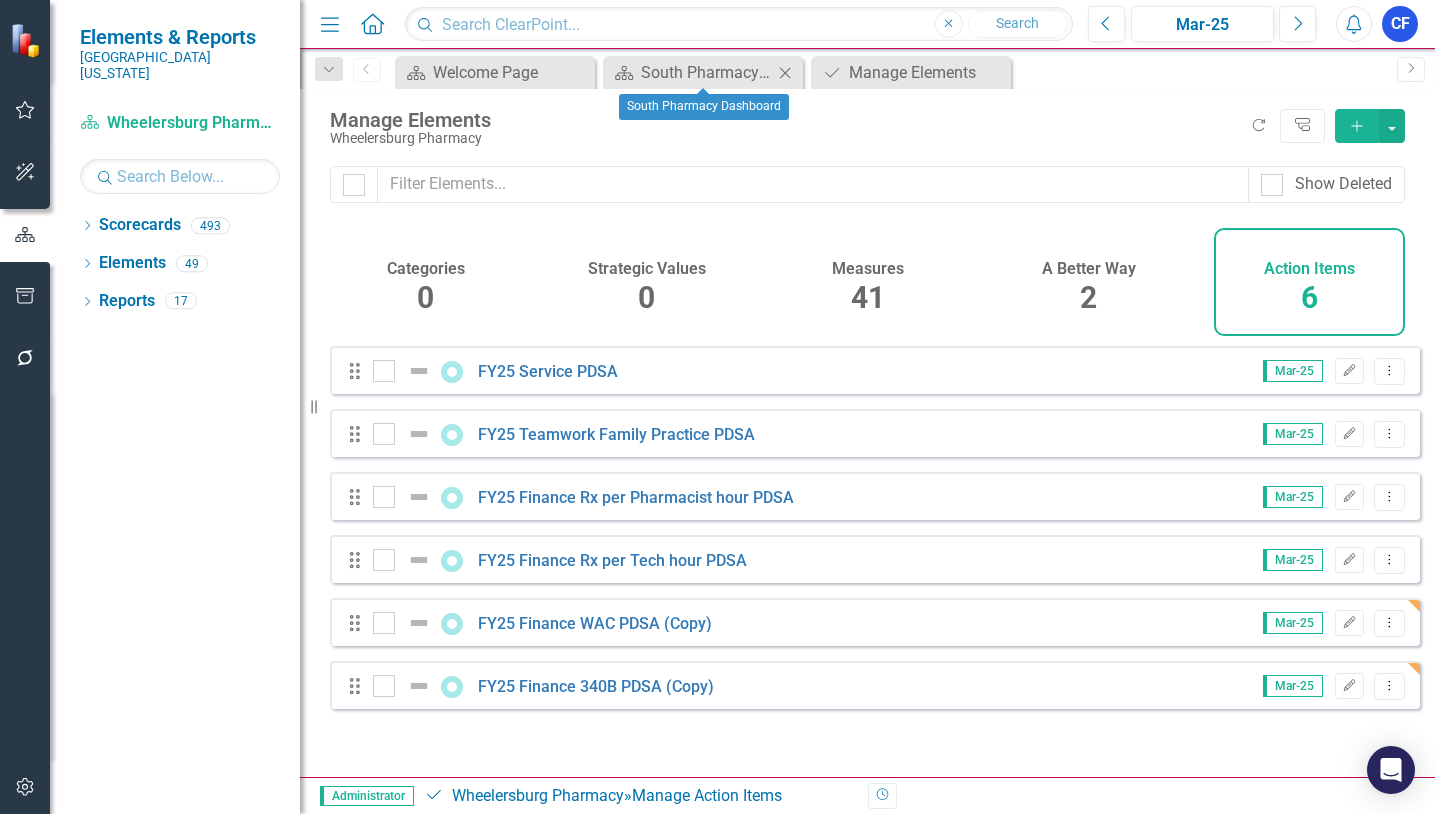 click on "Close" 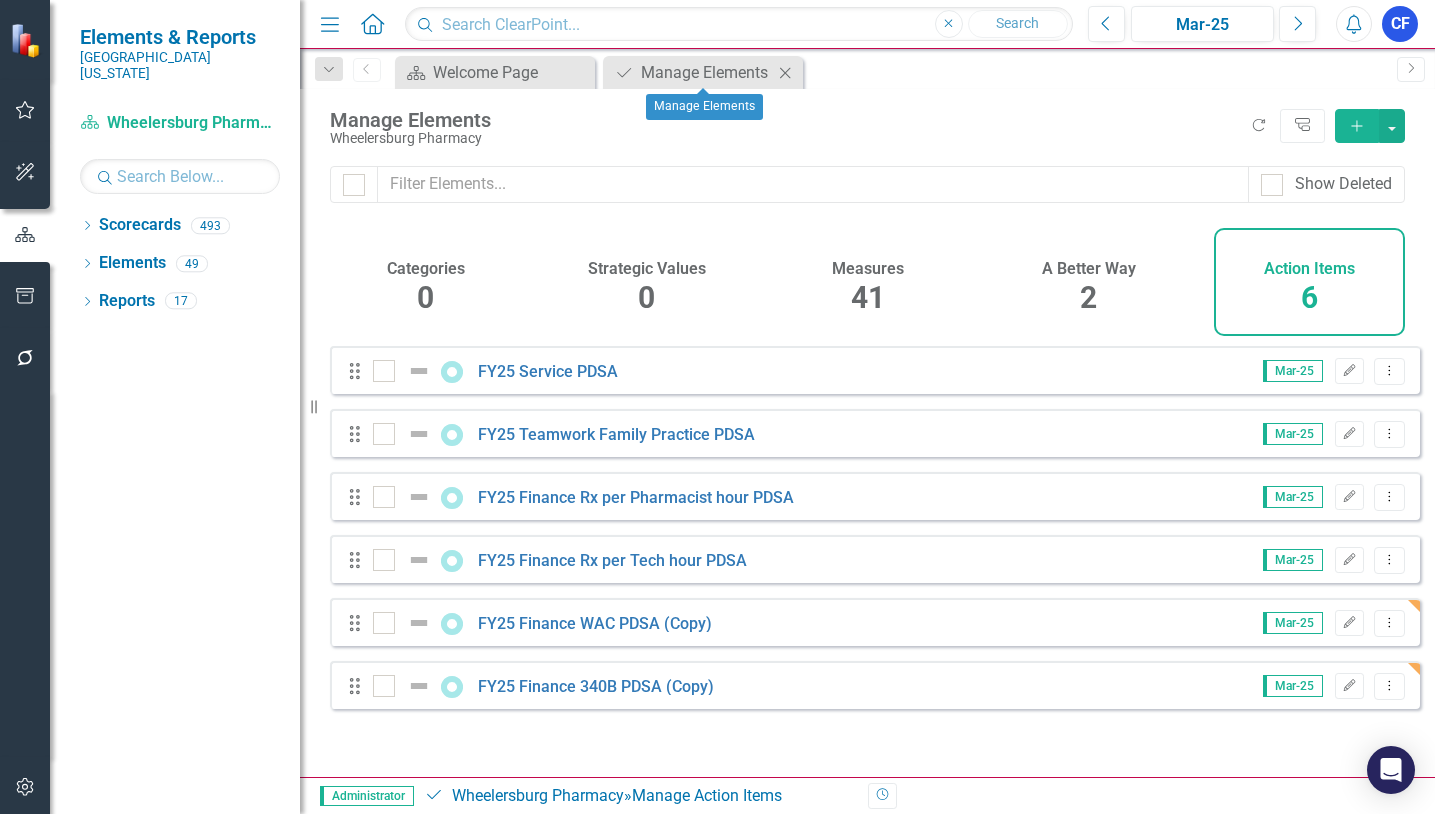 click on "Close" 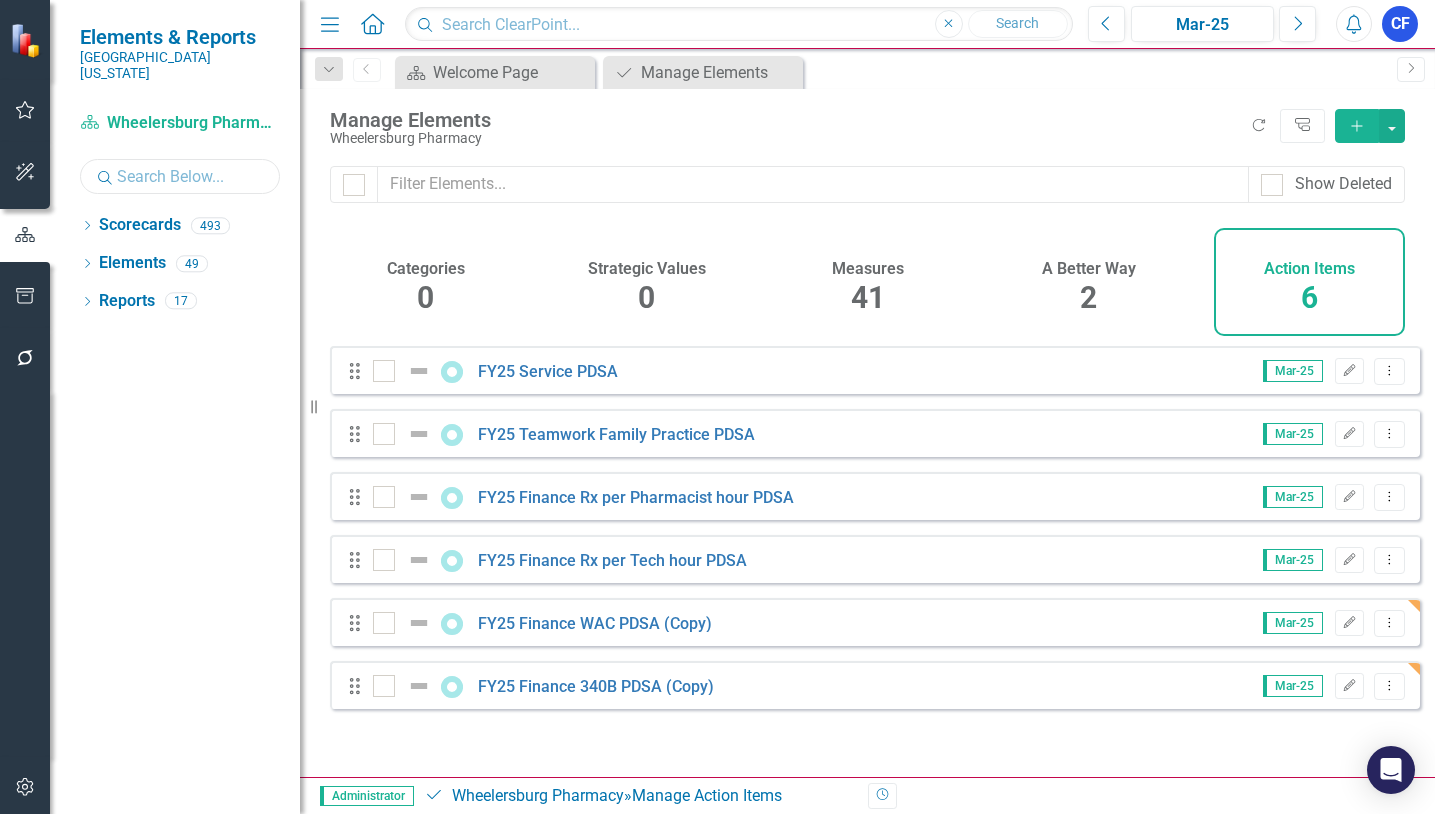 click at bounding box center [180, 176] 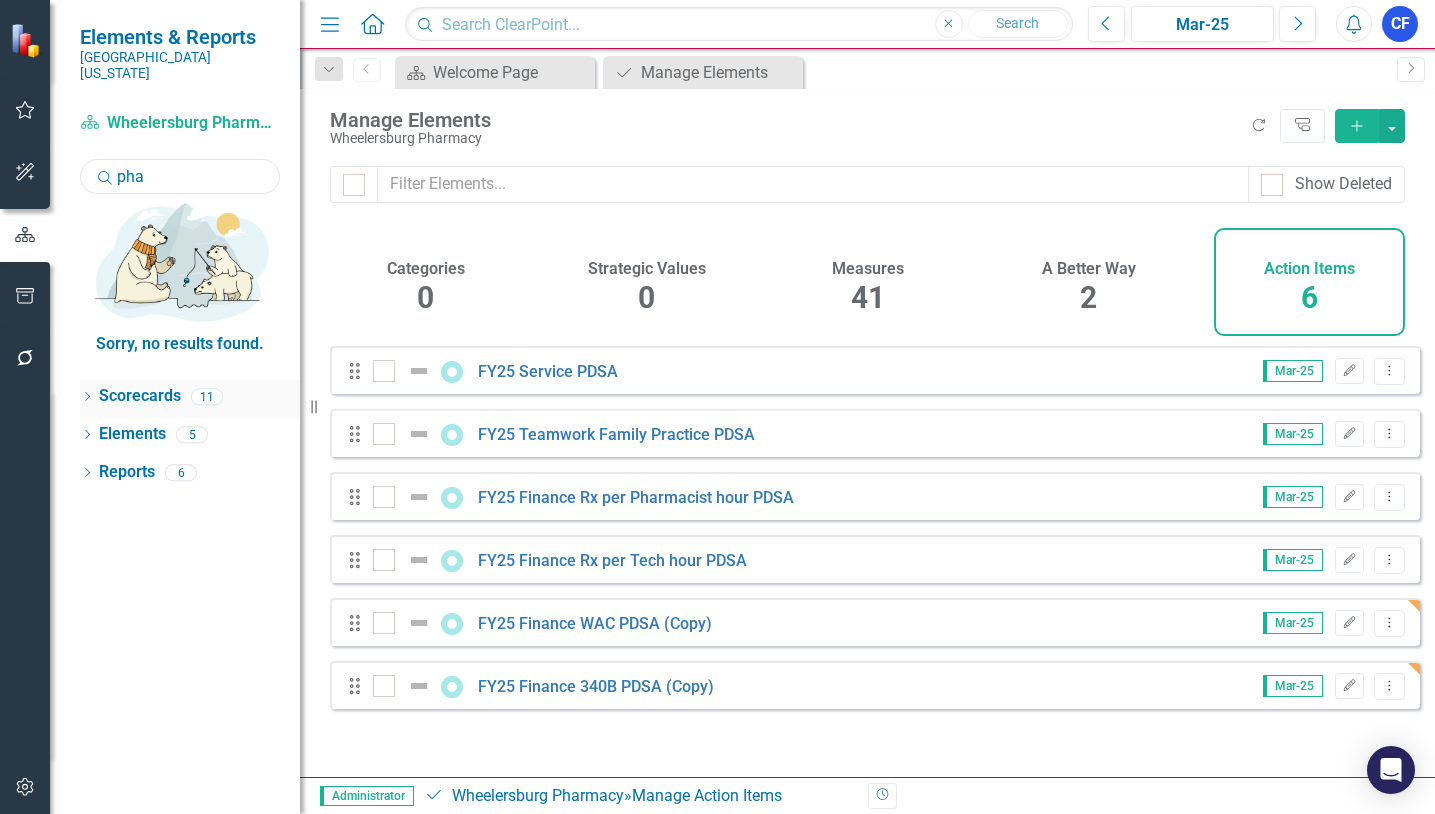 type on "pha" 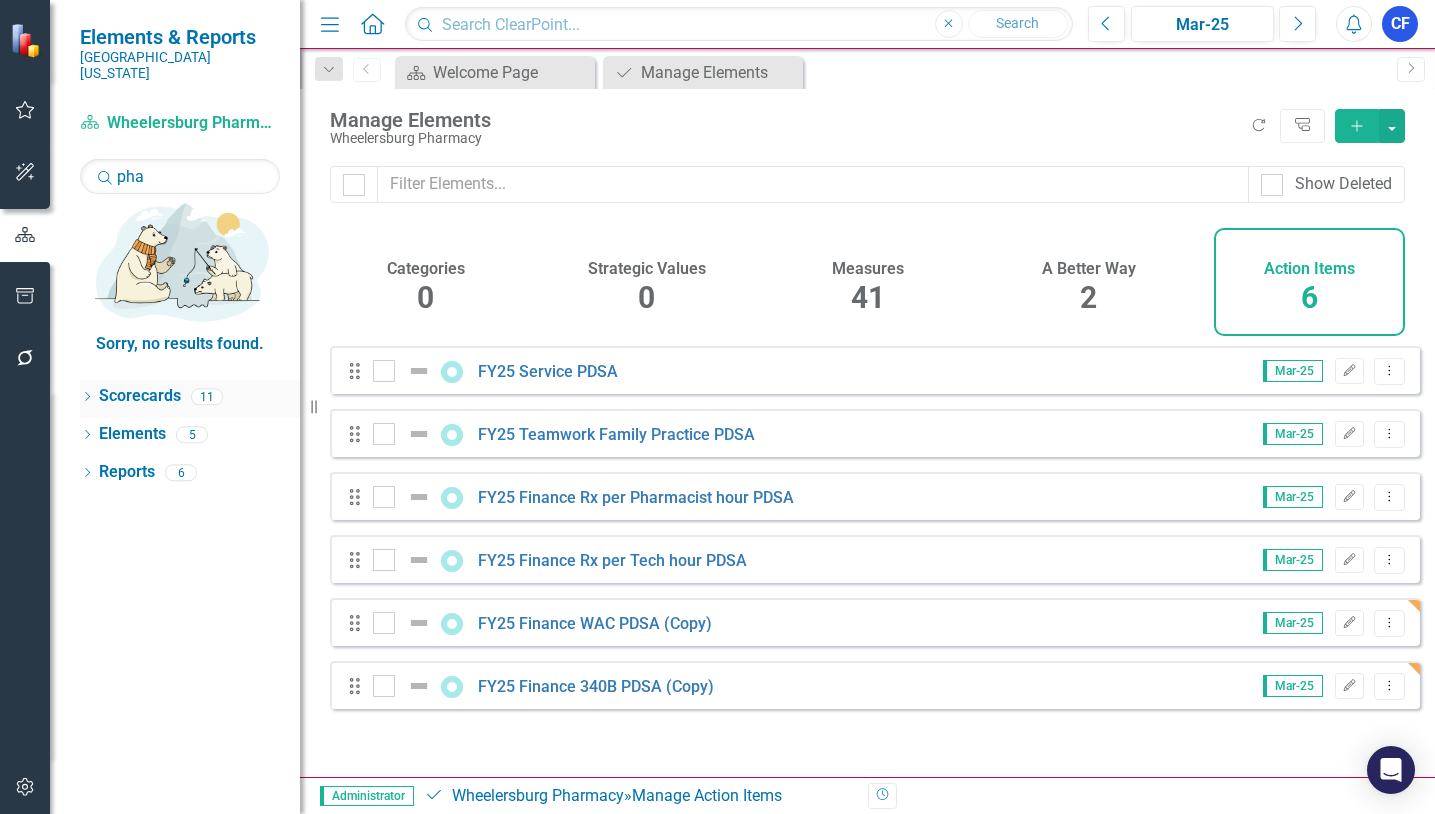 click on "Dropdown" 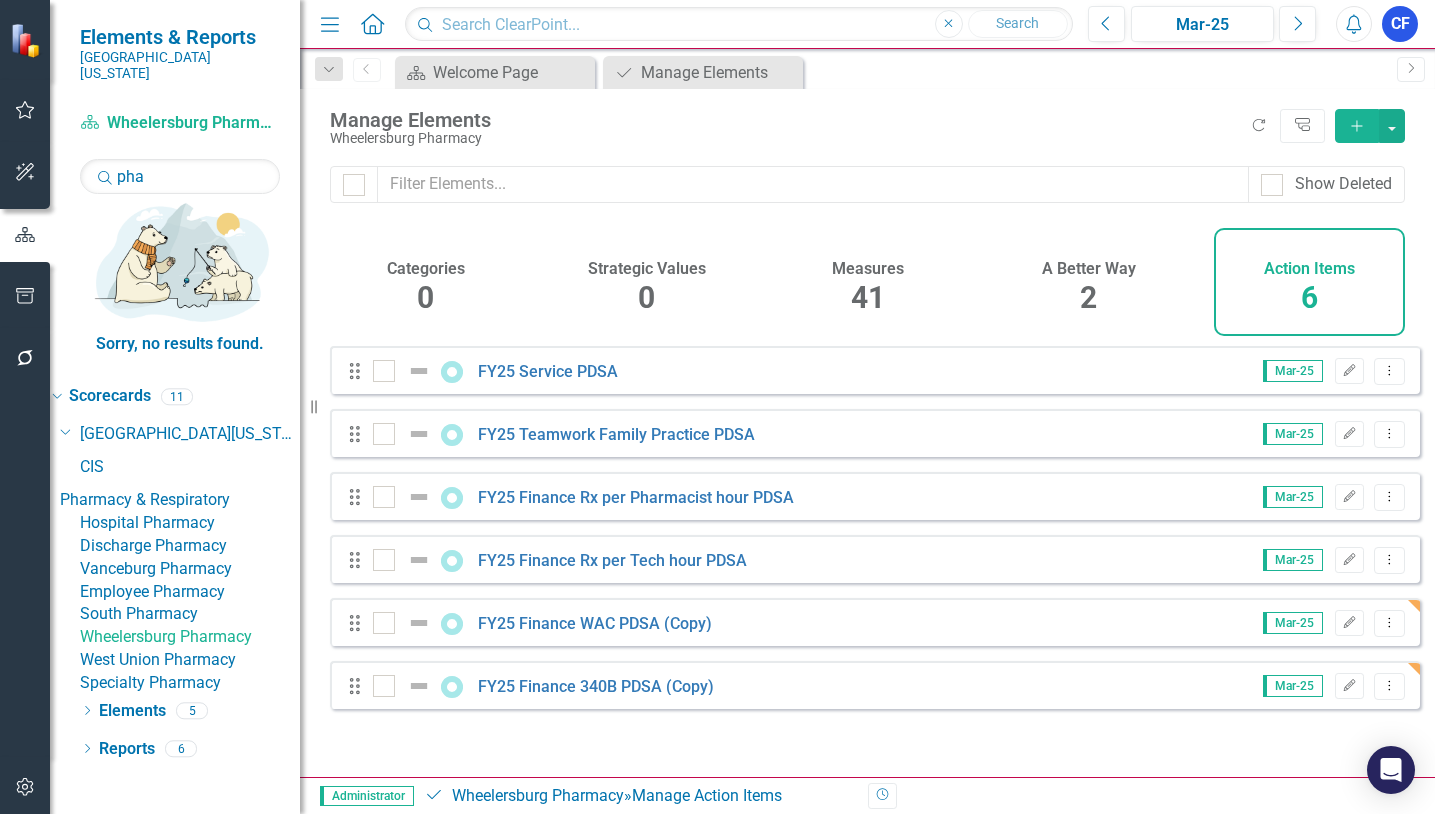 click on "Wheelersburg Pharmacy" at bounding box center (190, 637) 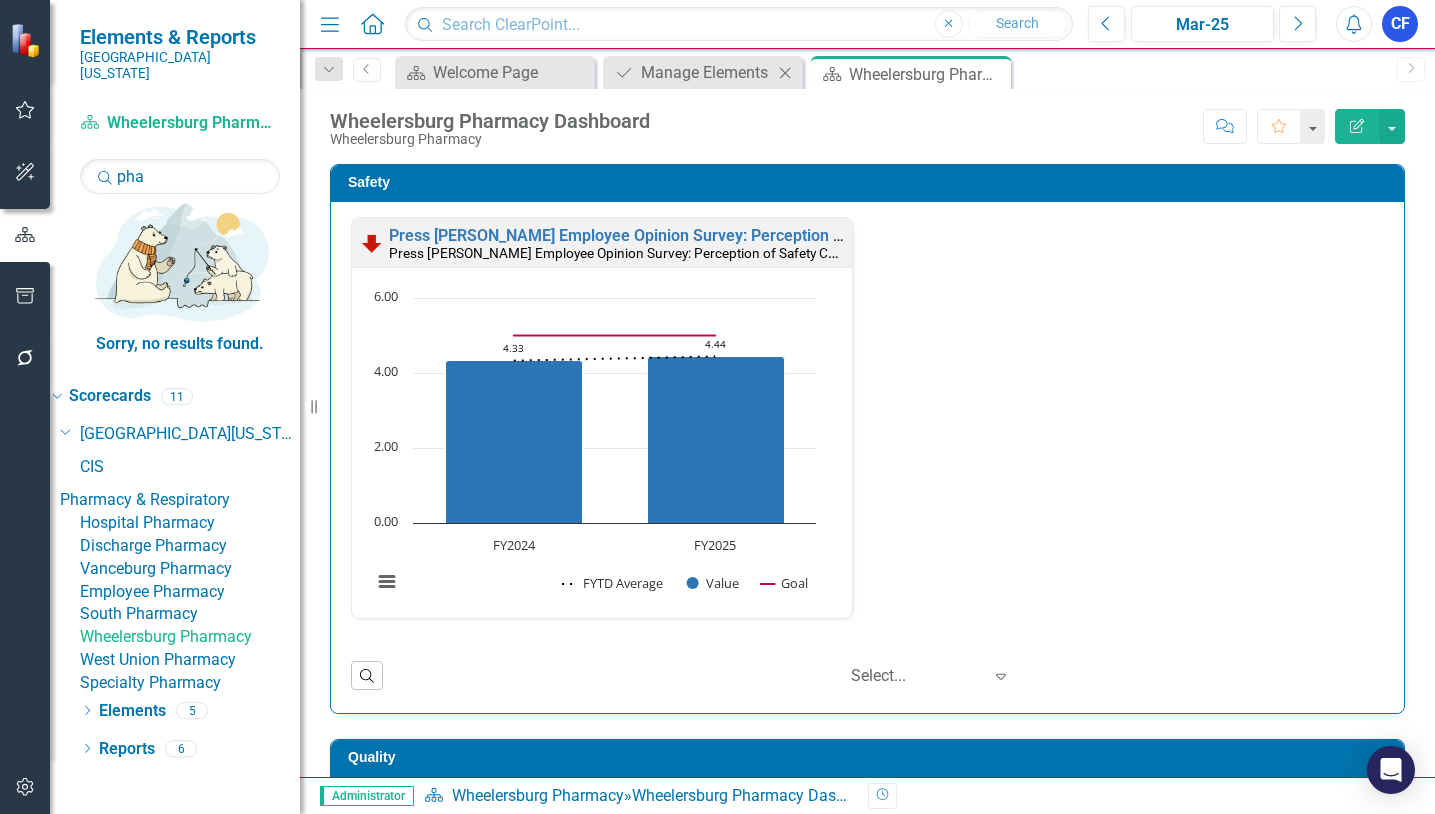 click on "Close" 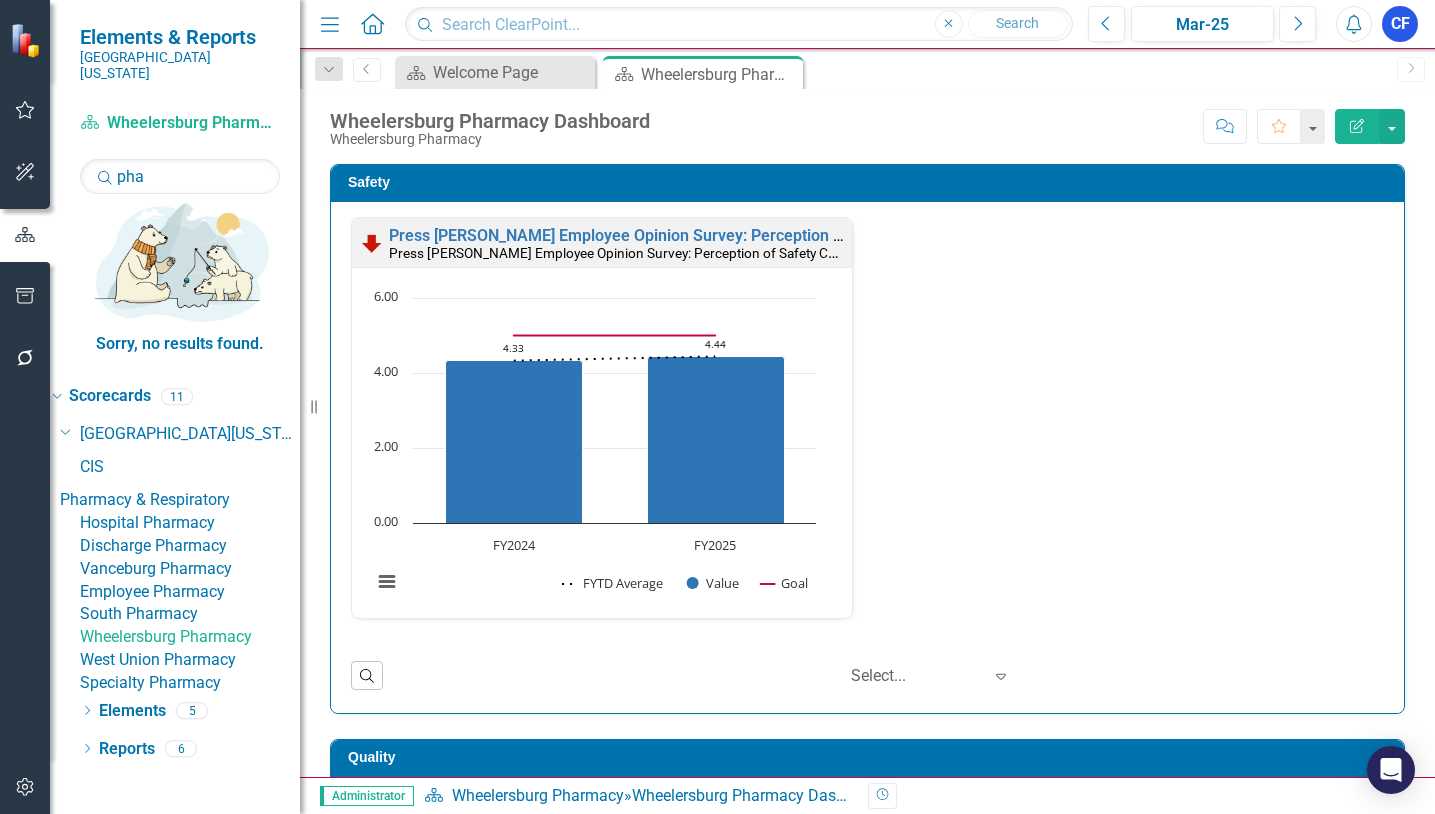 scroll, scrollTop: 1, scrollLeft: 0, axis: vertical 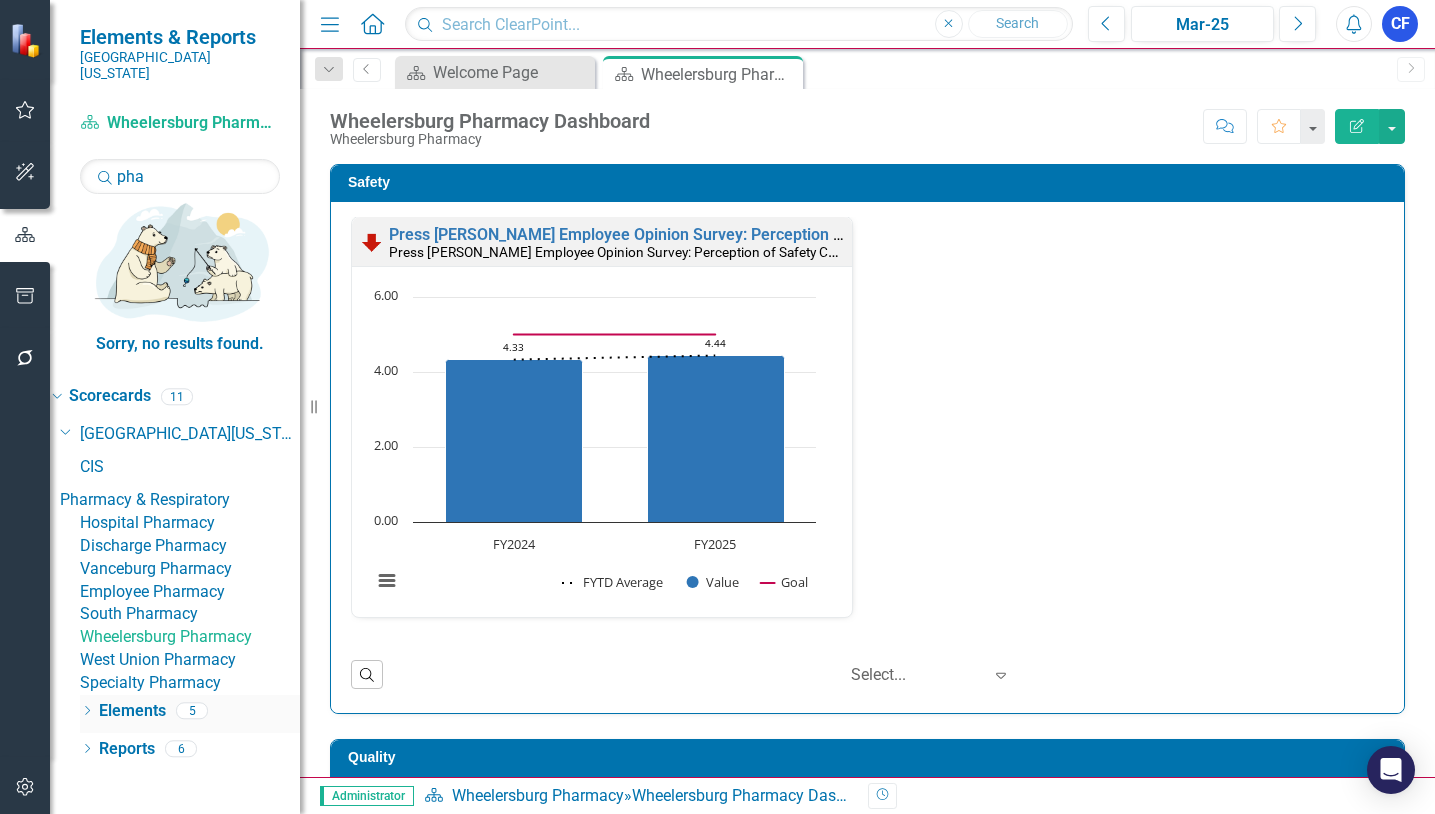 click on "Elements" at bounding box center (132, 711) 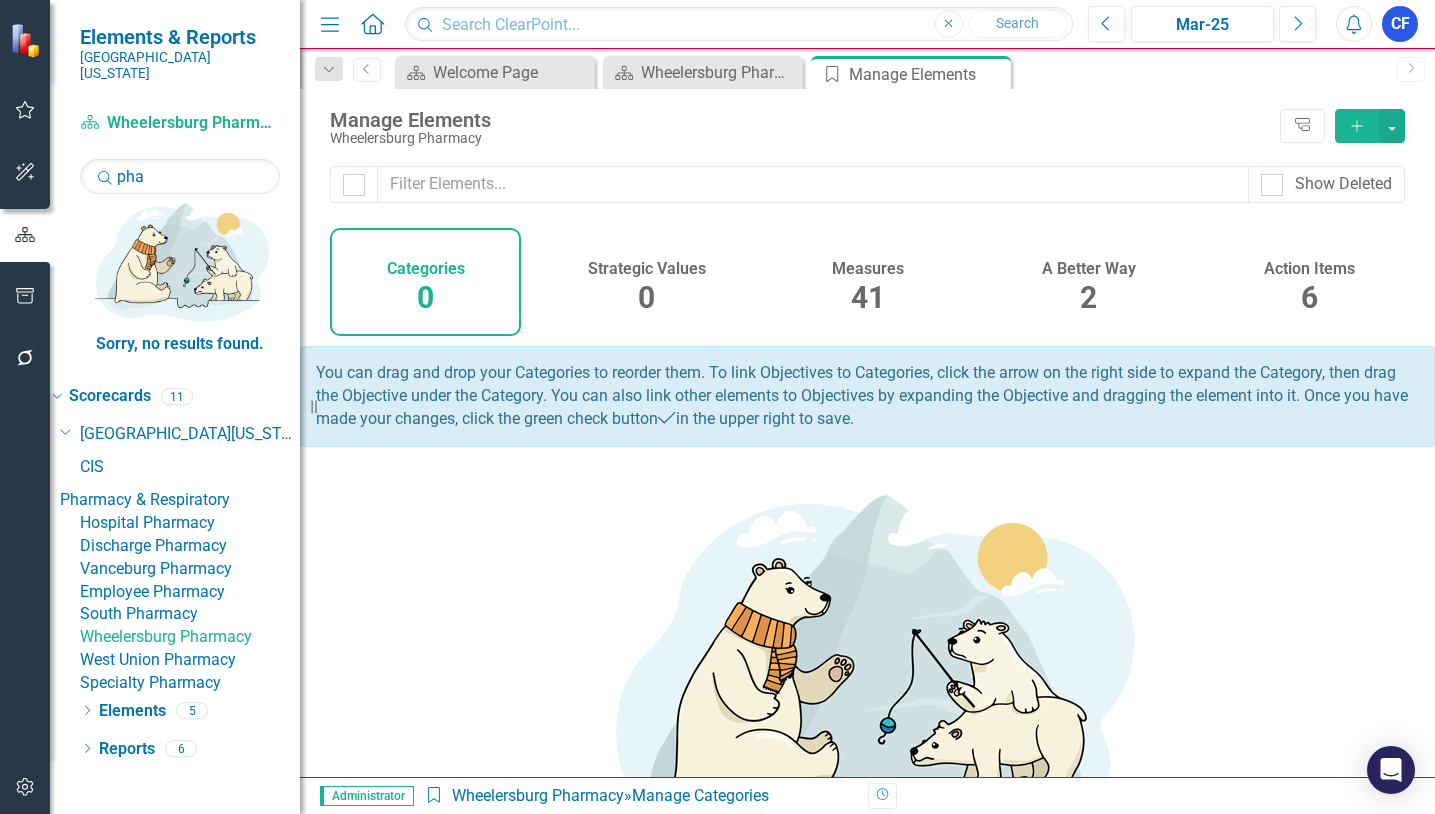 click on "Action Items" at bounding box center [1309, 269] 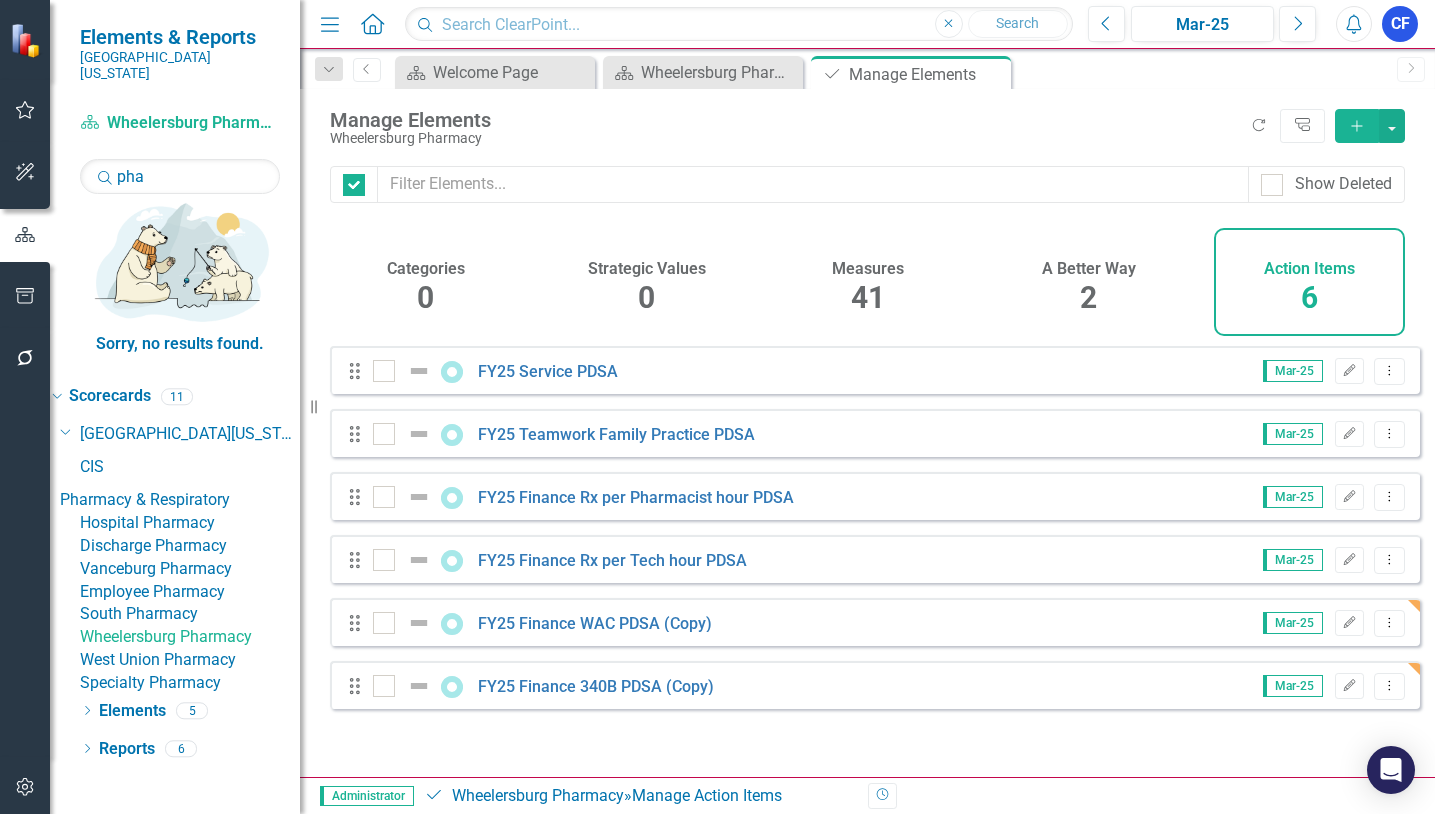 checkbox on "false" 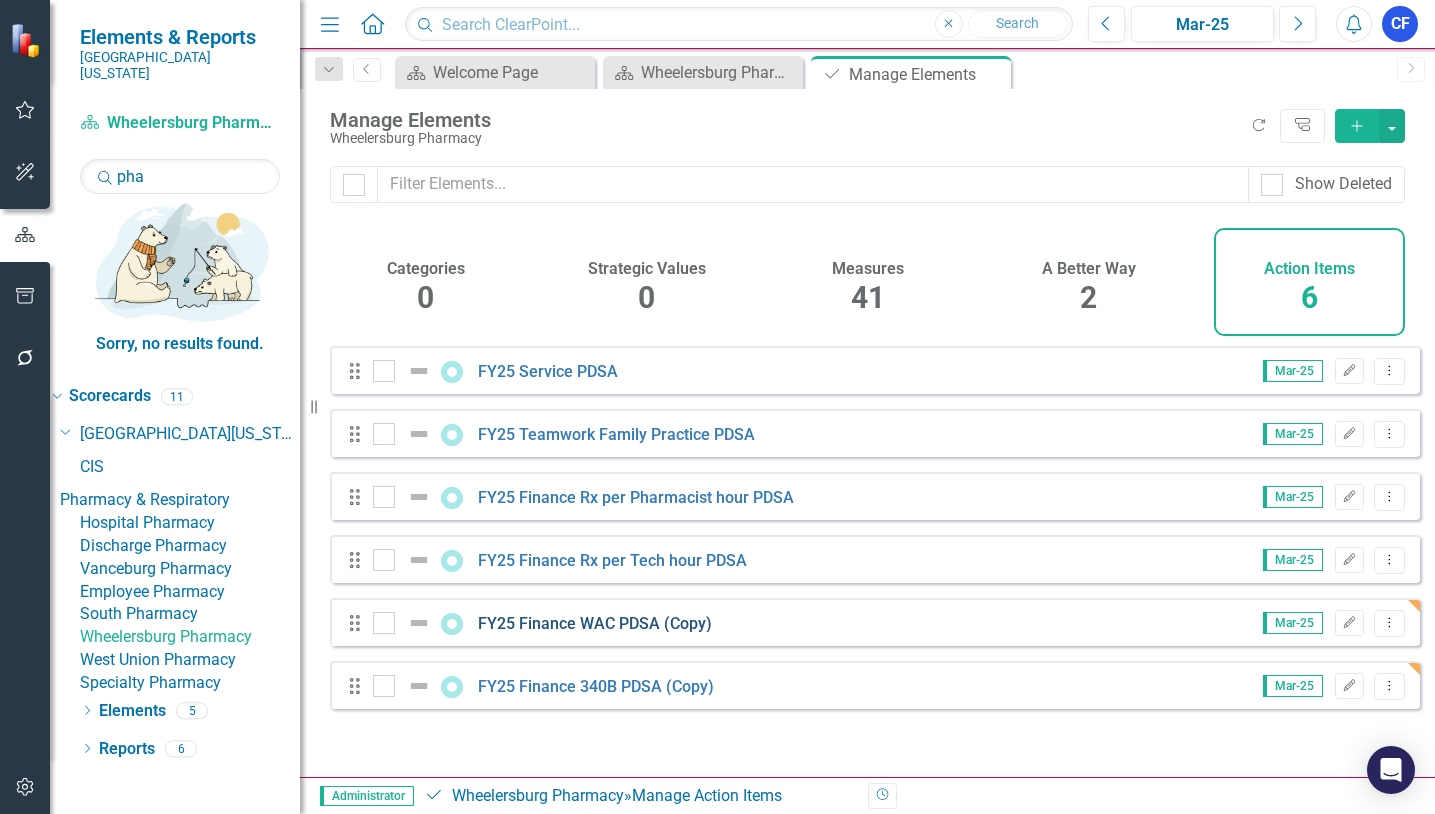 click on "FY25 Finance WAC PDSA (Copy)" at bounding box center [595, 623] 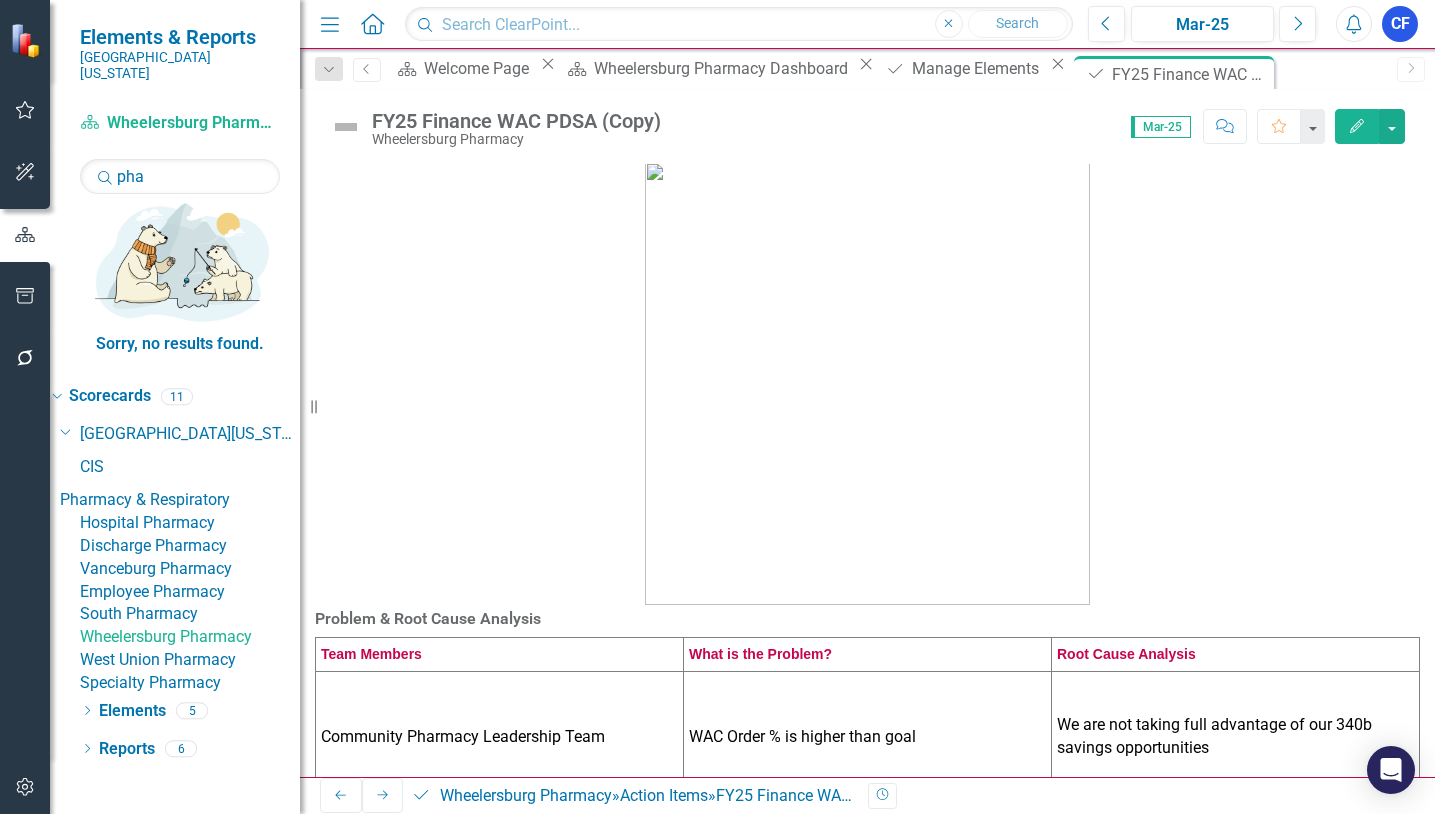 drag, startPoint x: 1152, startPoint y: 74, endPoint x: 1130, endPoint y: 82, distance: 23.409399 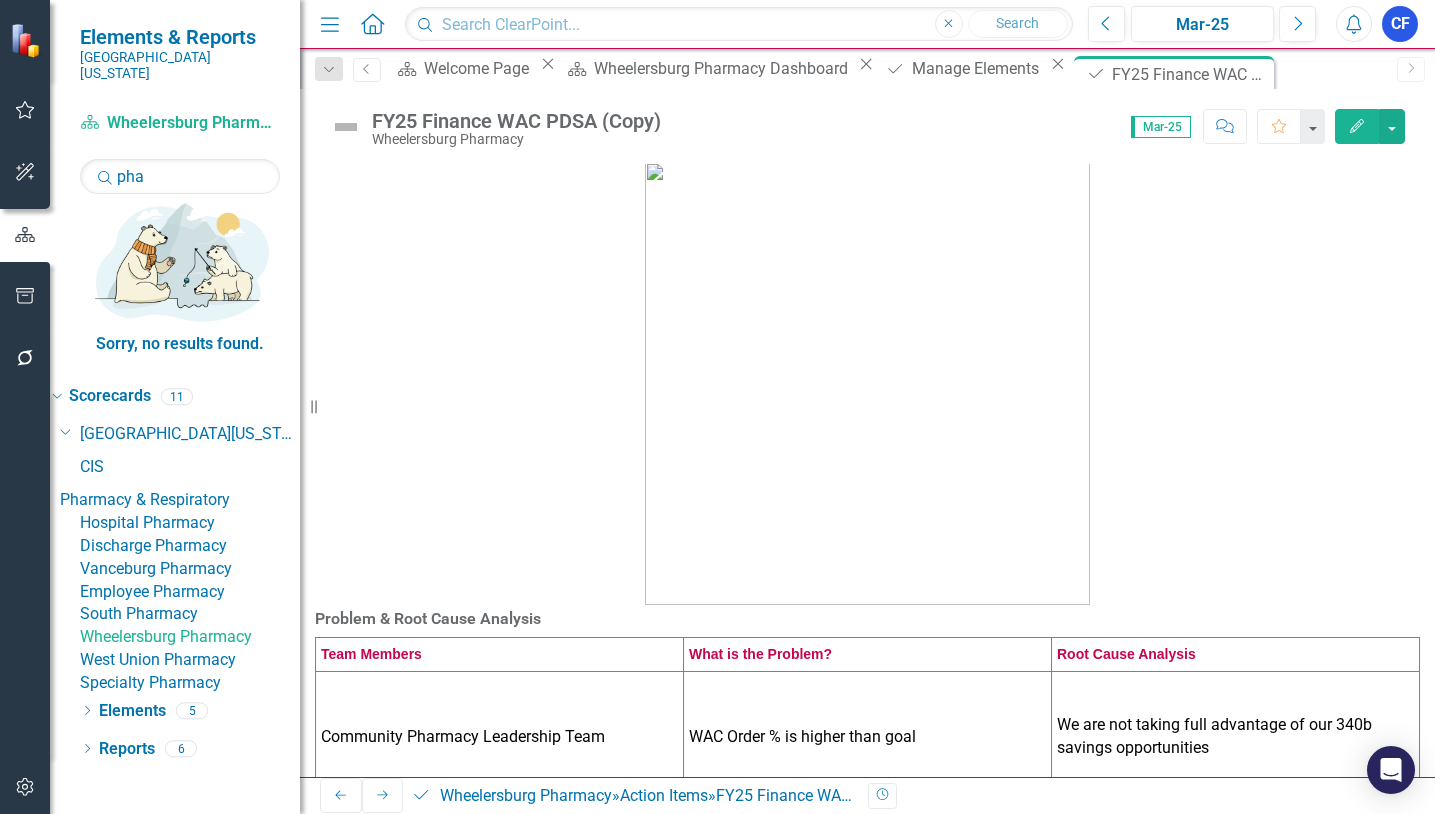 click on "Close" 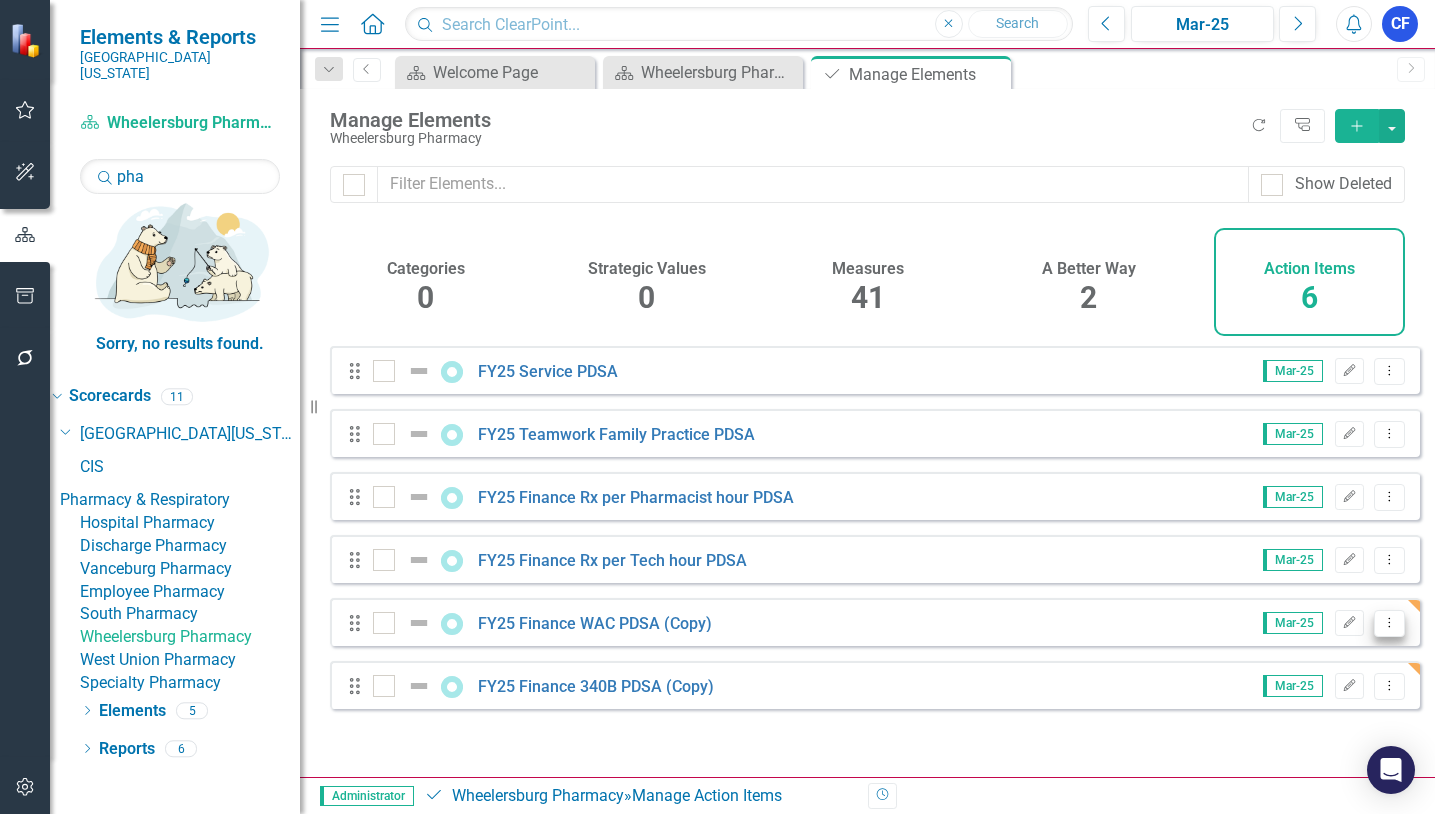 click on "Dropdown Menu" 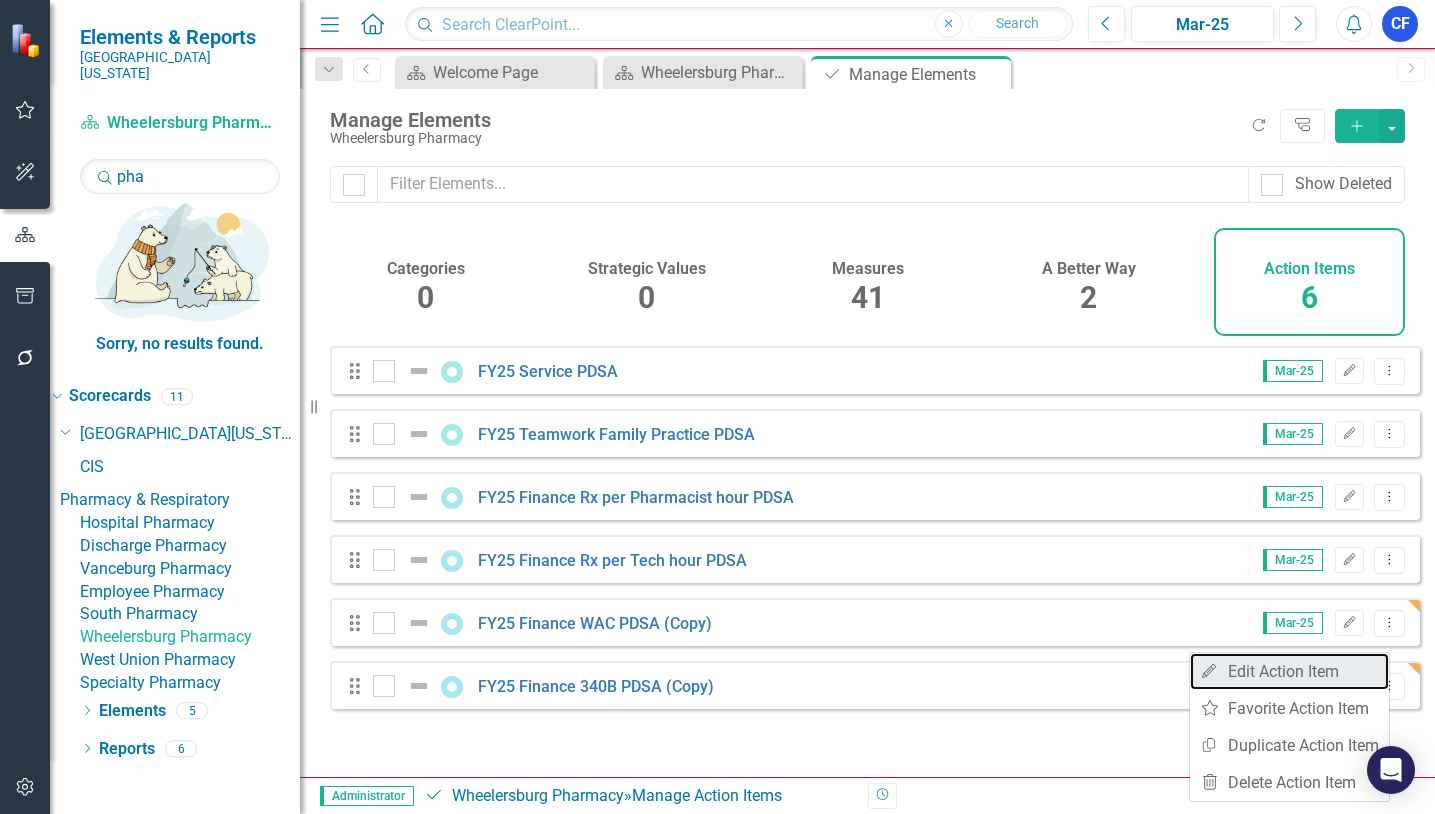 click on "Edit Edit Action Item" at bounding box center [1289, 671] 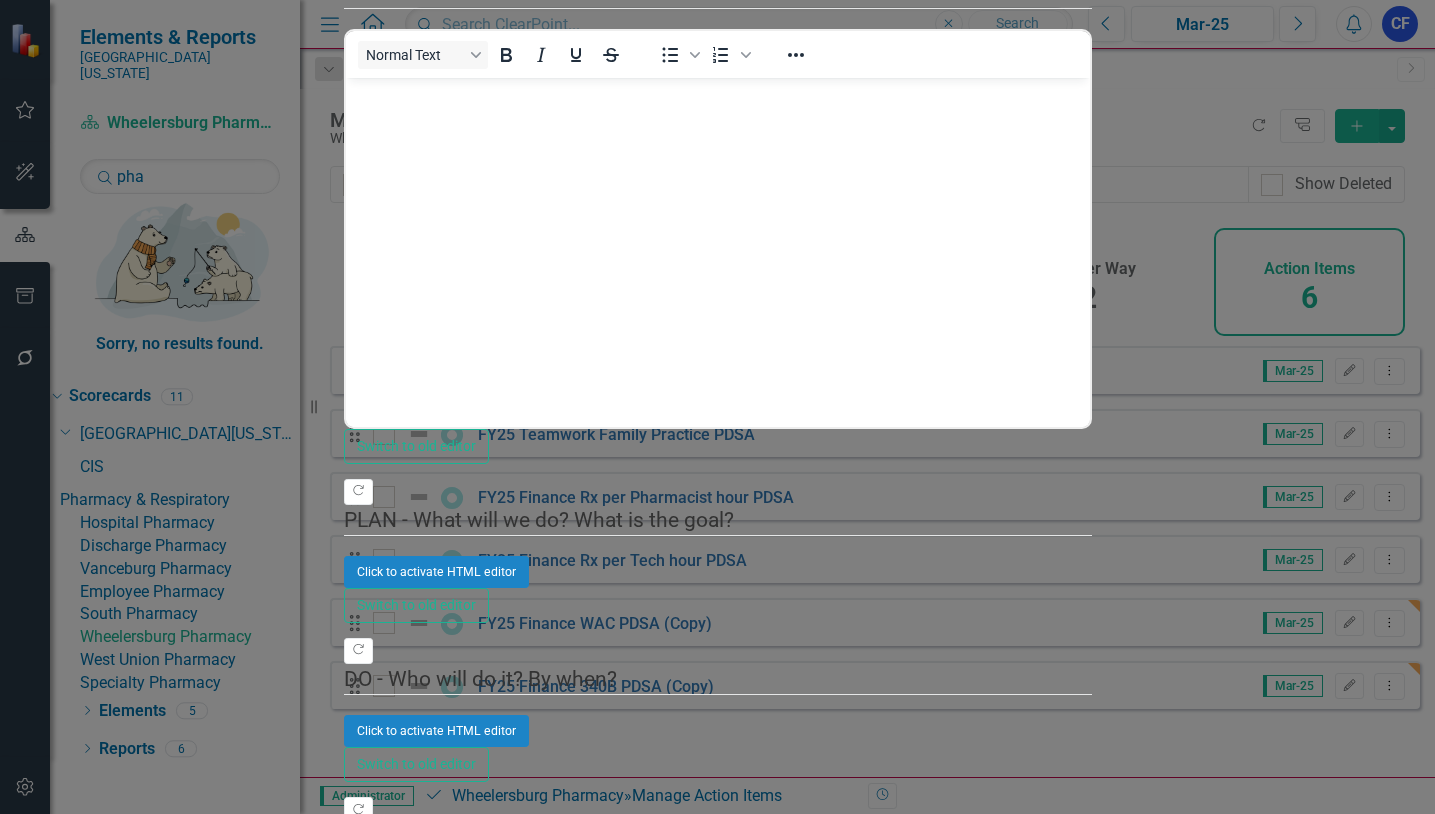 scroll, scrollTop: 0, scrollLeft: 0, axis: both 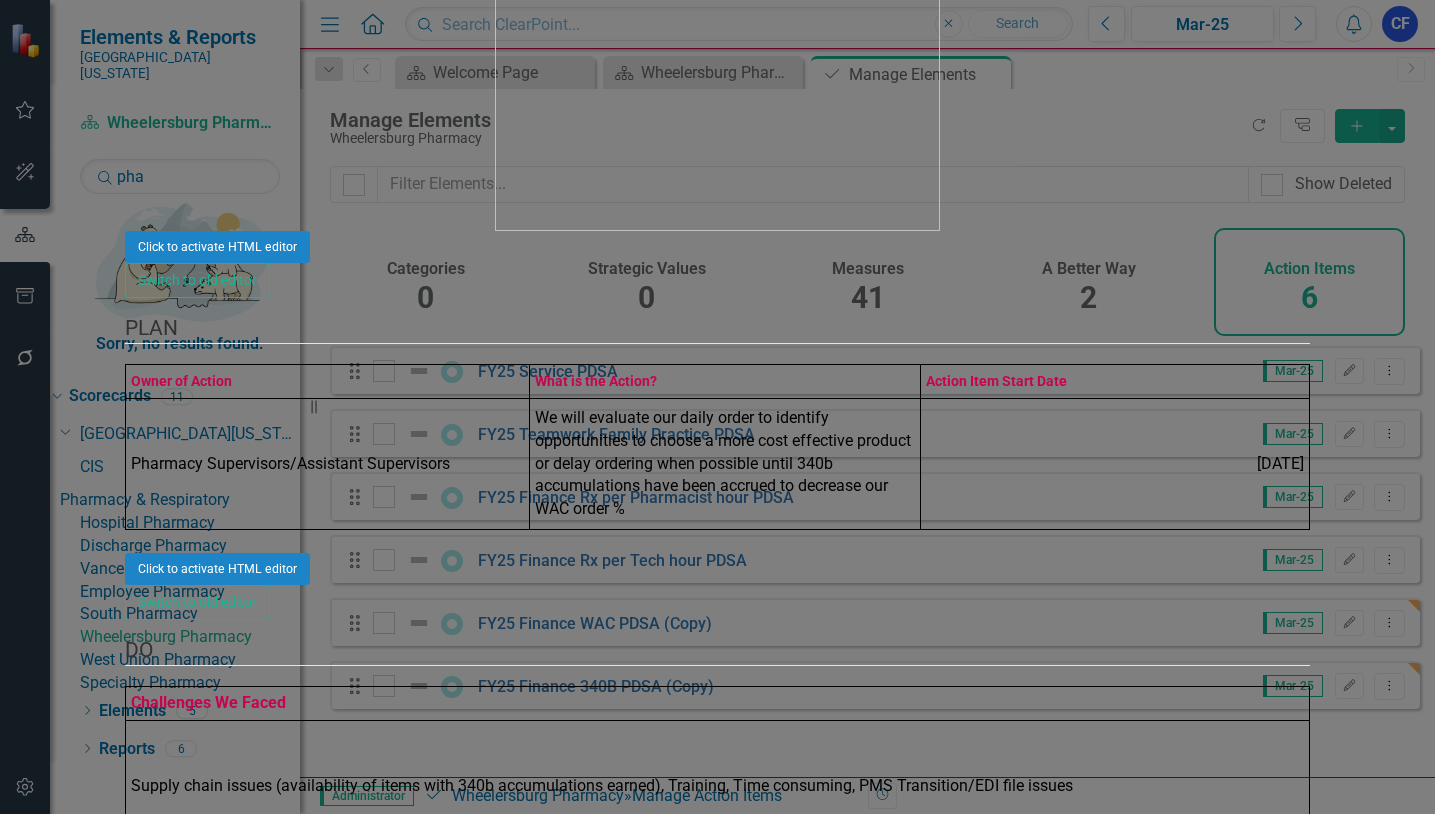 drag, startPoint x: 681, startPoint y: 182, endPoint x: 613, endPoint y: 185, distance: 68.06615 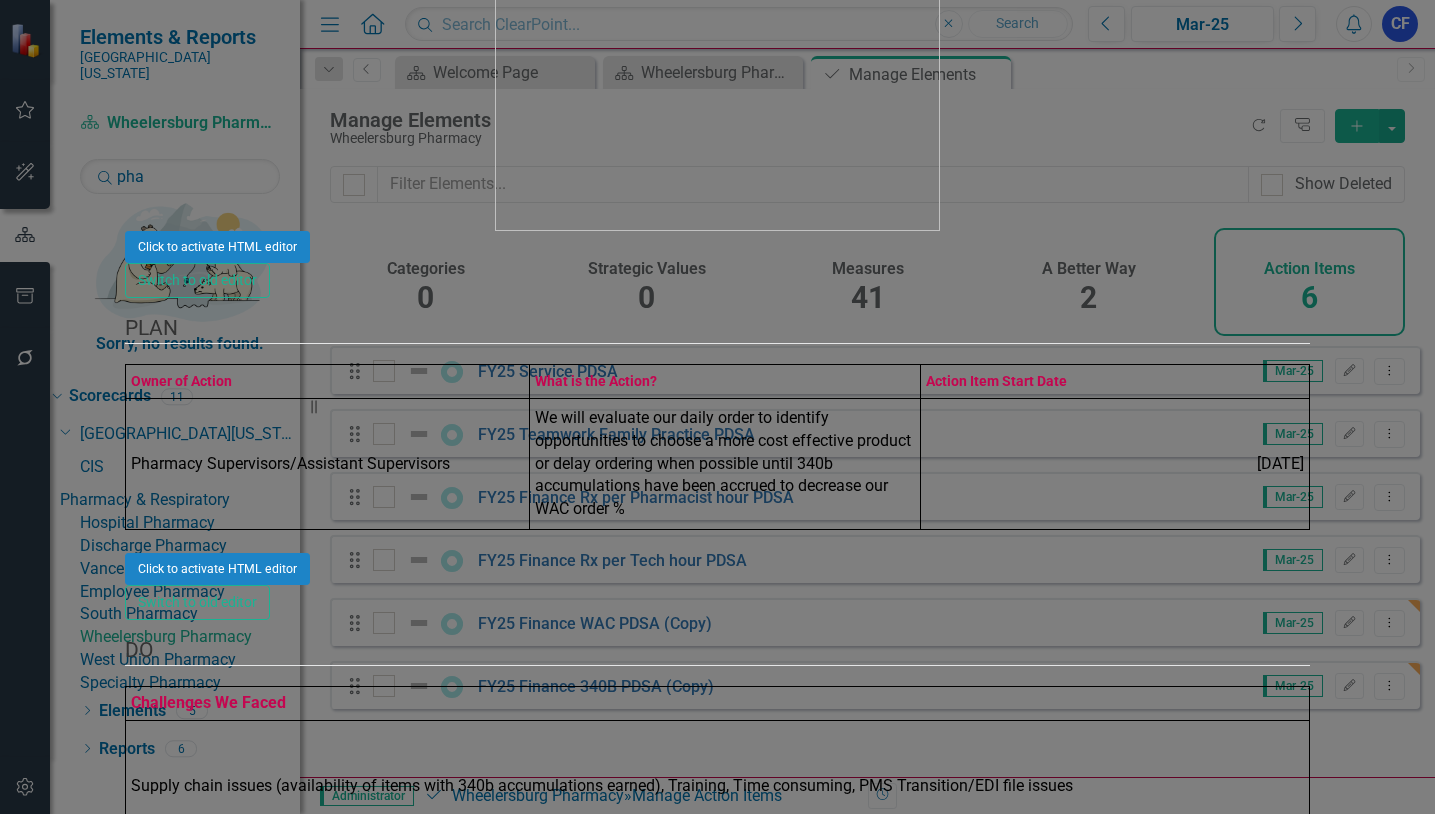 click on "FY25 Finance WAC PDSA (Copy)" at bounding box center [717, -1038] 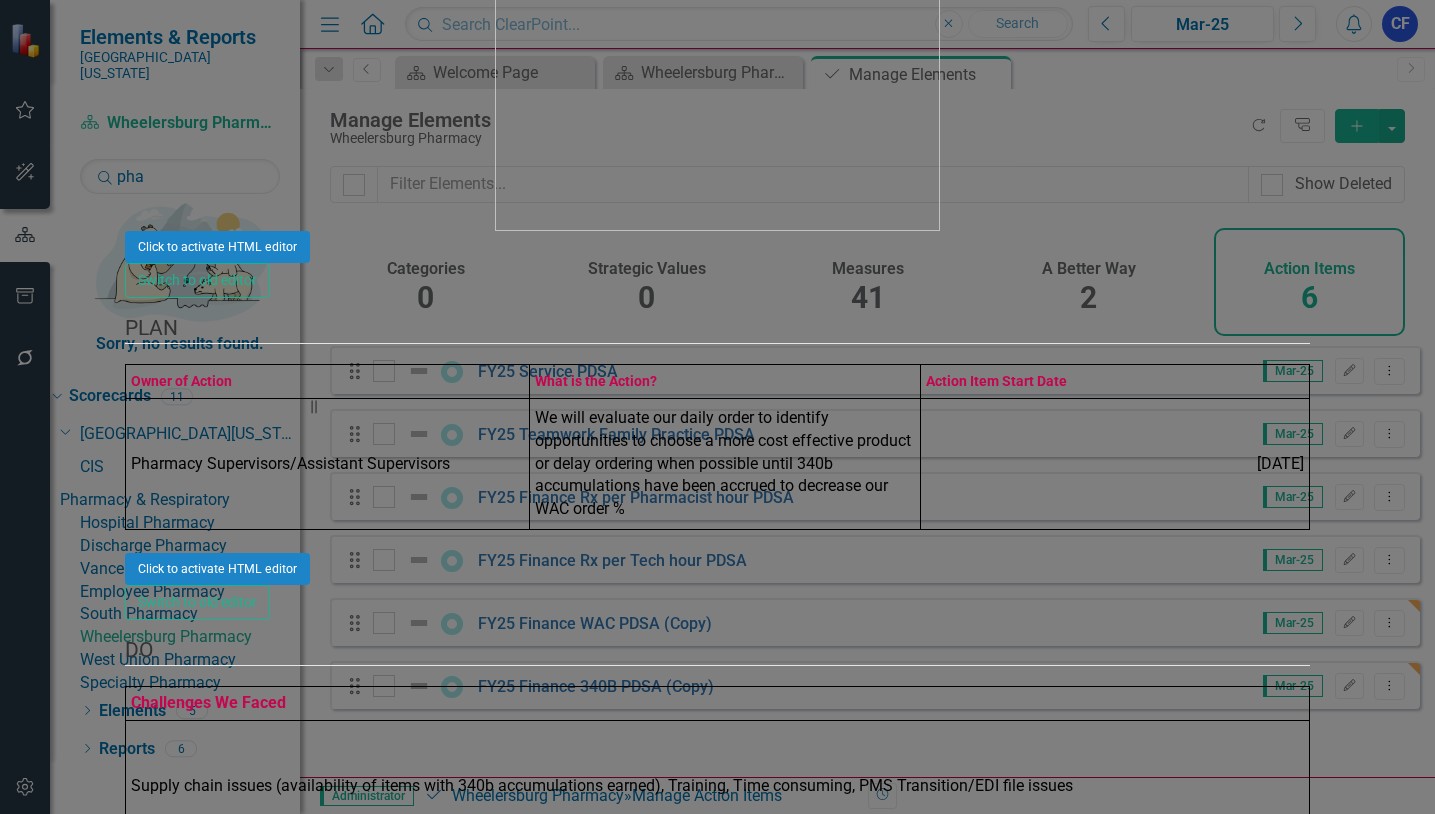 type on "FY25 Finance WAC PDSA" 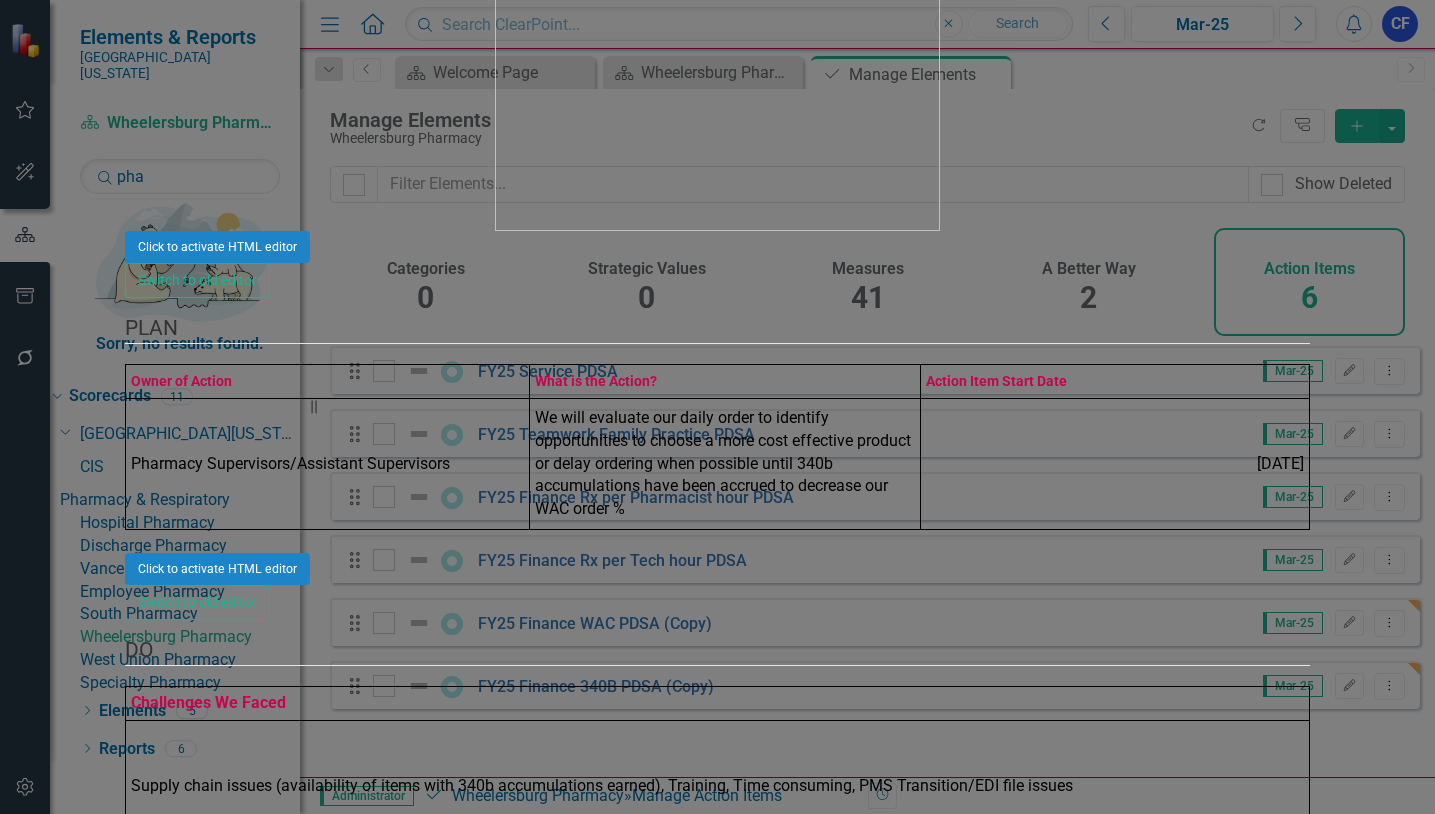 click on "Save" at bounding box center [221, 3430] 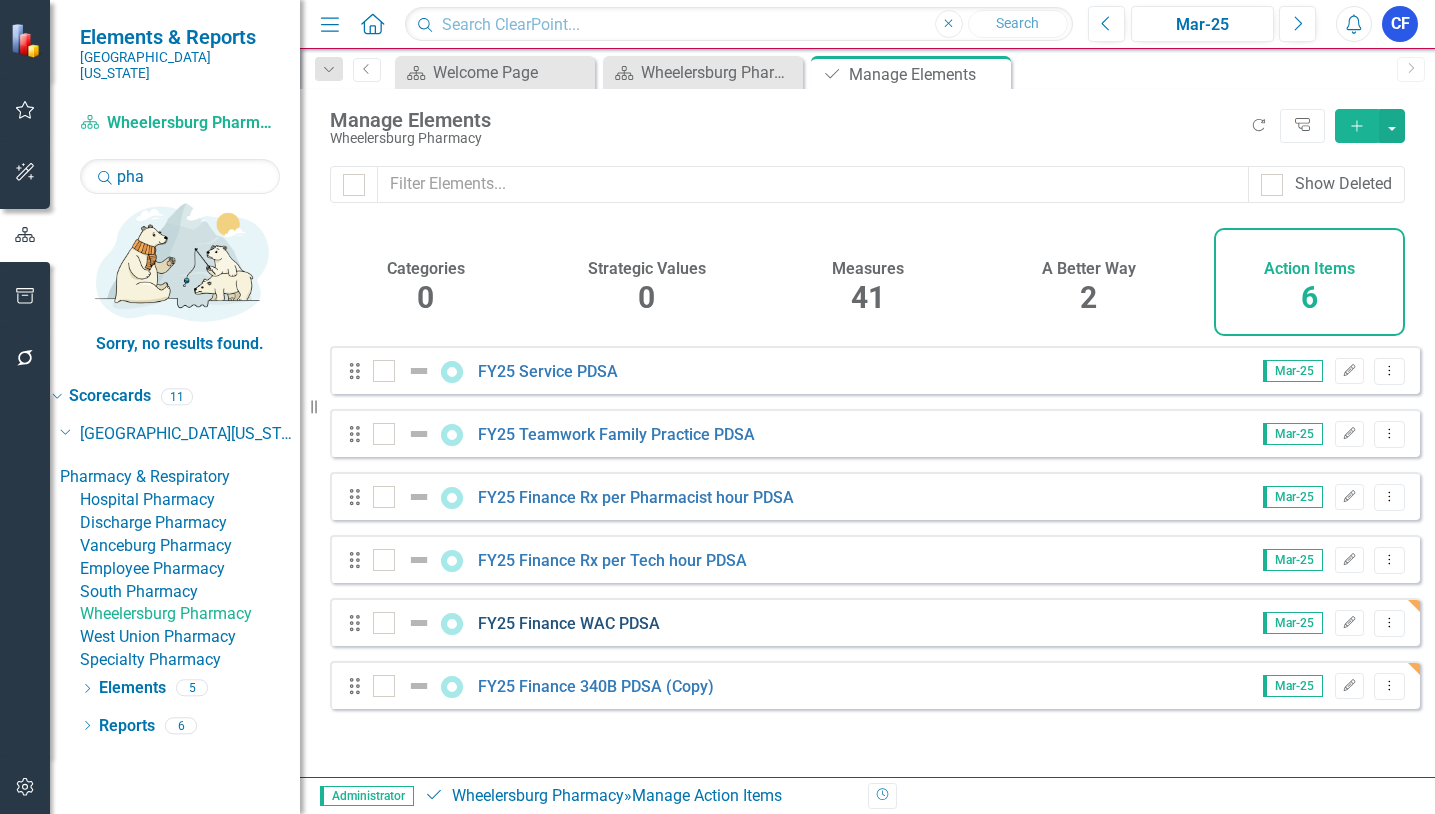 click on "FY25 Finance WAC PDSA" at bounding box center [569, 623] 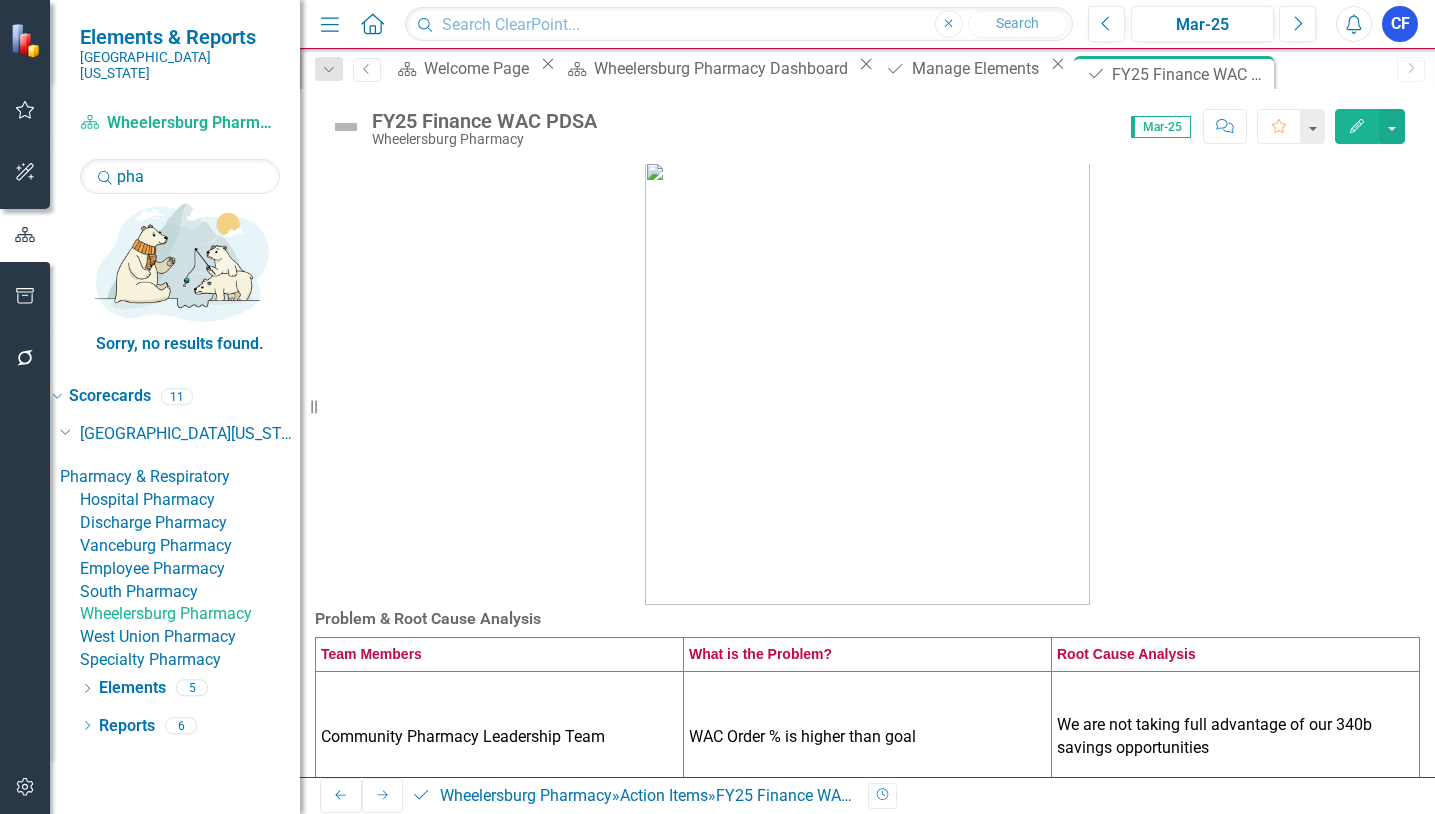 scroll, scrollTop: 400, scrollLeft: 0, axis: vertical 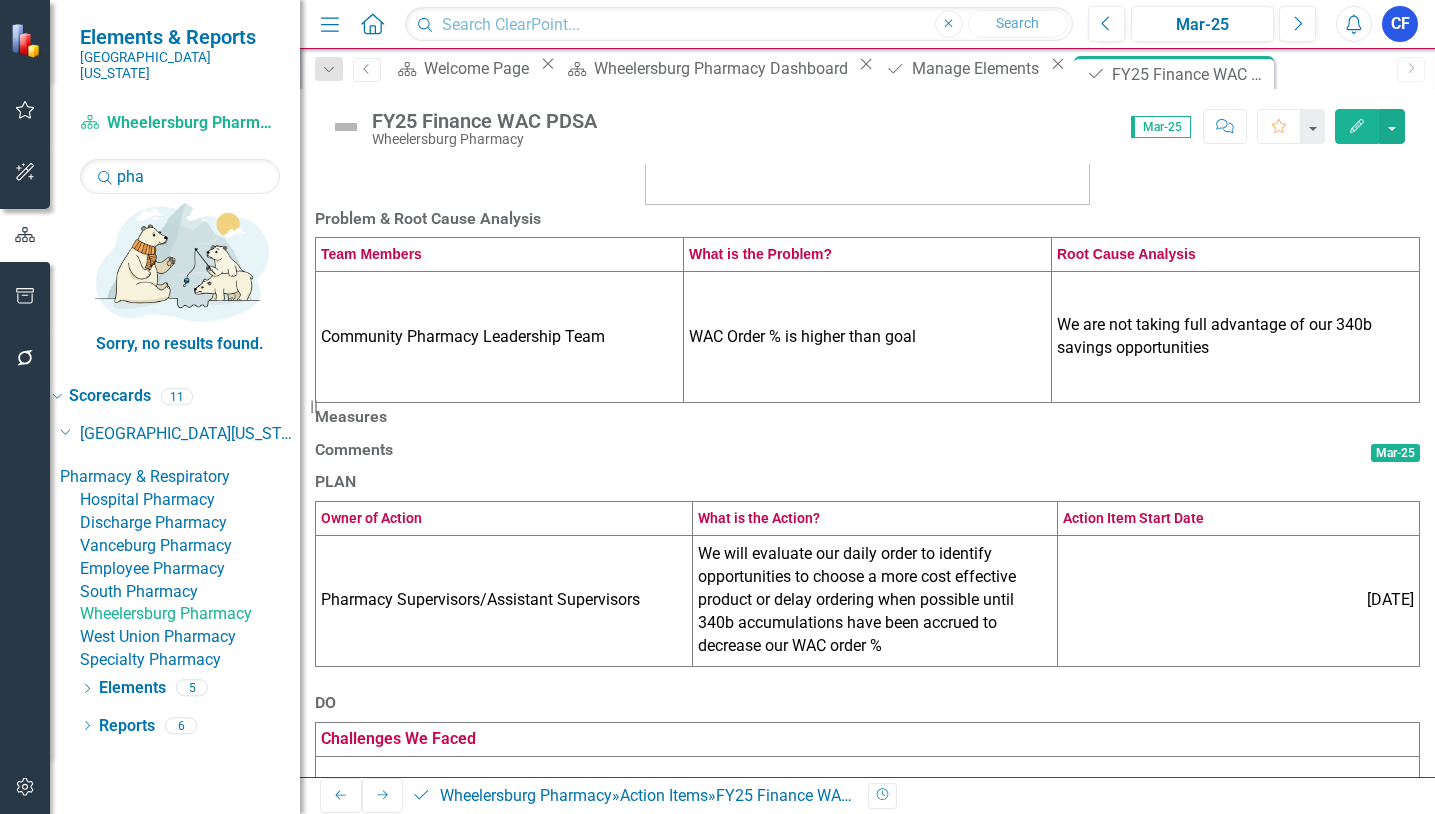 click on "Measures" at bounding box center [867, 417] 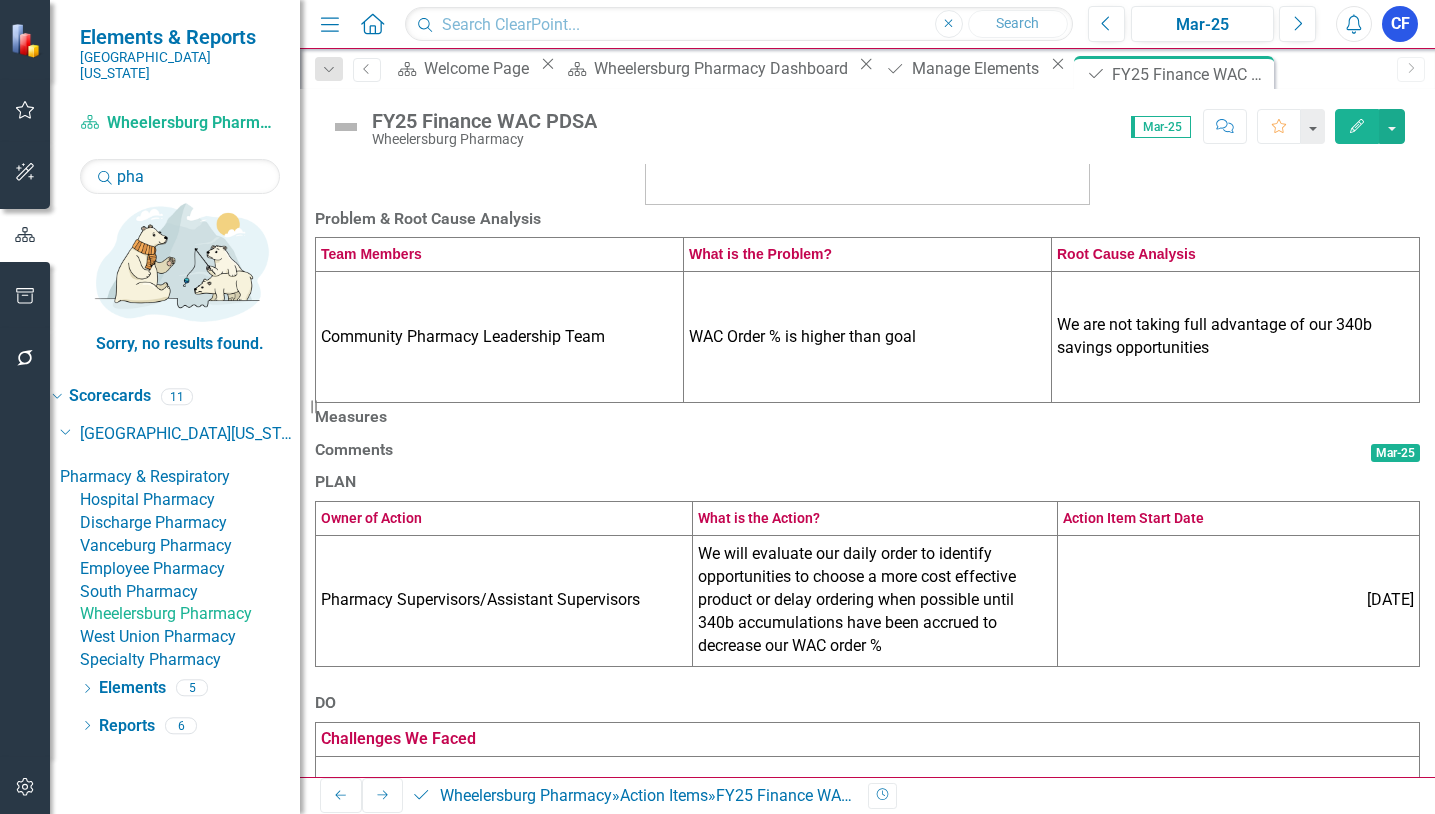 click on "Measures" at bounding box center (867, 417) 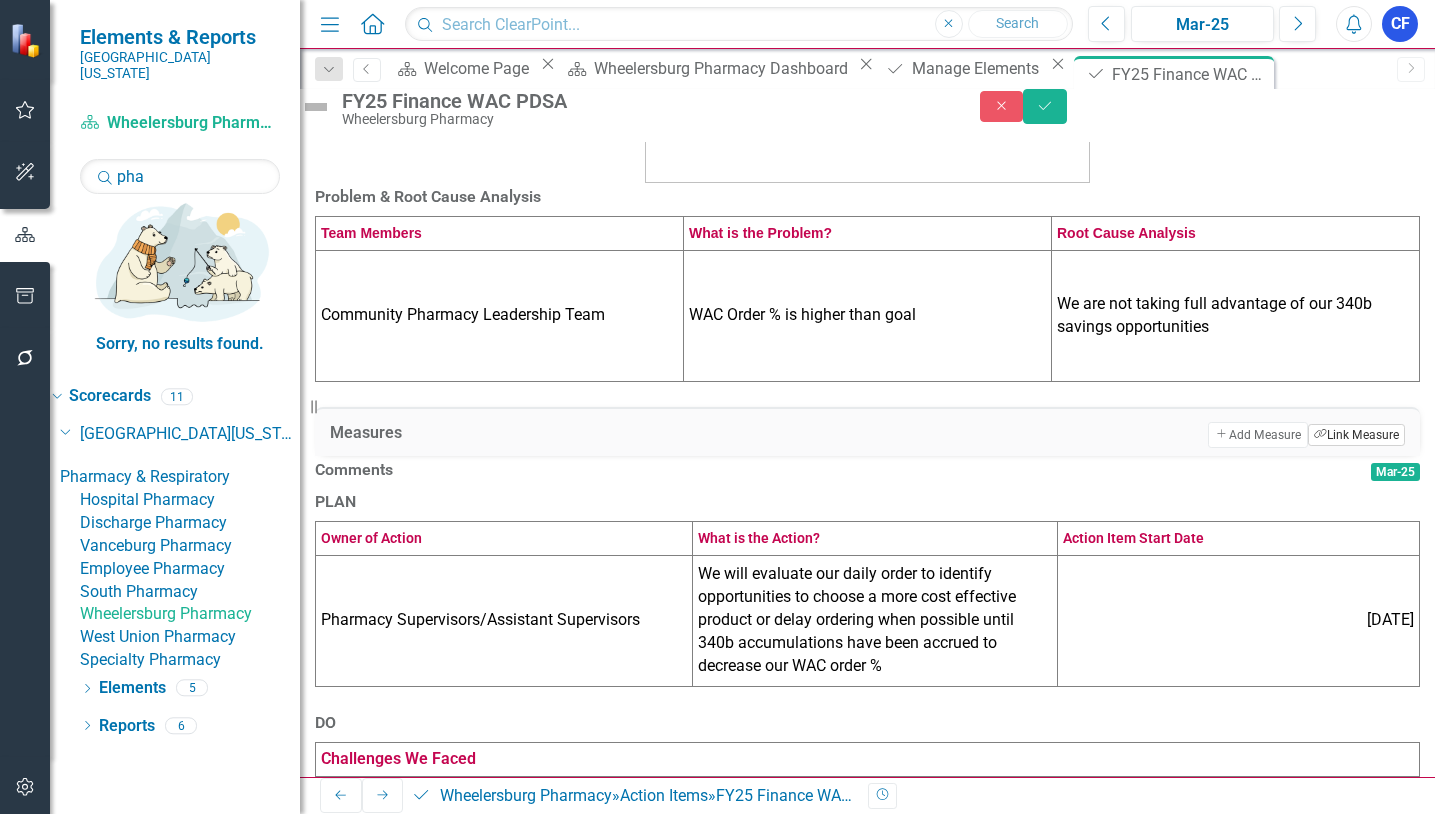 click on "Link Tag  Link Measure" at bounding box center [1356, 435] 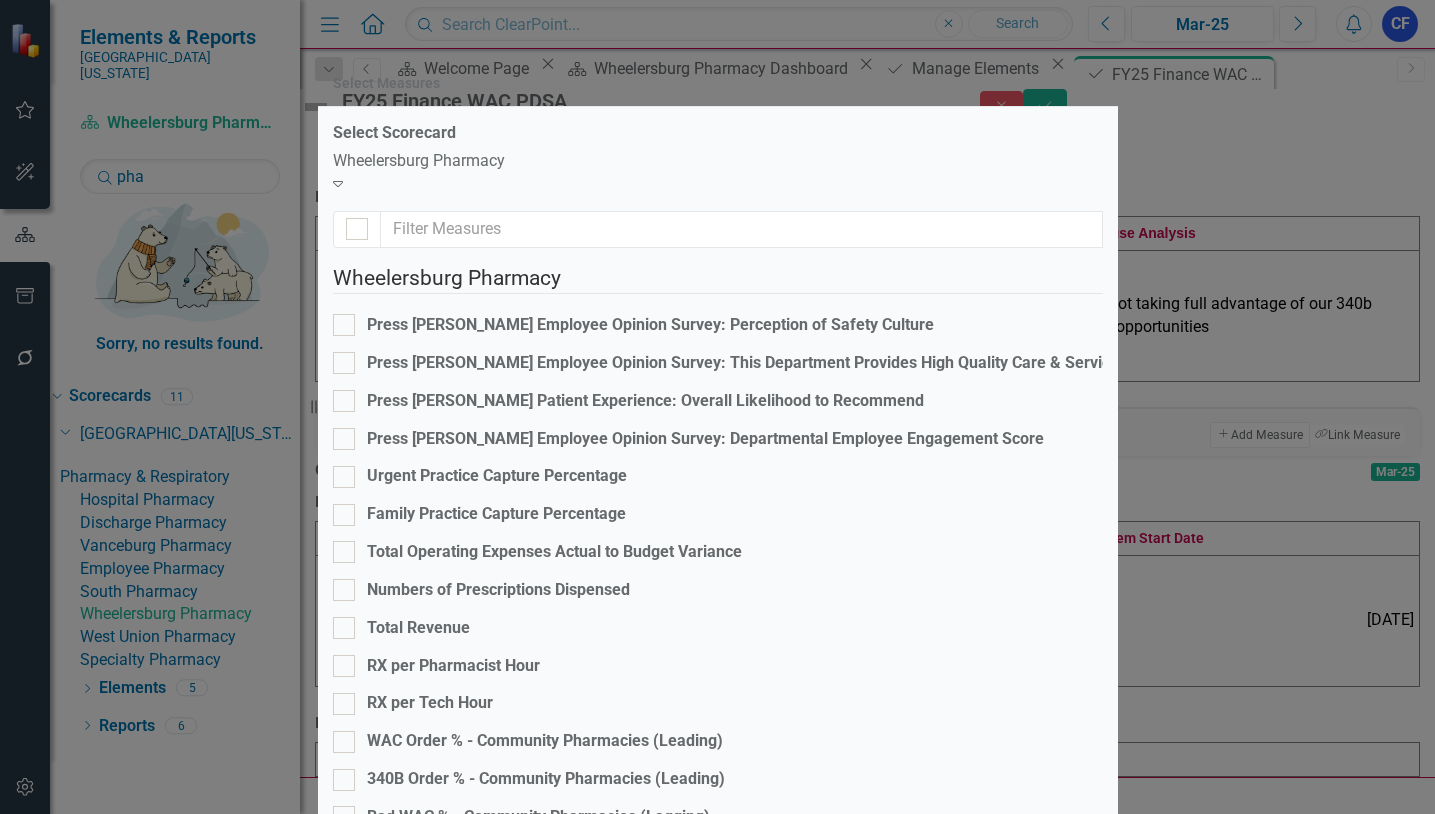 scroll, scrollTop: 100, scrollLeft: 0, axis: vertical 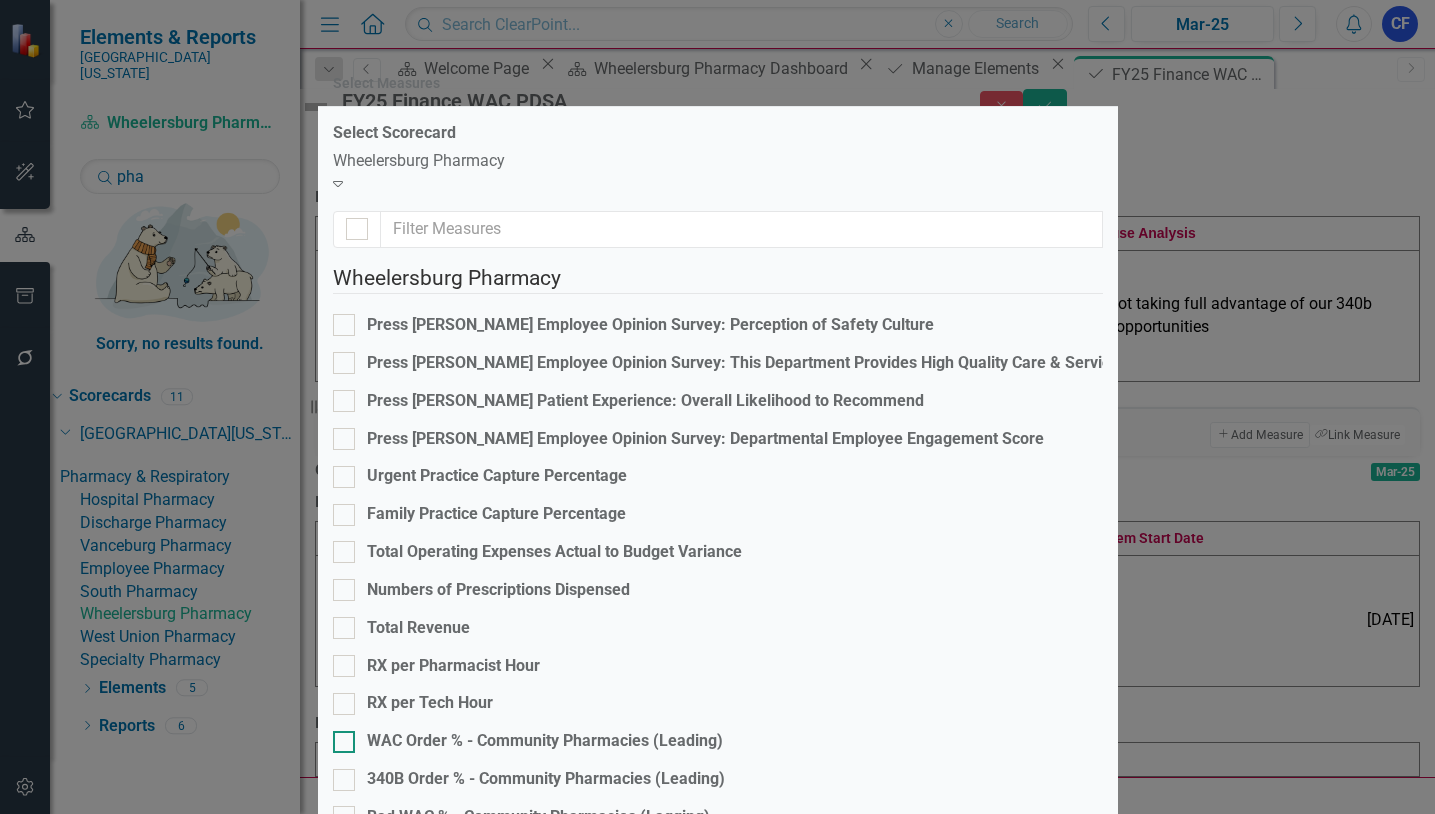 click on "WAC Order % - Community Pharmacies (Leading)" at bounding box center (339, 737) 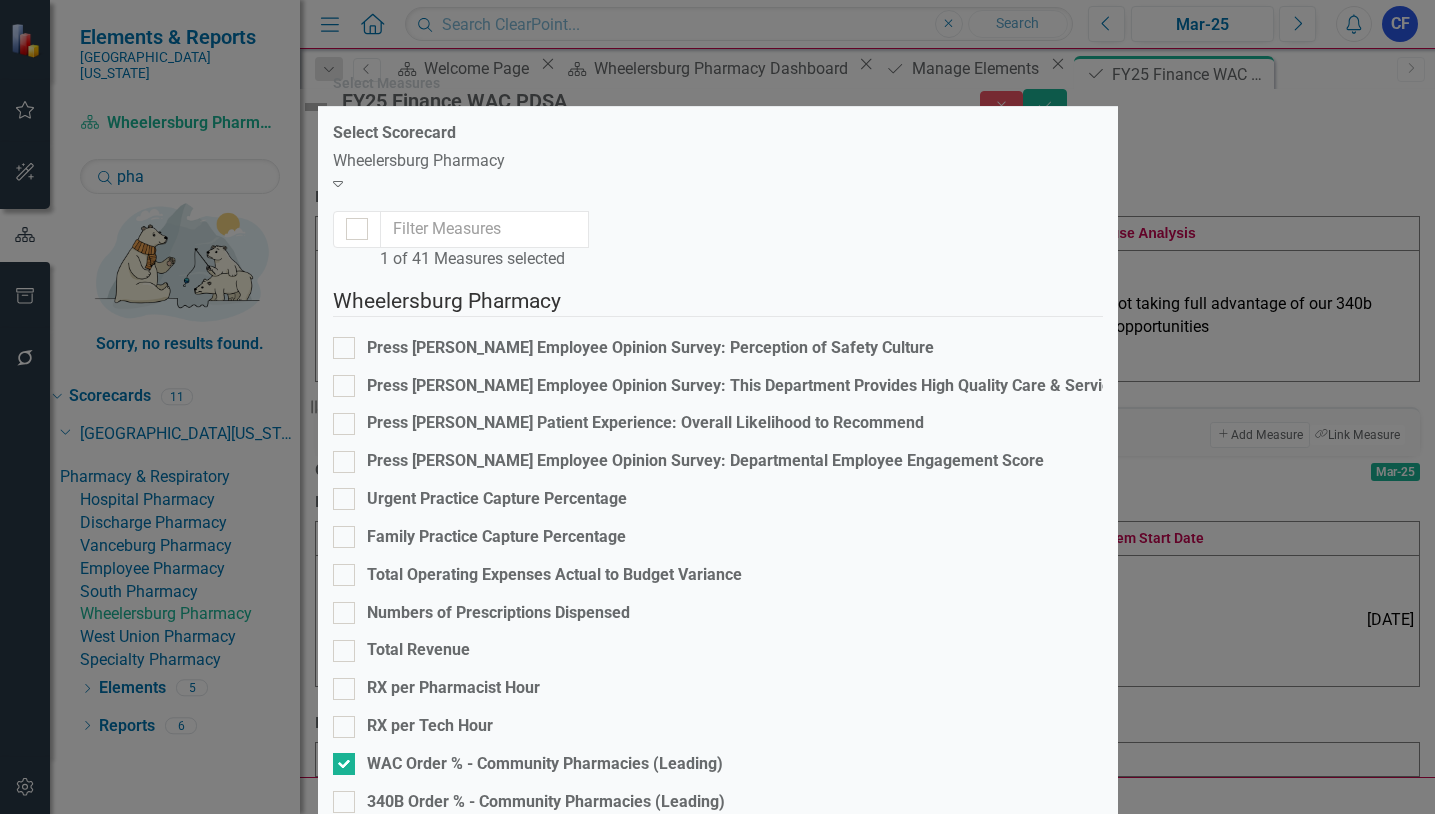 click on "Save" at bounding box center [1075, 1936] 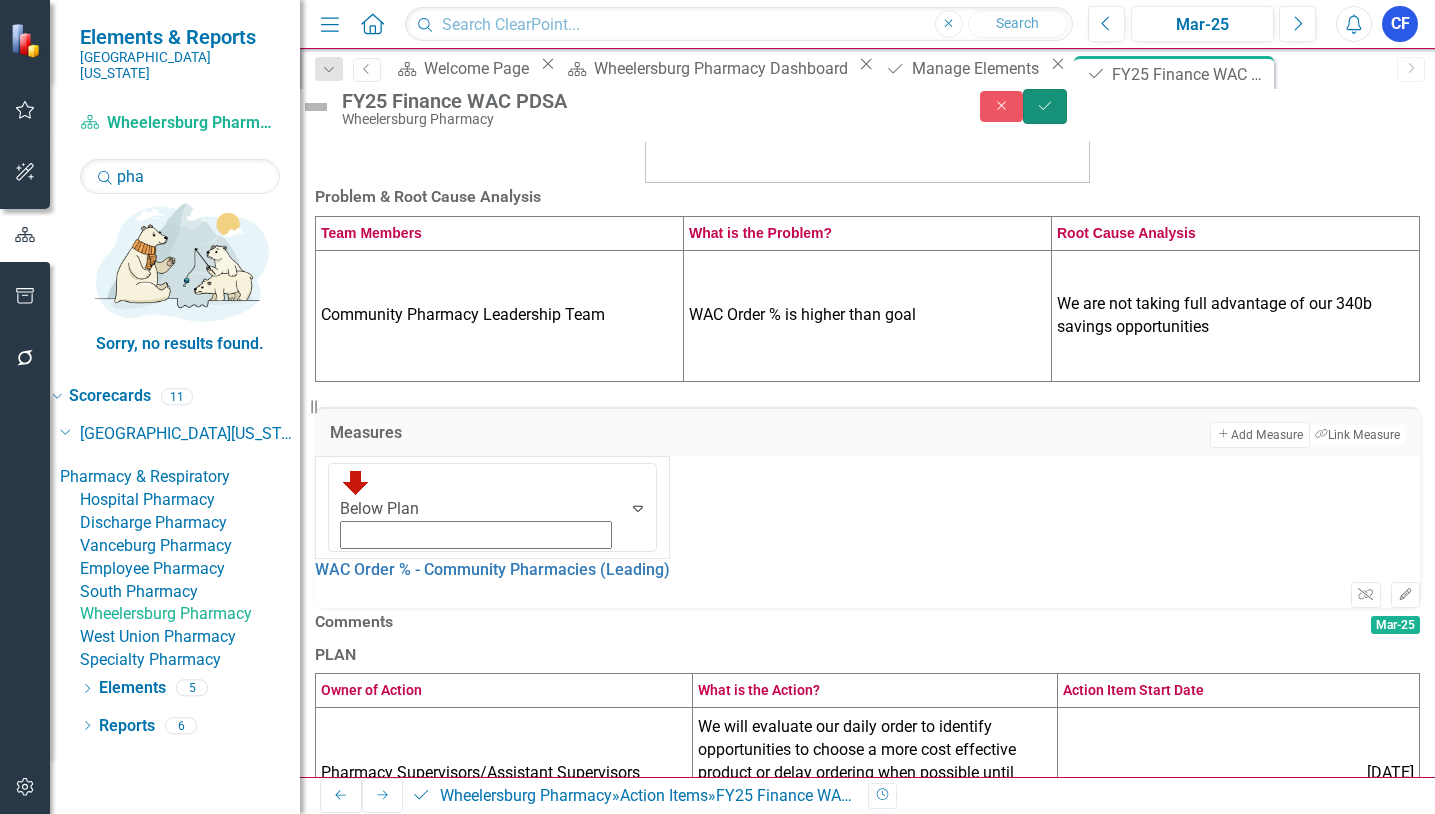 click on "Save" at bounding box center (1045, 106) 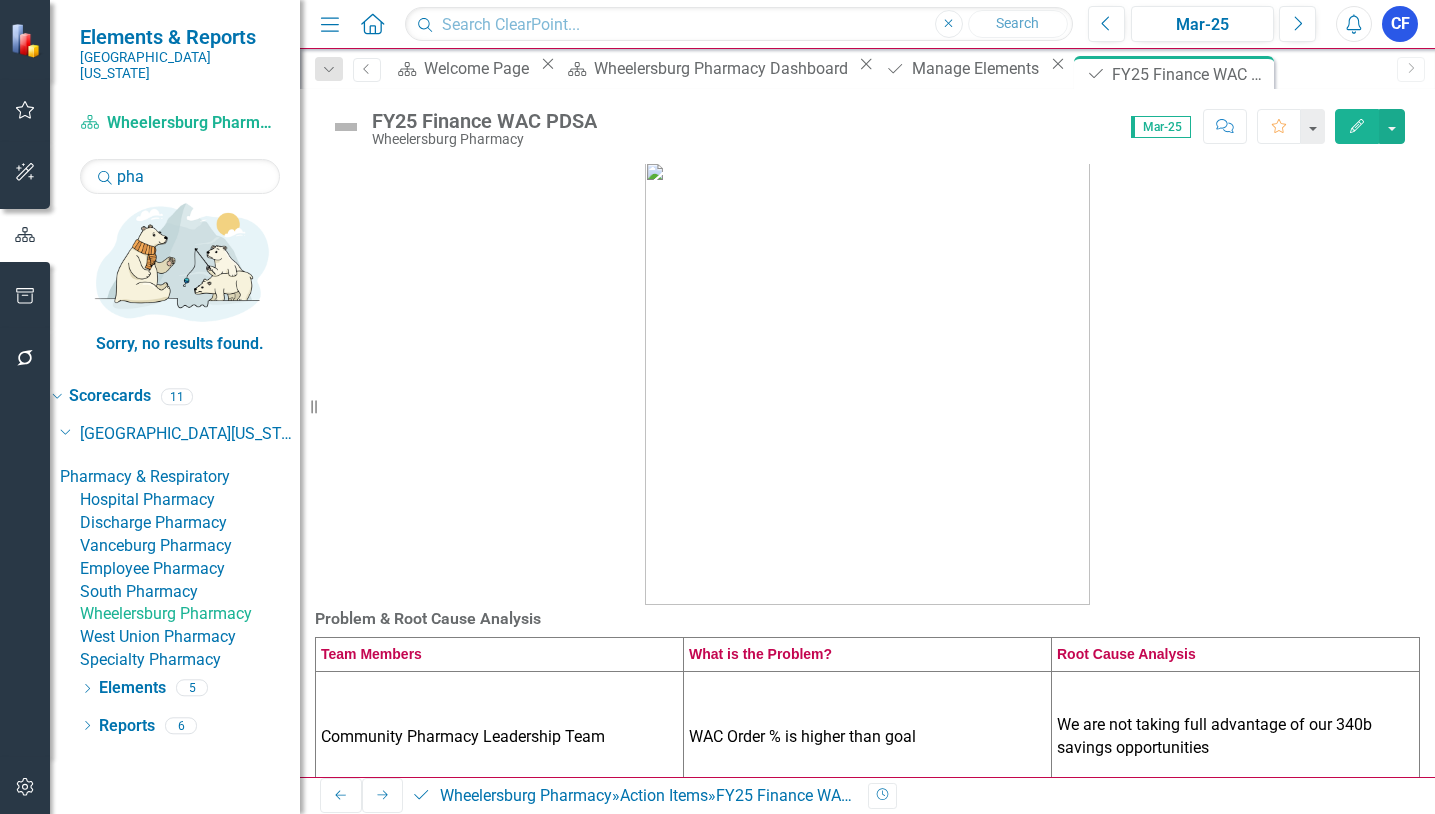 drag, startPoint x: 1151, startPoint y: 75, endPoint x: 1128, endPoint y: 83, distance: 24.351591 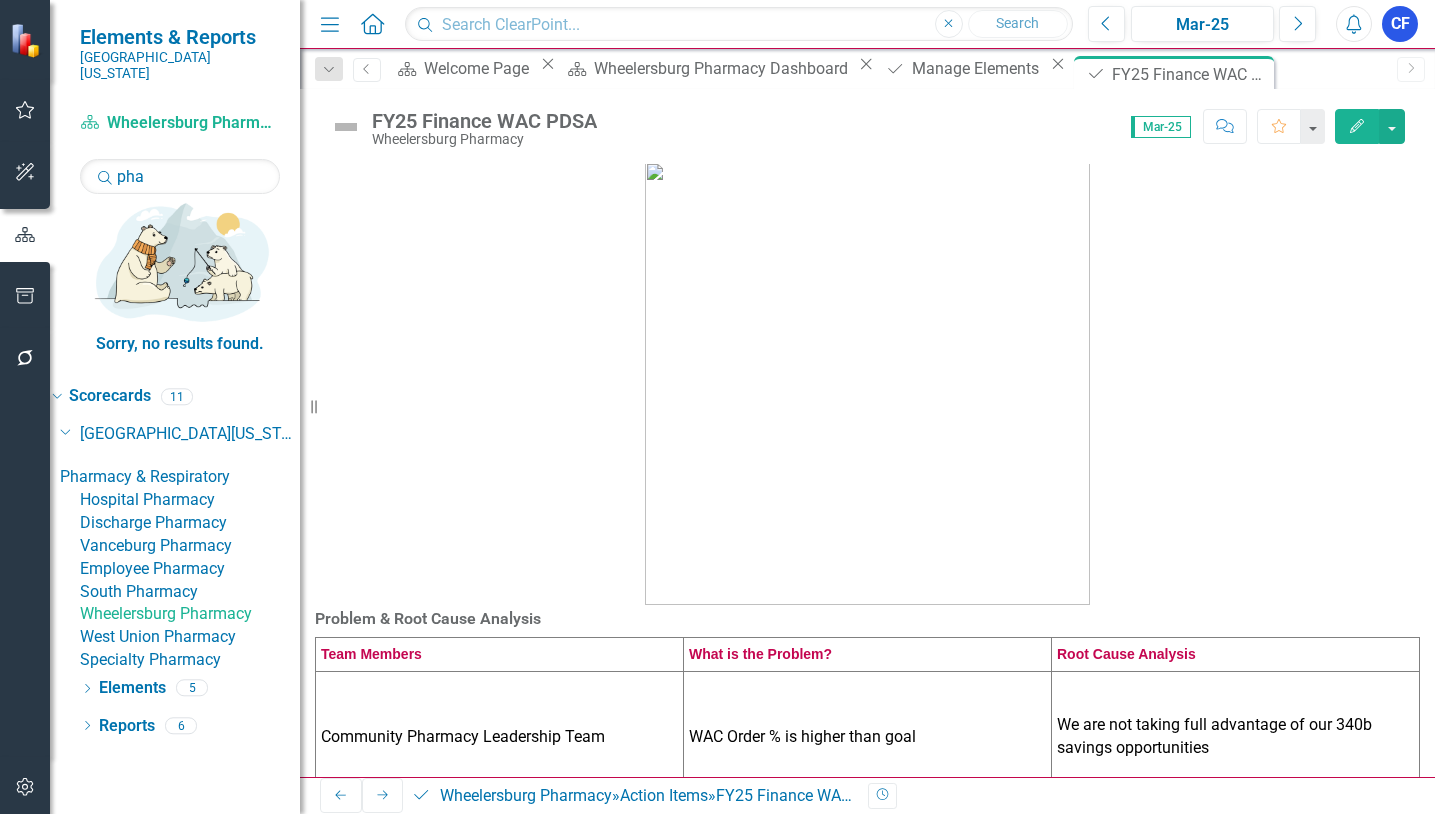 click on "Close" 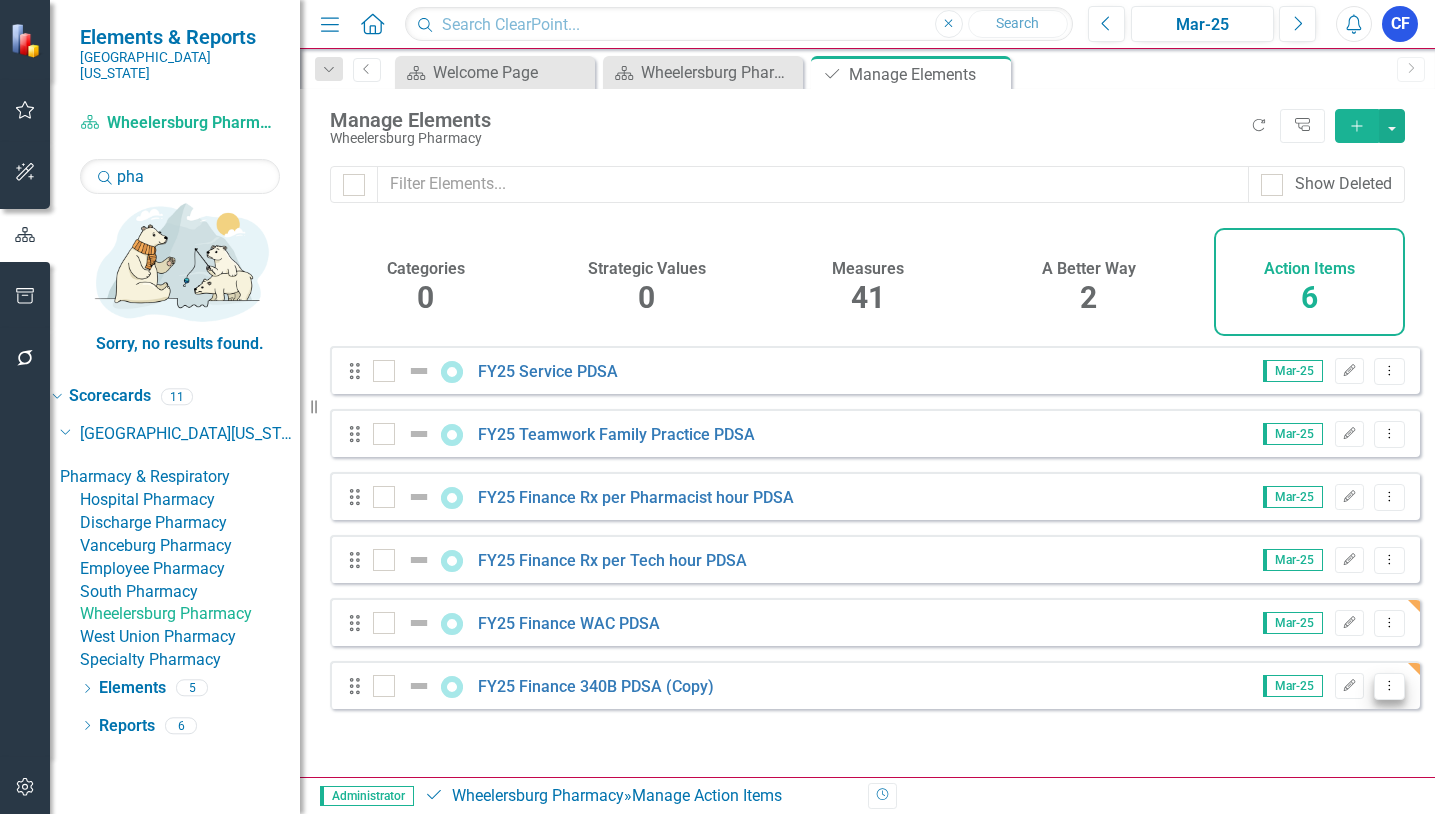 click on "Dropdown Menu" 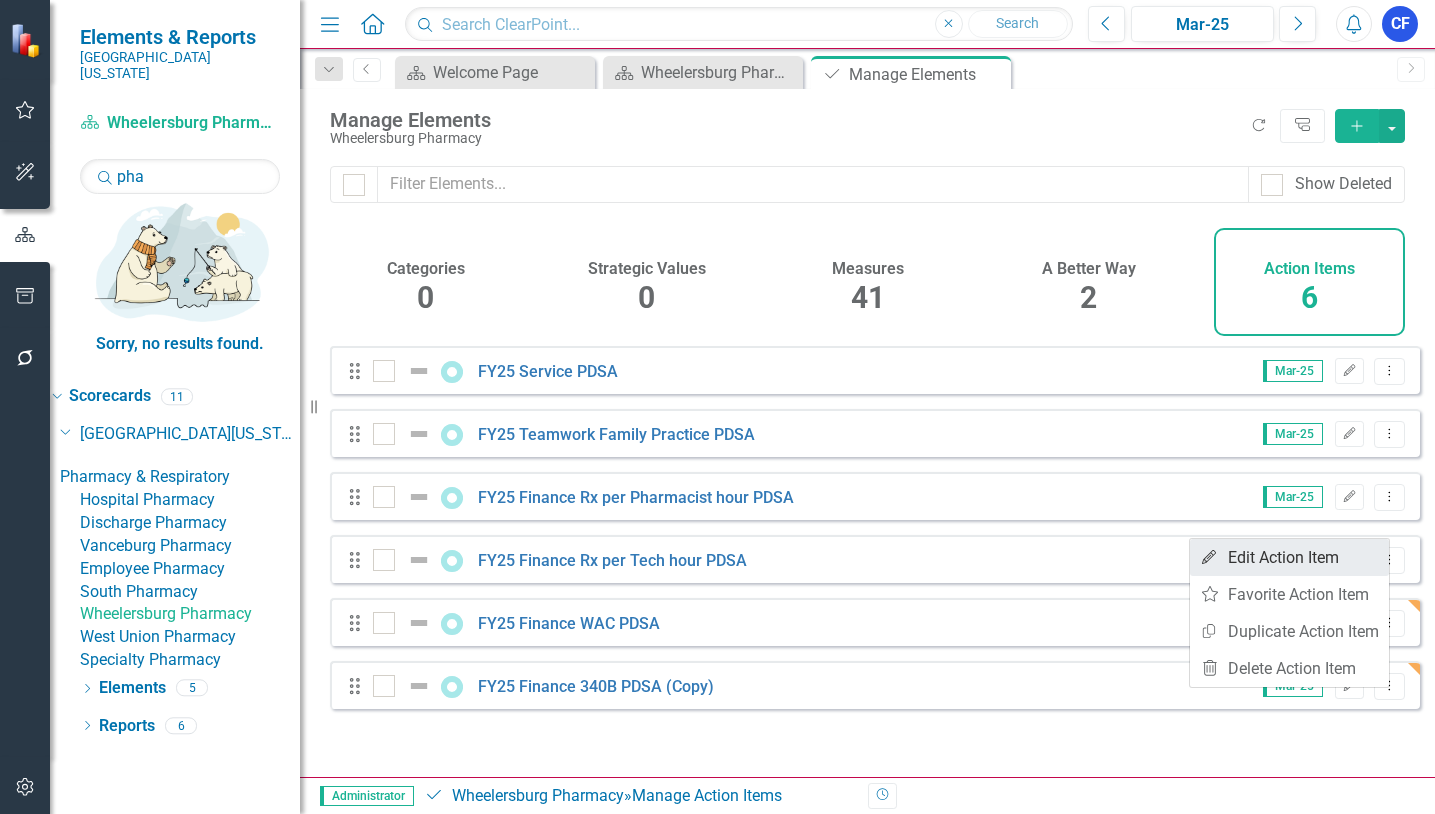 click on "Edit Edit Action Item" at bounding box center [1289, 557] 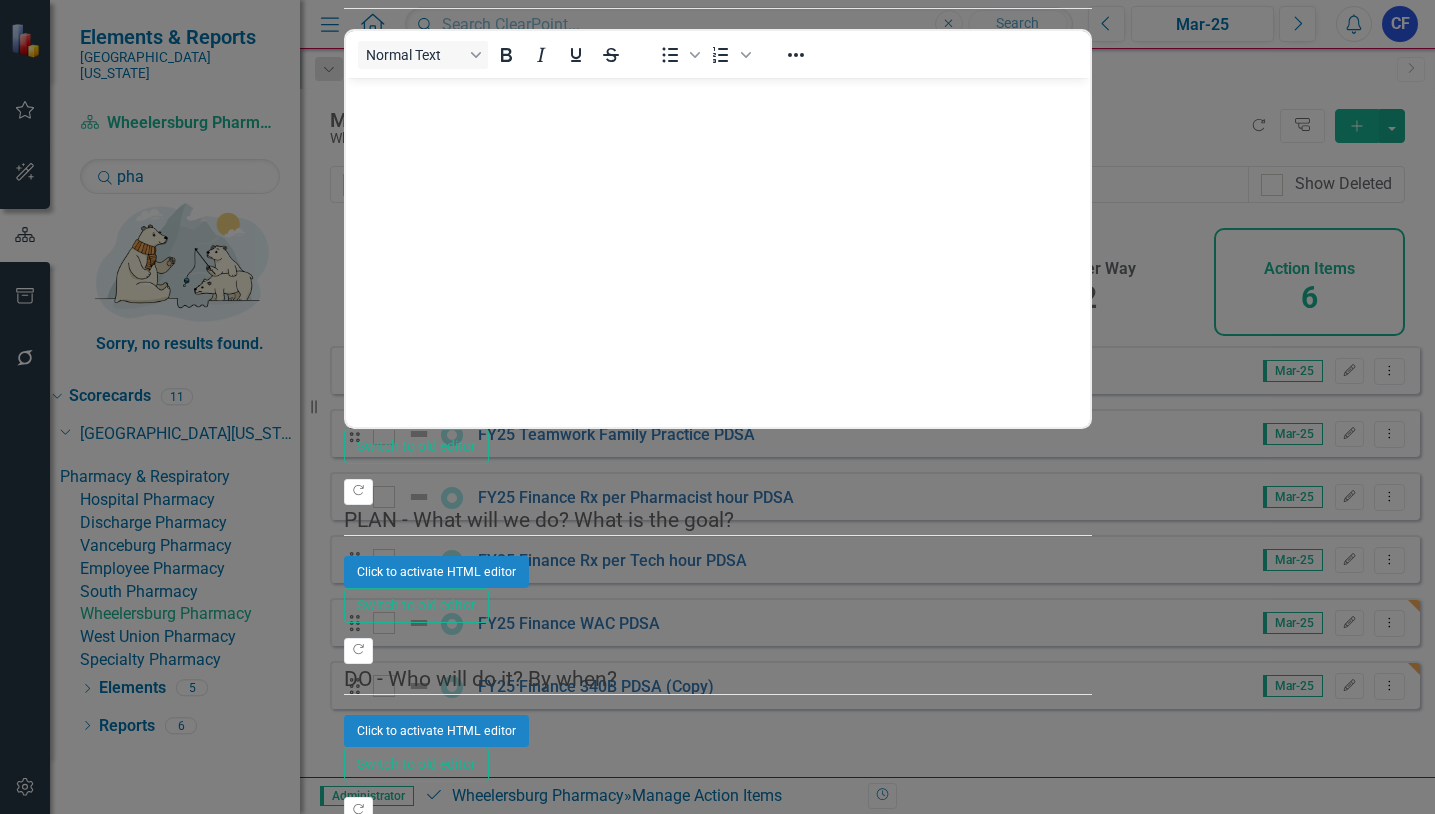 scroll, scrollTop: 0, scrollLeft: 0, axis: both 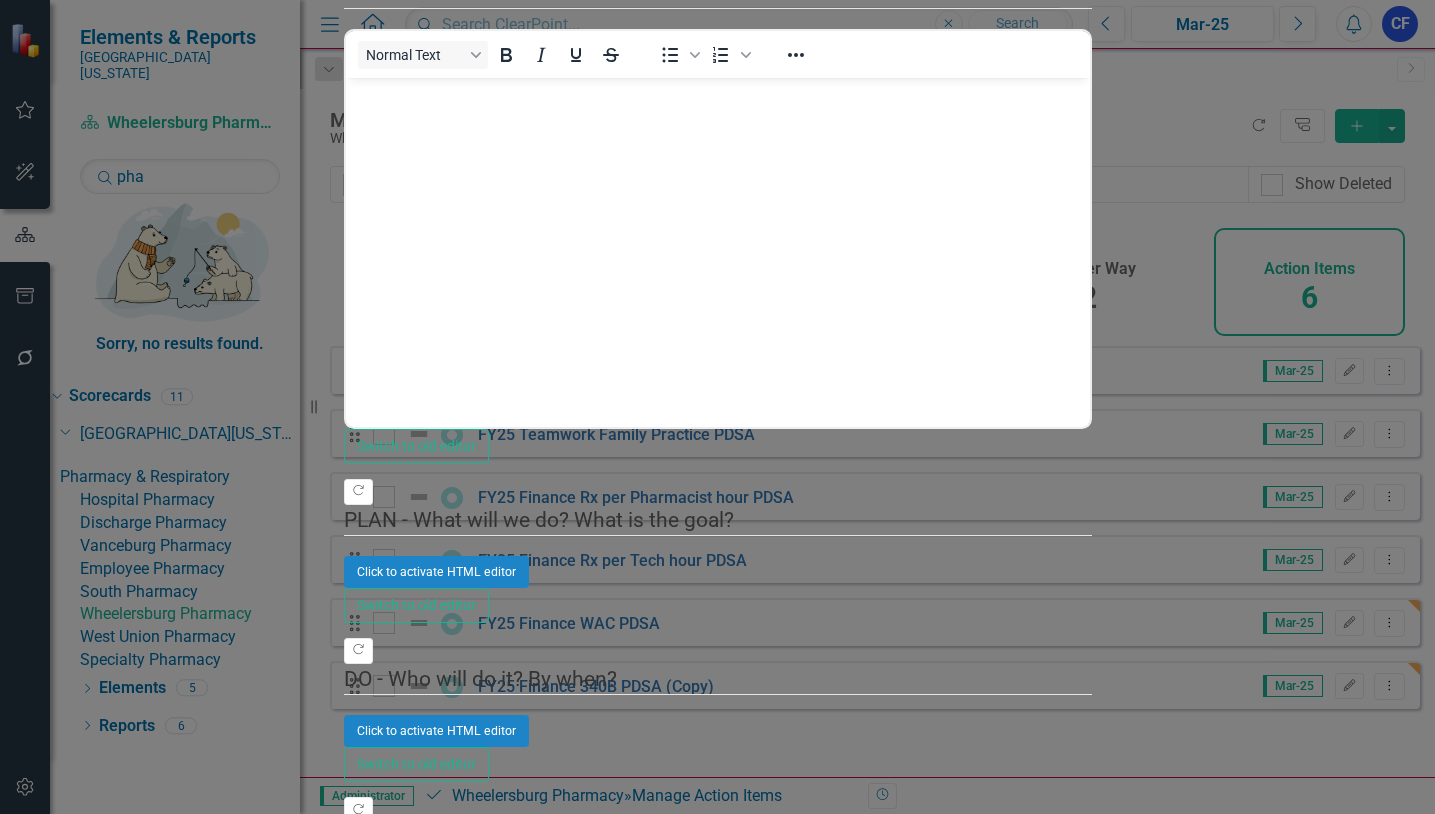 click on "Edit Fields" at bounding box center (480, -236) 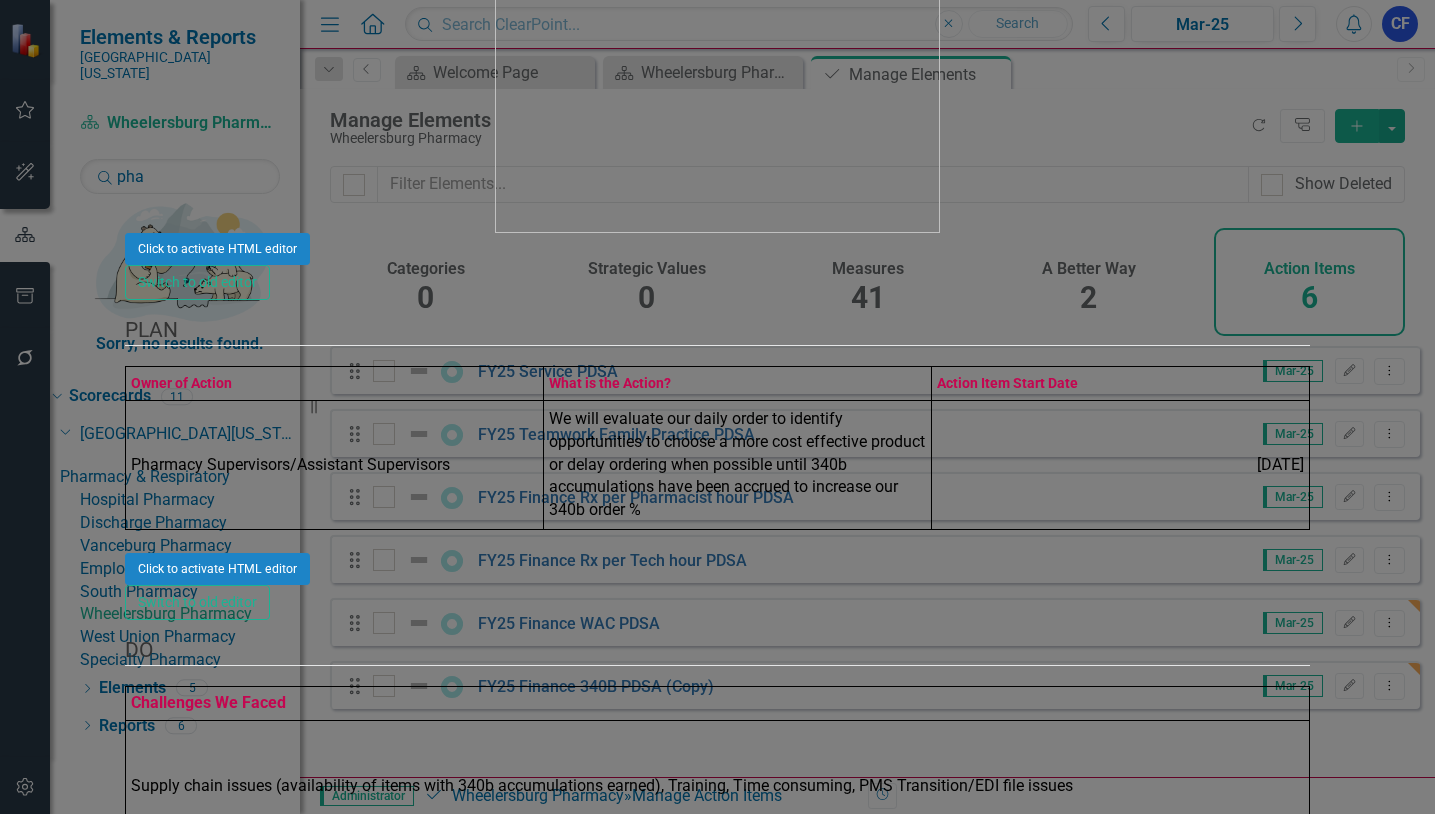 drag, startPoint x: 691, startPoint y: 181, endPoint x: 613, endPoint y: 181, distance: 78 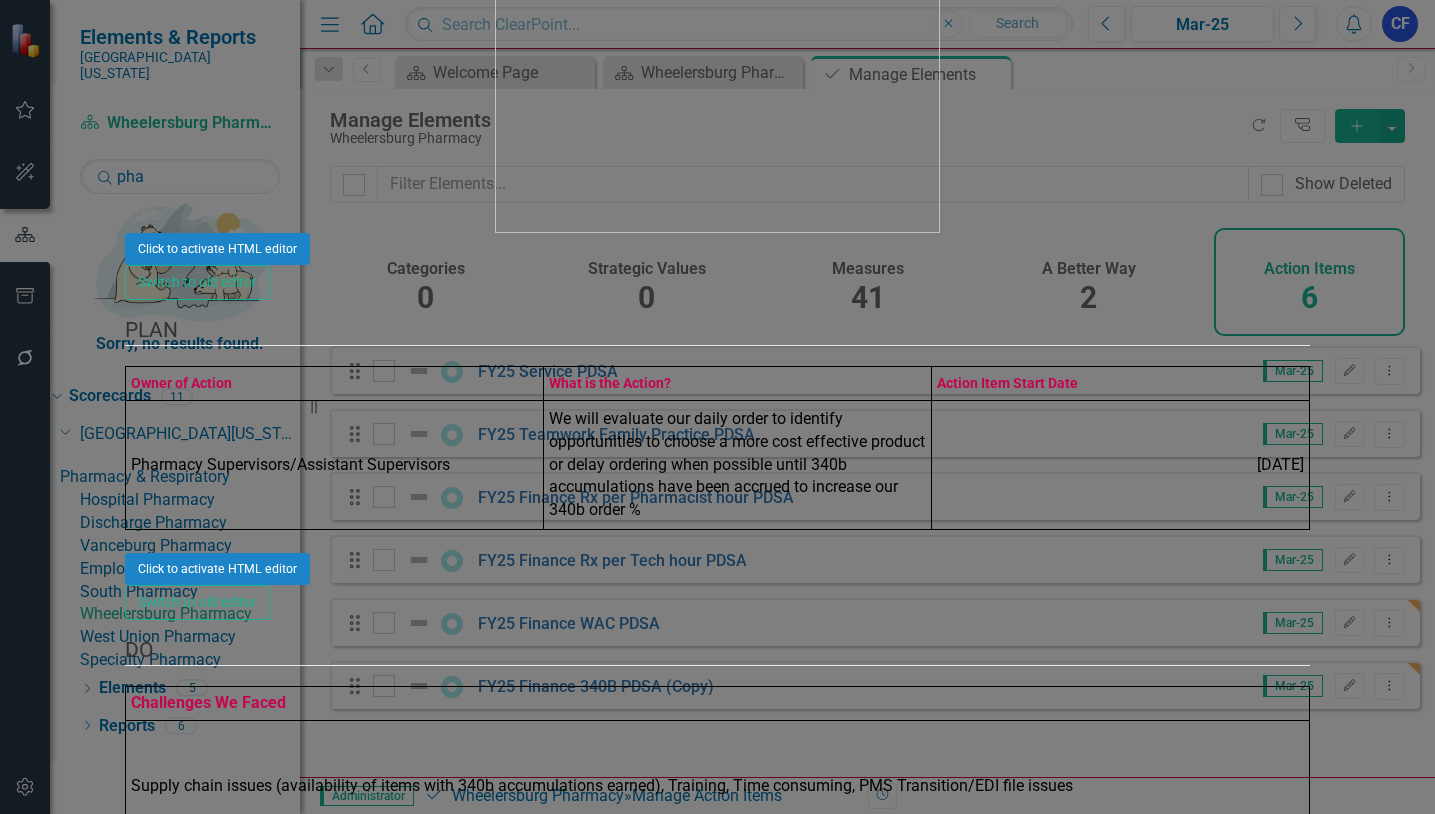 click on "FY25 Finance 340B PDSA (Copy)" at bounding box center (717, -1036) 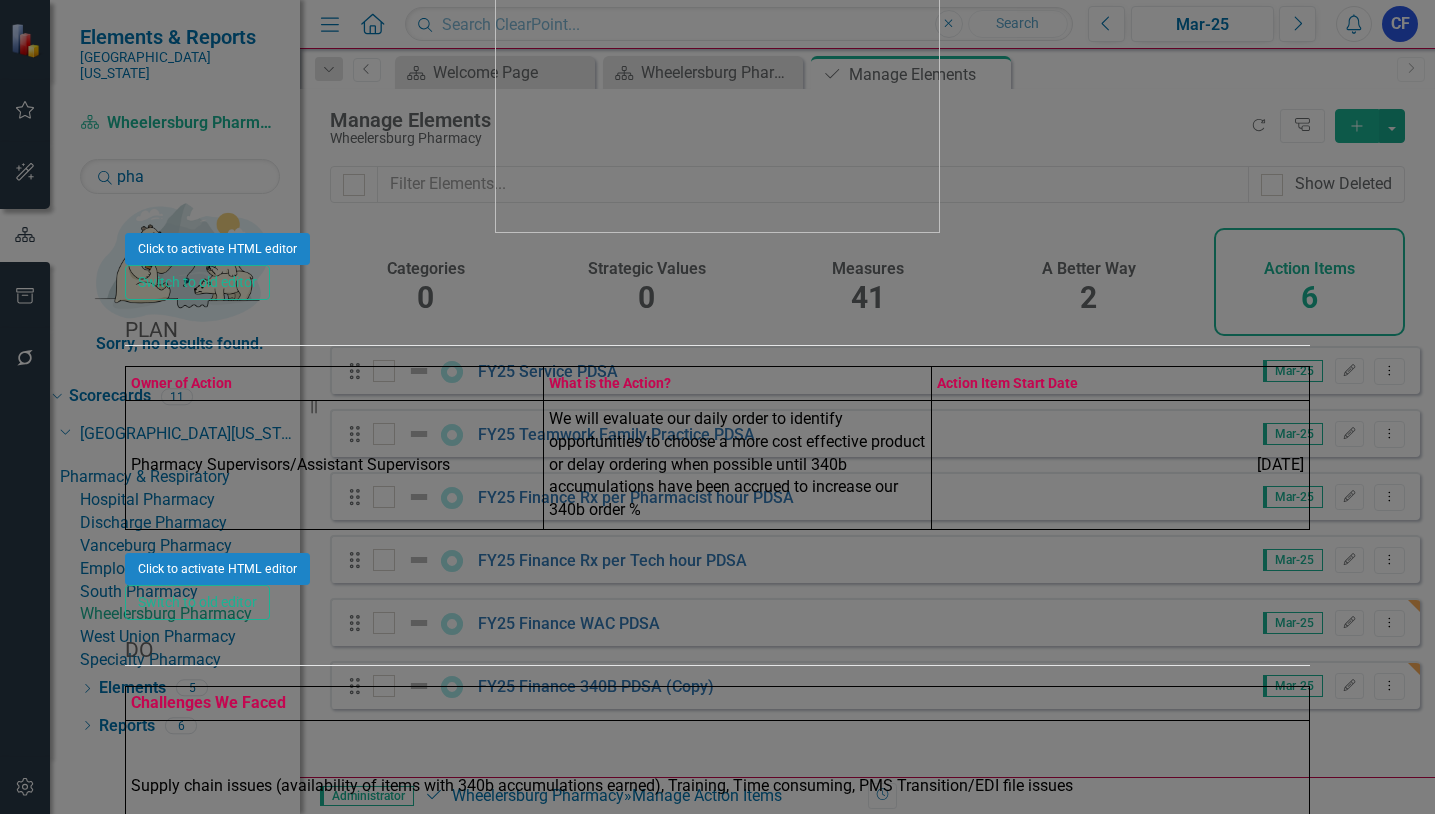 type on "FY25 Finance 340B PDSA" 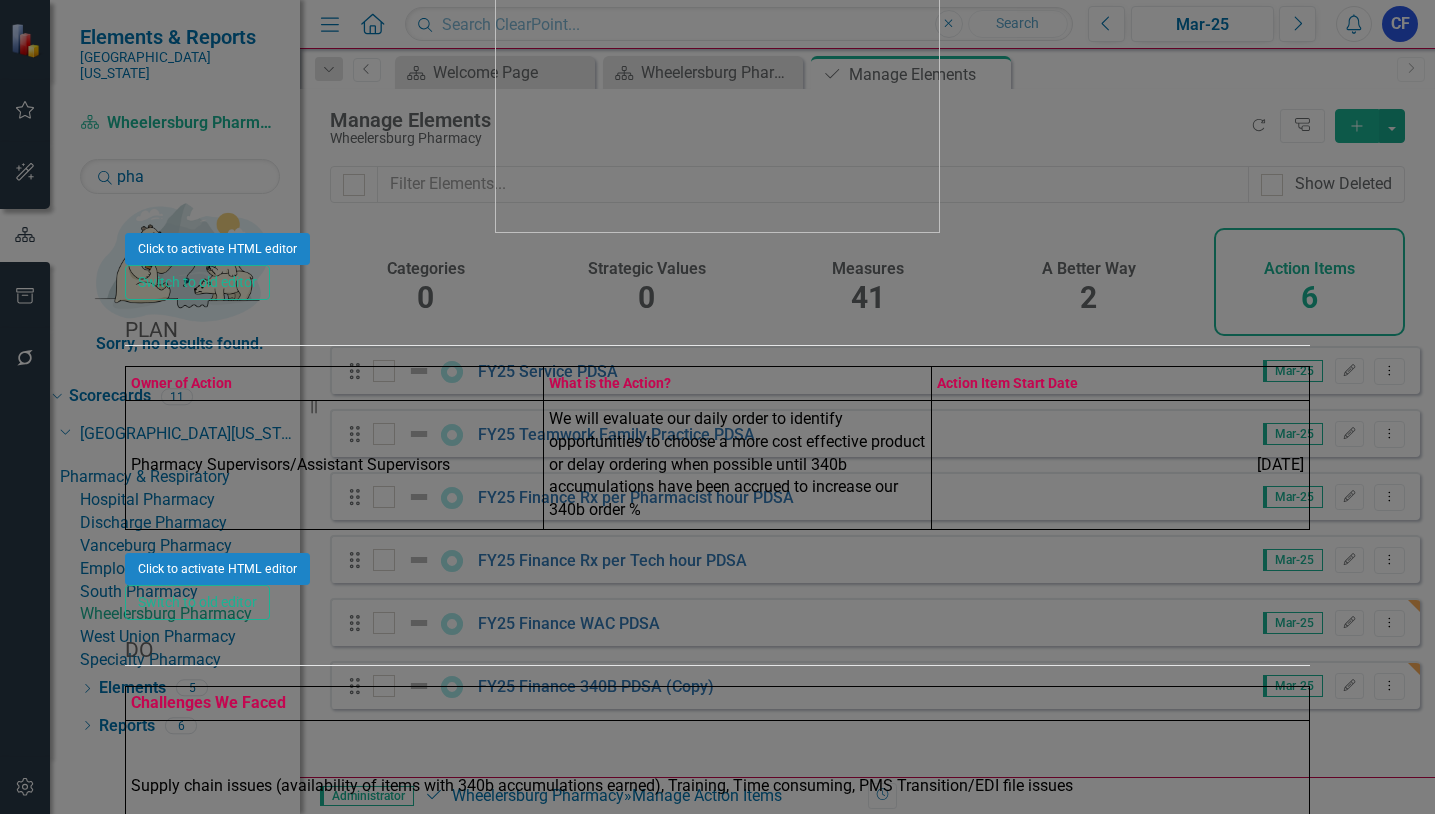 click on "Save" at bounding box center (221, 3428) 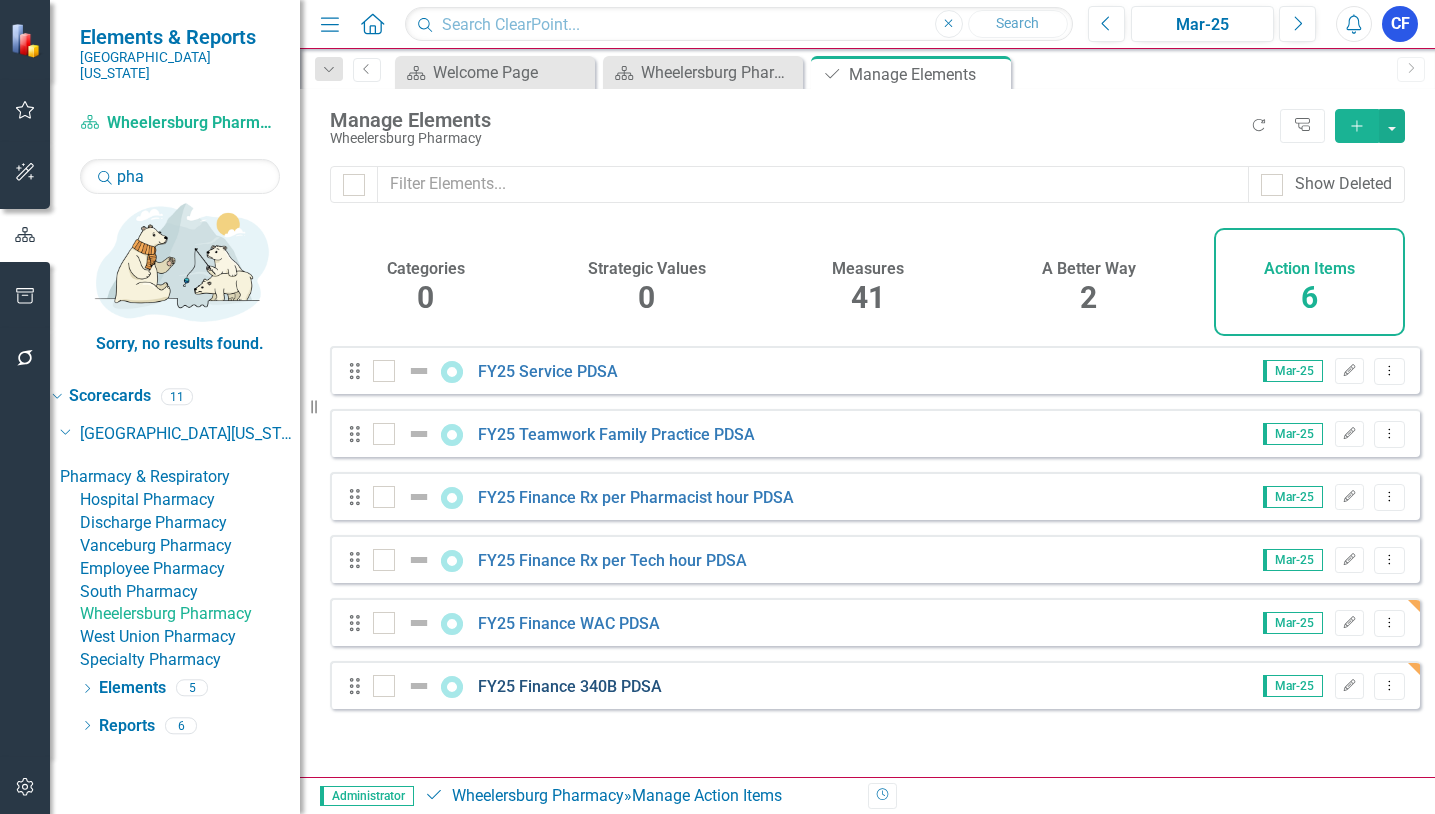click on "FY25 Finance 340B PDSA" at bounding box center (570, 686) 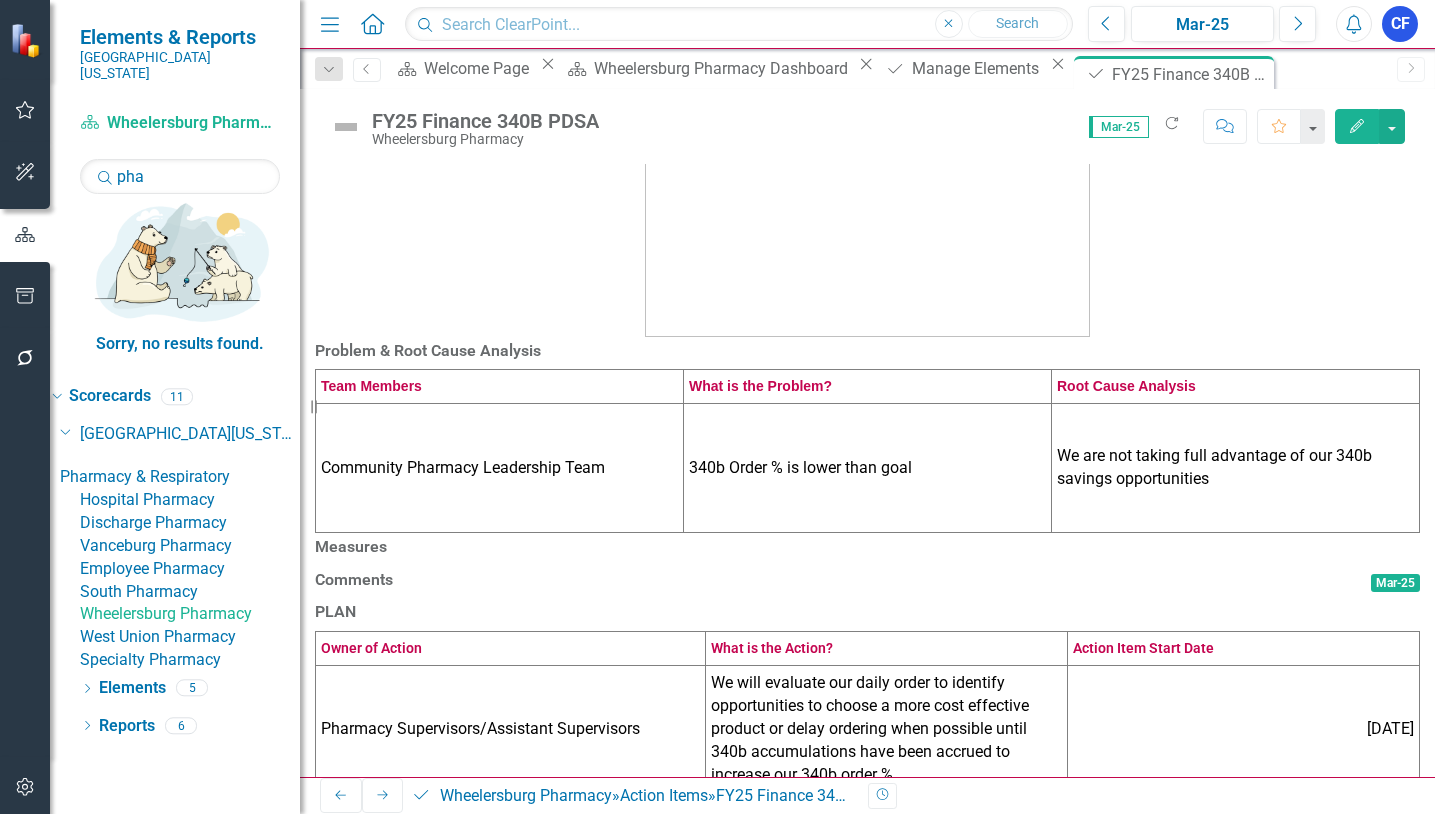 scroll, scrollTop: 300, scrollLeft: 0, axis: vertical 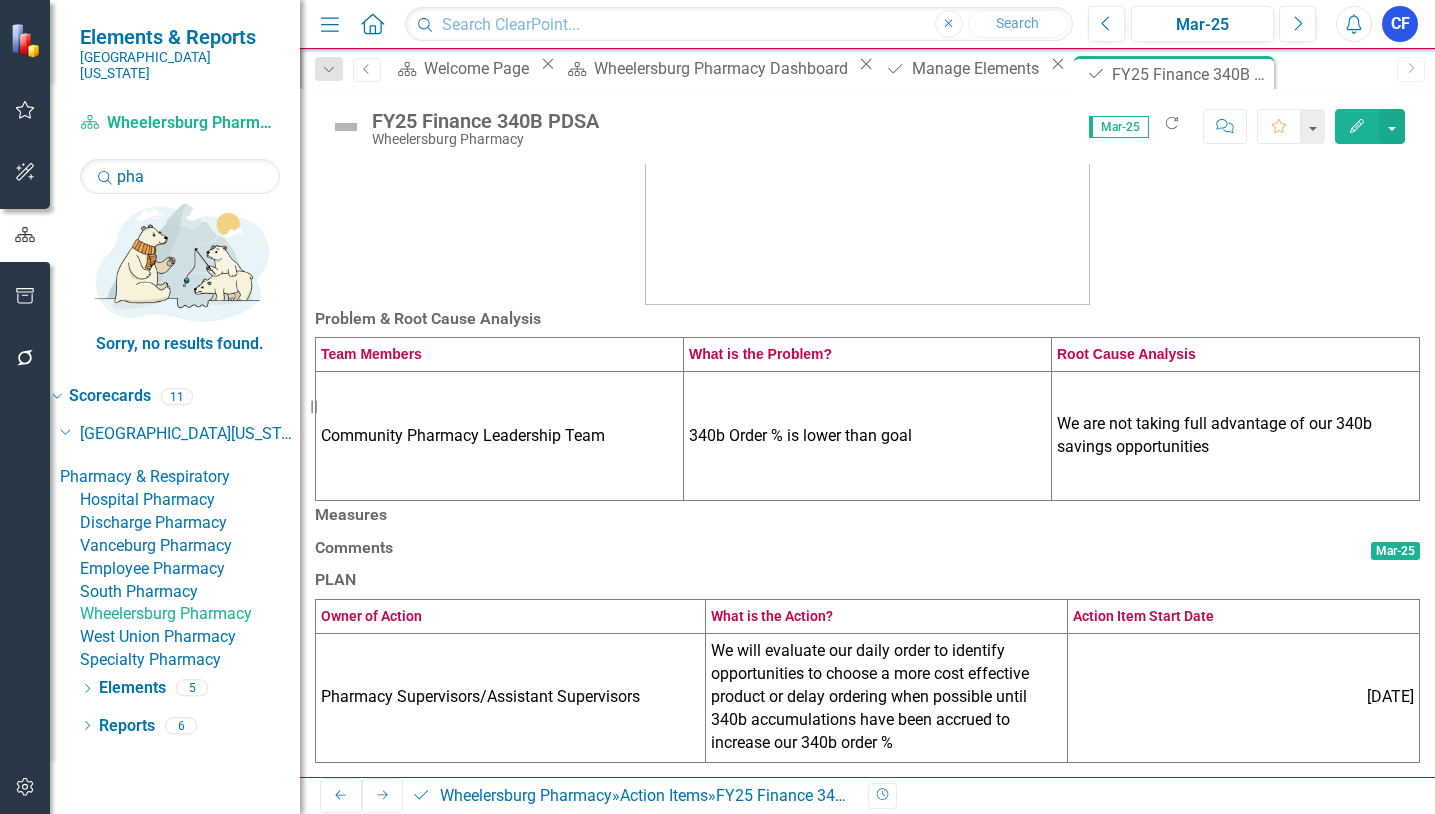 click on "Measures" at bounding box center (867, 515) 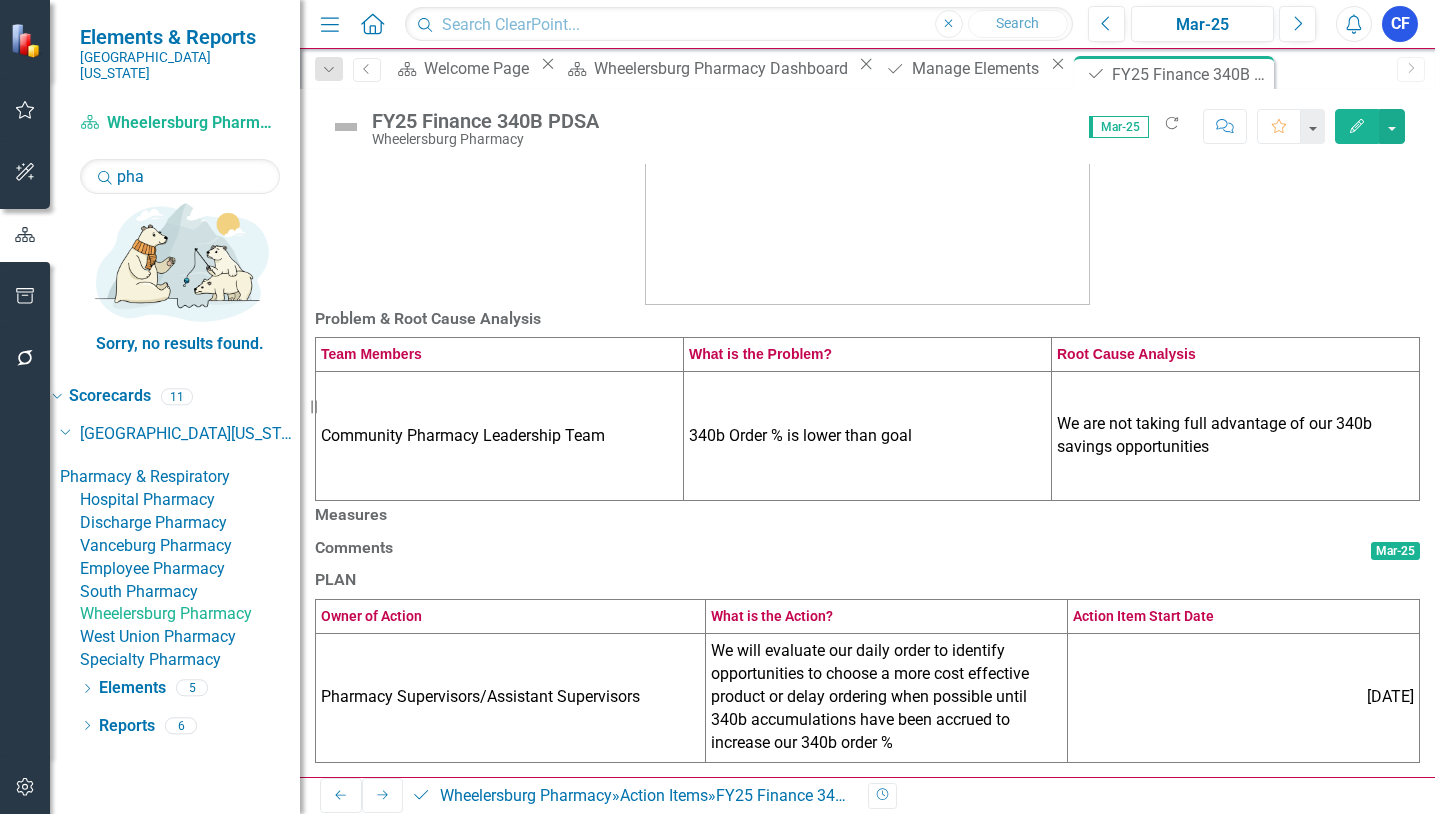 click on "Measures" at bounding box center [867, 515] 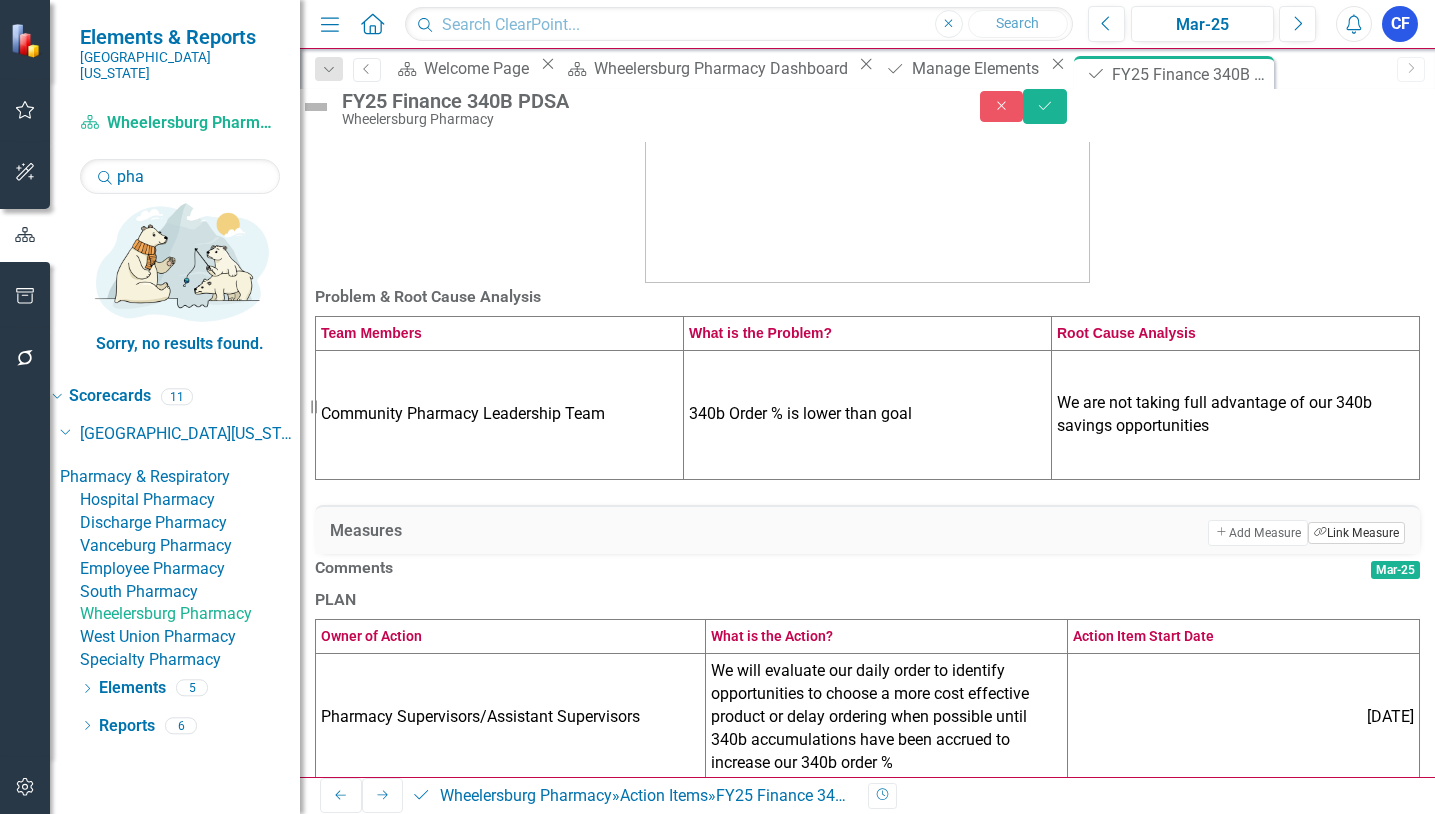 click on "Link Tag  Link Measure" at bounding box center (1356, 533) 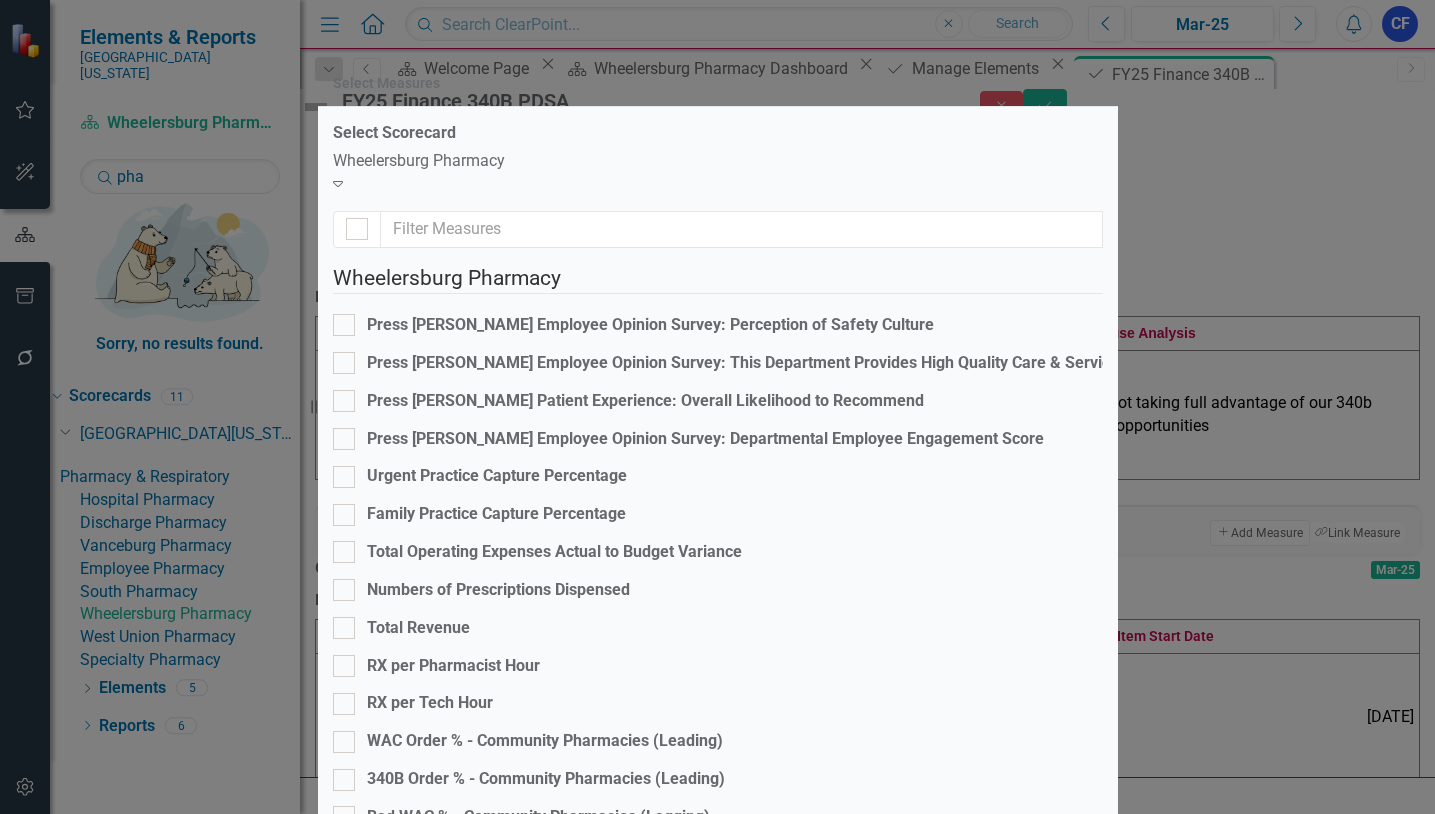 scroll, scrollTop: 200, scrollLeft: 0, axis: vertical 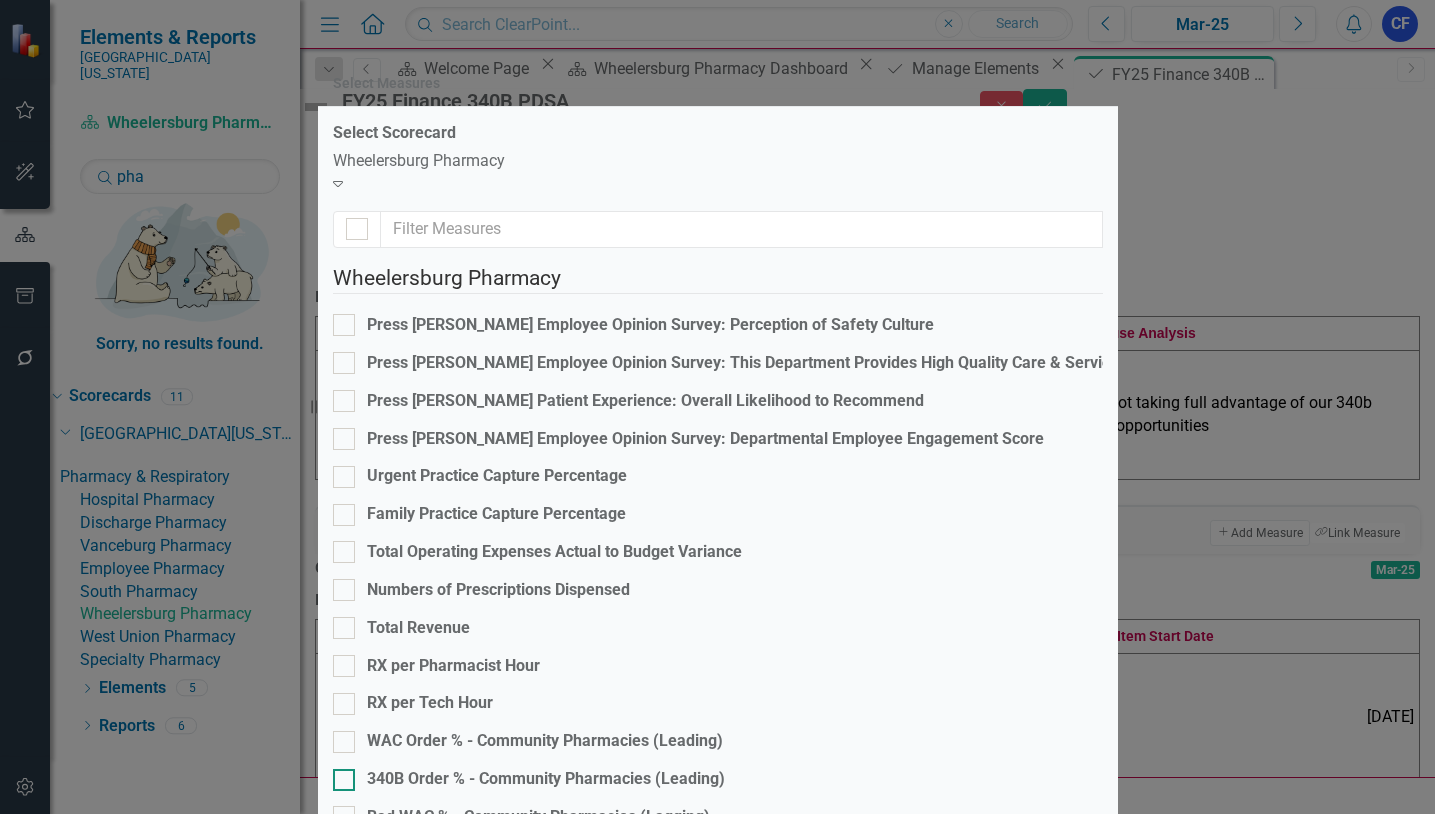 click on "340B Order % - Community Pharmacies (Leading)" at bounding box center [339, 775] 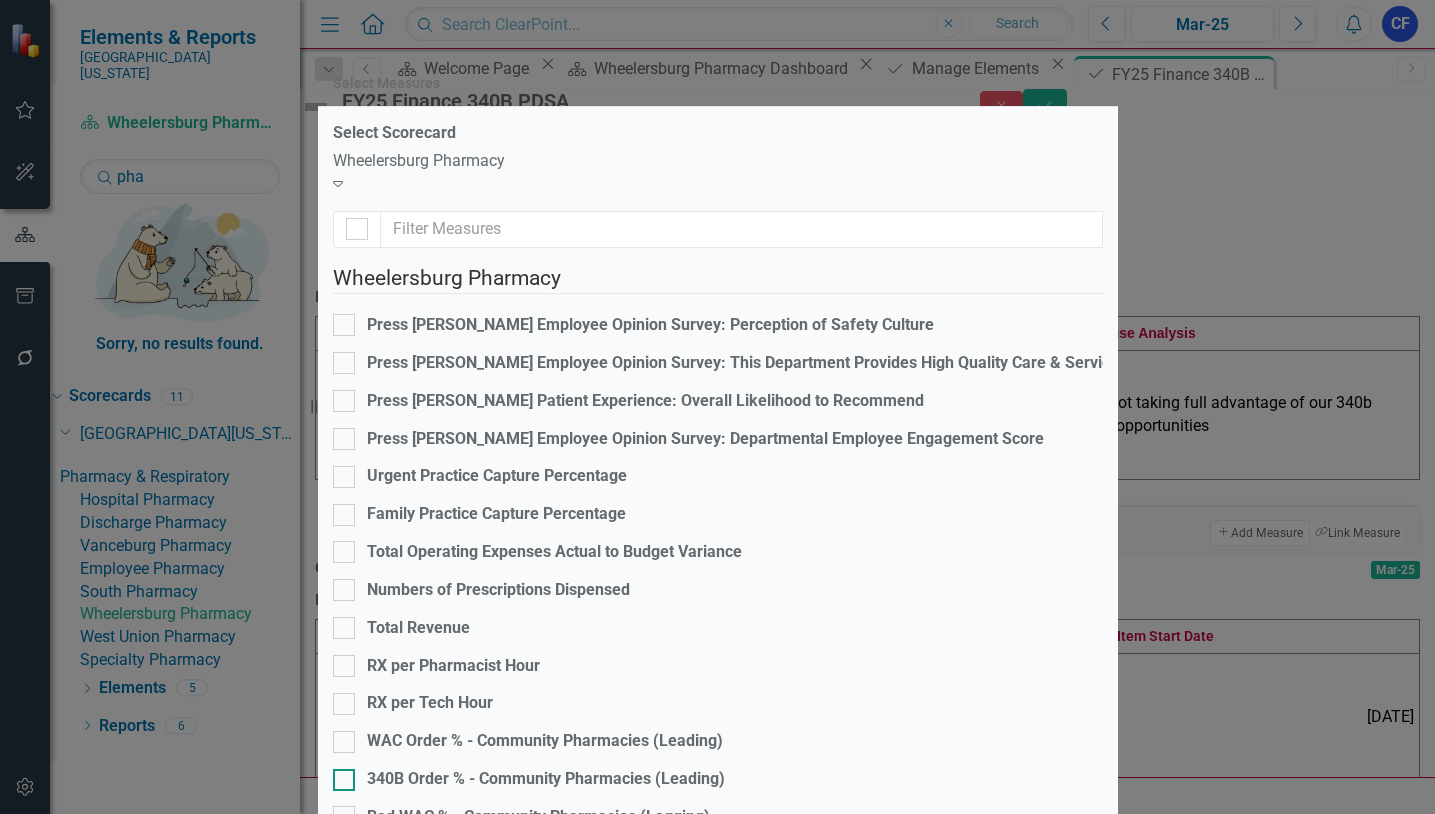 checkbox on "true" 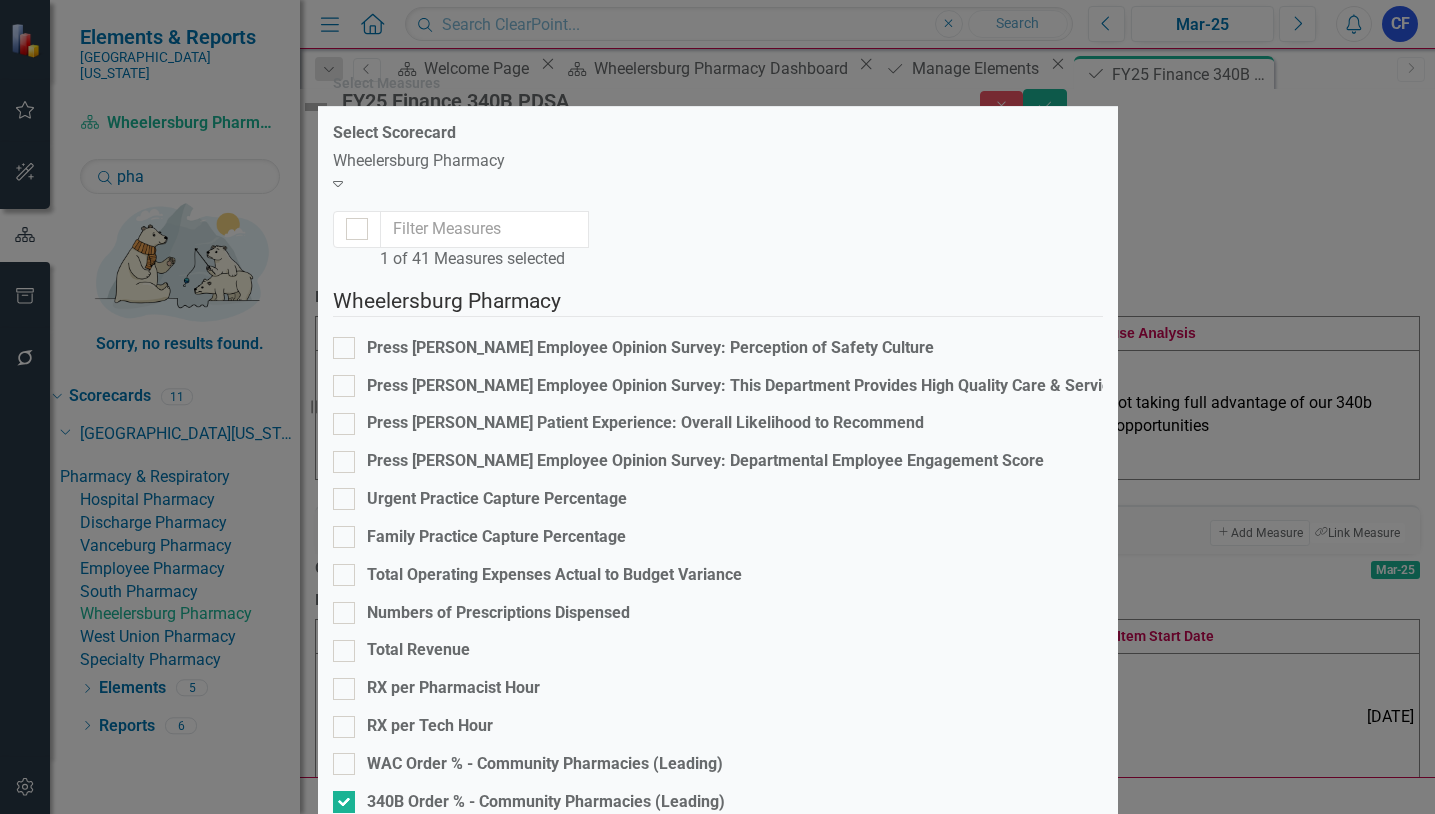 click on "Save" at bounding box center [1075, 1936] 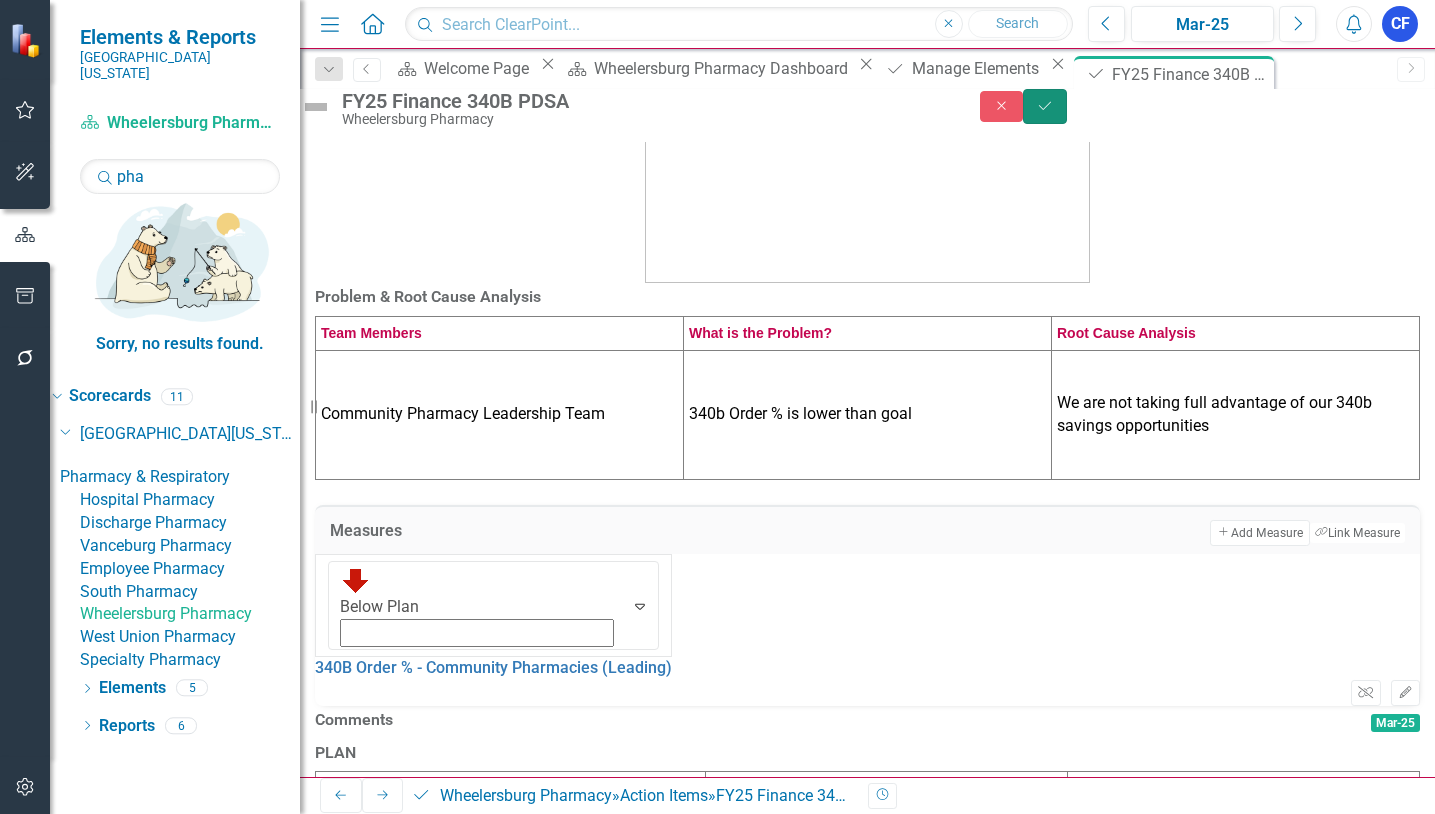 click on "Save" 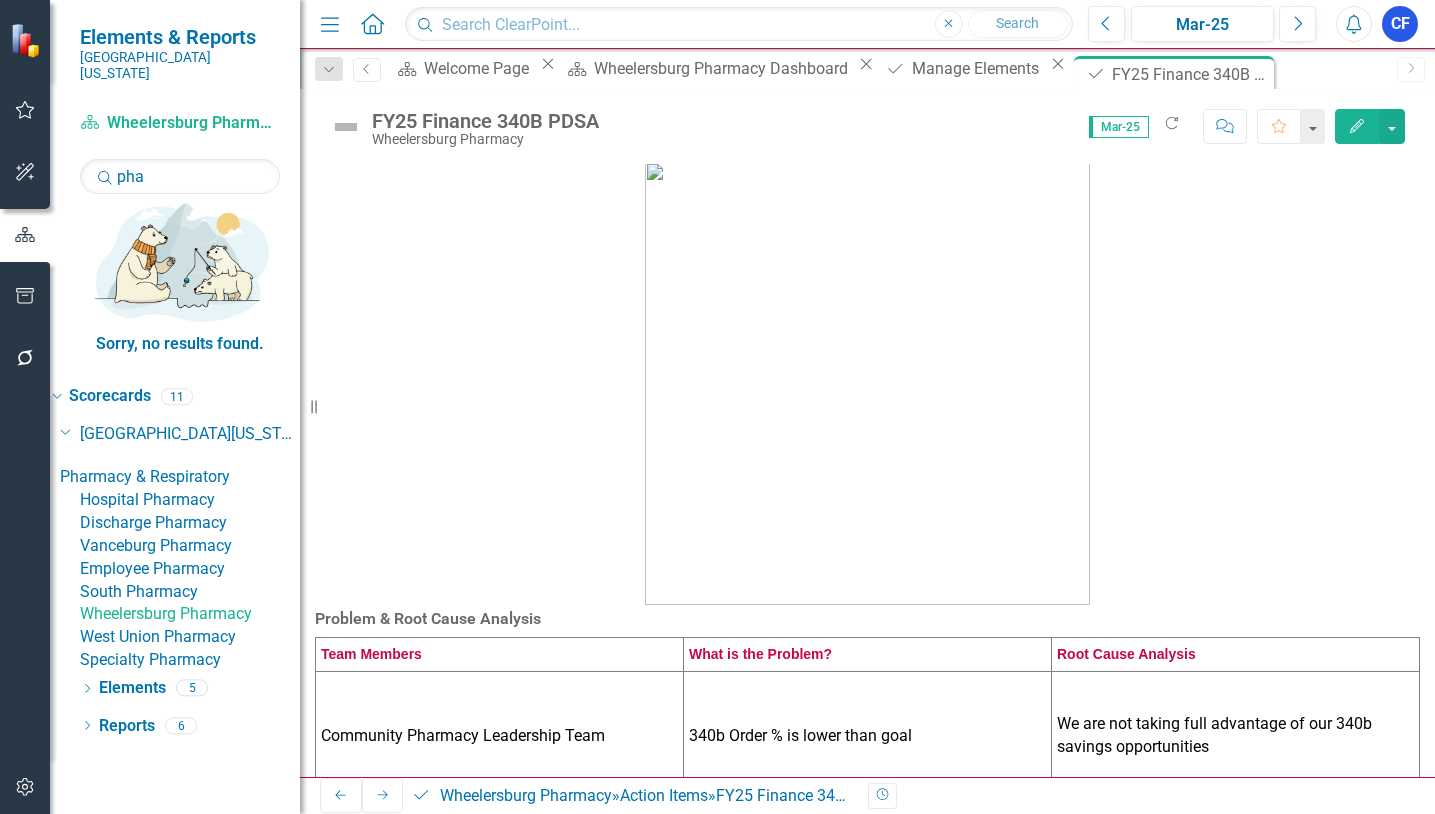 drag, startPoint x: 1147, startPoint y: 72, endPoint x: 1134, endPoint y: 70, distance: 13.152946 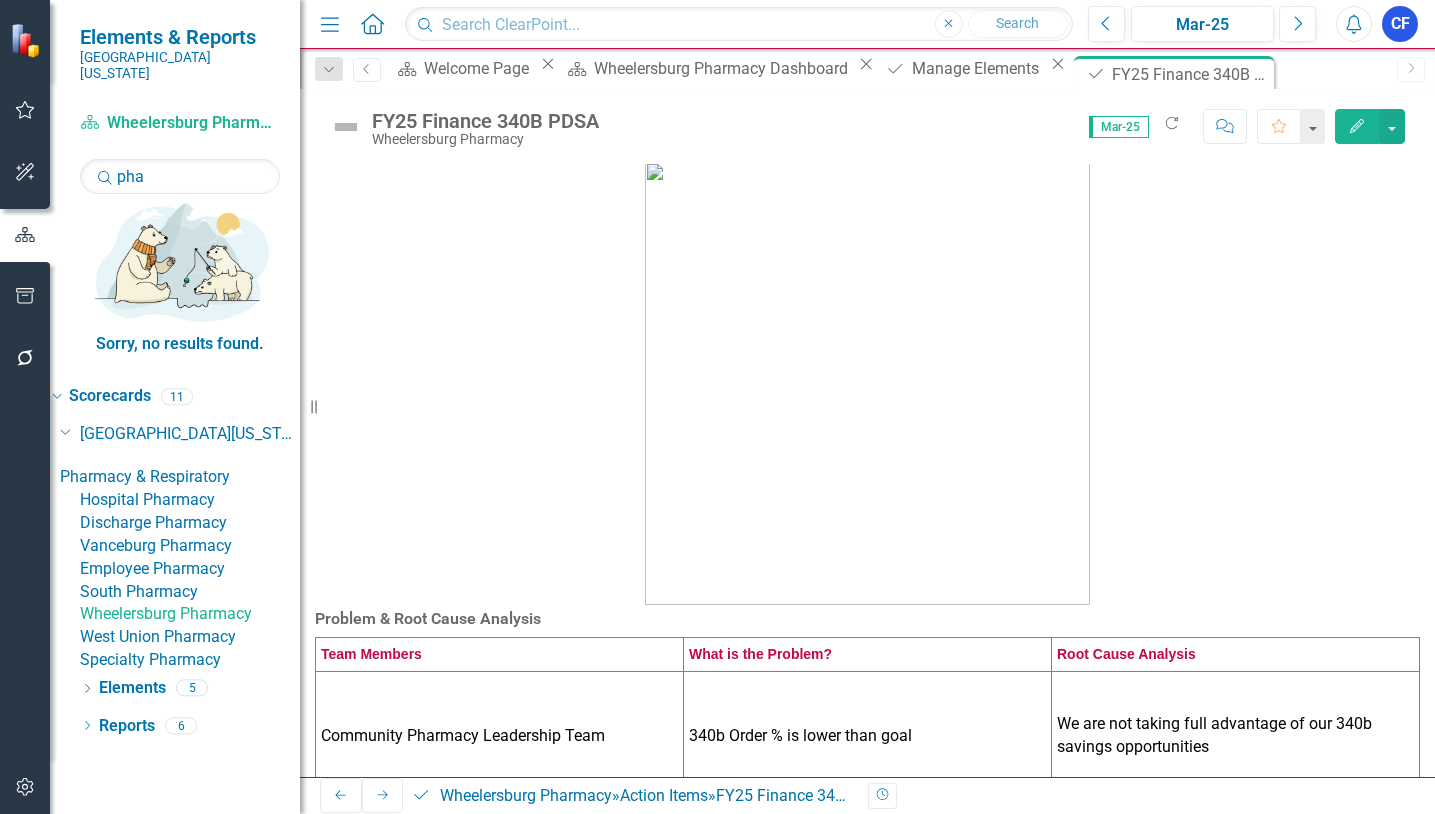 click on "Close" 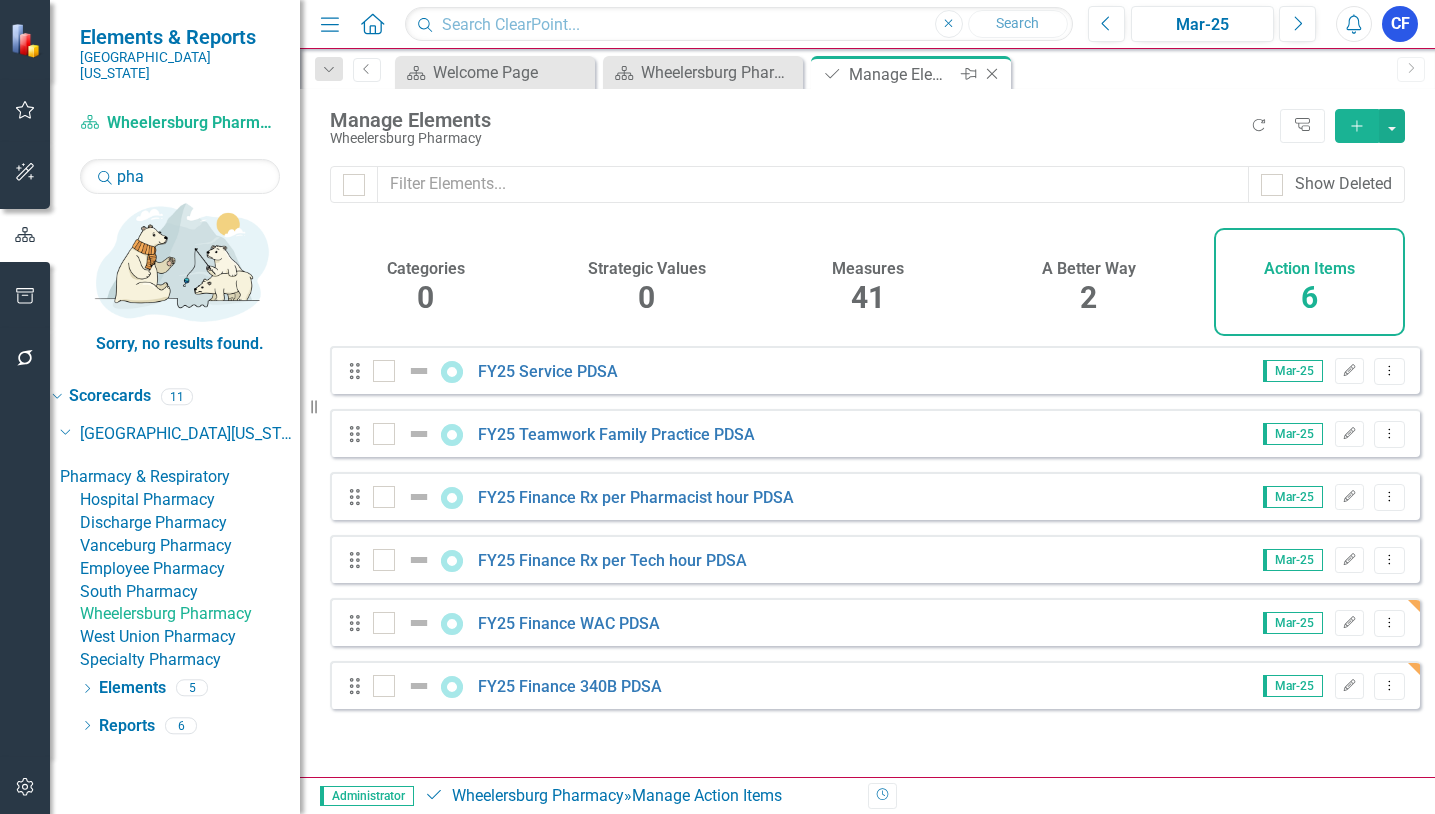 click on "Close" 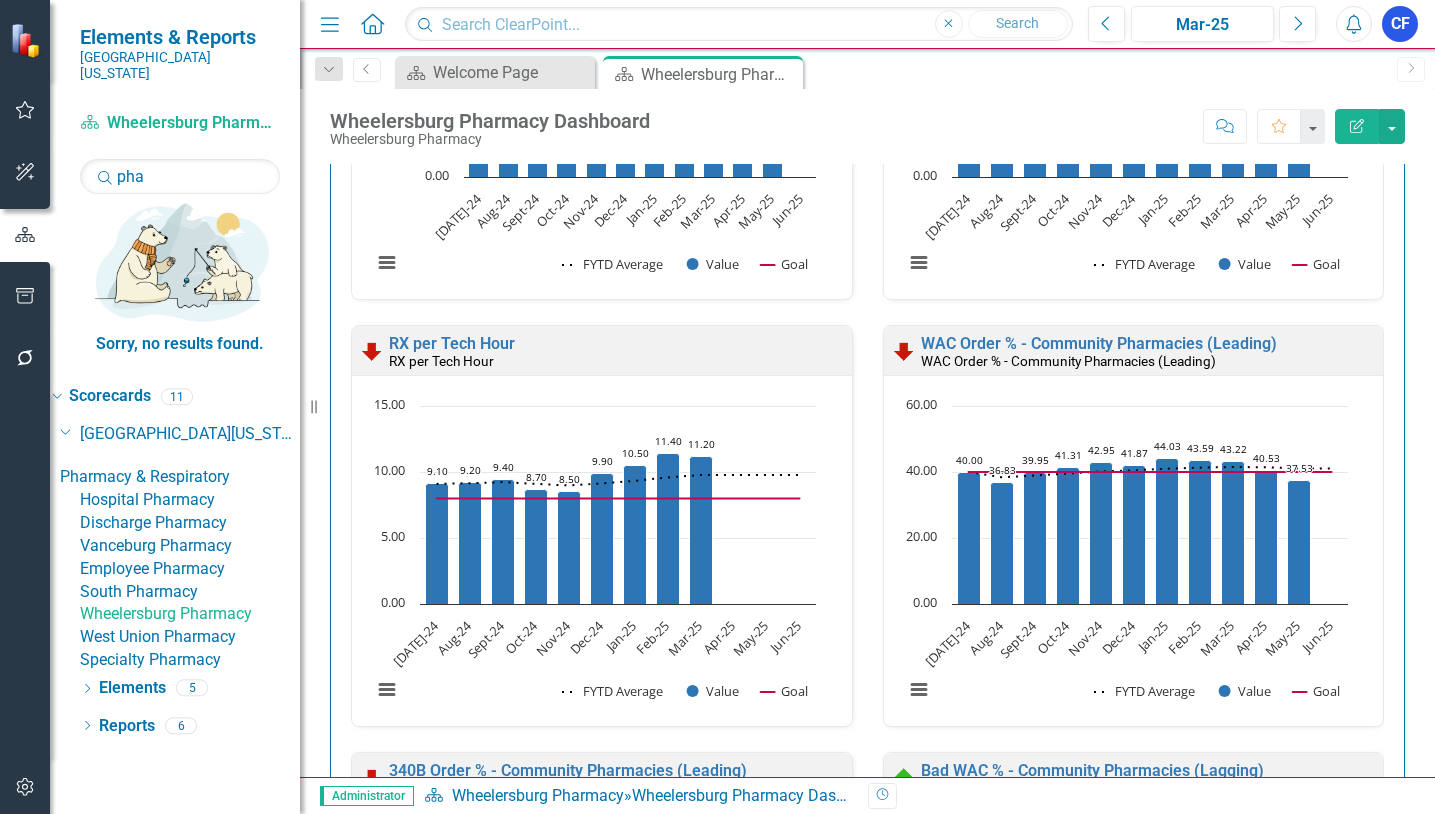 scroll, scrollTop: 3500, scrollLeft: 0, axis: vertical 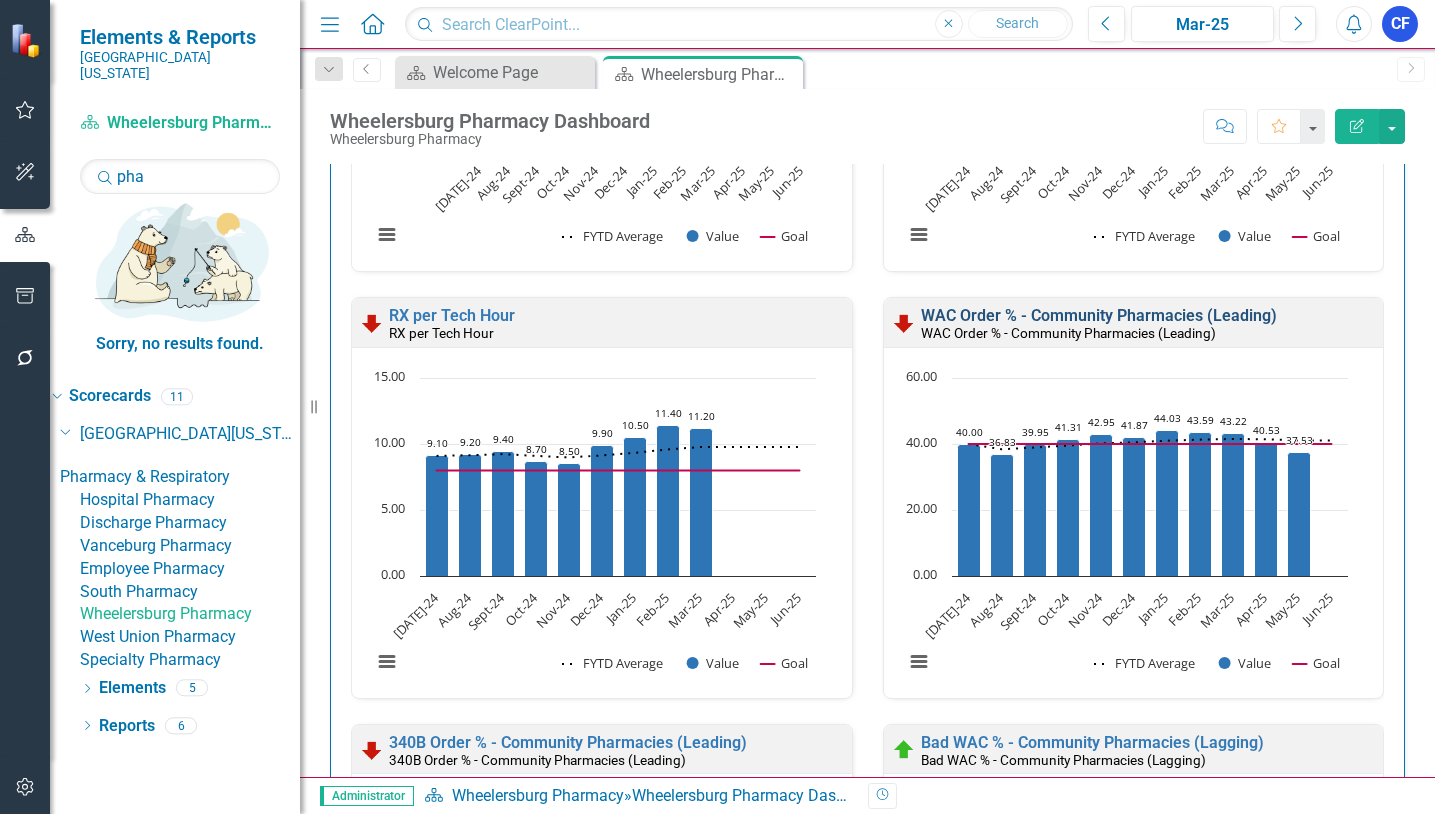 click on "WAC Order % - Community Pharmacies (Leading)" at bounding box center [1099, 315] 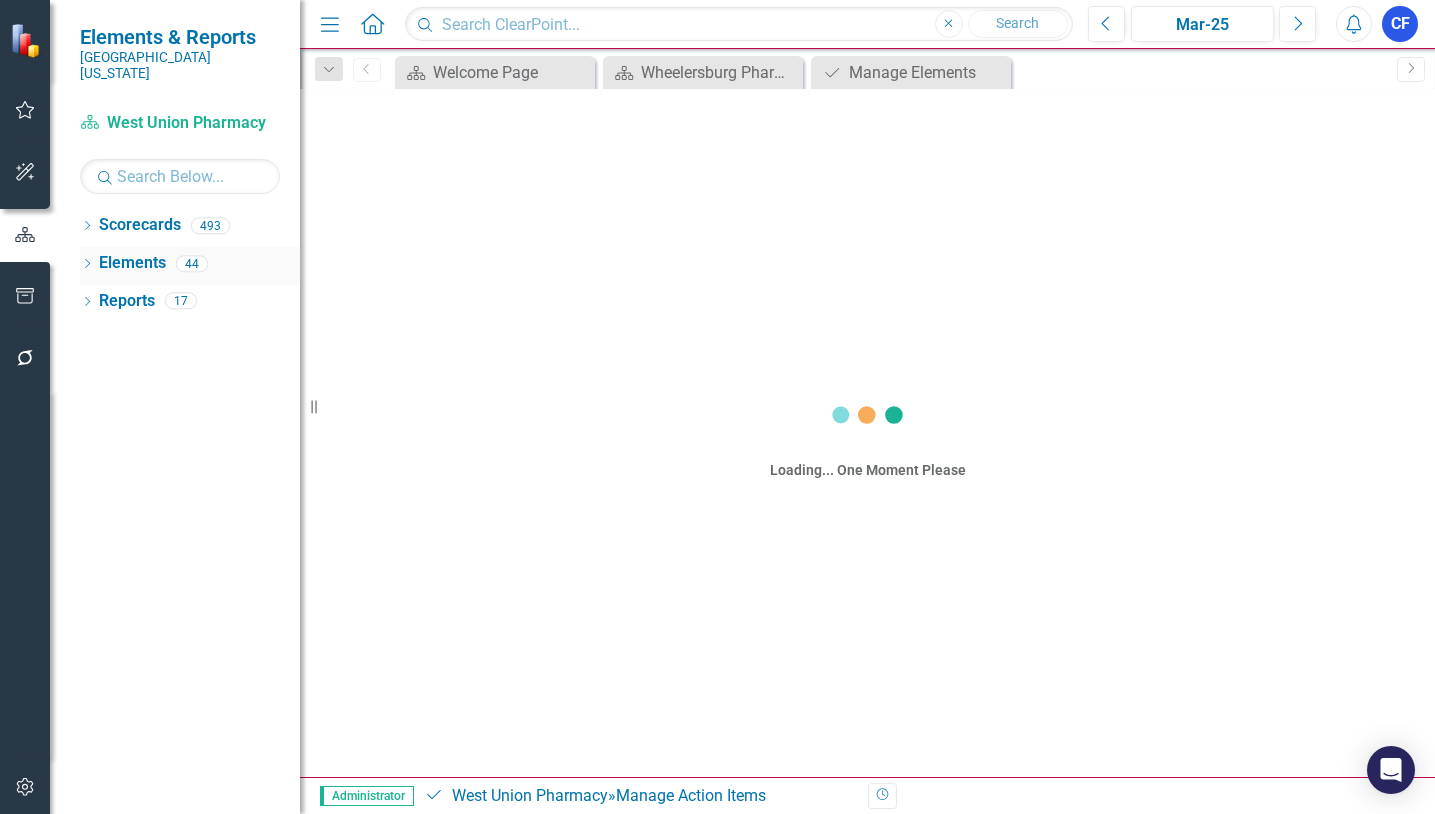 scroll, scrollTop: 0, scrollLeft: 0, axis: both 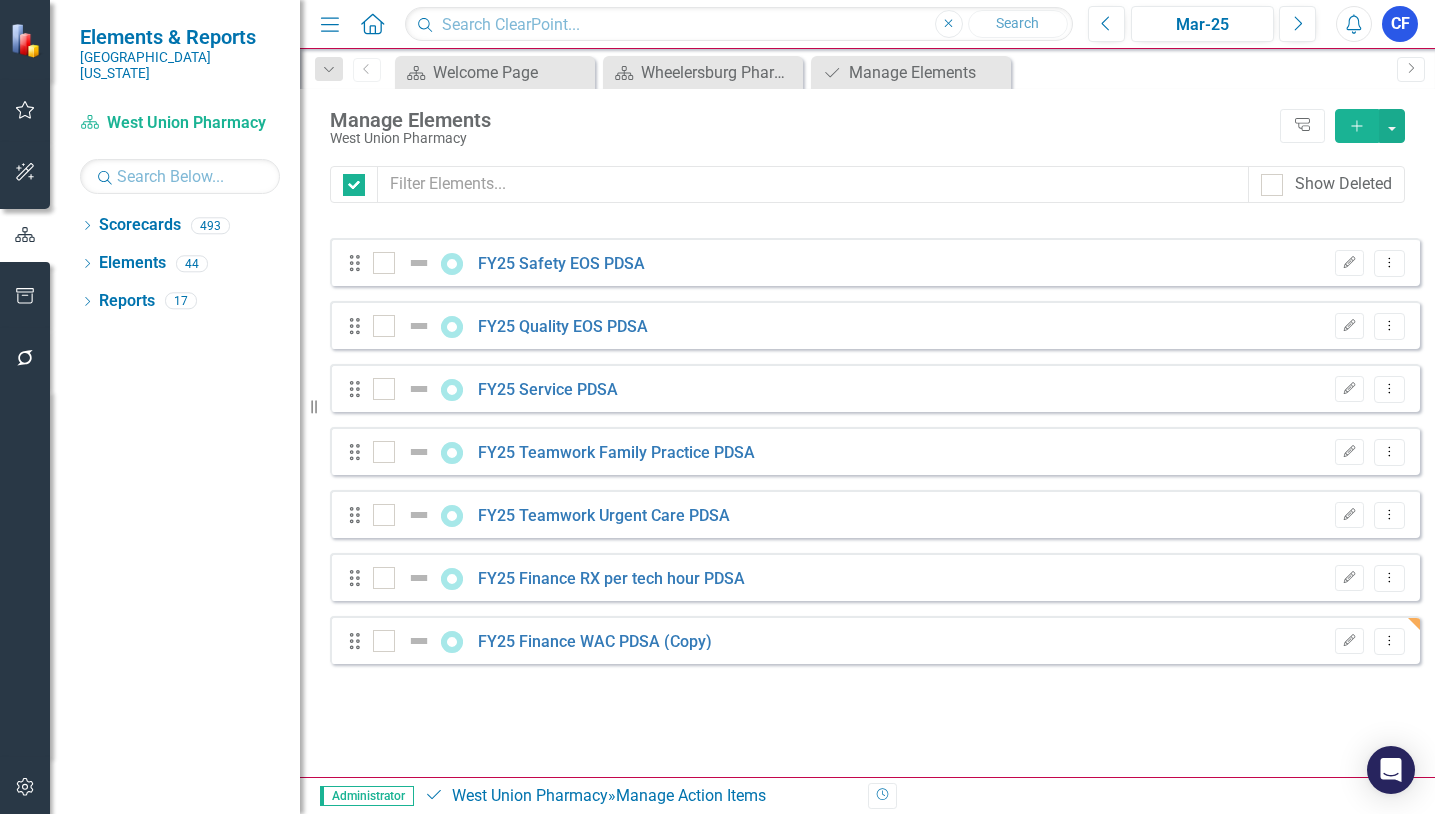 checkbox on "false" 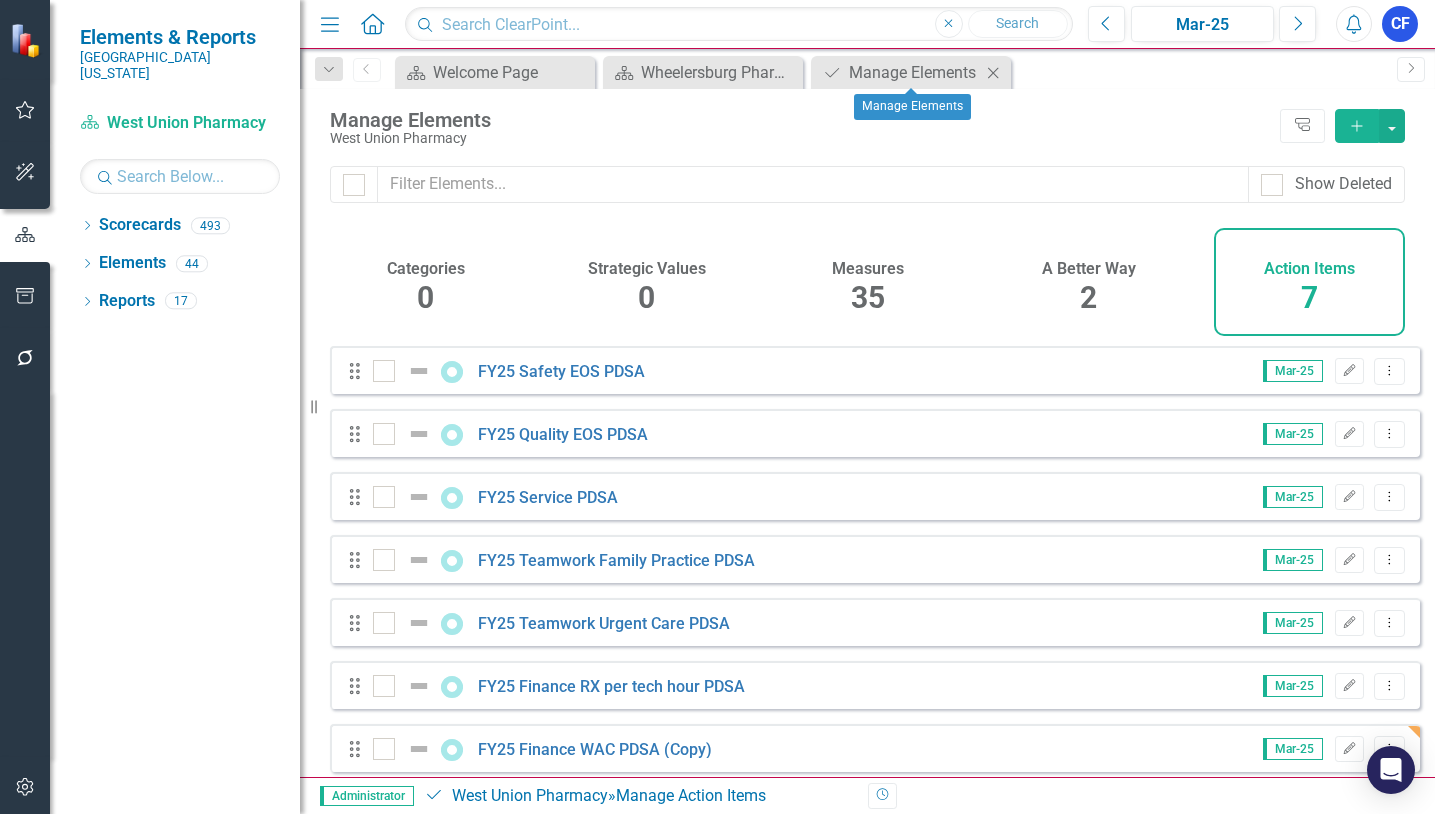 click on "Close" 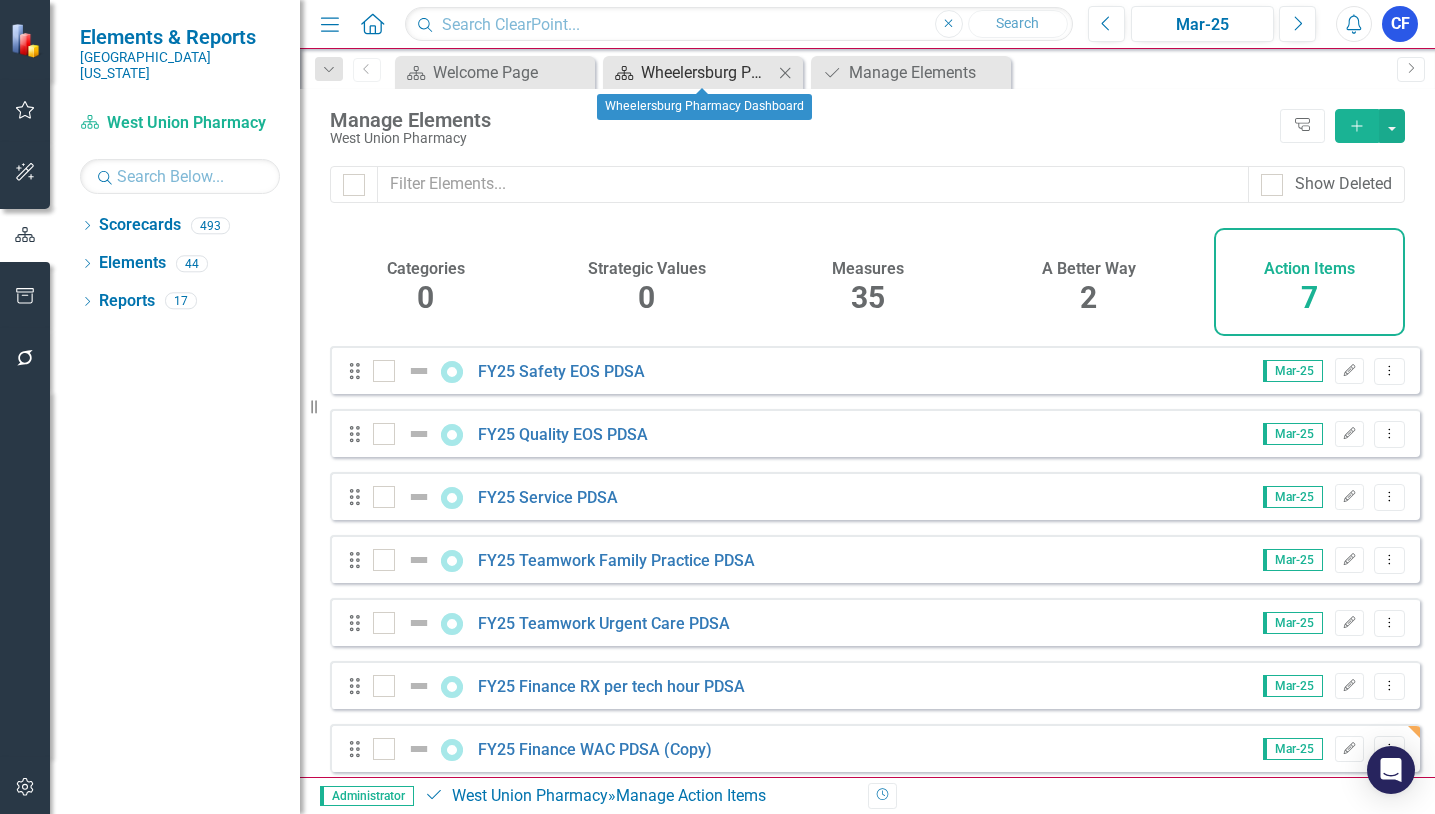 click on "Wheelersburg Pharmacy Dashboard" at bounding box center [707, 72] 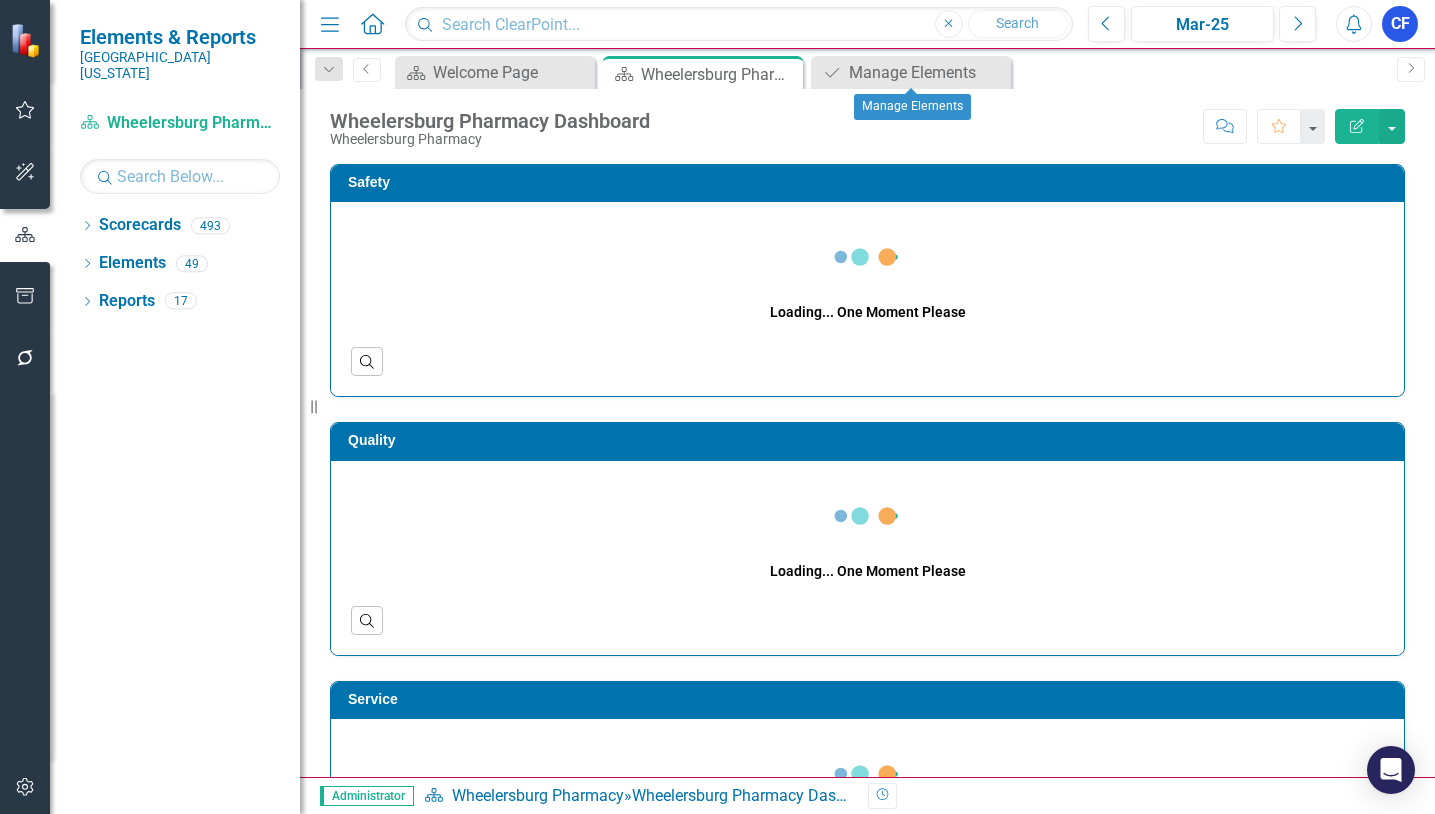 click on "Close" 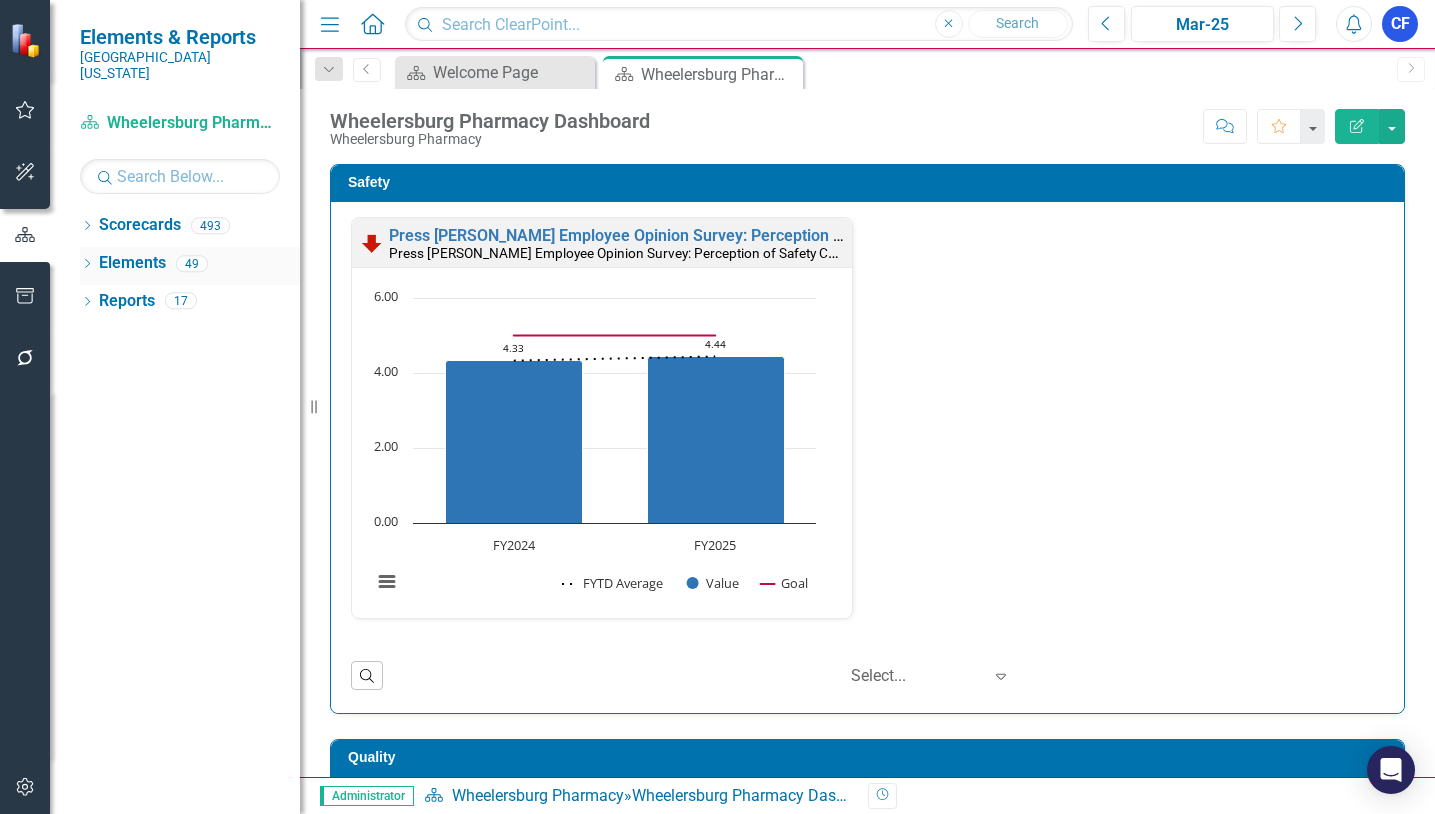 click on "Elements" at bounding box center [132, 263] 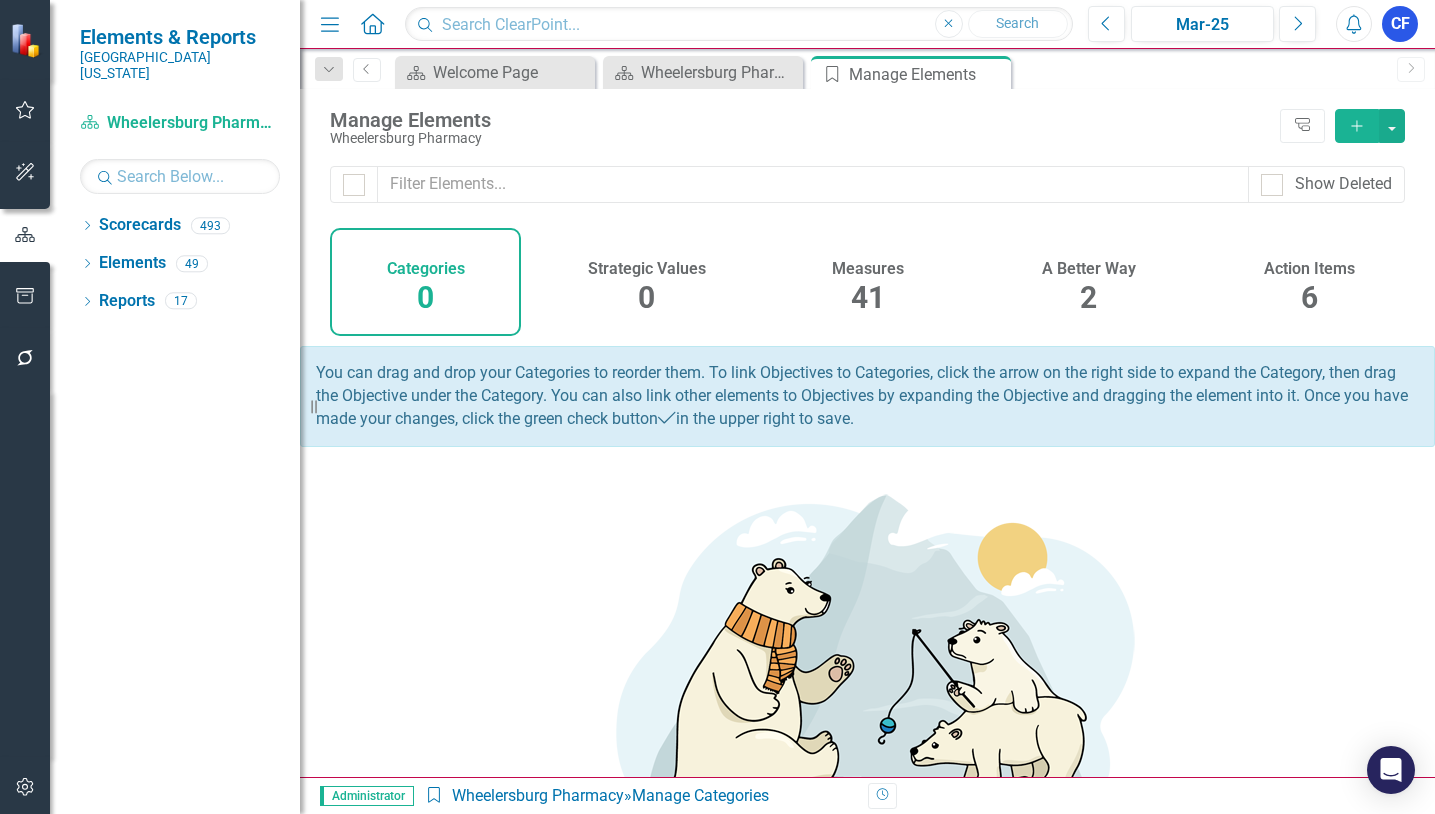 click on "Action Items" at bounding box center (1309, 269) 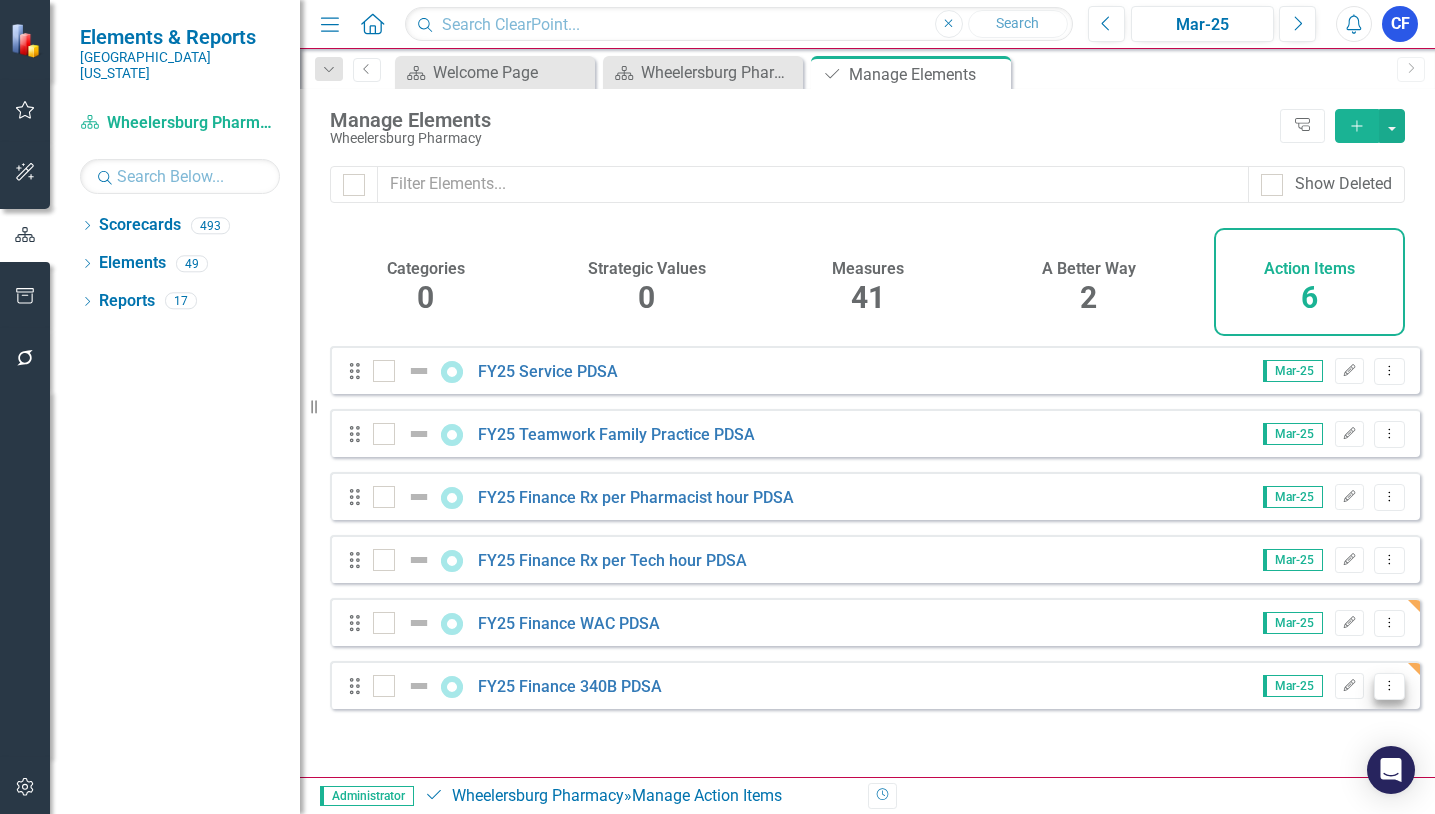 click on "Dropdown Menu" at bounding box center [1389, 686] 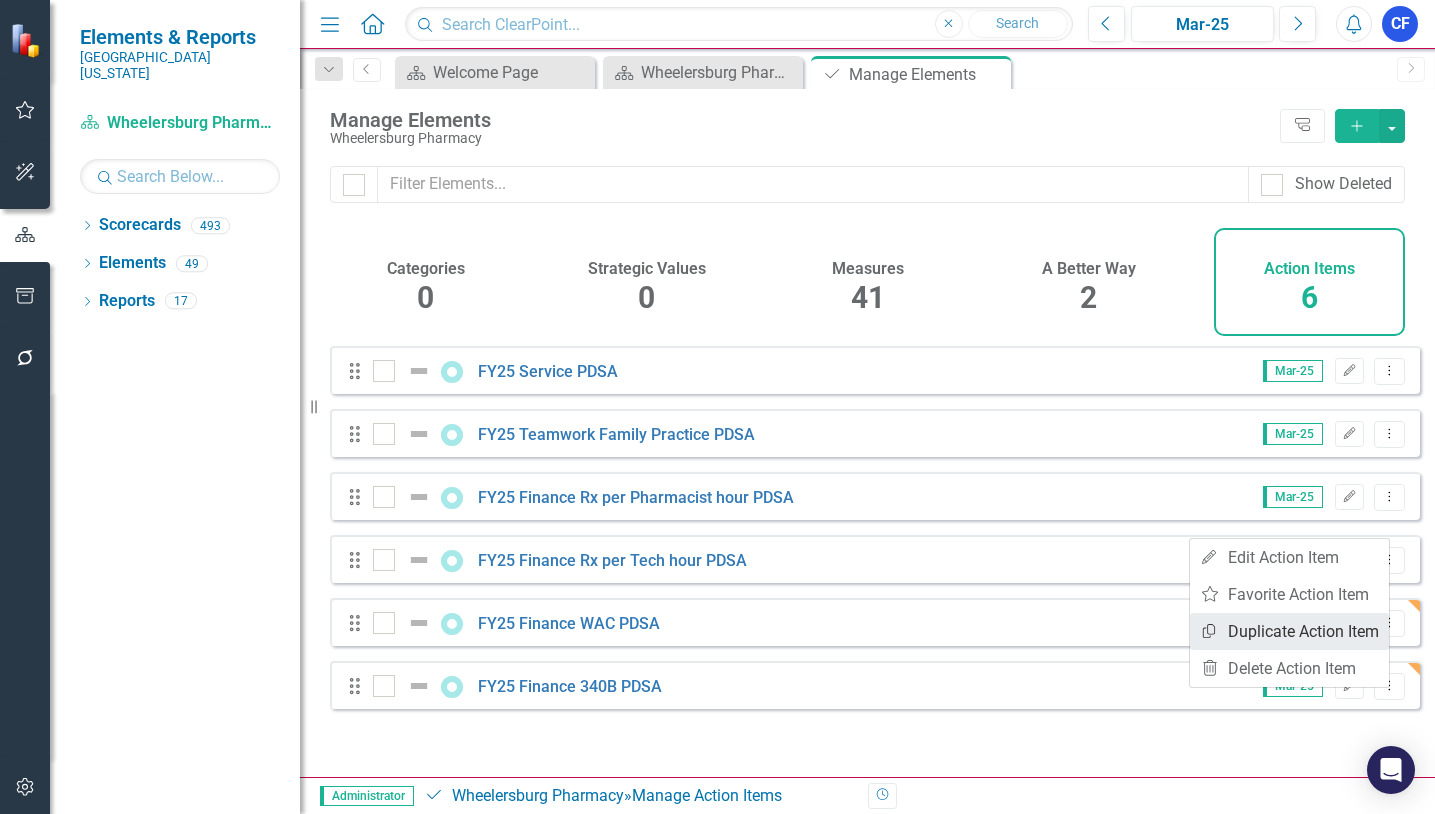 click on "Copy Duplicate Action Item" at bounding box center [1289, 631] 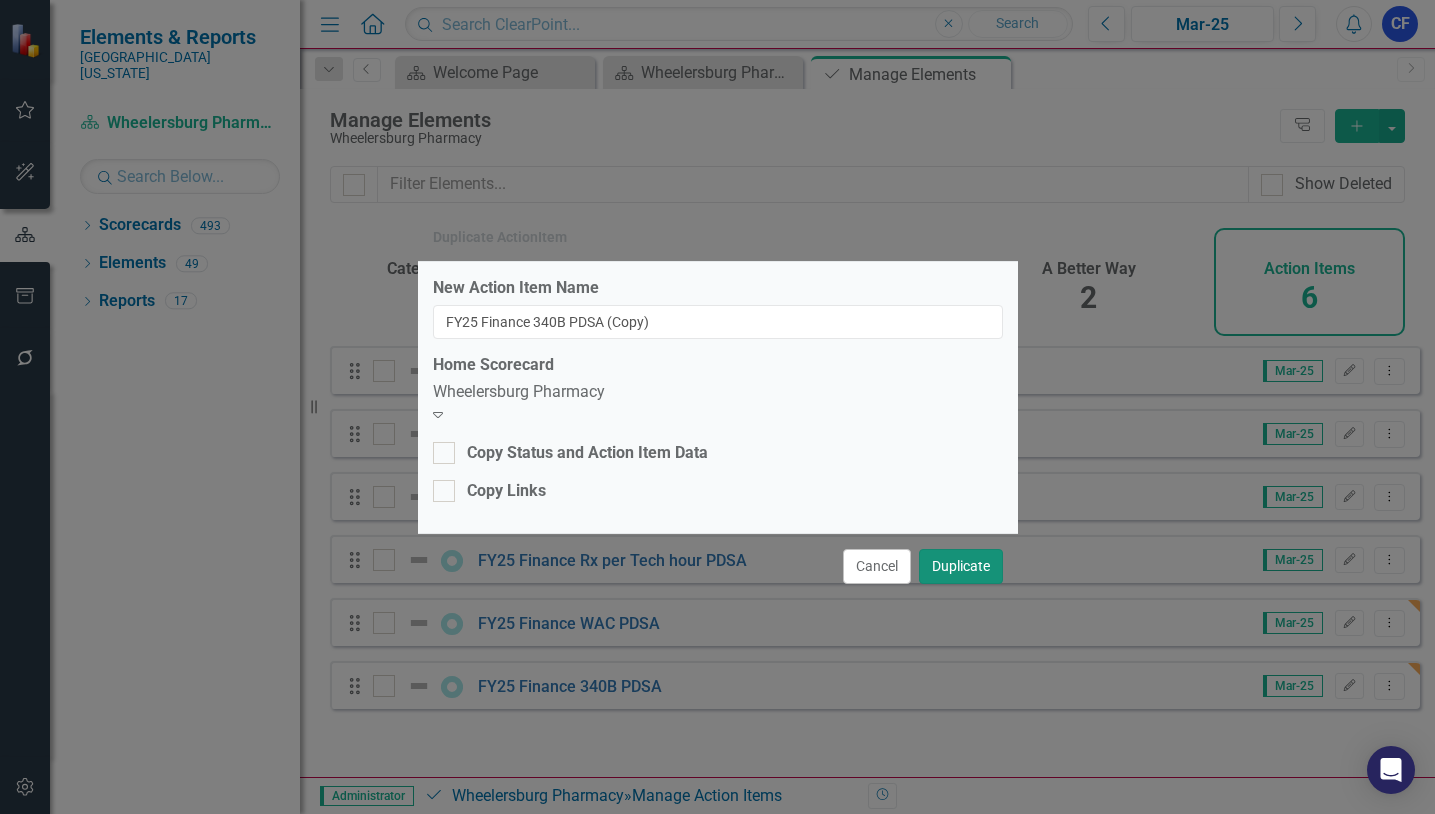 click on "Duplicate" at bounding box center (961, 566) 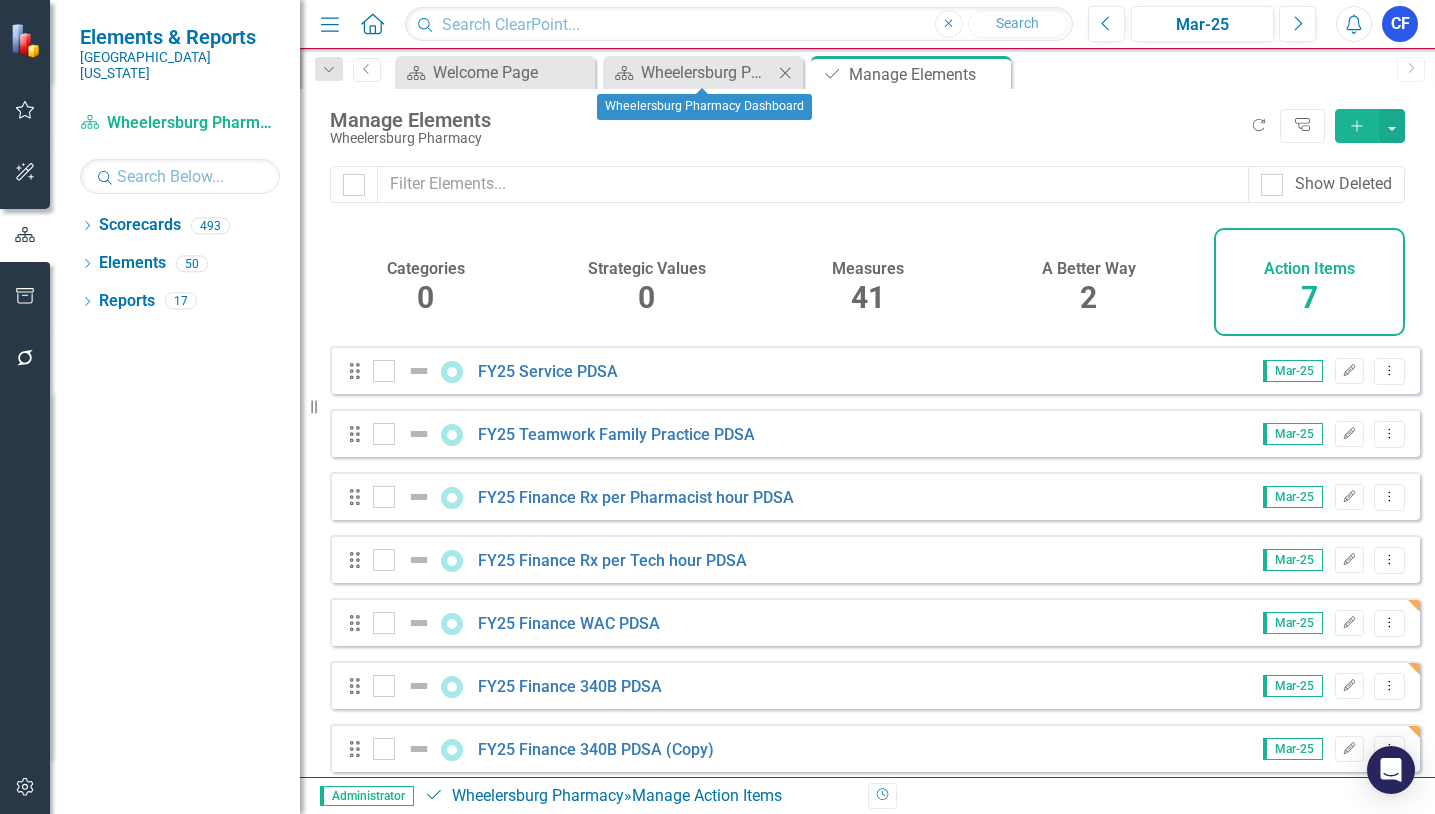 click on "Close" 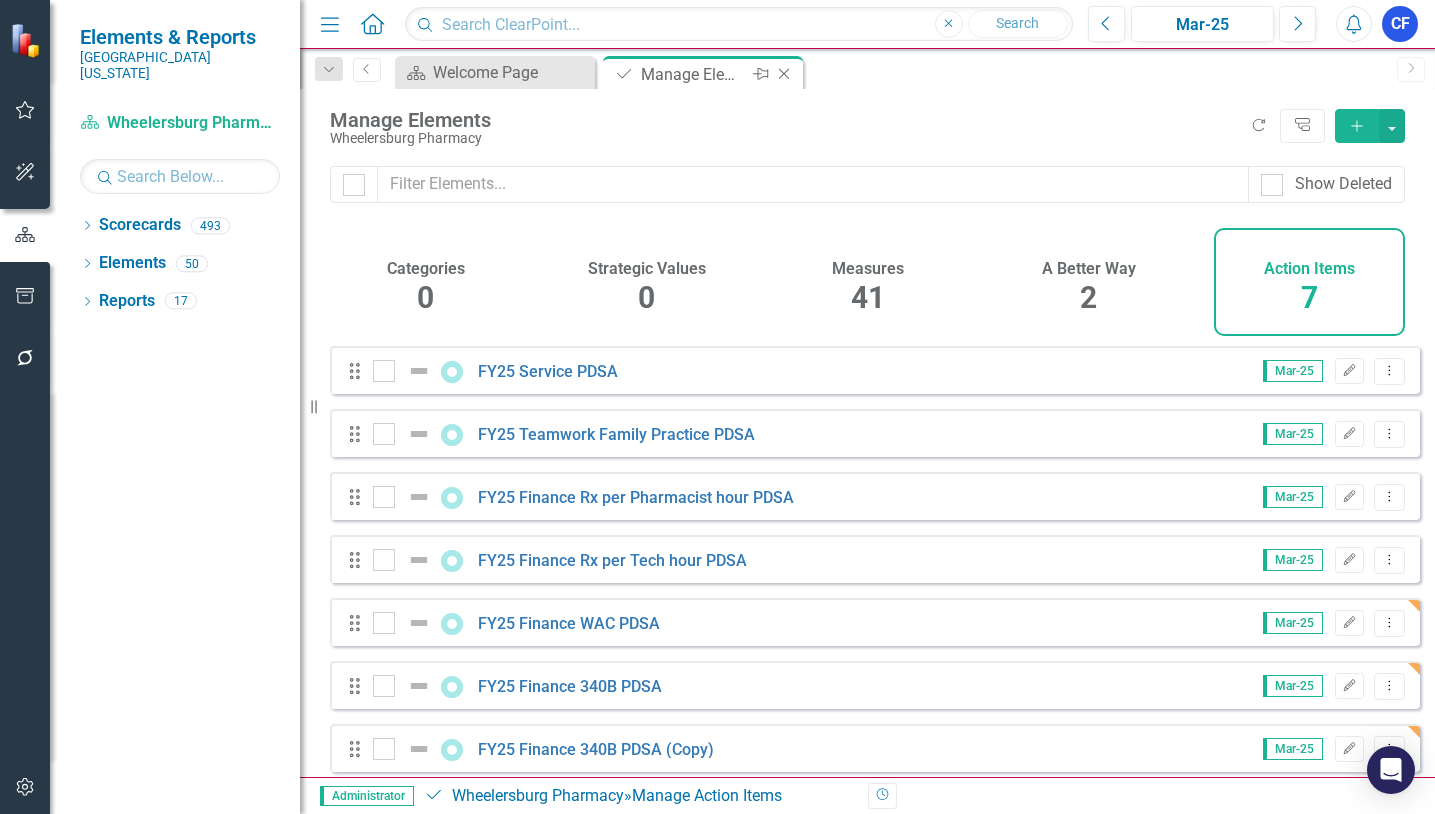 click on "Close" 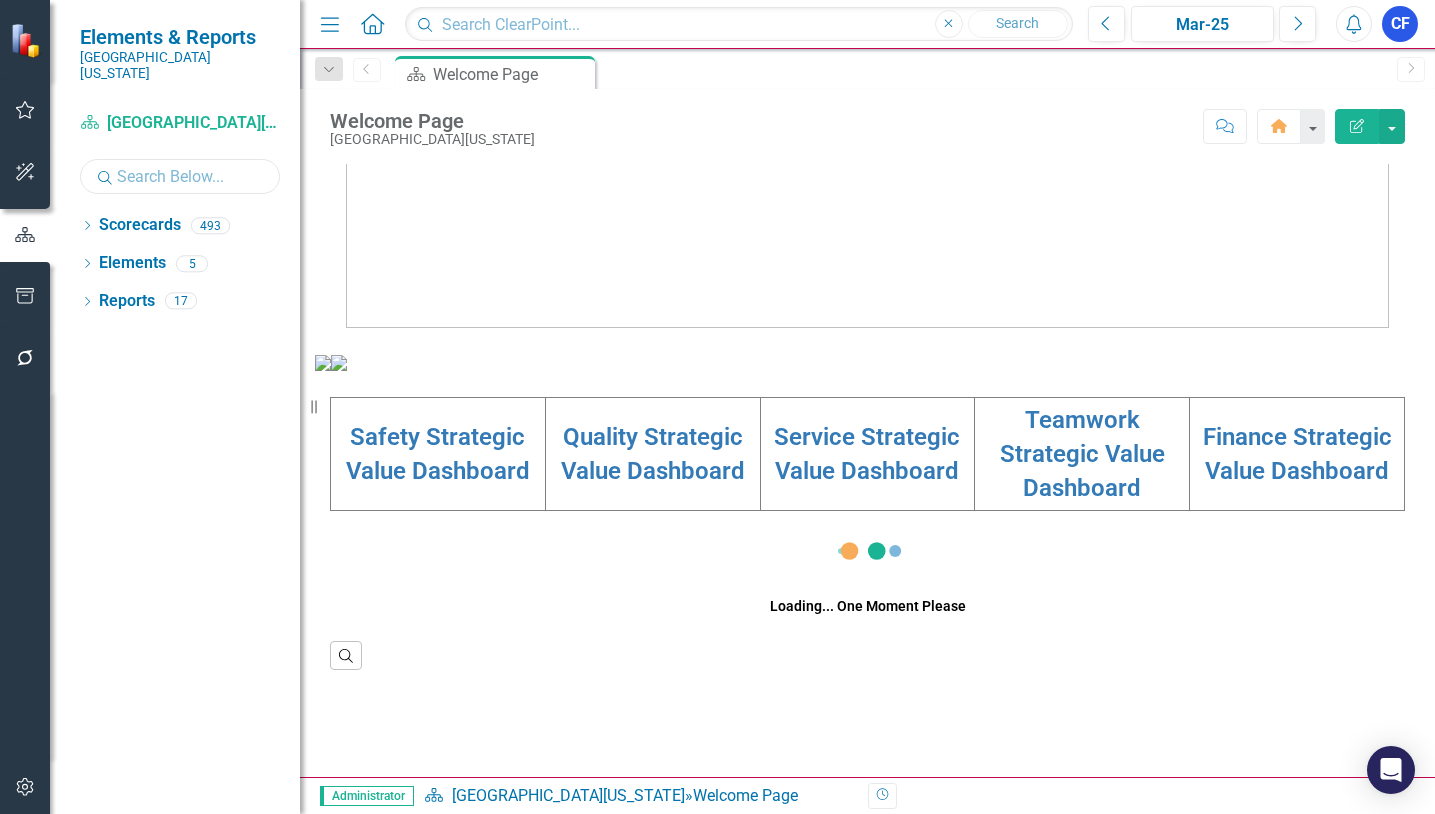 click at bounding box center (180, 176) 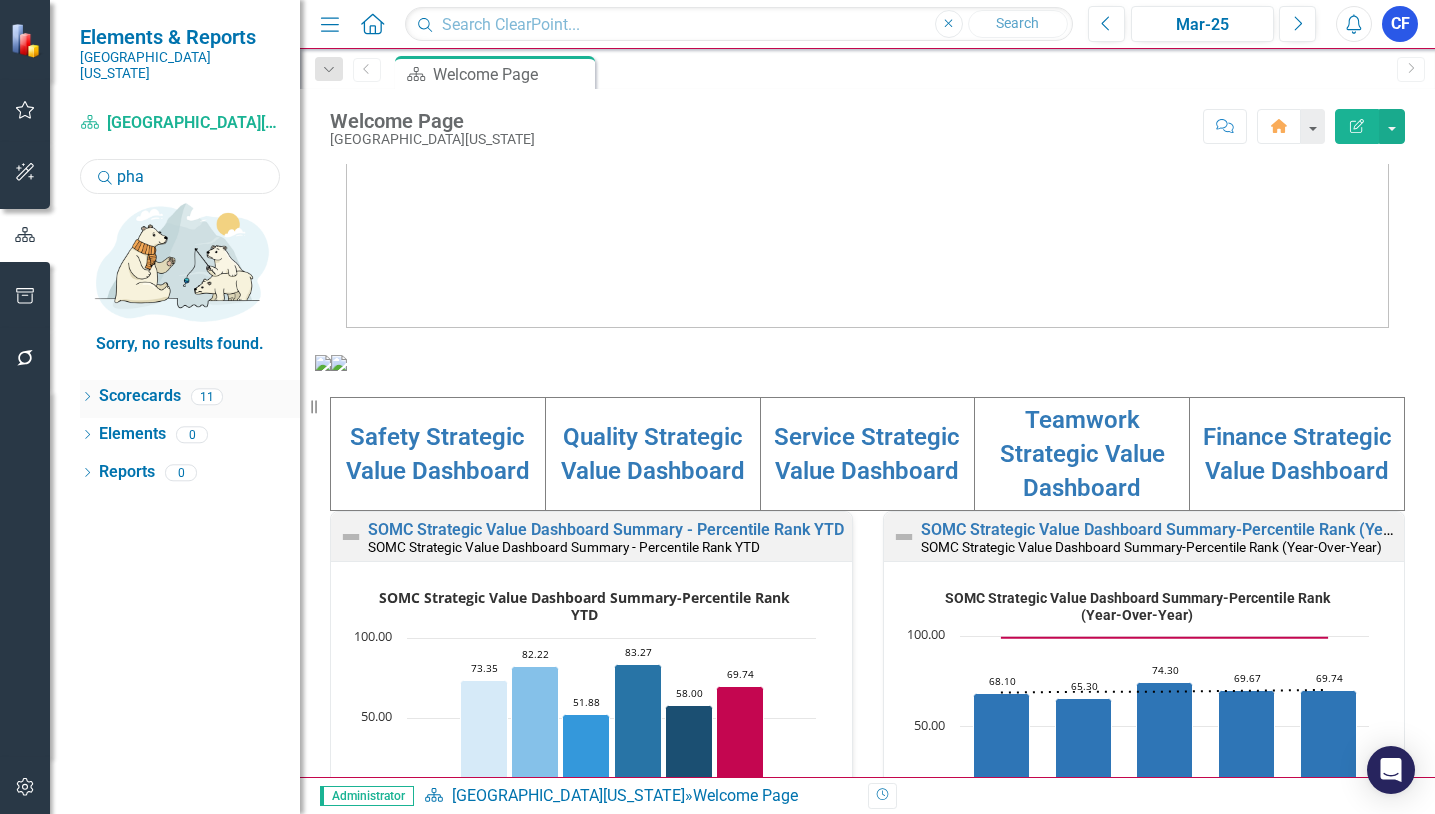 type on "pha" 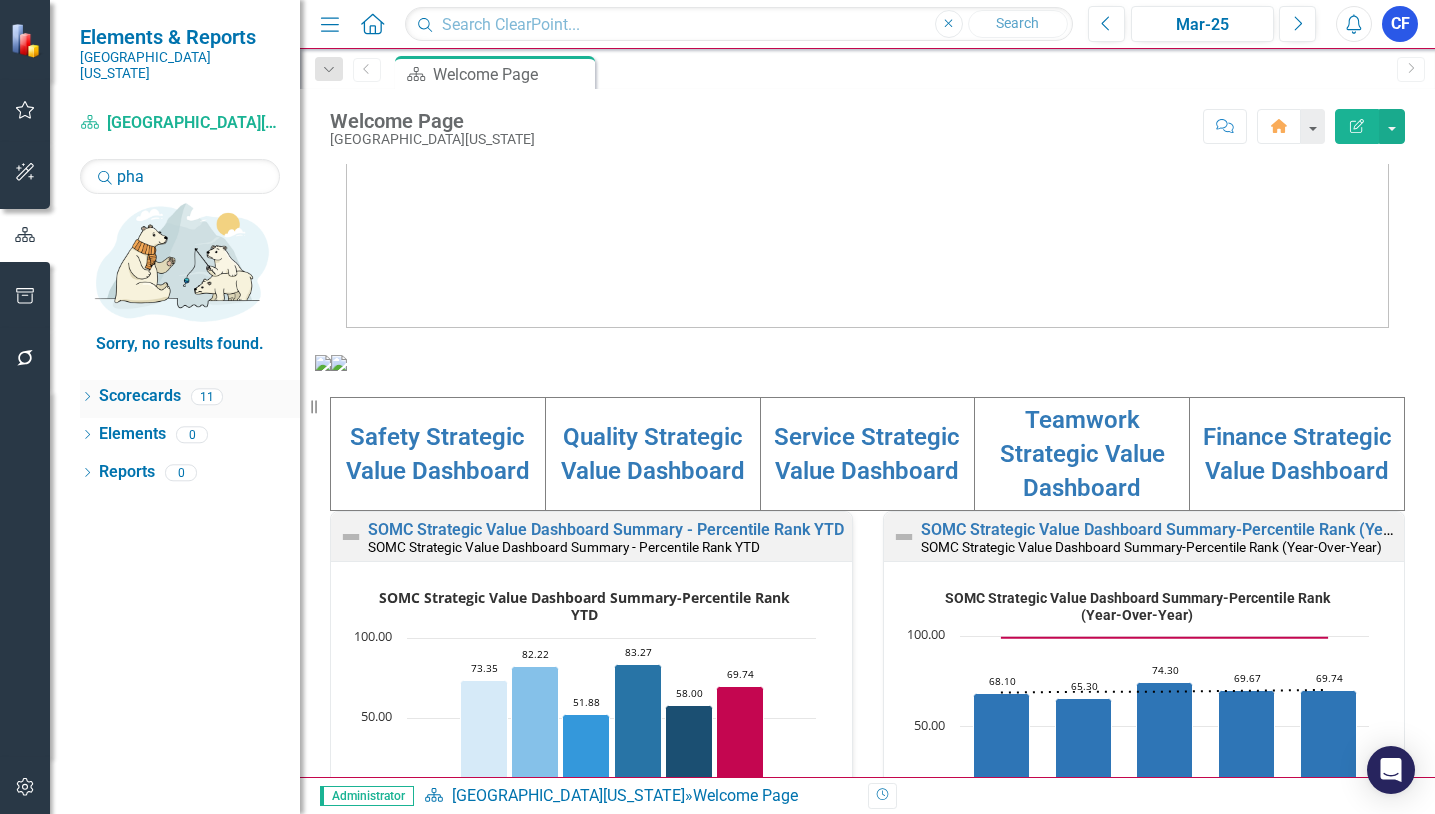 click on "Dropdown" 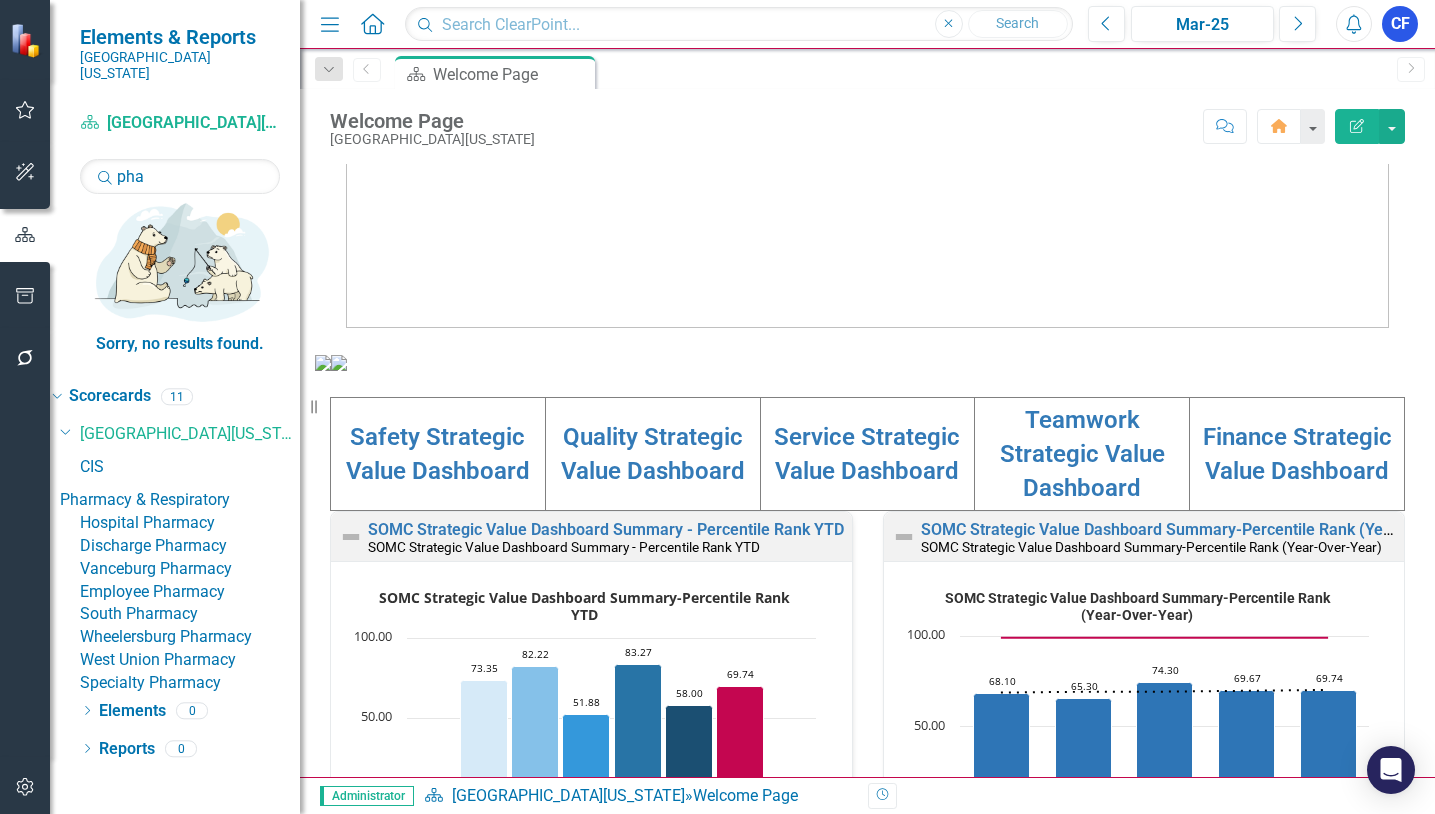 click on "West Union Pharmacy" at bounding box center [190, 660] 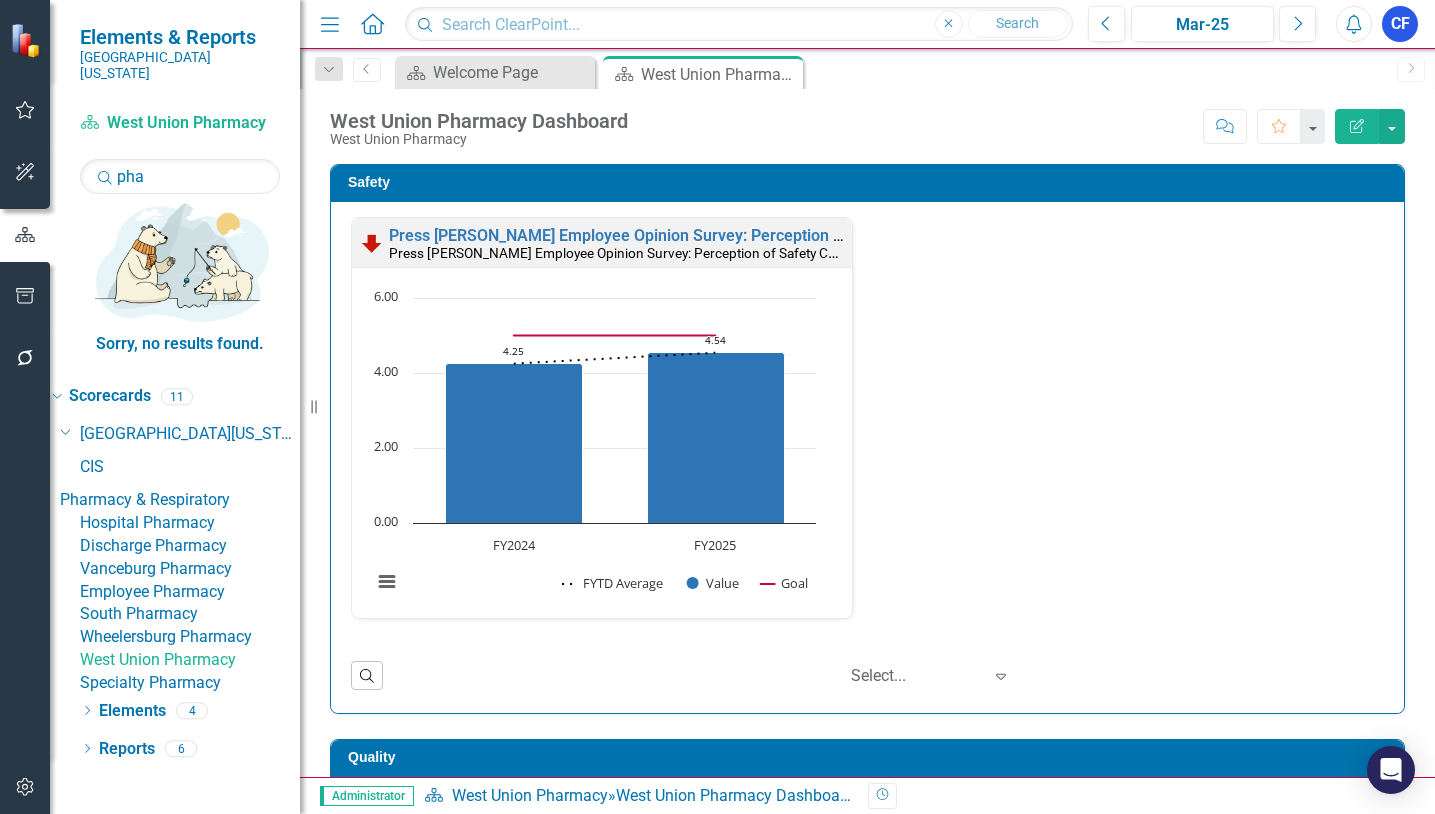 click on "Wheelersburg Pharmacy" at bounding box center [190, 637] 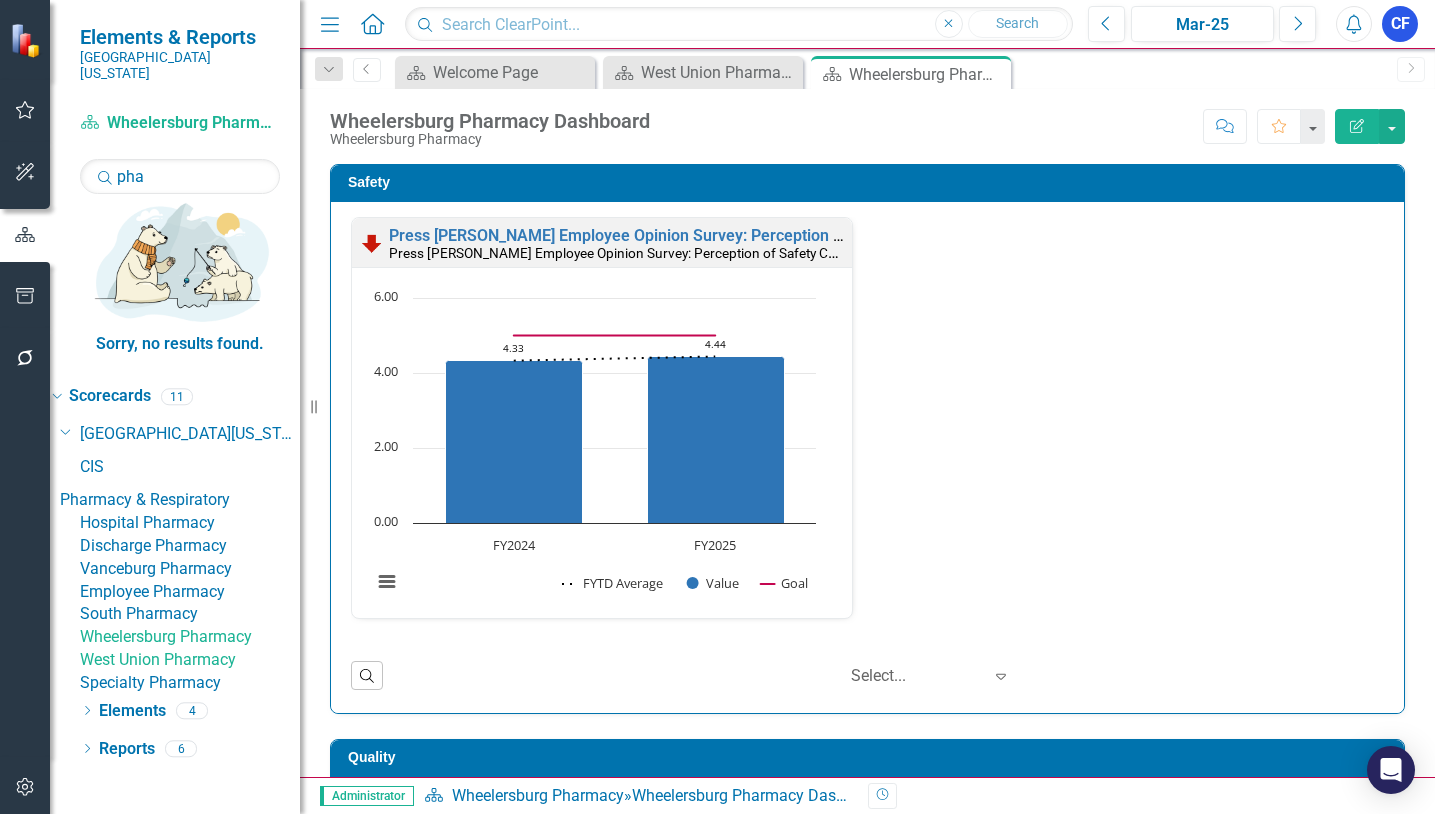 click on "Wheelersburg Pharmacy" at bounding box center [190, 637] 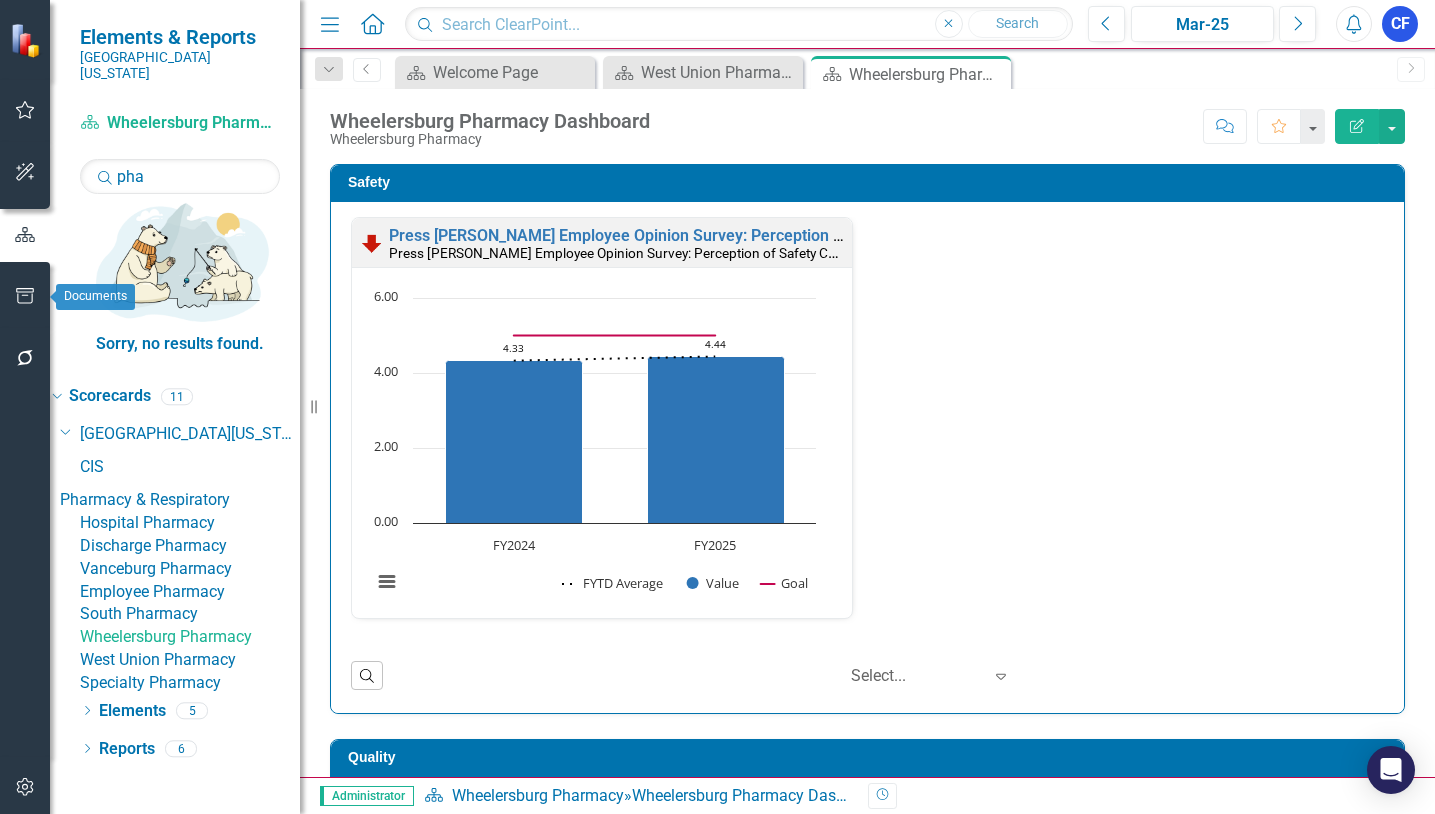click 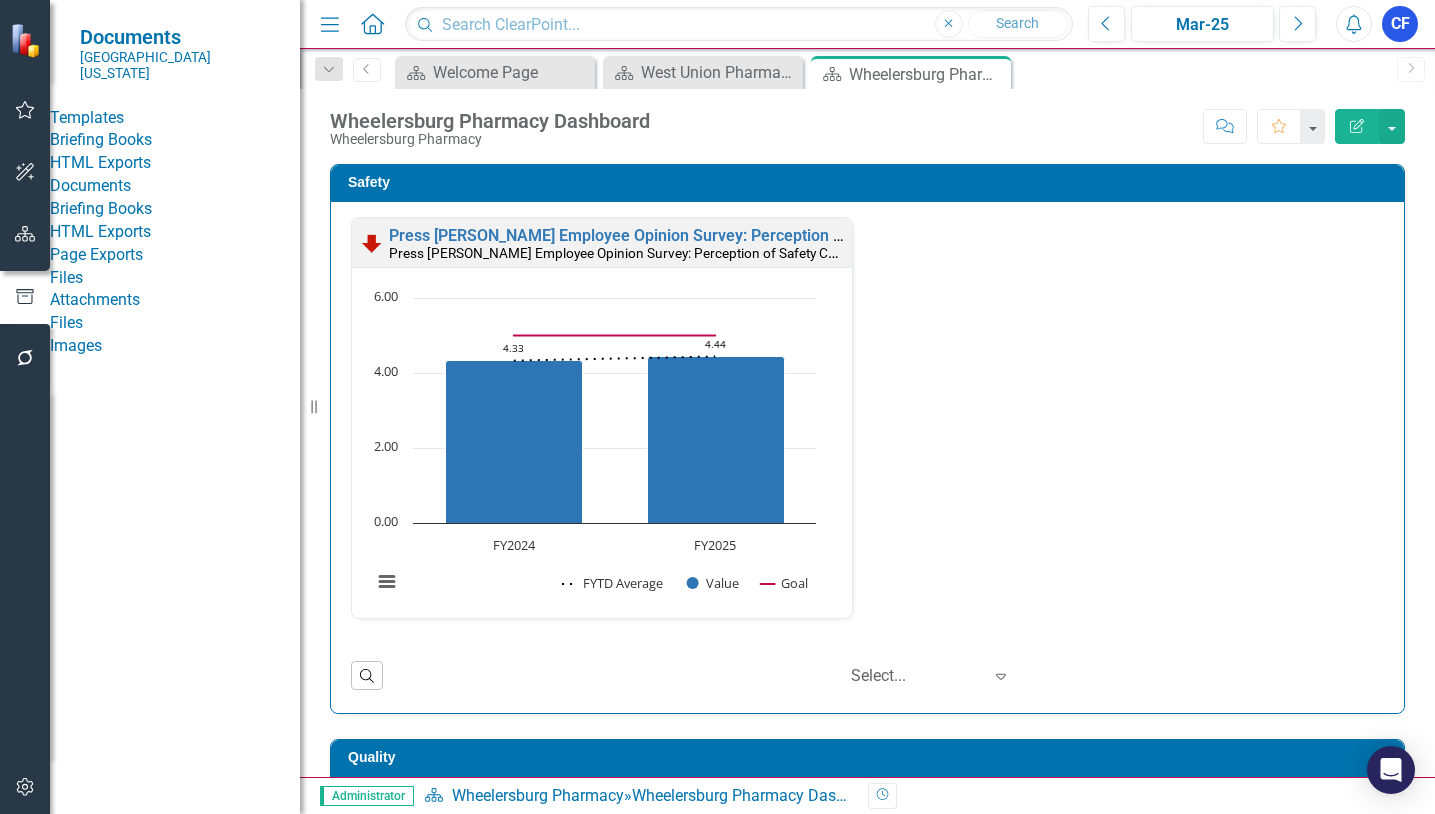 click on "HTML Exports" at bounding box center (175, 163) 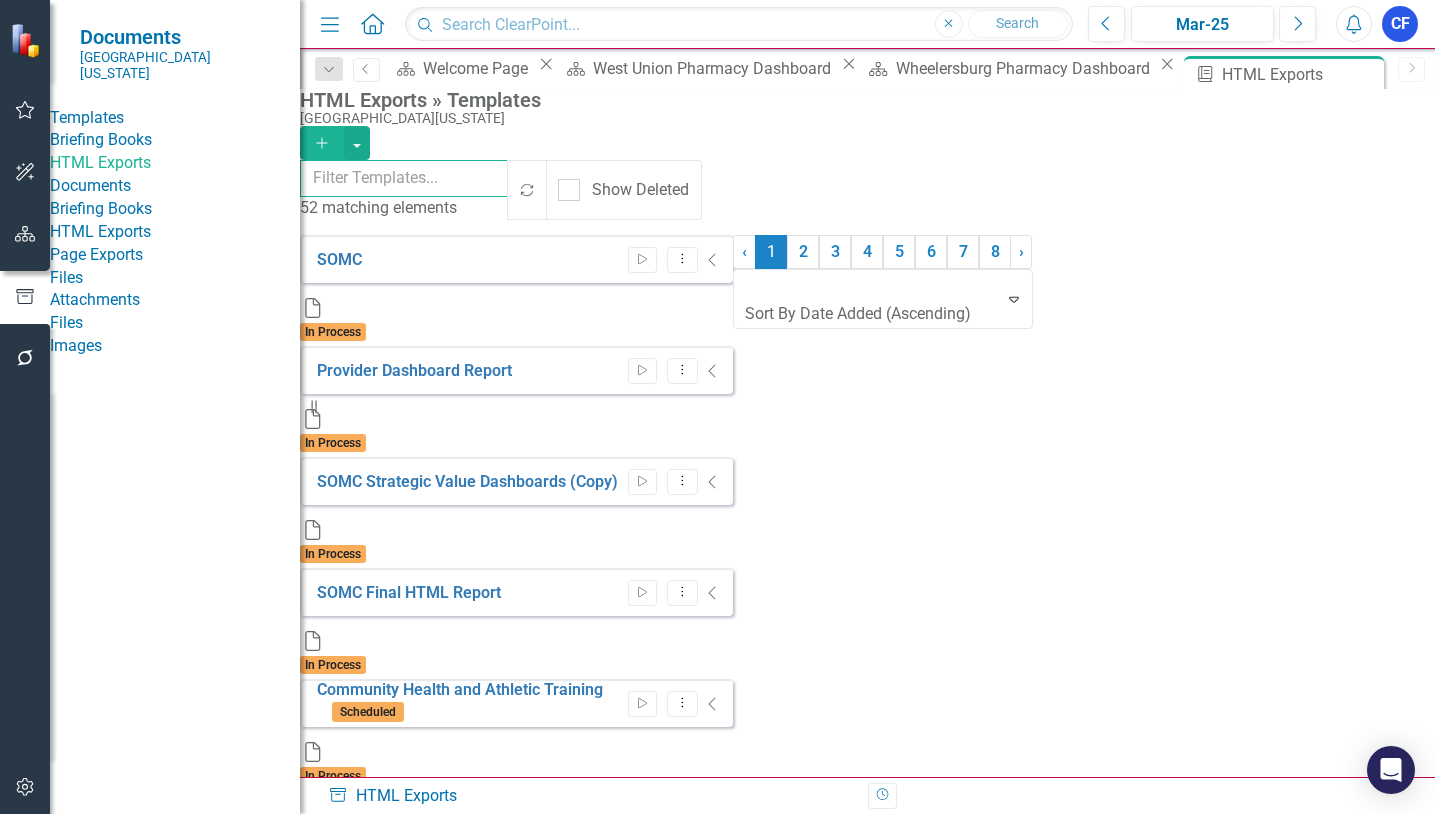 click at bounding box center (404, 178) 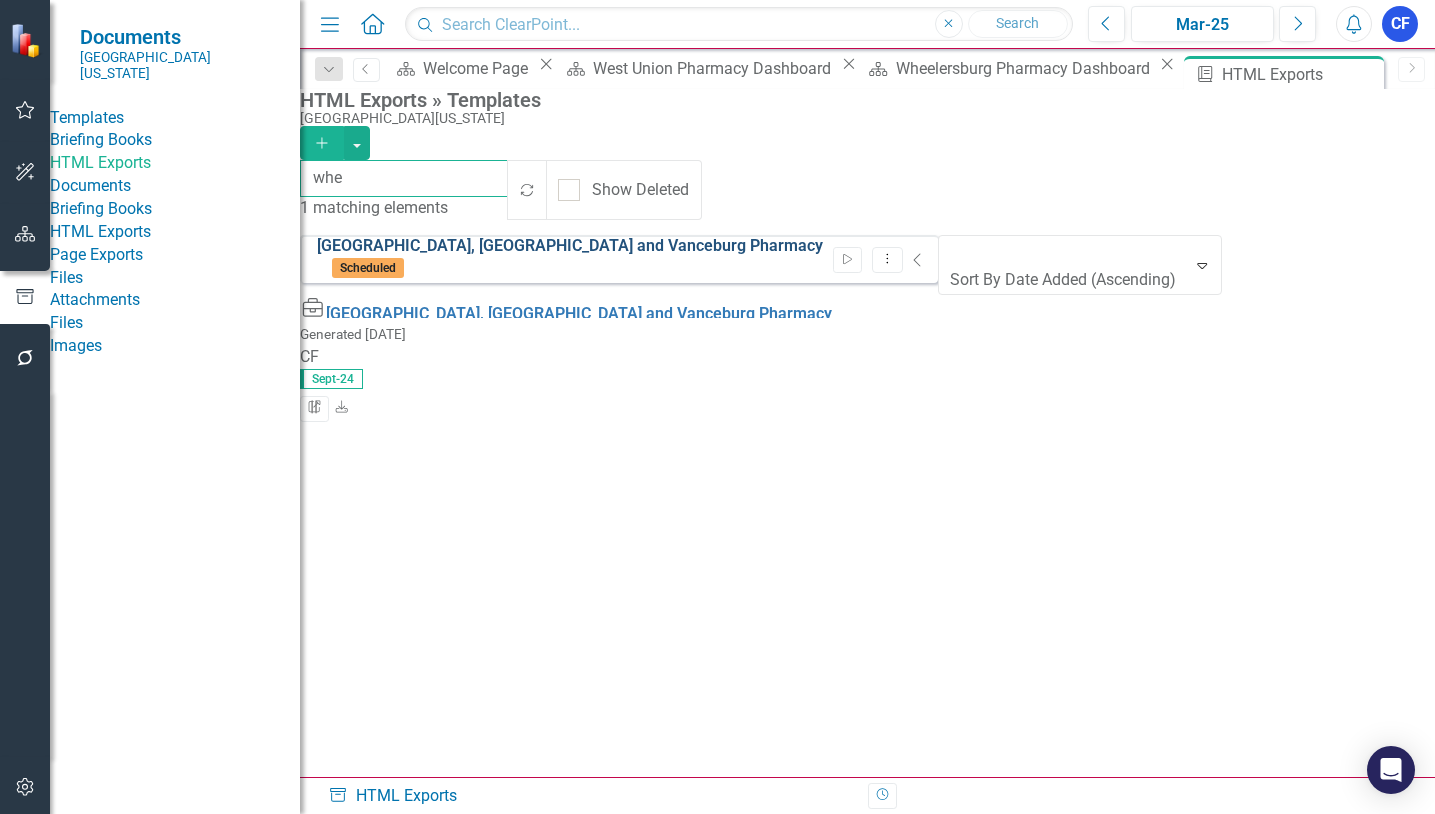 type on "whe" 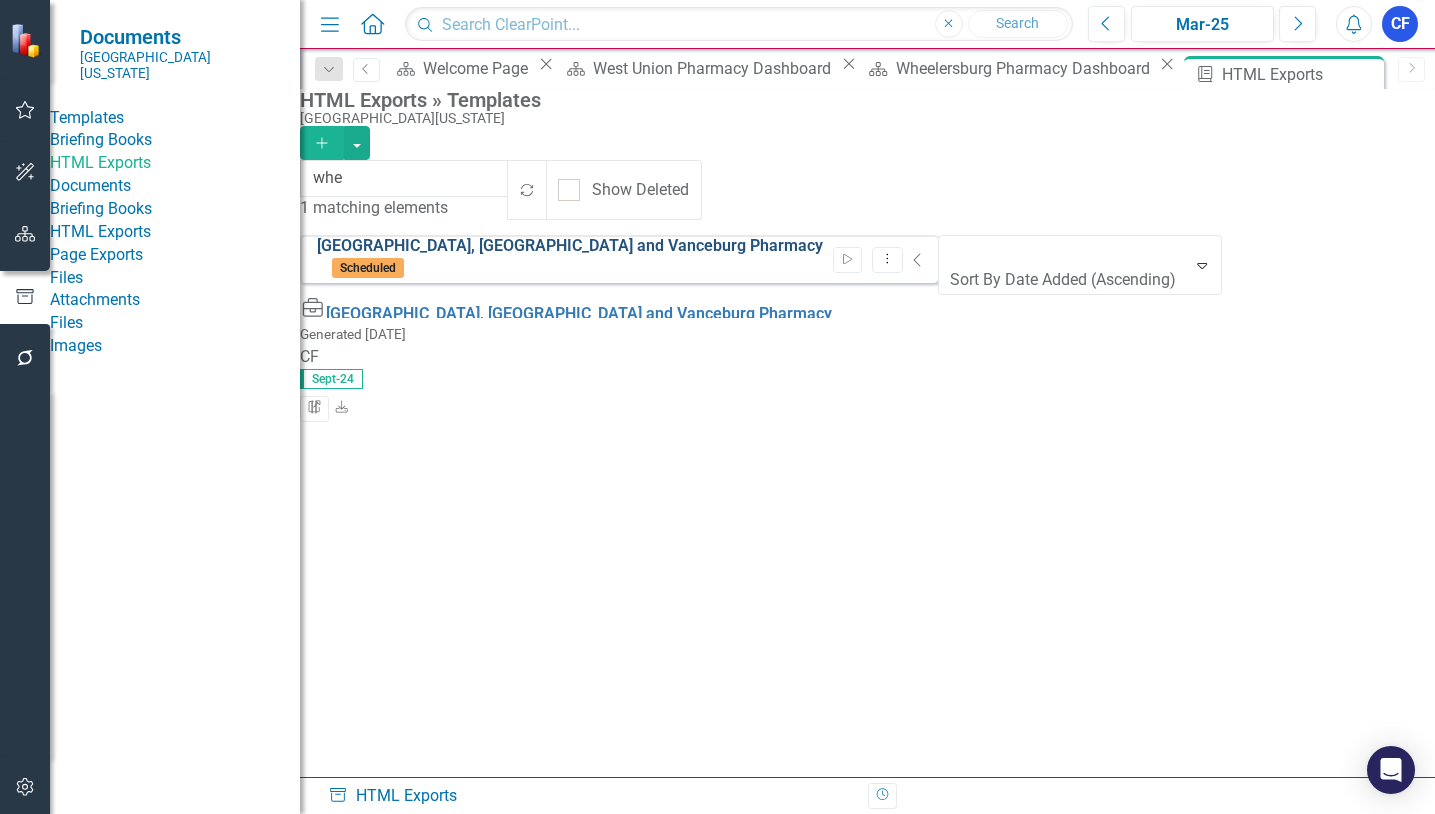 click on "[GEOGRAPHIC_DATA], [GEOGRAPHIC_DATA] and Vanceburg Pharmacy" at bounding box center [570, 245] 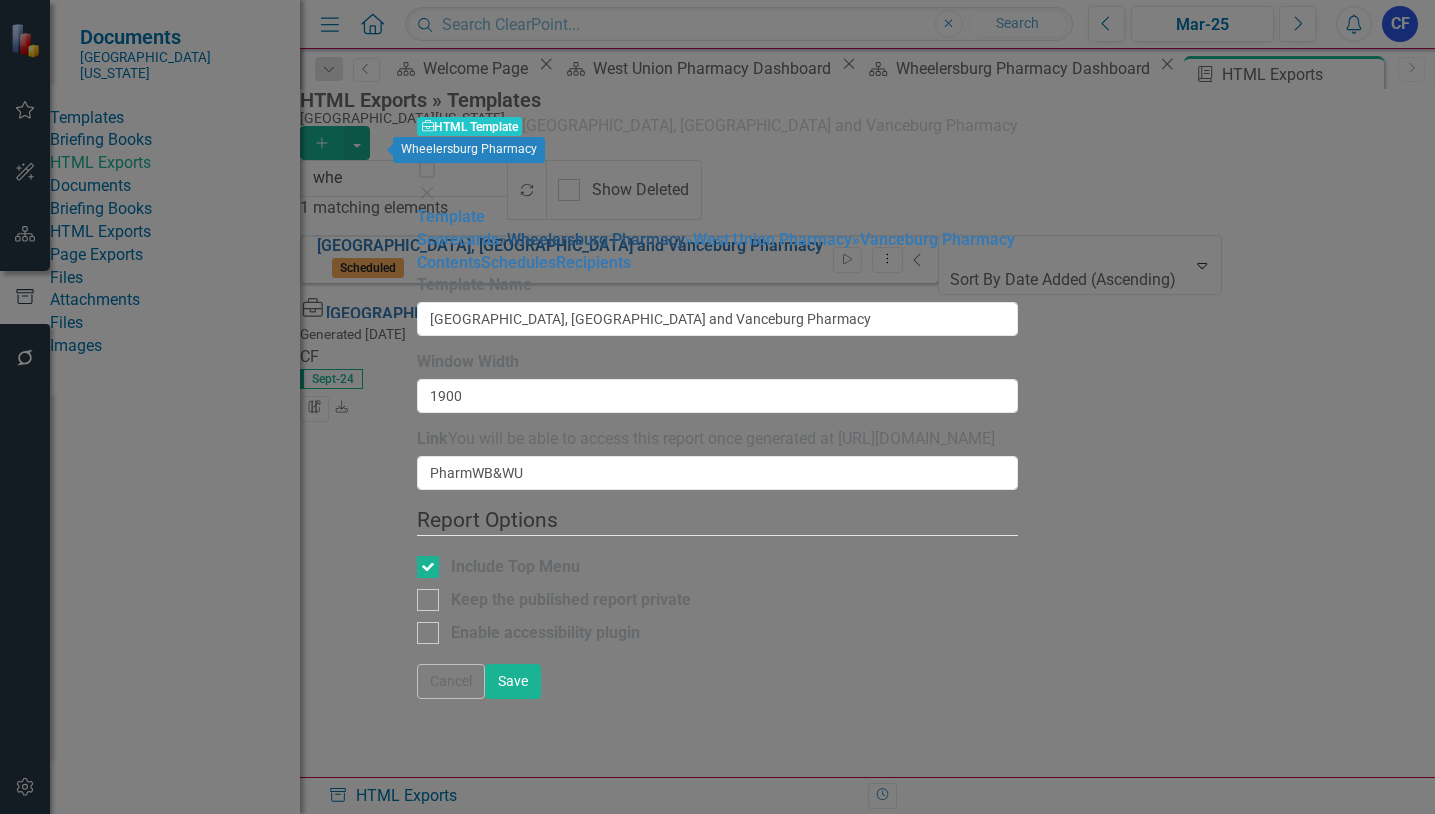 click on "»  Wheelersburg Pharmacy" at bounding box center (592, 239) 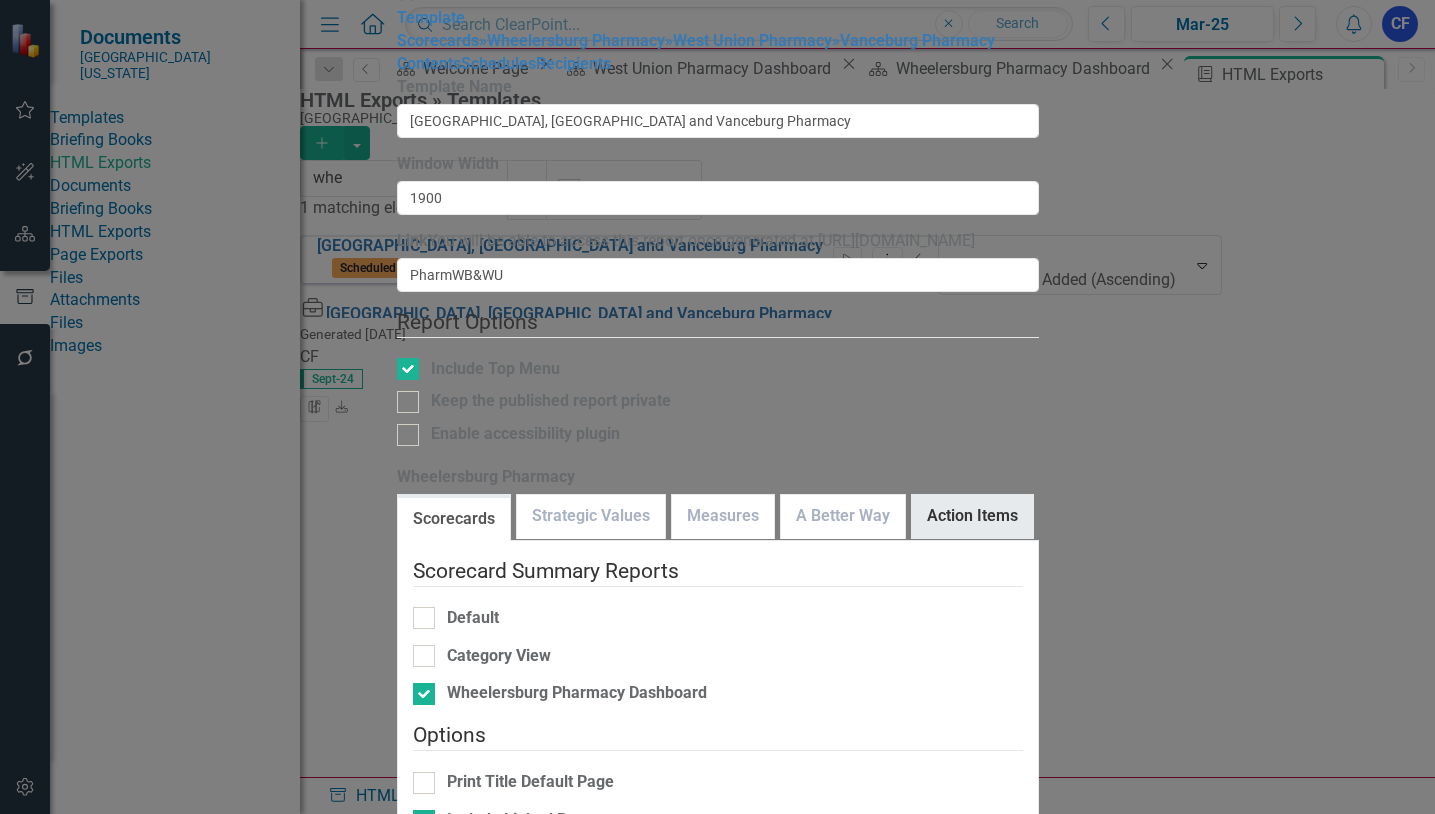 click on "Action Items" at bounding box center [972, 516] 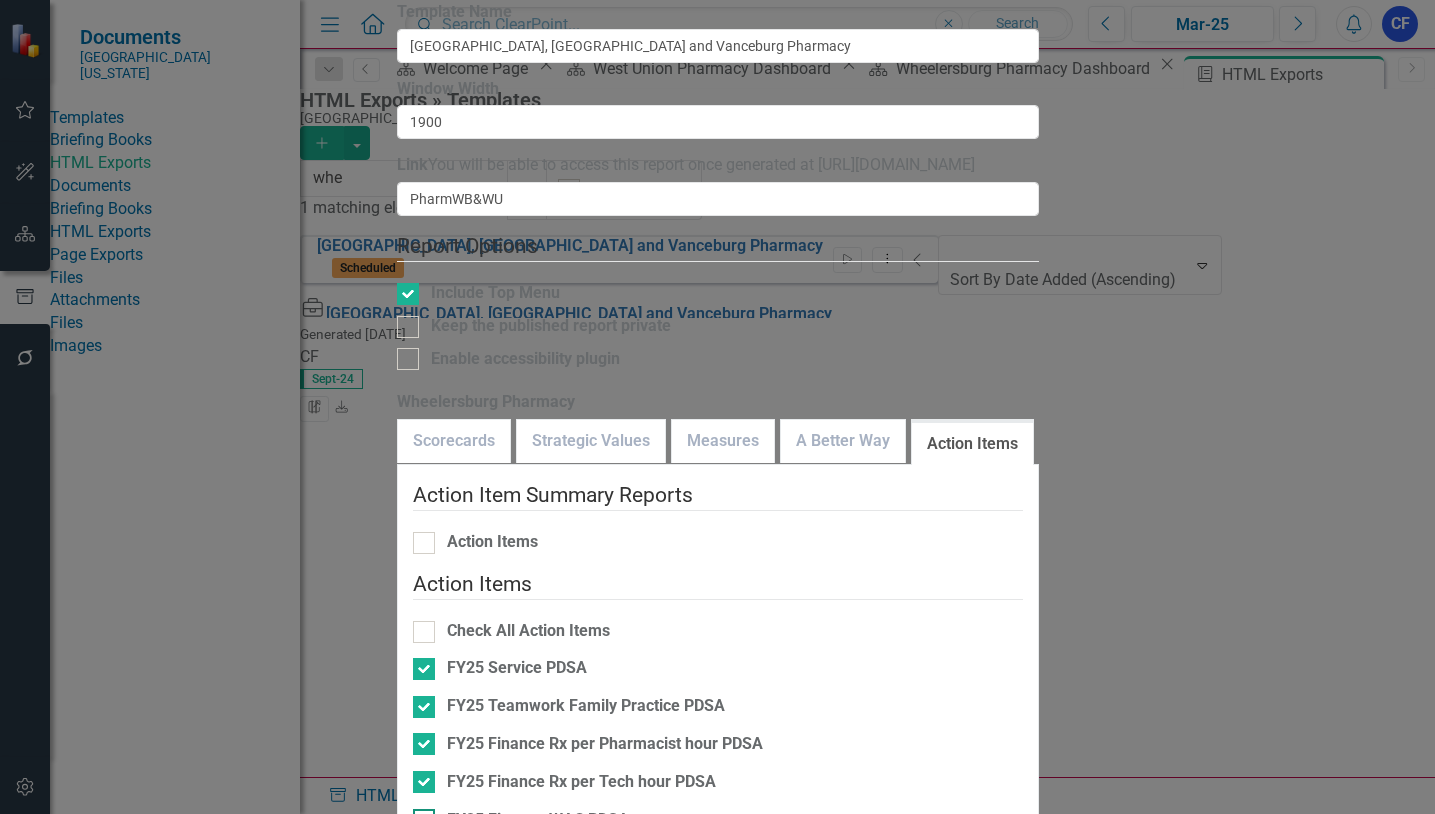 click at bounding box center [424, 820] 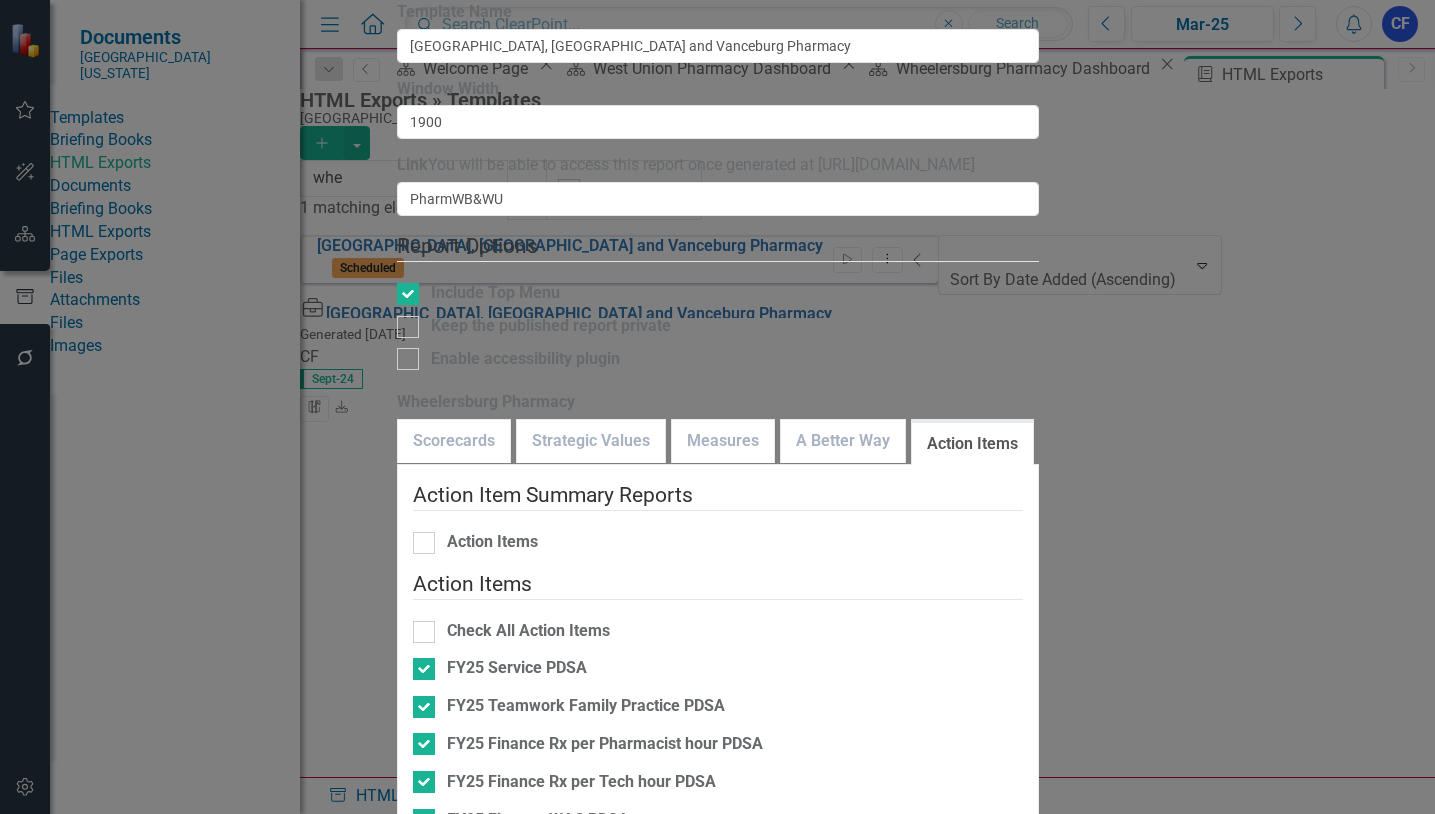 click at bounding box center (424, 858) 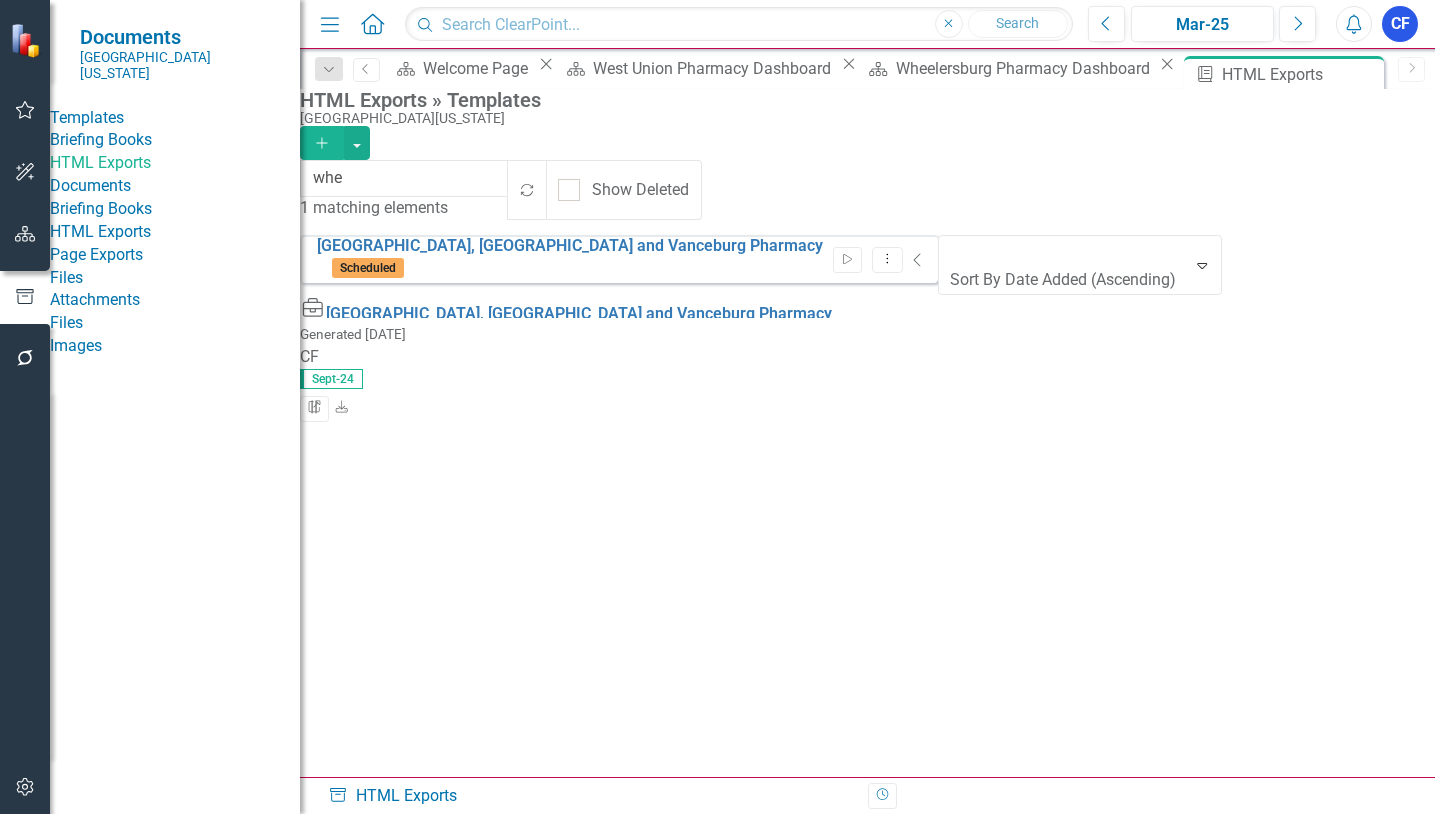 drag, startPoint x: 1147, startPoint y: 73, endPoint x: 1135, endPoint y: 71, distance: 12.165525 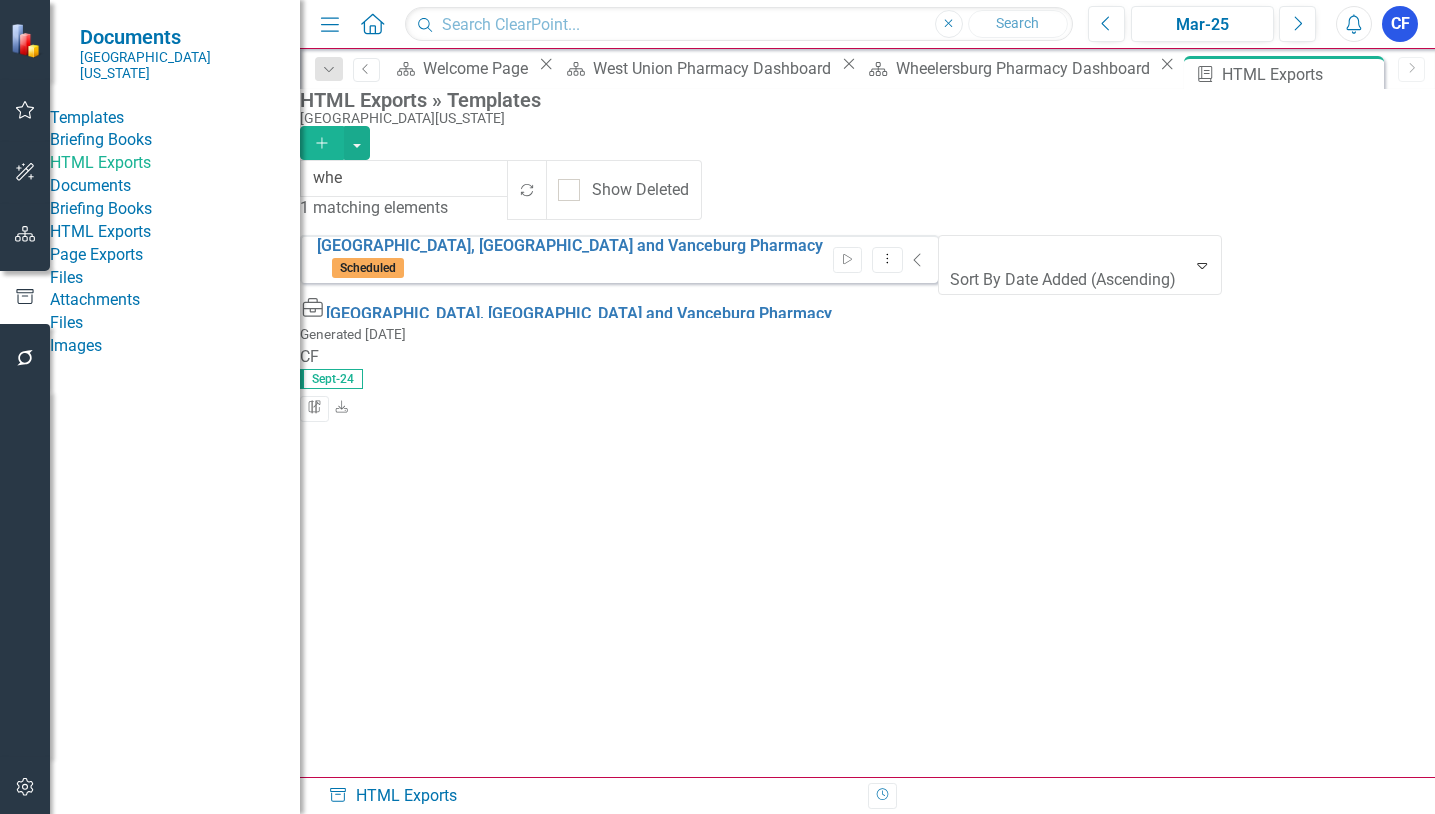 click on "Close" 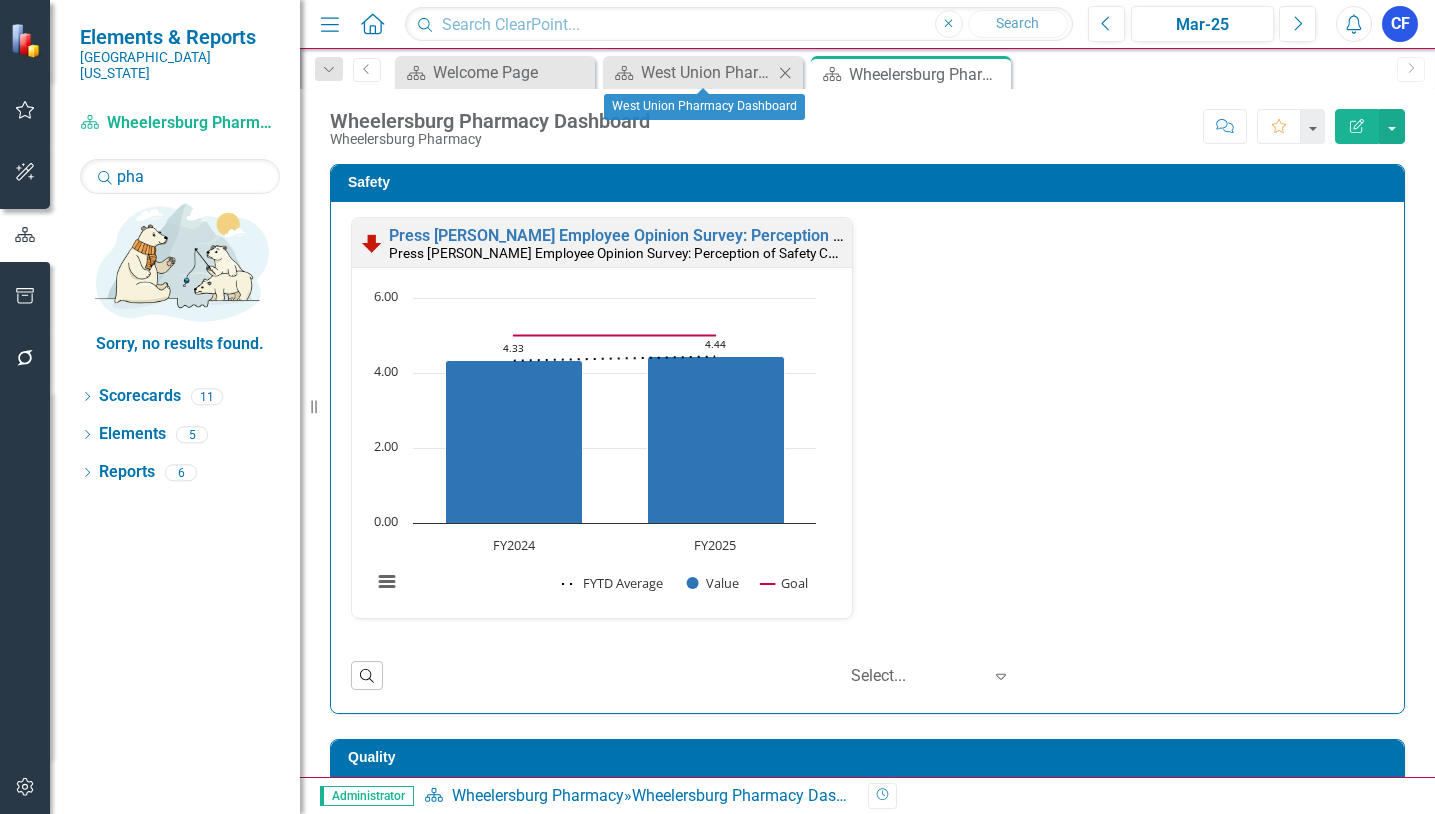 click on "Close" 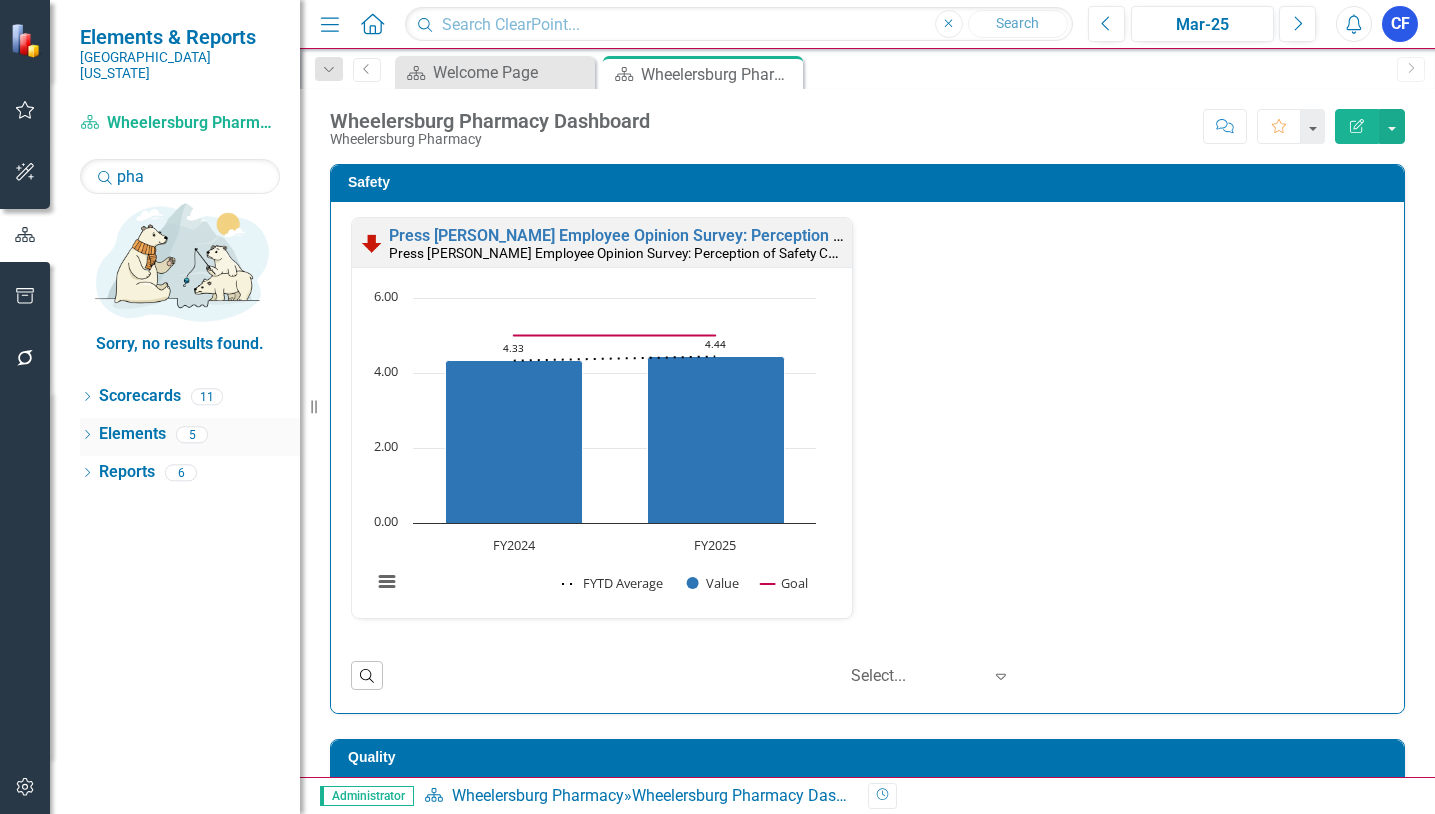 click on "Elements" at bounding box center [132, 434] 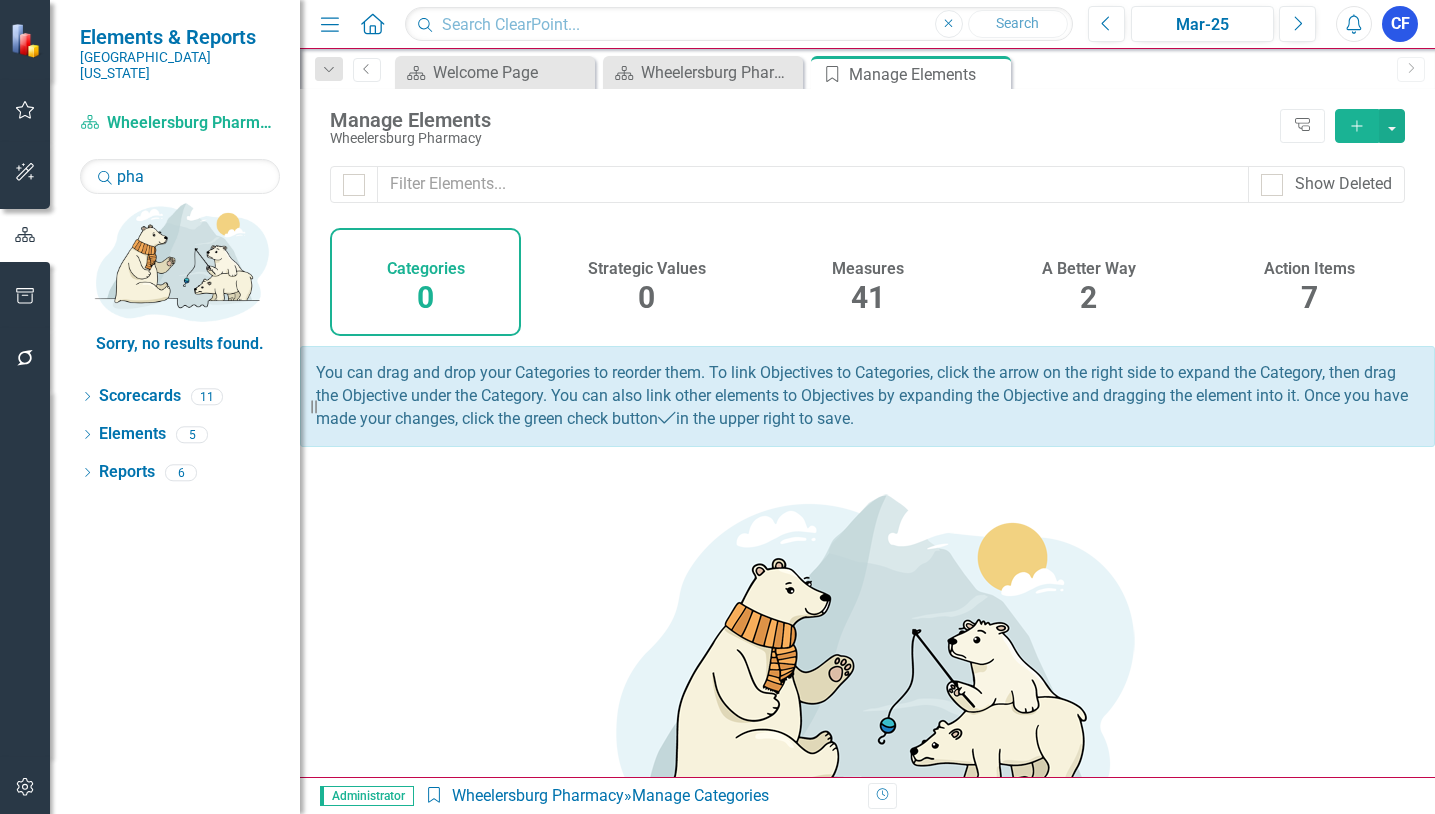 click on "Action Items" at bounding box center [1309, 269] 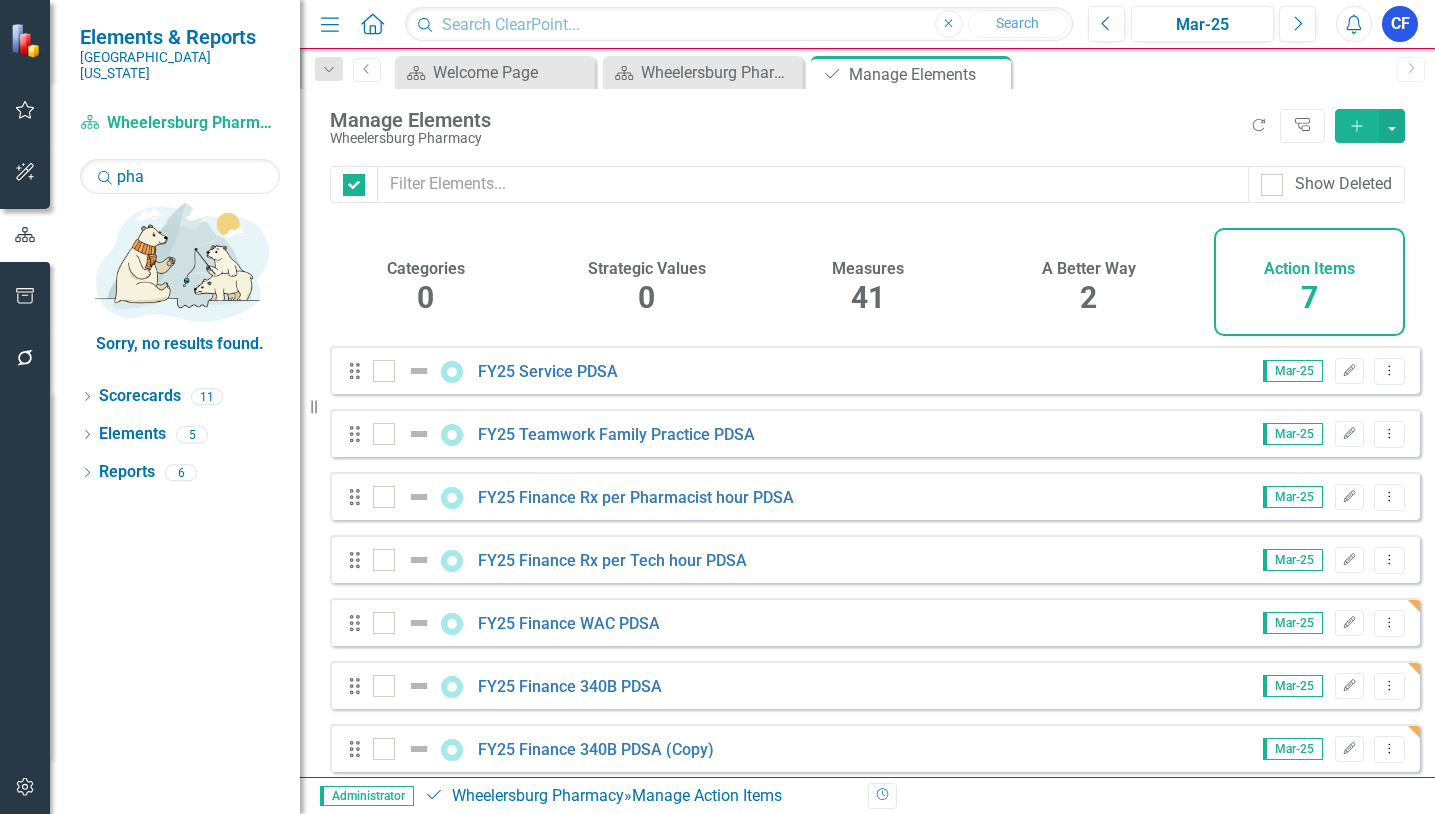 checkbox on "false" 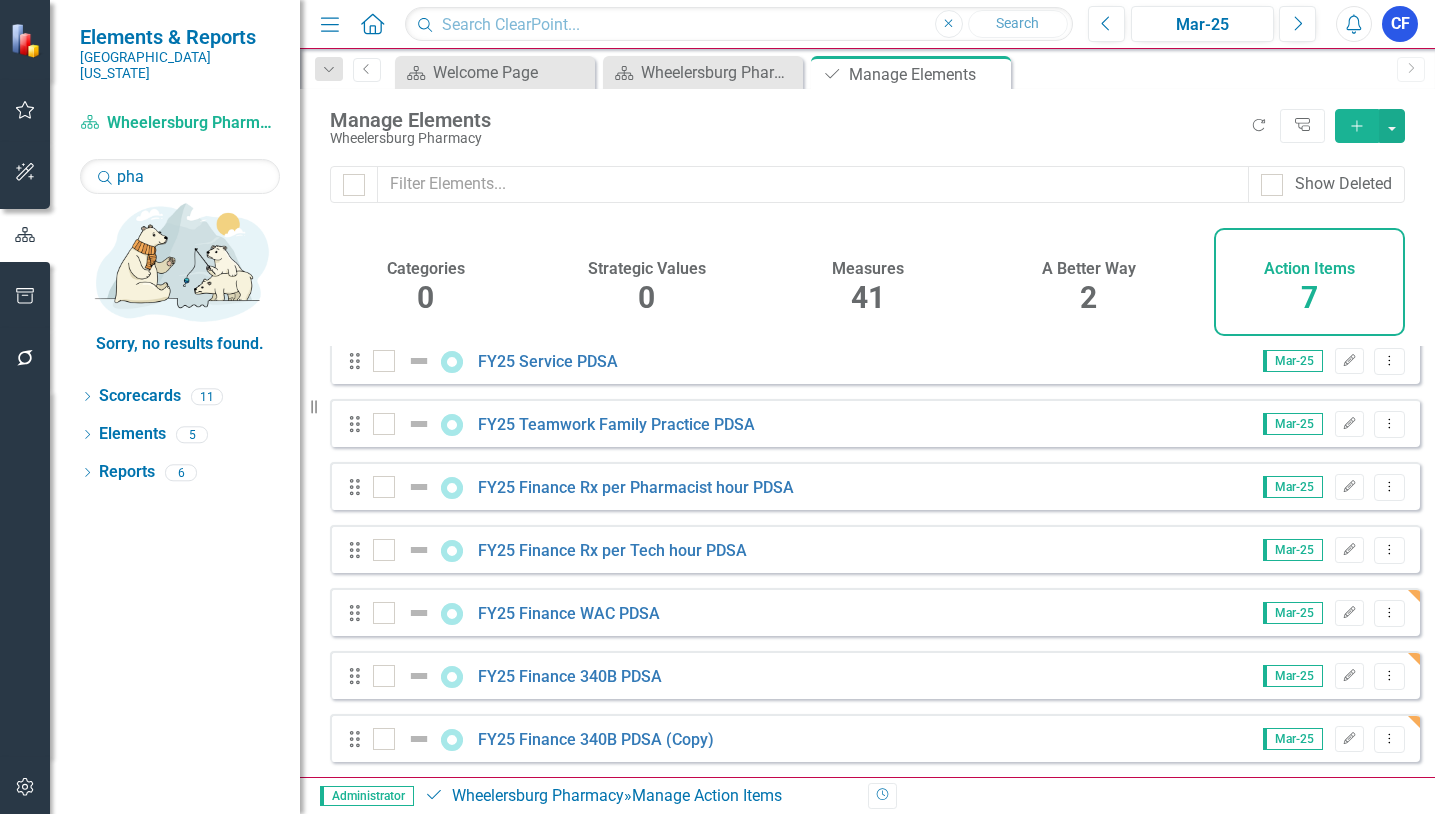 scroll, scrollTop: 25, scrollLeft: 0, axis: vertical 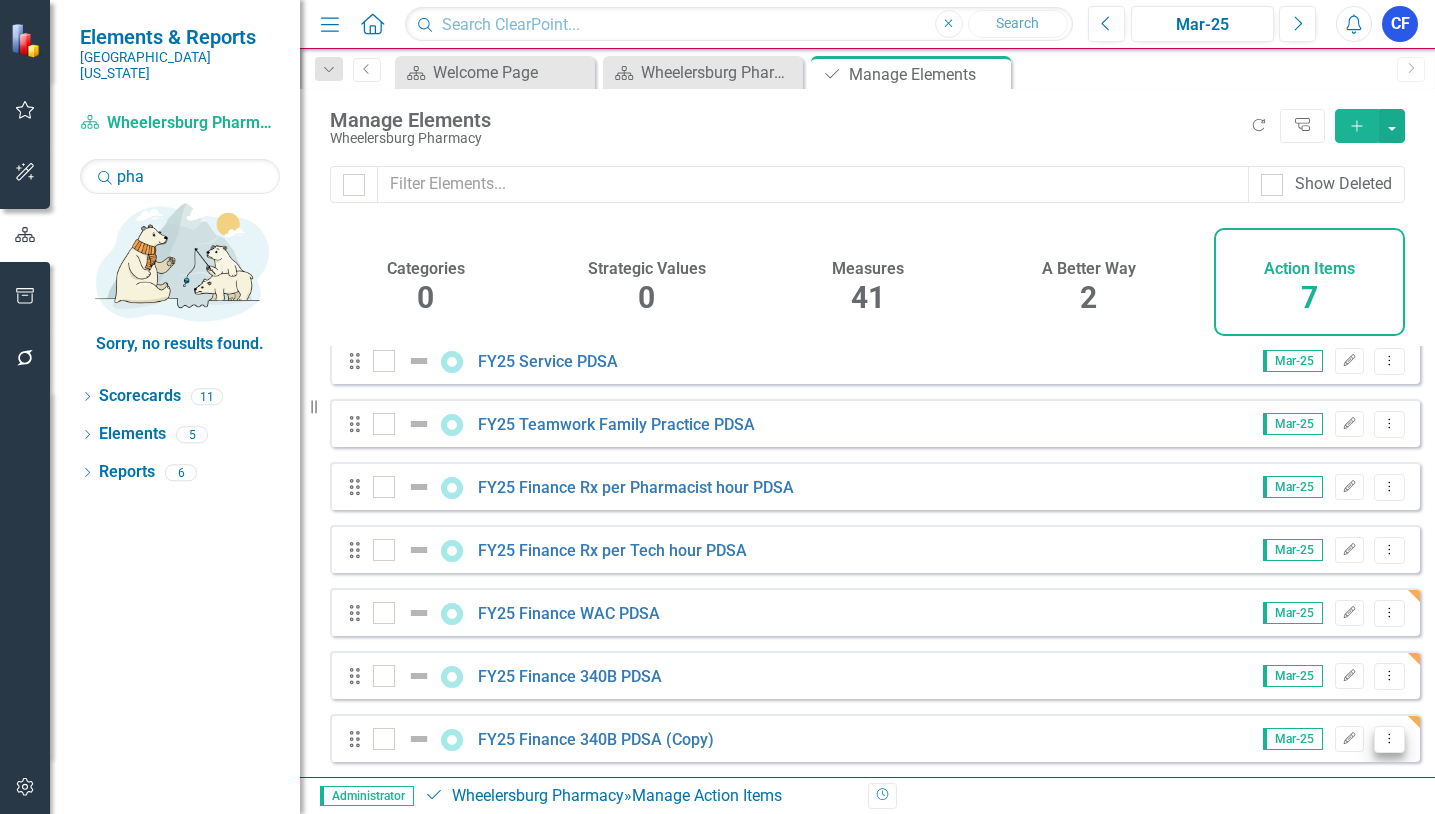 click 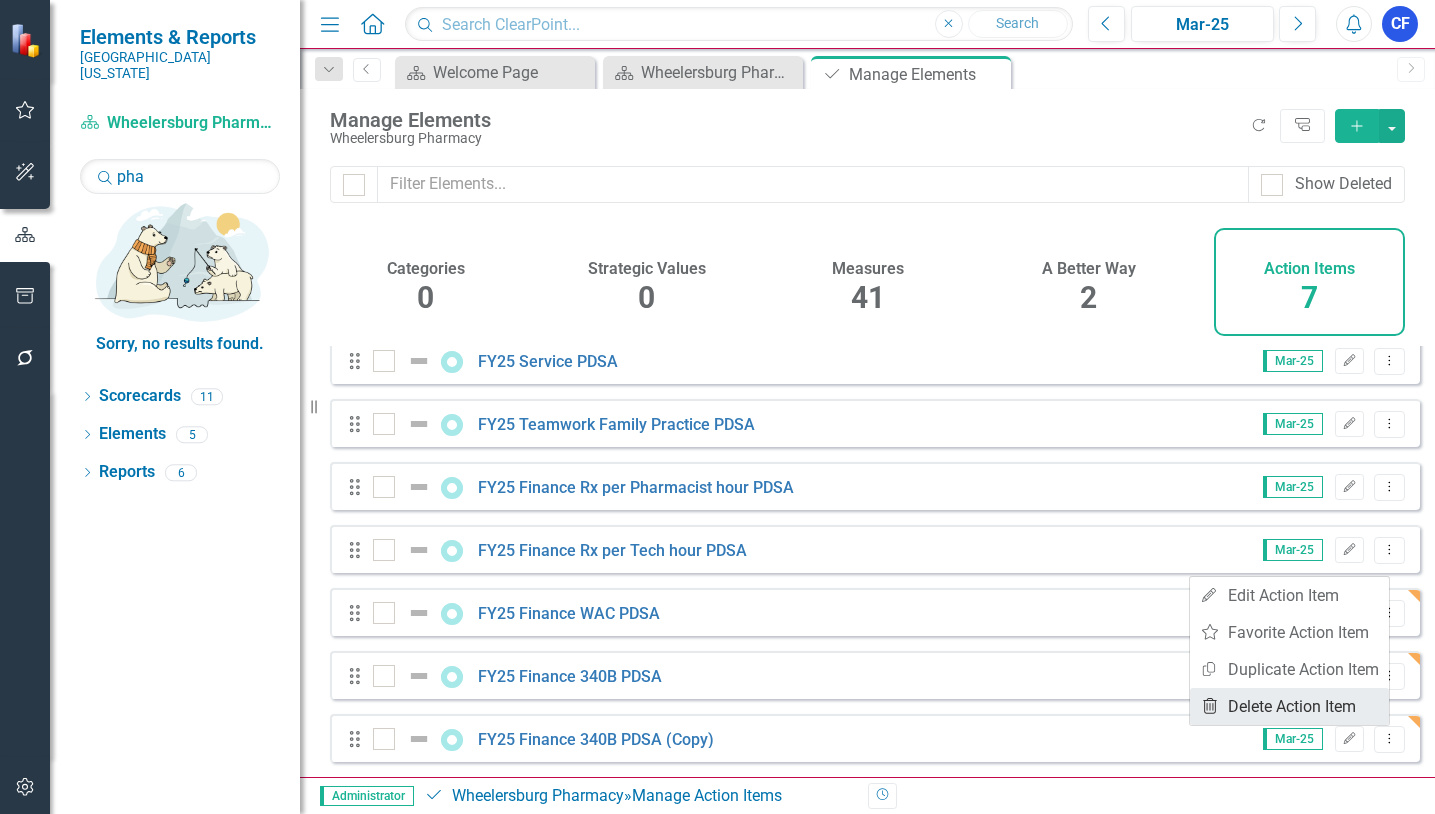click on "Trash Delete Action Item" at bounding box center [1289, 706] 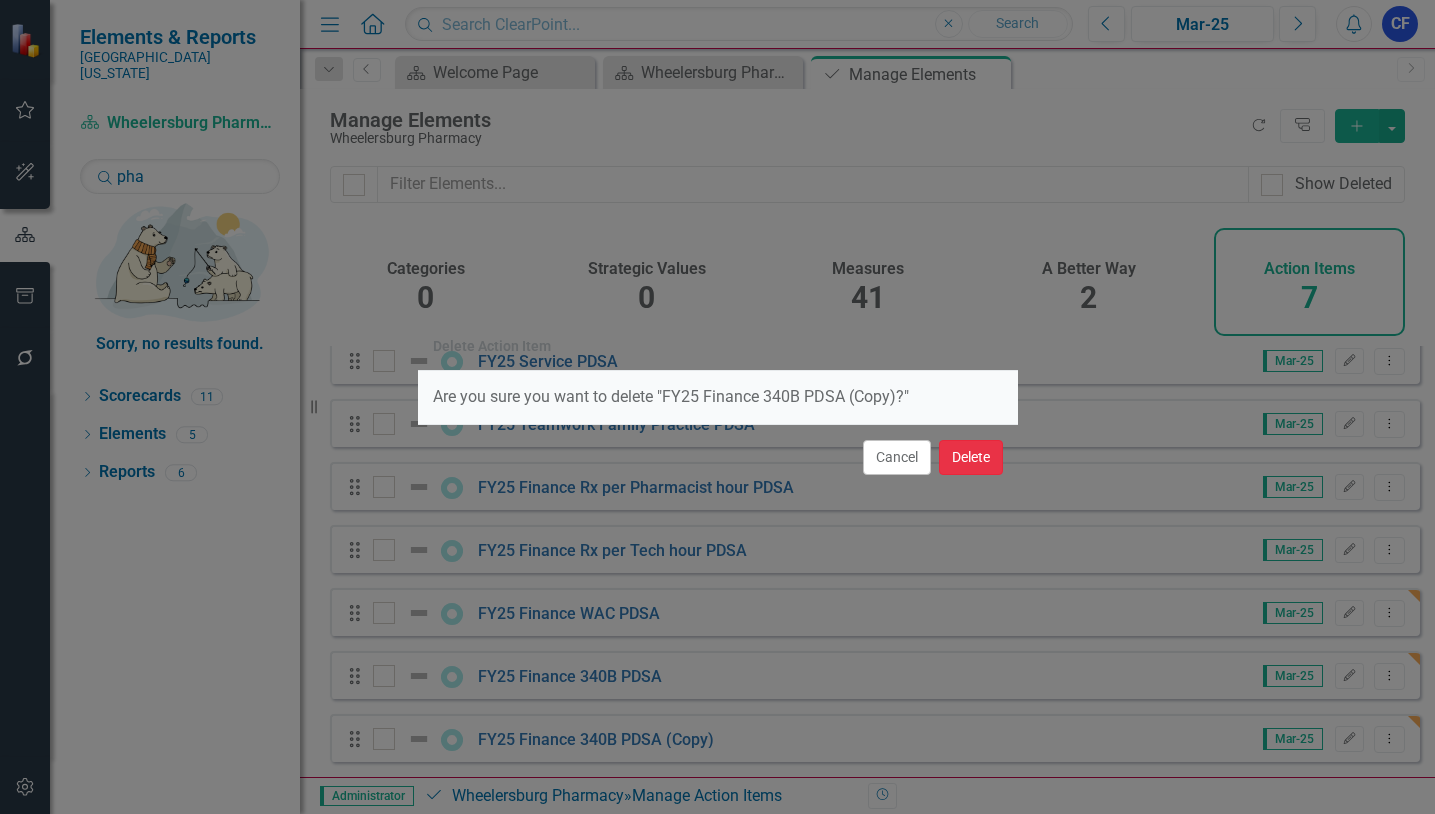 click on "Delete" at bounding box center [971, 457] 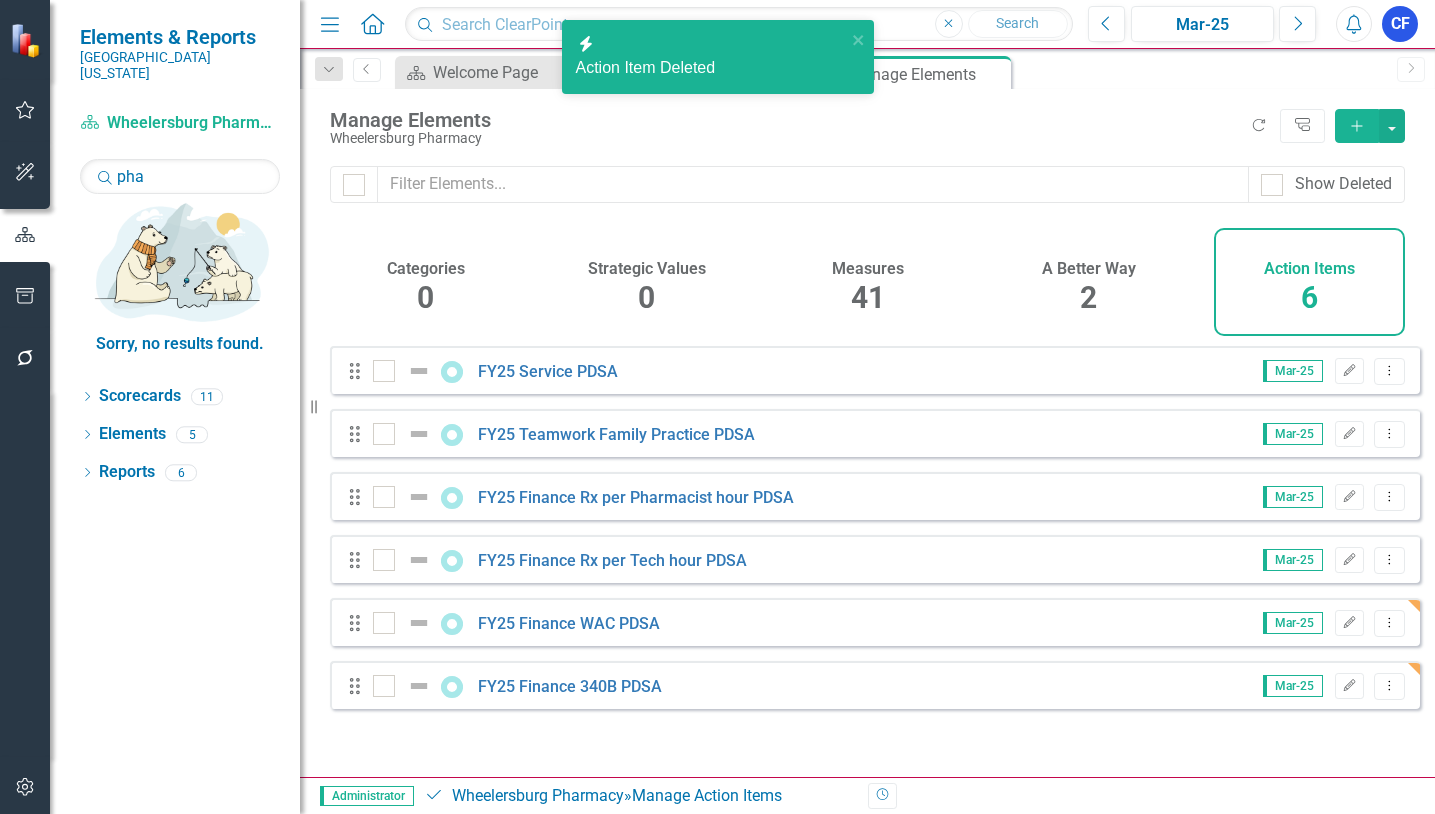 scroll, scrollTop: 0, scrollLeft: 0, axis: both 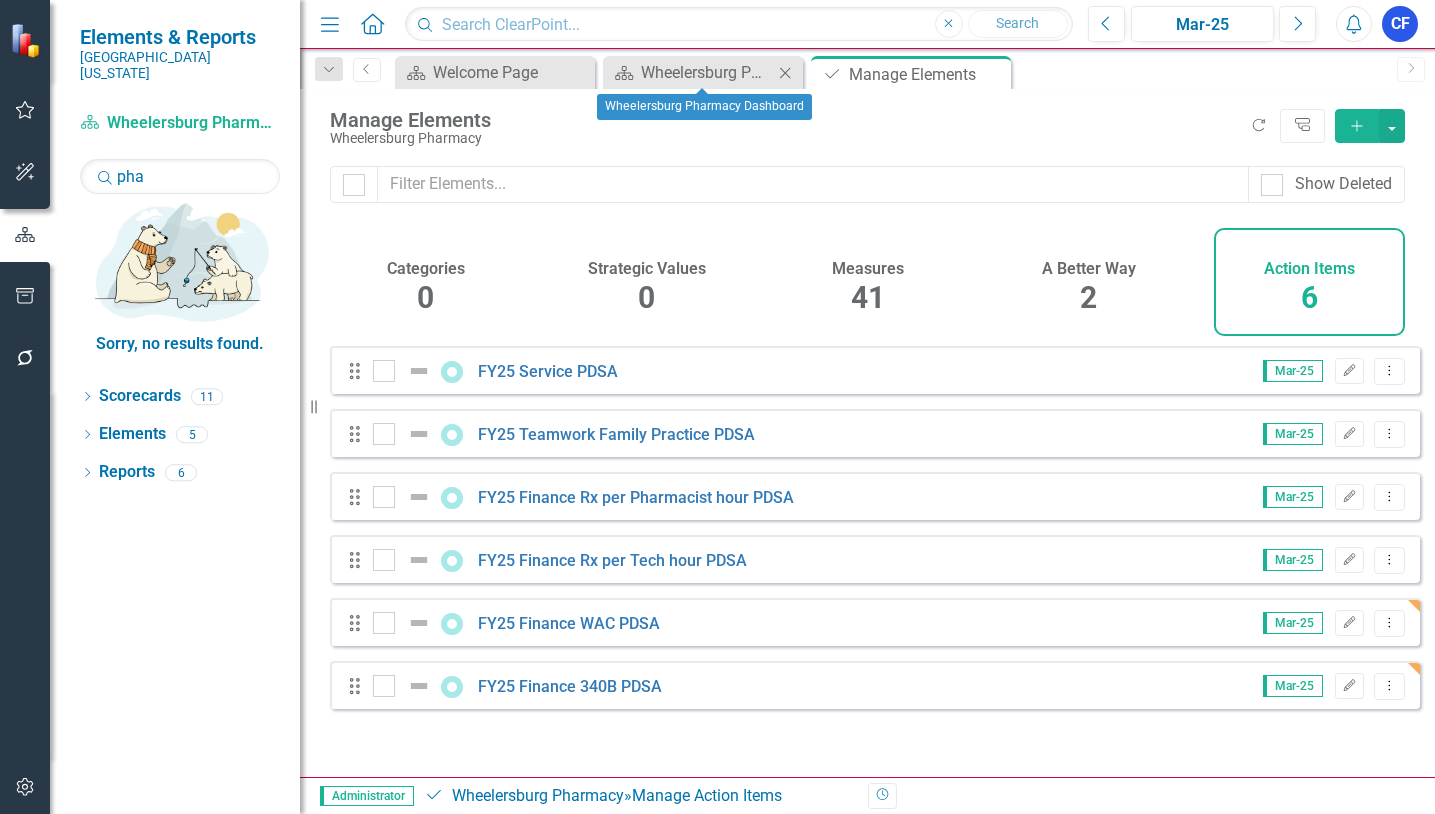 click on "Close" 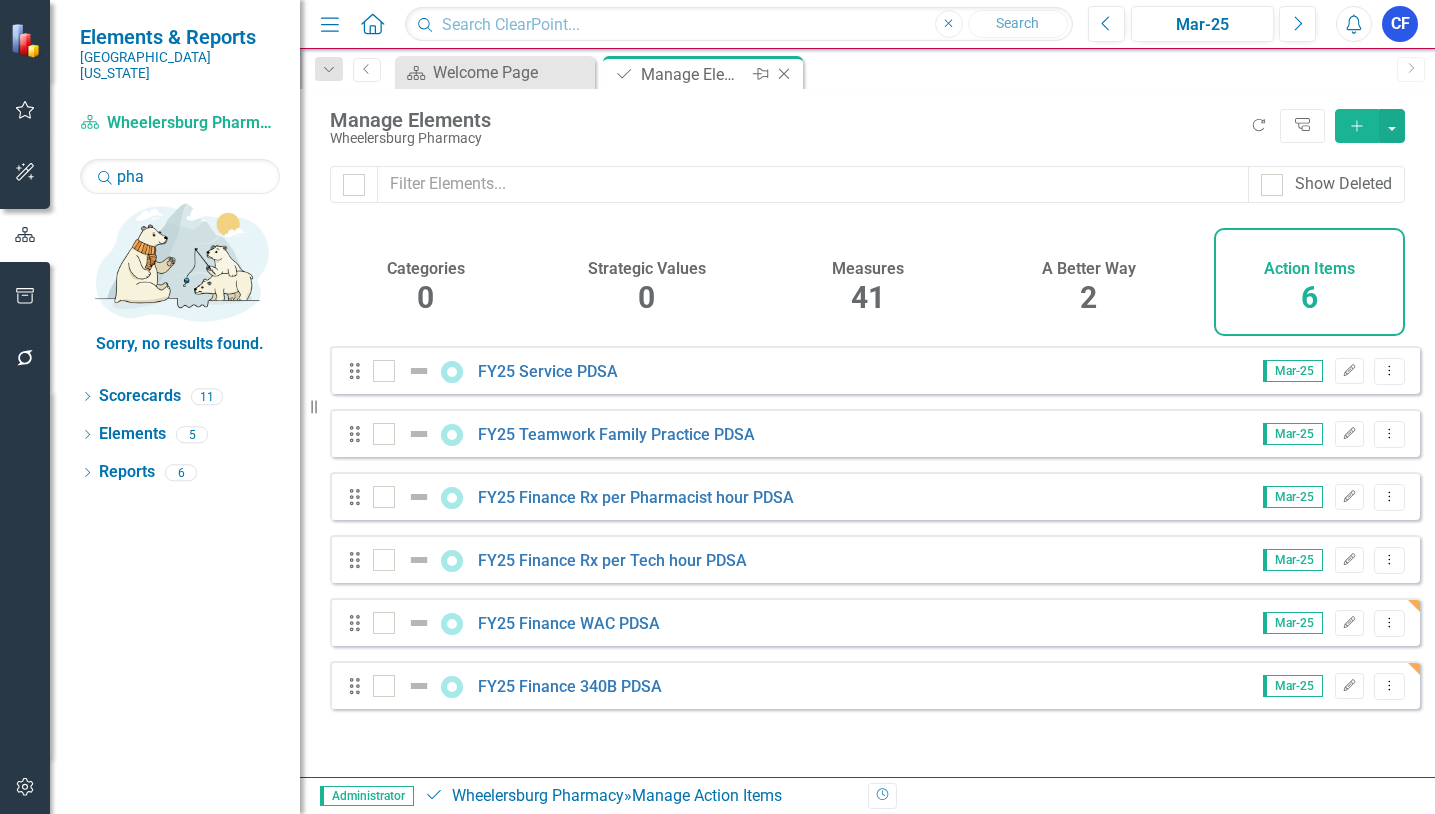 click on "Close" 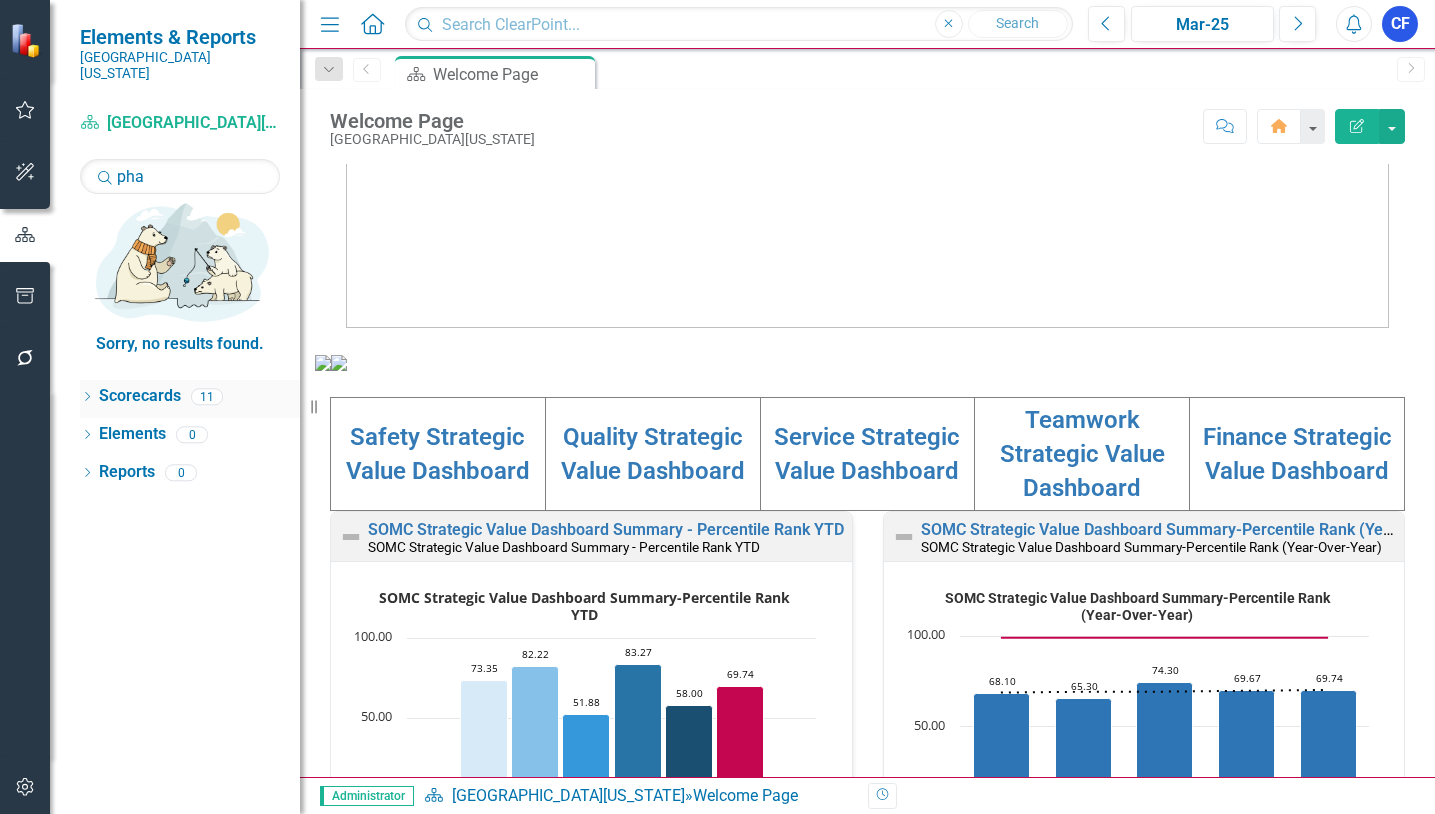 click on "Scorecards" at bounding box center (140, 396) 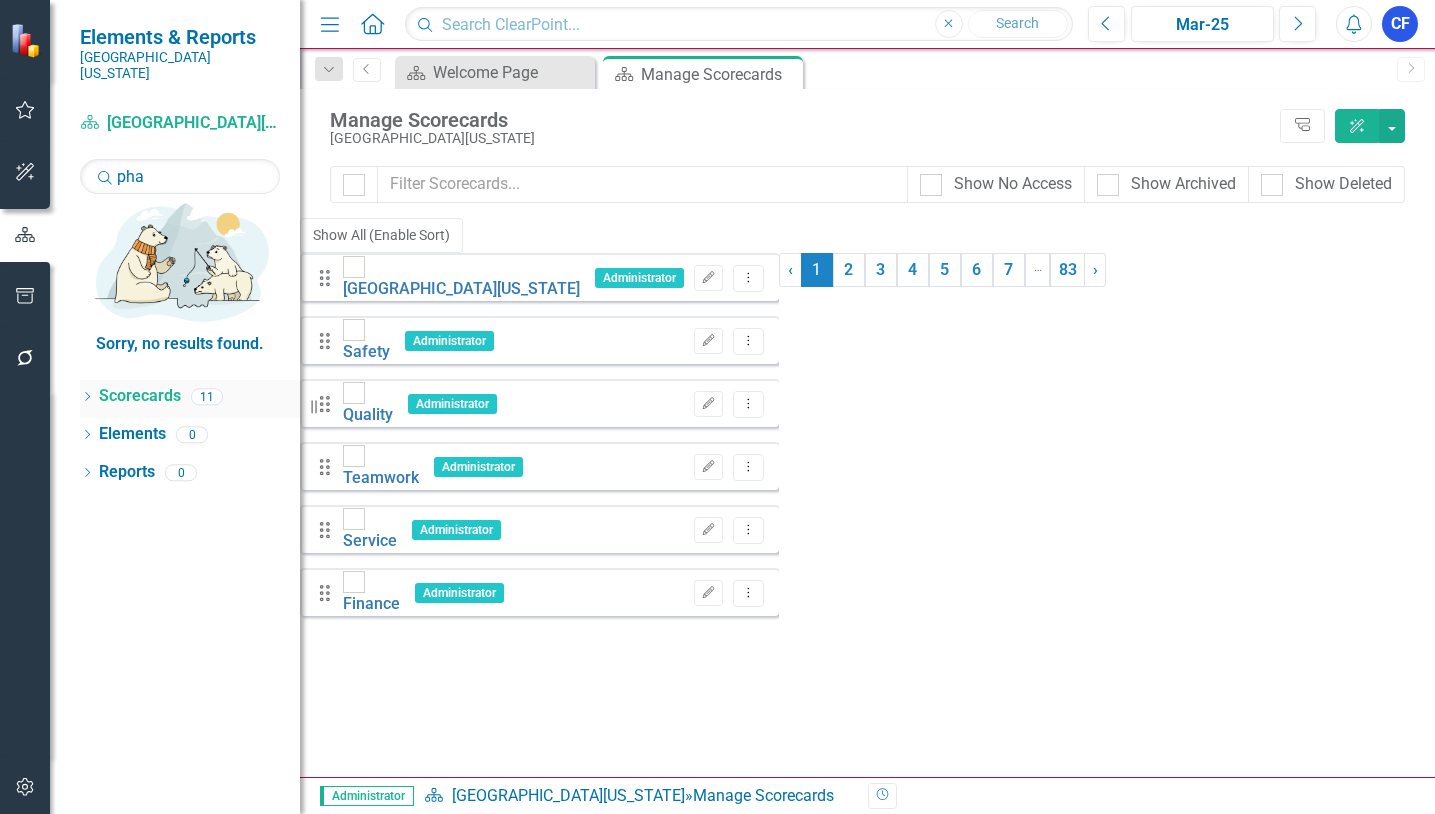 click on "Dropdown" 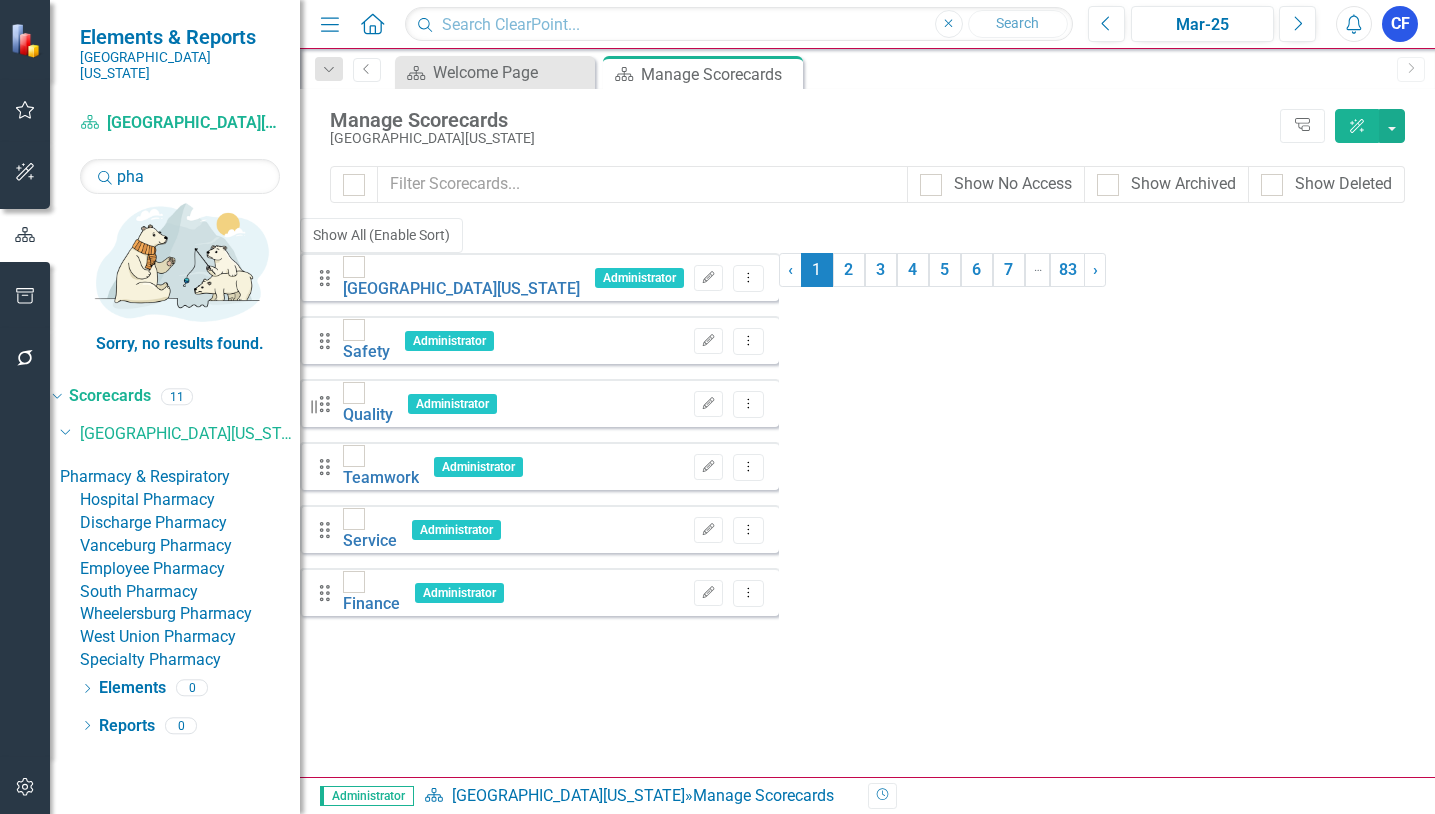 click on "West Union Pharmacy" at bounding box center [190, 637] 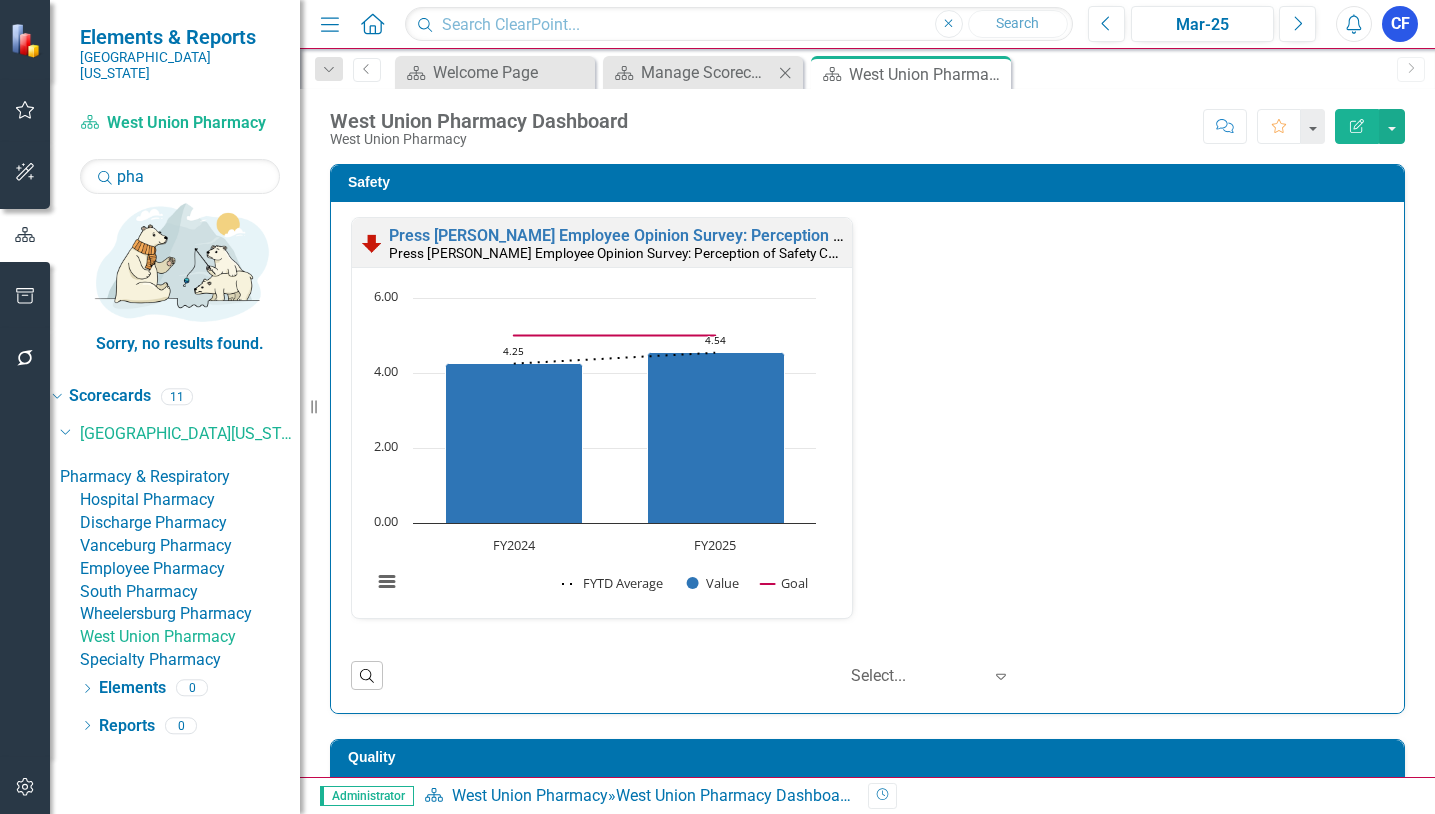 click on "Close" 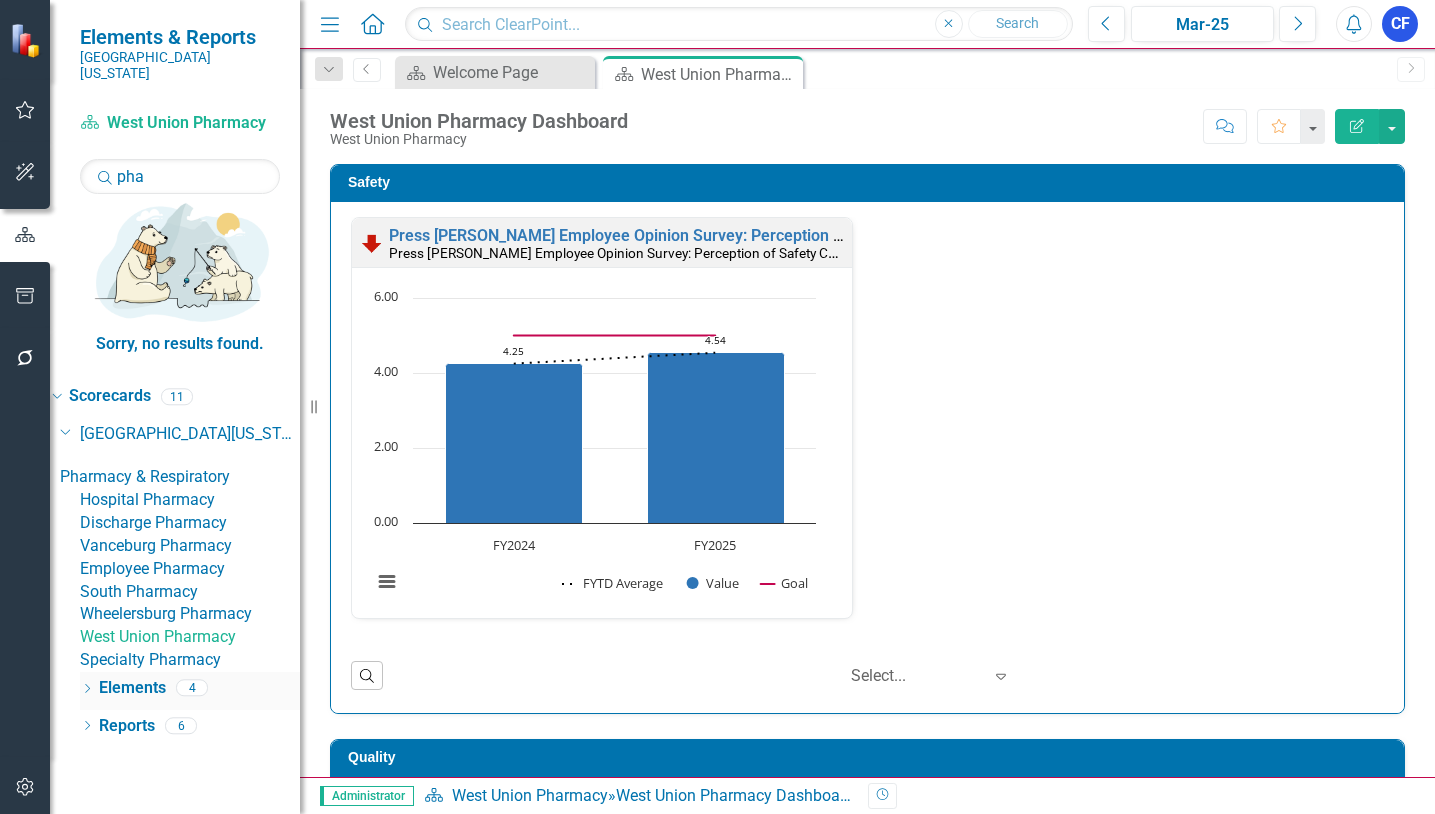 click on "Elements" at bounding box center [132, 688] 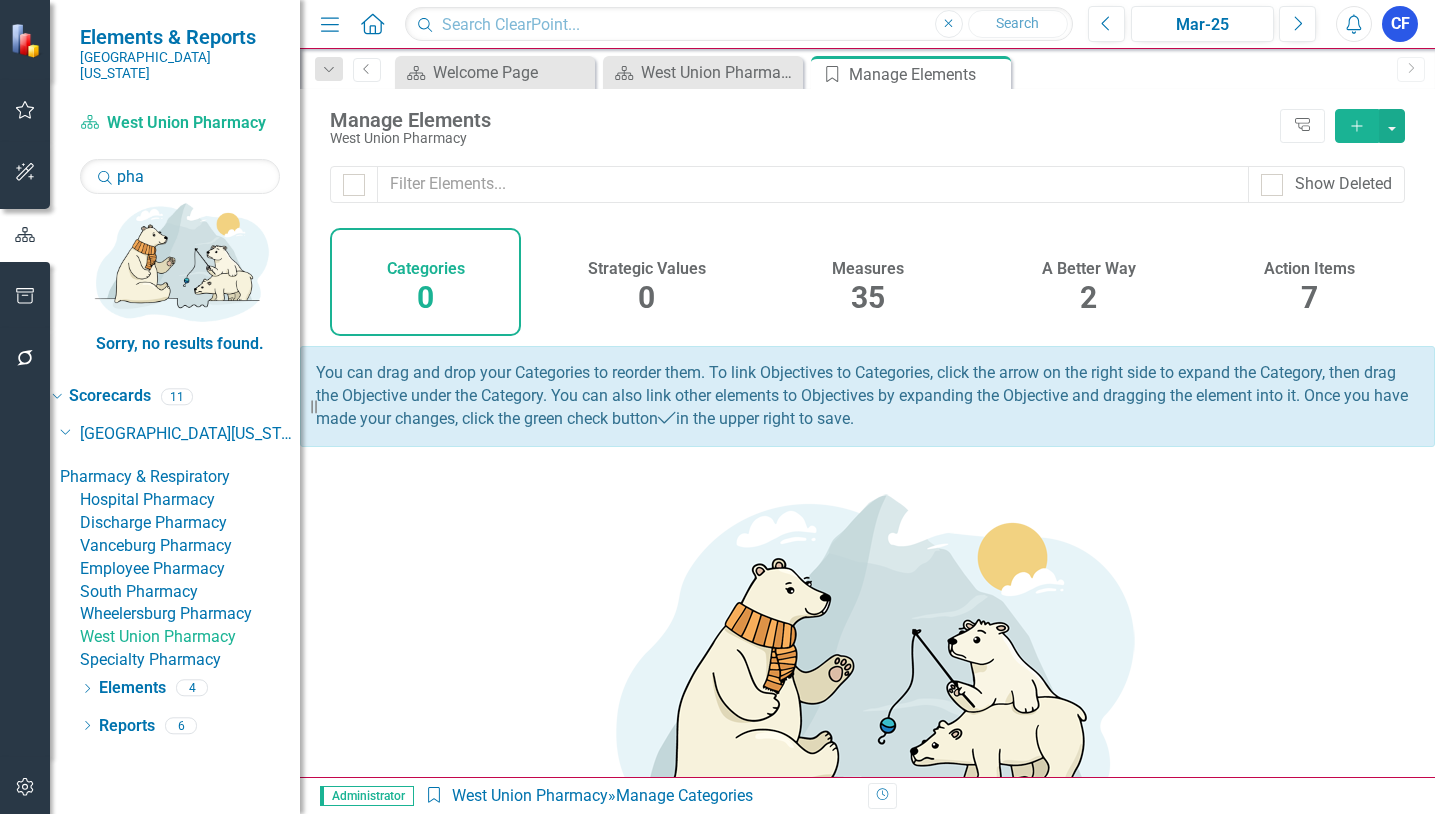 click on "Action Items" at bounding box center [1309, 269] 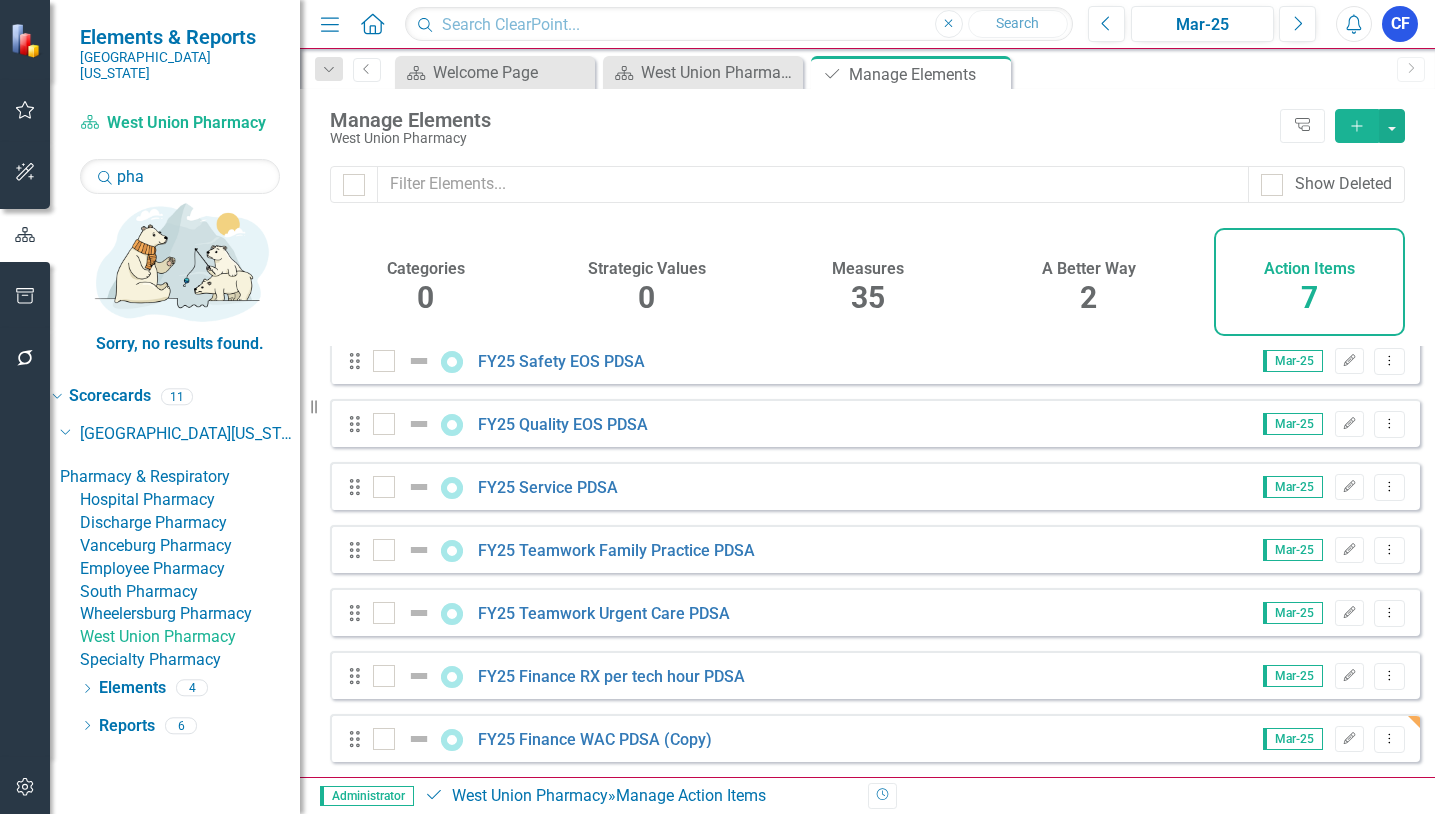 scroll, scrollTop: 25, scrollLeft: 0, axis: vertical 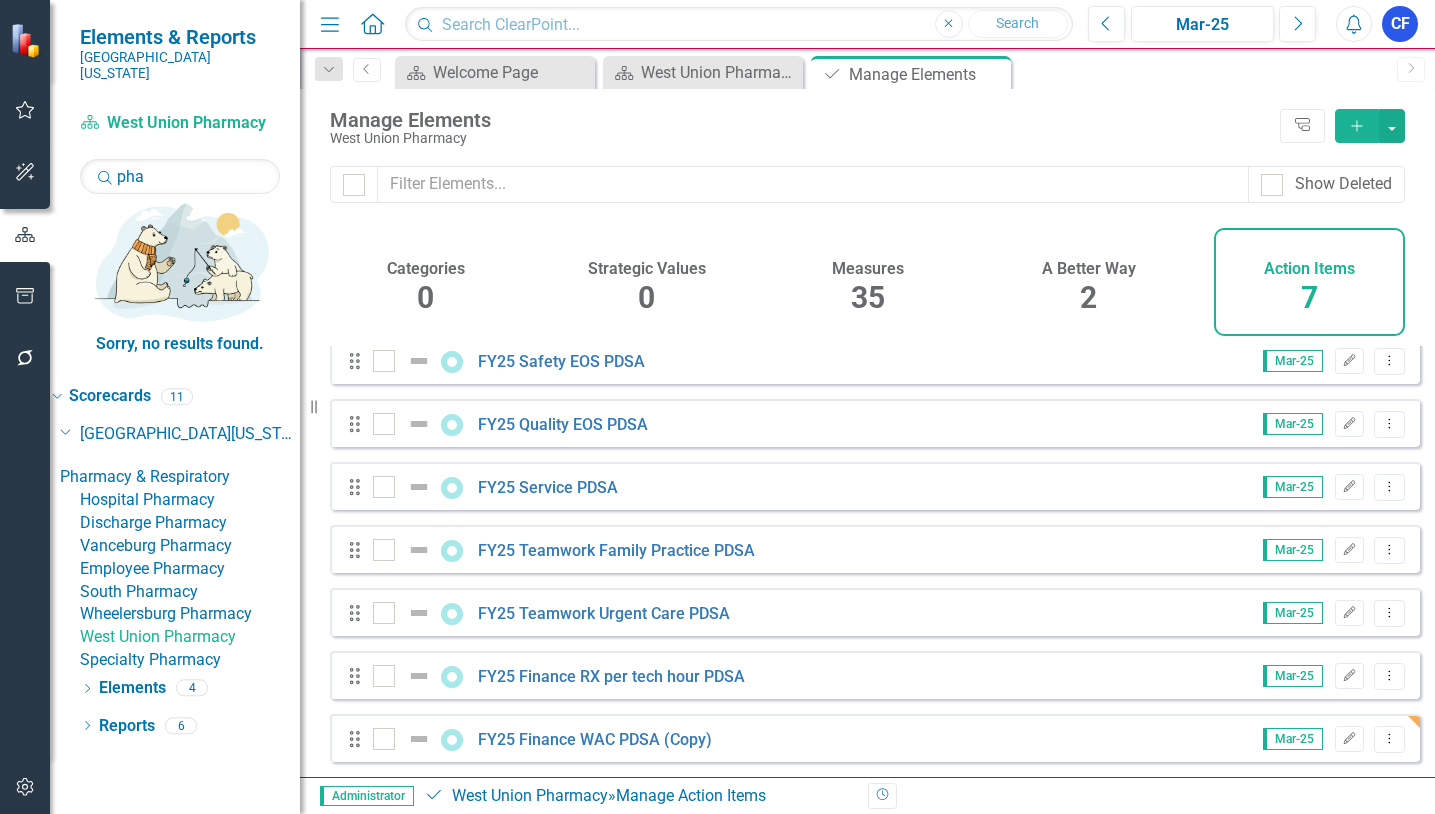 click on "Close" 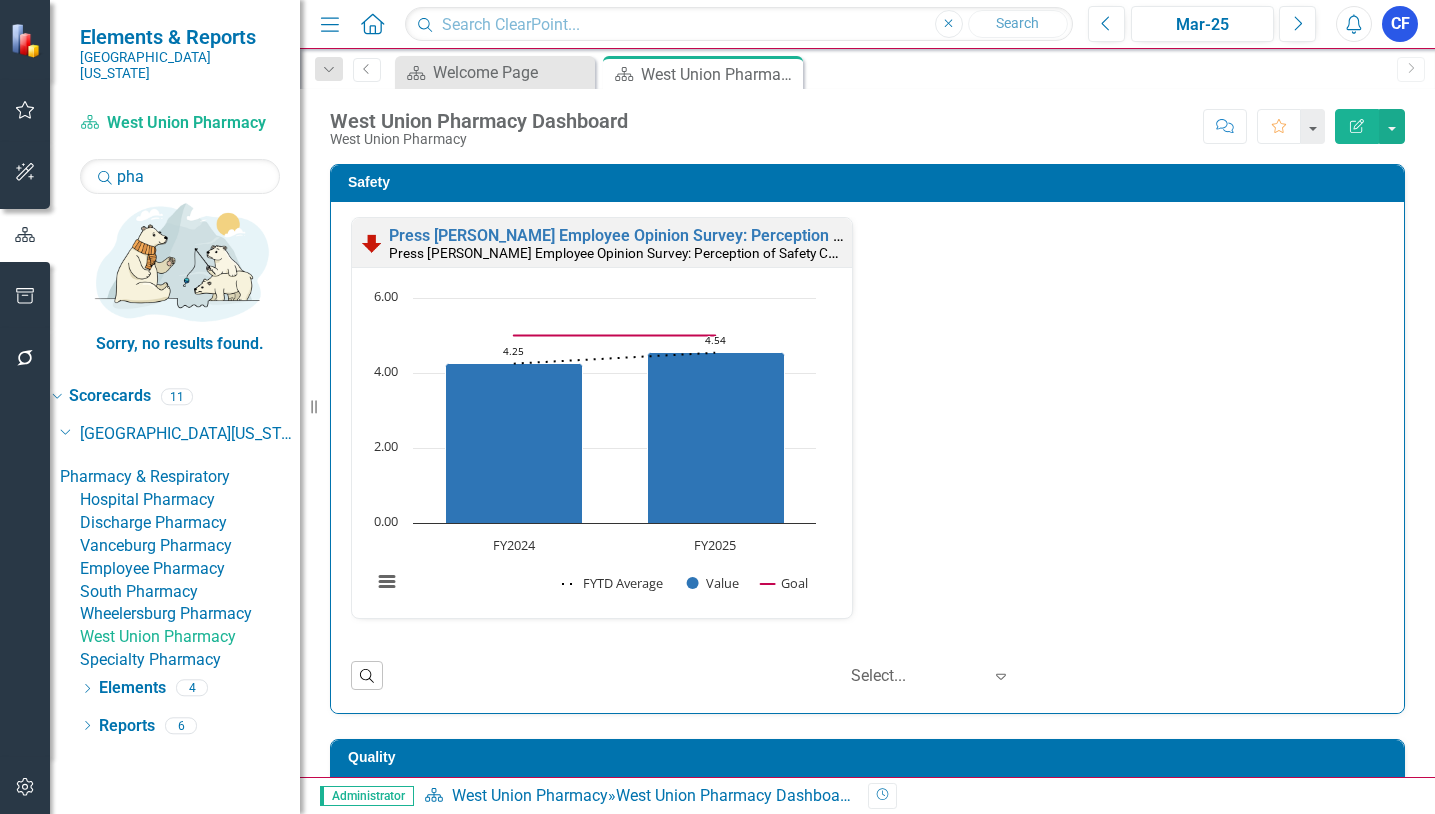 click on "Wheelersburg Pharmacy" at bounding box center [190, 614] 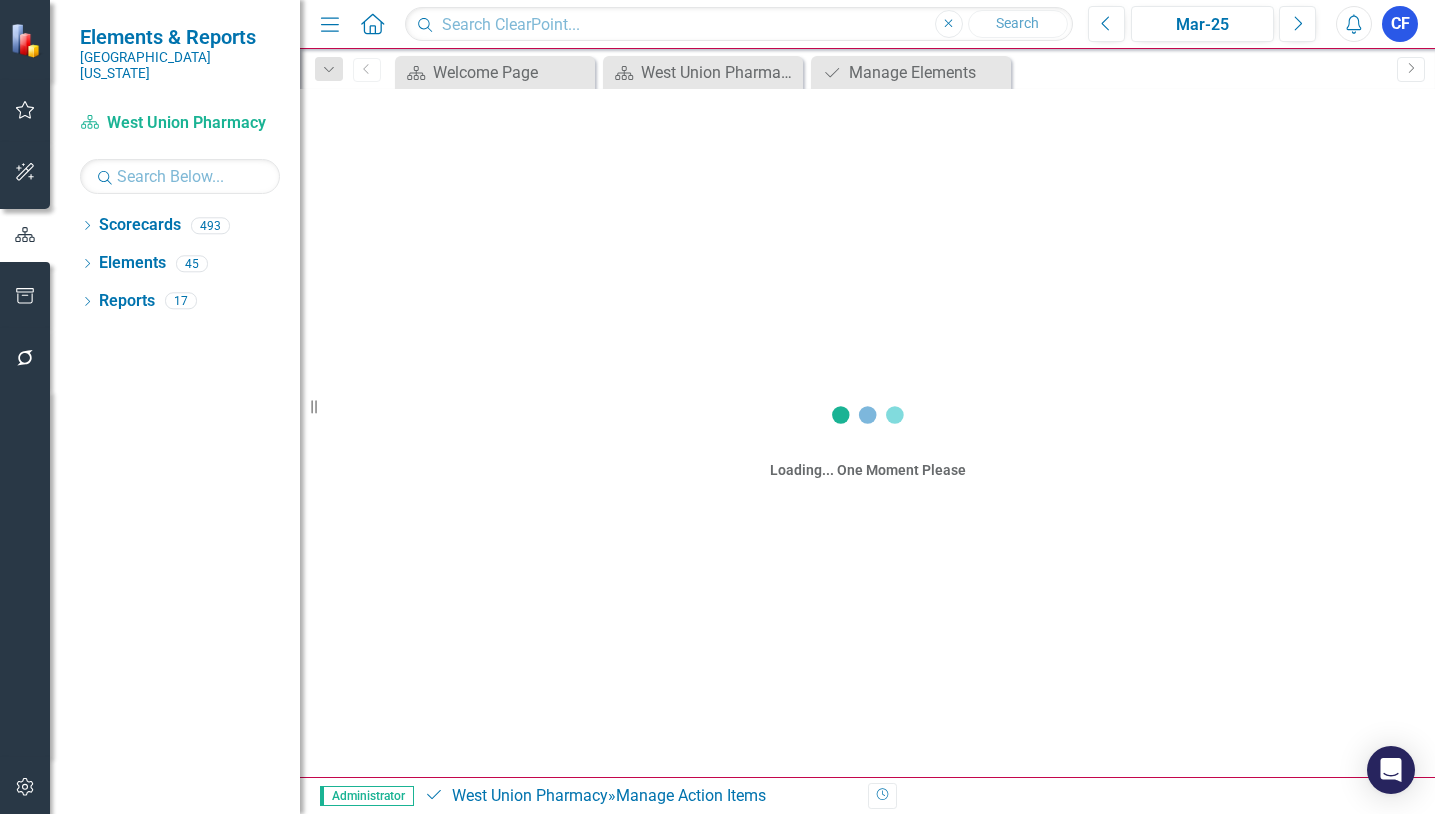 scroll, scrollTop: 0, scrollLeft: 0, axis: both 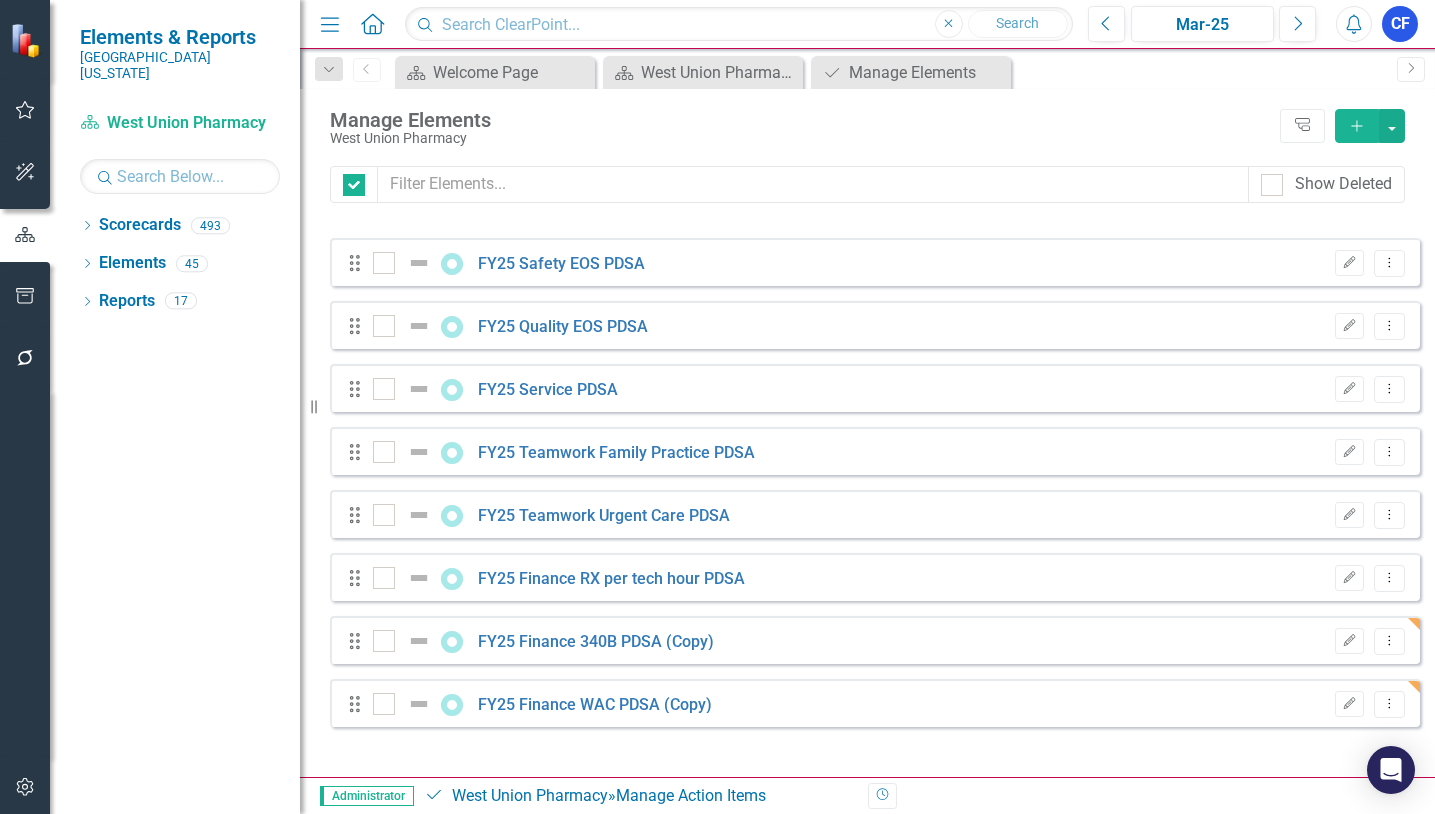 checkbox on "false" 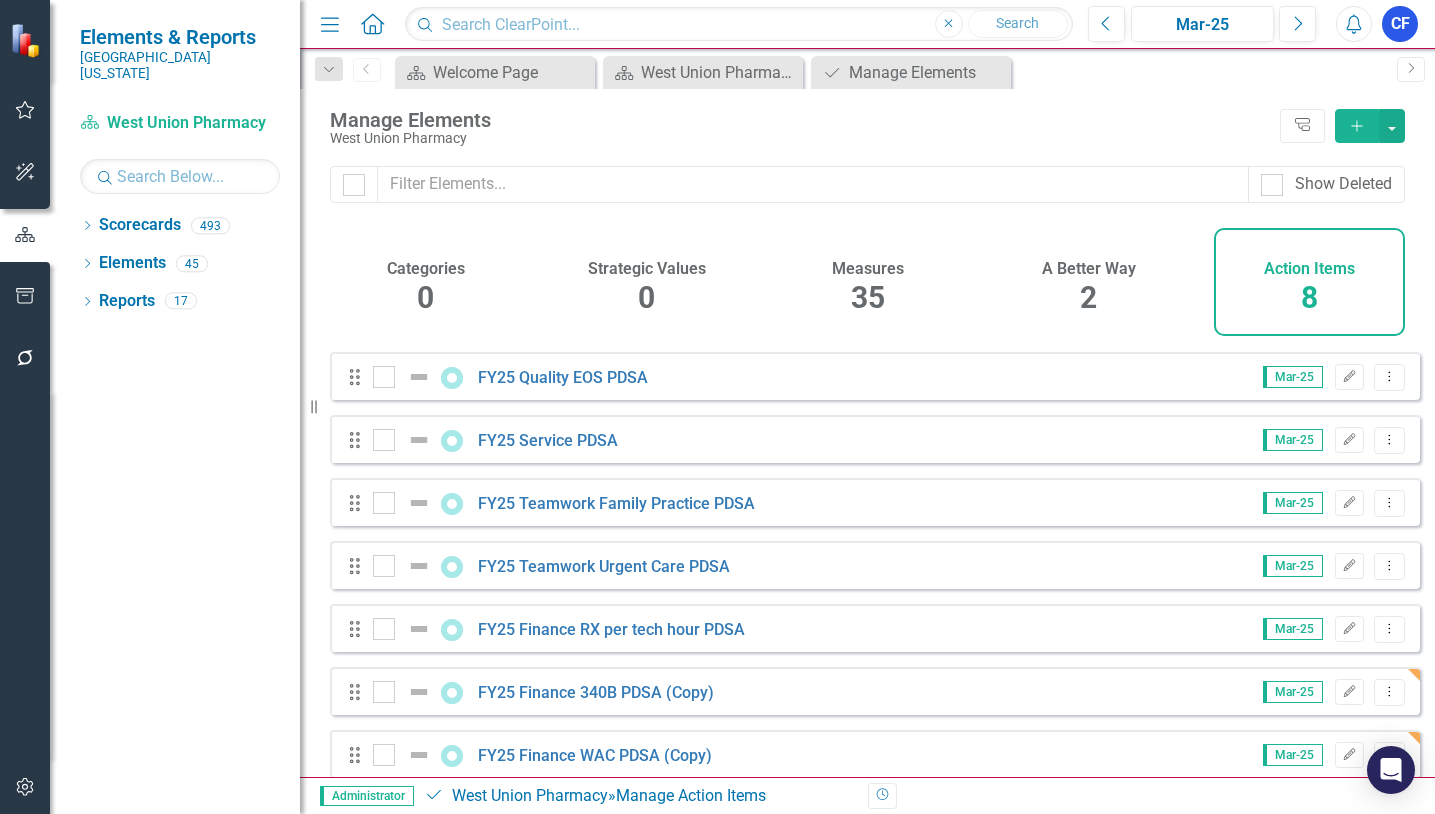scroll, scrollTop: 88, scrollLeft: 0, axis: vertical 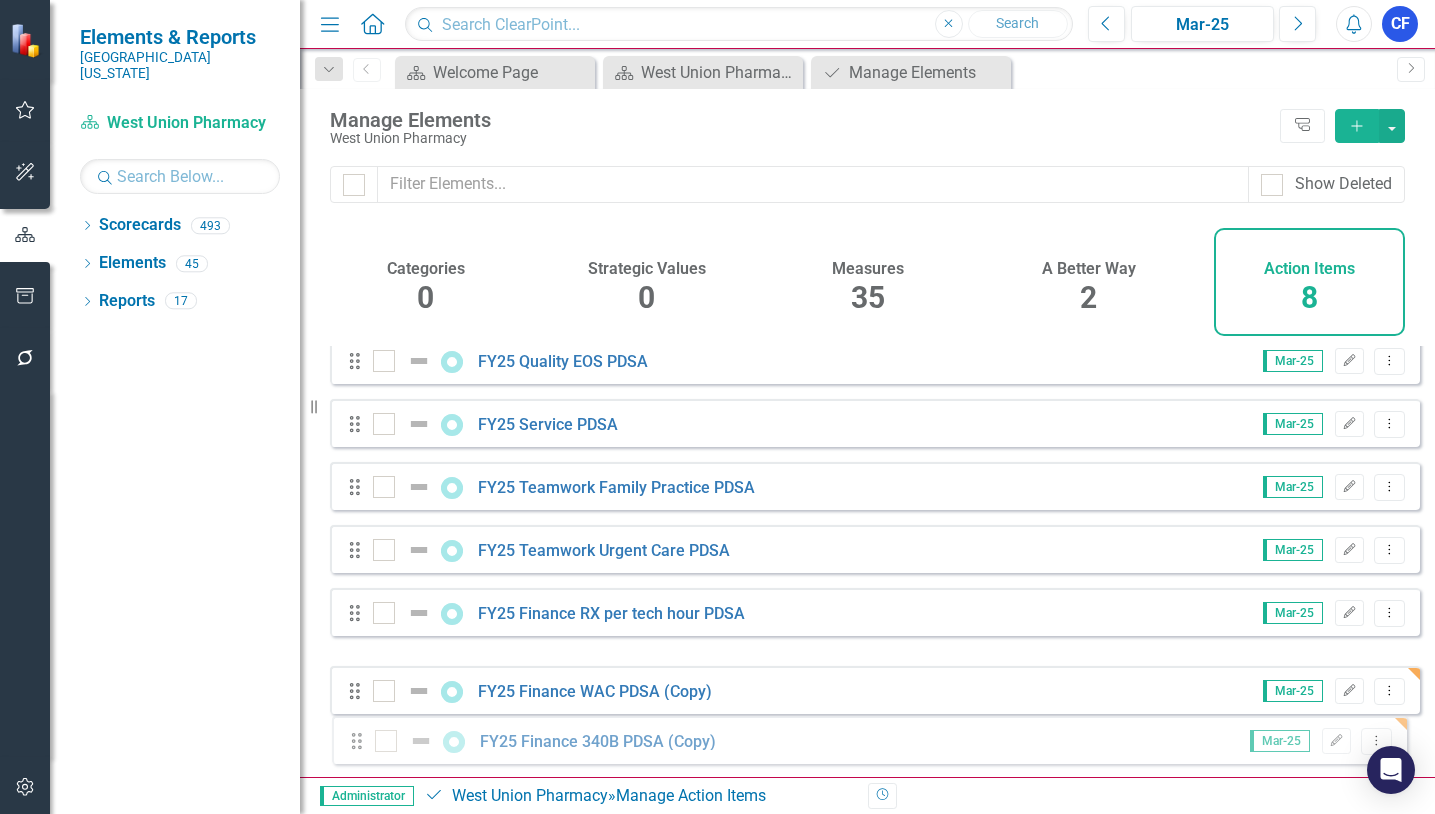 drag, startPoint x: 359, startPoint y: 679, endPoint x: 361, endPoint y: 744, distance: 65.03076 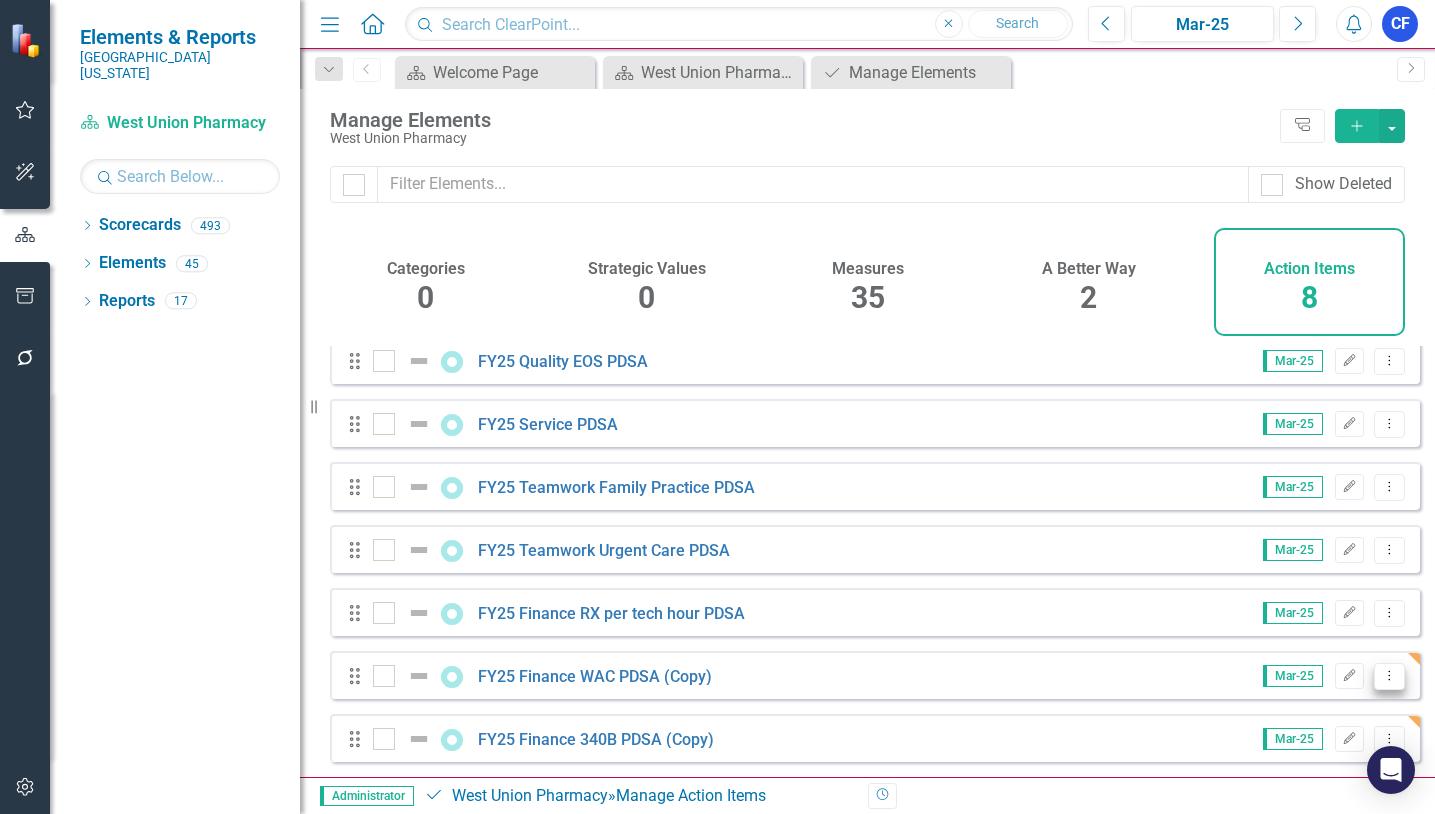 click on "Dropdown Menu" 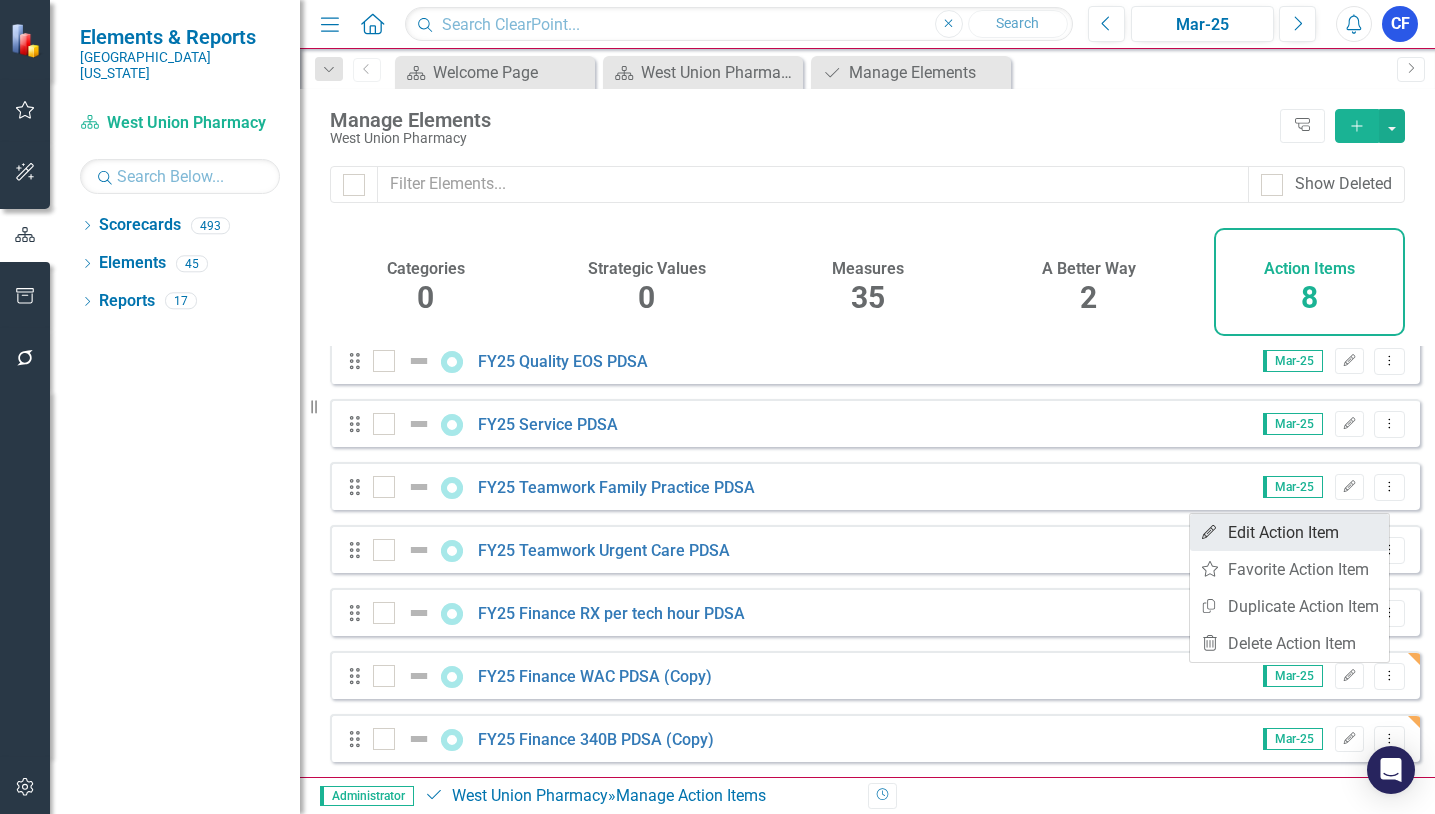 click on "Edit Edit Action Item" at bounding box center [1289, 532] 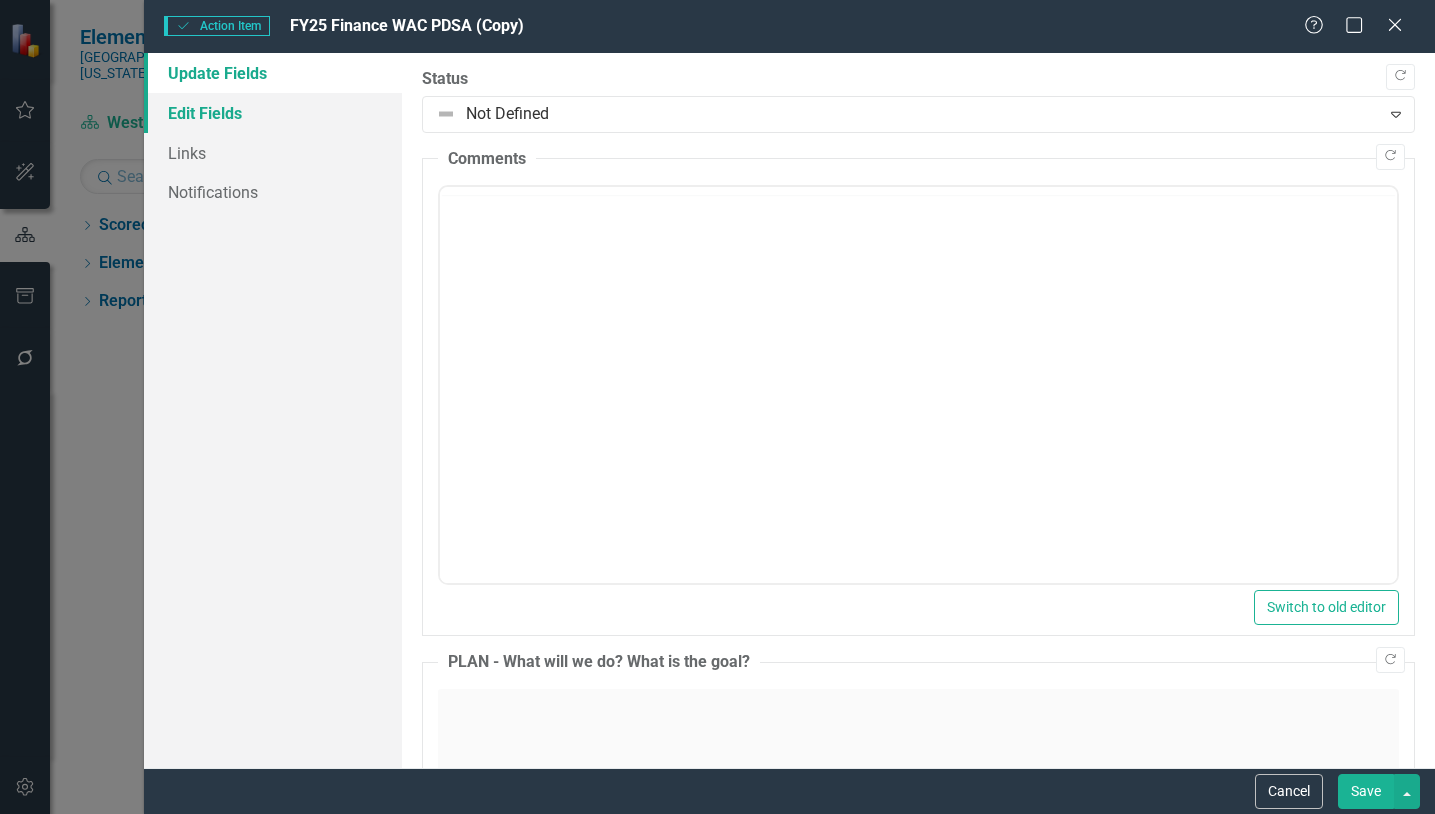 scroll, scrollTop: 0, scrollLeft: 0, axis: both 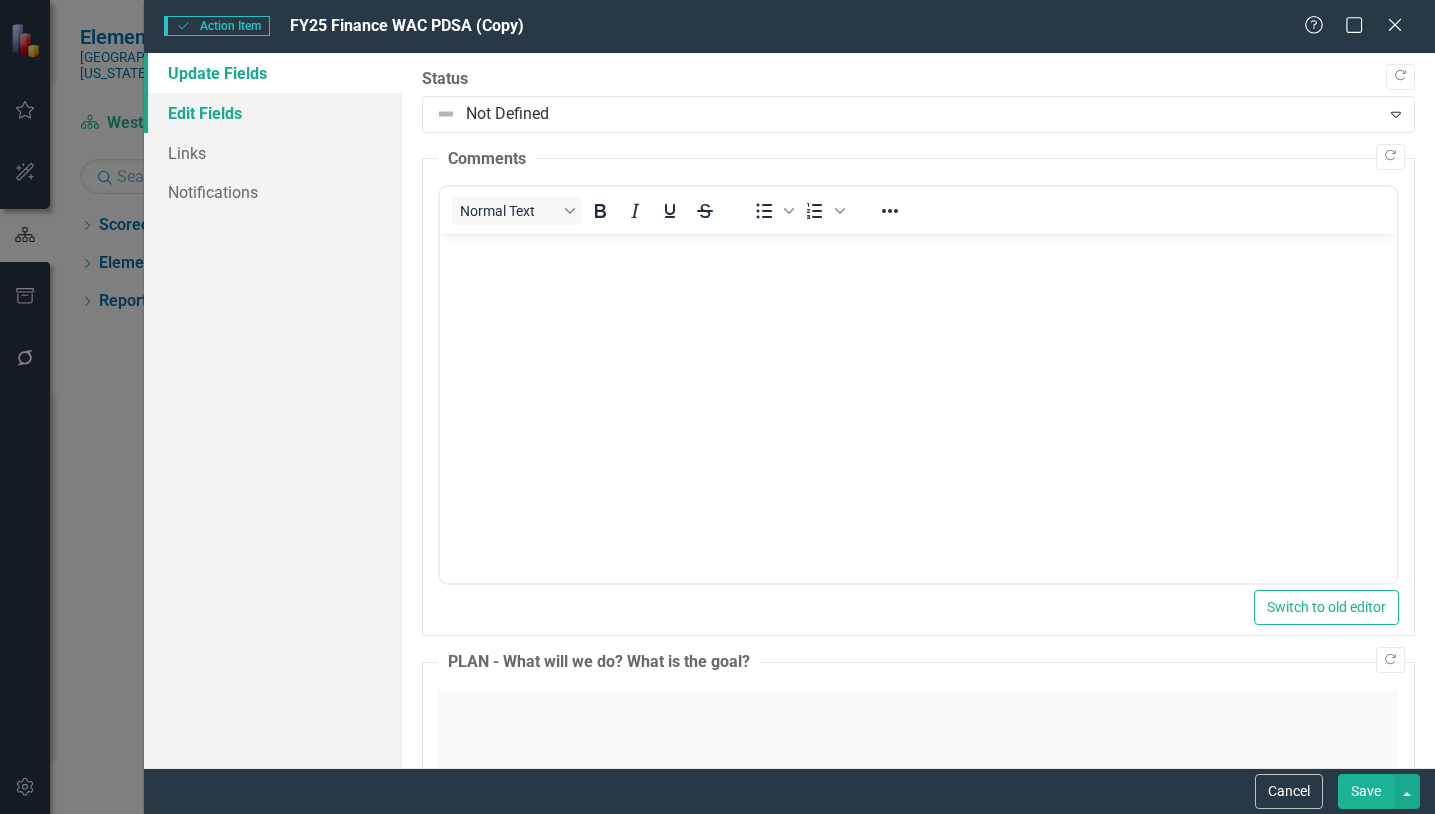 click on "Edit Fields" at bounding box center [273, 113] 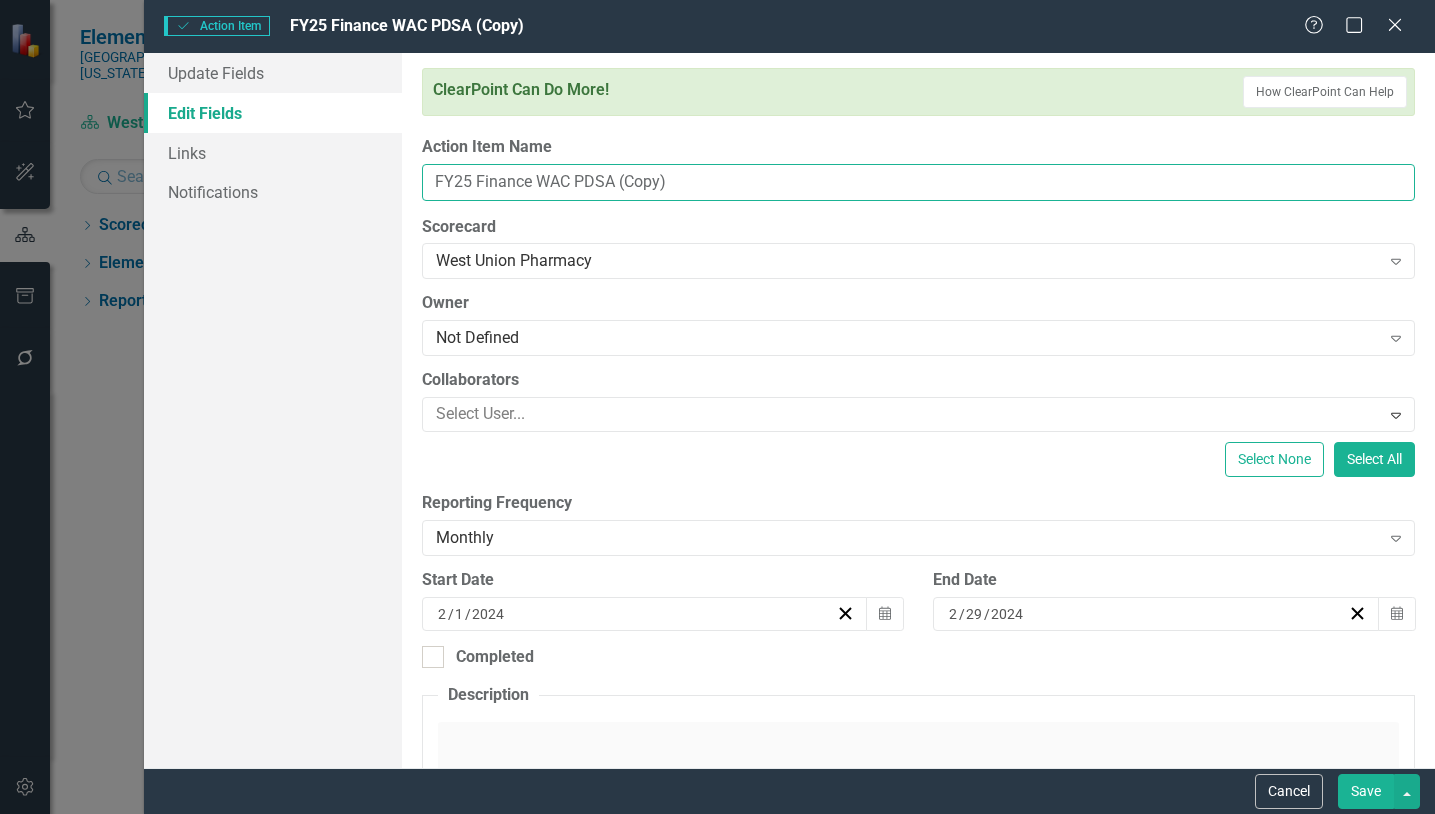 drag, startPoint x: 641, startPoint y: 182, endPoint x: 613, endPoint y: 182, distance: 28 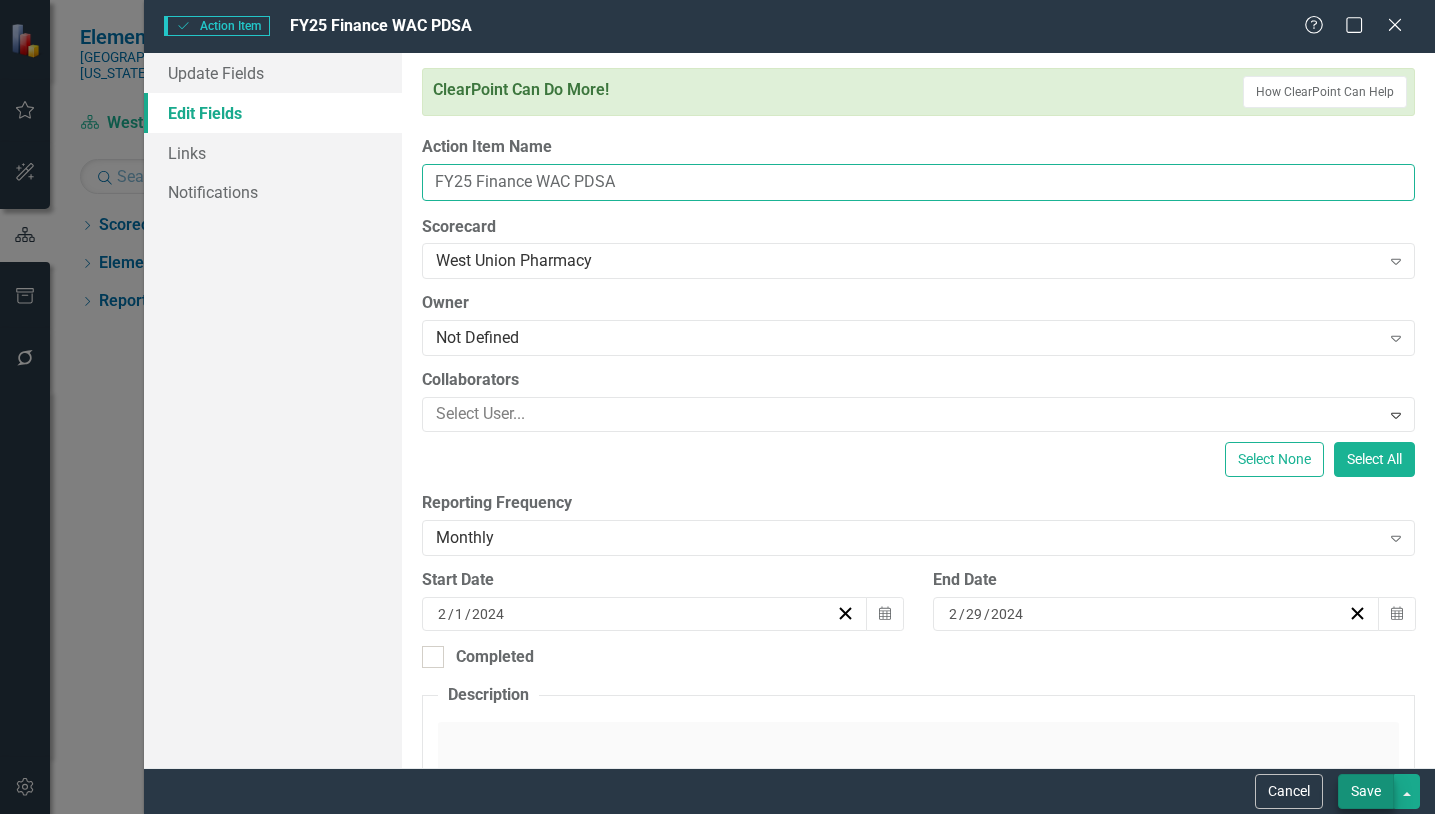 type on "FY25 Finance WAC PDSA" 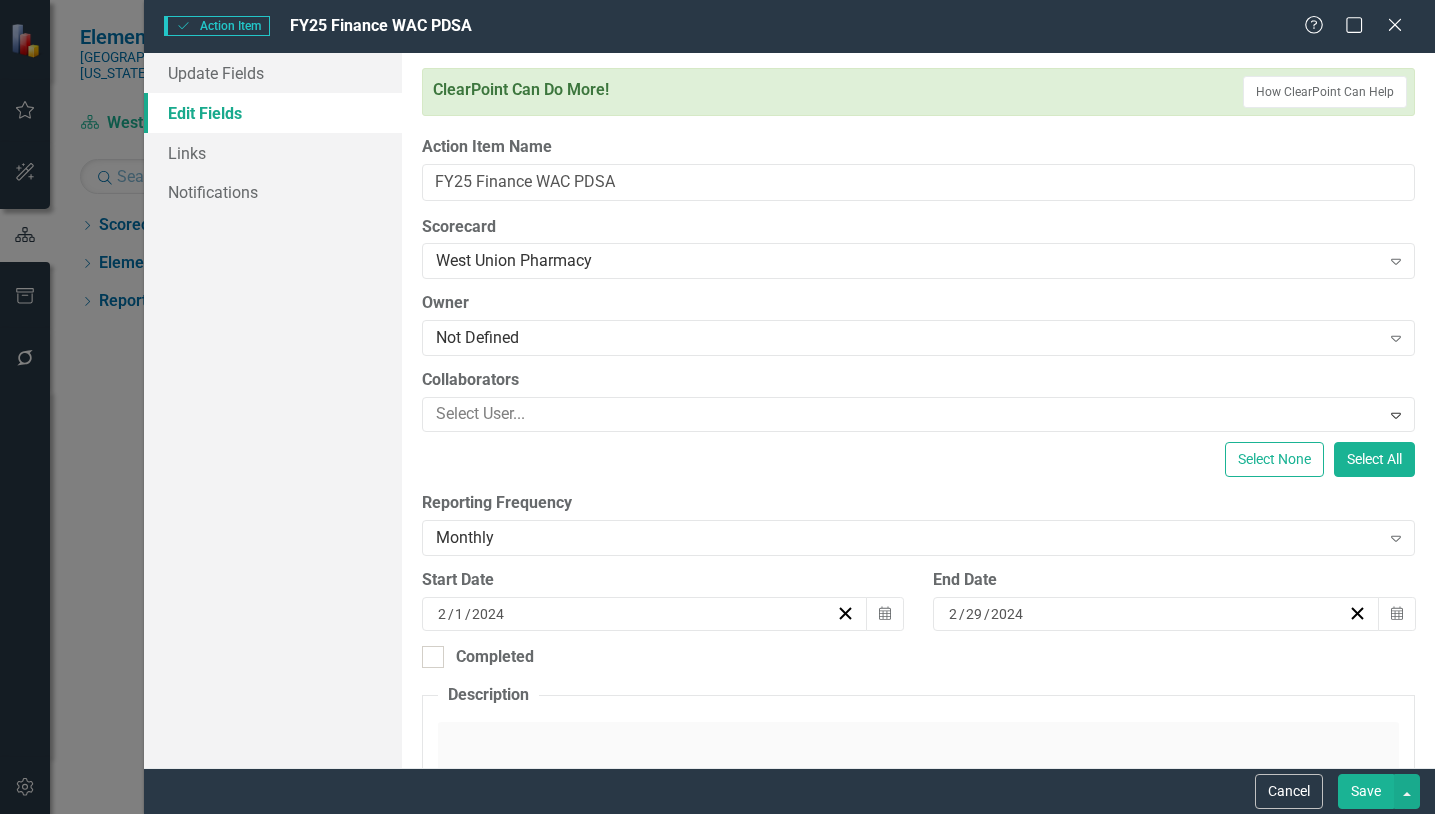 click on "Save" at bounding box center (1366, 791) 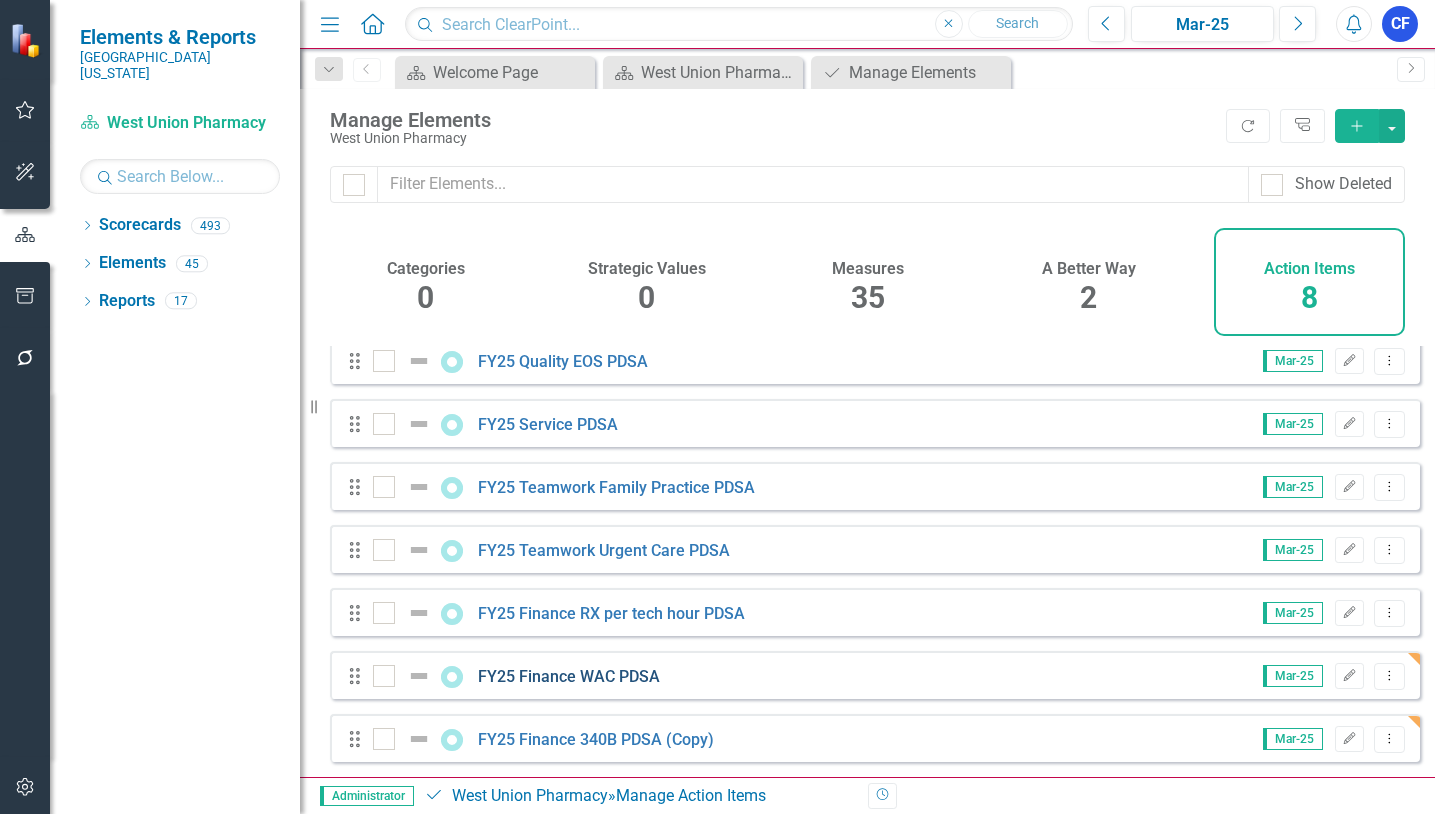 click on "FY25 Finance WAC PDSA" at bounding box center (569, 676) 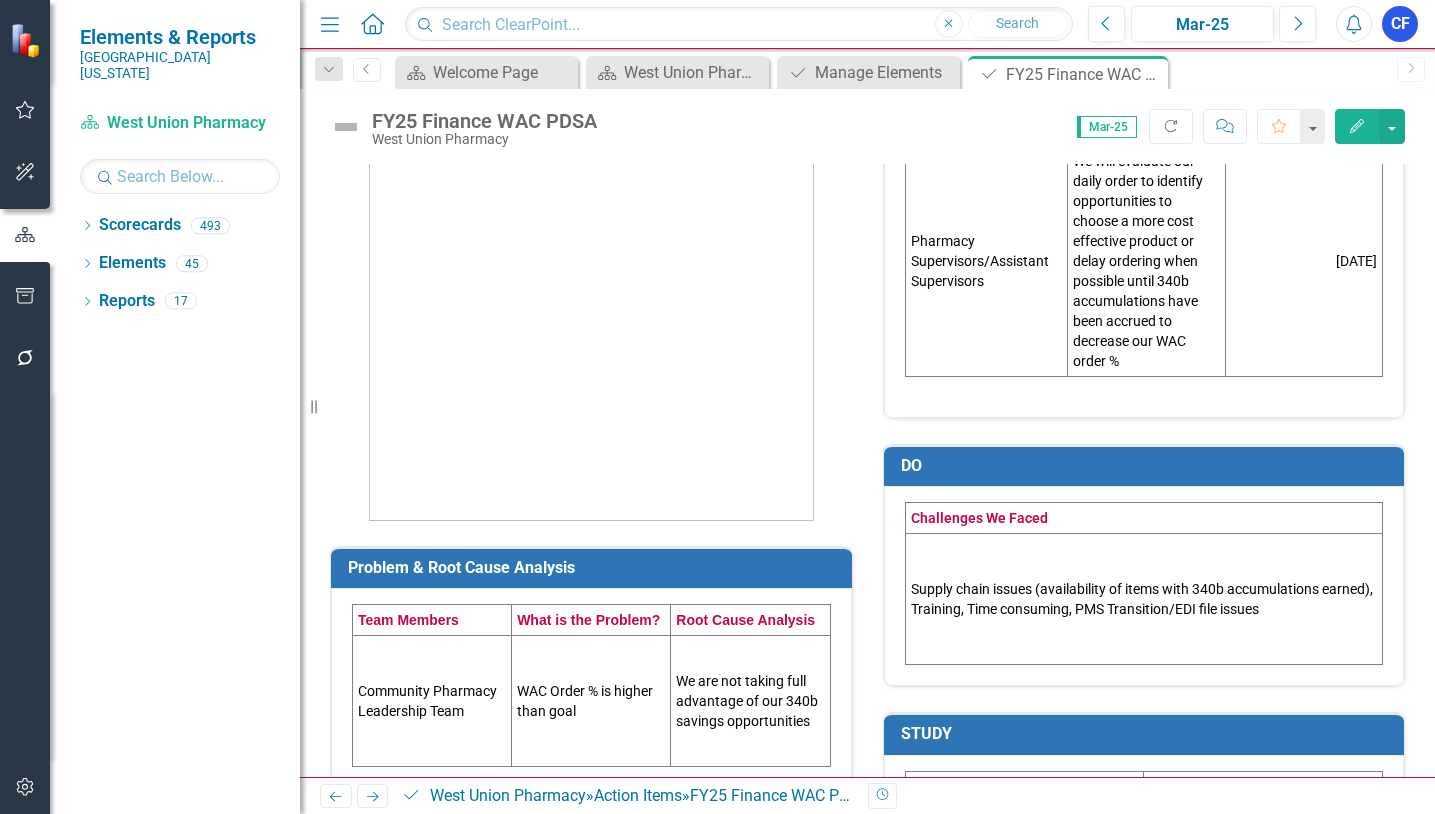 scroll, scrollTop: 400, scrollLeft: 0, axis: vertical 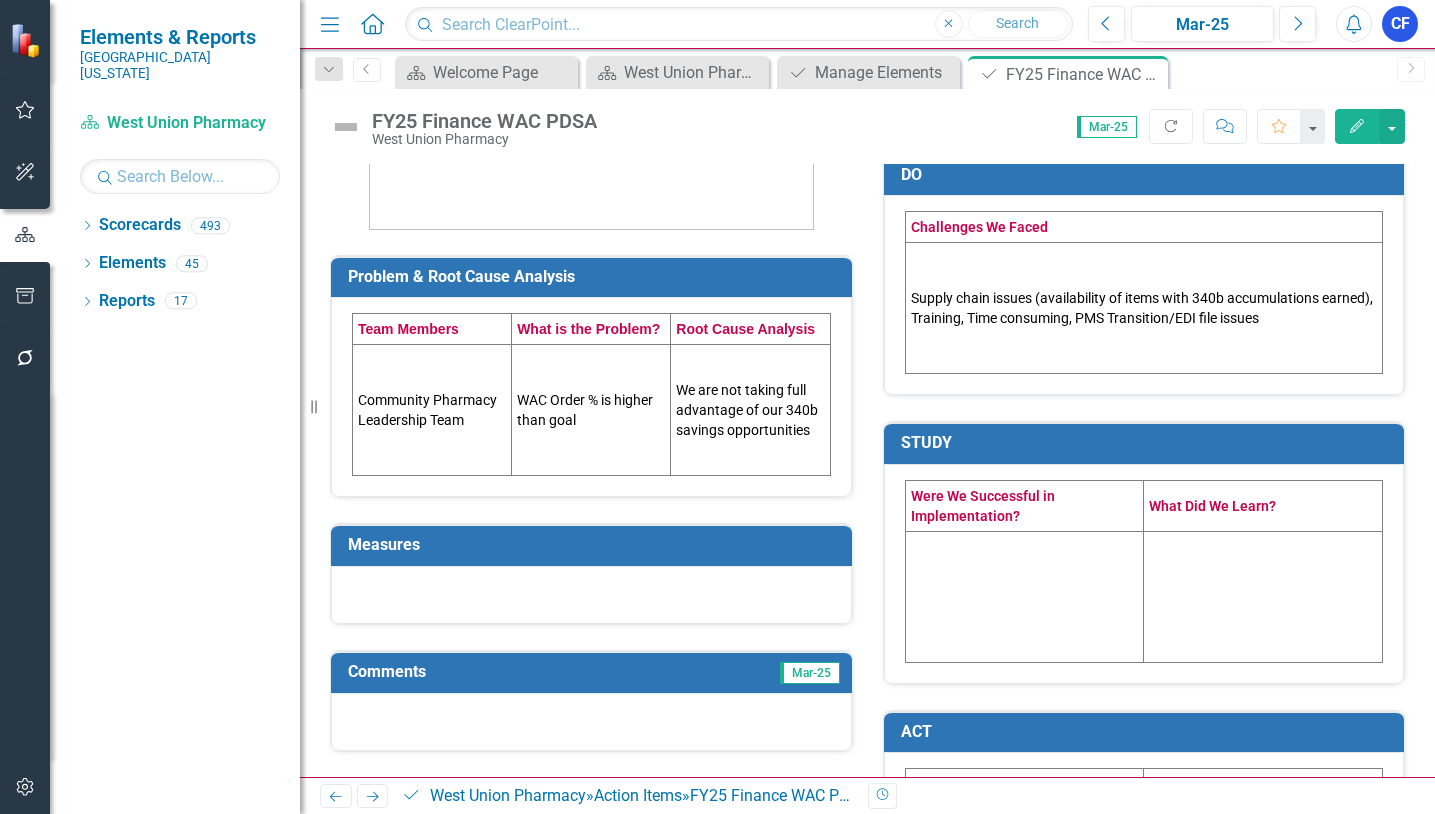click on "Measures" at bounding box center [595, 545] 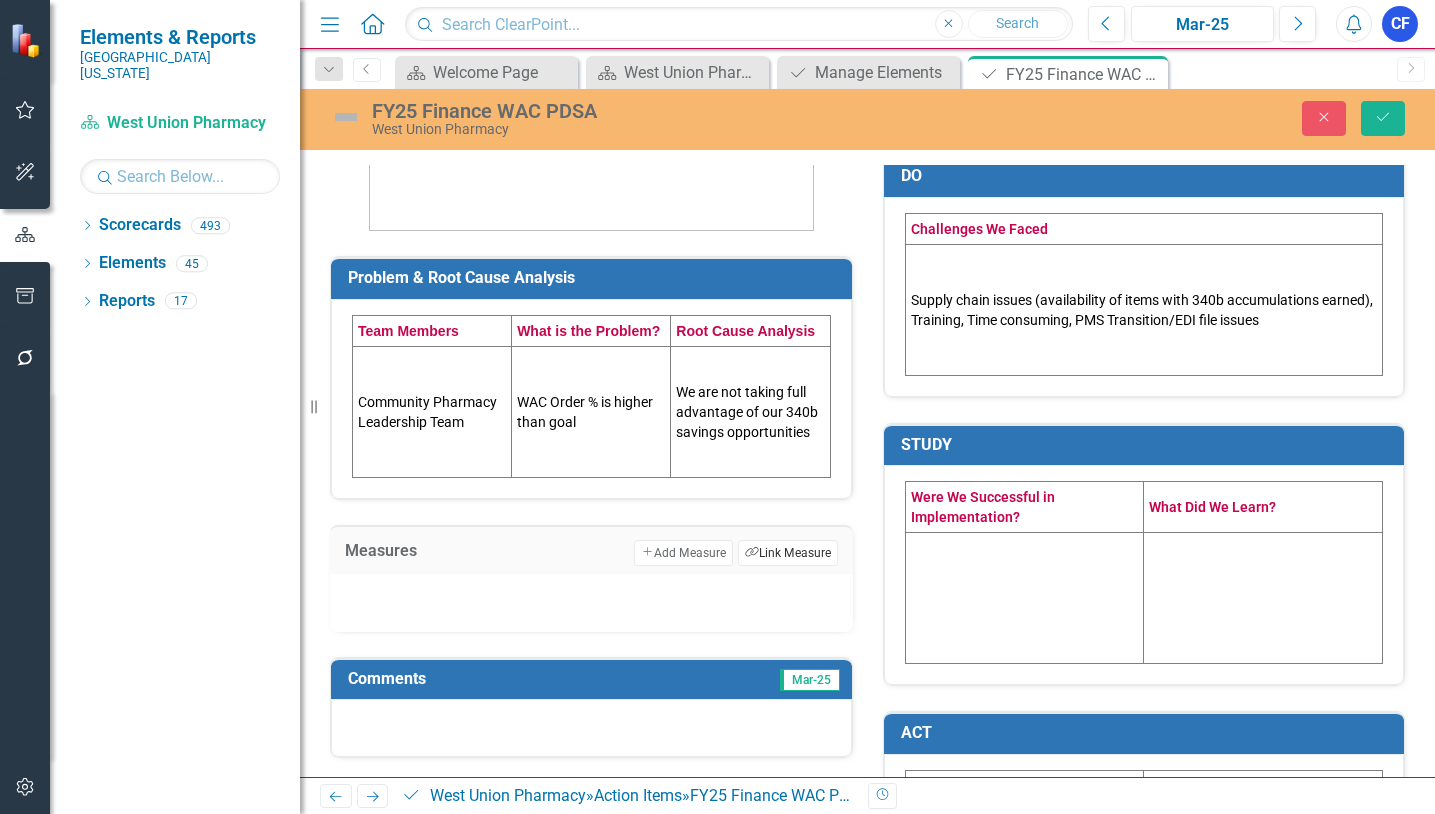 click on "Link Tag  Link Measure" at bounding box center (787, 553) 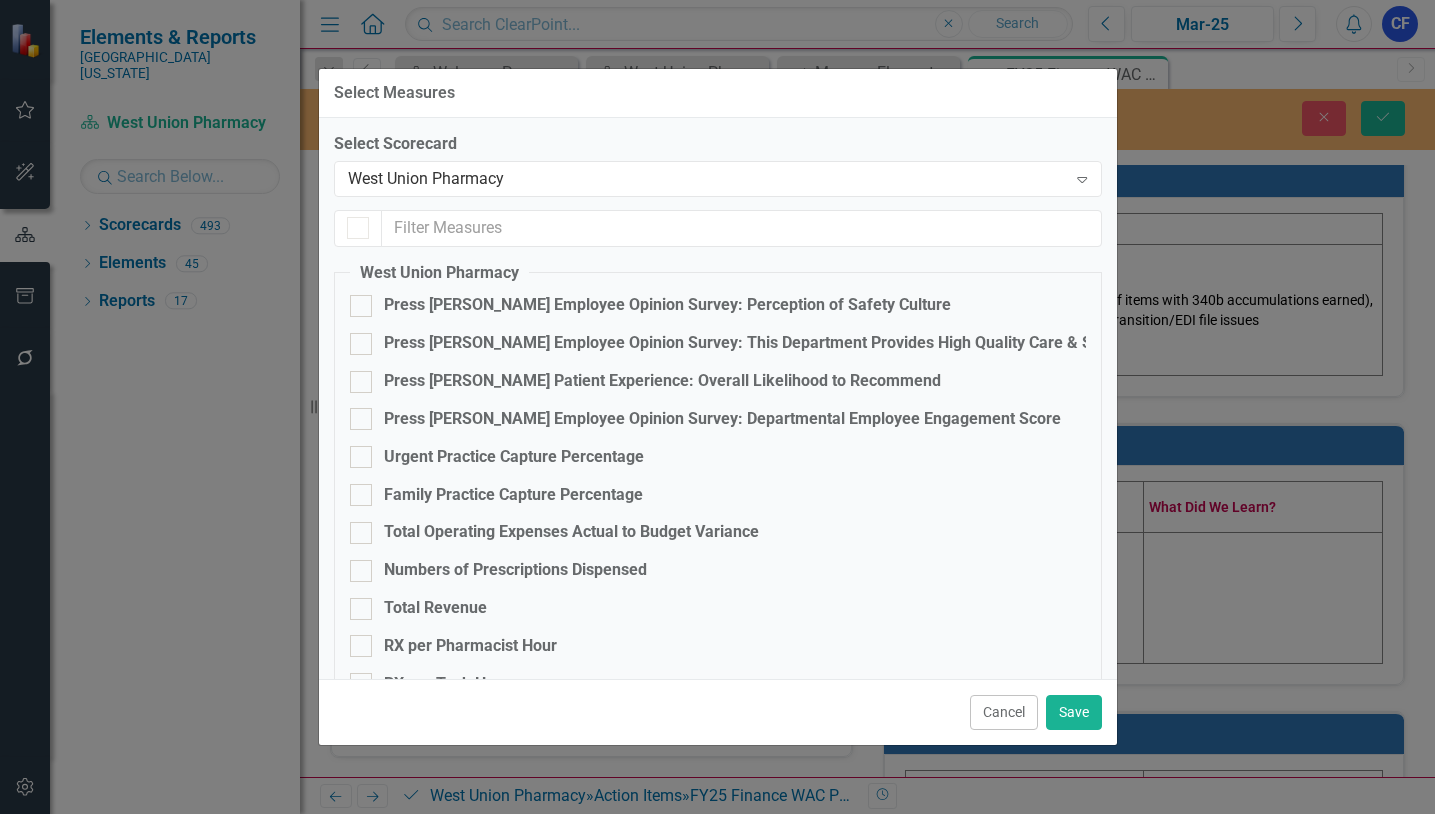 checkbox on "false" 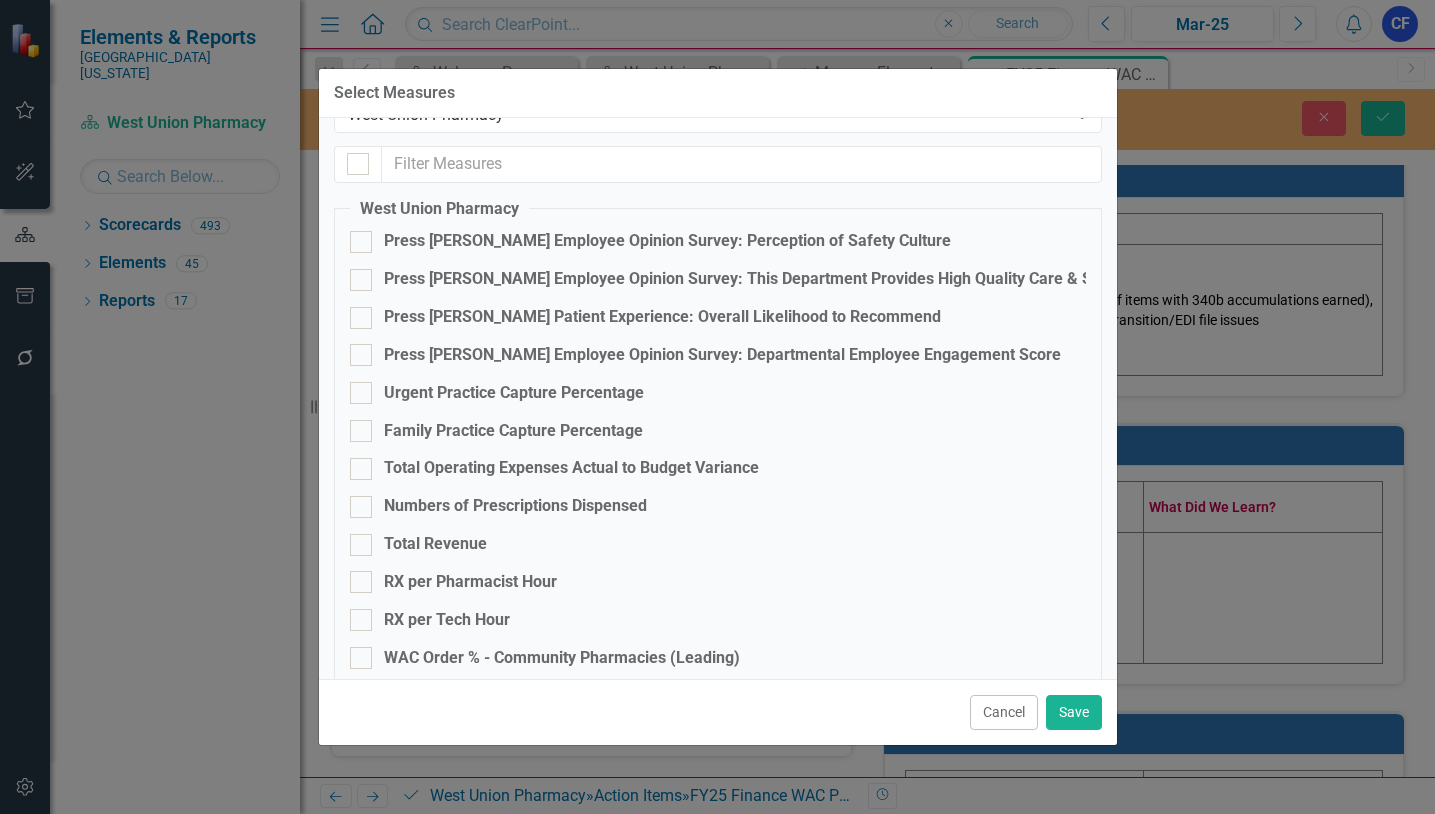 scroll, scrollTop: 100, scrollLeft: 0, axis: vertical 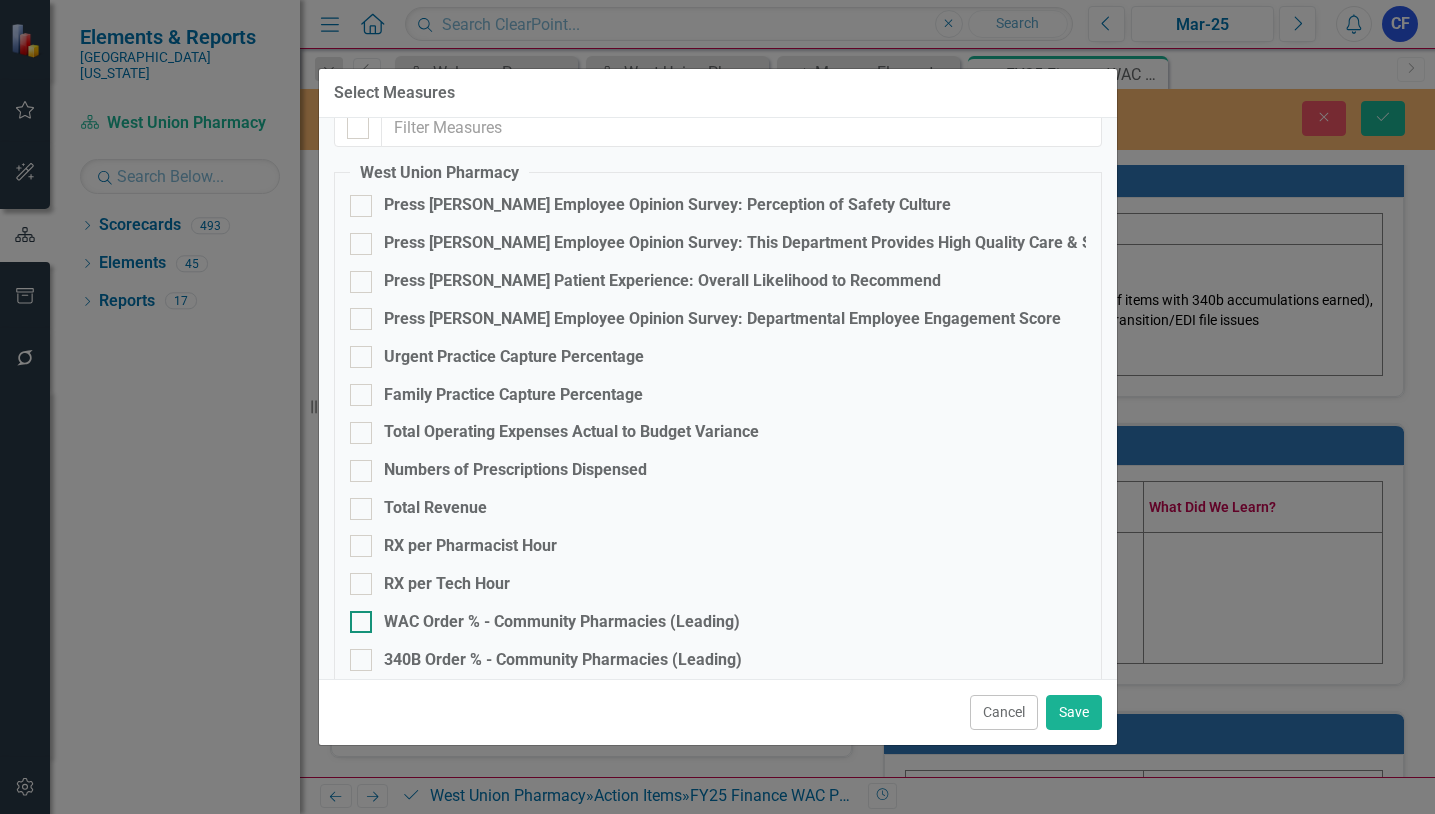 click on "WAC Order % - Community Pharmacies (Leading)" at bounding box center (356, 617) 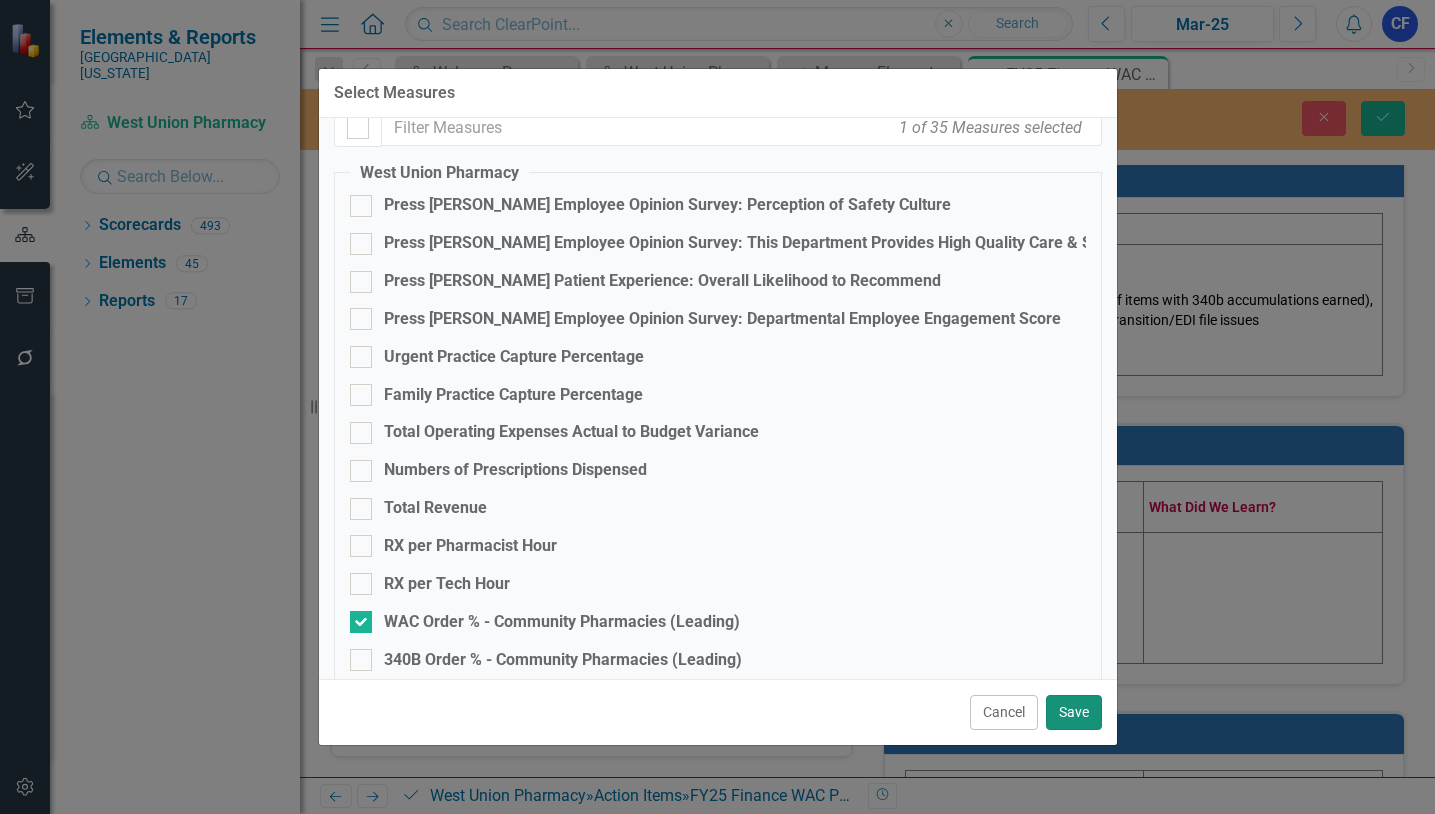 click on "Save" at bounding box center (1074, 712) 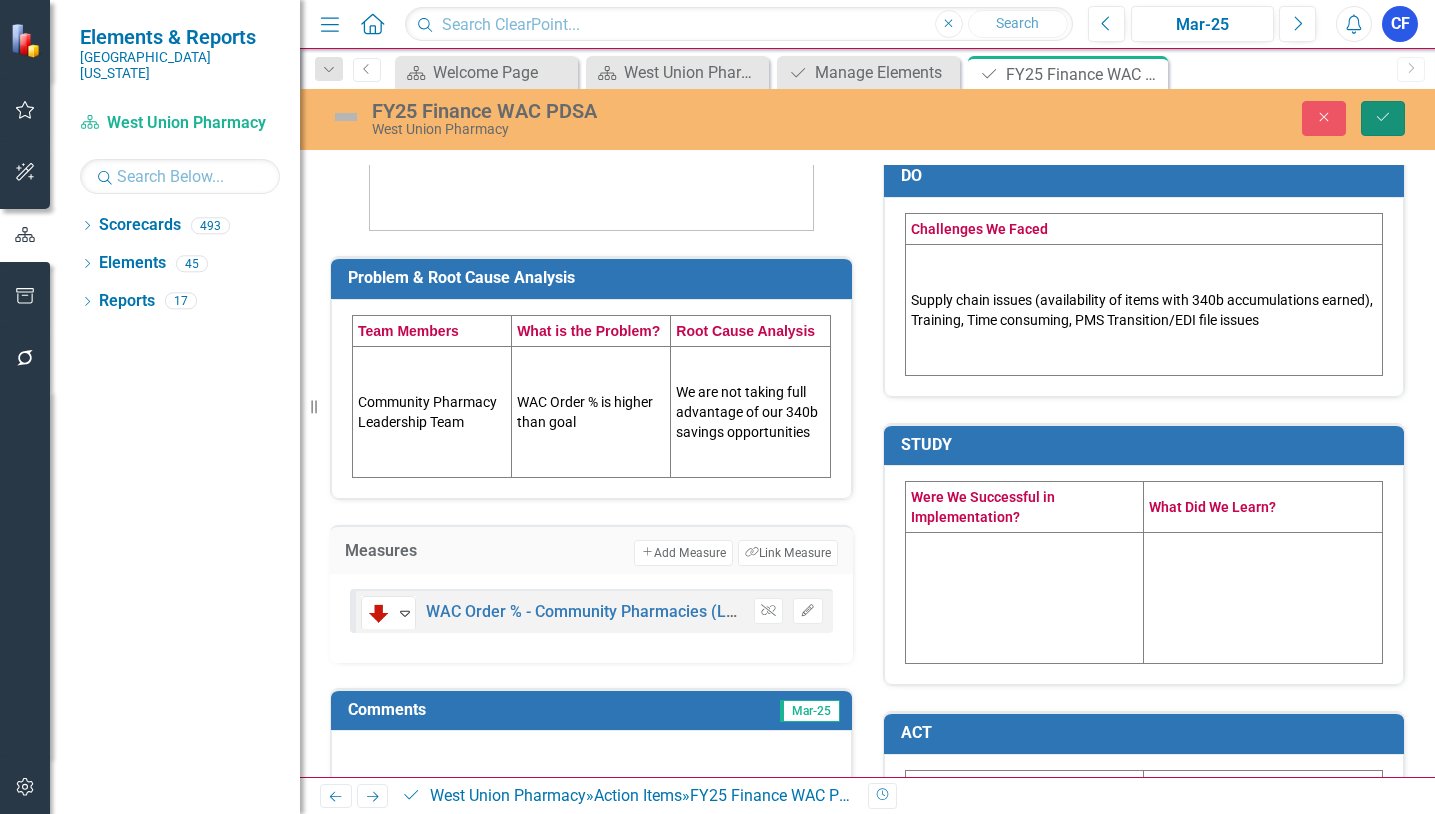 click on "Save" 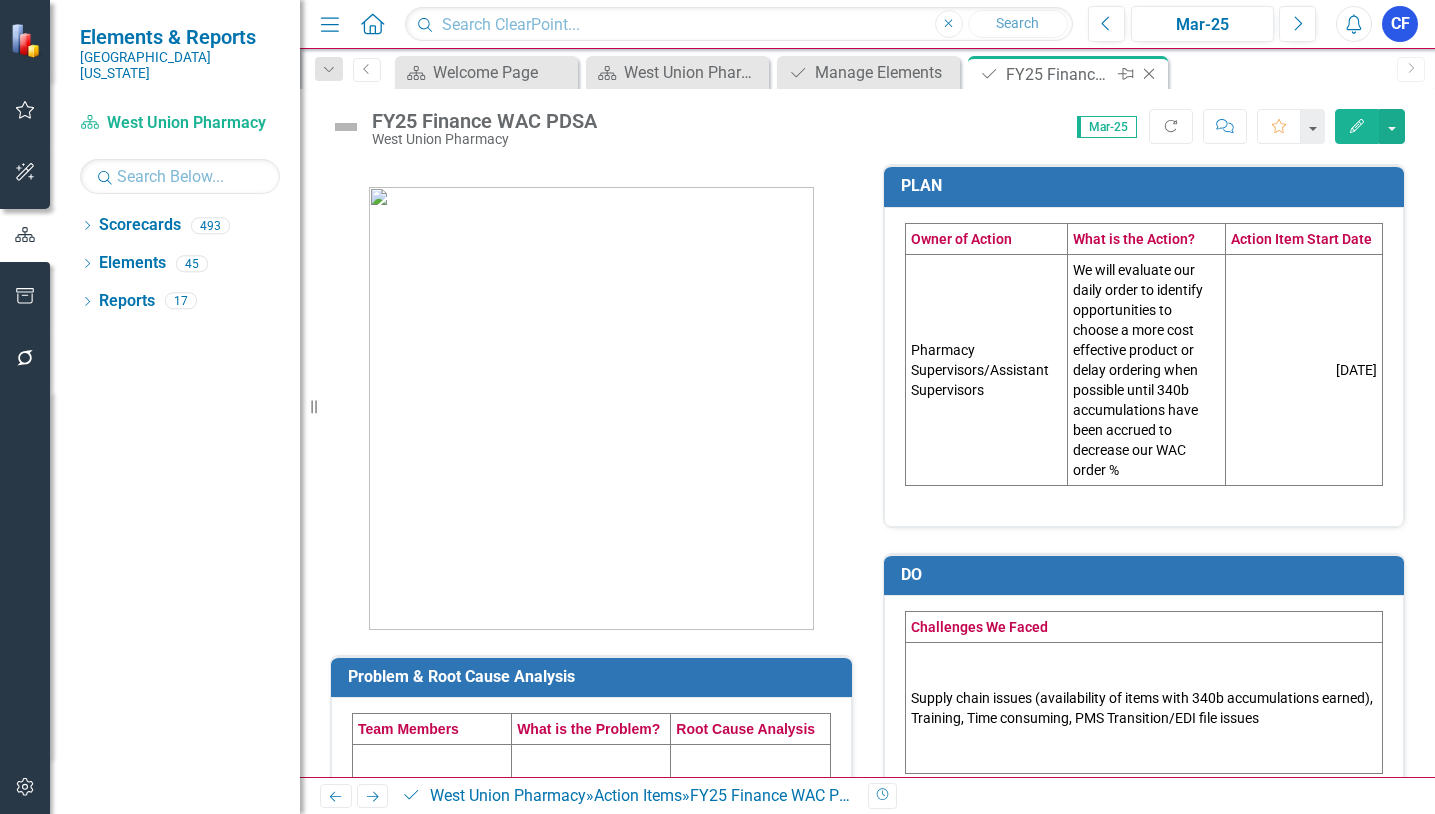click on "Close" 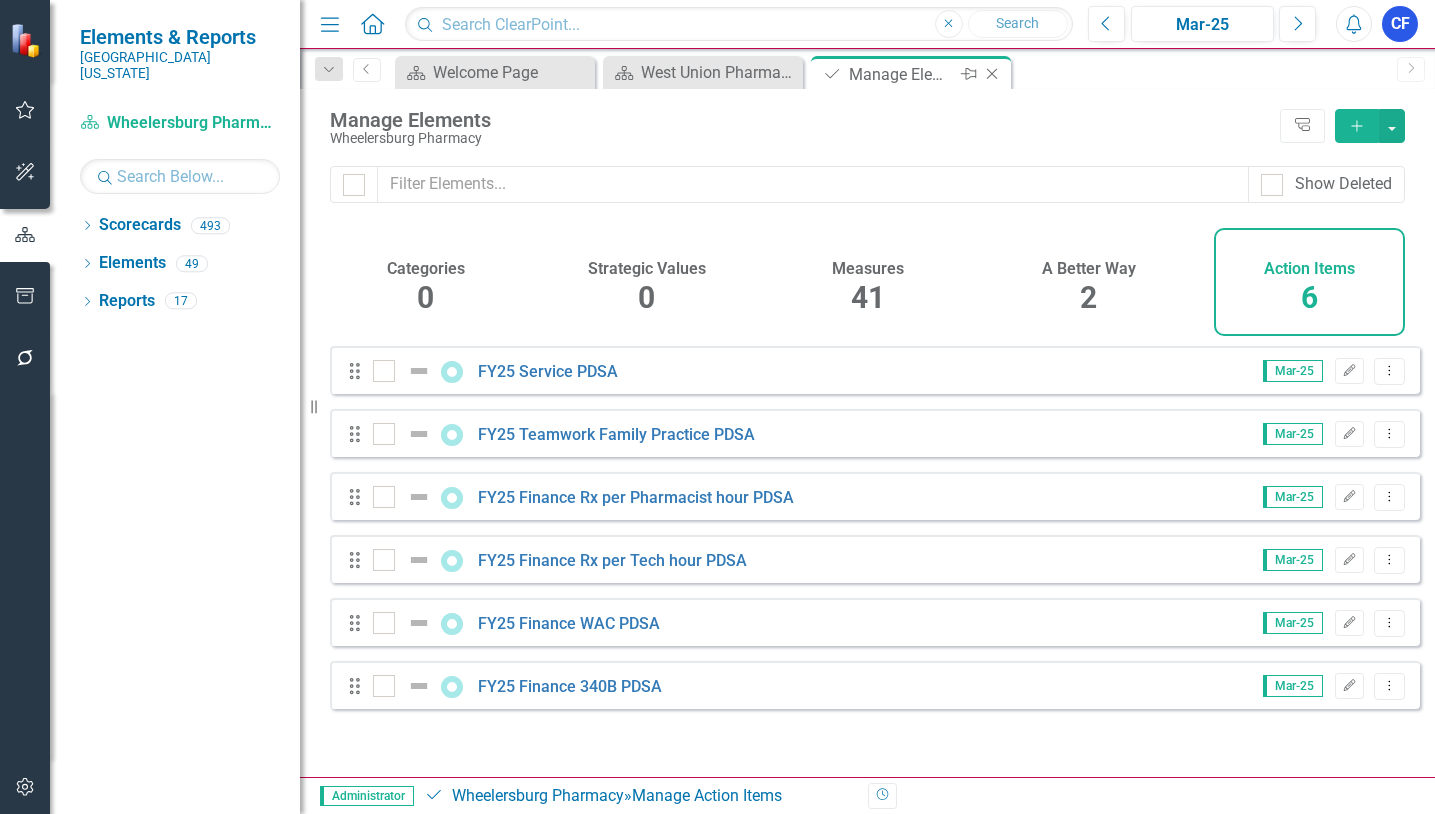 click on "Close" 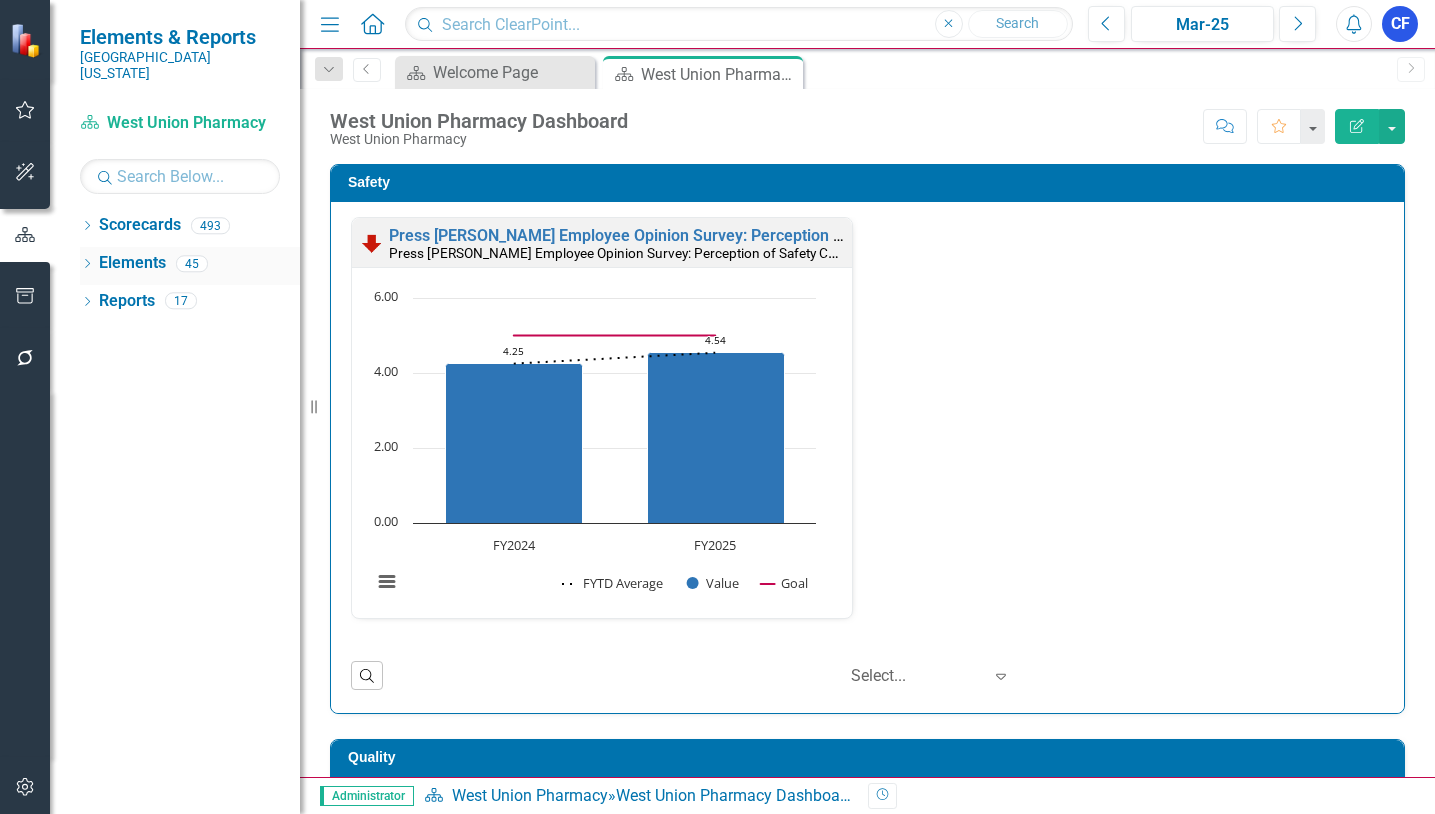 click on "Elements" at bounding box center (132, 263) 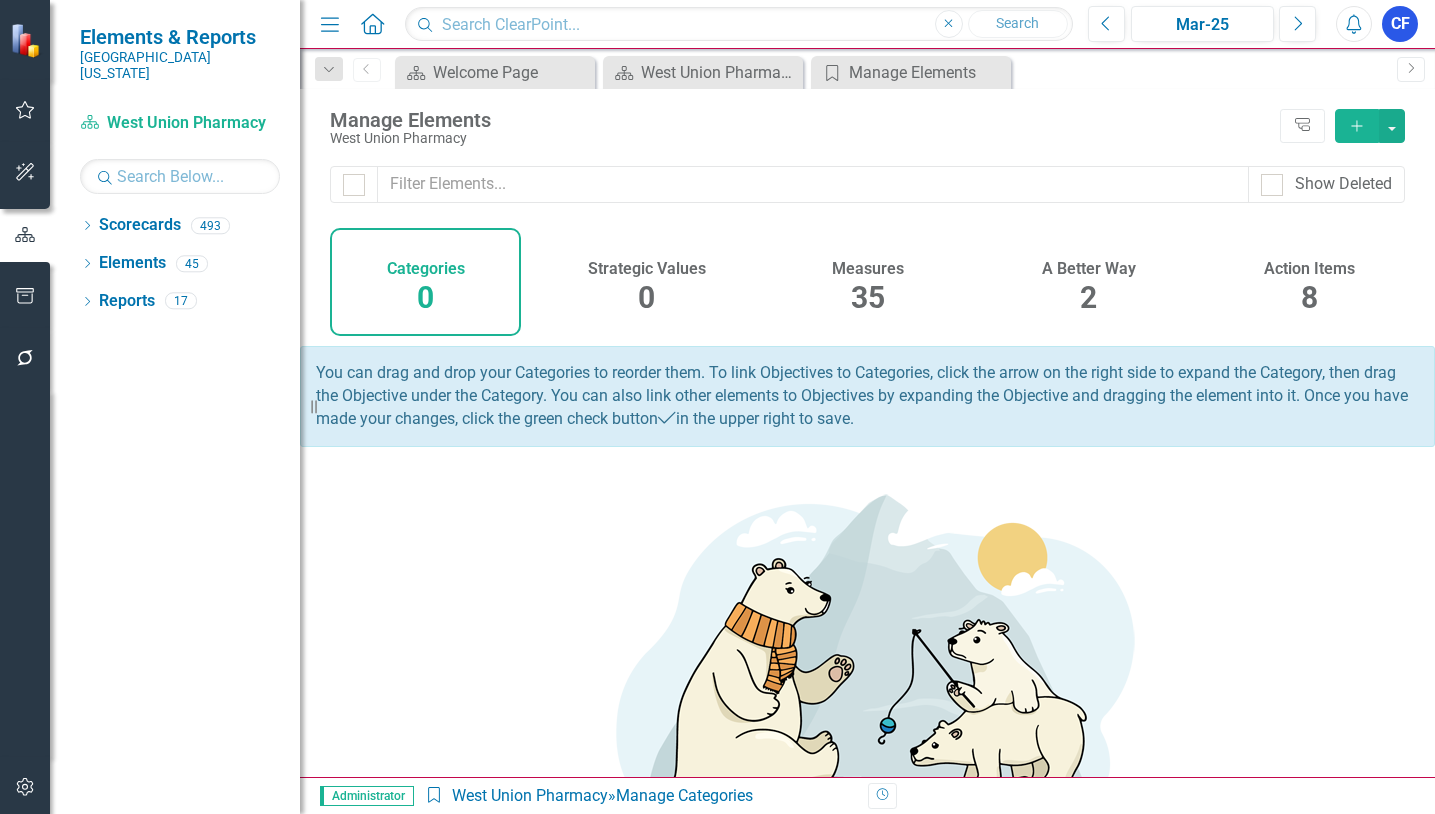 click on "Action Items" at bounding box center [1309, 269] 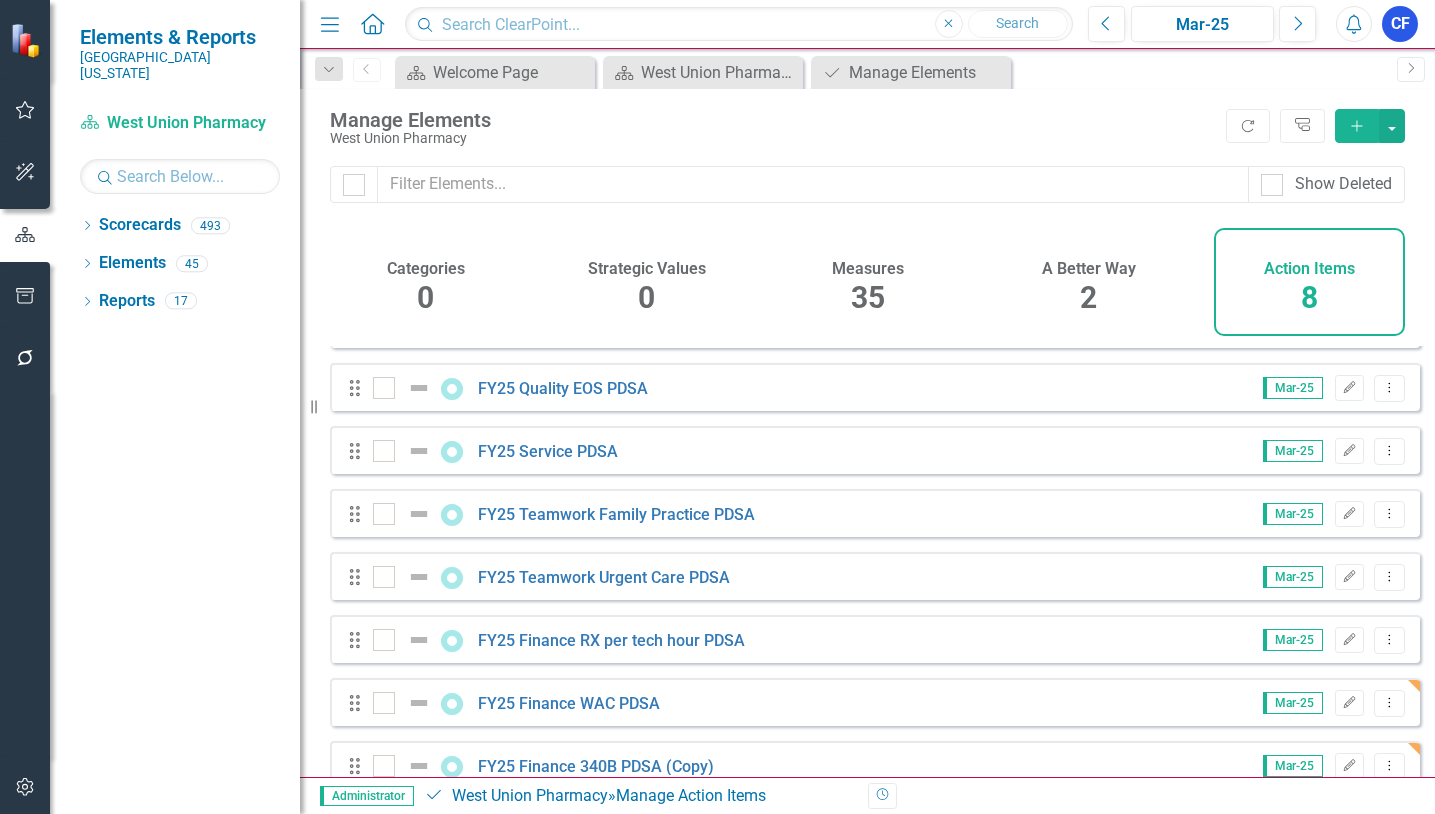 scroll, scrollTop: 88, scrollLeft: 0, axis: vertical 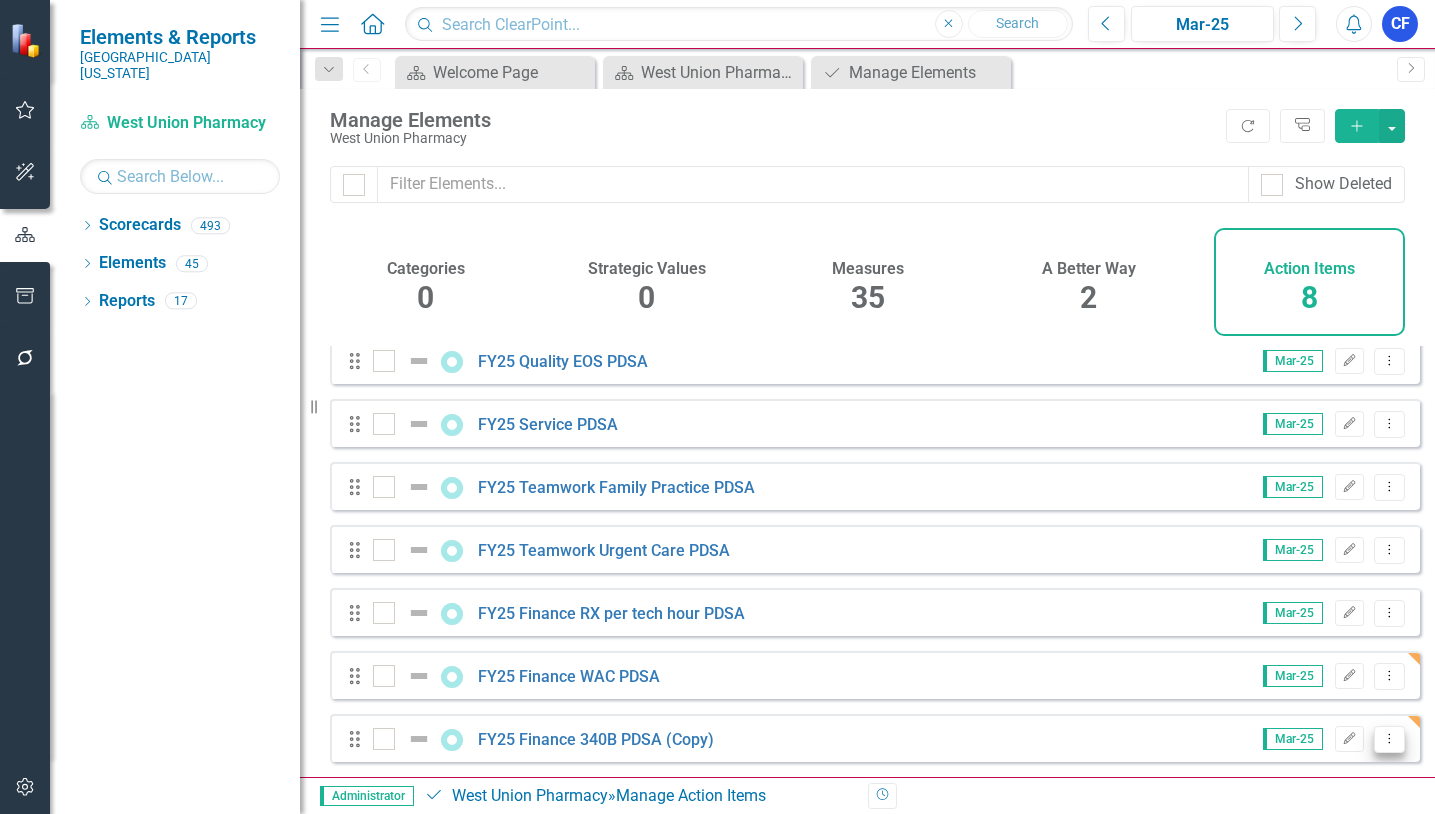 click on "Dropdown Menu" 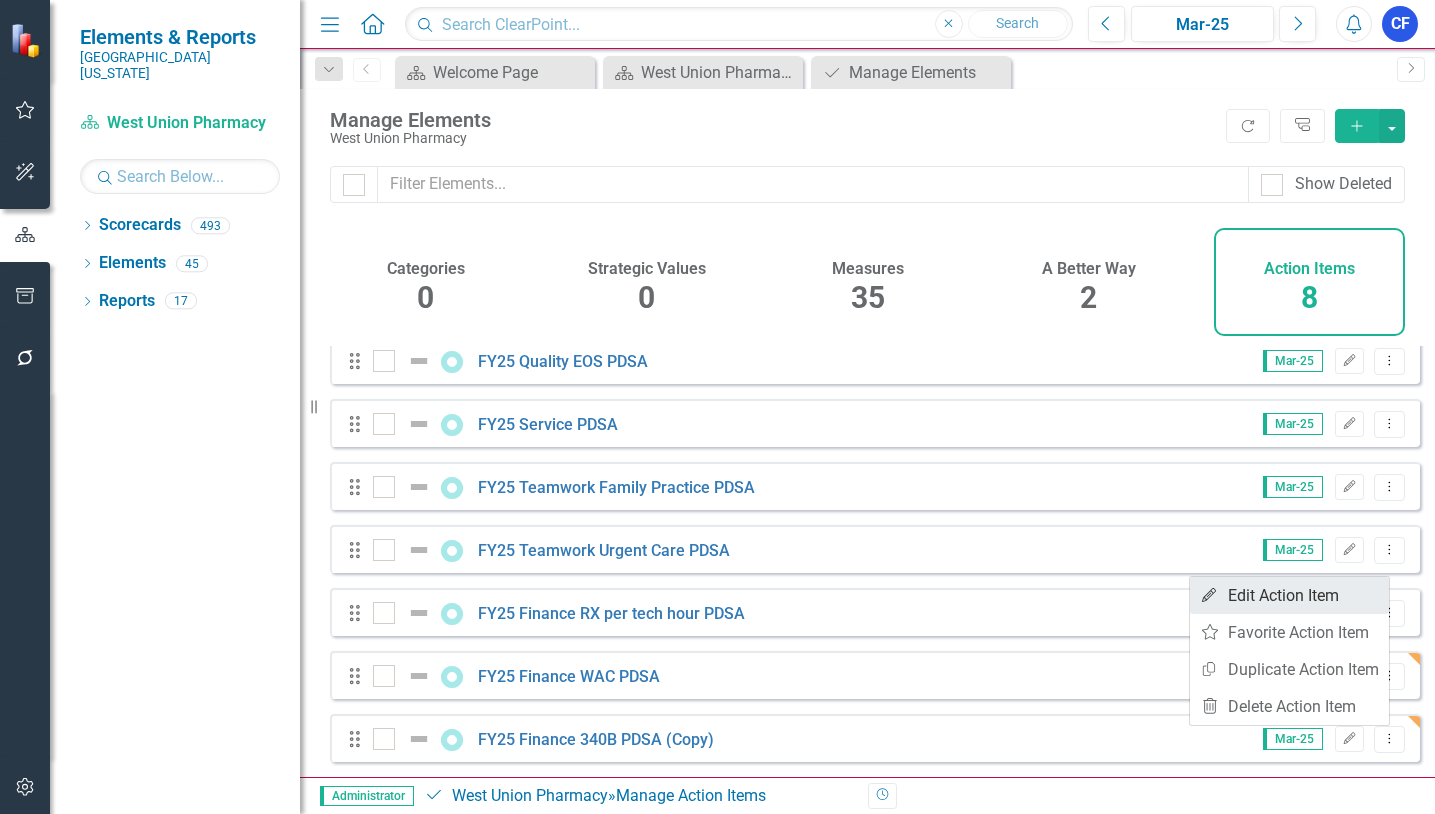 click on "Edit Edit Action Item" at bounding box center [1289, 595] 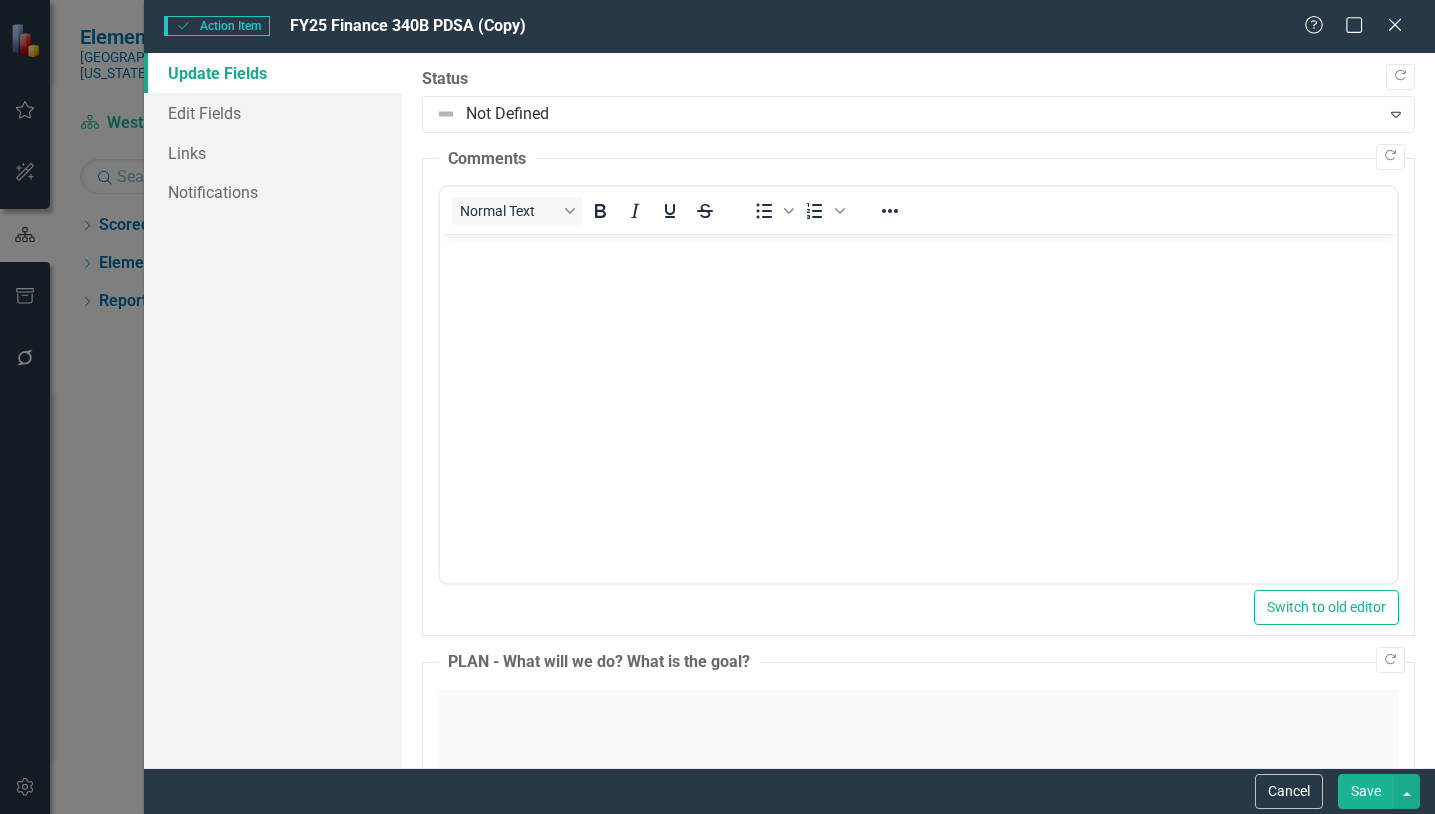 scroll, scrollTop: 0, scrollLeft: 0, axis: both 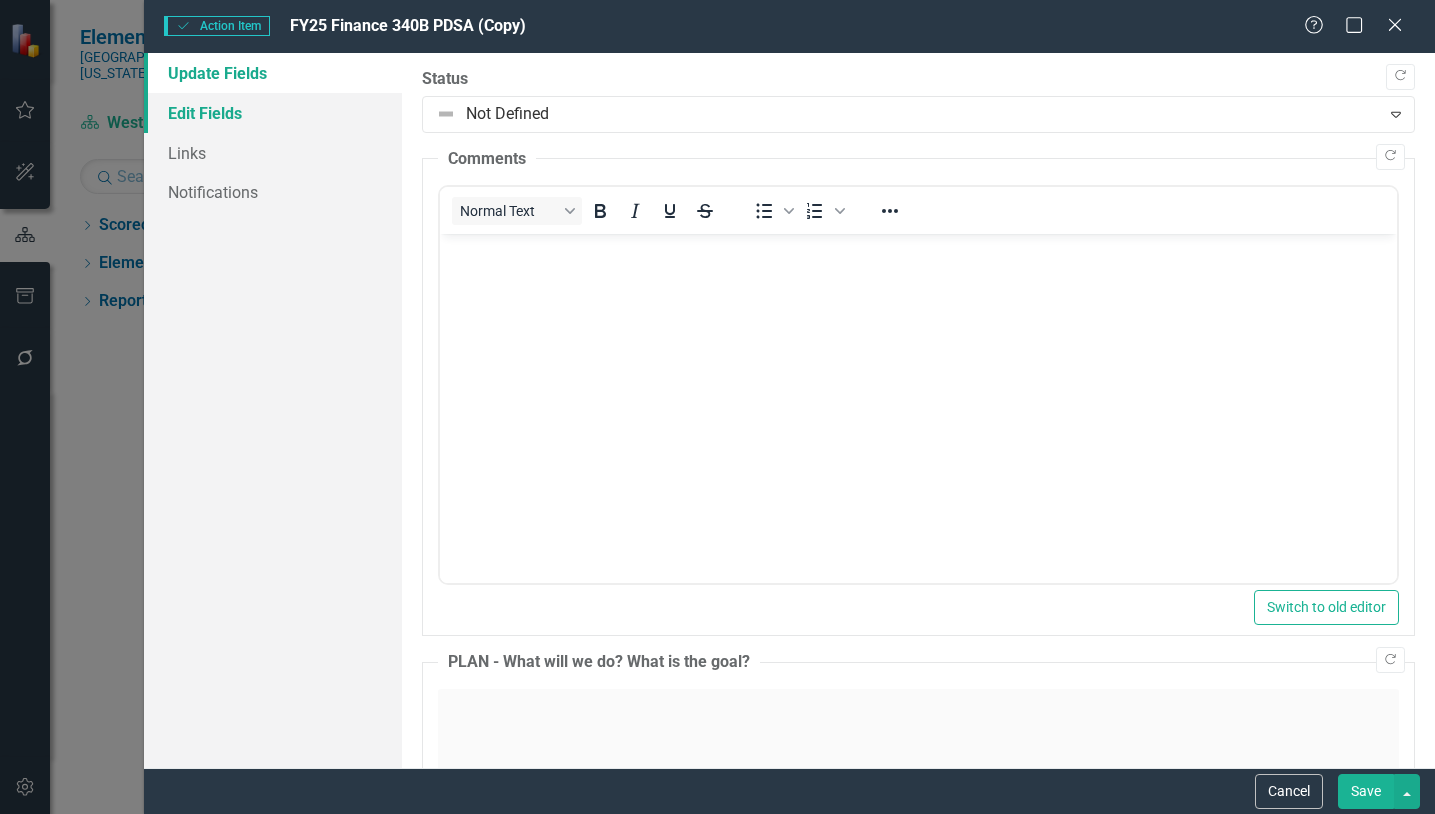 click on "Edit Fields" at bounding box center (273, 113) 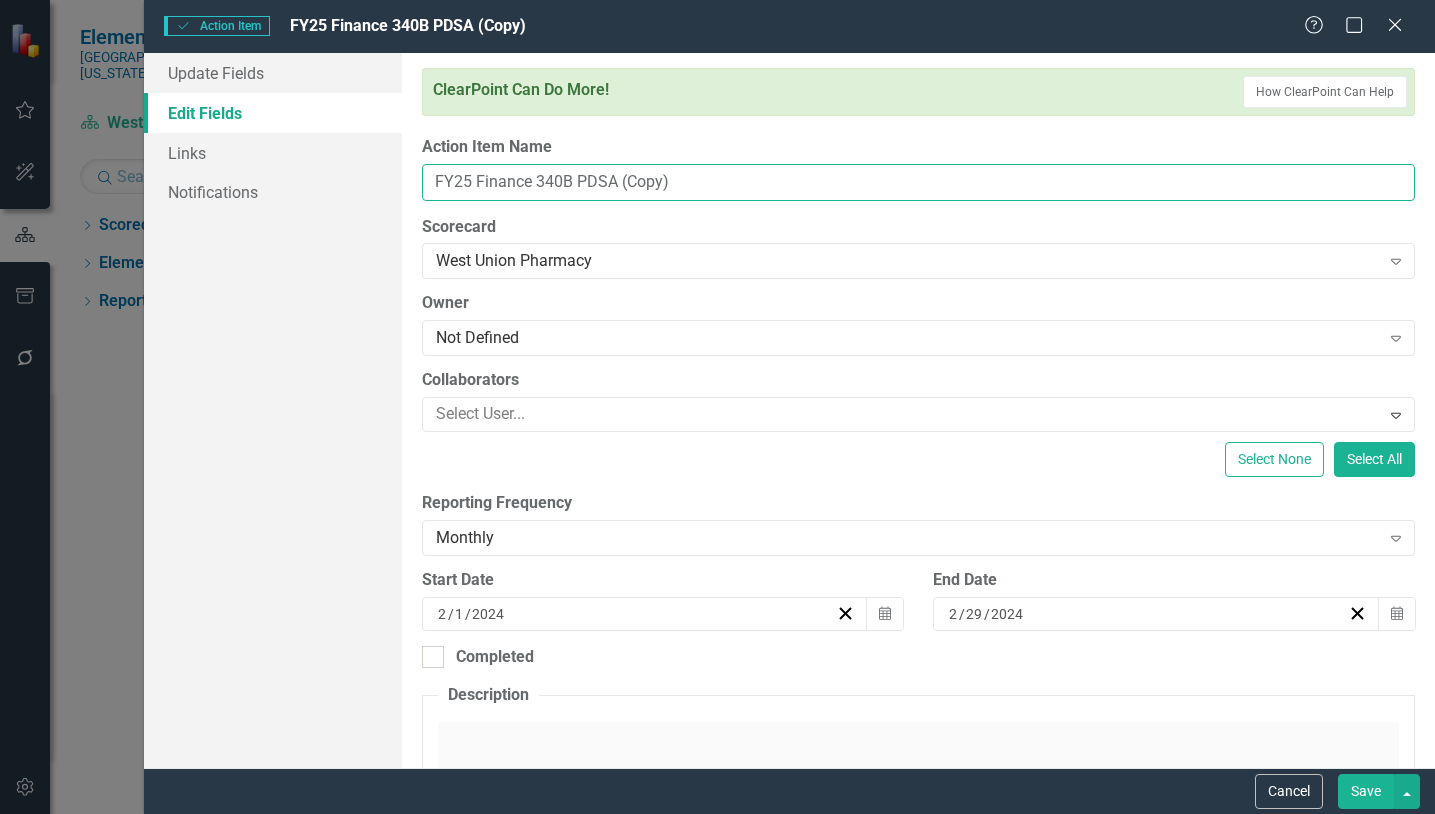 drag, startPoint x: 686, startPoint y: 183, endPoint x: 616, endPoint y: 182, distance: 70.00714 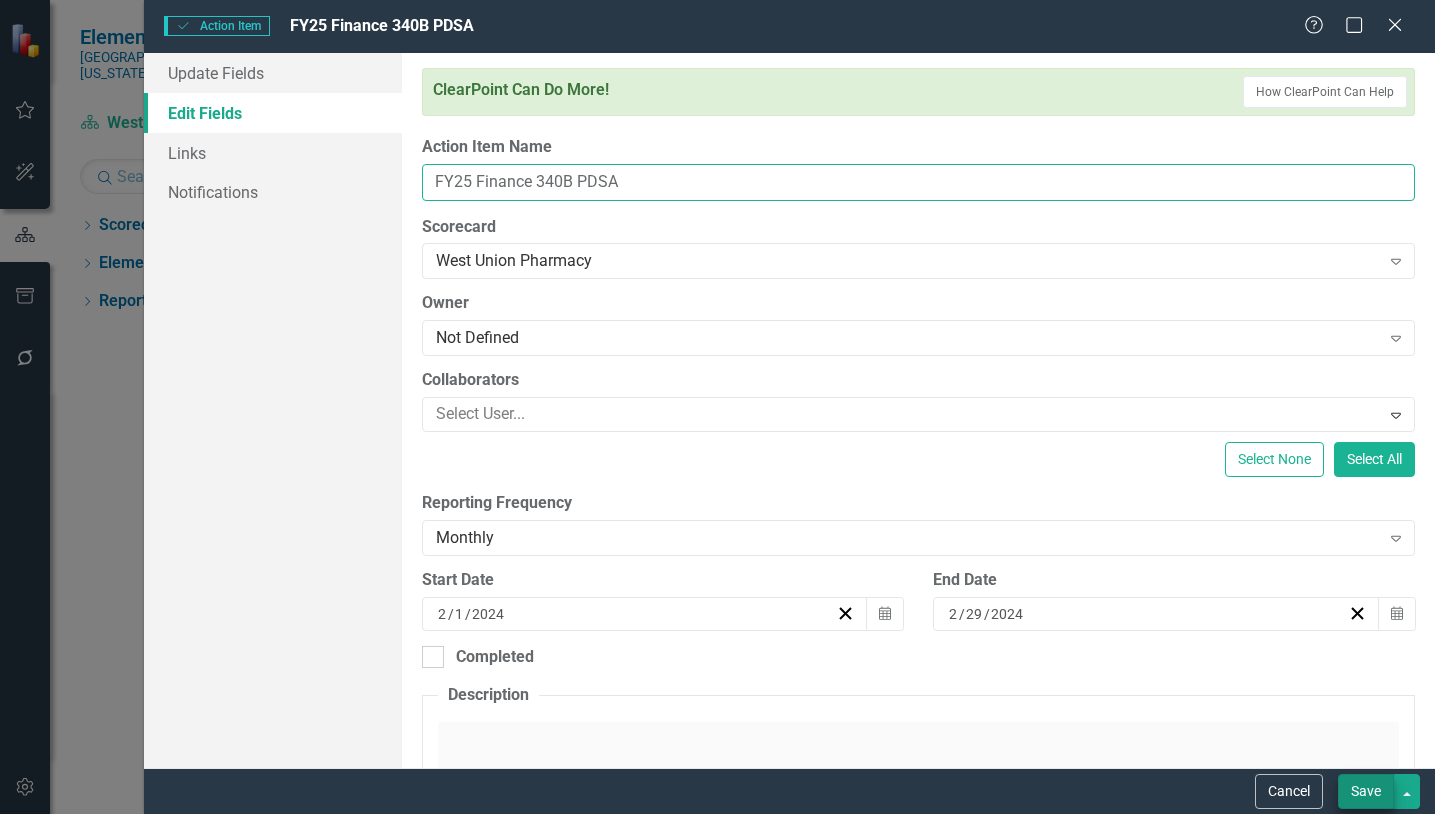 type on "FY25 Finance 340B PDSA" 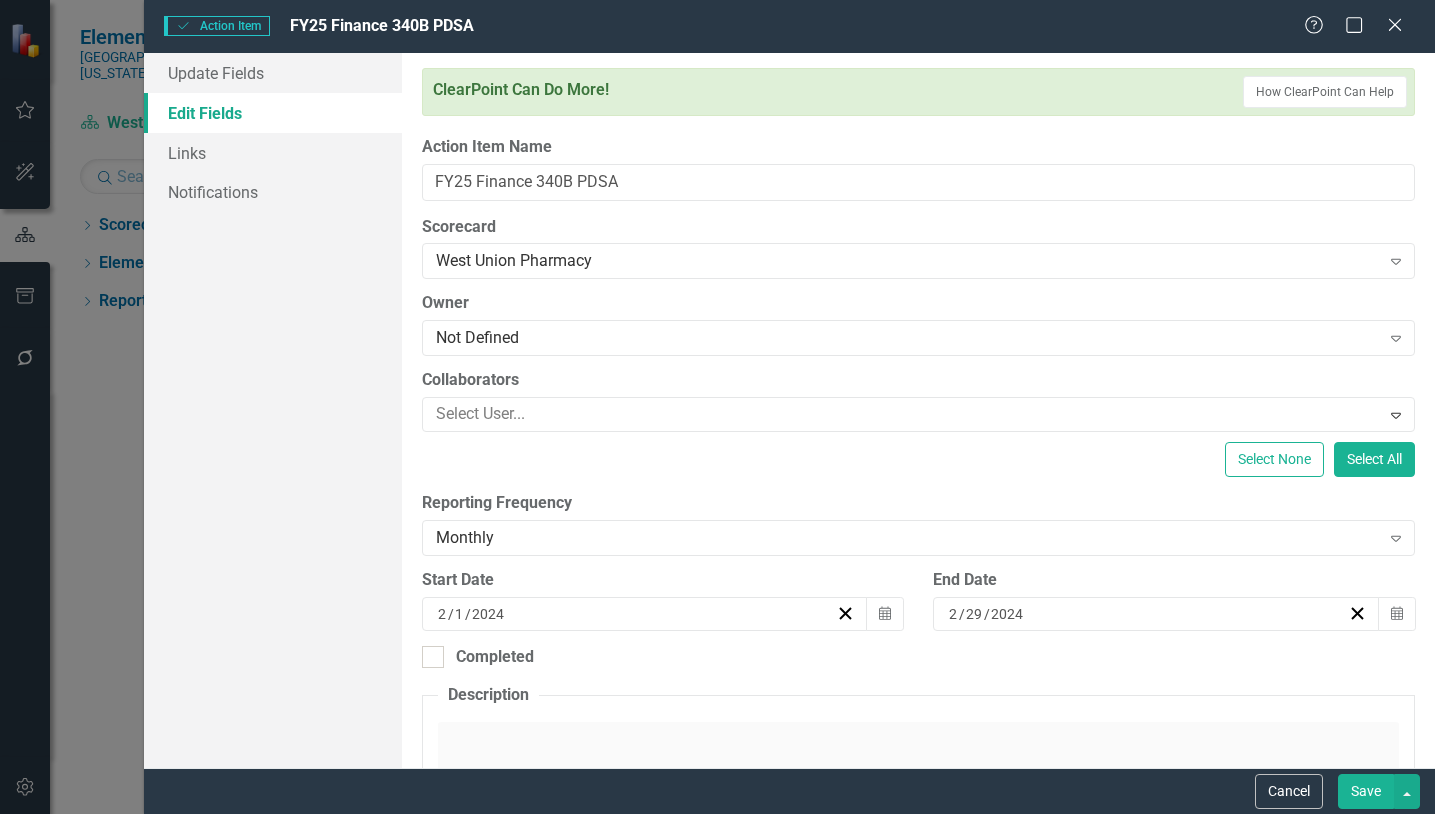 click on "Save" at bounding box center [1366, 791] 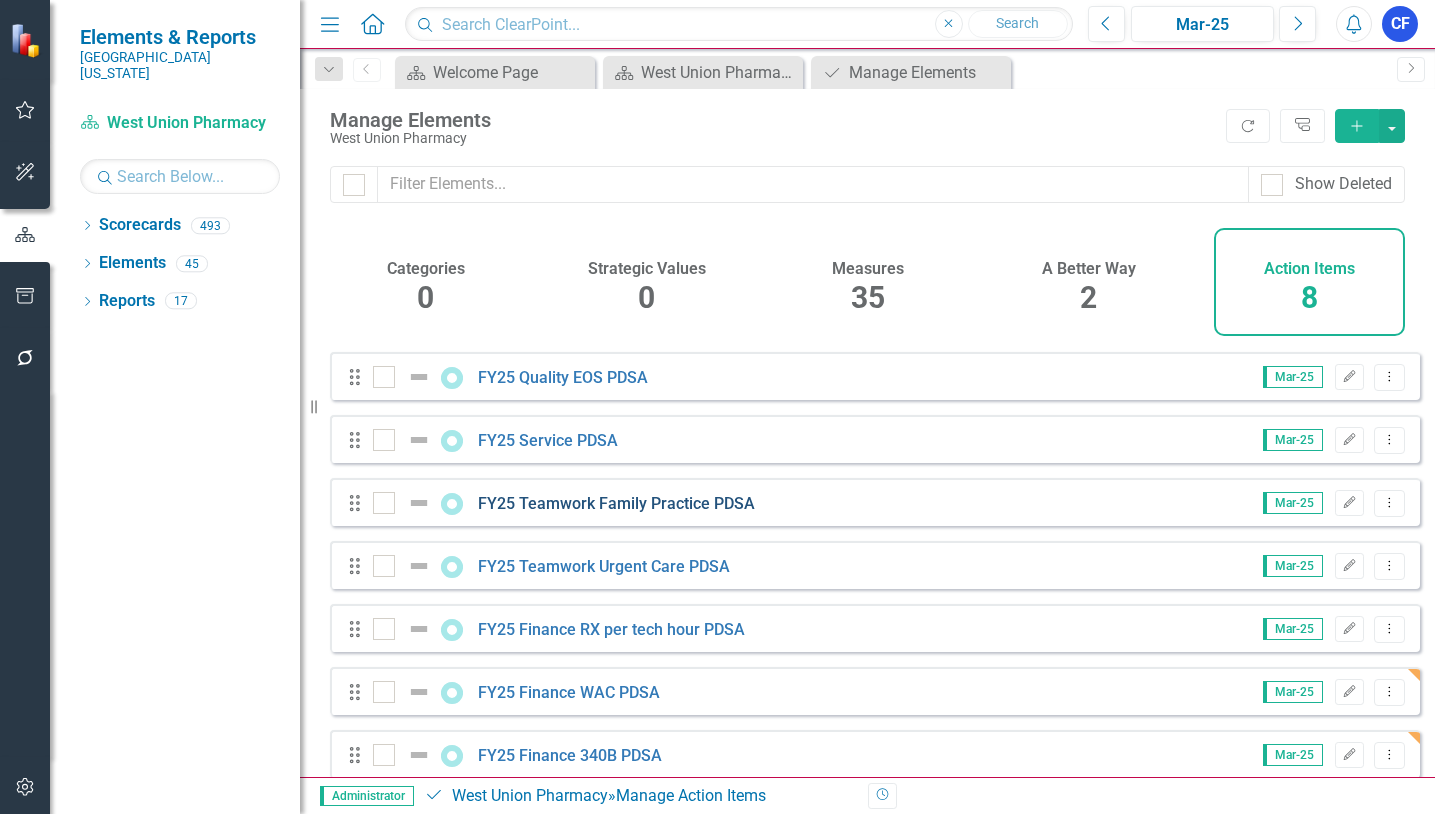 scroll, scrollTop: 88, scrollLeft: 0, axis: vertical 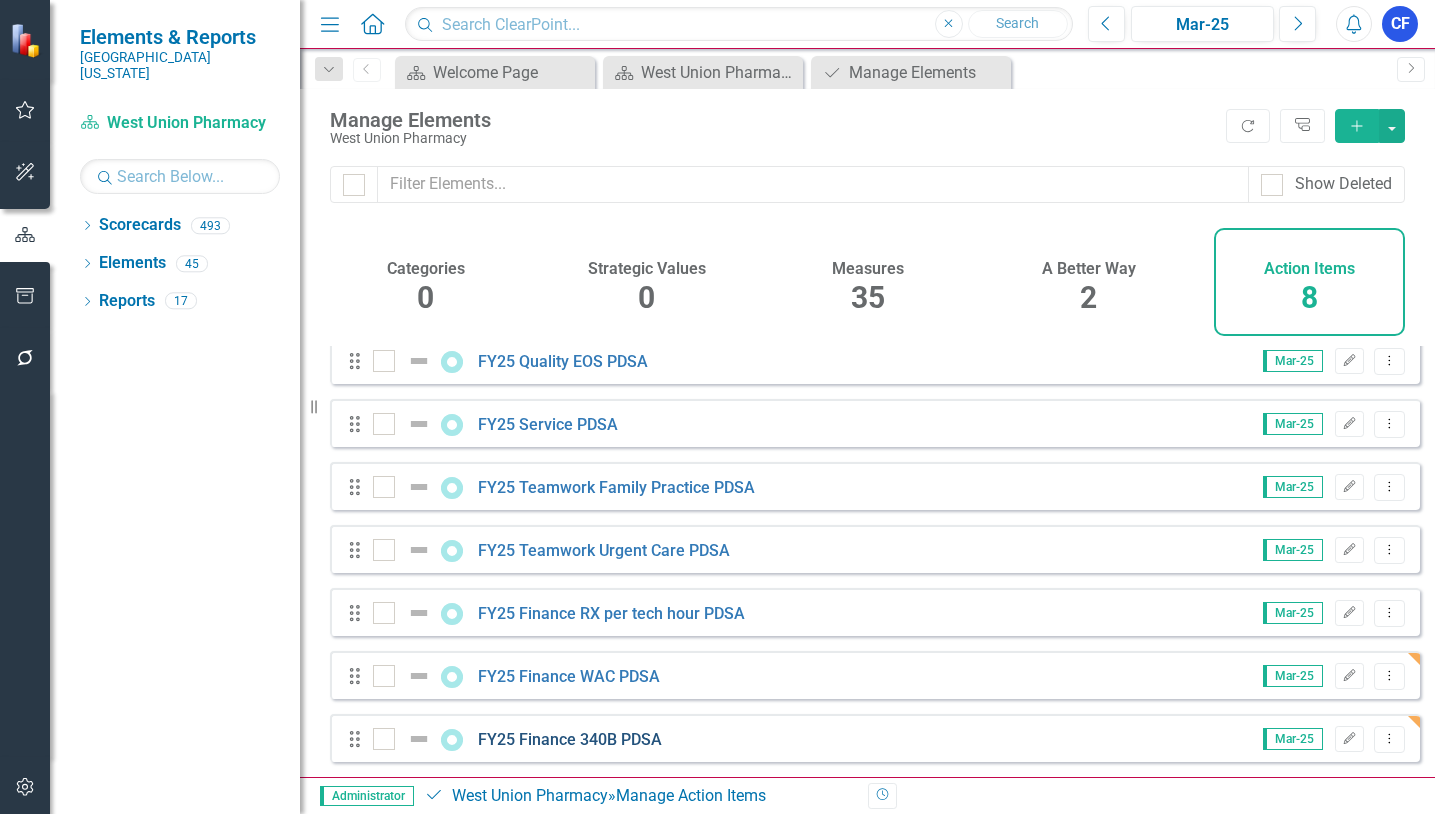 click on "FY25 Finance 340B PDSA" at bounding box center (570, 739) 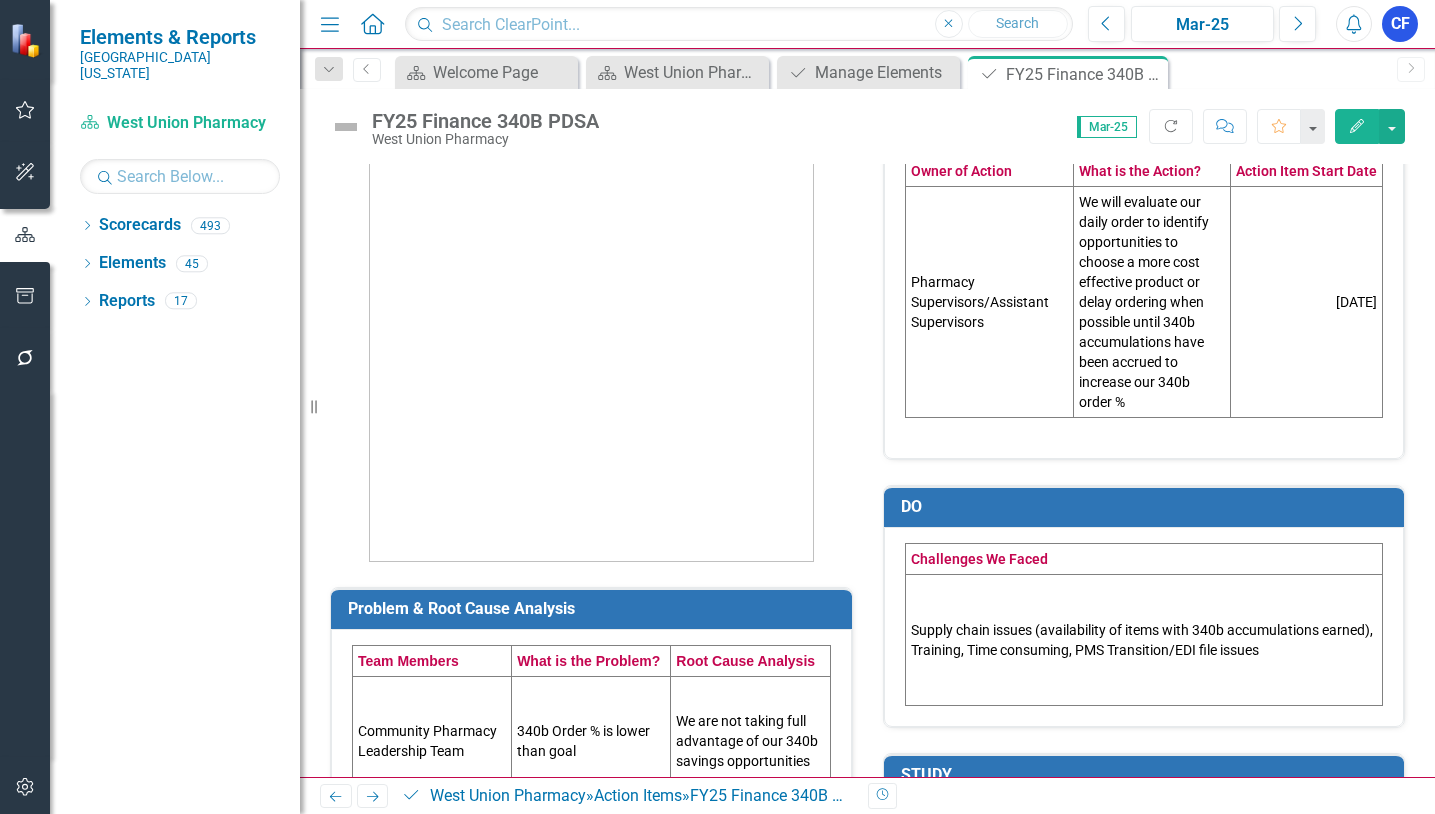 scroll, scrollTop: 400, scrollLeft: 0, axis: vertical 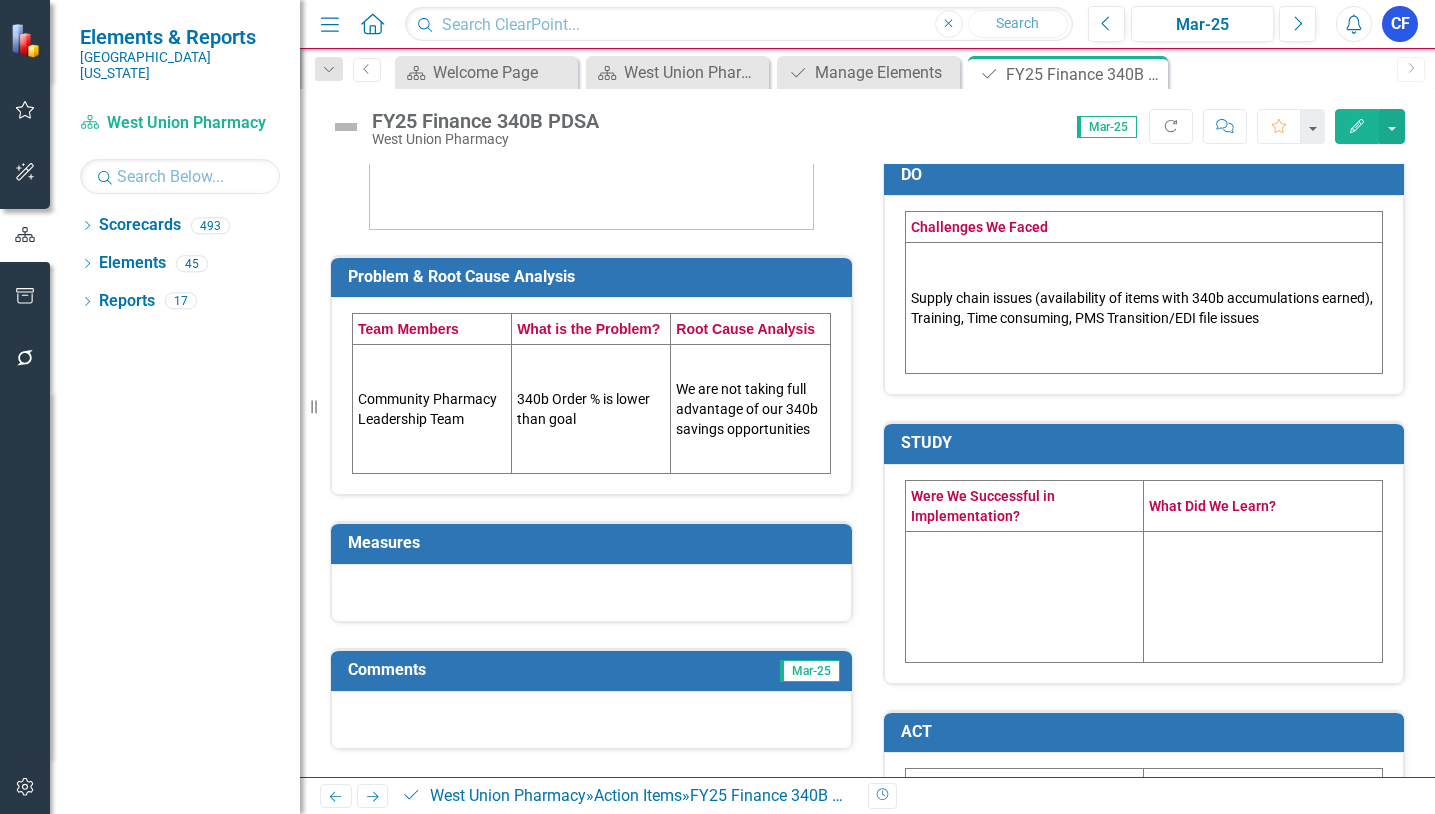 click on "Measures" at bounding box center (595, 543) 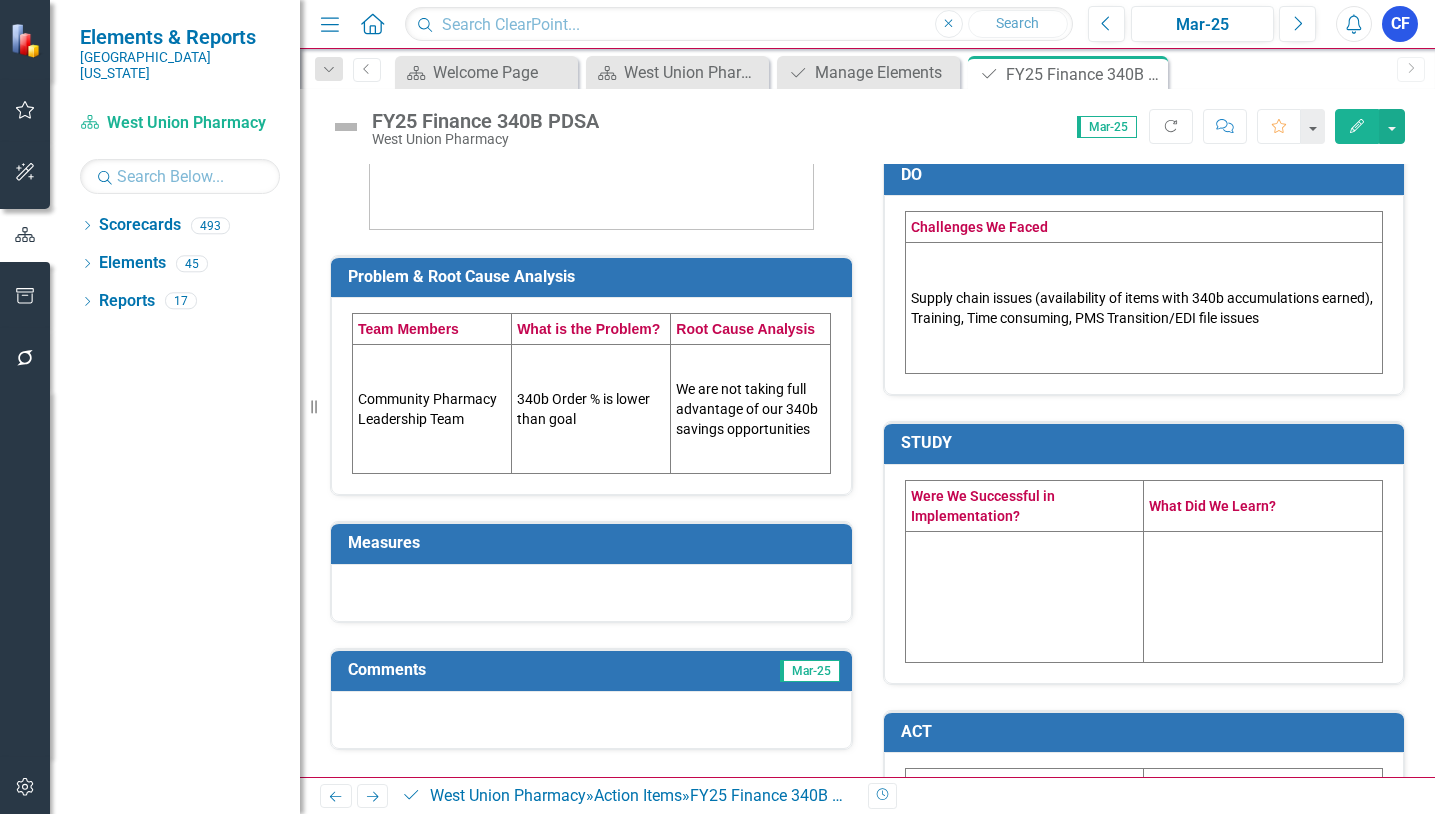 click on "Measures" at bounding box center (595, 543) 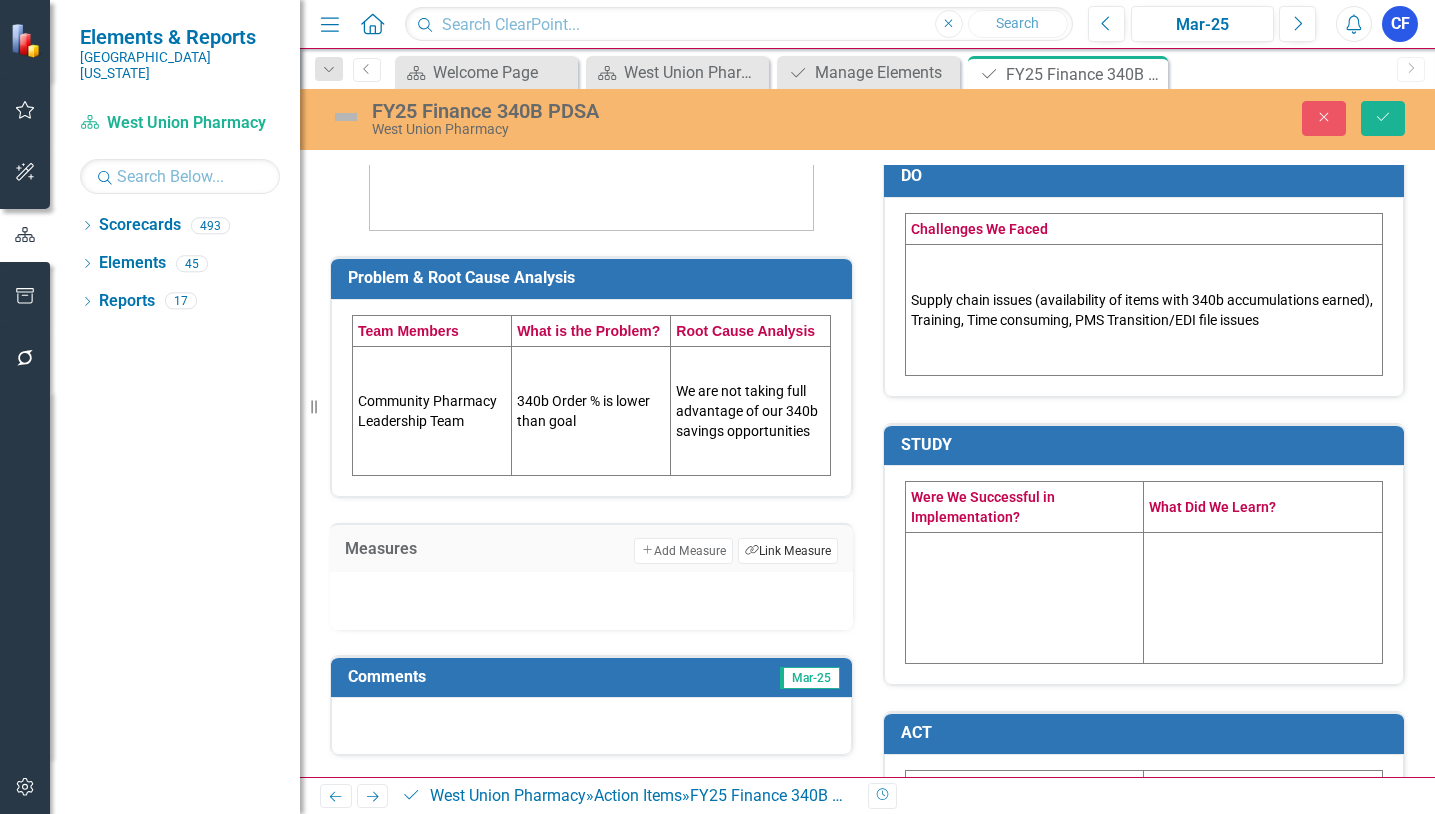 click on "Link Tag  Link Measure" at bounding box center [787, 551] 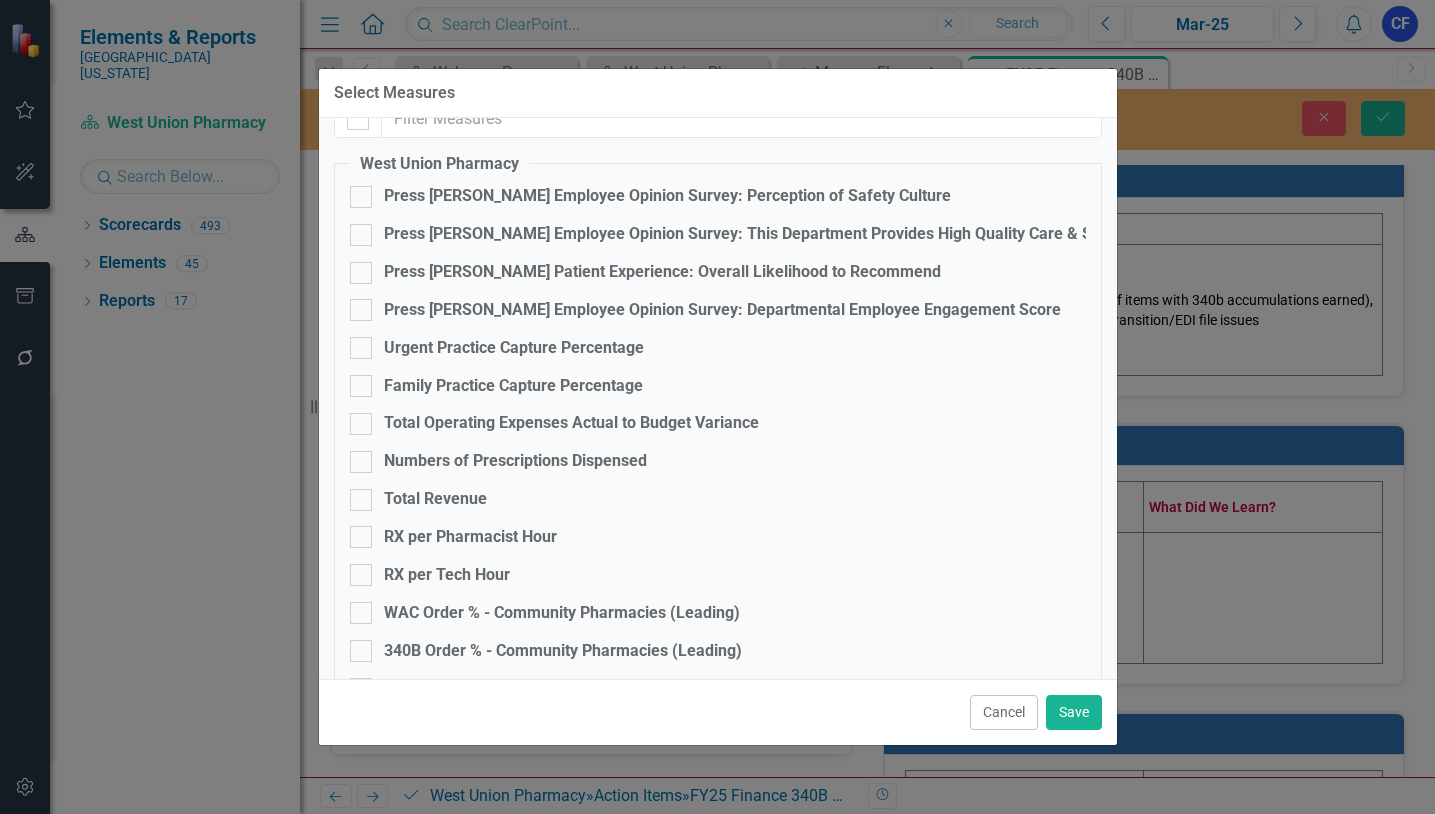 scroll, scrollTop: 400, scrollLeft: 0, axis: vertical 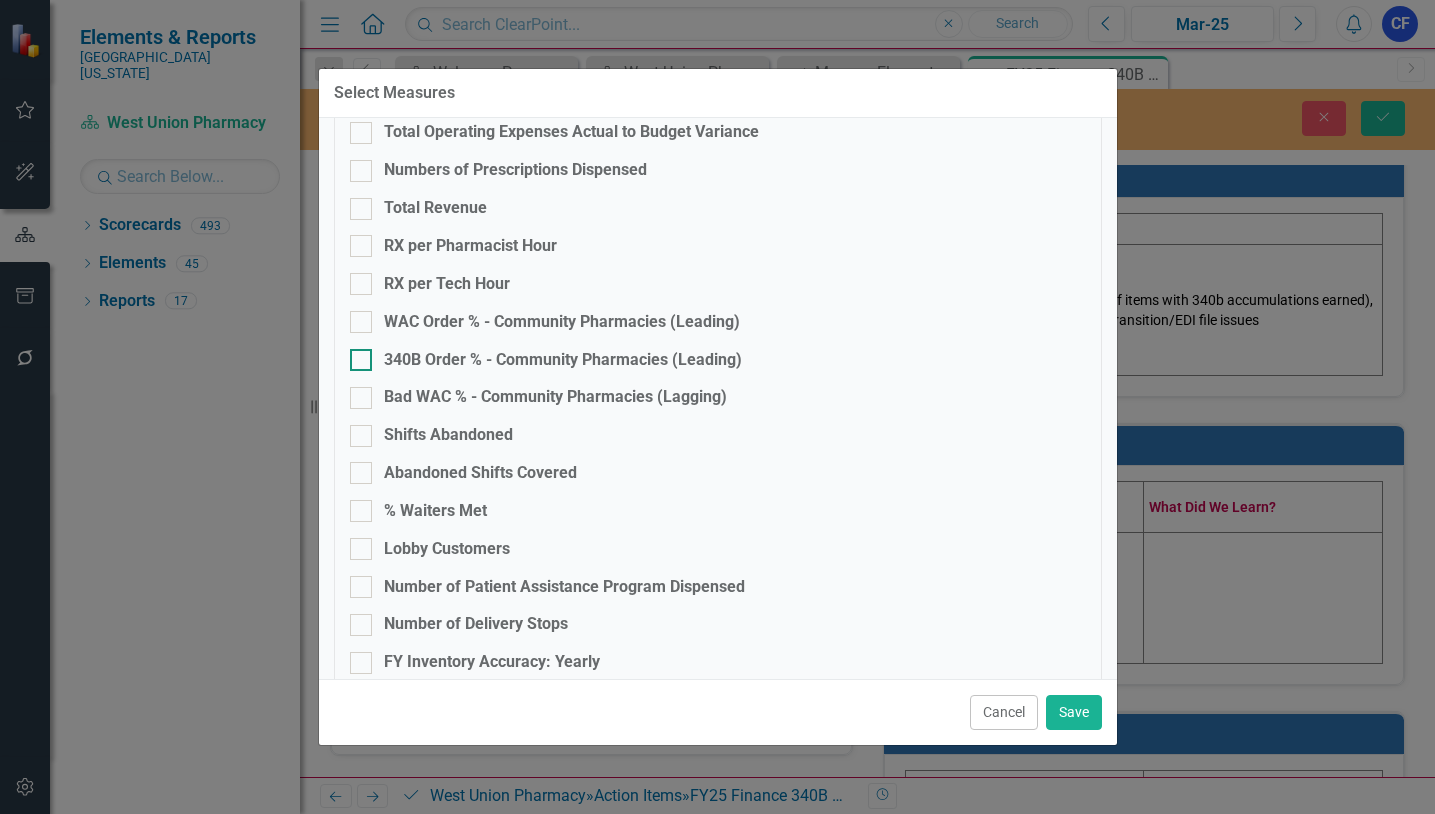 click on "340B Order % - Community Pharmacies (Leading)" at bounding box center (356, 355) 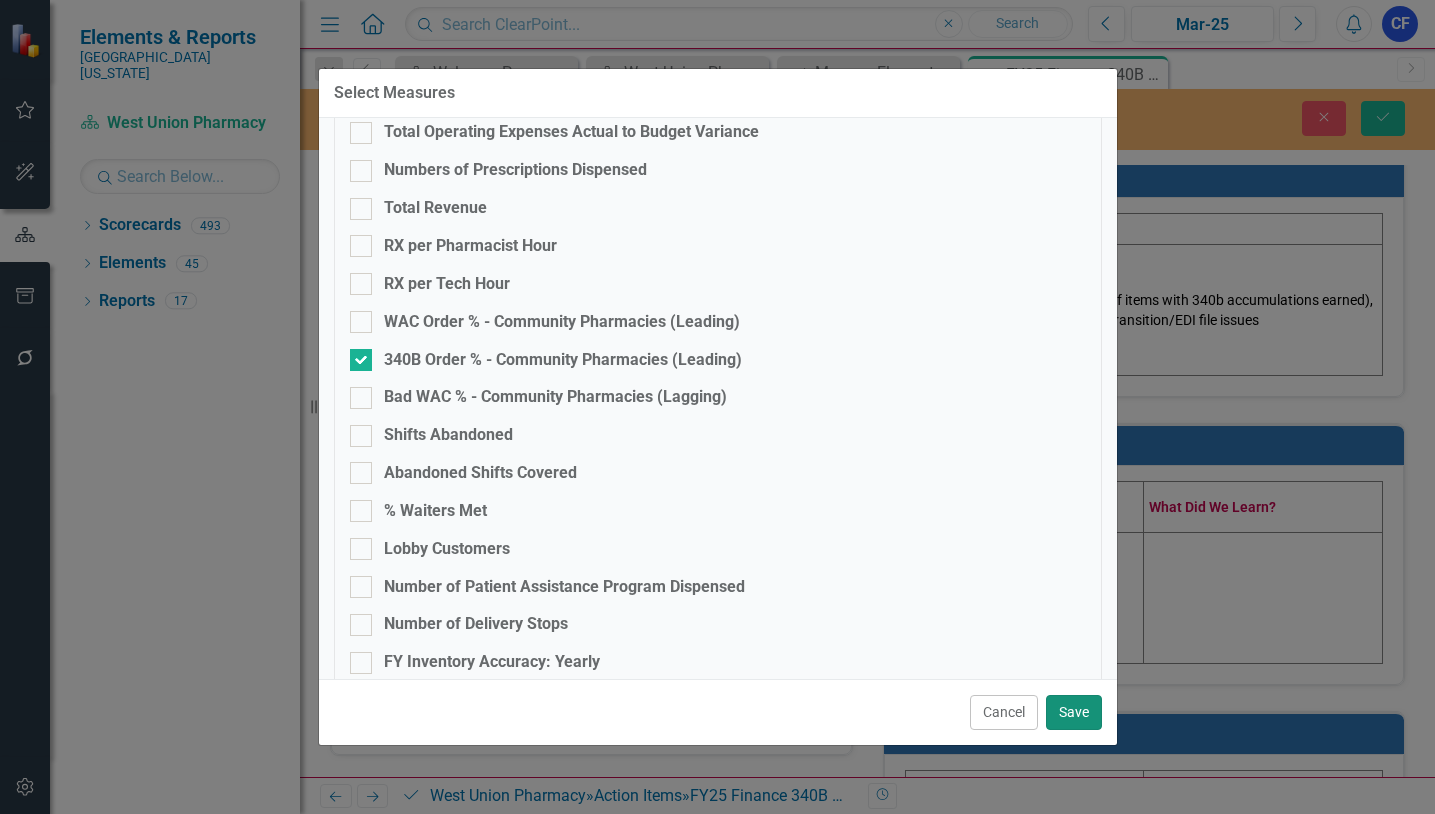 click on "Save" at bounding box center (1074, 712) 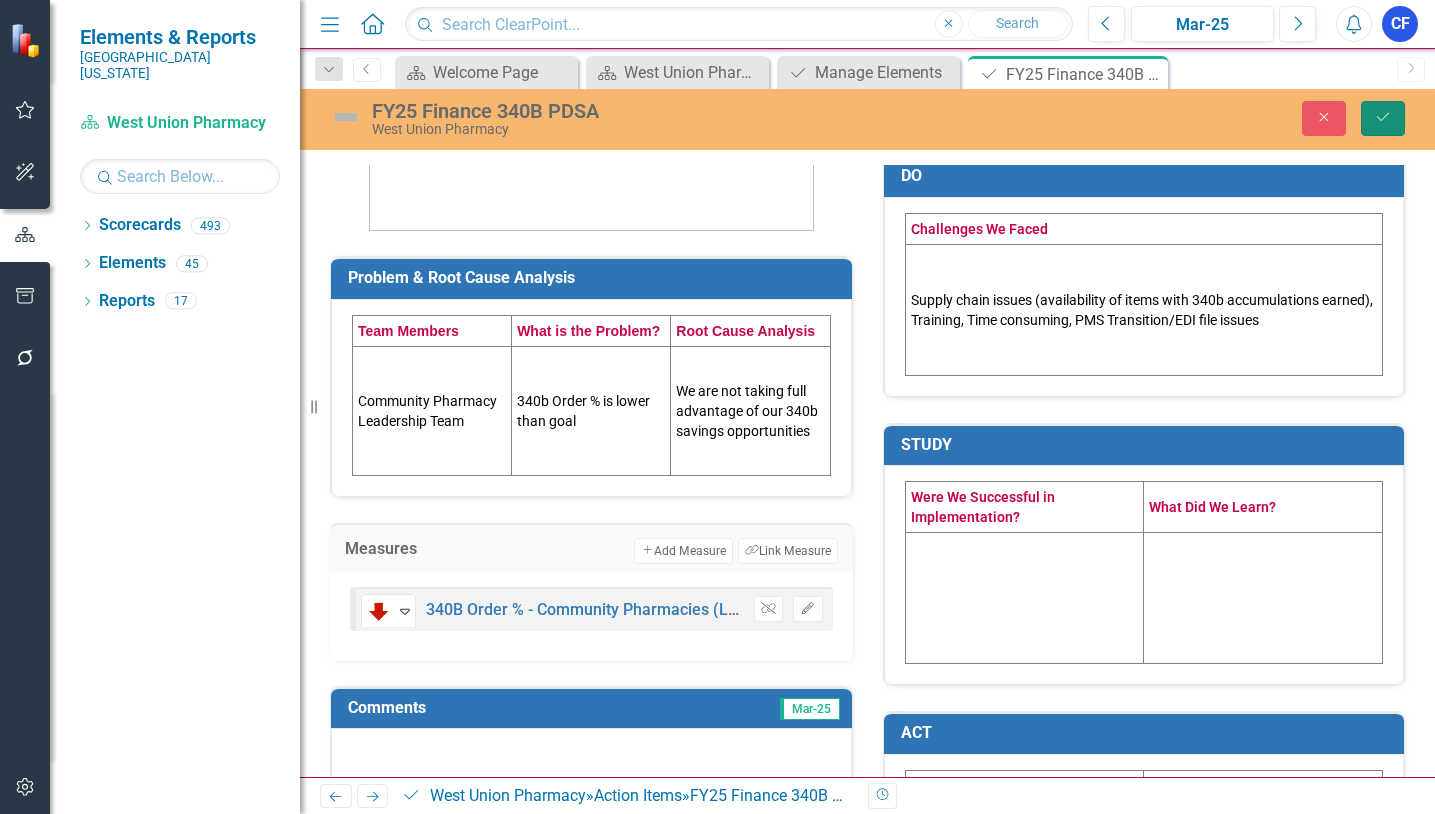 click on "Save" 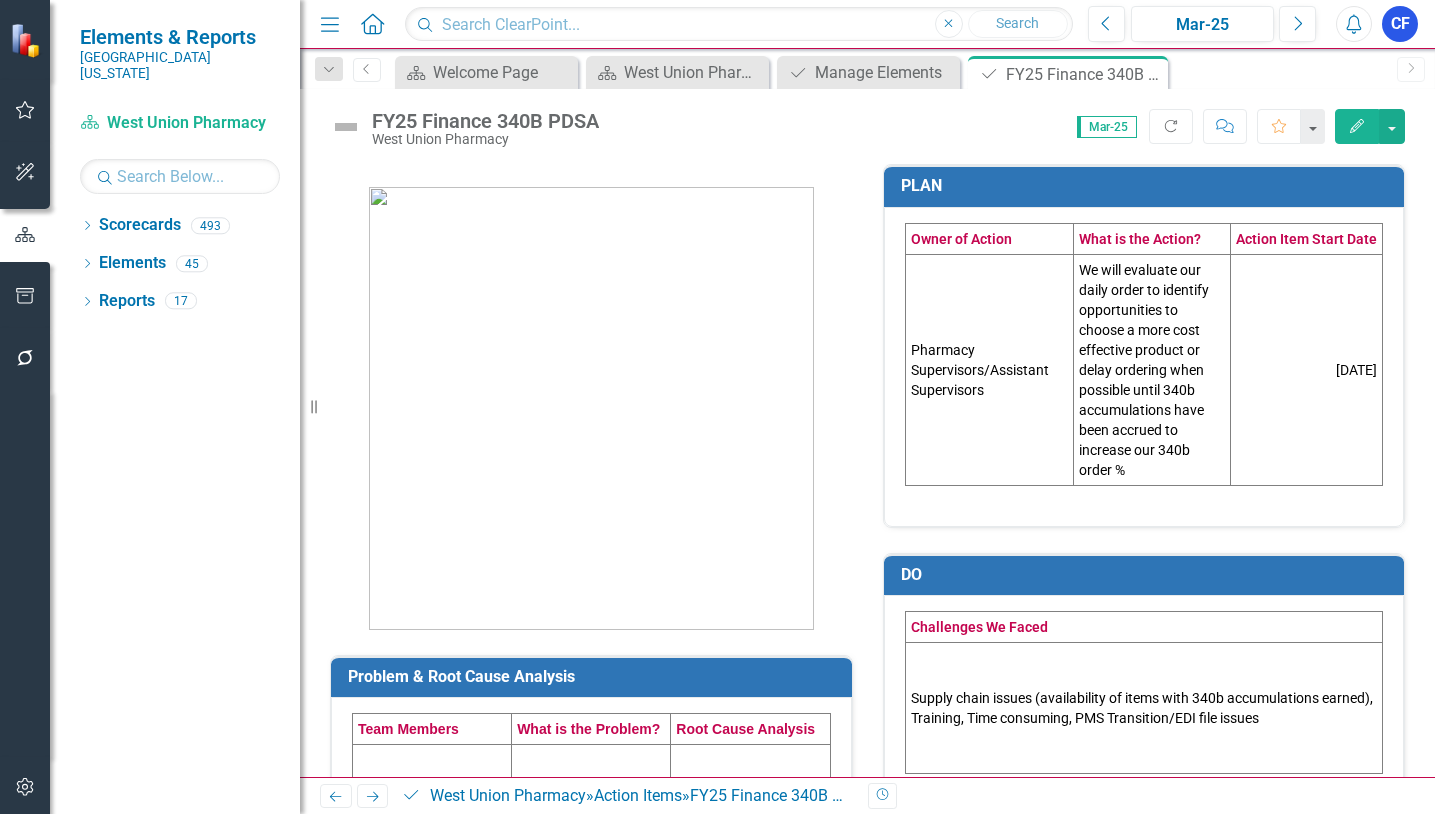 click on "Close" 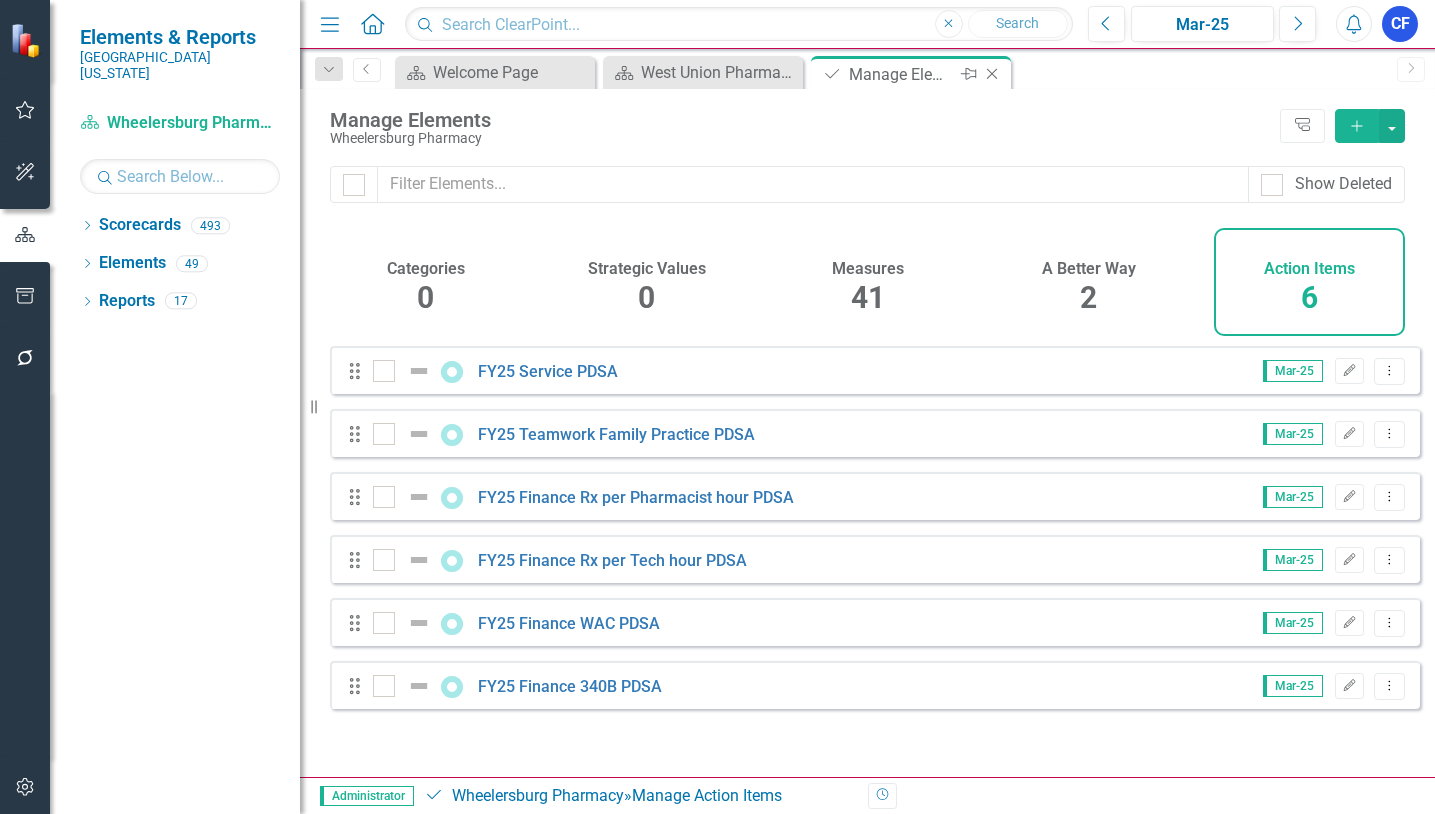 click on "Close" 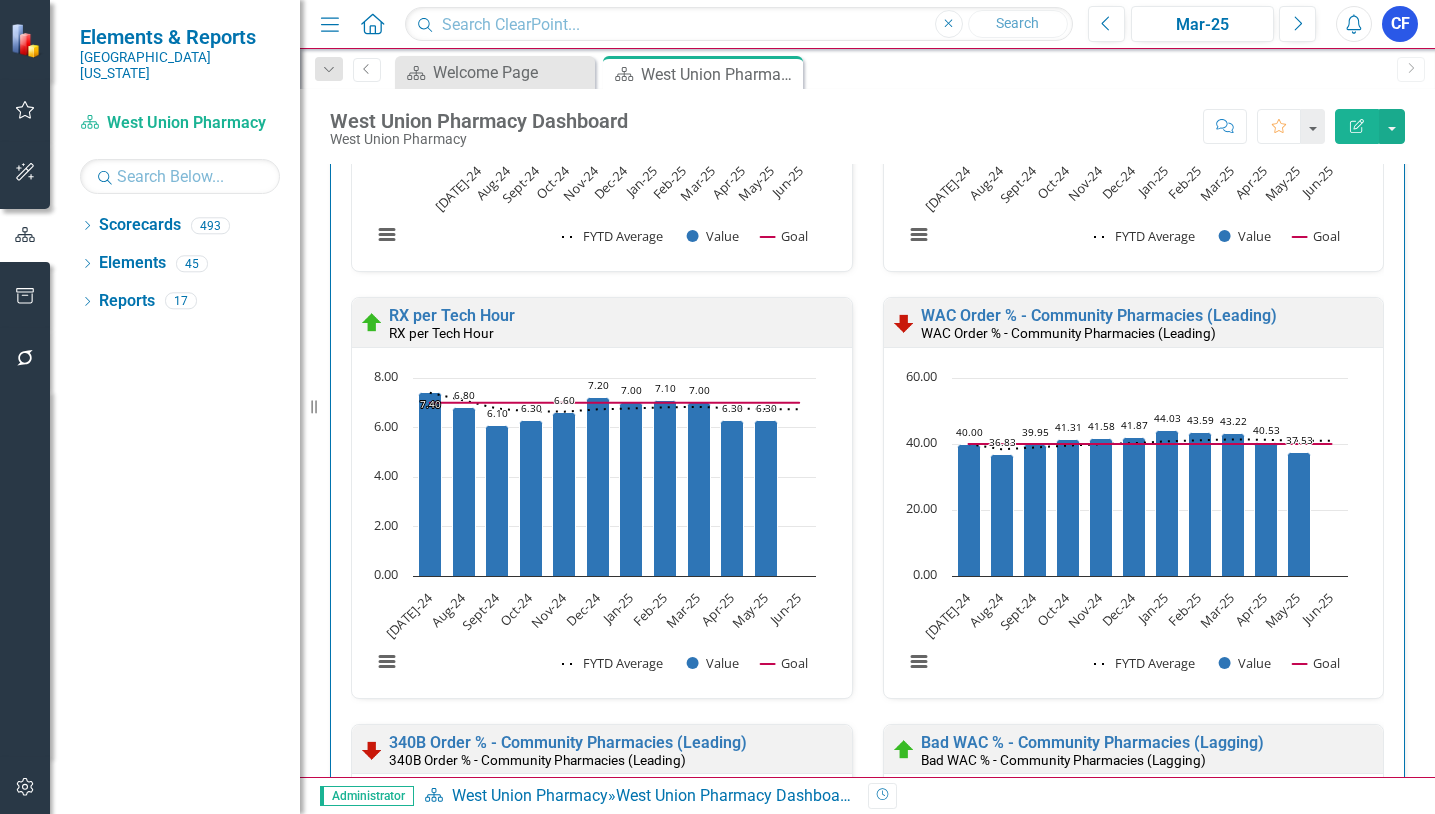 scroll, scrollTop: 3463, scrollLeft: 0, axis: vertical 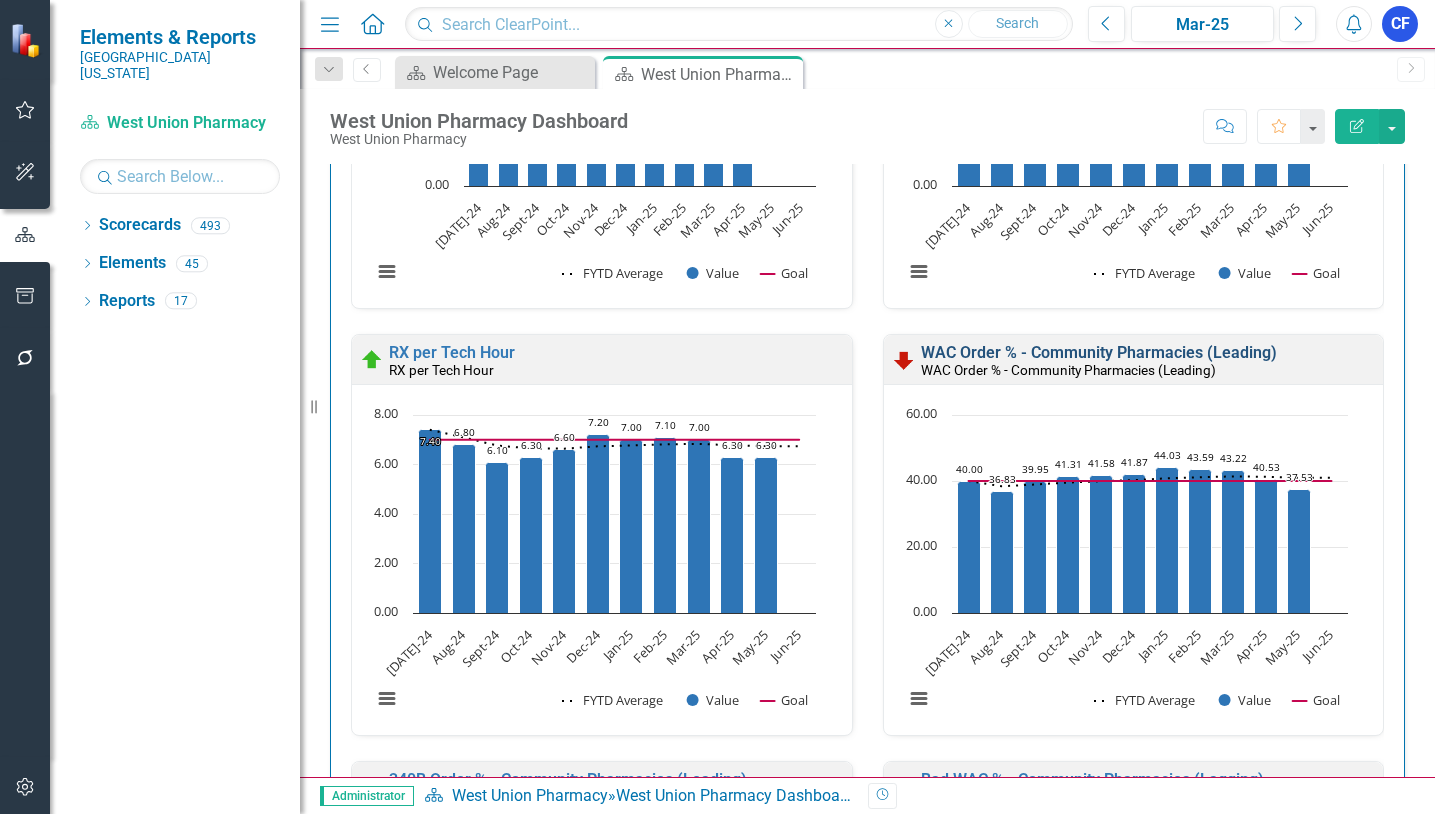 click on "WAC Order % - Community Pharmacies (Leading)" at bounding box center (1099, 352) 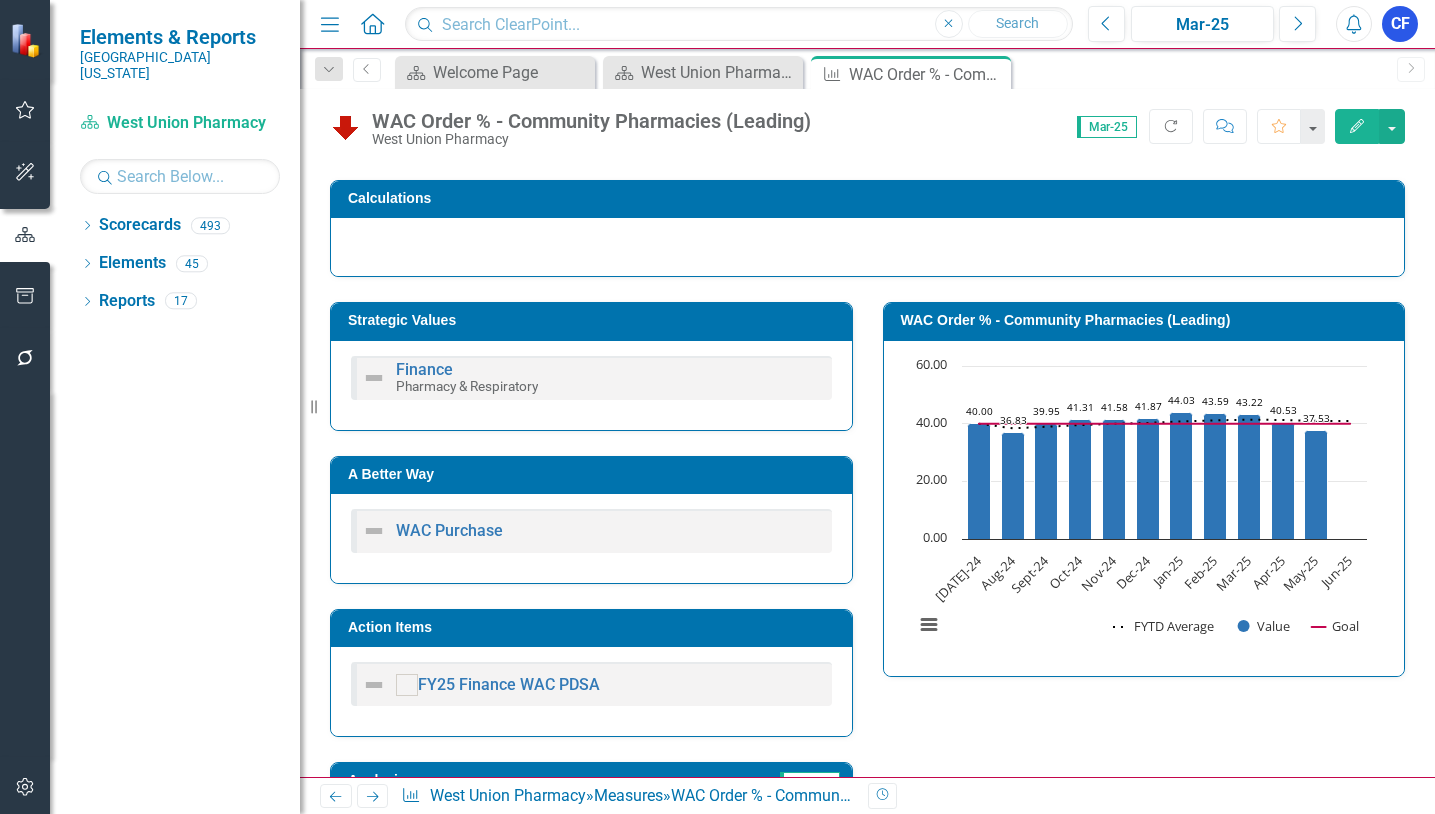 scroll, scrollTop: 300, scrollLeft: 0, axis: vertical 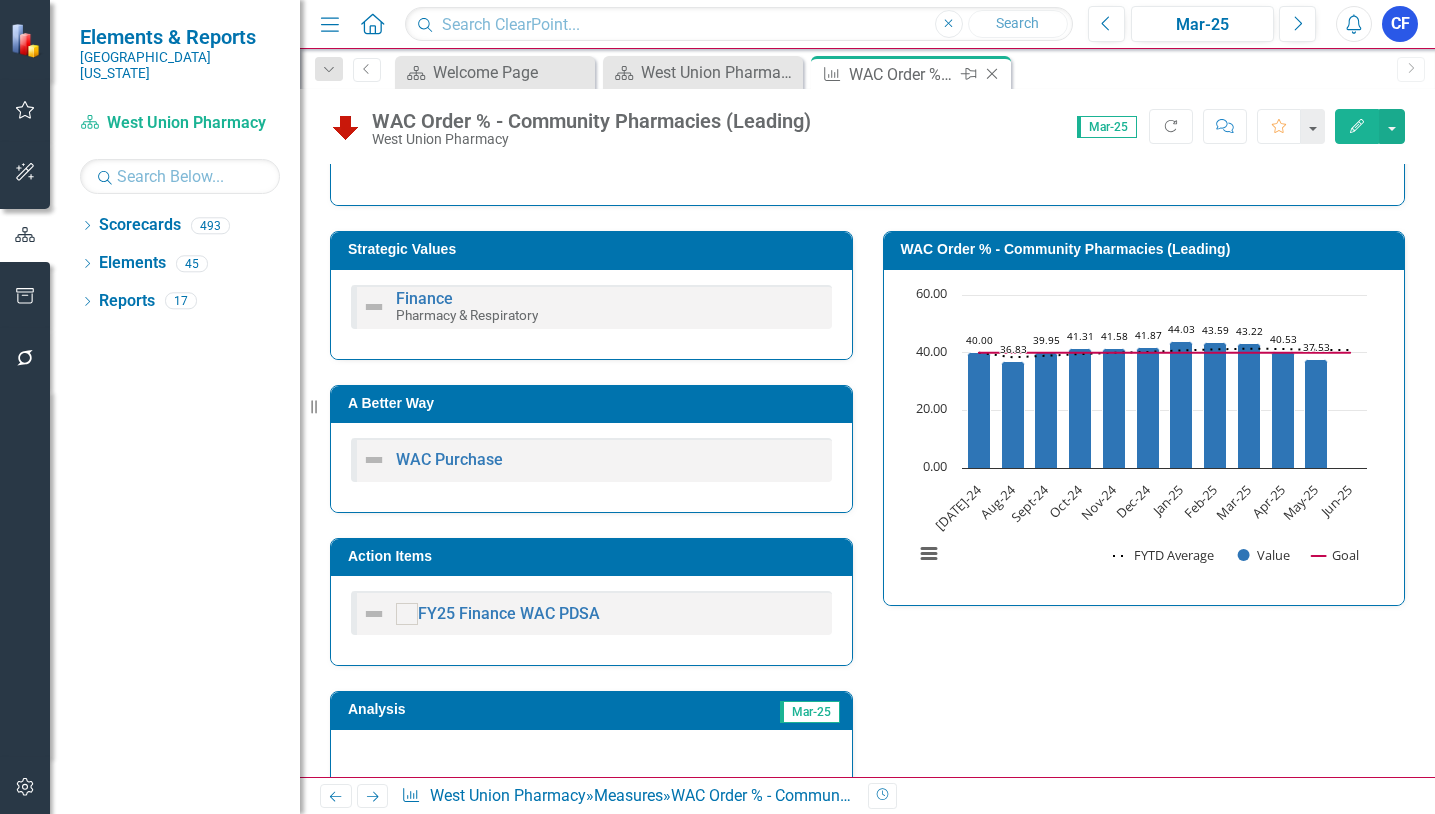 click on "Close" 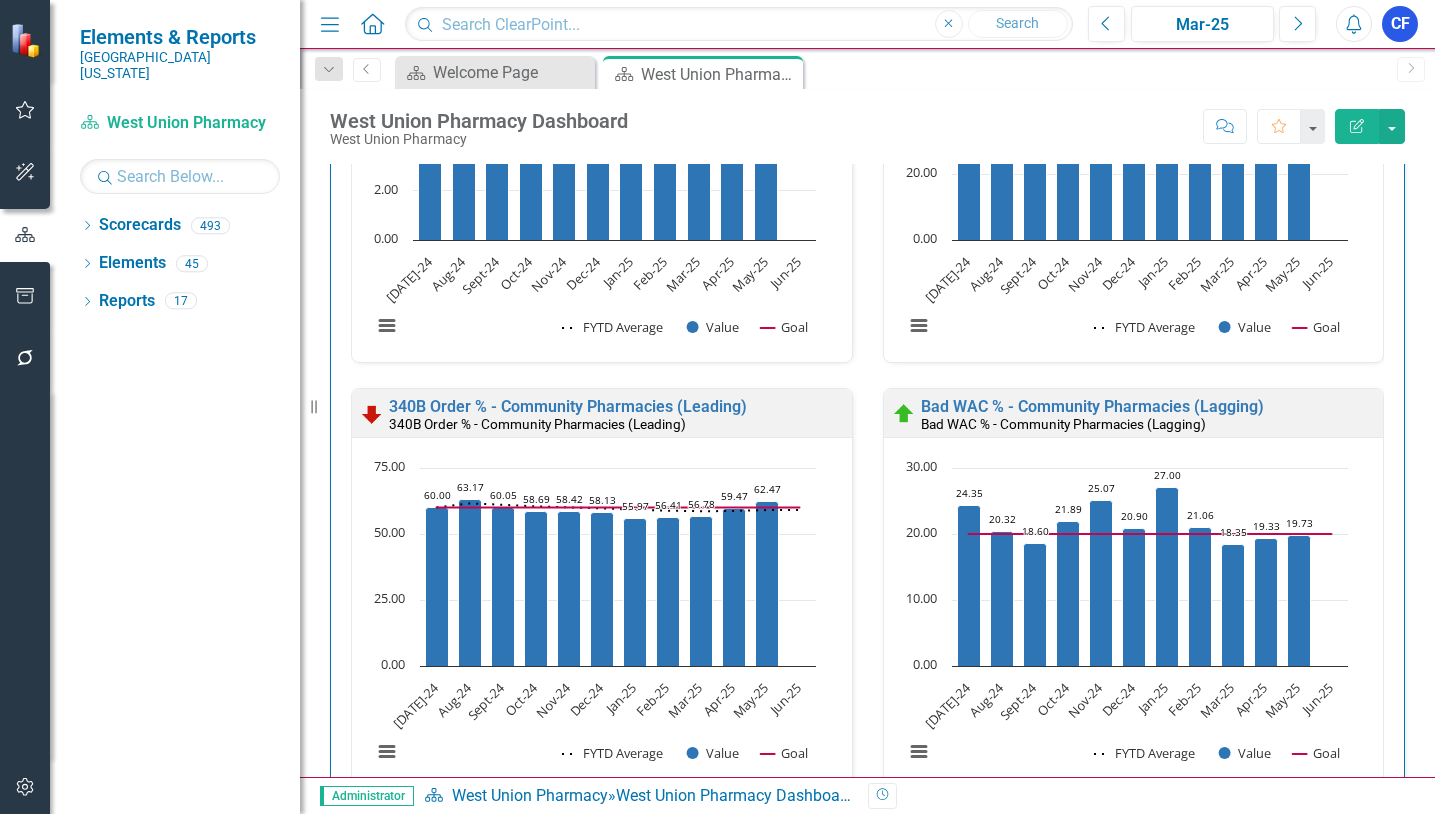 scroll, scrollTop: 3814, scrollLeft: 0, axis: vertical 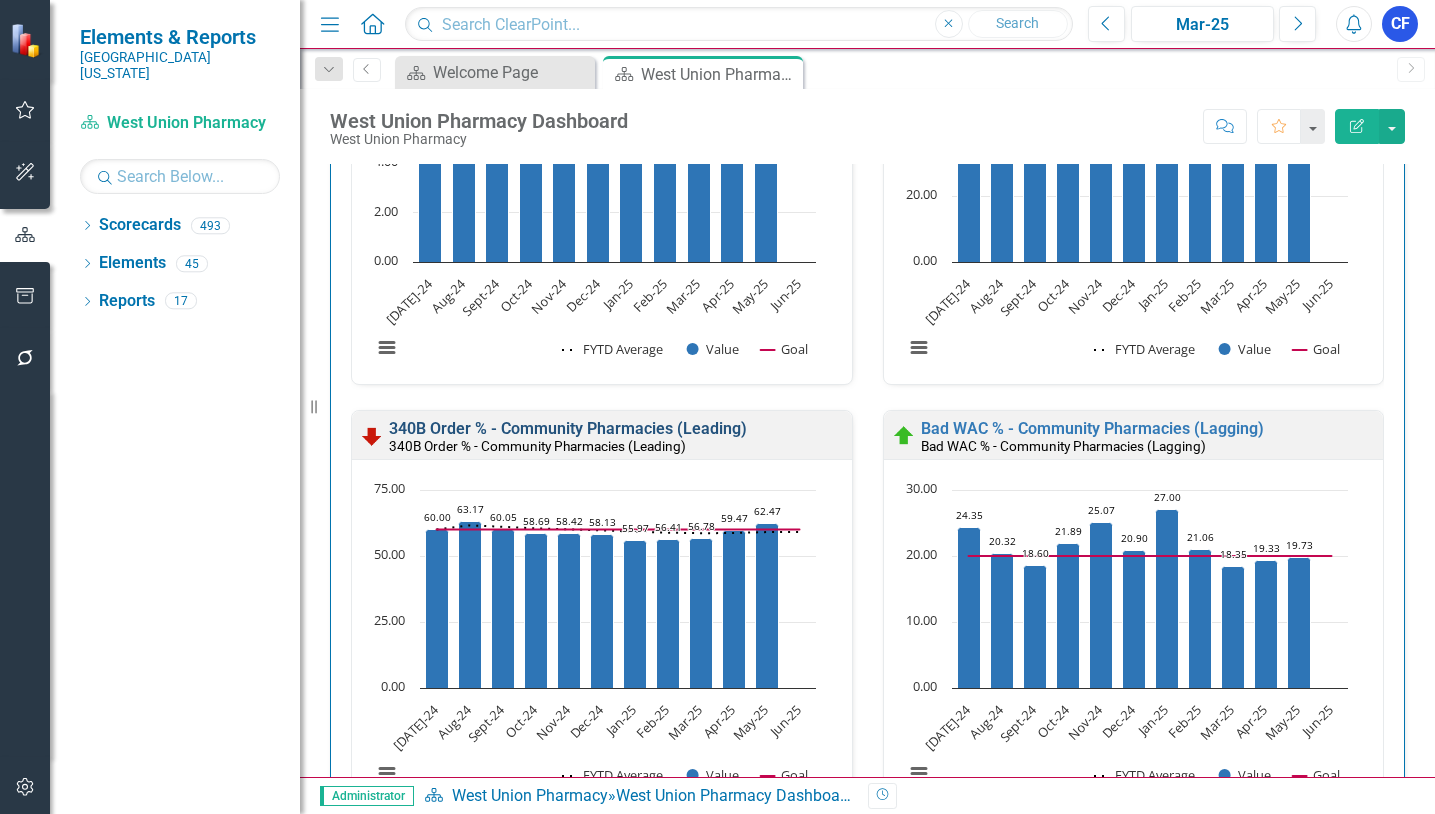 click on "340B Order % - Community Pharmacies (Leading)" at bounding box center (568, 428) 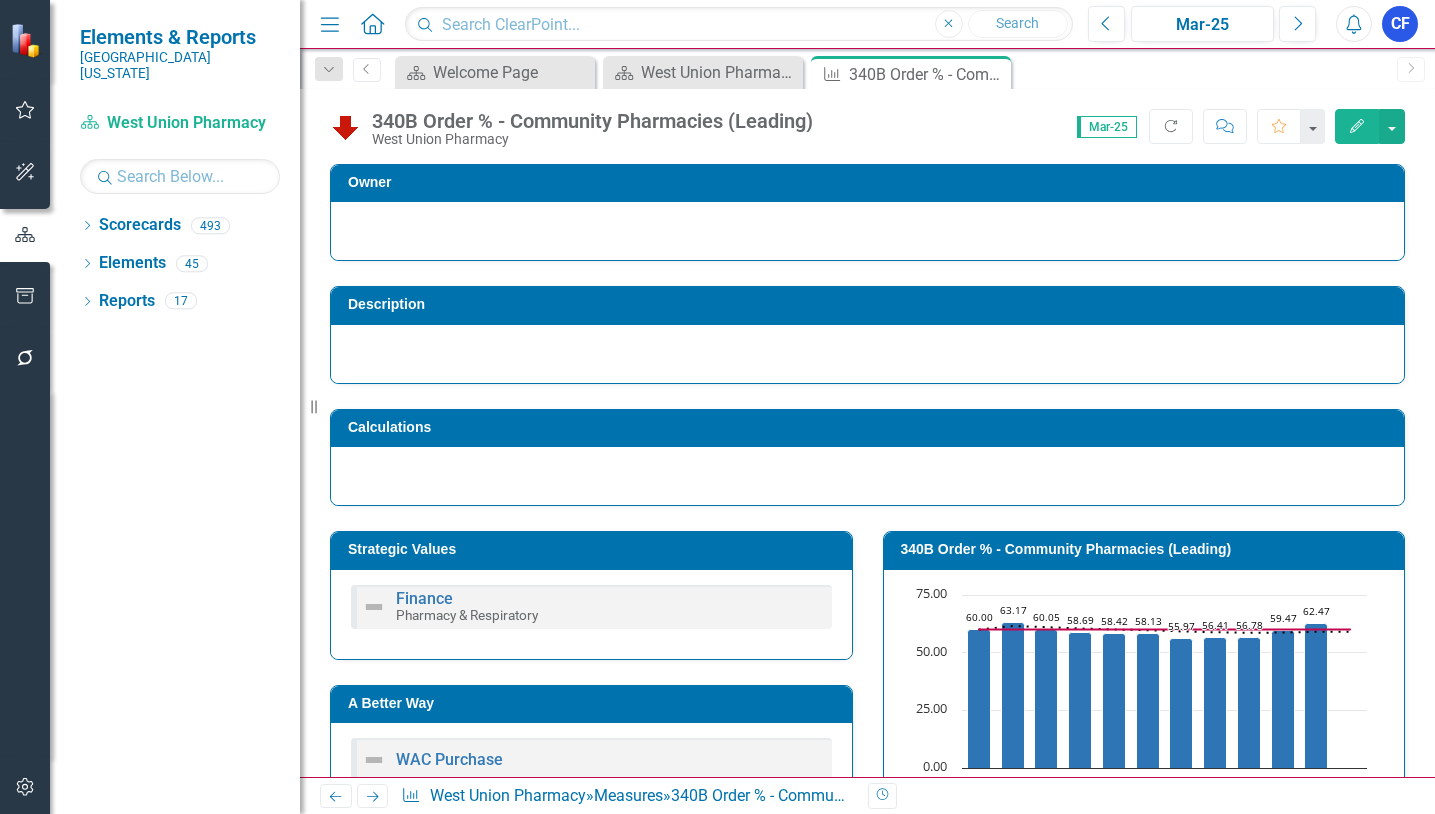 scroll, scrollTop: 300, scrollLeft: 0, axis: vertical 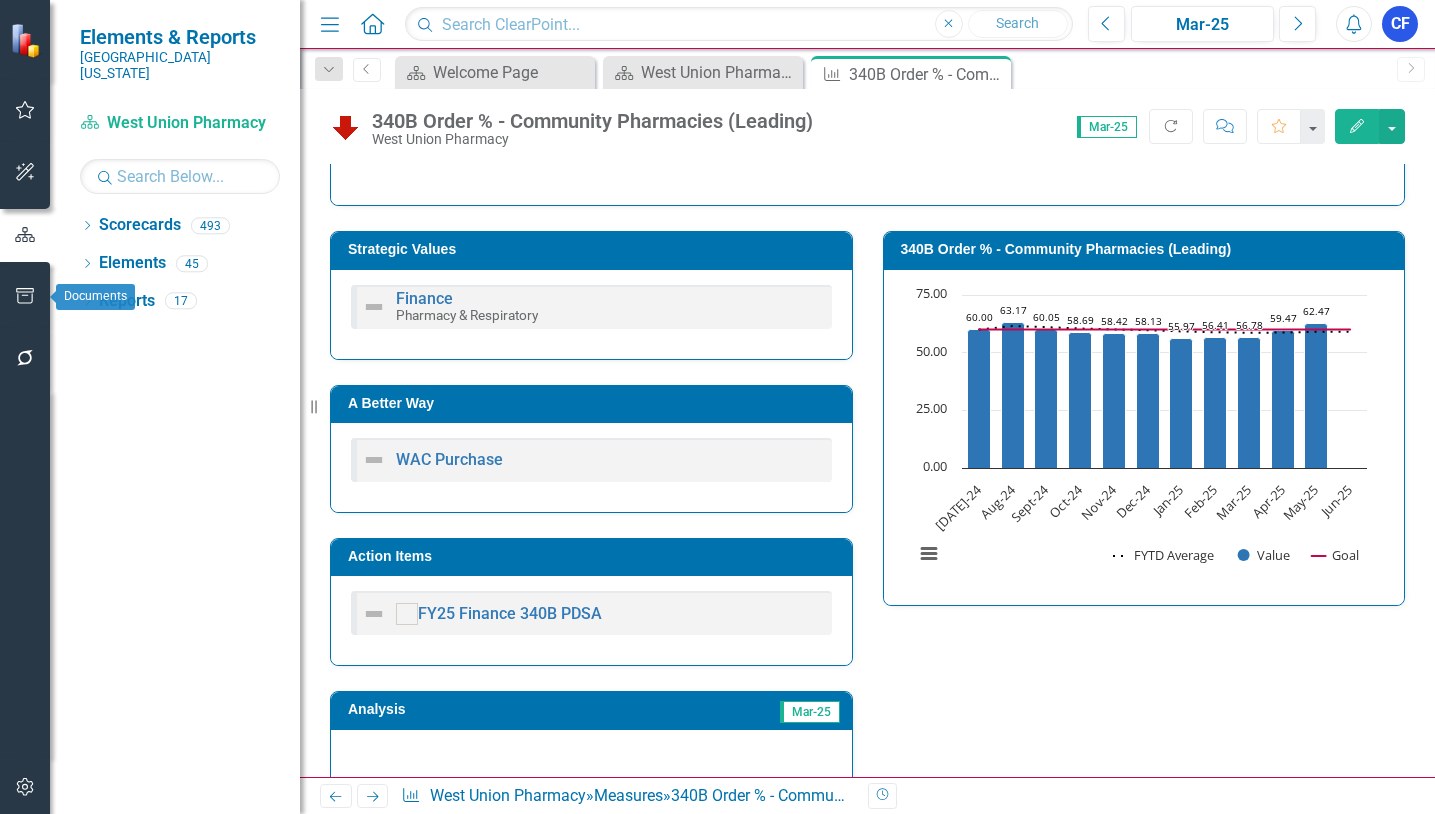 click 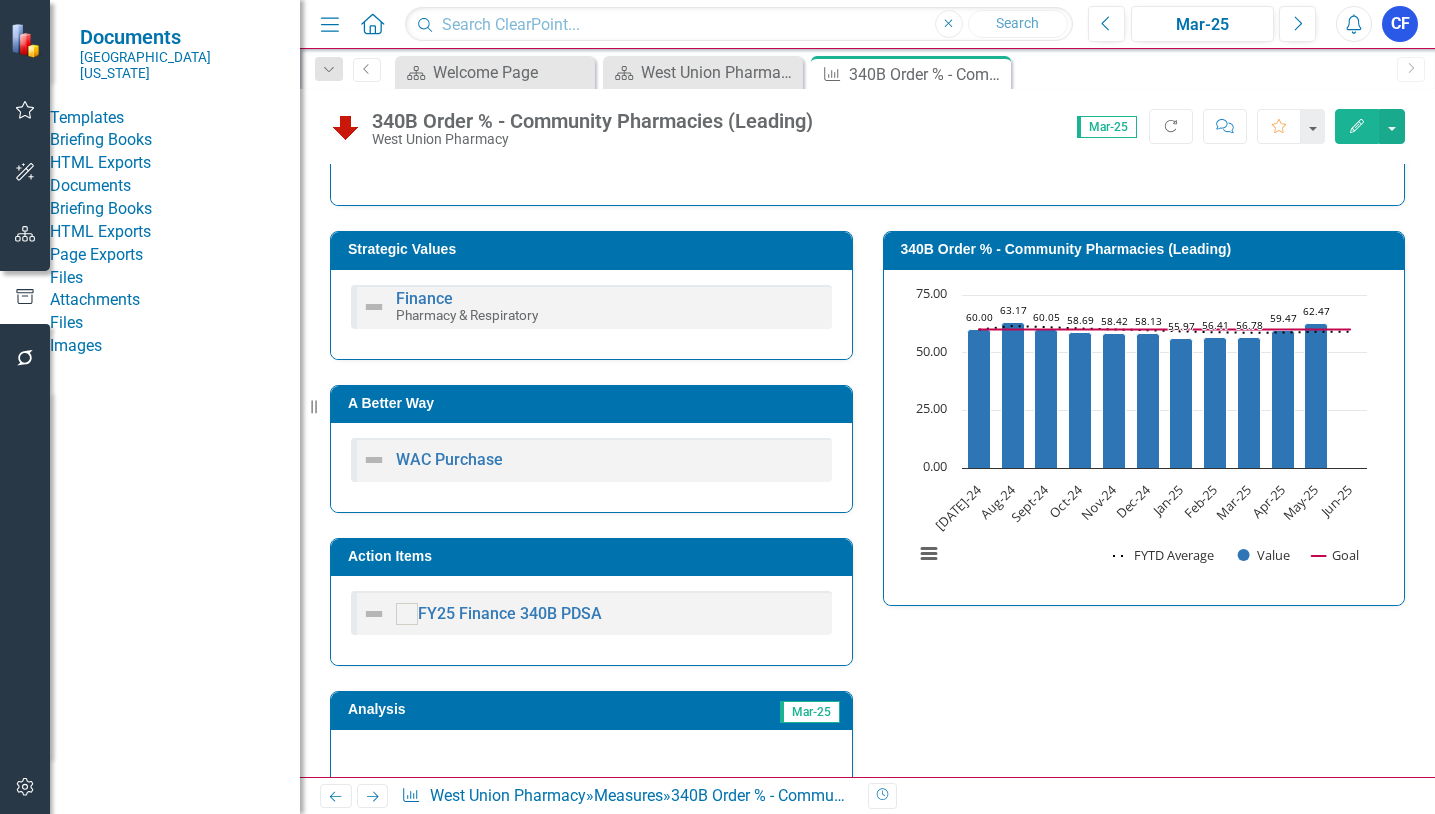click on "HTML Exports" at bounding box center [175, 163] 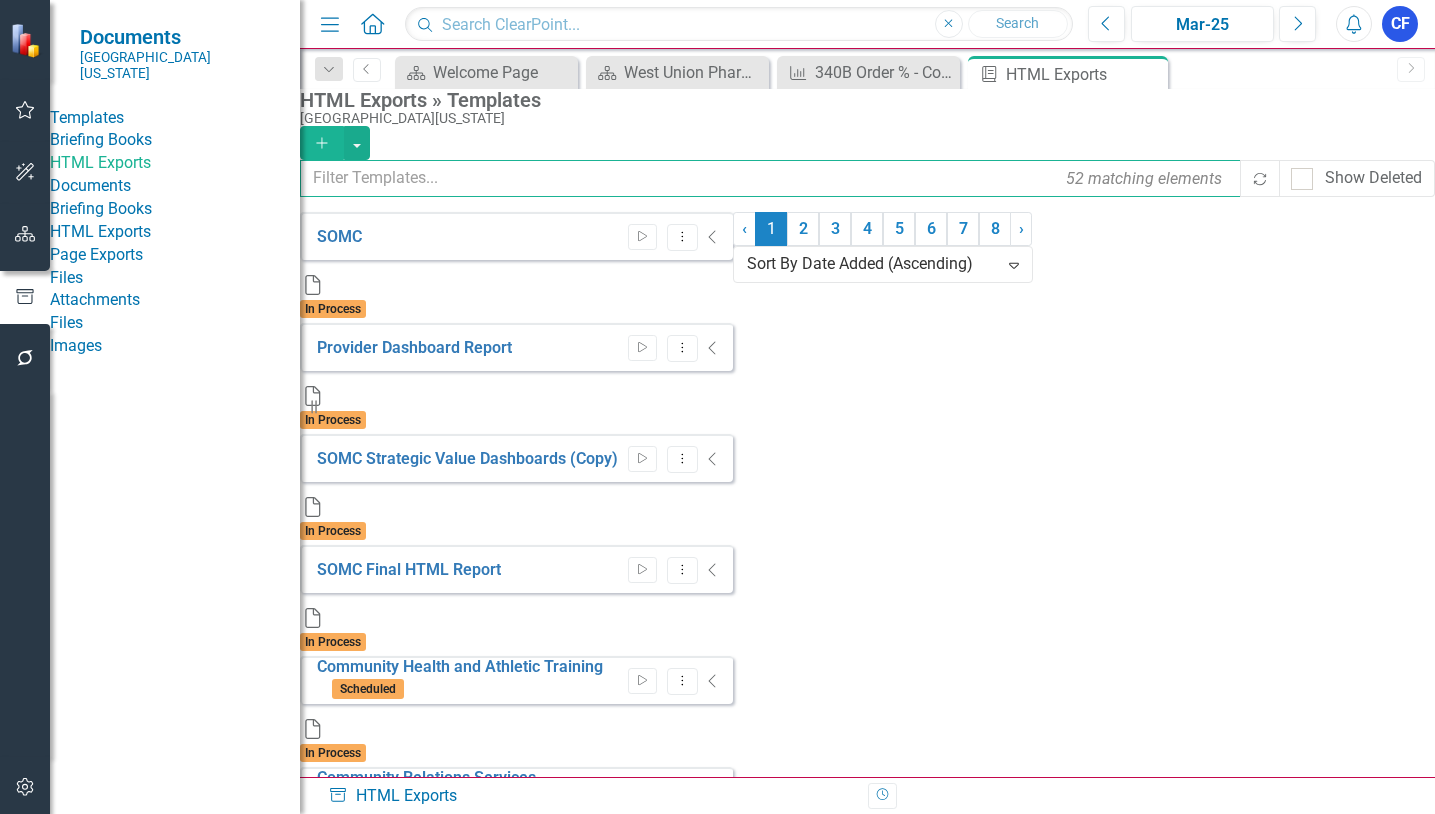 click at bounding box center (771, 178) 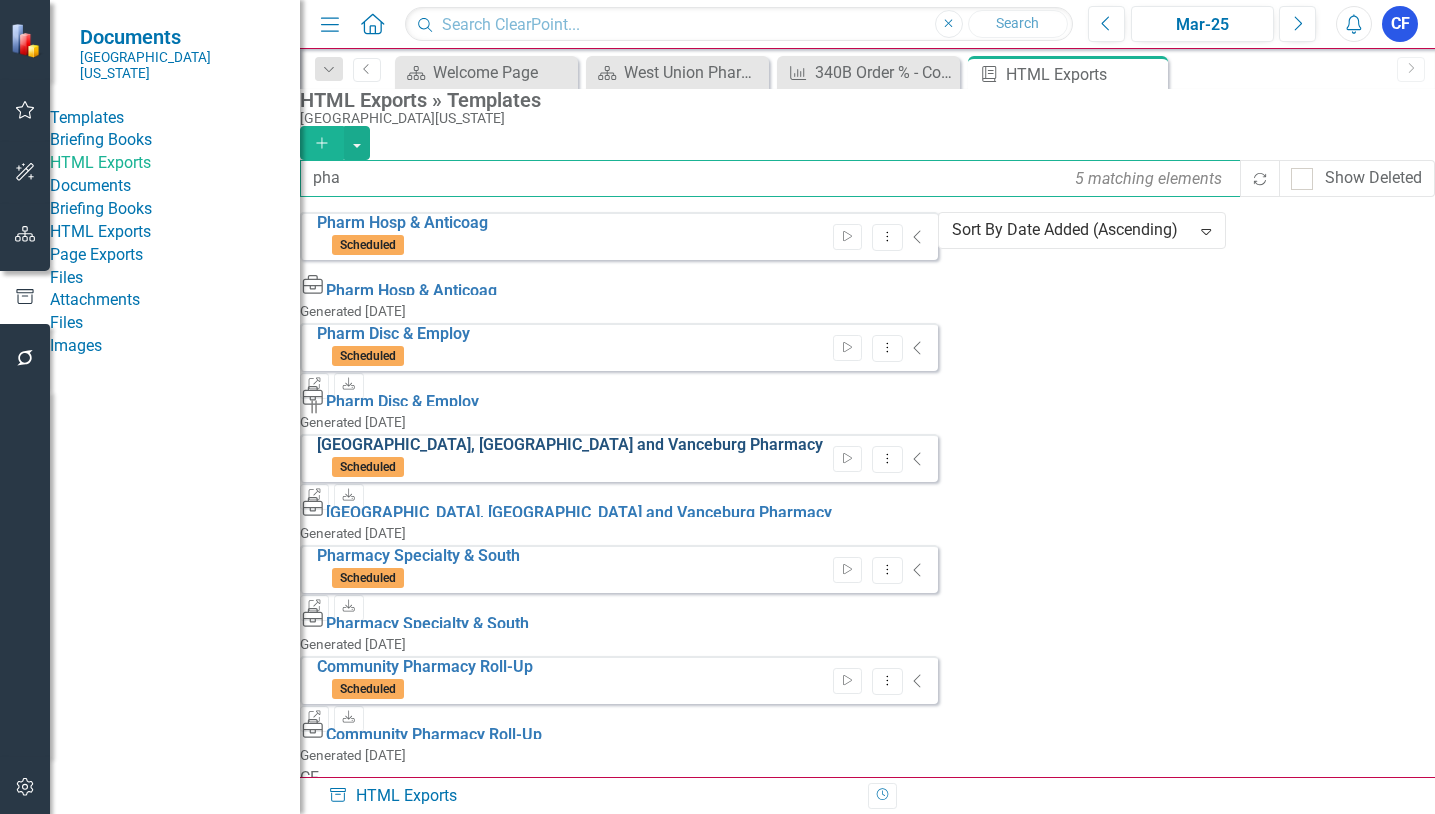 type on "pha" 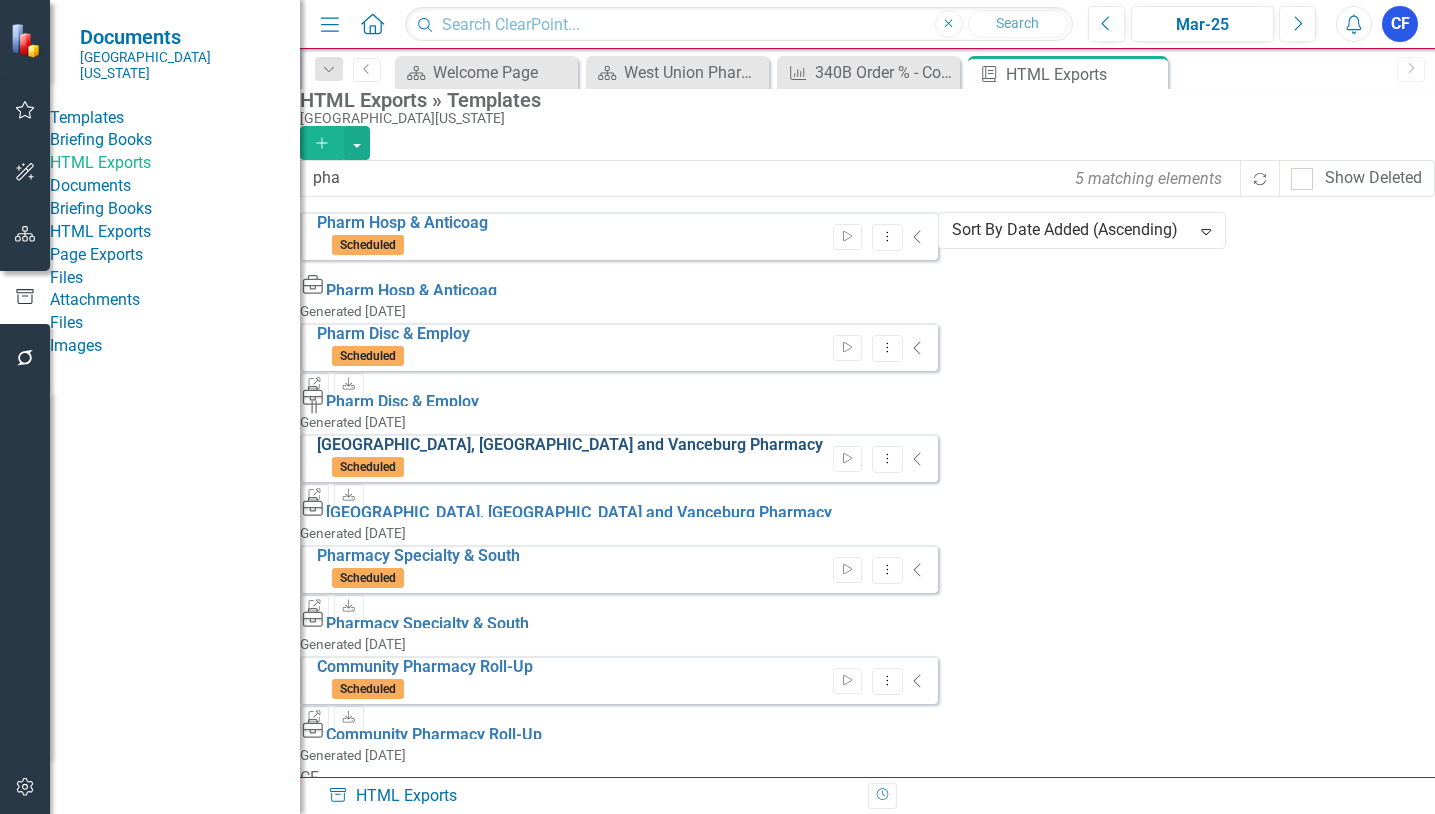 click on "[GEOGRAPHIC_DATA], [GEOGRAPHIC_DATA] and Vanceburg Pharmacy" at bounding box center [570, 444] 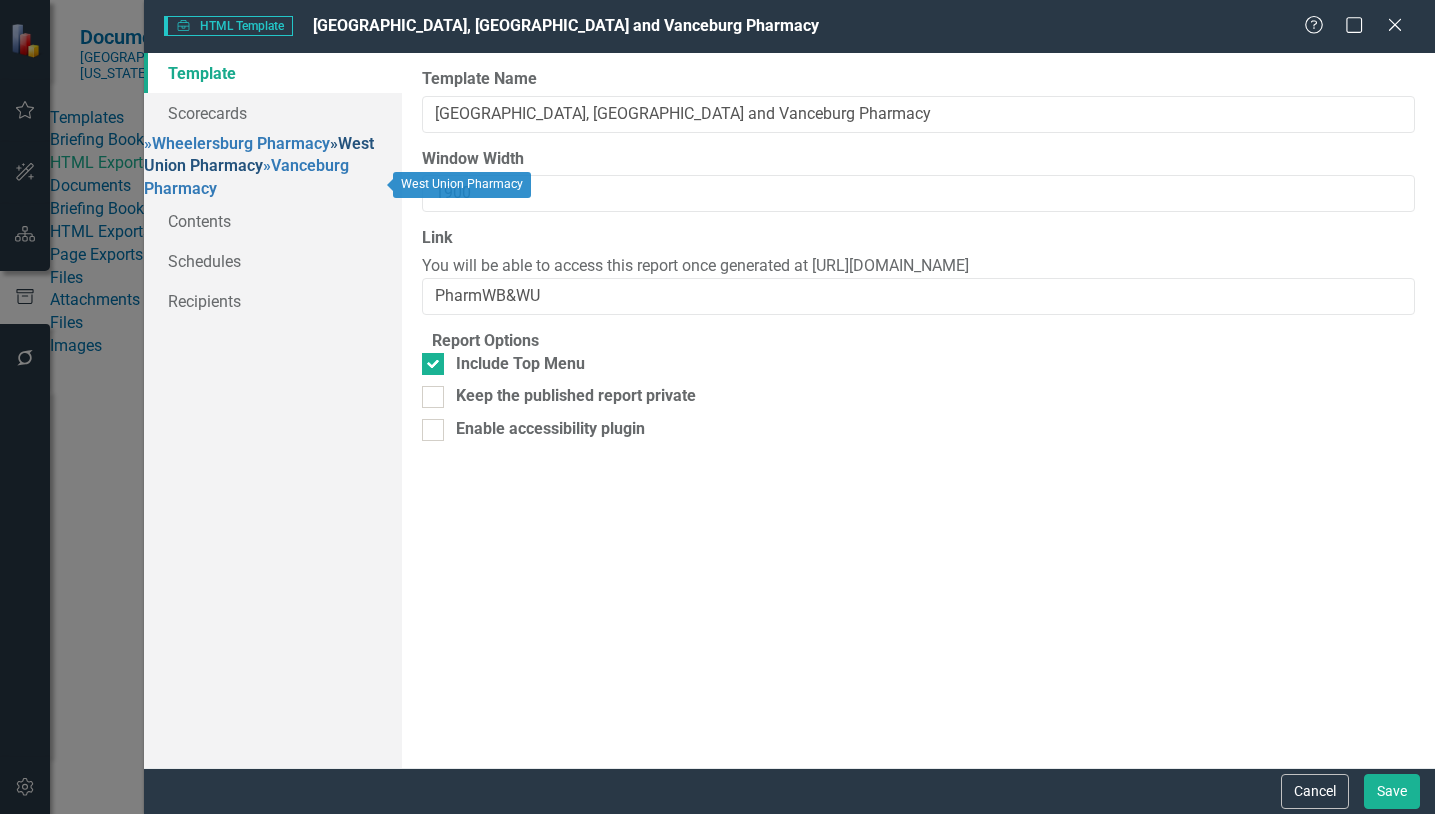 click on "»  West Union Pharmacy" at bounding box center [259, 155] 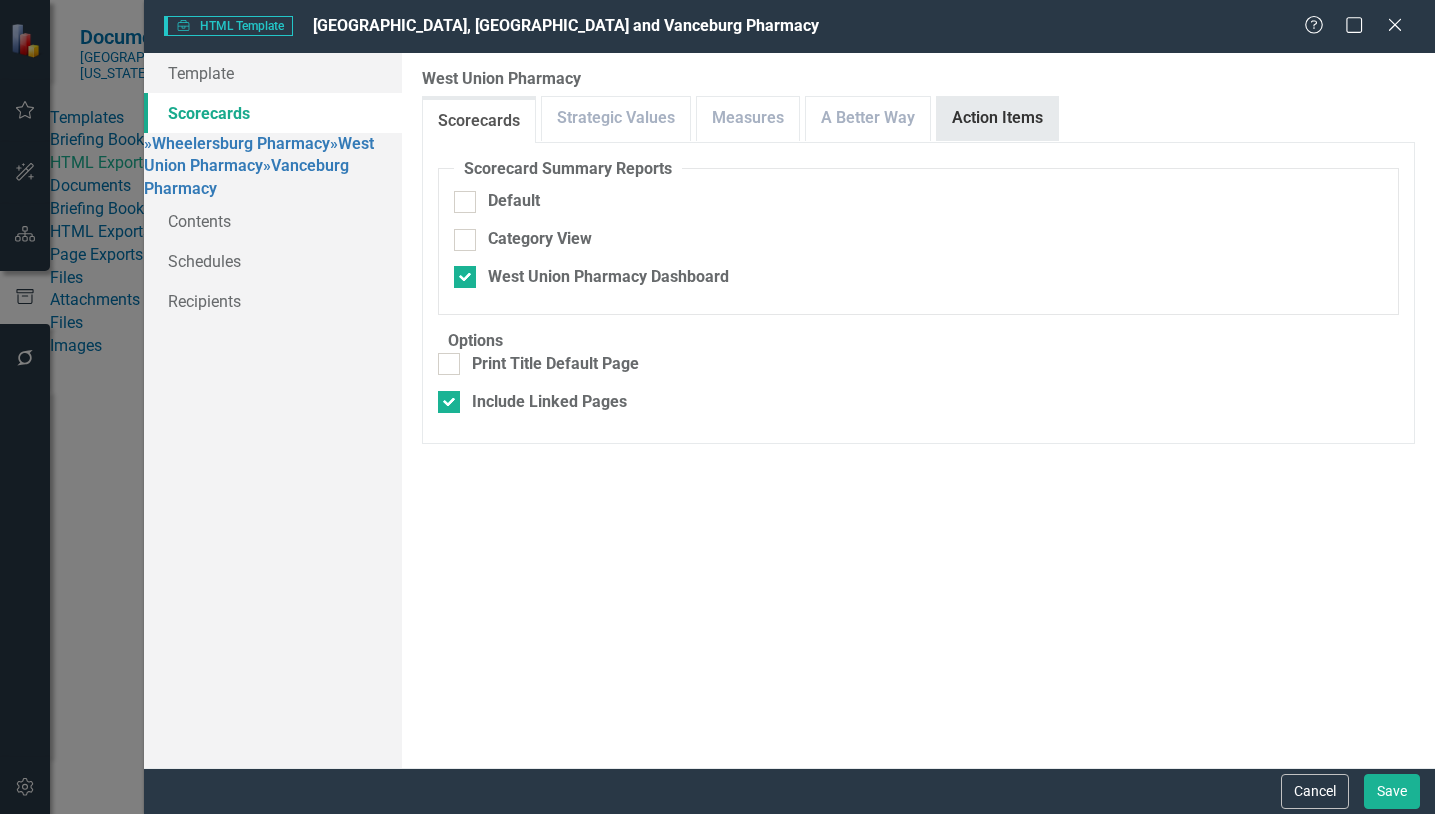 click on "Action Items" at bounding box center [997, 118] 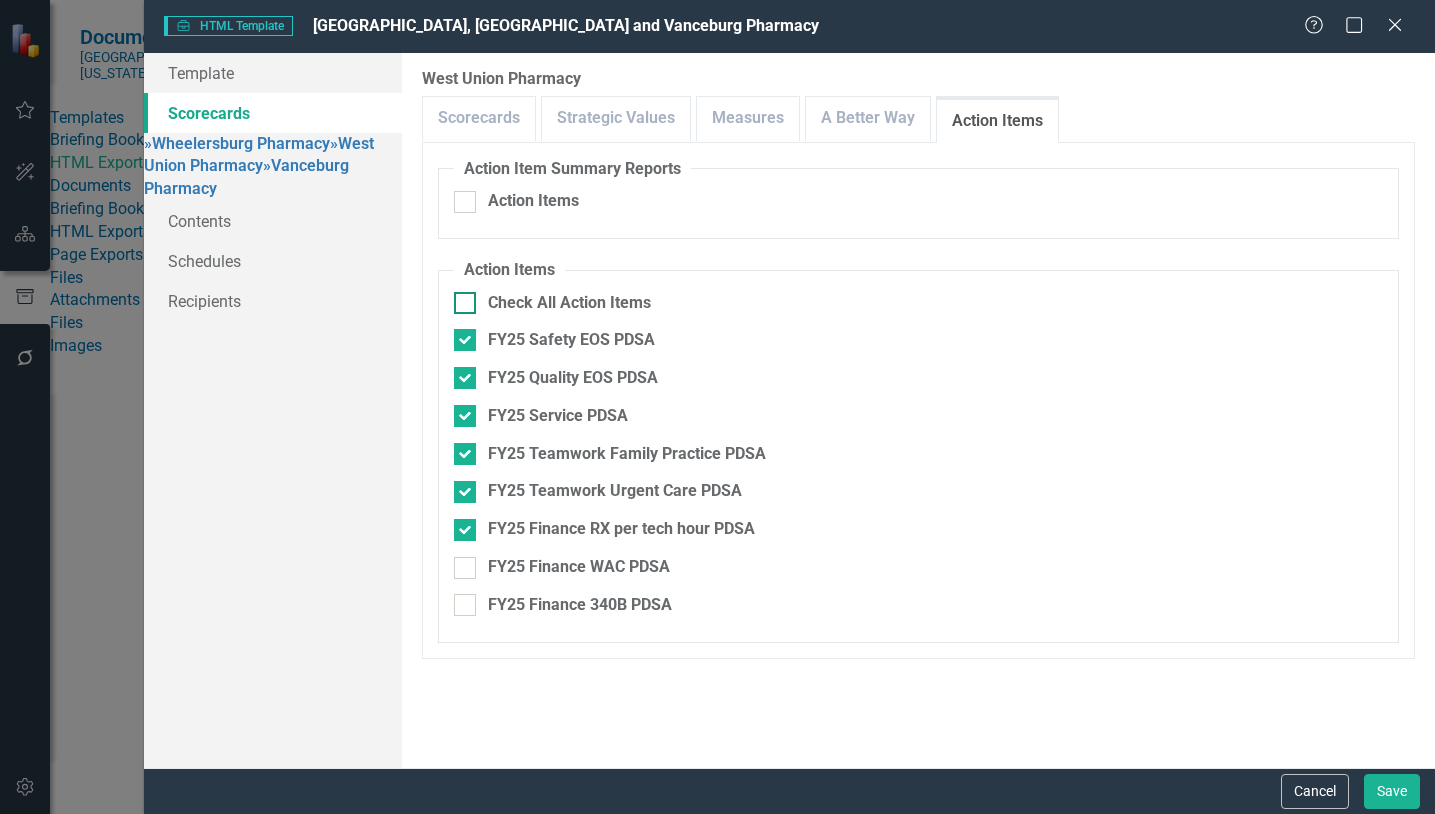 click on "Check All Action Items" at bounding box center [460, 298] 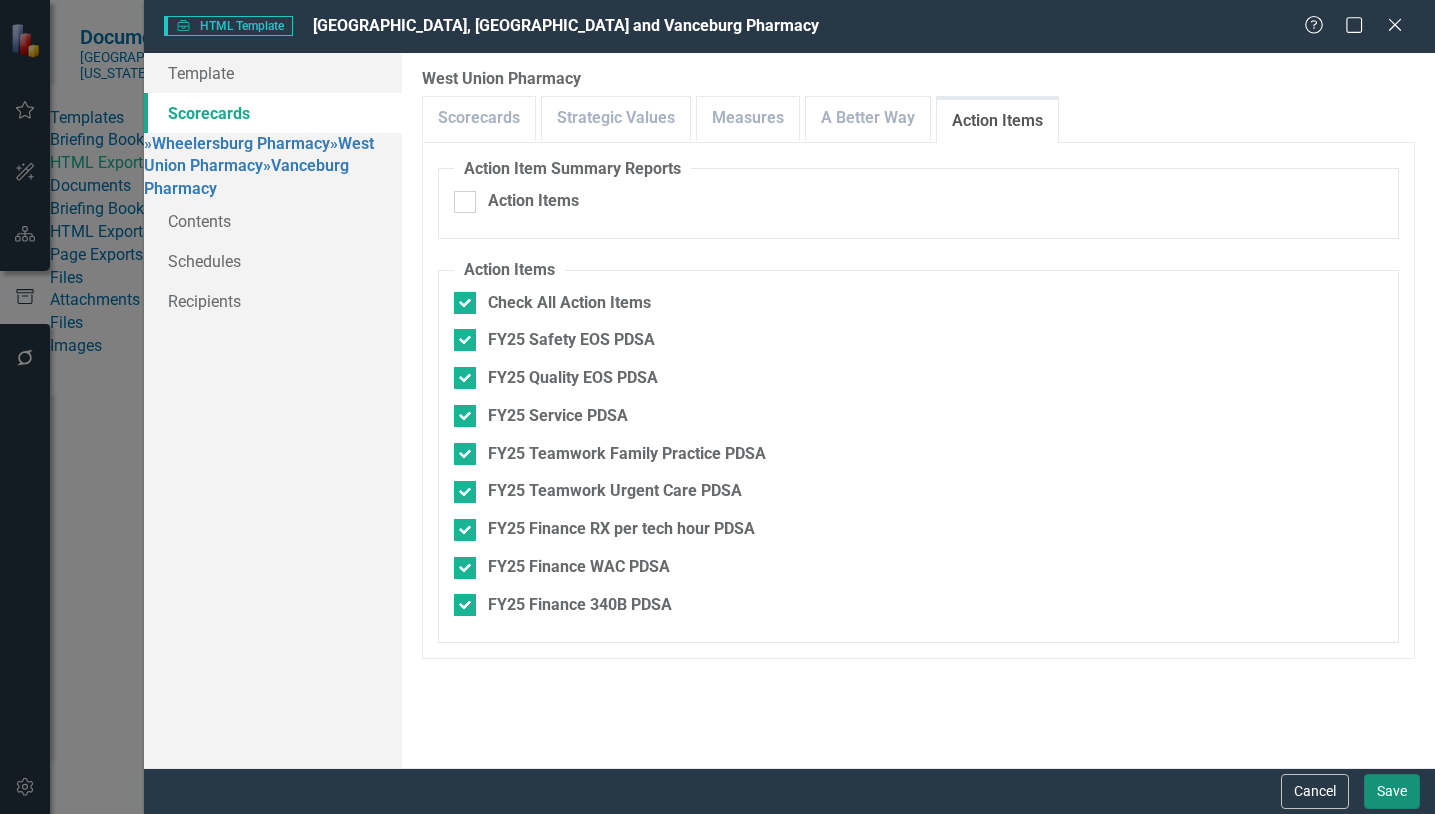 click on "Save" at bounding box center (1392, 791) 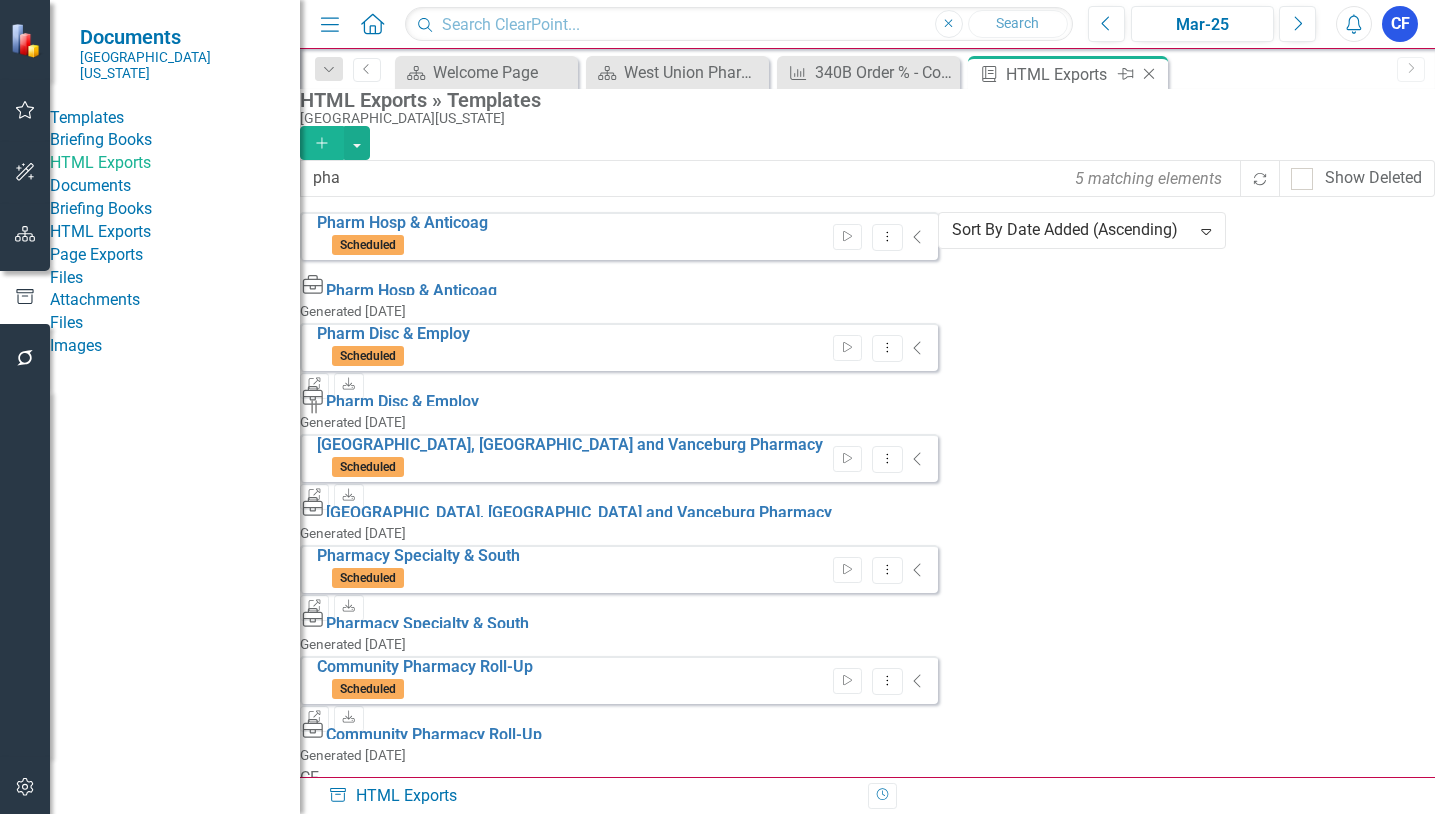 click on "Close" 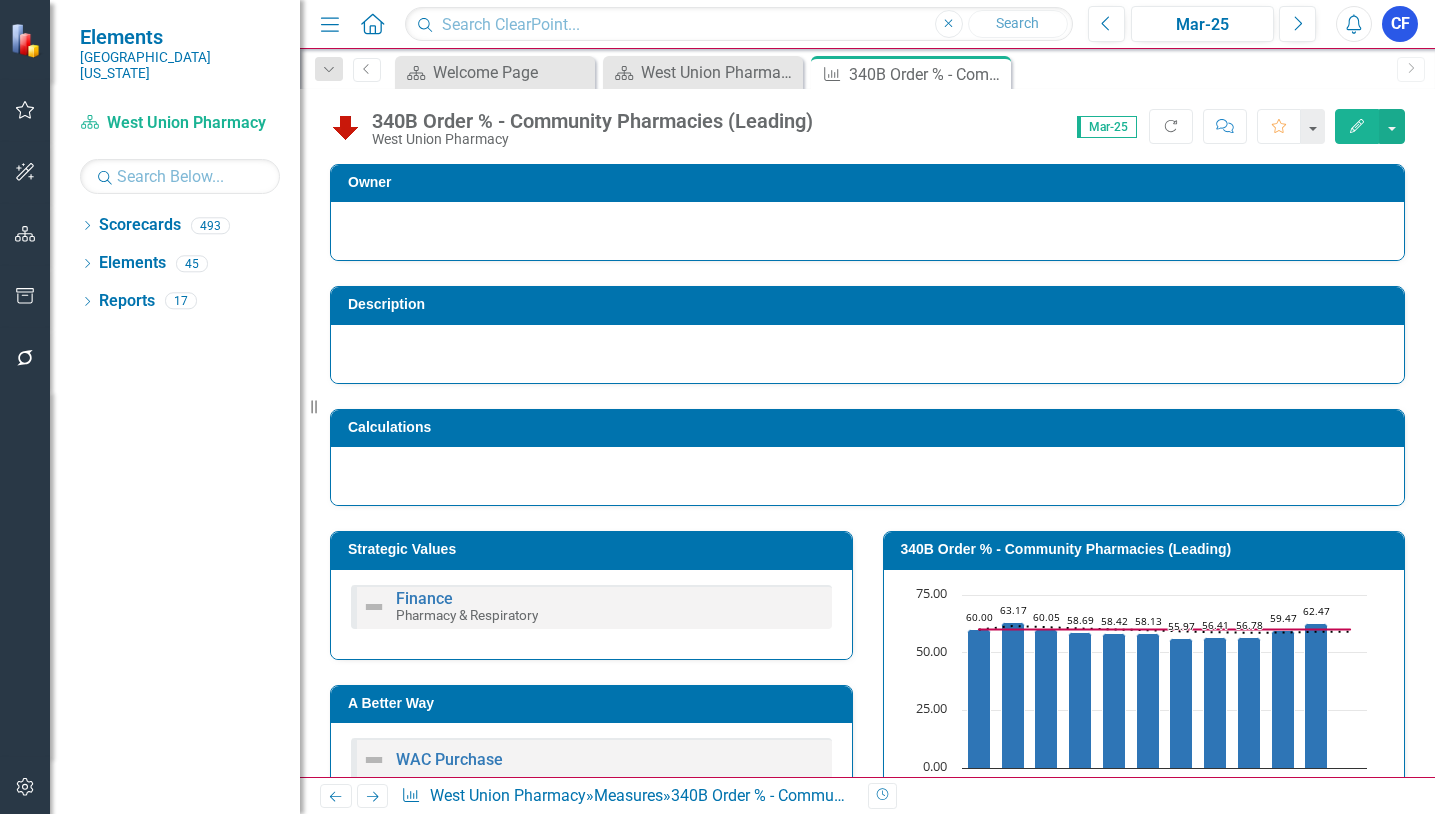 click on "Close" 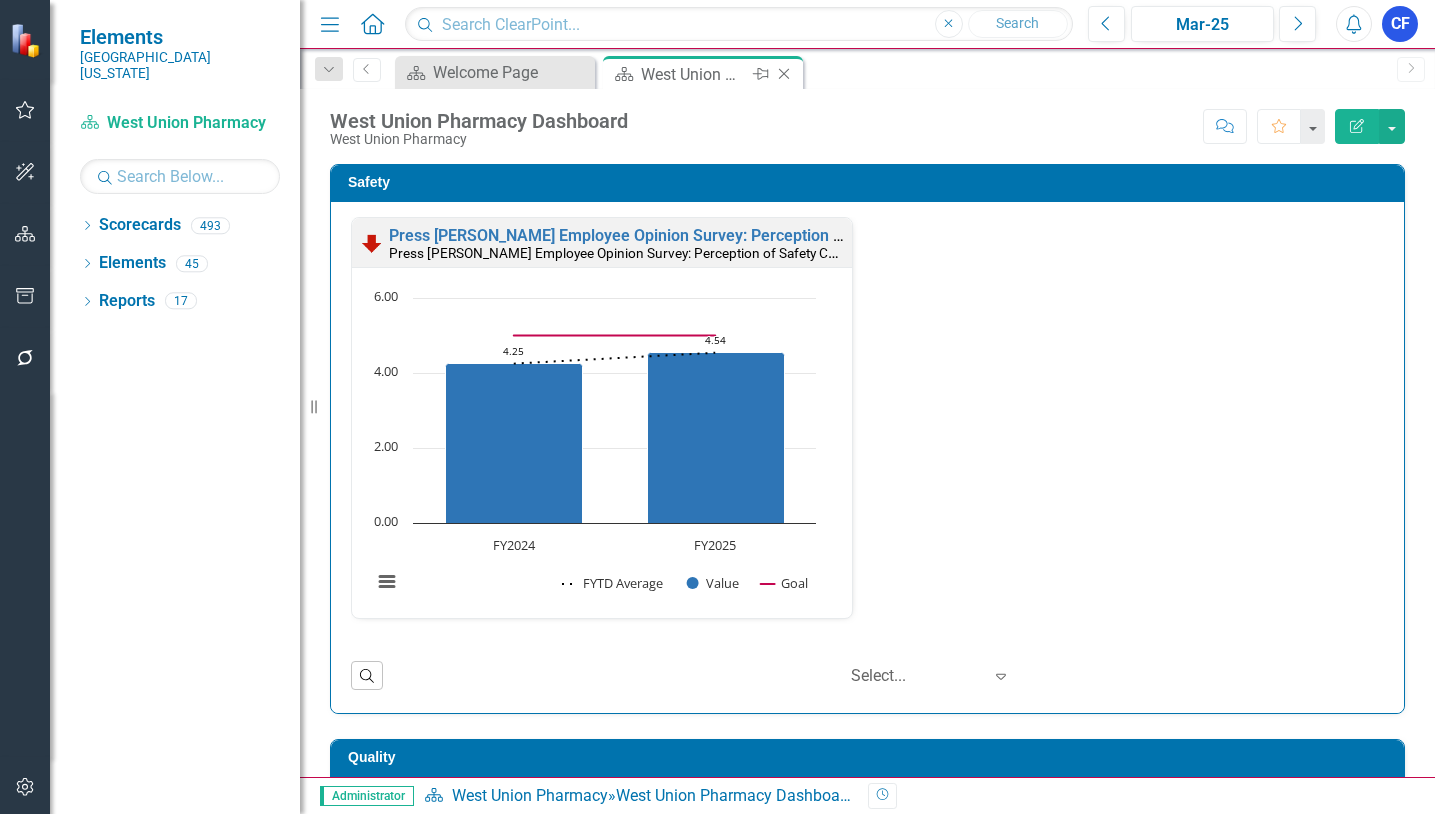 click 